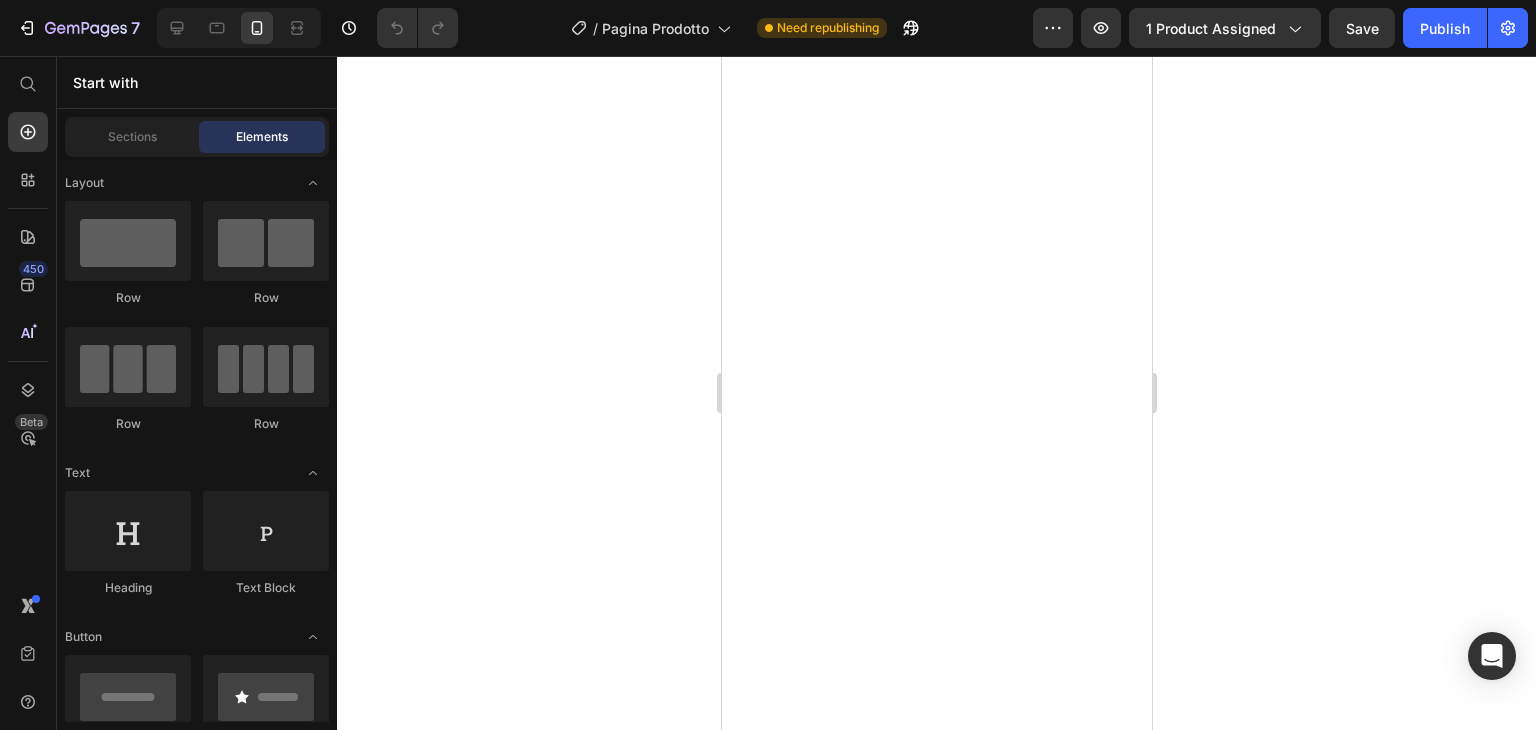 scroll, scrollTop: 0, scrollLeft: 0, axis: both 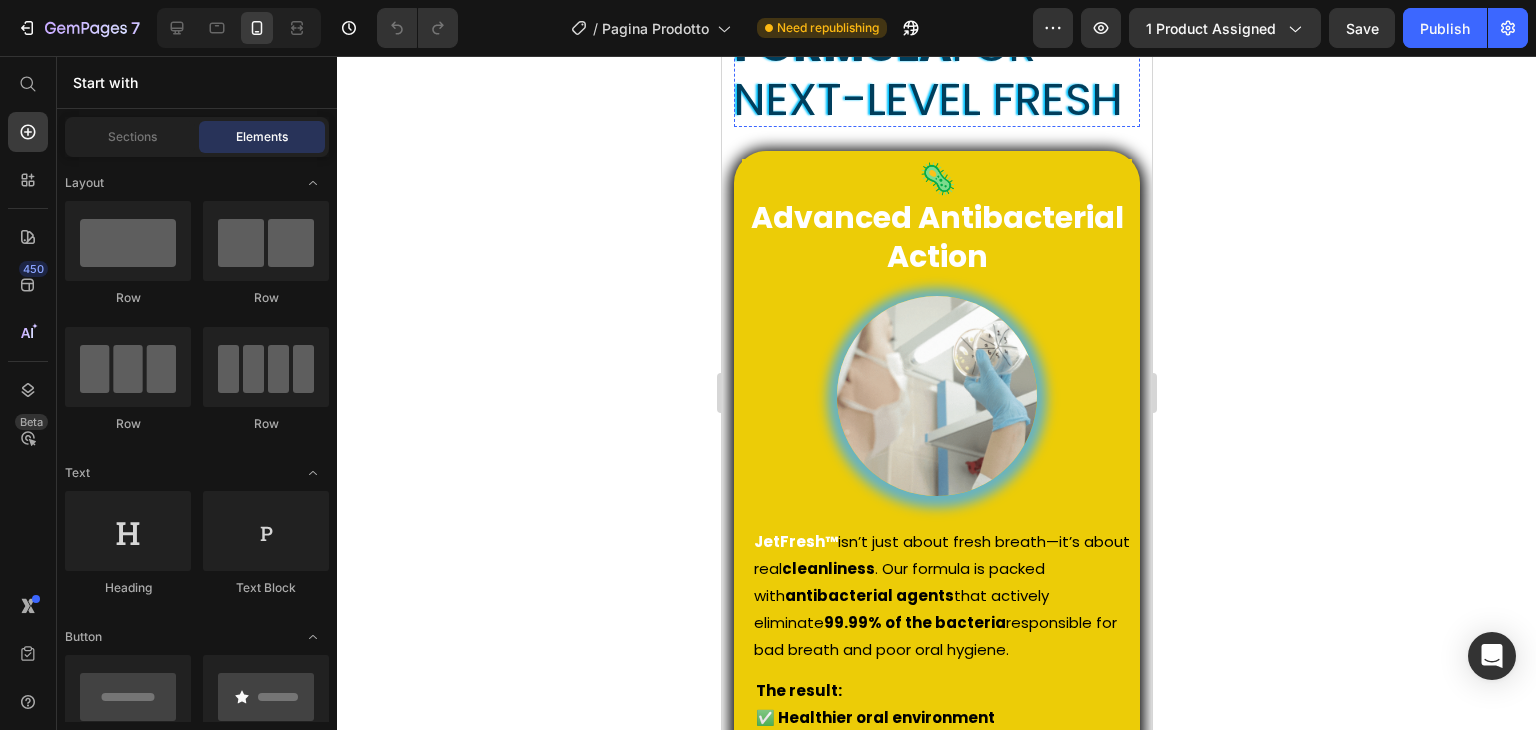 click at bounding box center [776, 27] 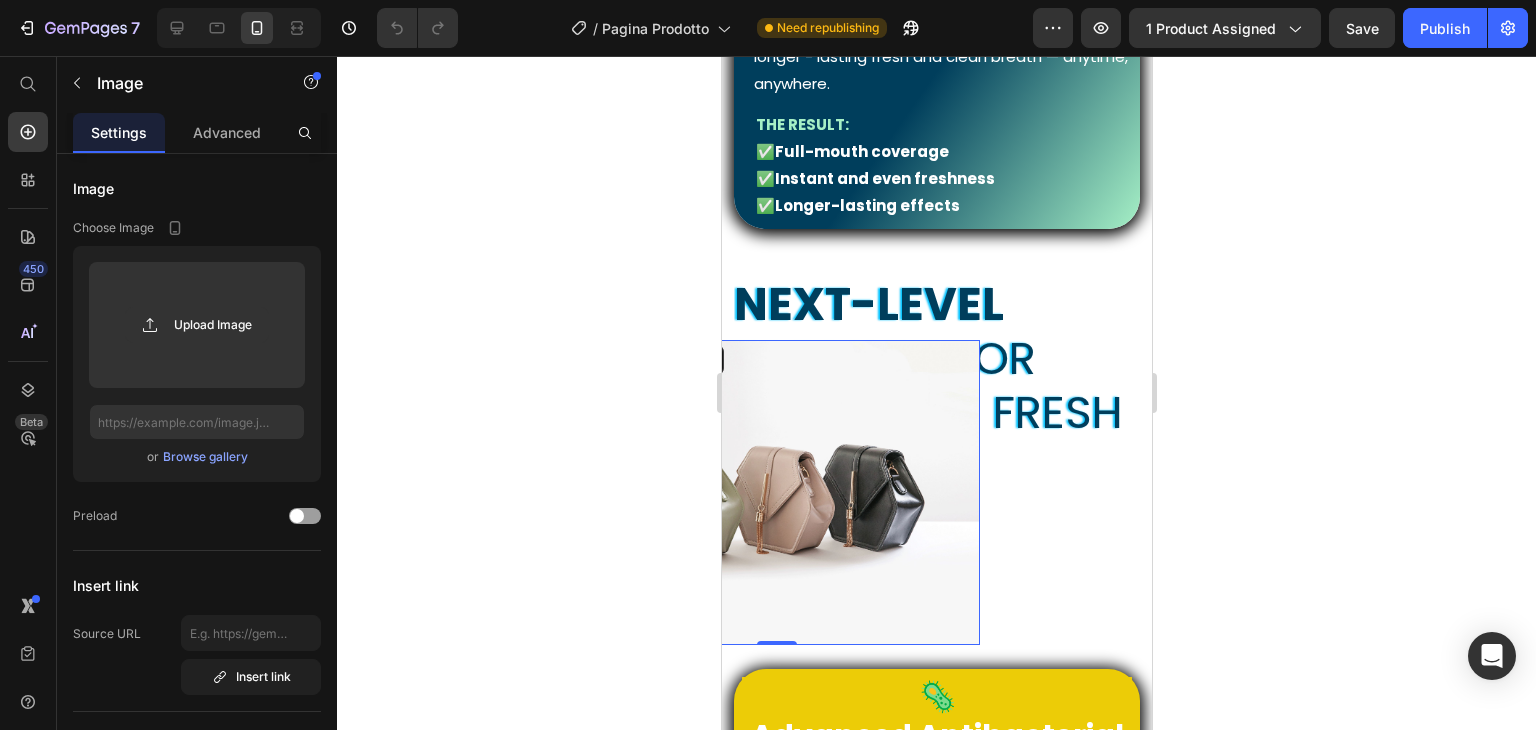 scroll, scrollTop: 1400, scrollLeft: 0, axis: vertical 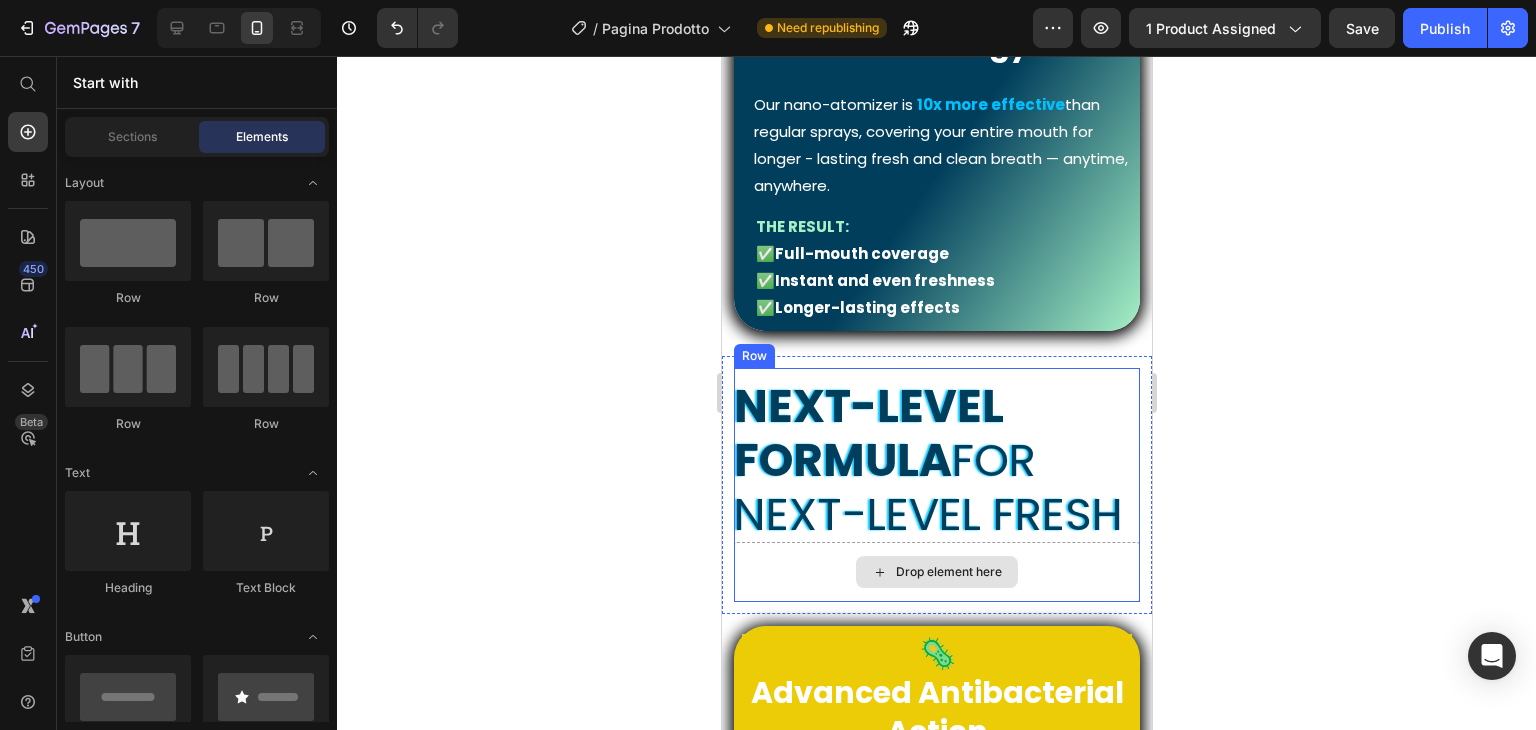 click on "Drop element here" at bounding box center (936, 572) 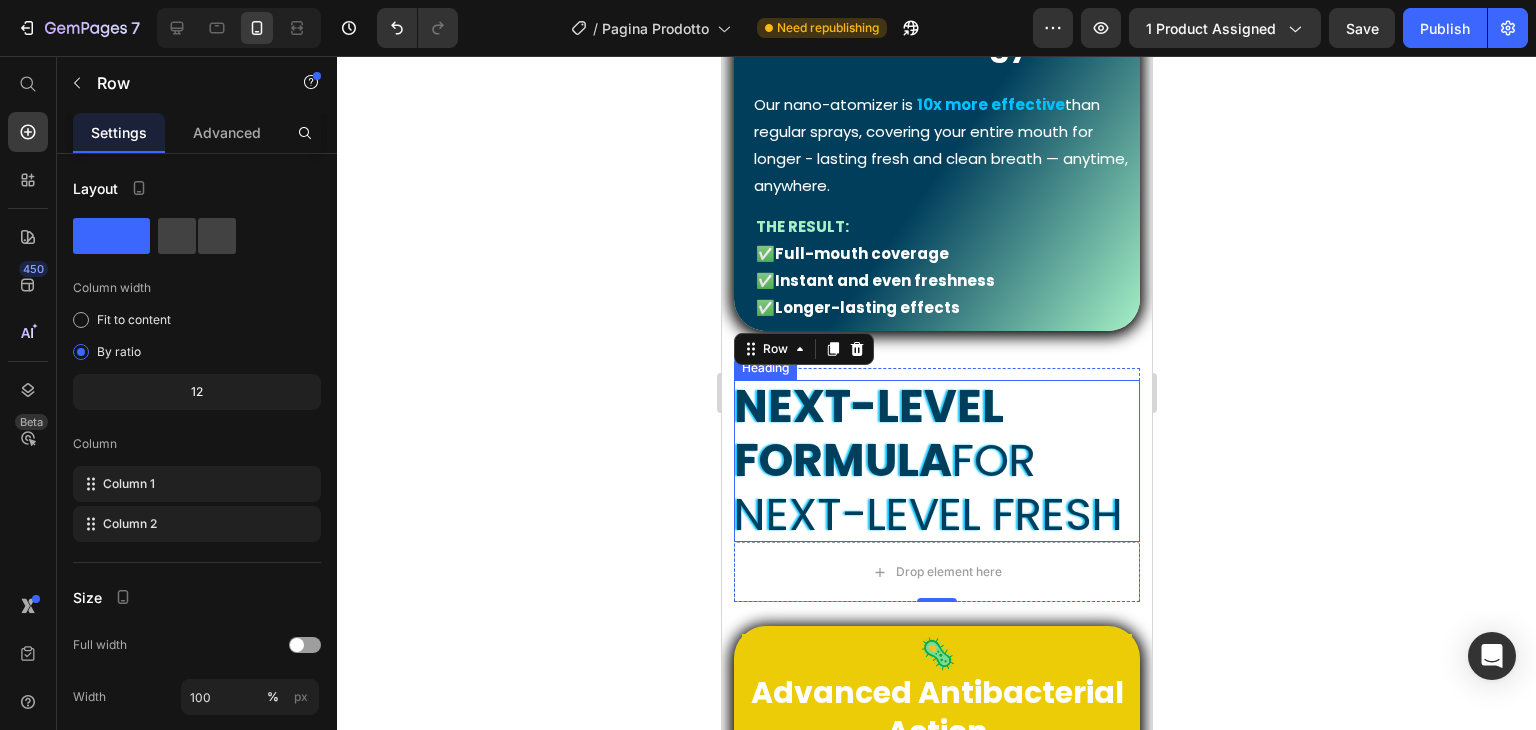 click on "Next-level formula" at bounding box center [868, 433] 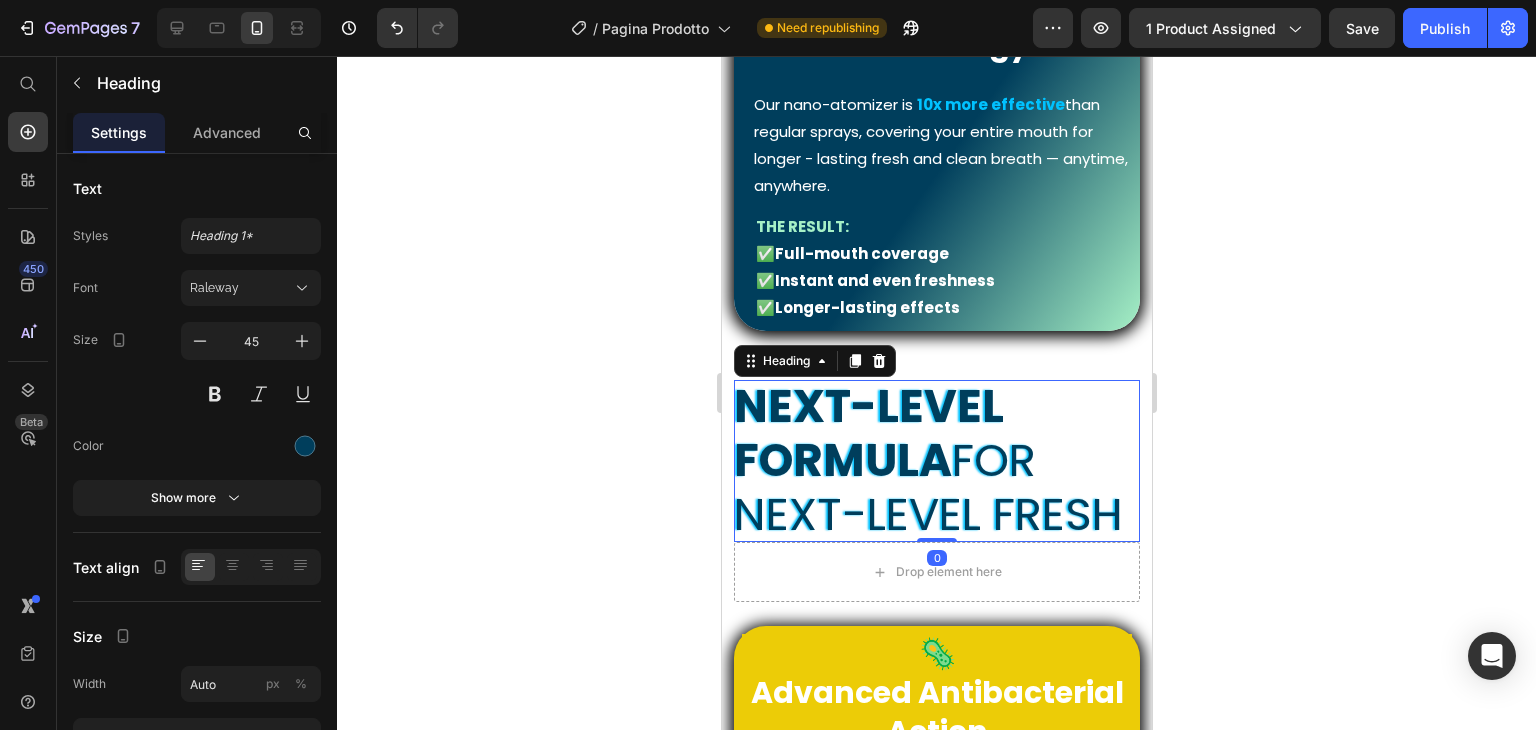 click on "Next-level formula" at bounding box center [868, 433] 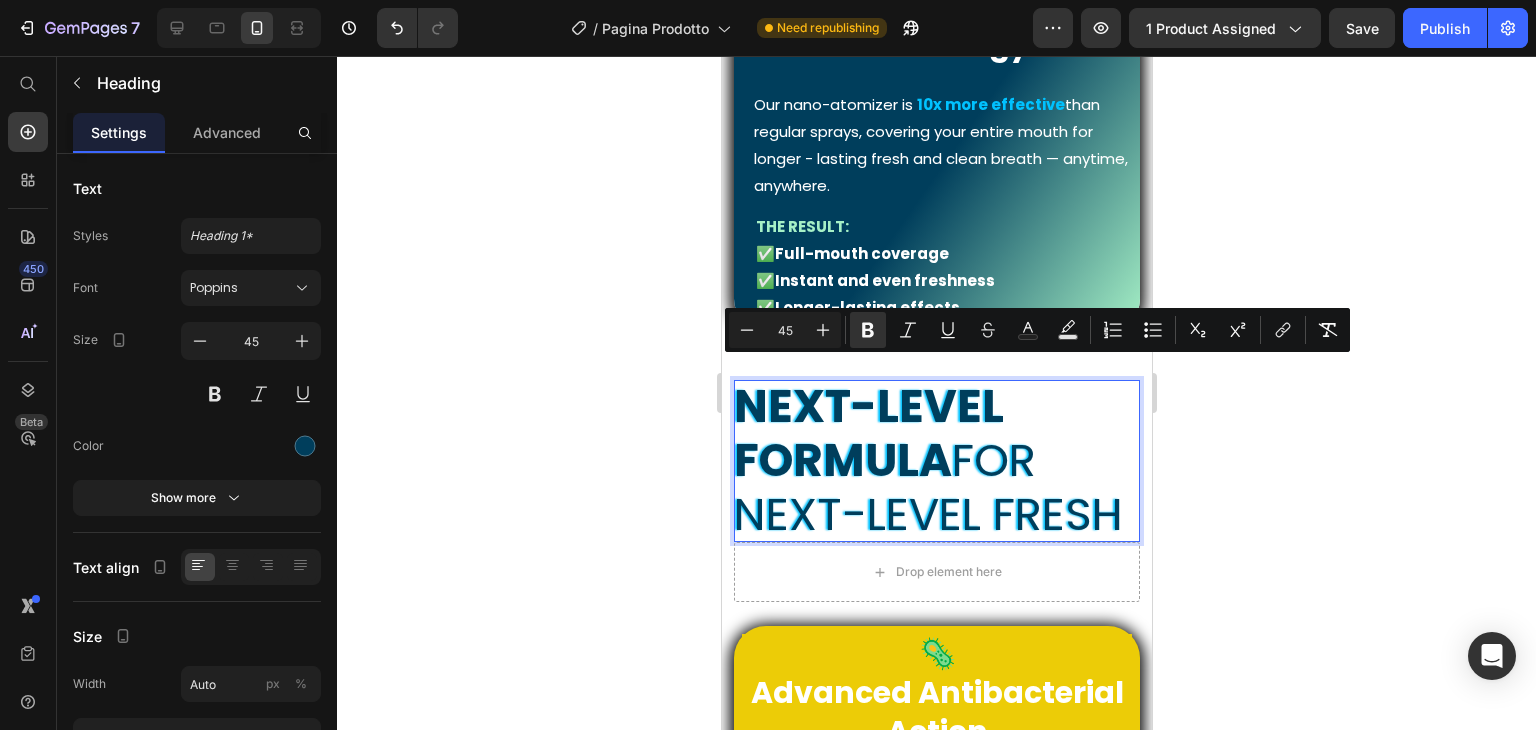 click 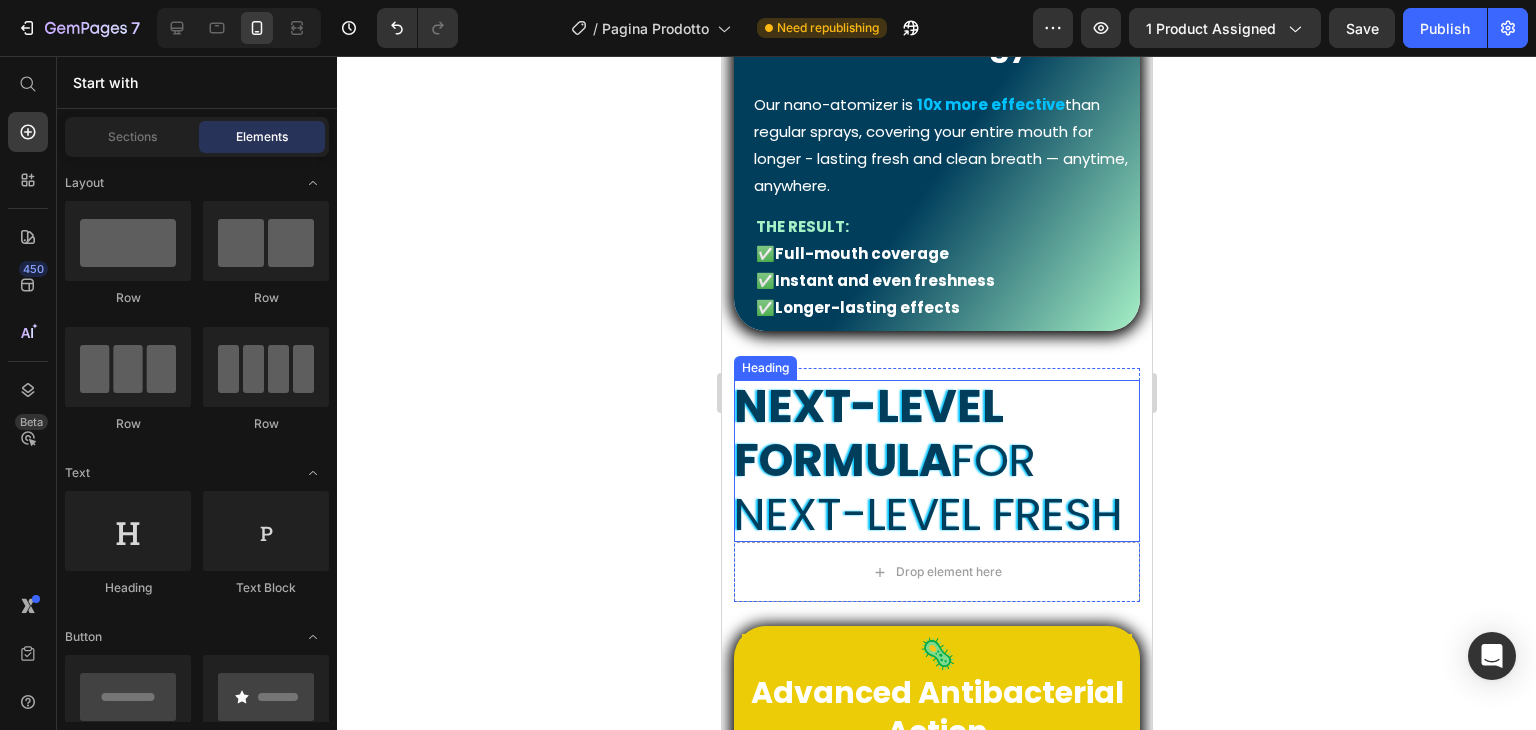 click on "⁠⁠⁠⁠⁠⁠⁠ Next-level formula  for next-level fresh" at bounding box center [936, 461] 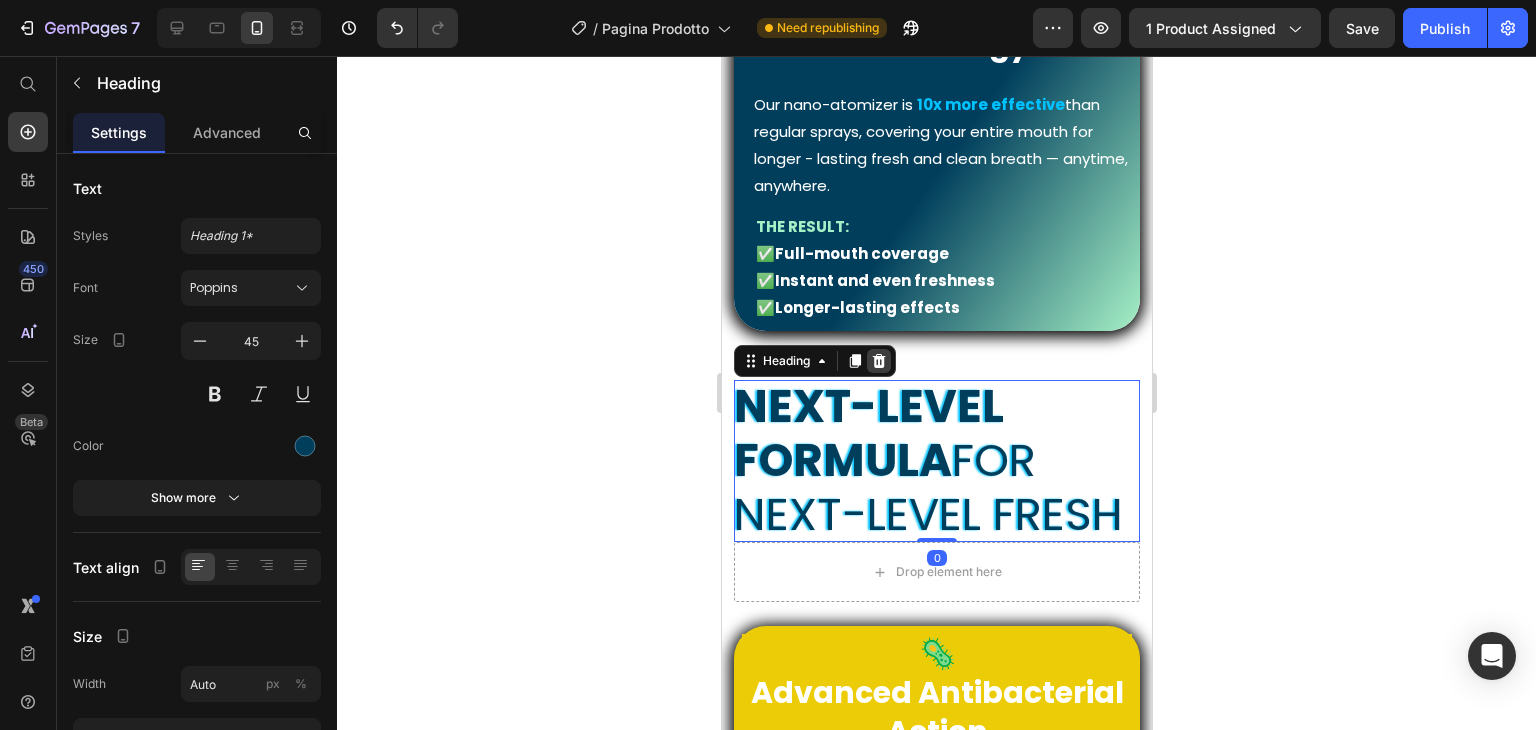 click 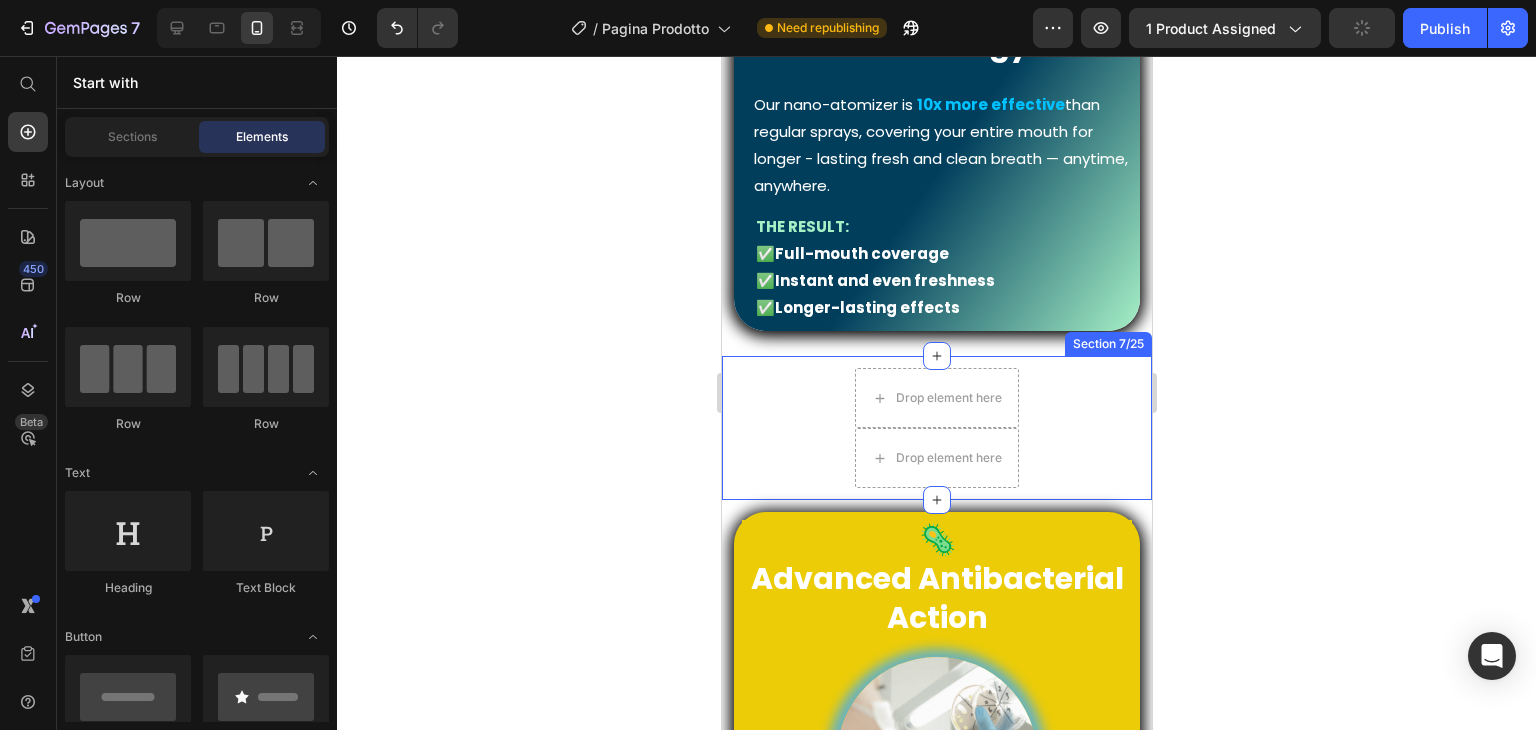 click on "Drop element here
Drop element here Row Section 7/25" at bounding box center [936, 428] 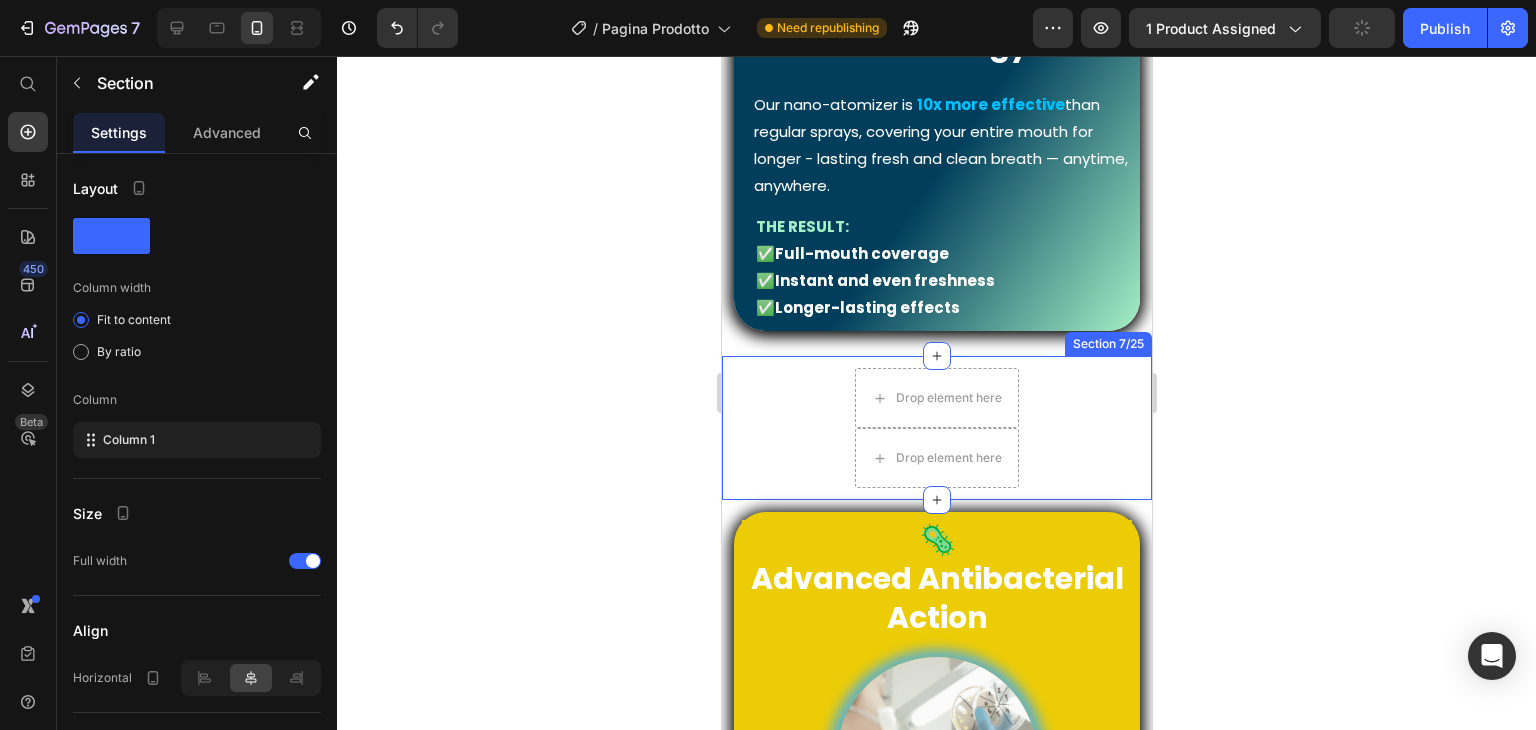 click on "Drop element here" at bounding box center [936, 458] 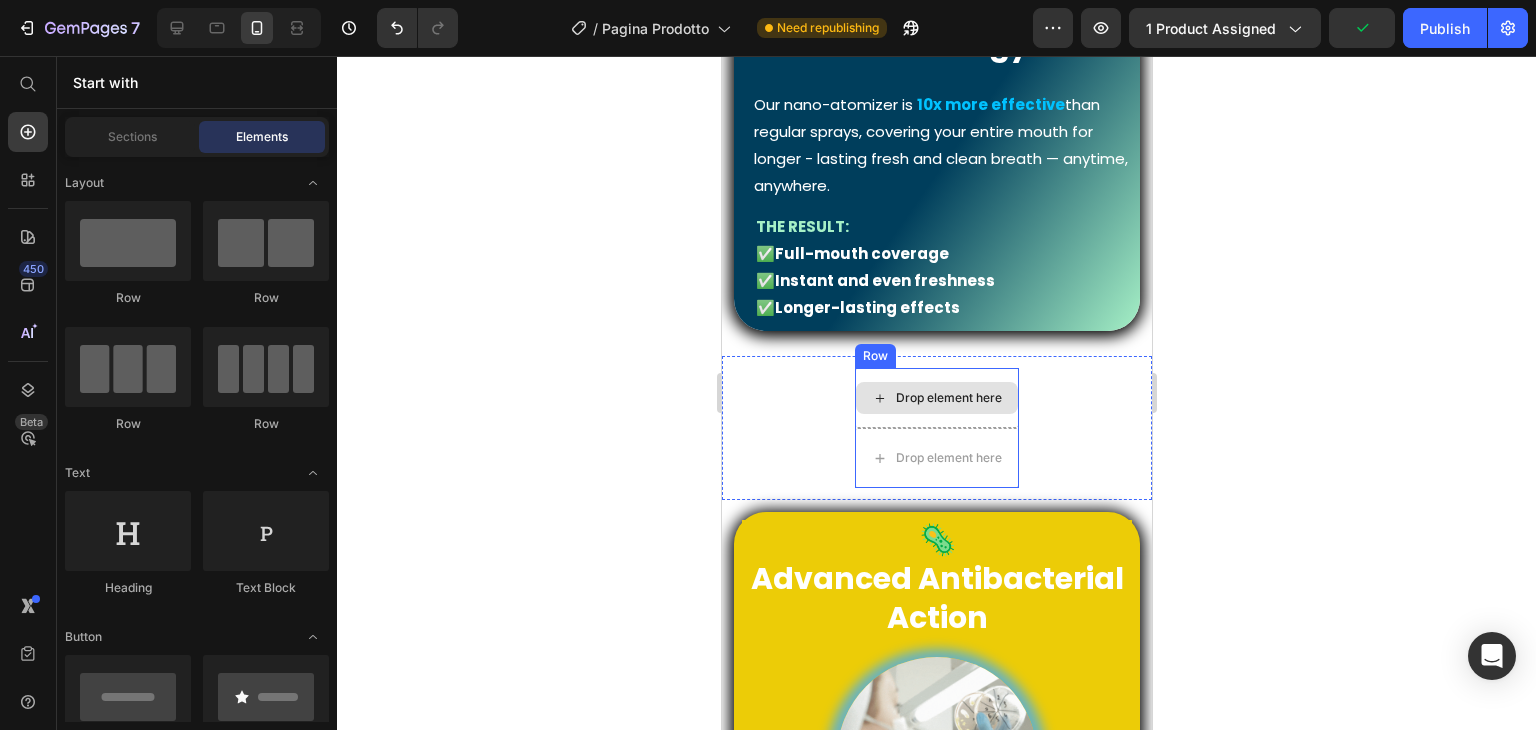 click on "Drop element here" at bounding box center (936, 398) 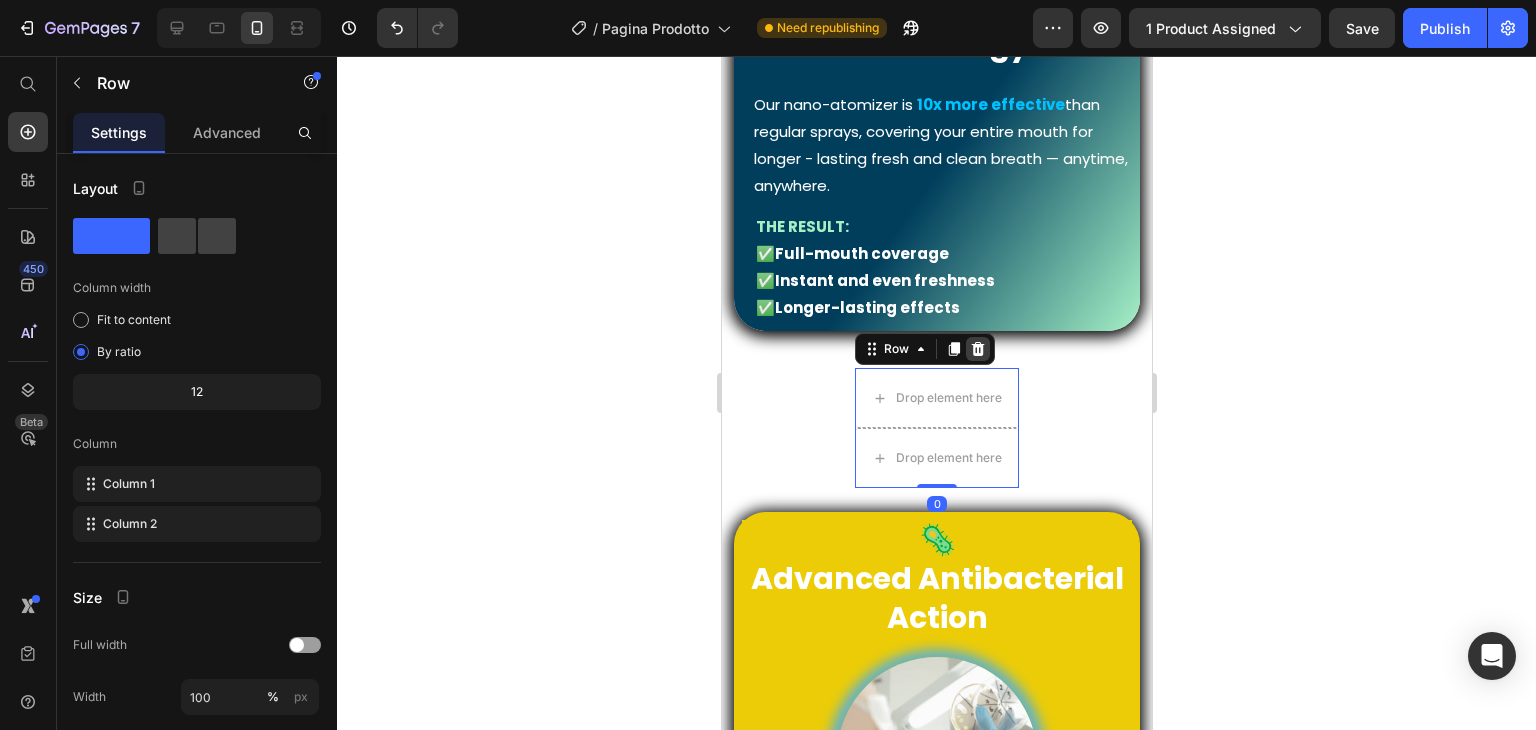 click 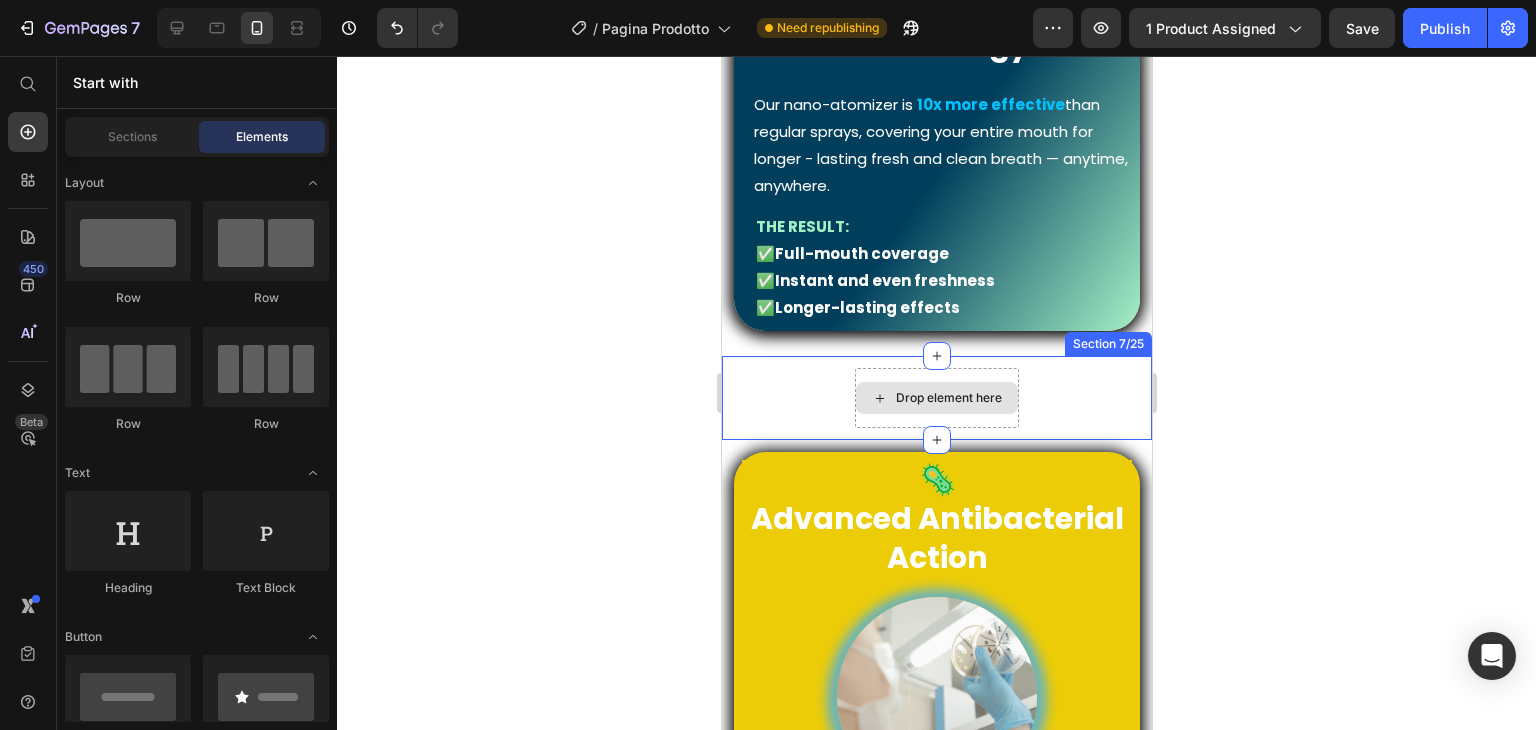 click on "Drop element here" at bounding box center [948, 398] 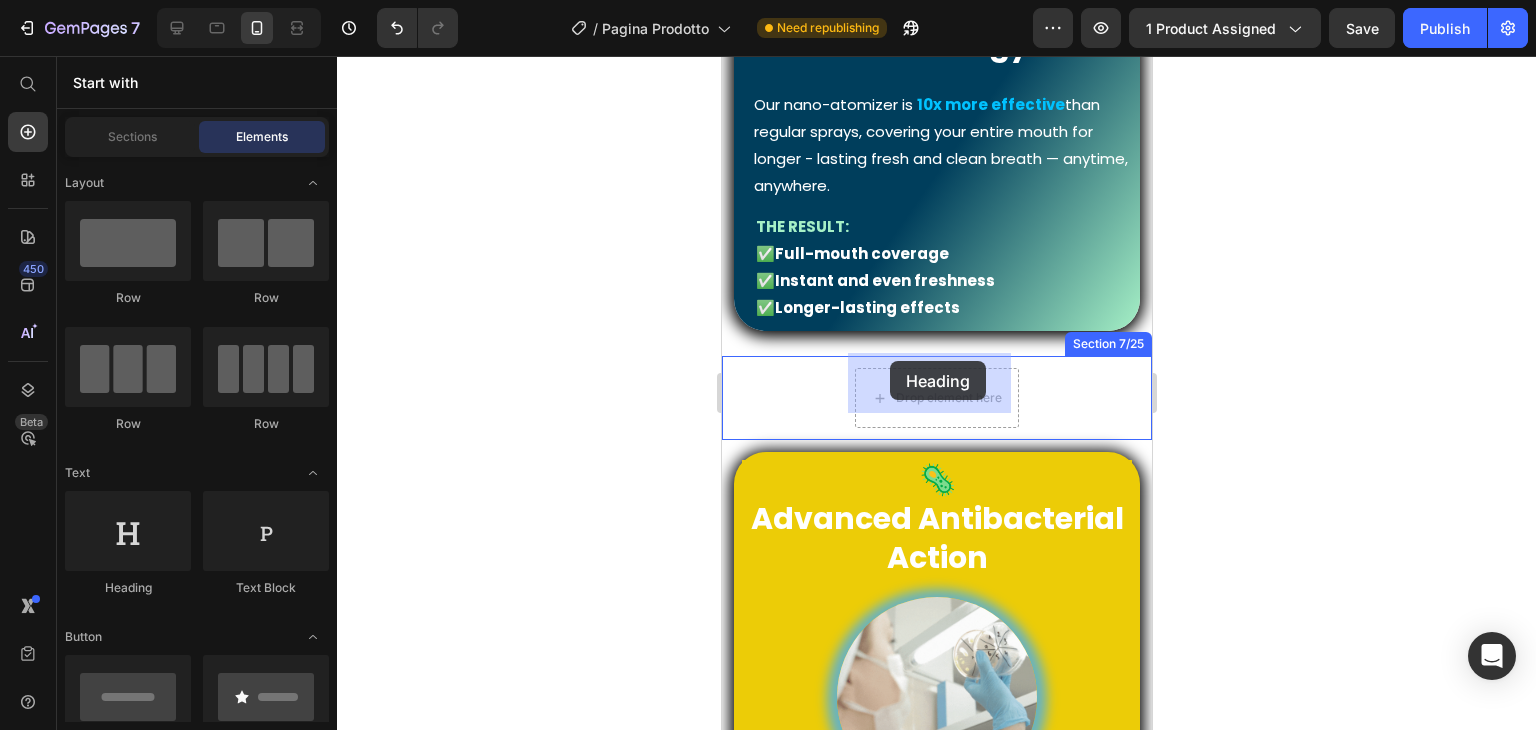 drag, startPoint x: 871, startPoint y: 580, endPoint x: 889, endPoint y: 361, distance: 219.73848 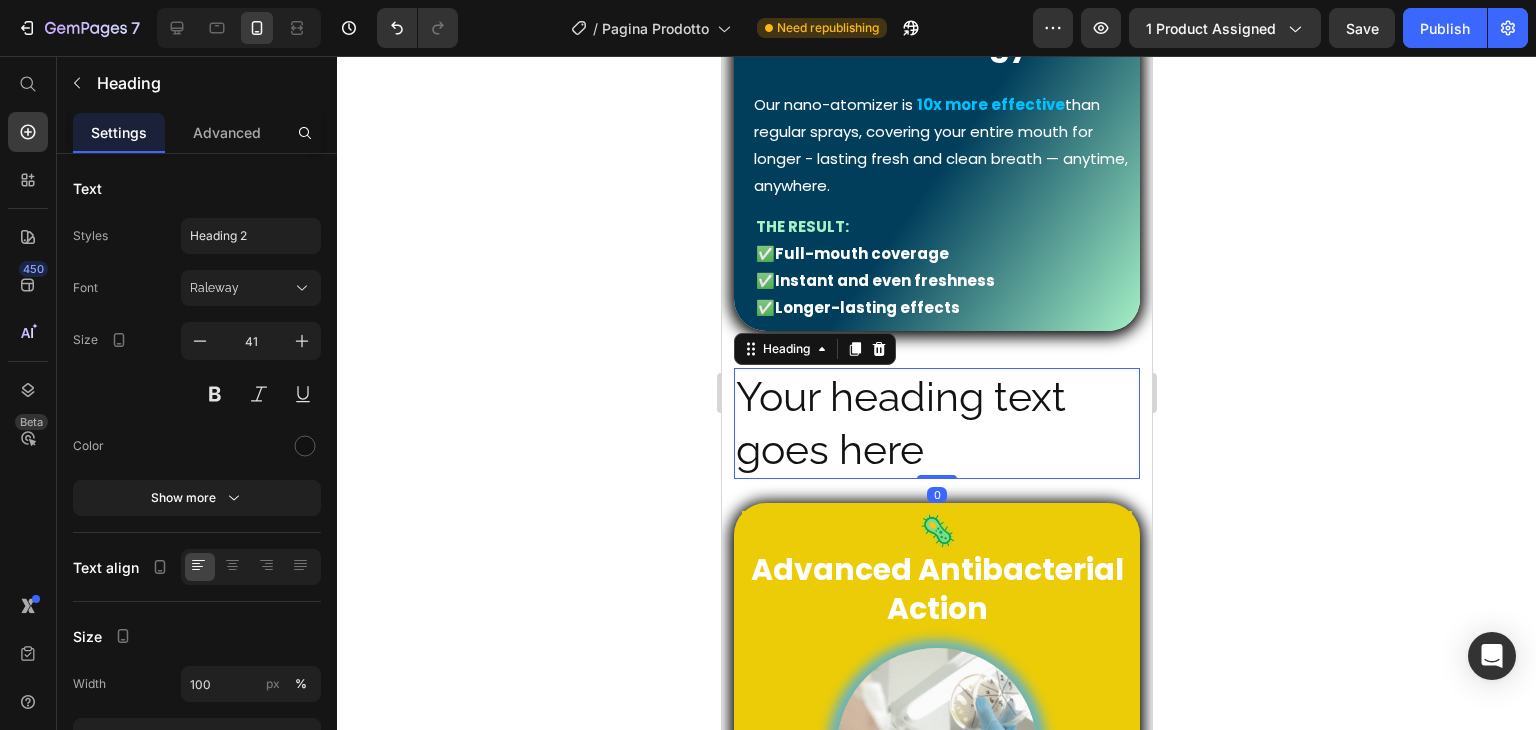click on "Your heading text goes here" at bounding box center (936, 423) 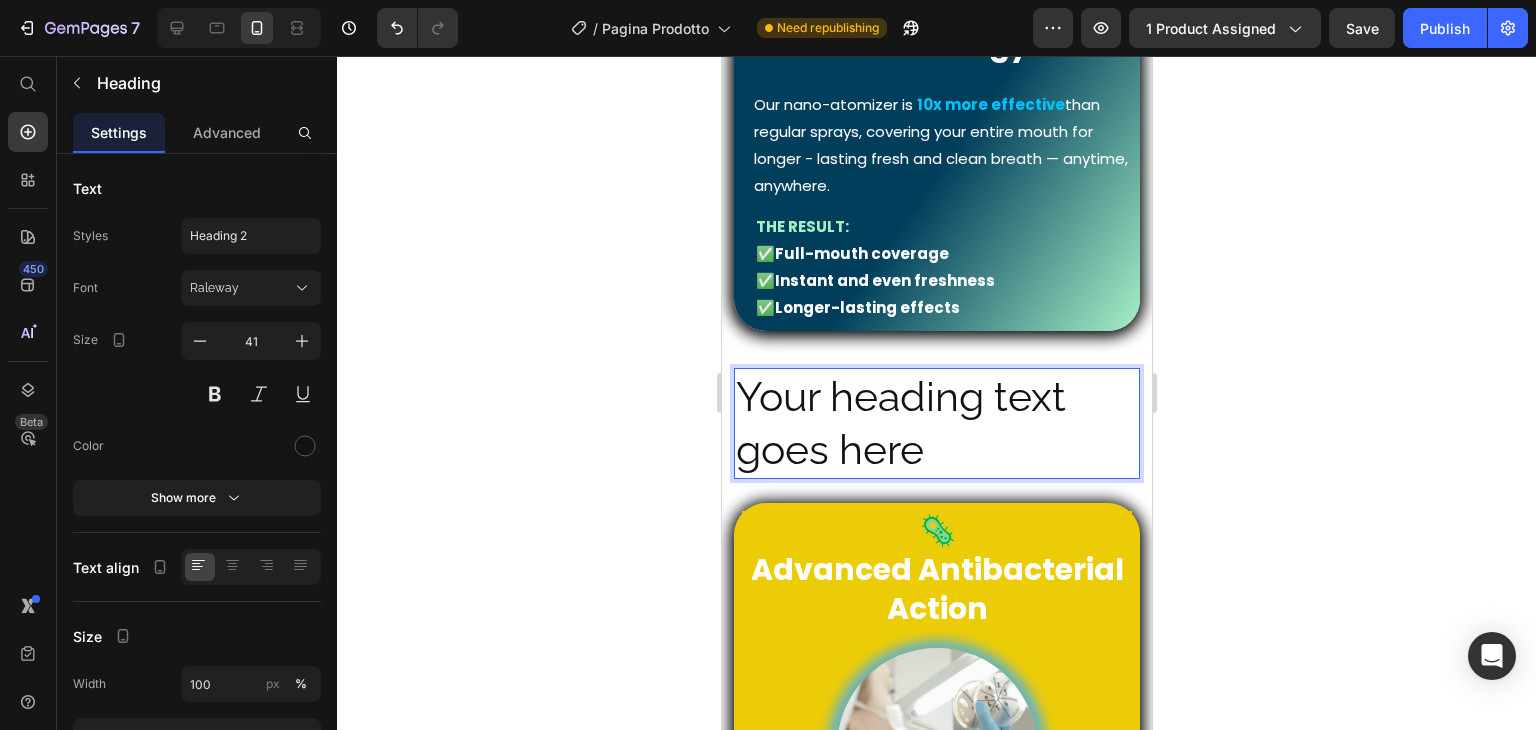 click on "Your heading text goes here" at bounding box center [936, 423] 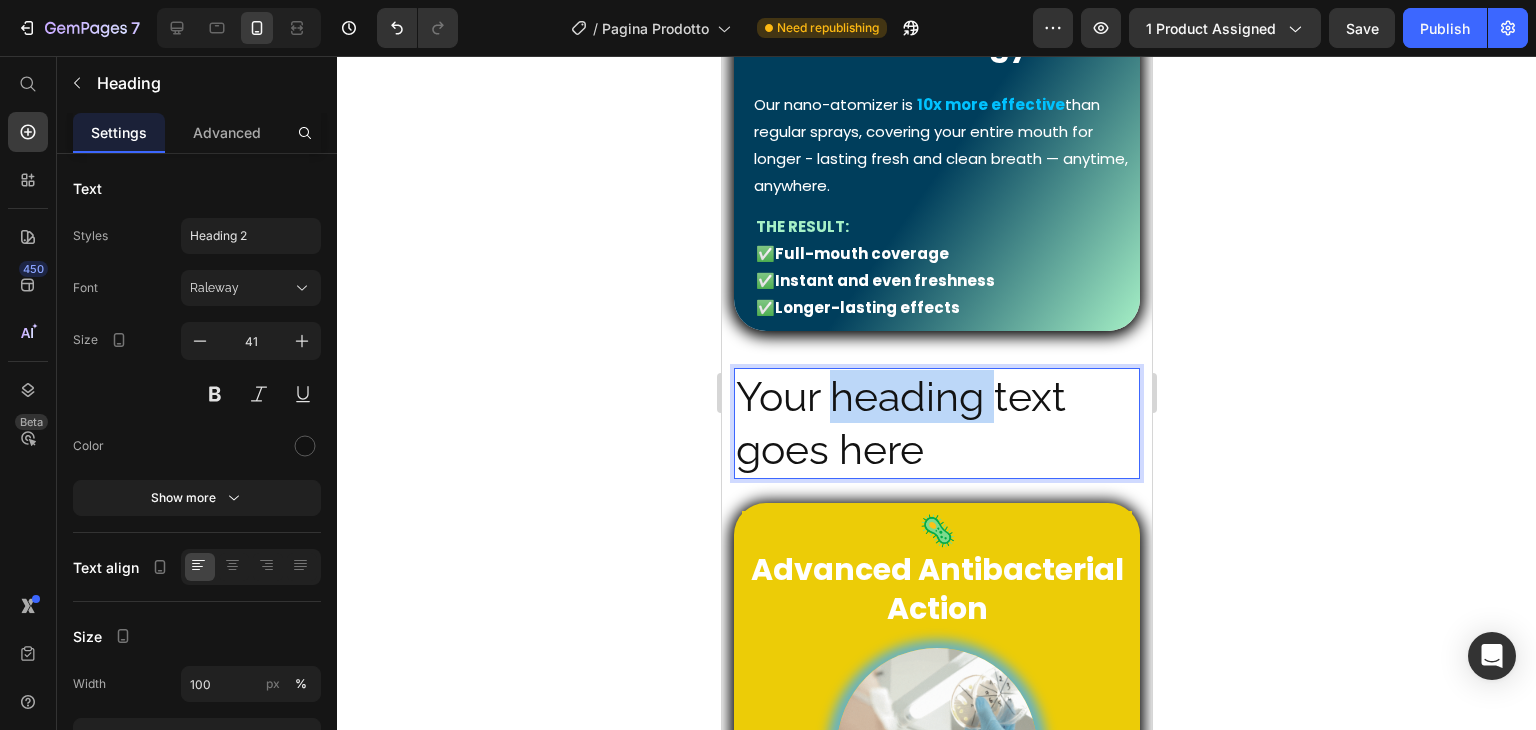 click on "Your heading text goes here" at bounding box center (936, 423) 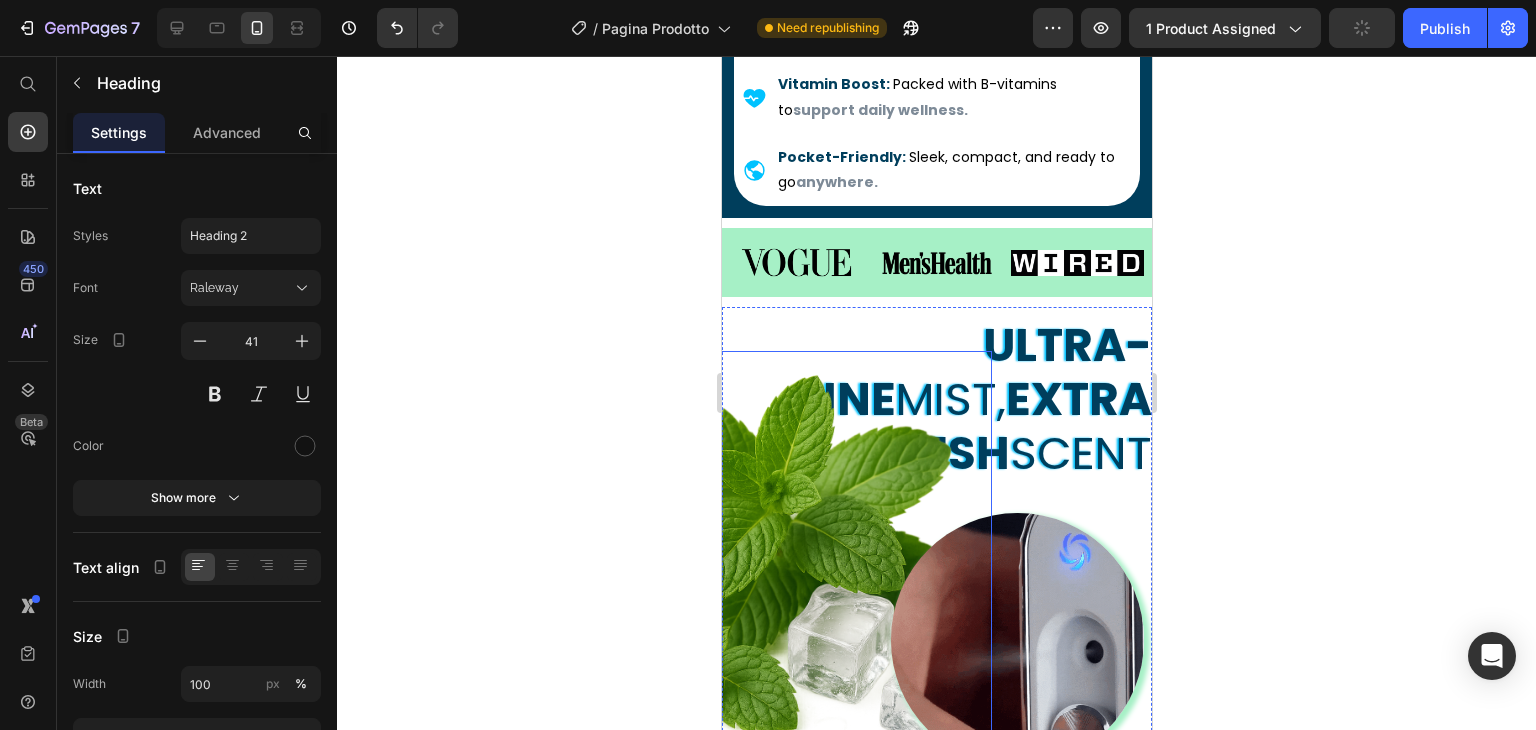scroll, scrollTop: 700, scrollLeft: 0, axis: vertical 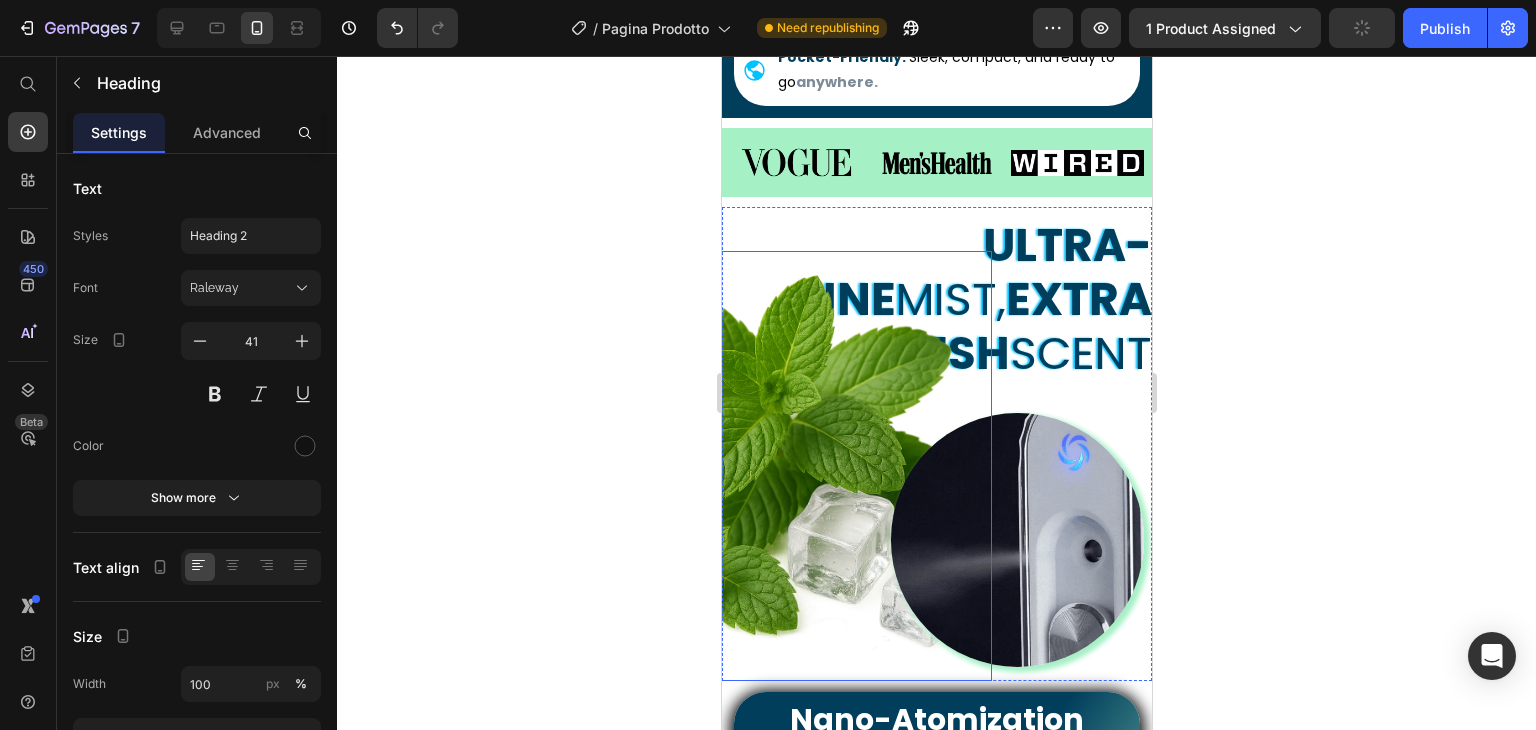 click on "extra fresh" at bounding box center [1009, 326] 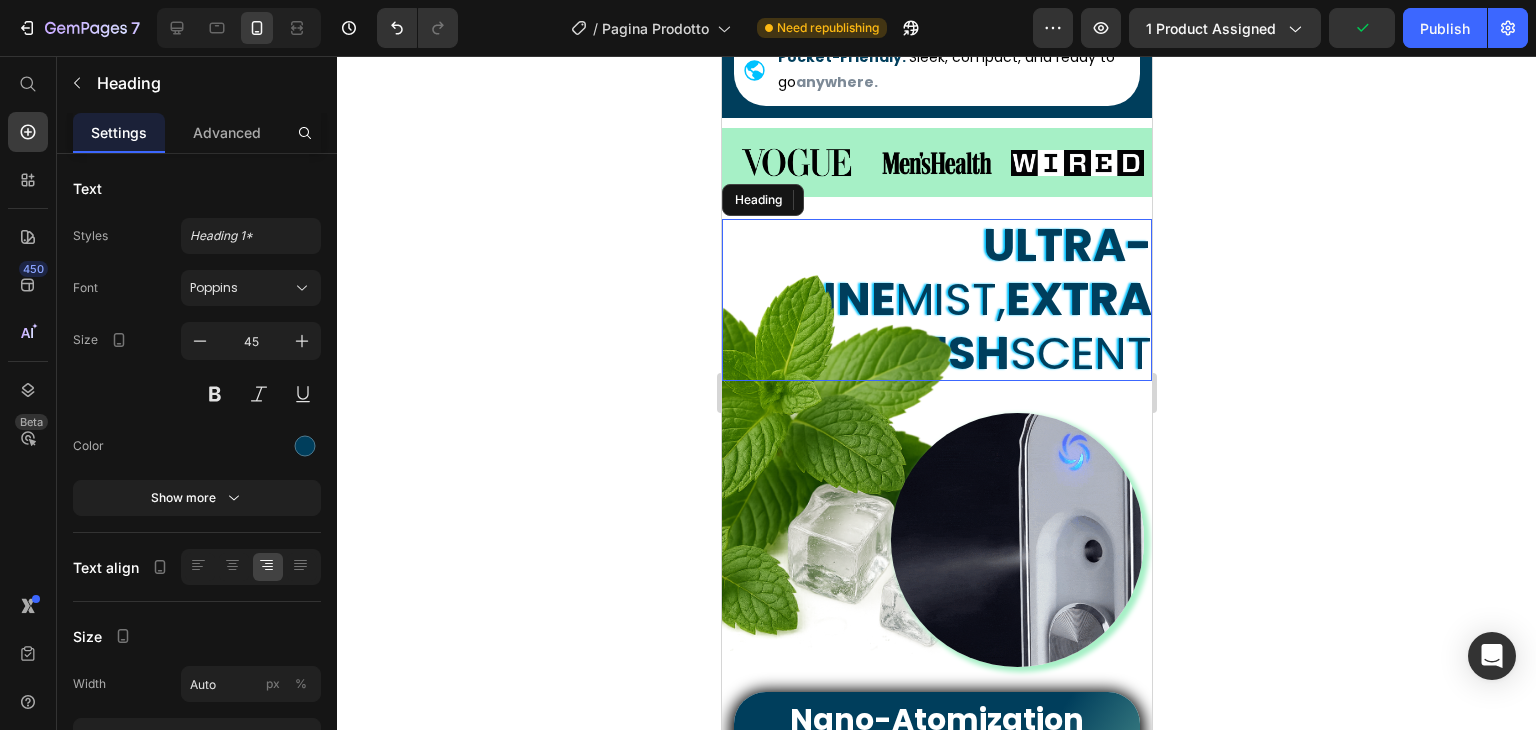 click on "extra fresh" at bounding box center [1009, 326] 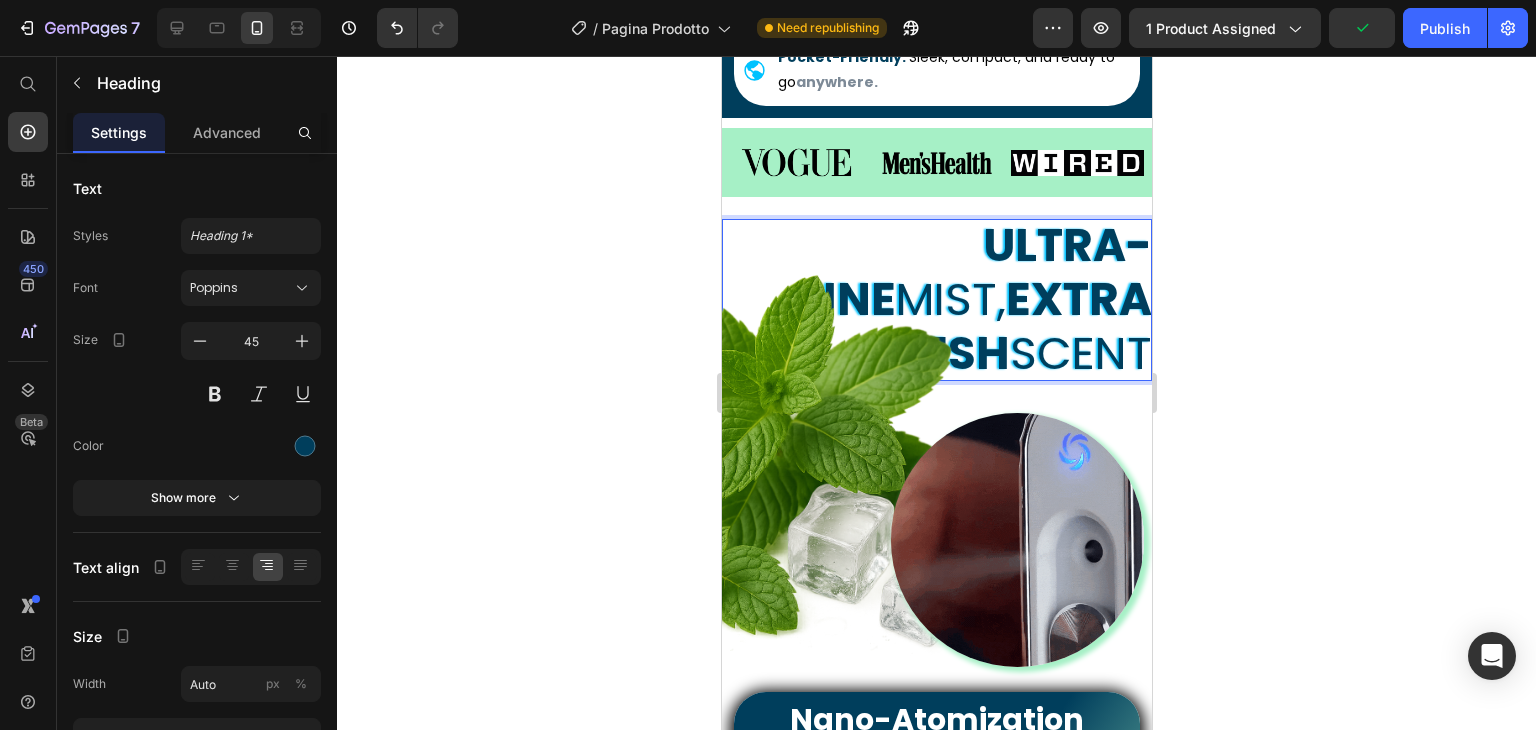 click on "extra fresh" at bounding box center (1009, 326) 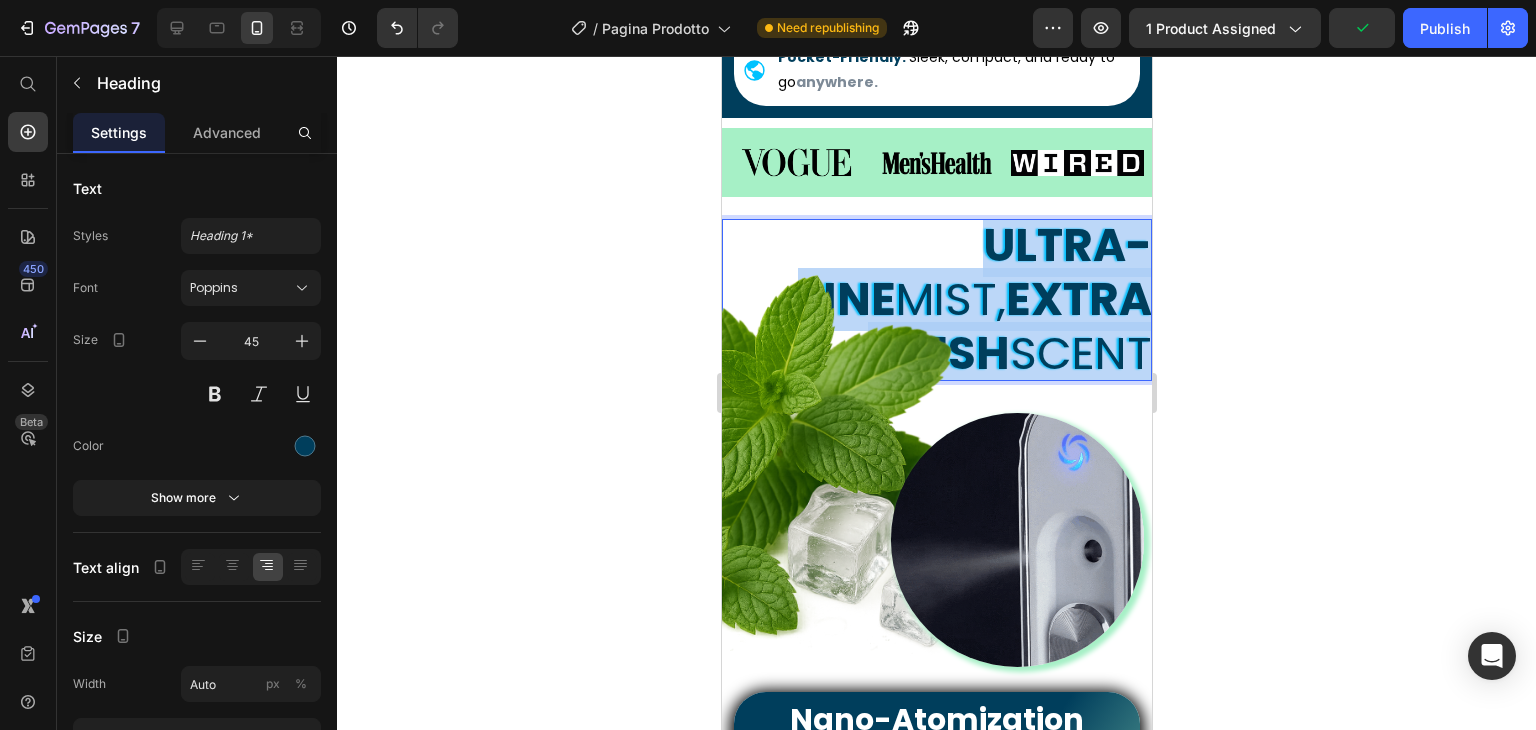 click on "extra fresh" at bounding box center (1009, 326) 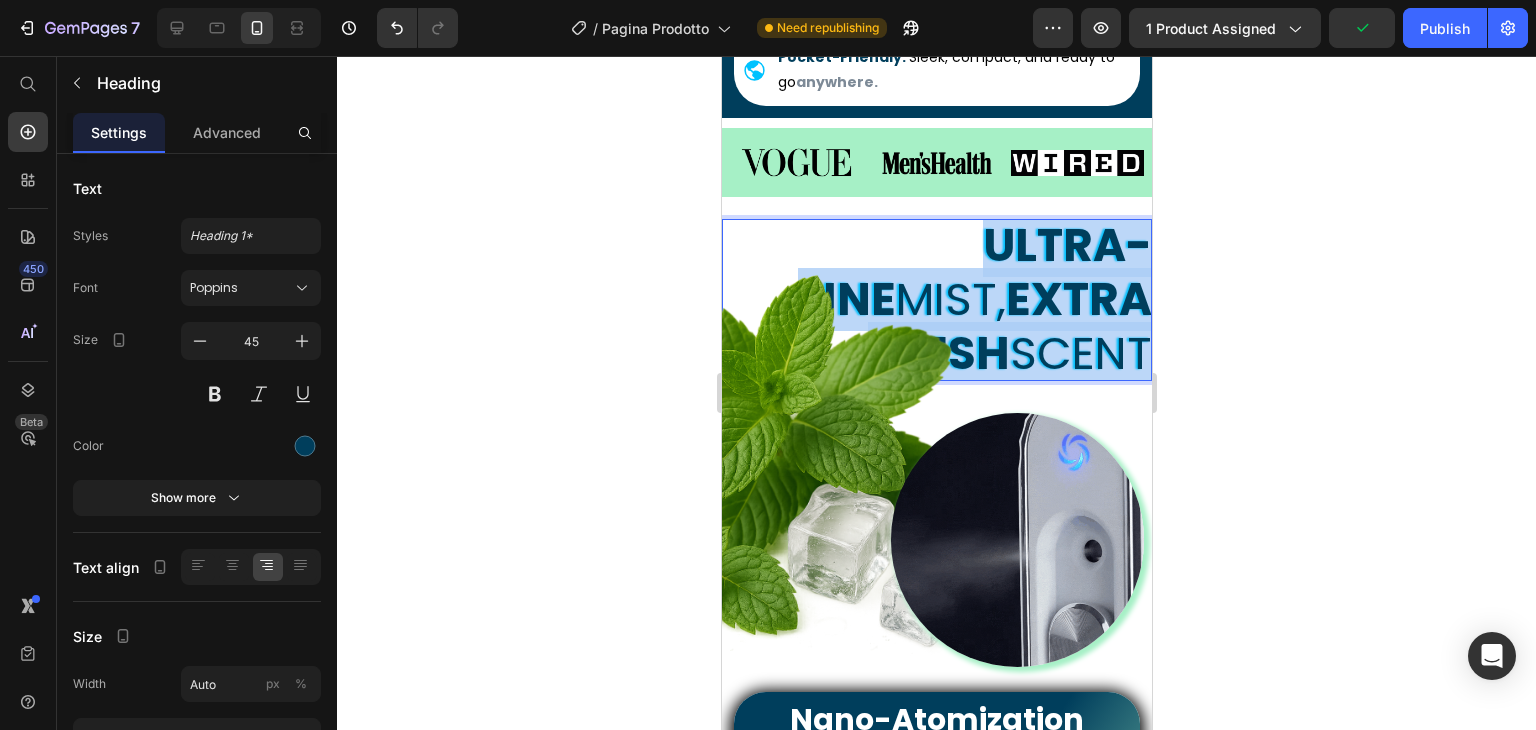 click on "extra fresh" at bounding box center [1009, 326] 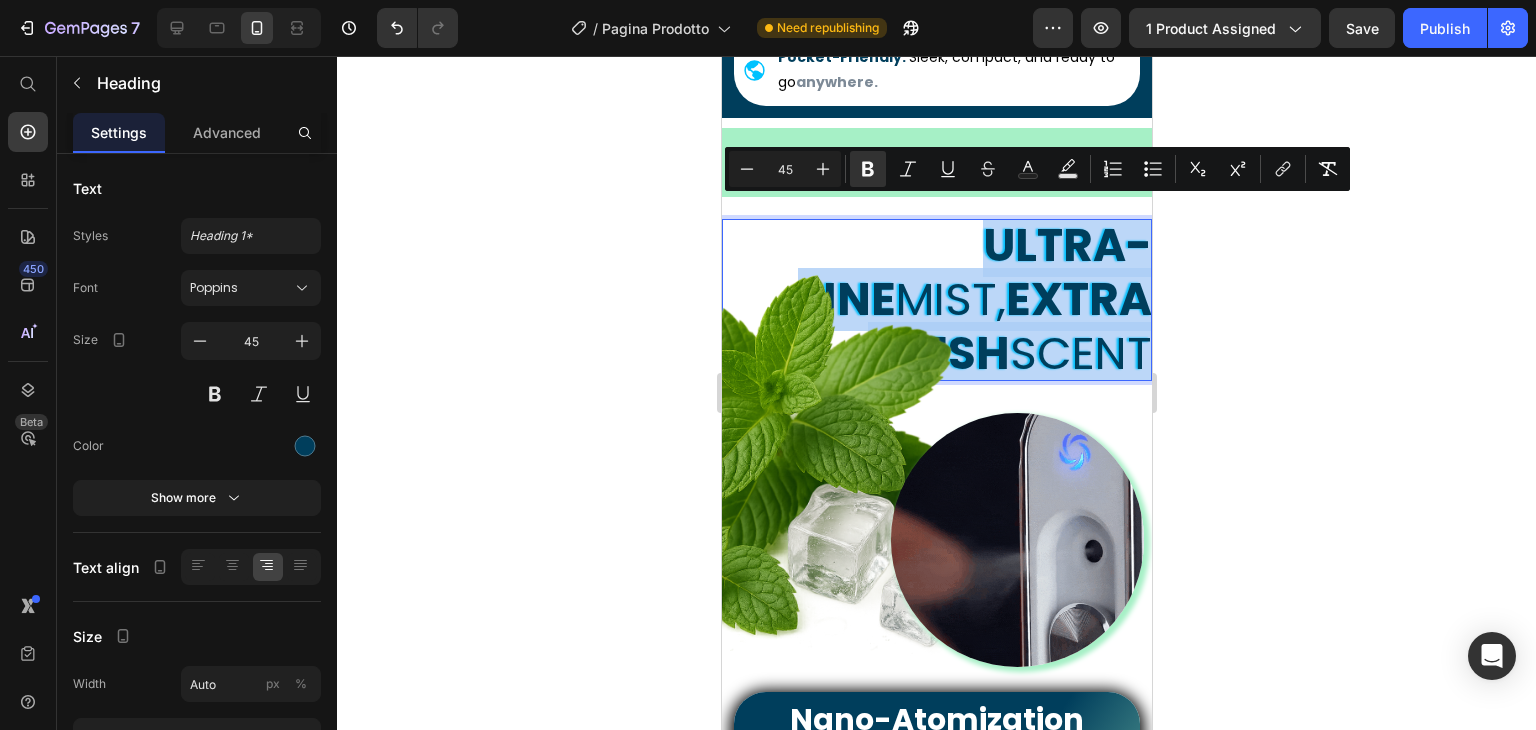 copy on "Ultra-fine  mist,  extra fresh  scent" 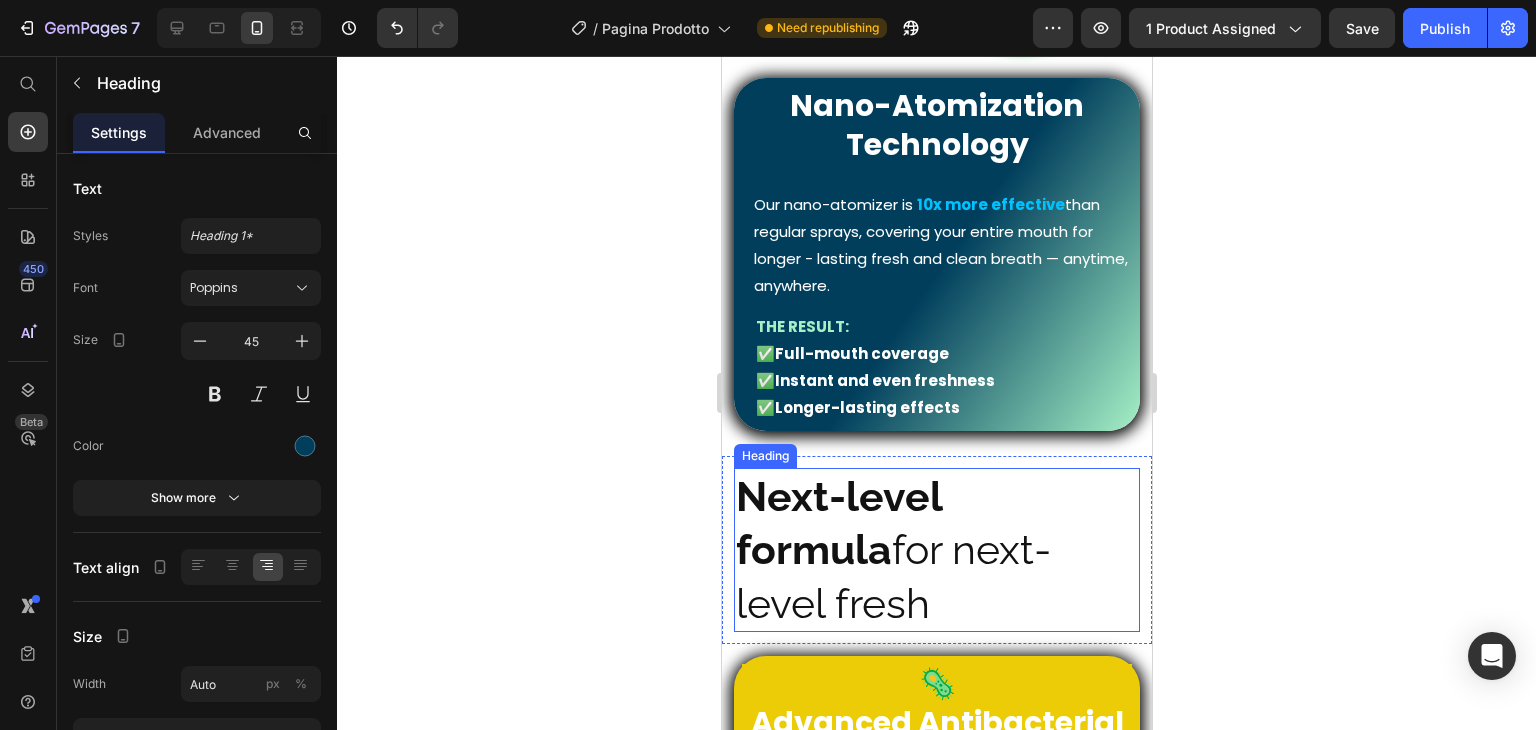 scroll, scrollTop: 1400, scrollLeft: 0, axis: vertical 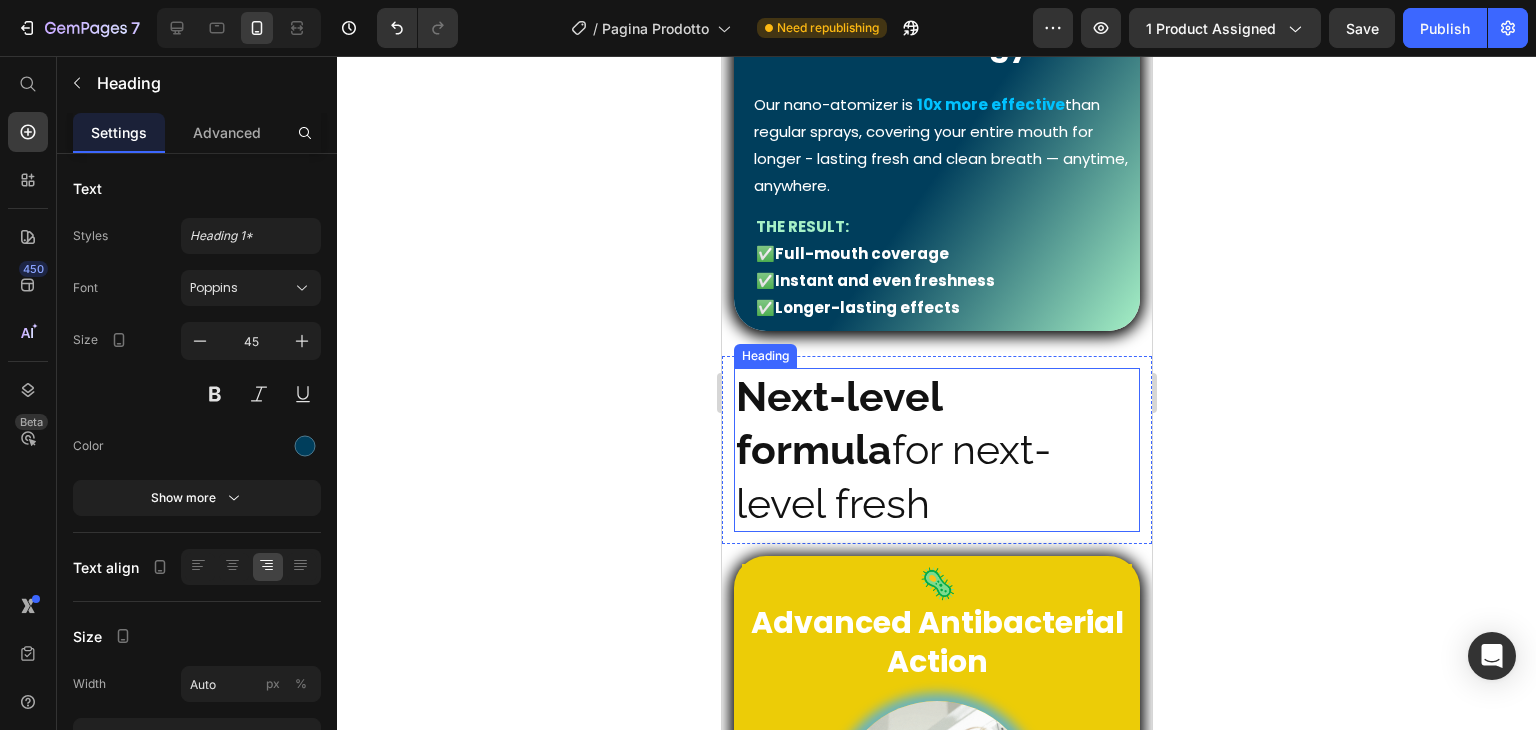 click on "Next-level formula" at bounding box center (838, 423) 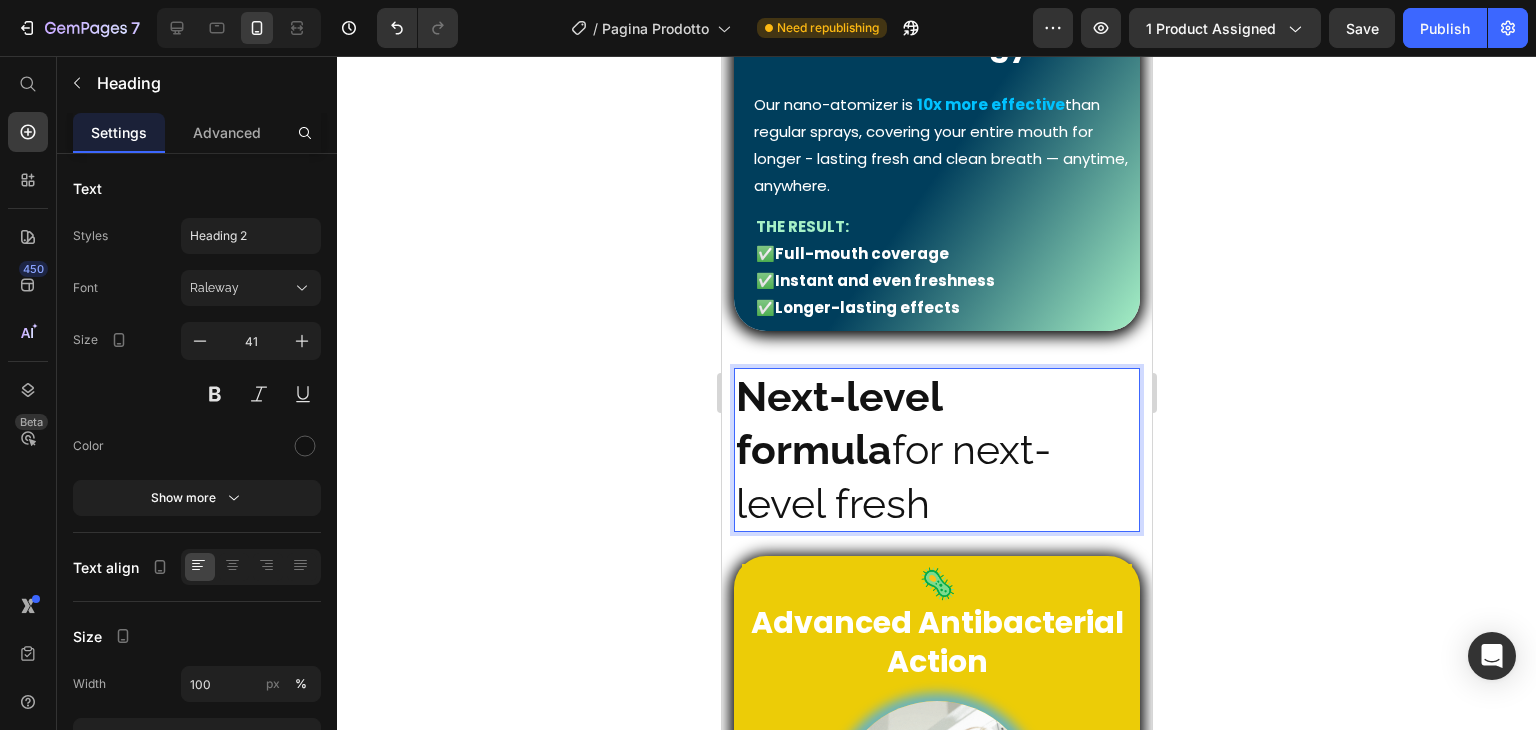 click on "Next-level formula" at bounding box center (838, 423) 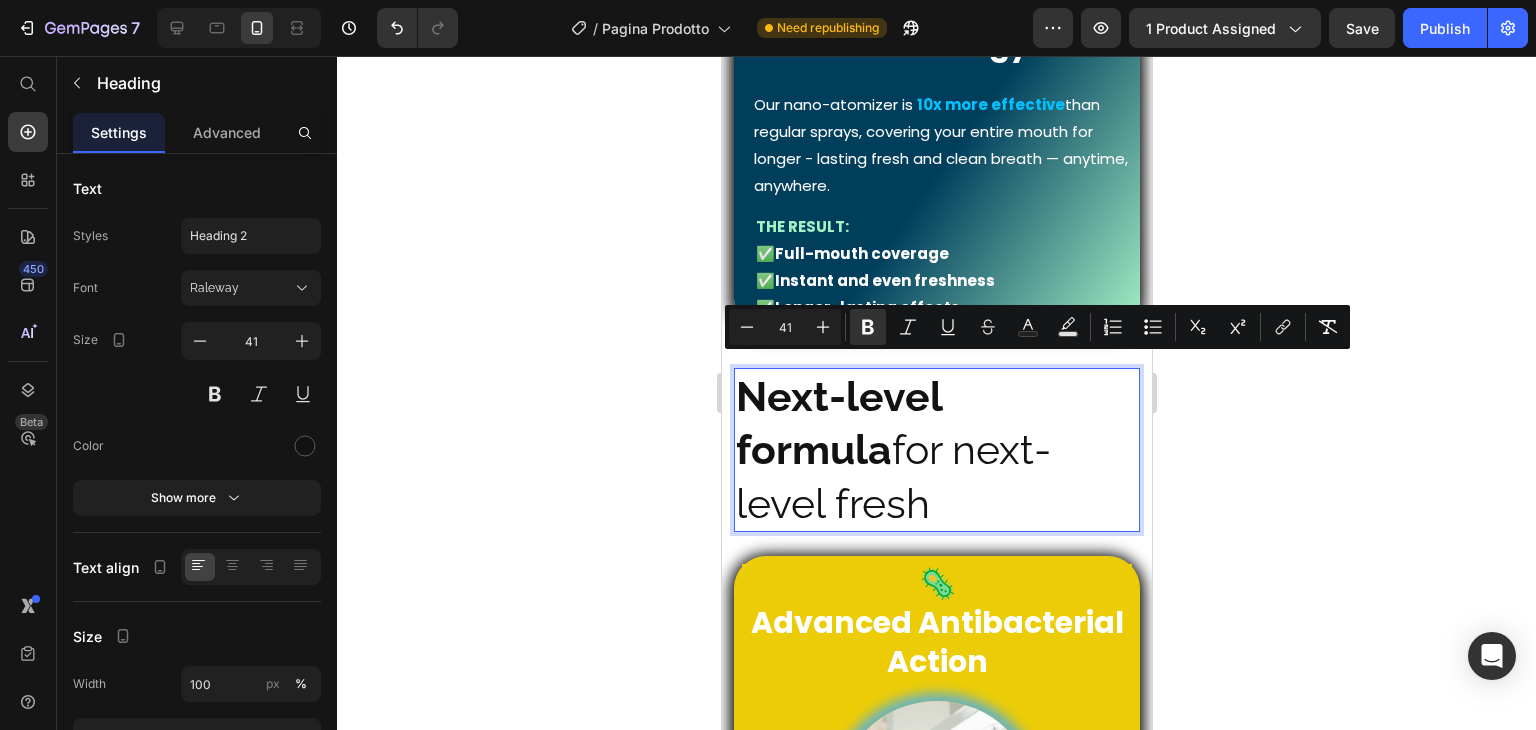click on "Next-level formula" at bounding box center [838, 423] 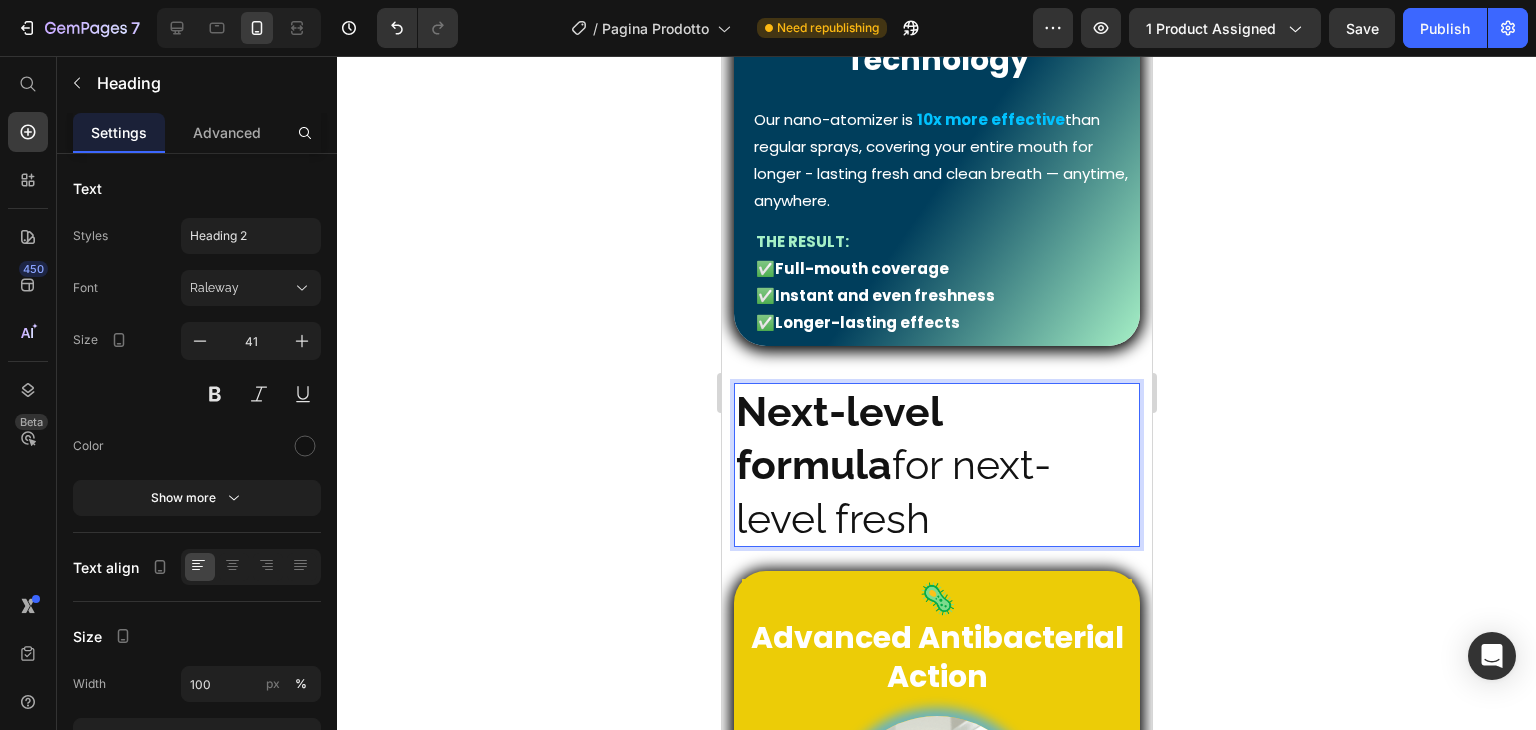 scroll, scrollTop: 1400, scrollLeft: 0, axis: vertical 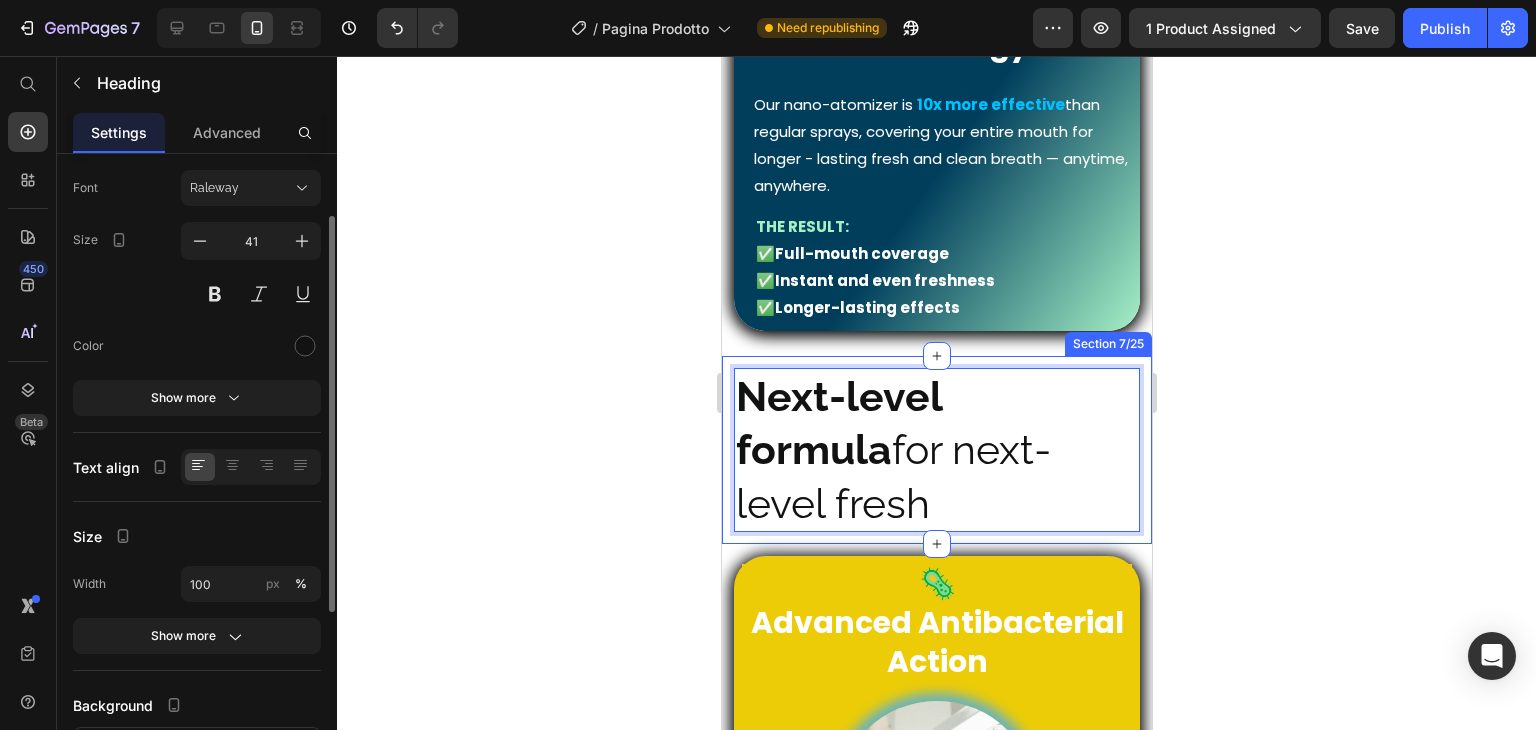 click on "Text Styles Heading 2 Font Raleway Size 41 Color Show more" 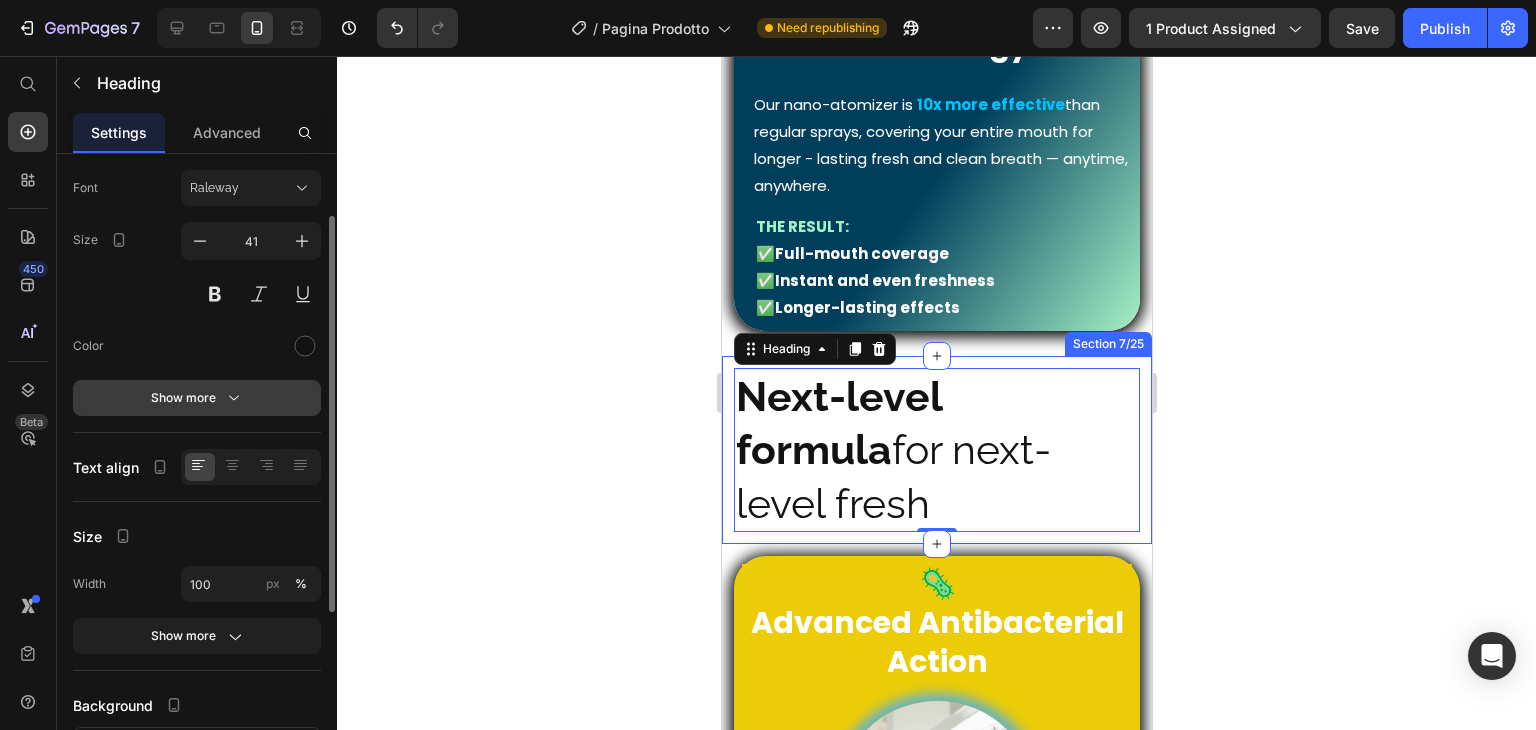 click on "Show more" at bounding box center [197, 398] 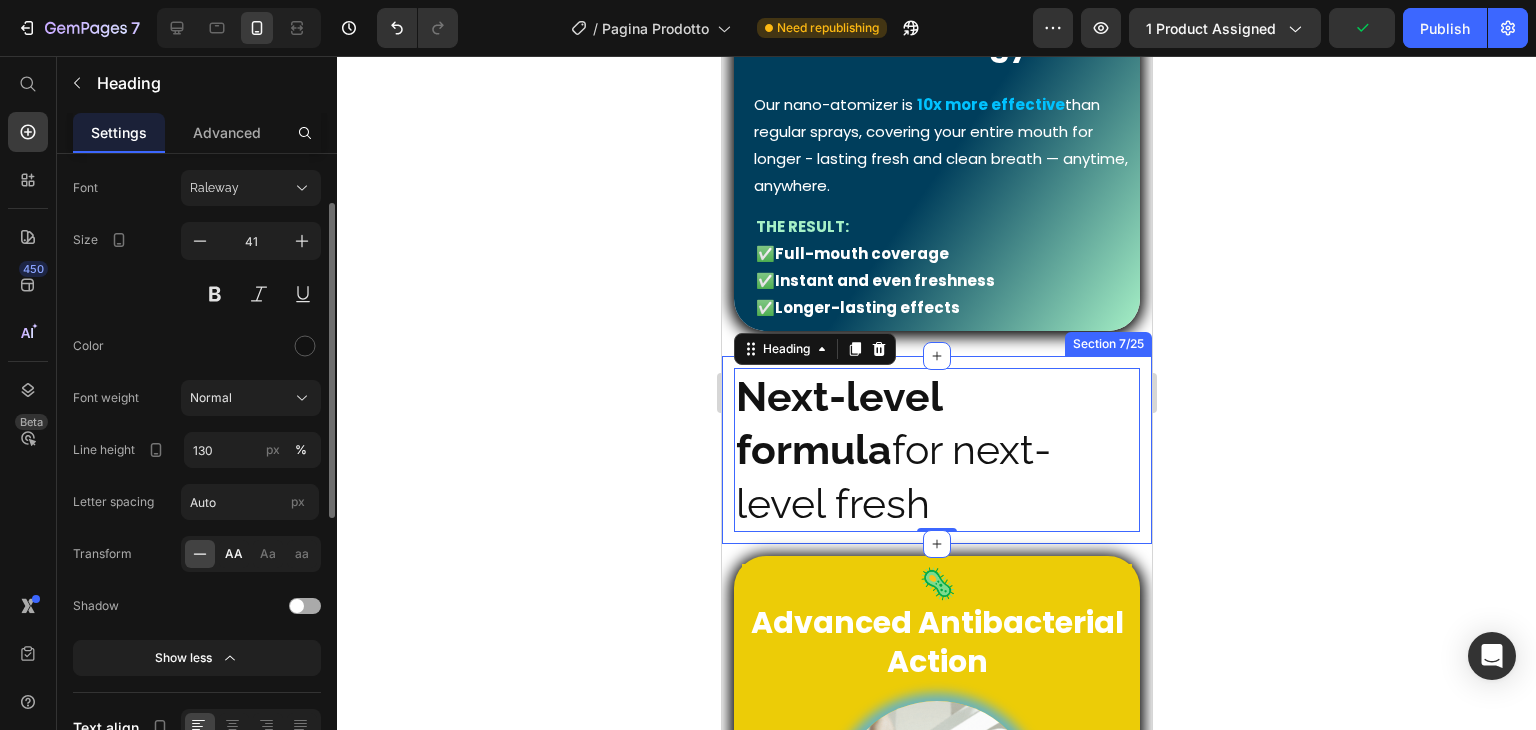 click on "AA" 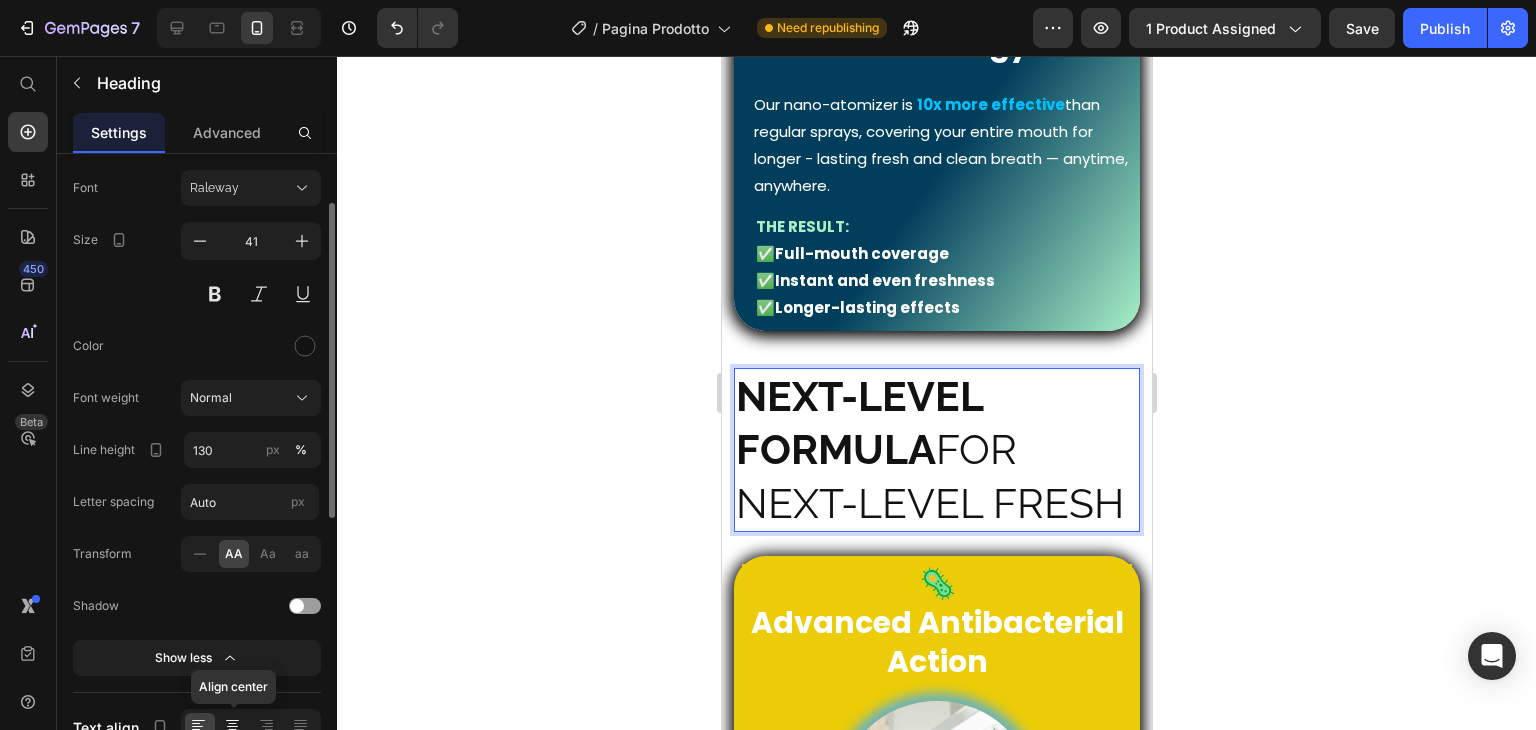 click 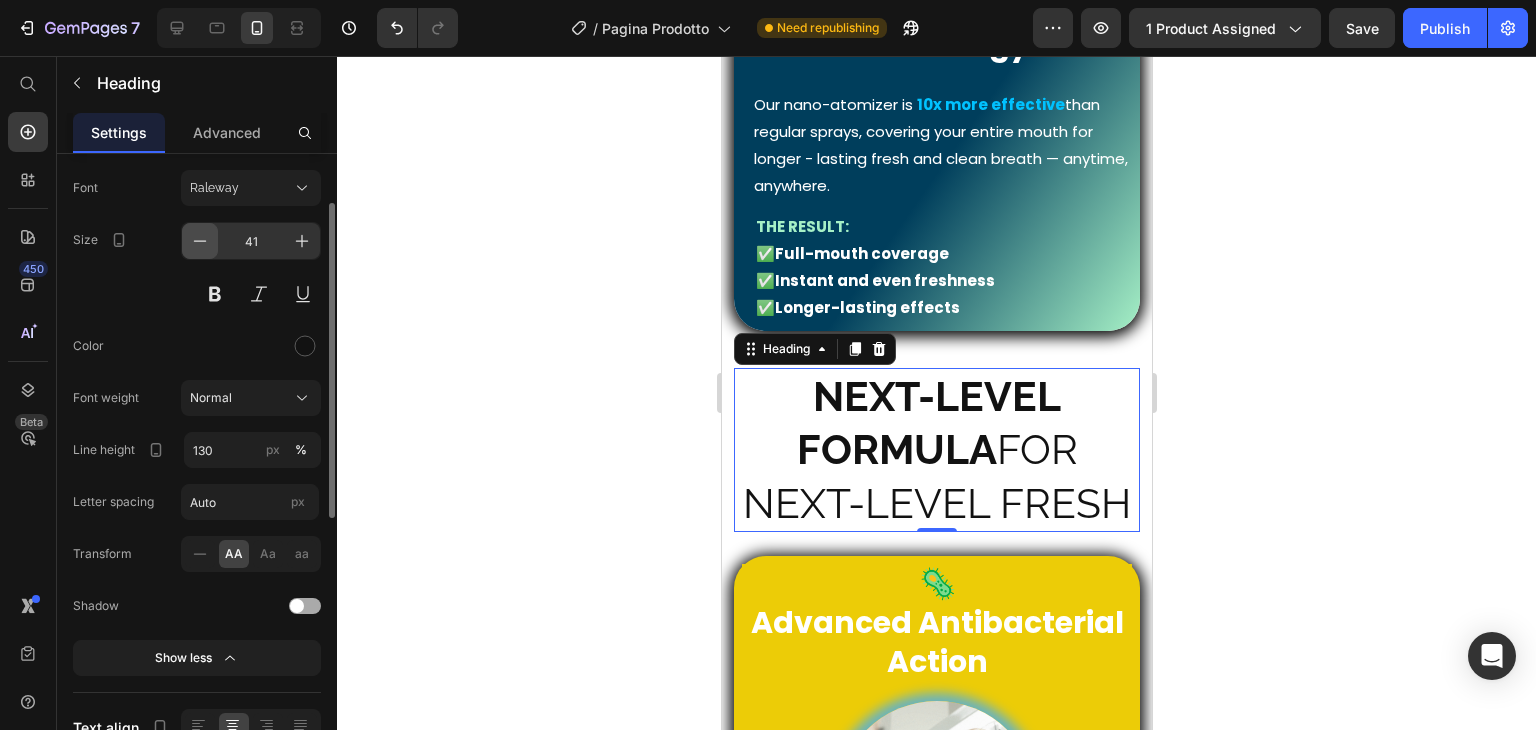 click 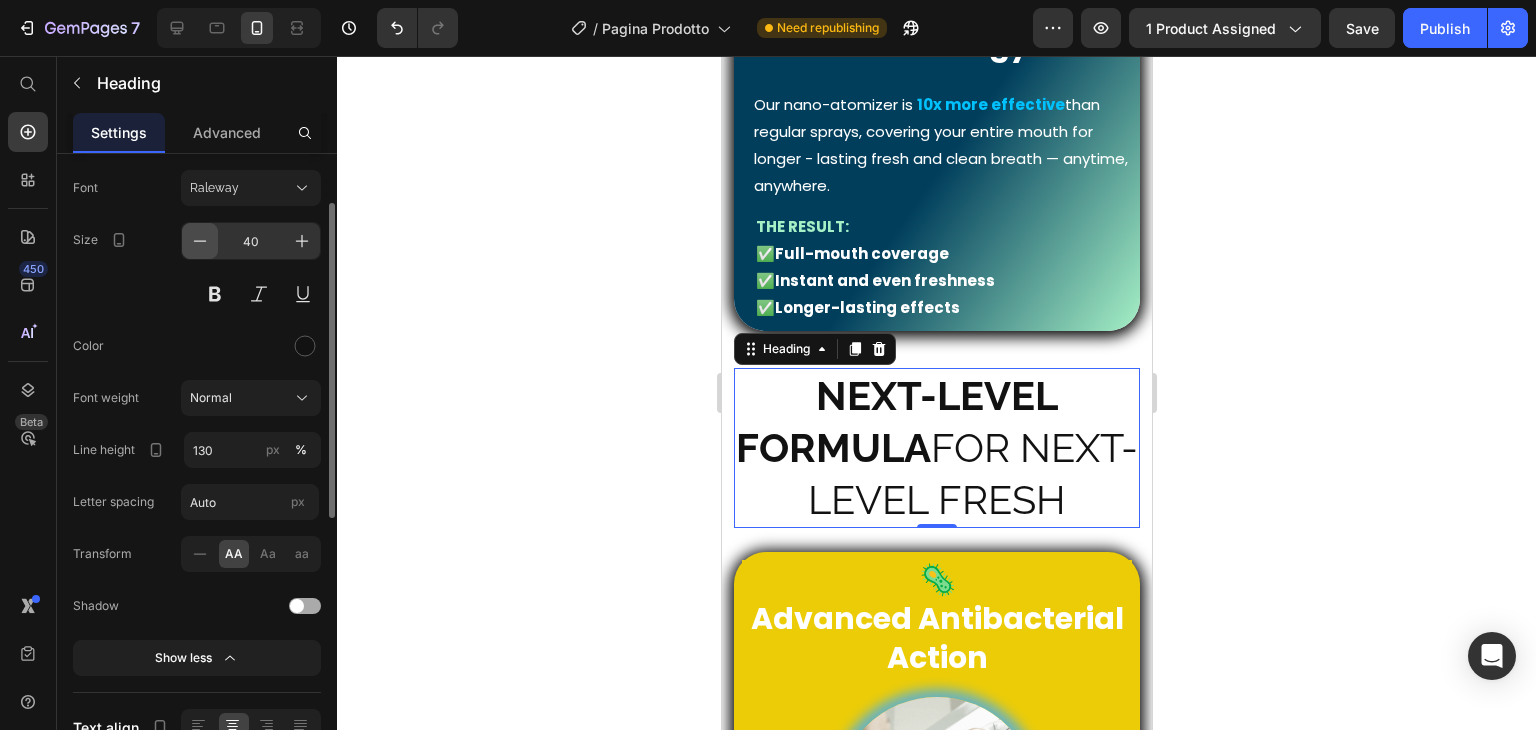click 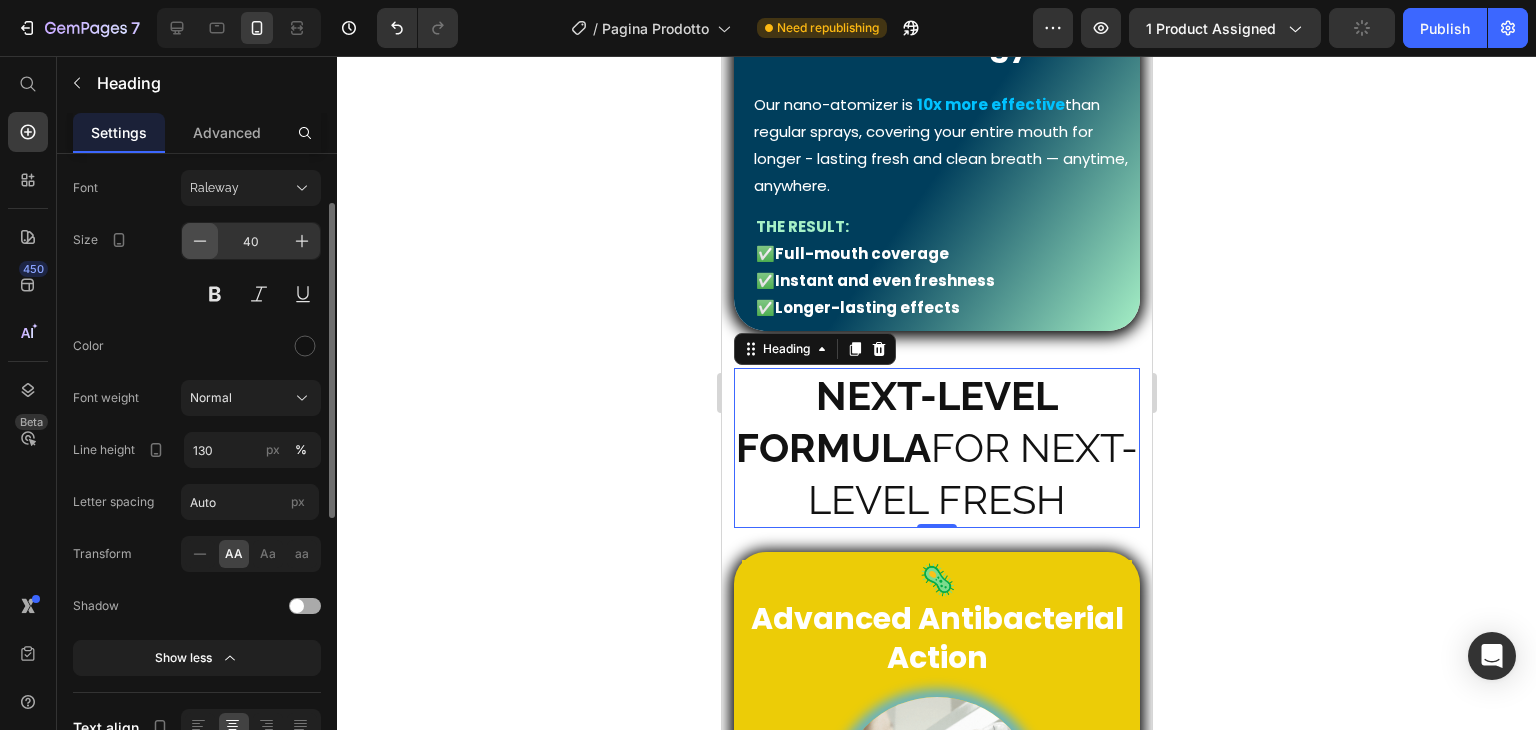 click 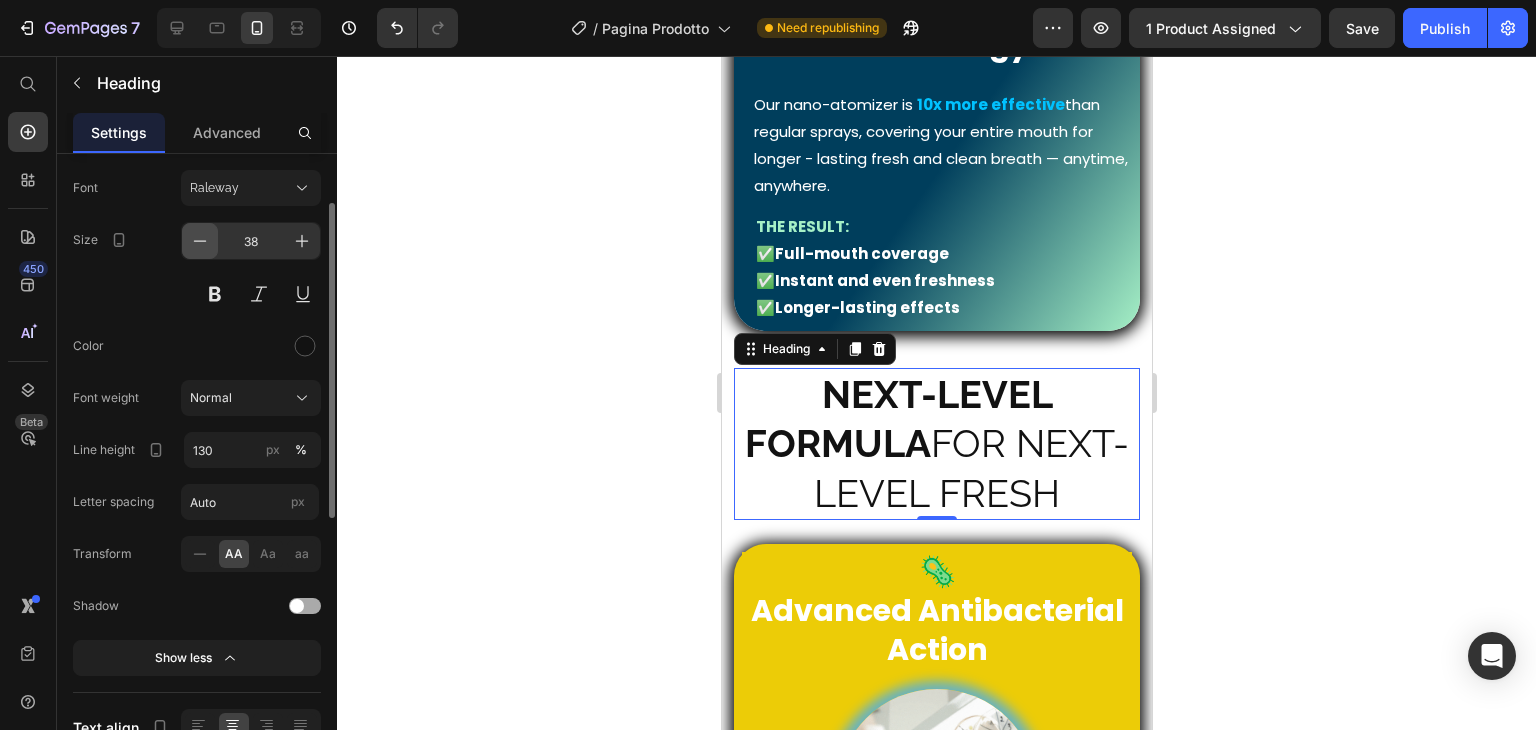 click 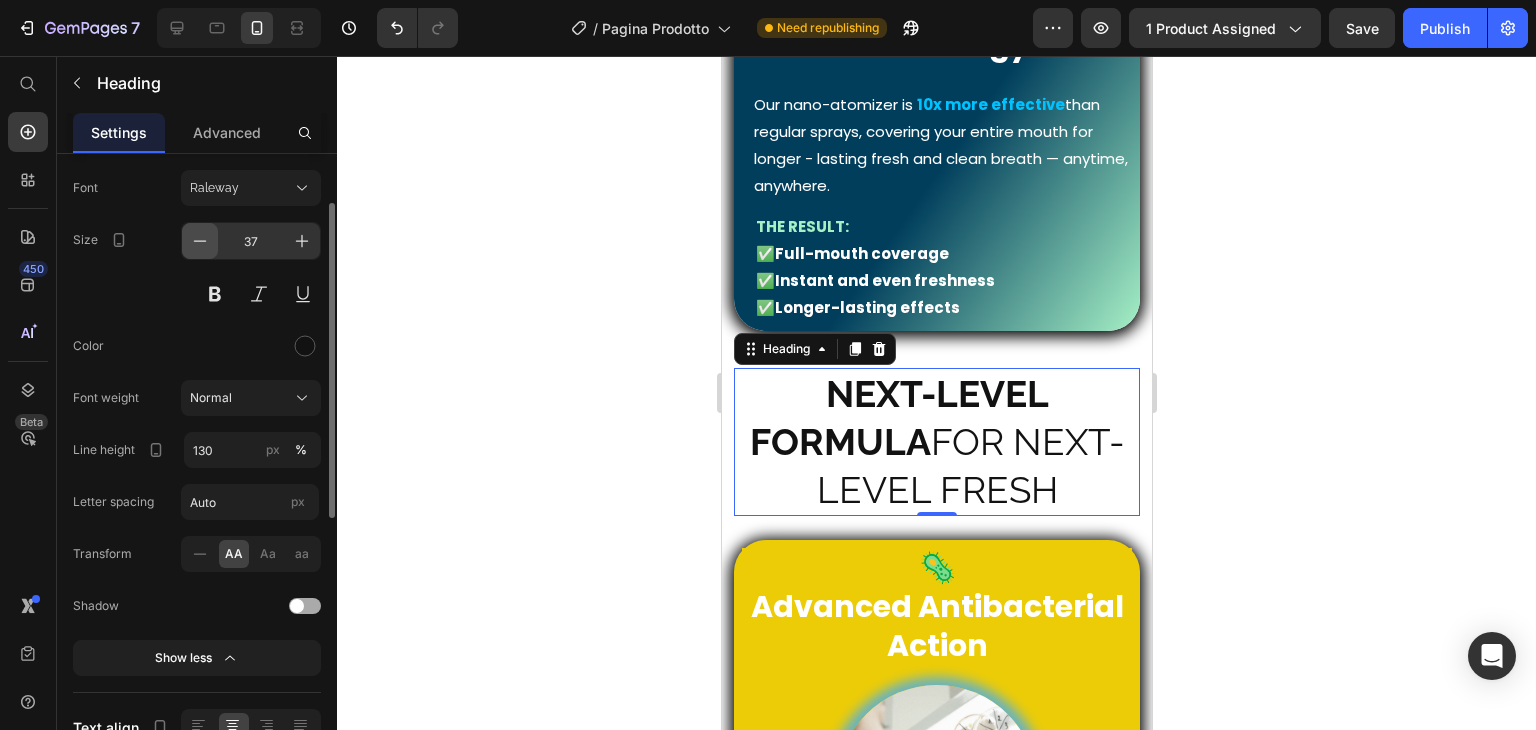 click 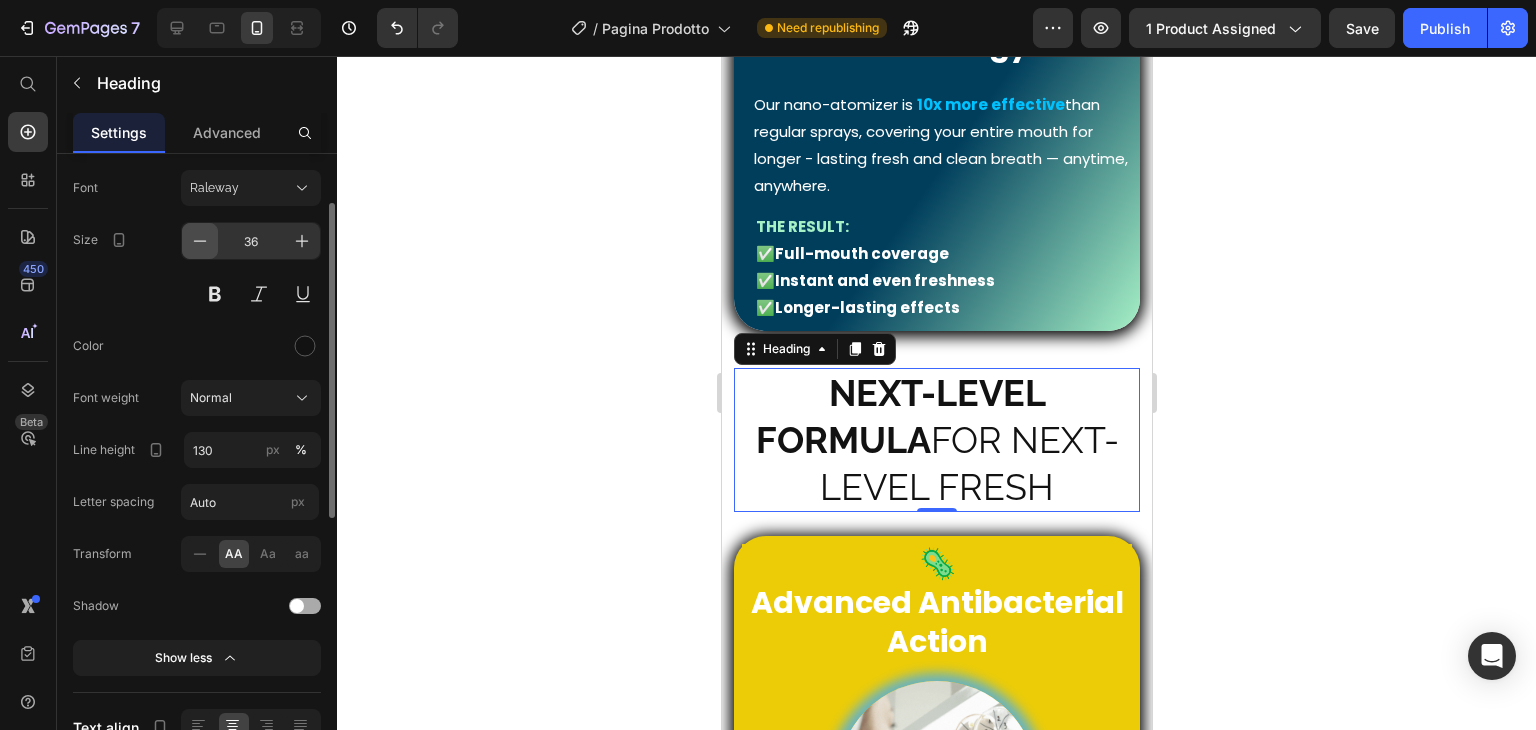 click 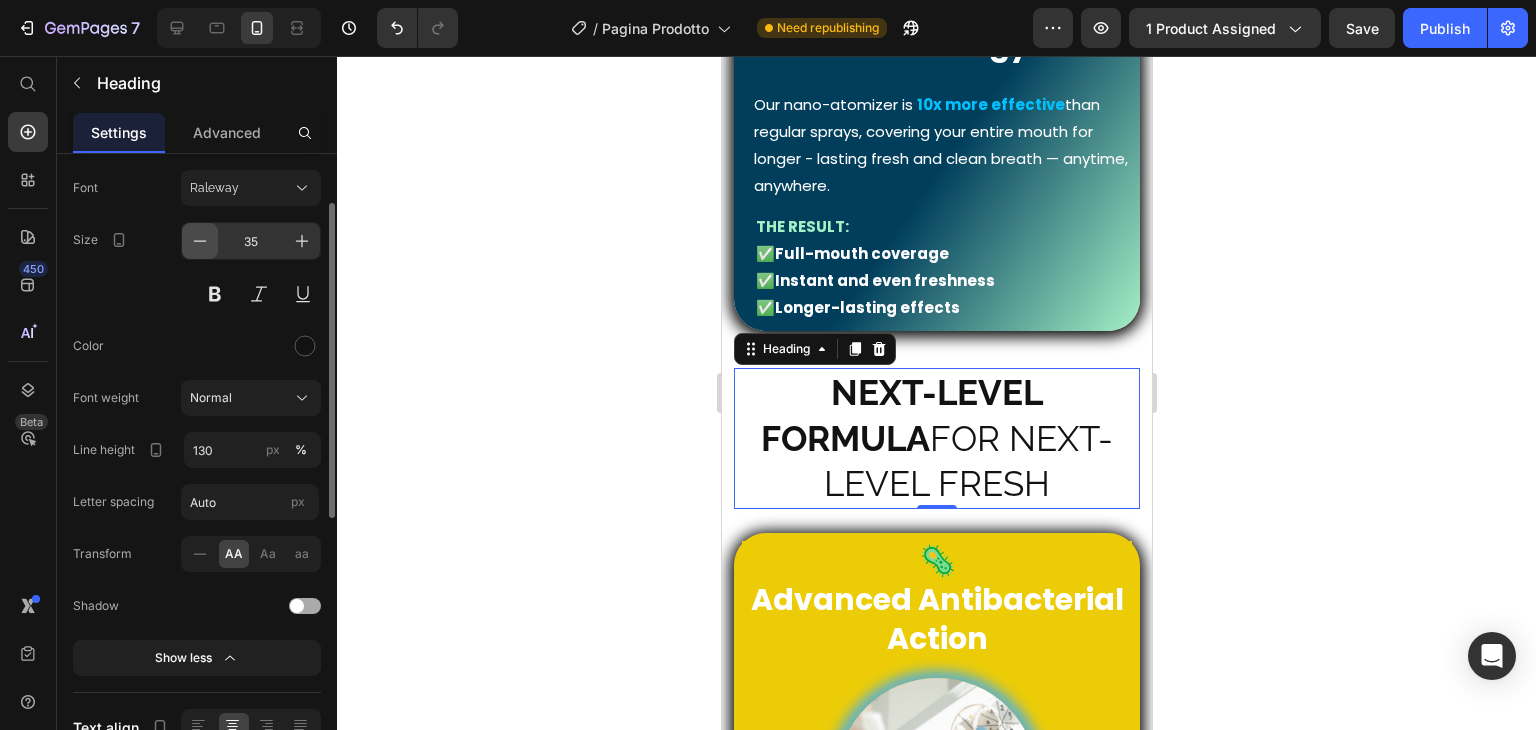click 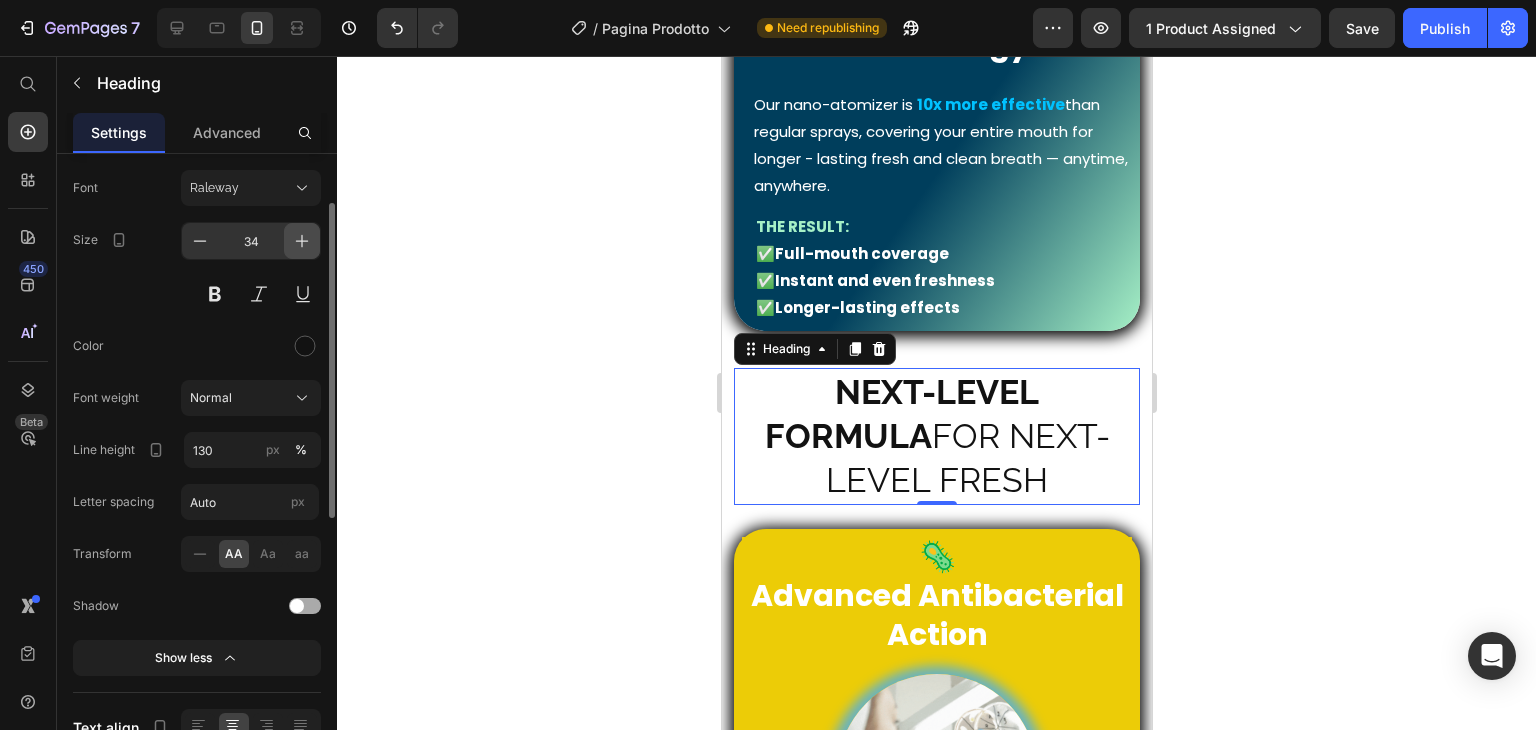 type on "35" 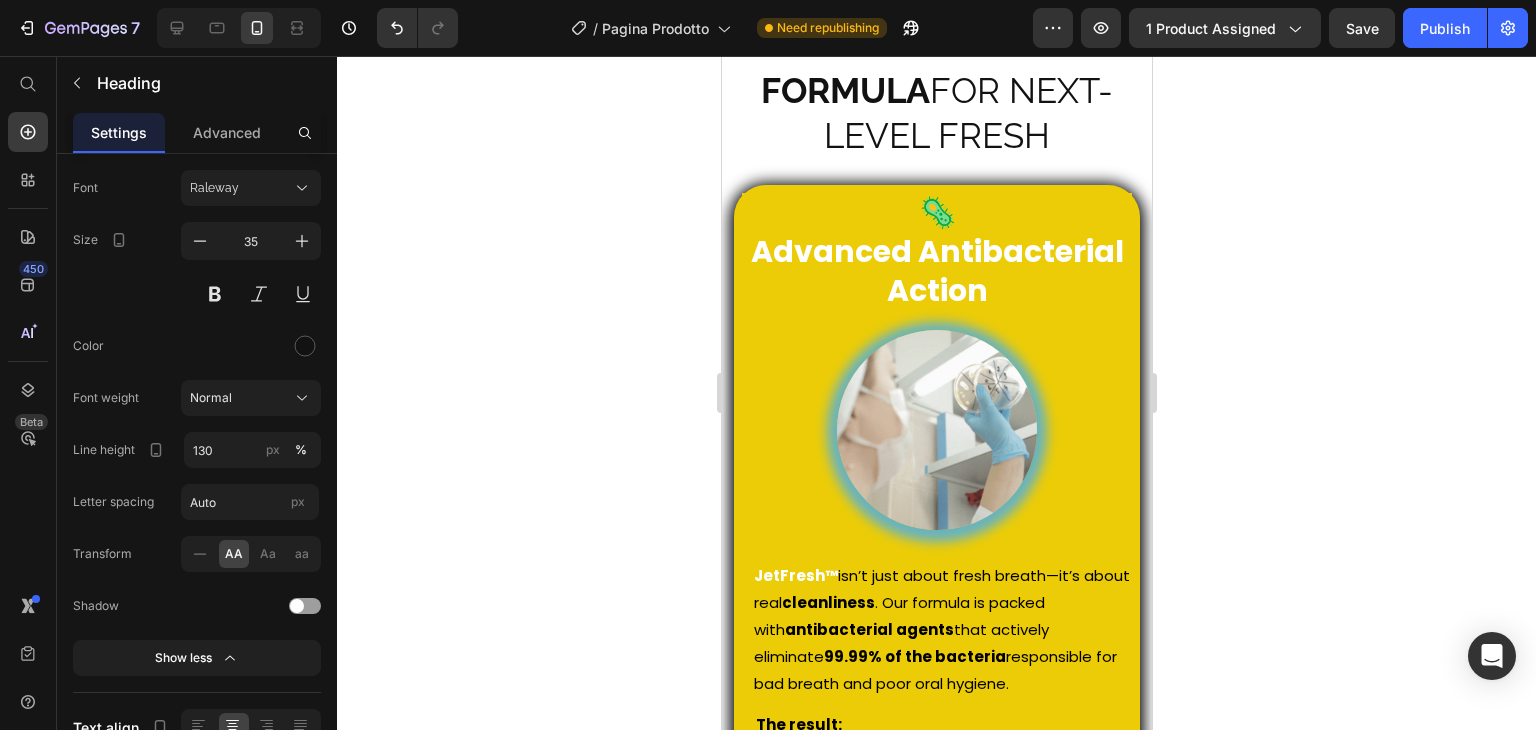 scroll, scrollTop: 1448, scrollLeft: 0, axis: vertical 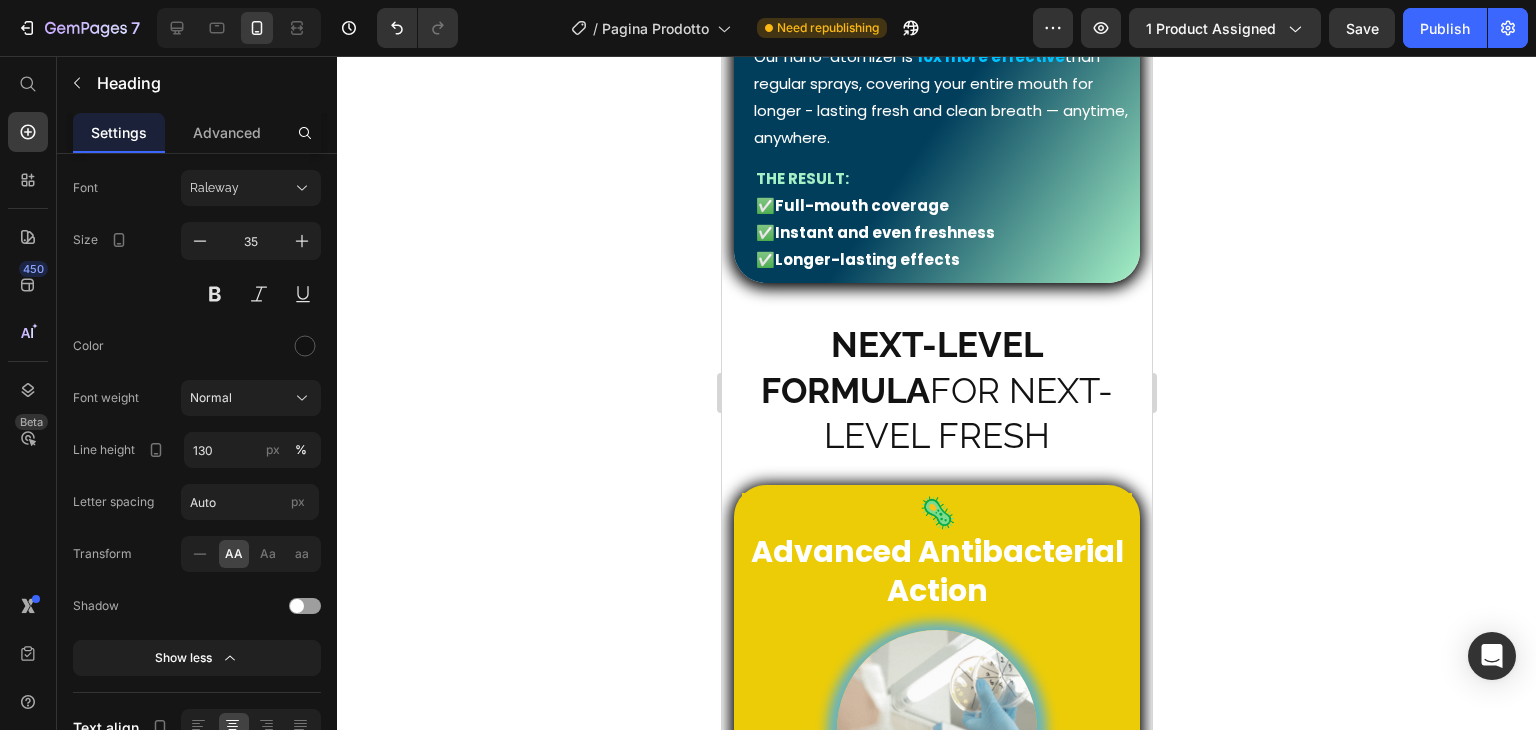 click on "Next-level formula  for next-level fresh" at bounding box center (936, 390) 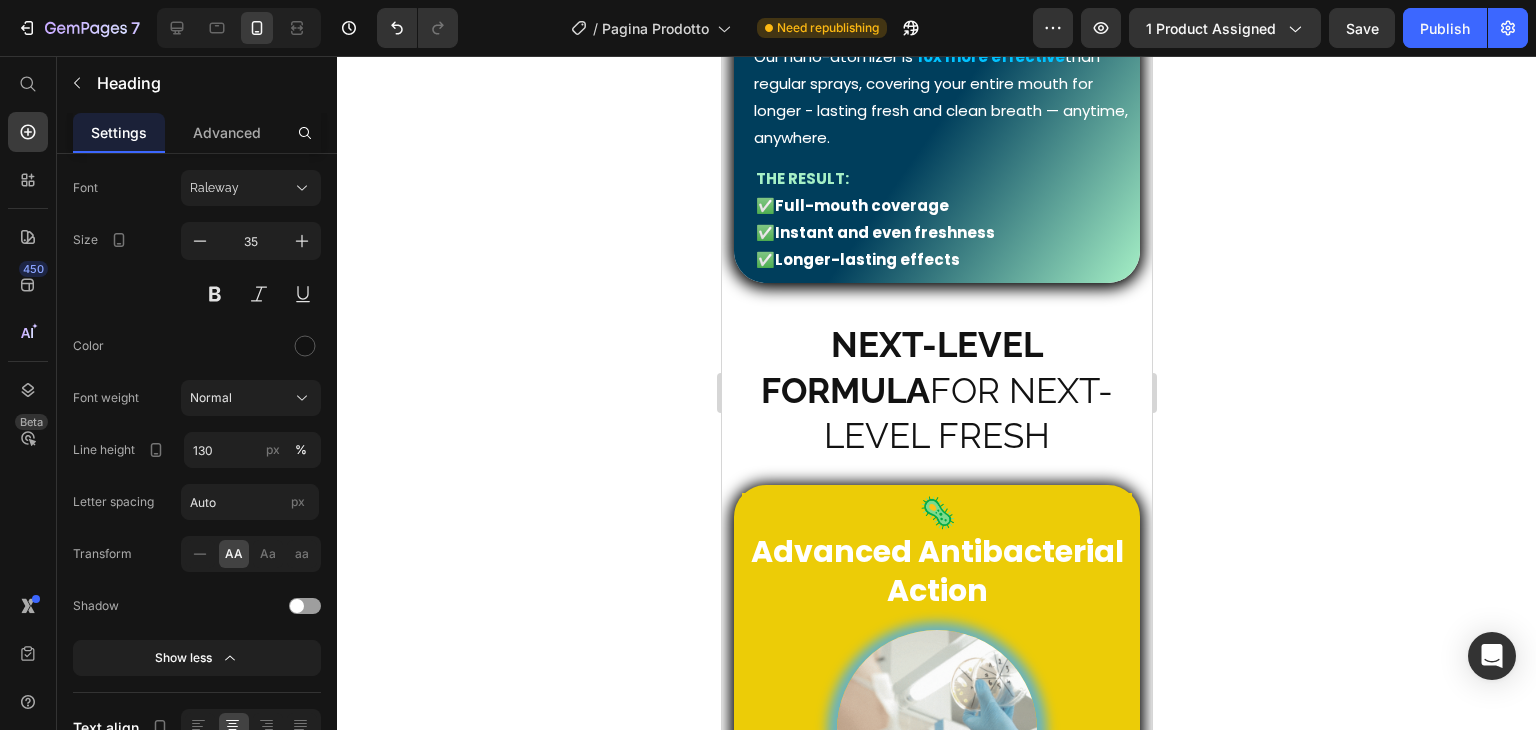 click on "Next-level formula" at bounding box center (901, 367) 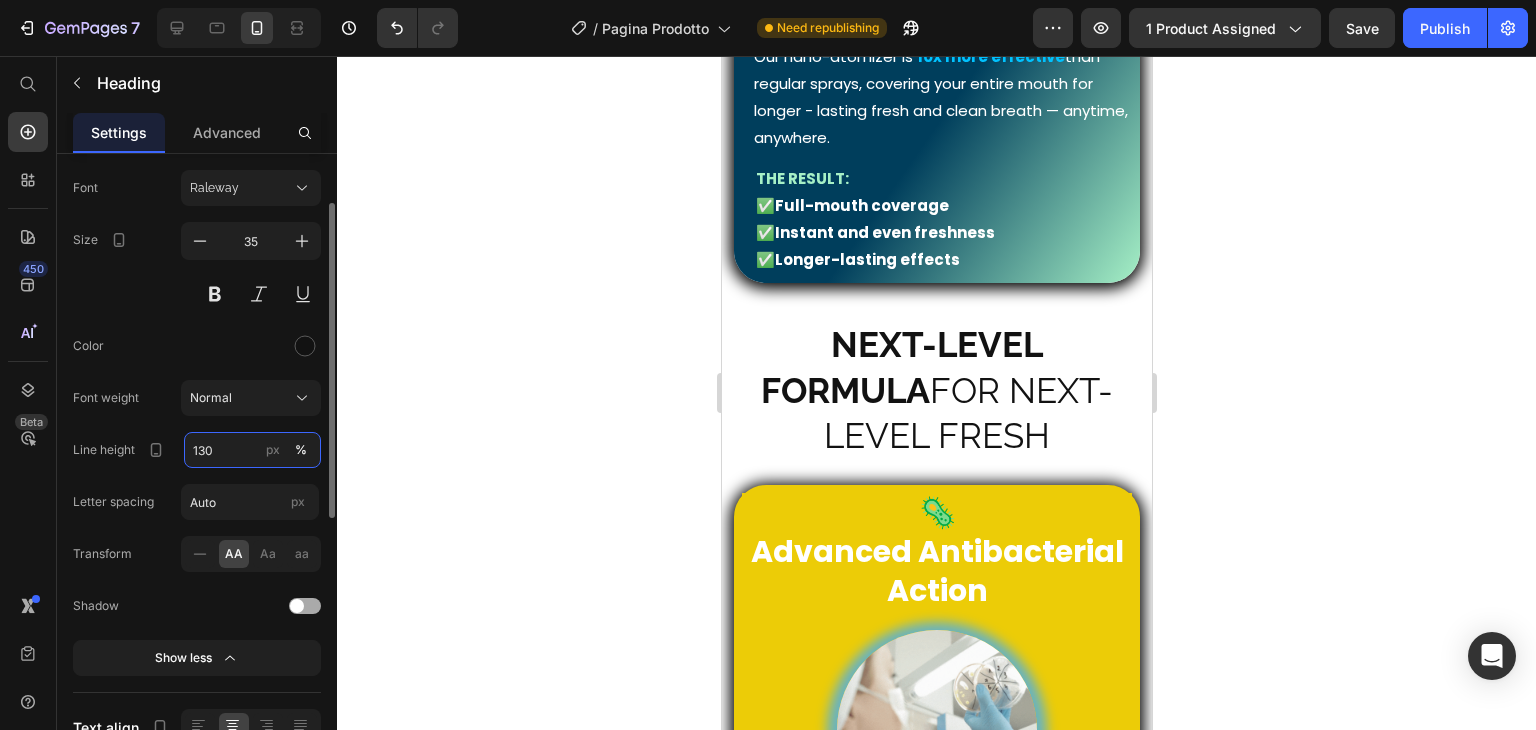 click on "130" at bounding box center (252, 450) 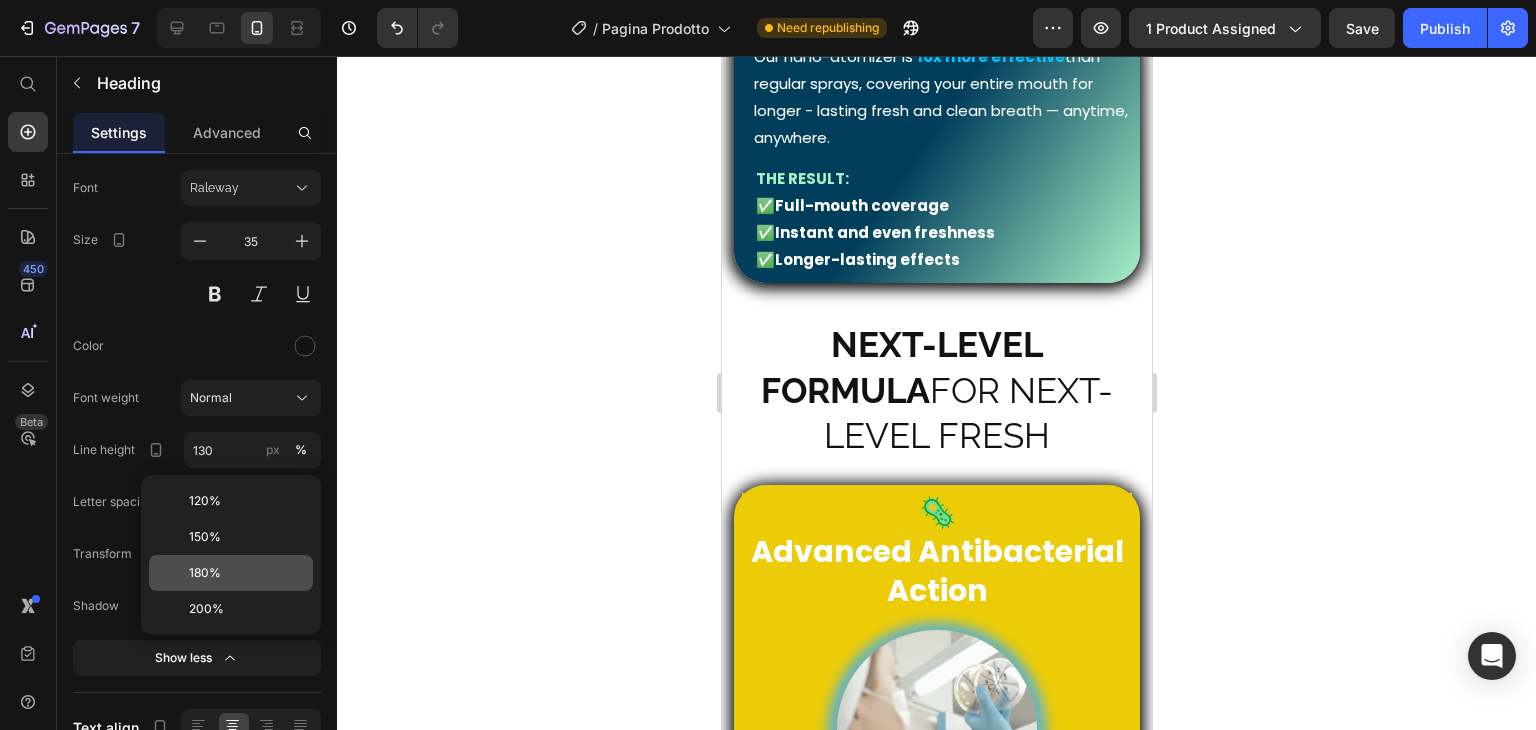 click on "180%" at bounding box center (205, 573) 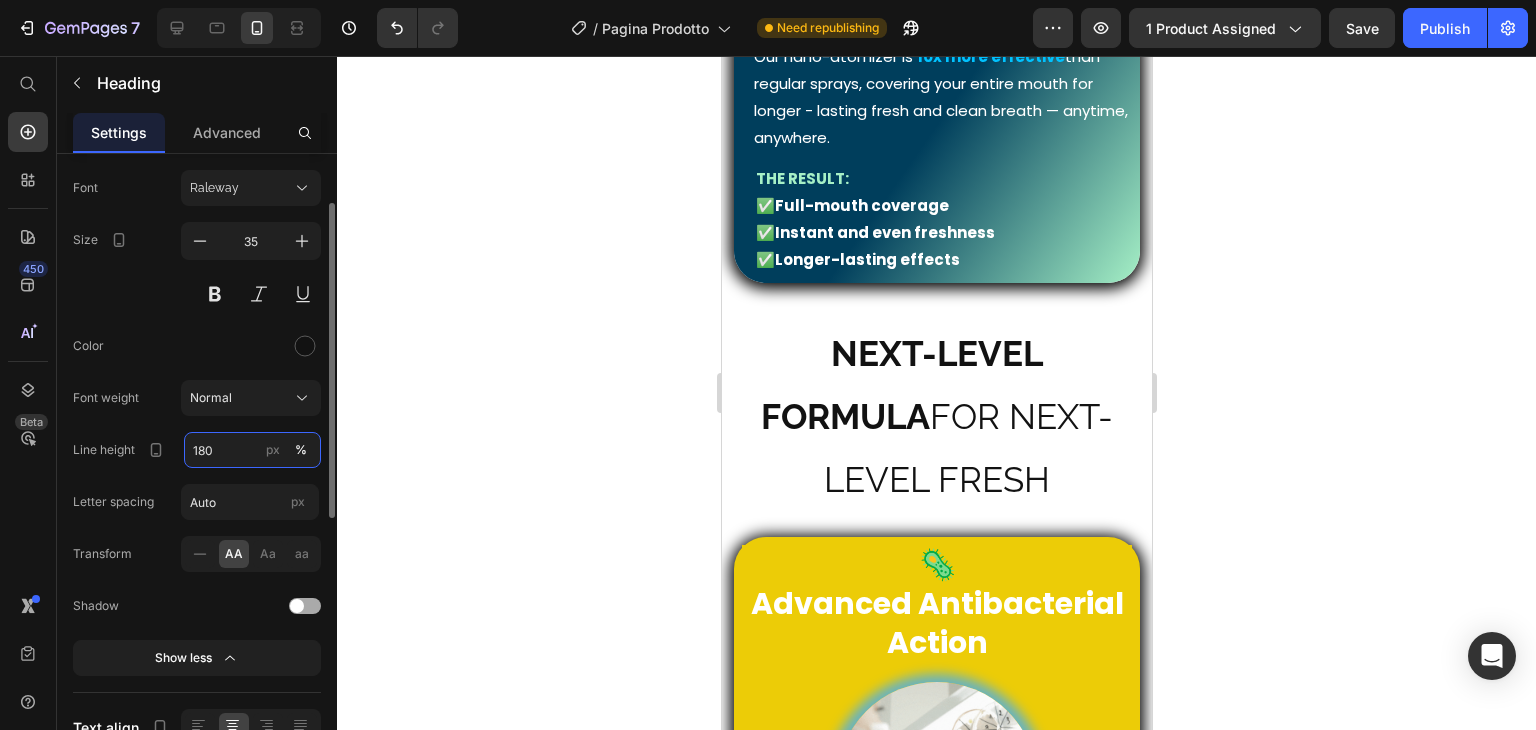 click on "180" at bounding box center (252, 450) 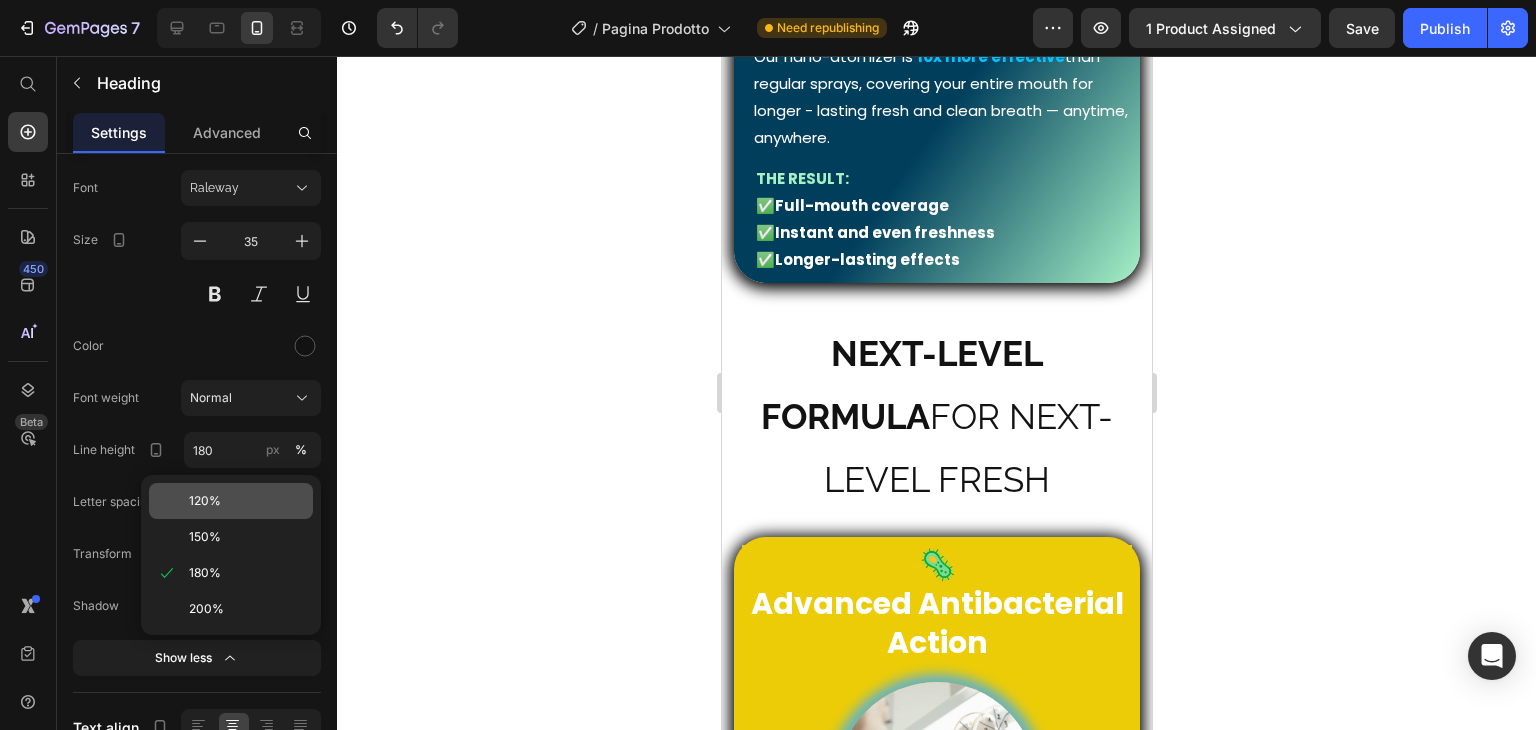 click on "120%" at bounding box center (247, 501) 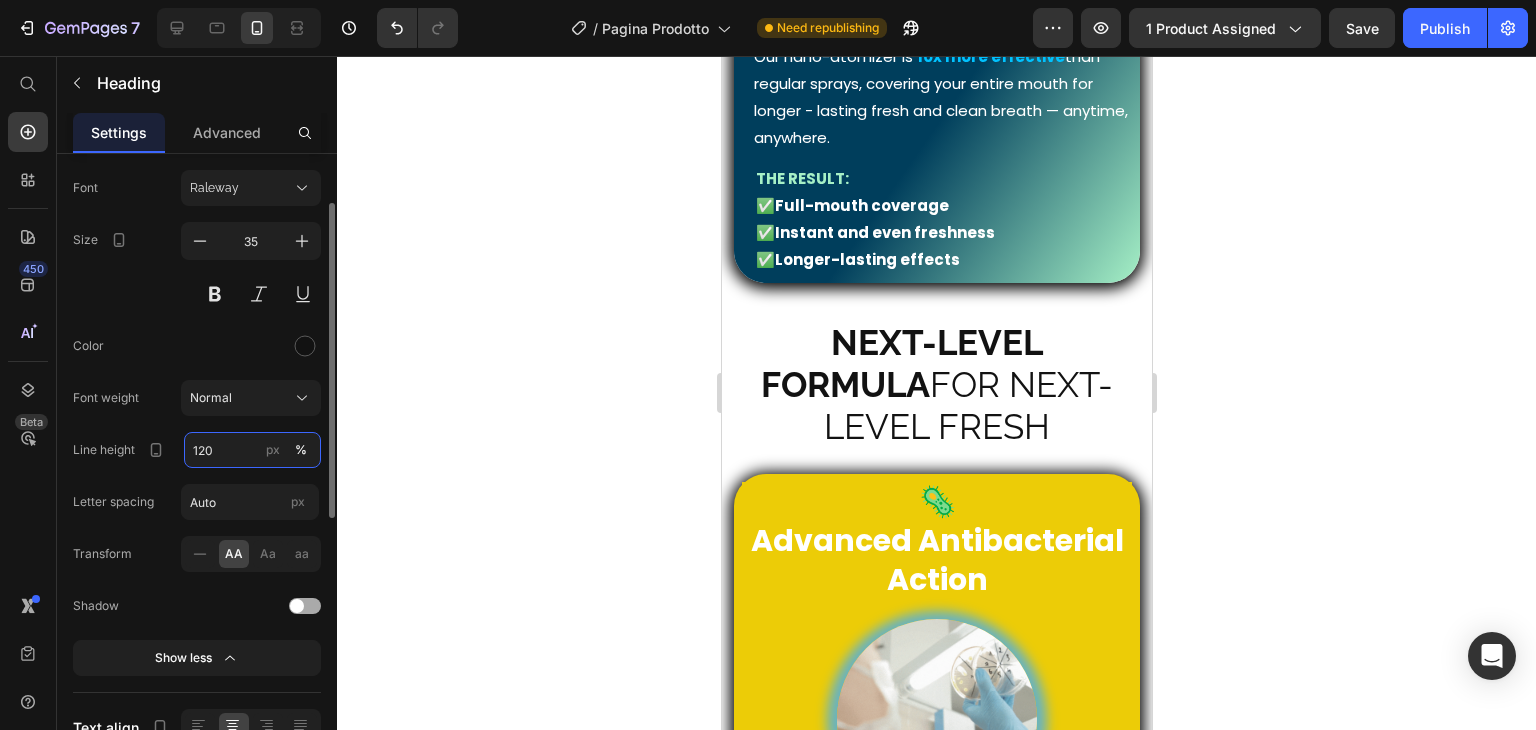 click on "120" at bounding box center [252, 450] 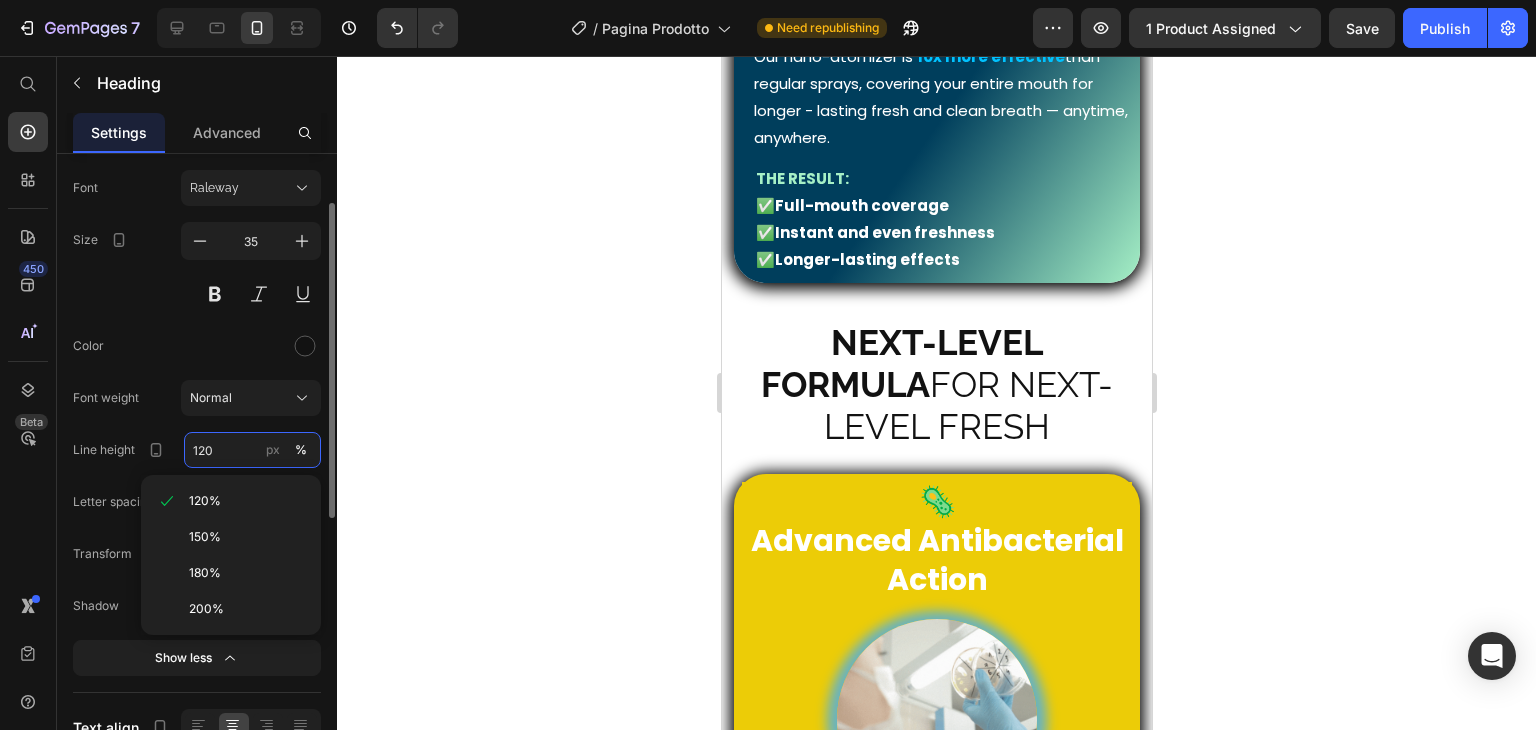 click on "120" at bounding box center [252, 450] 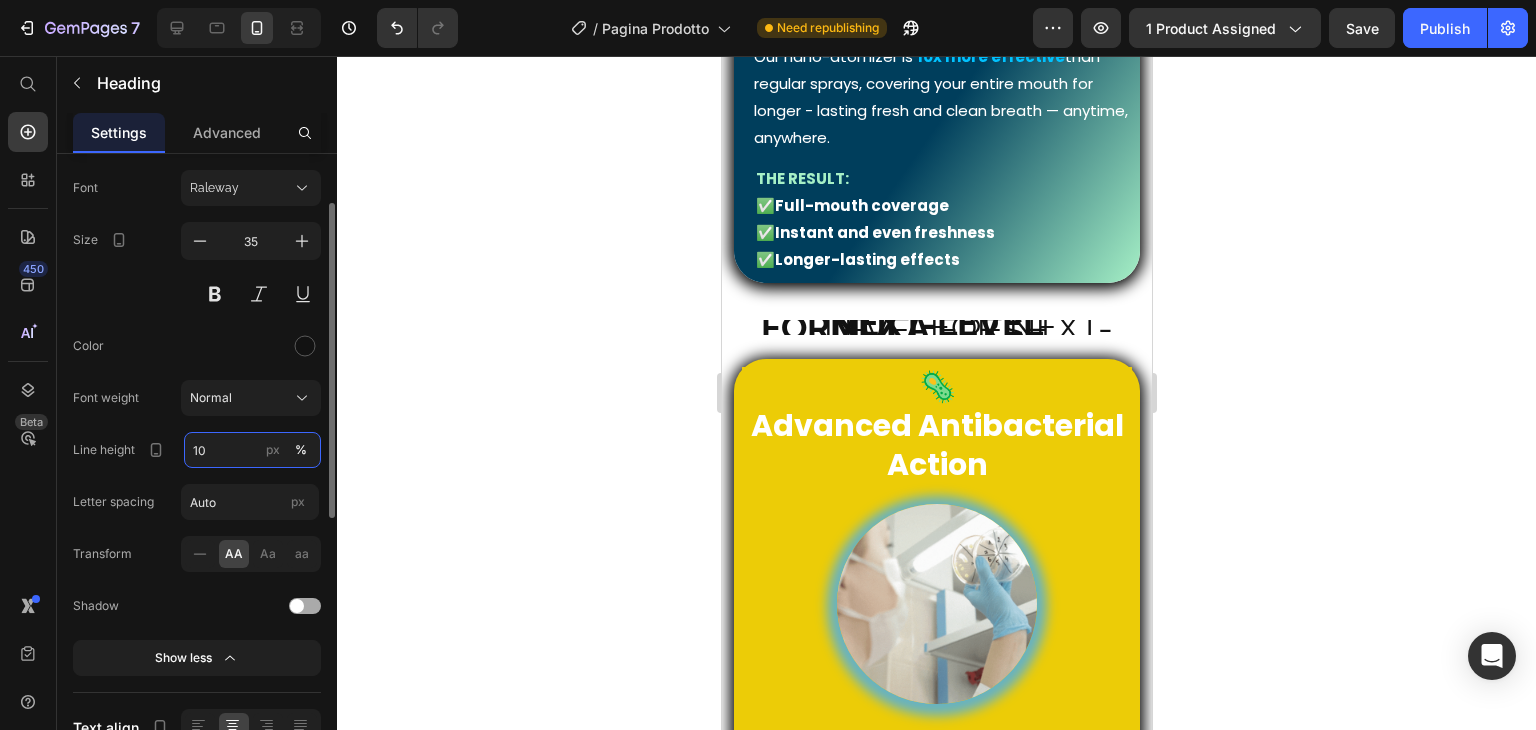 type on "130" 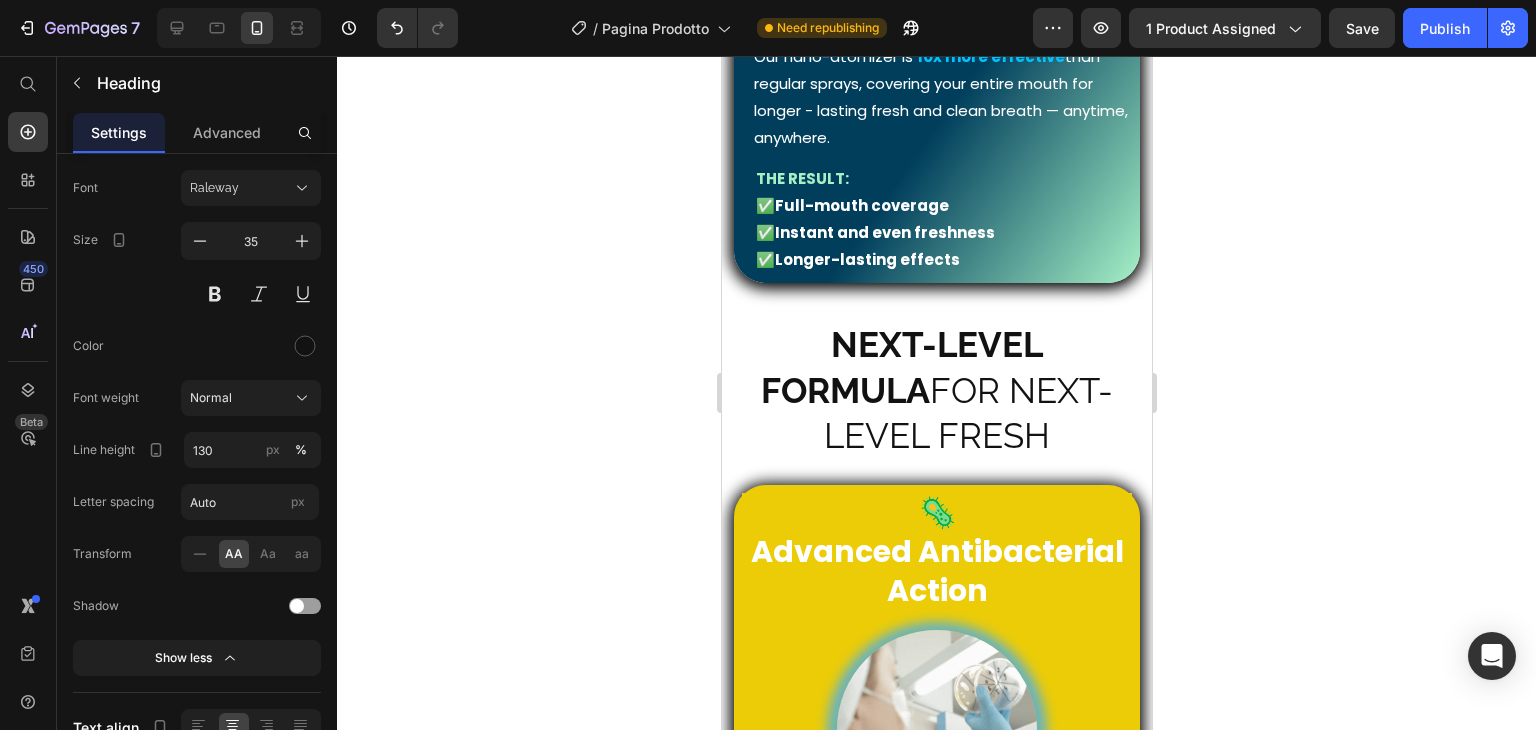 click 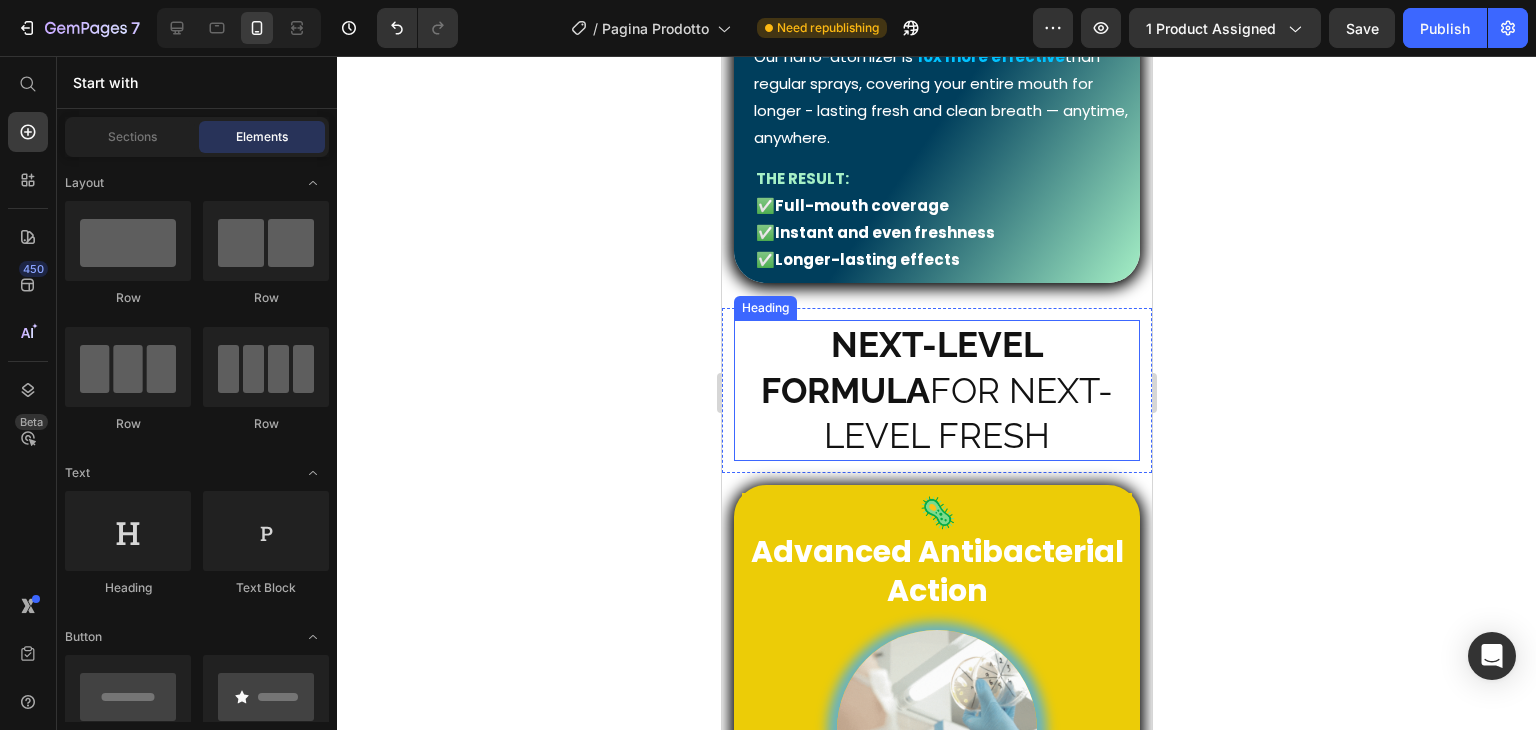 click on "Next-level formula" at bounding box center (901, 367) 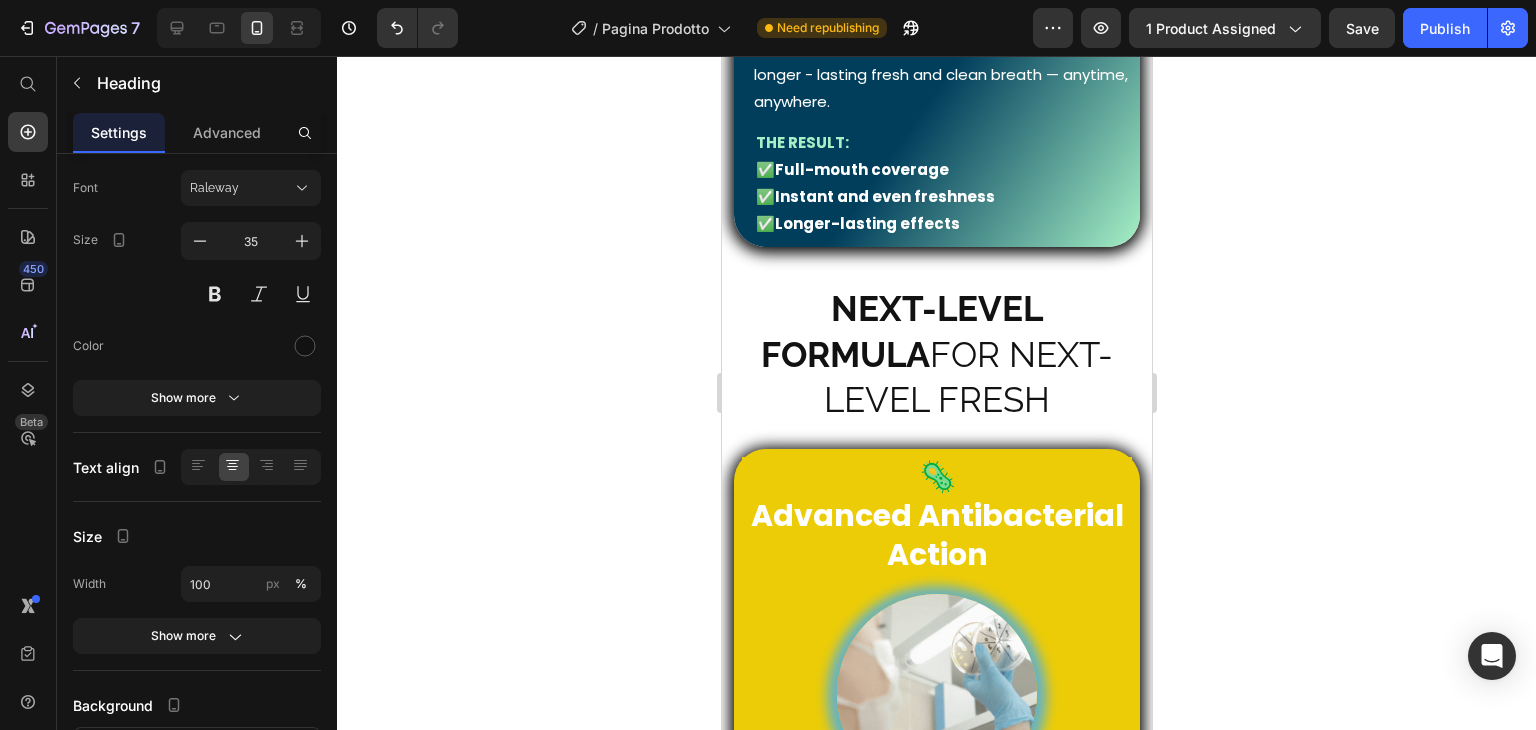 scroll, scrollTop: 1497, scrollLeft: 0, axis: vertical 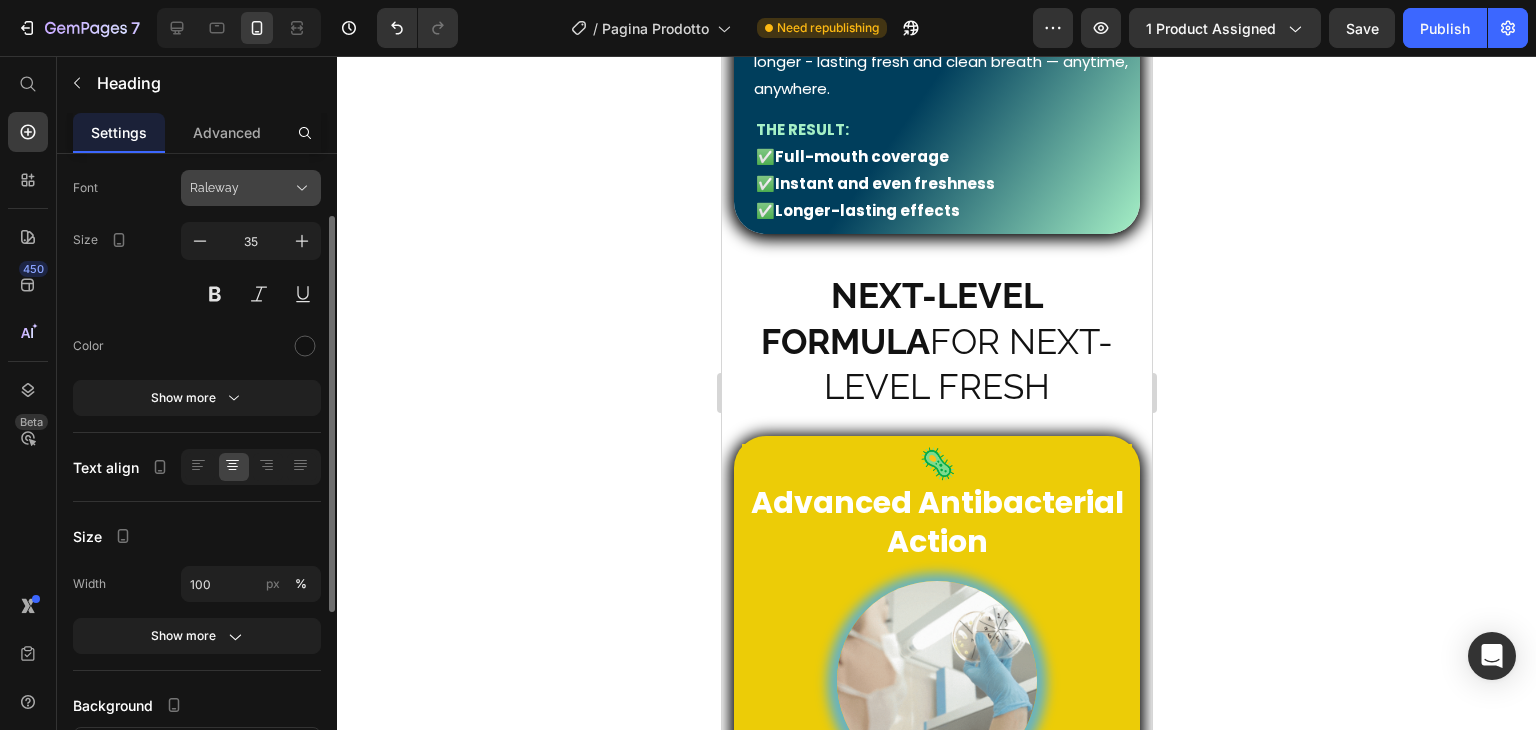 click on "Raleway" at bounding box center [241, 188] 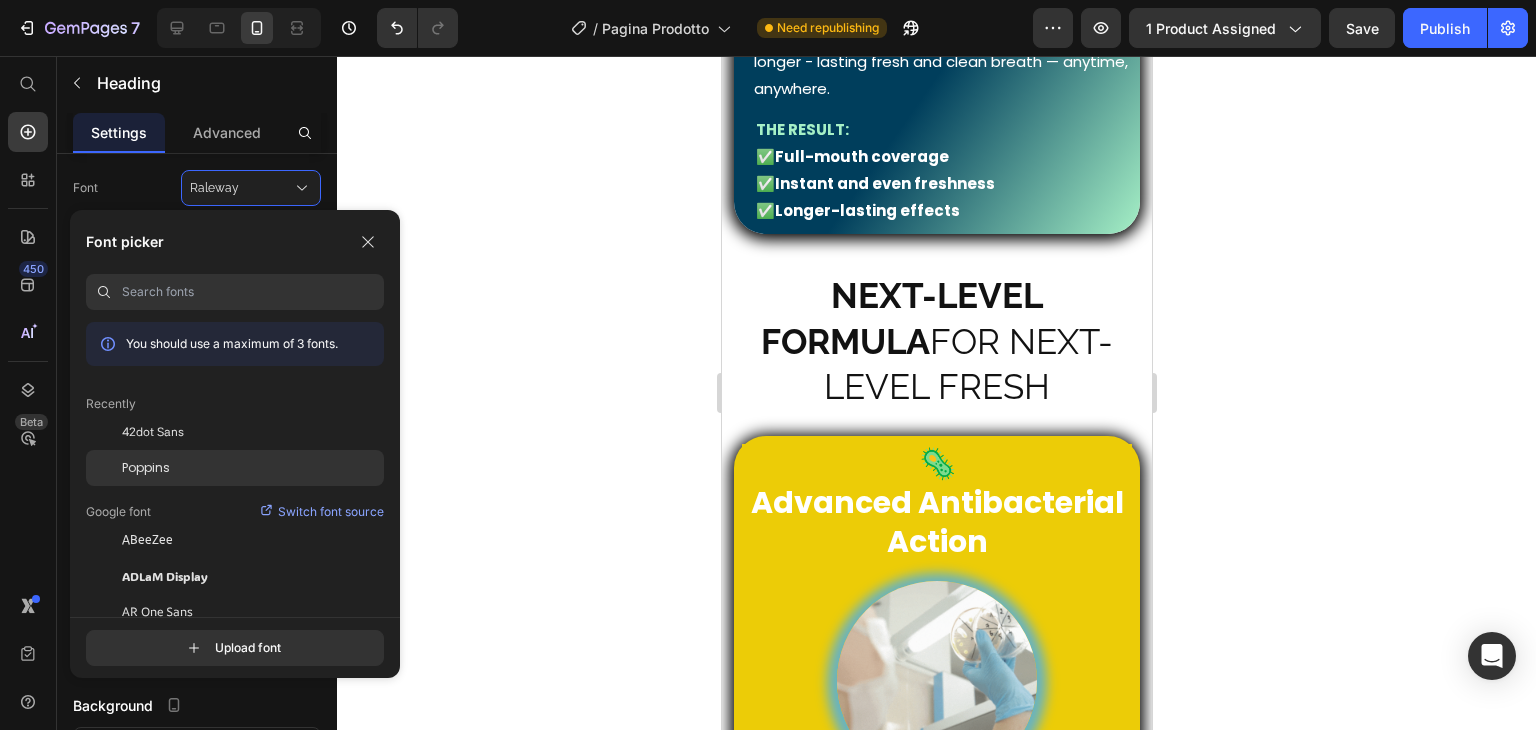 click on "Poppins" 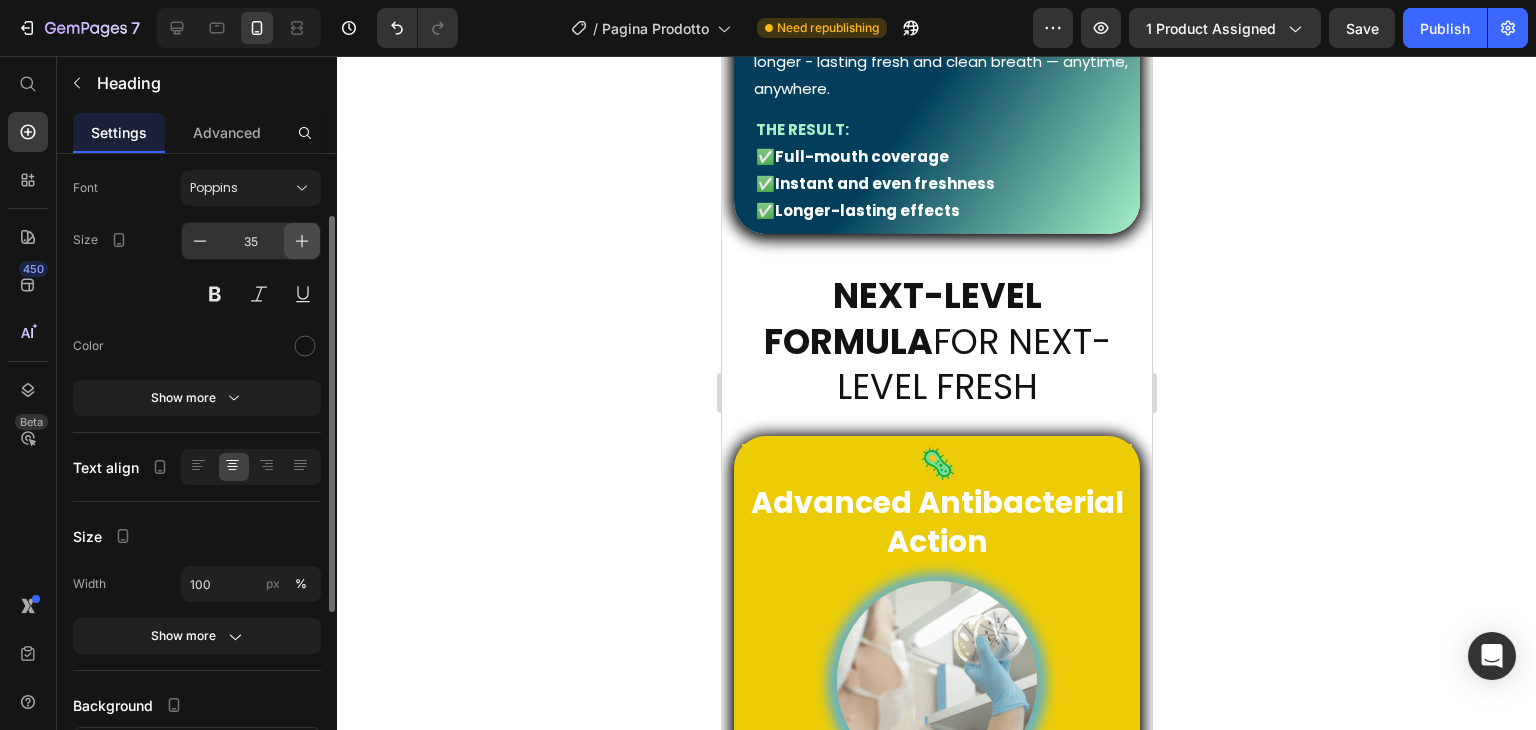 click at bounding box center (302, 241) 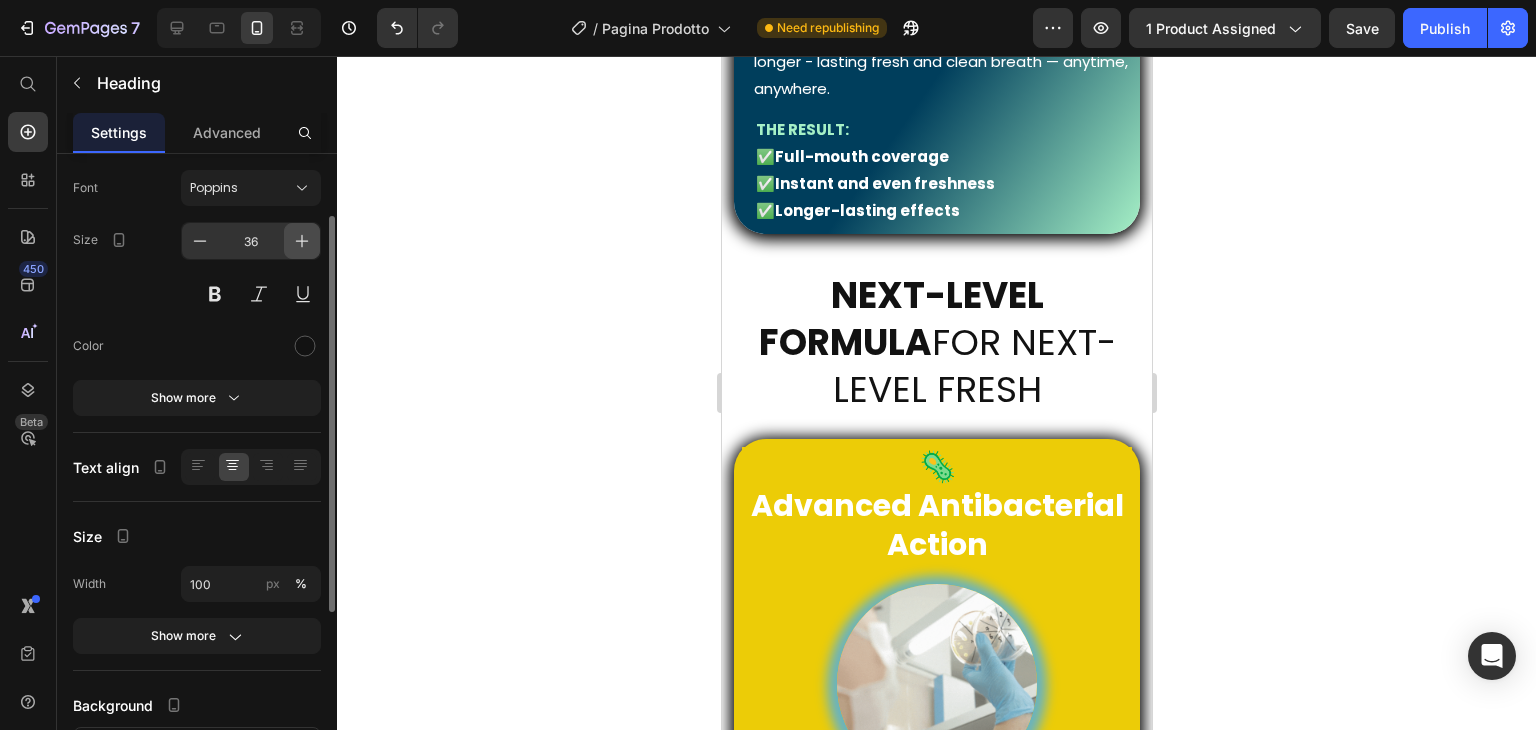 click at bounding box center [302, 241] 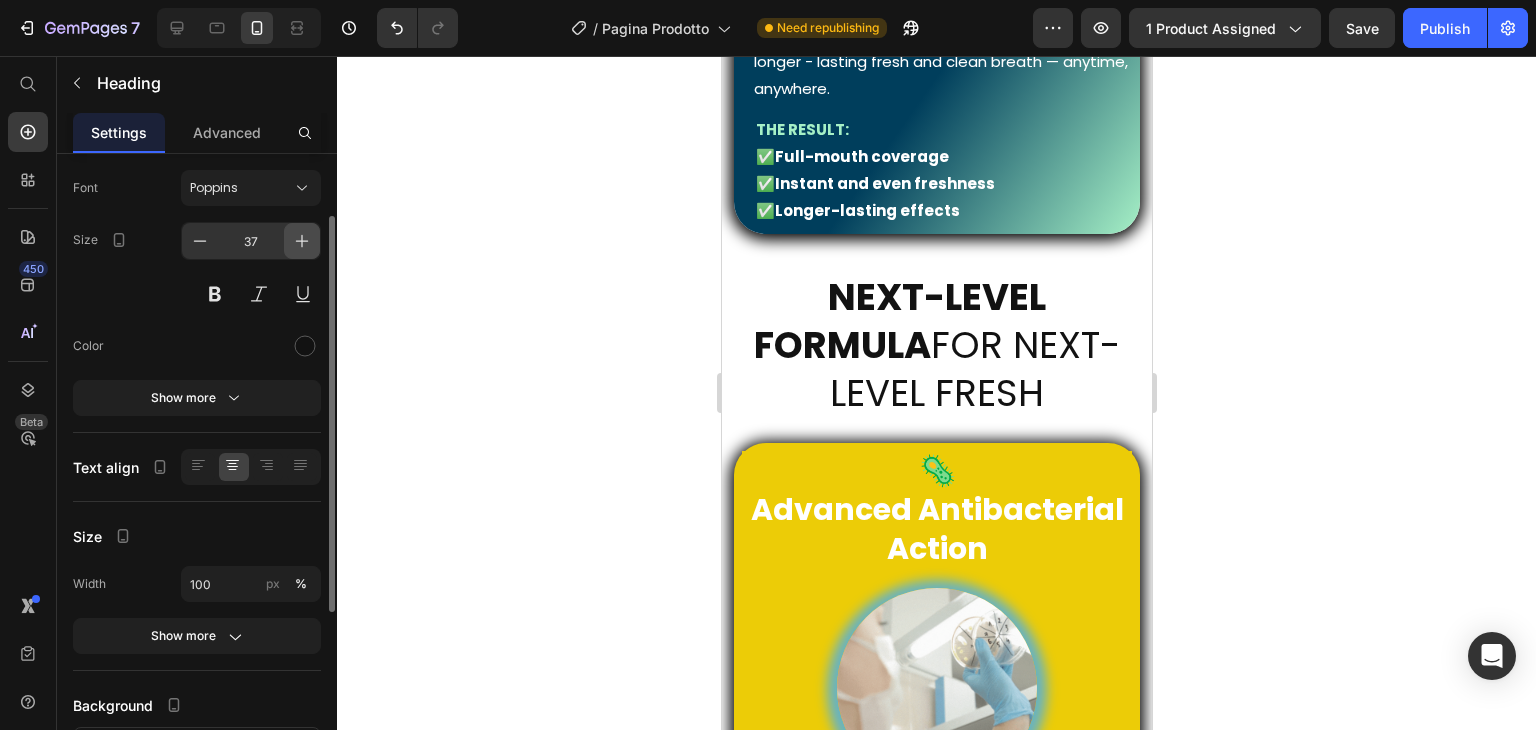 click at bounding box center [302, 241] 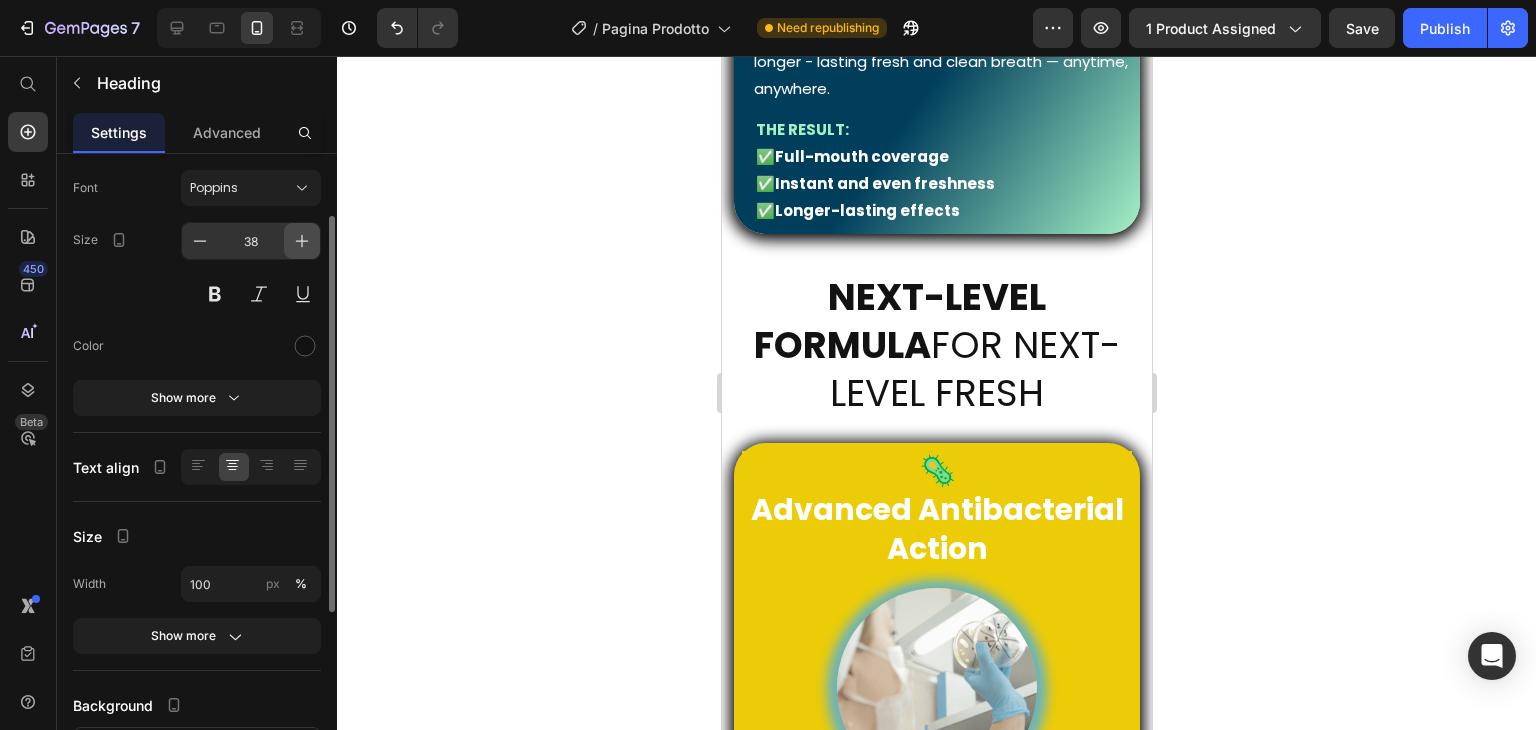 click at bounding box center (302, 241) 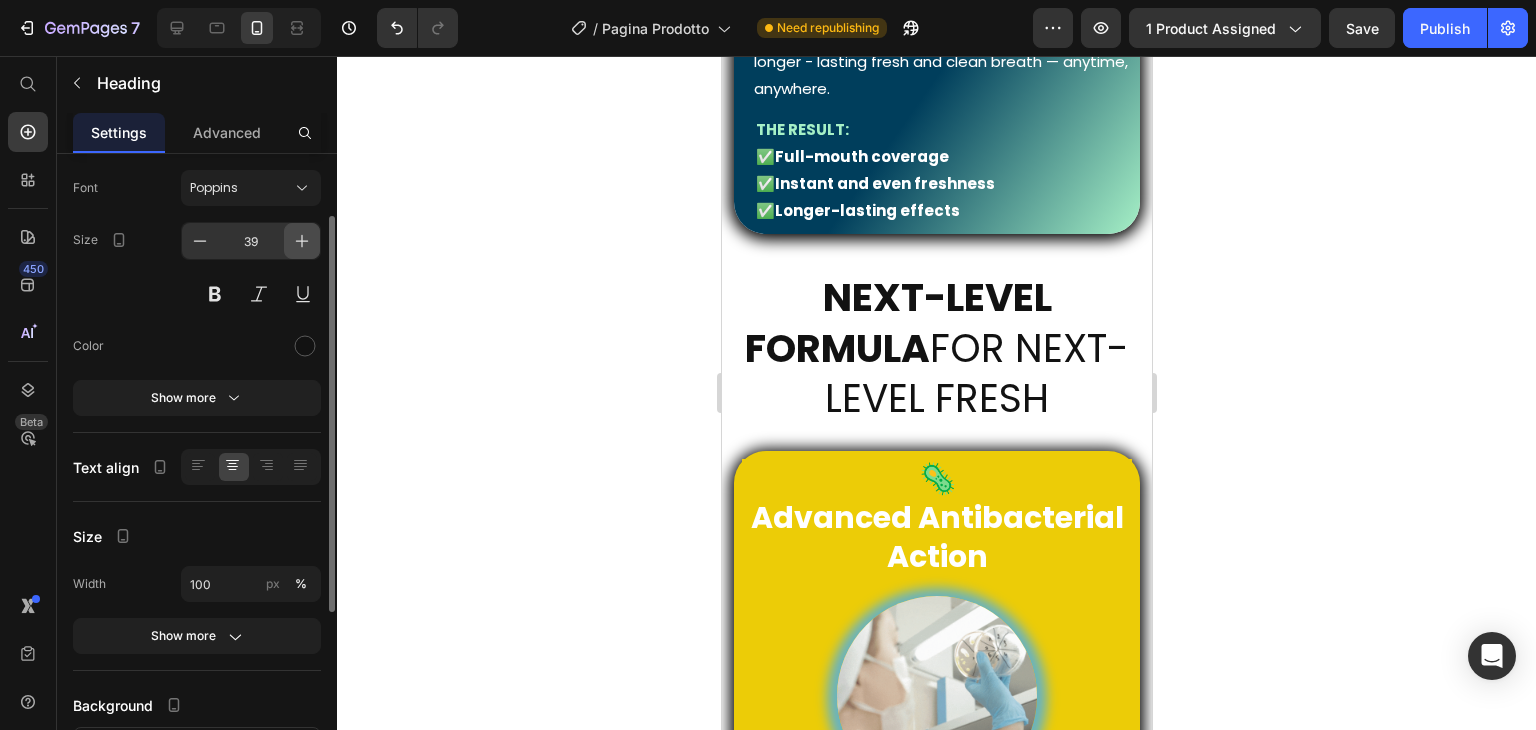 click at bounding box center [302, 241] 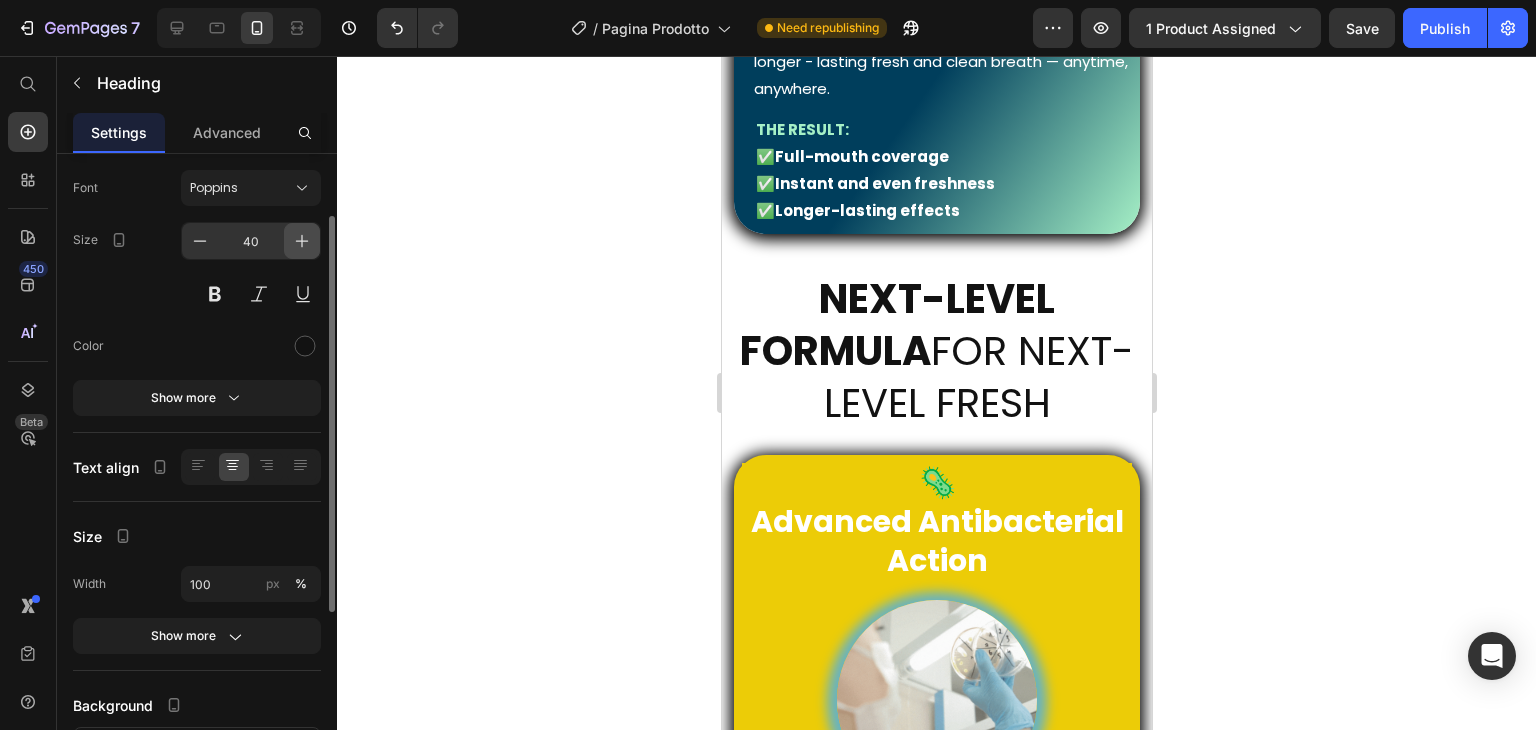 click at bounding box center (302, 241) 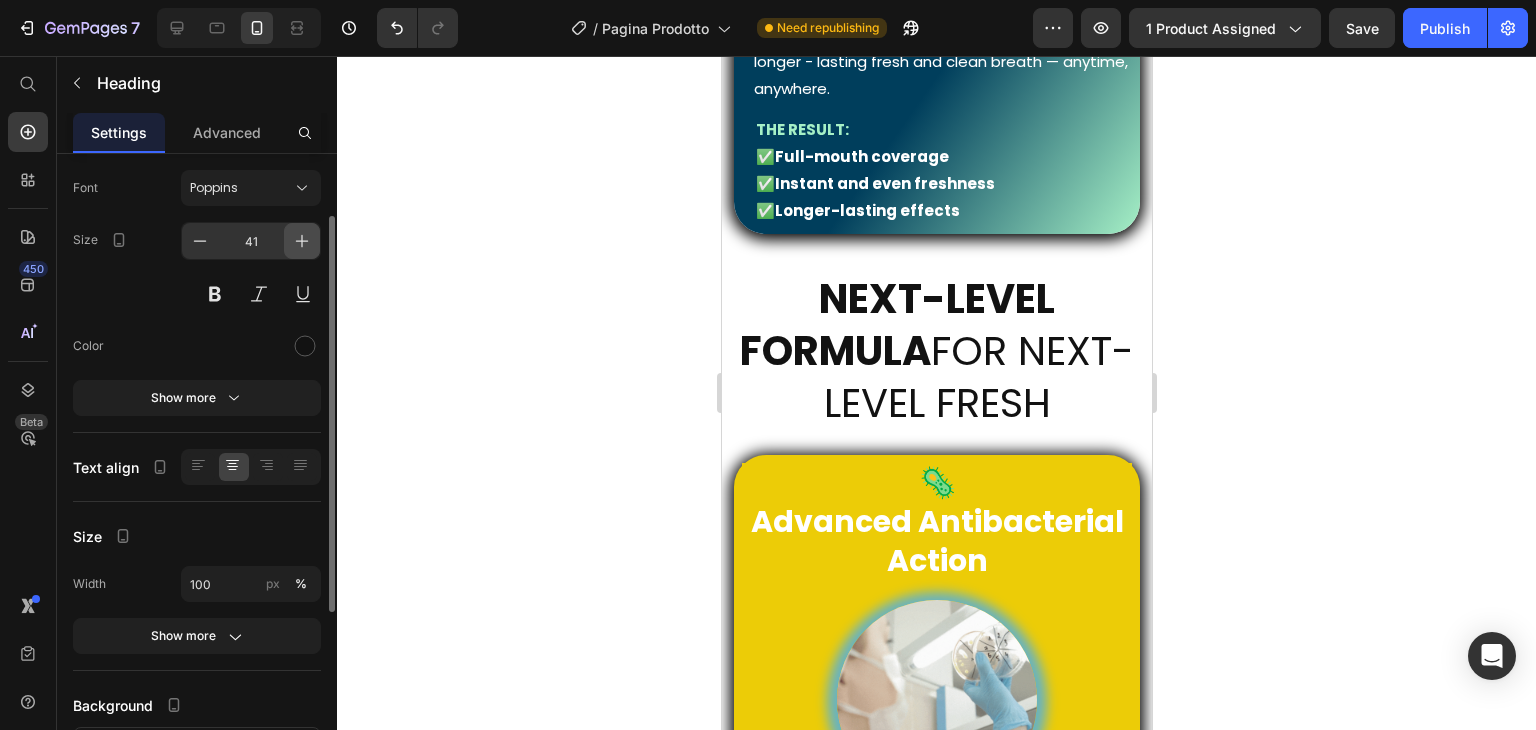 click at bounding box center (302, 241) 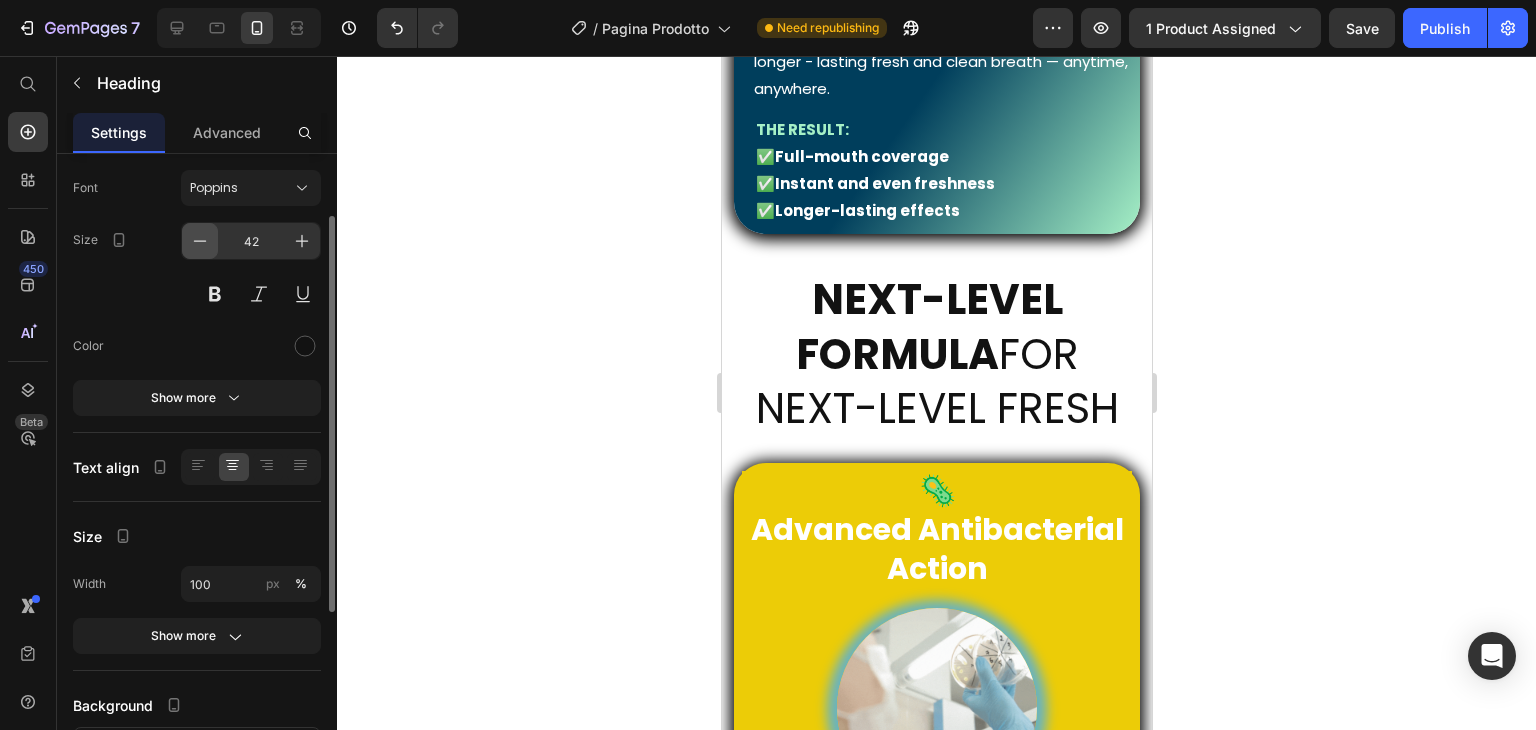 click 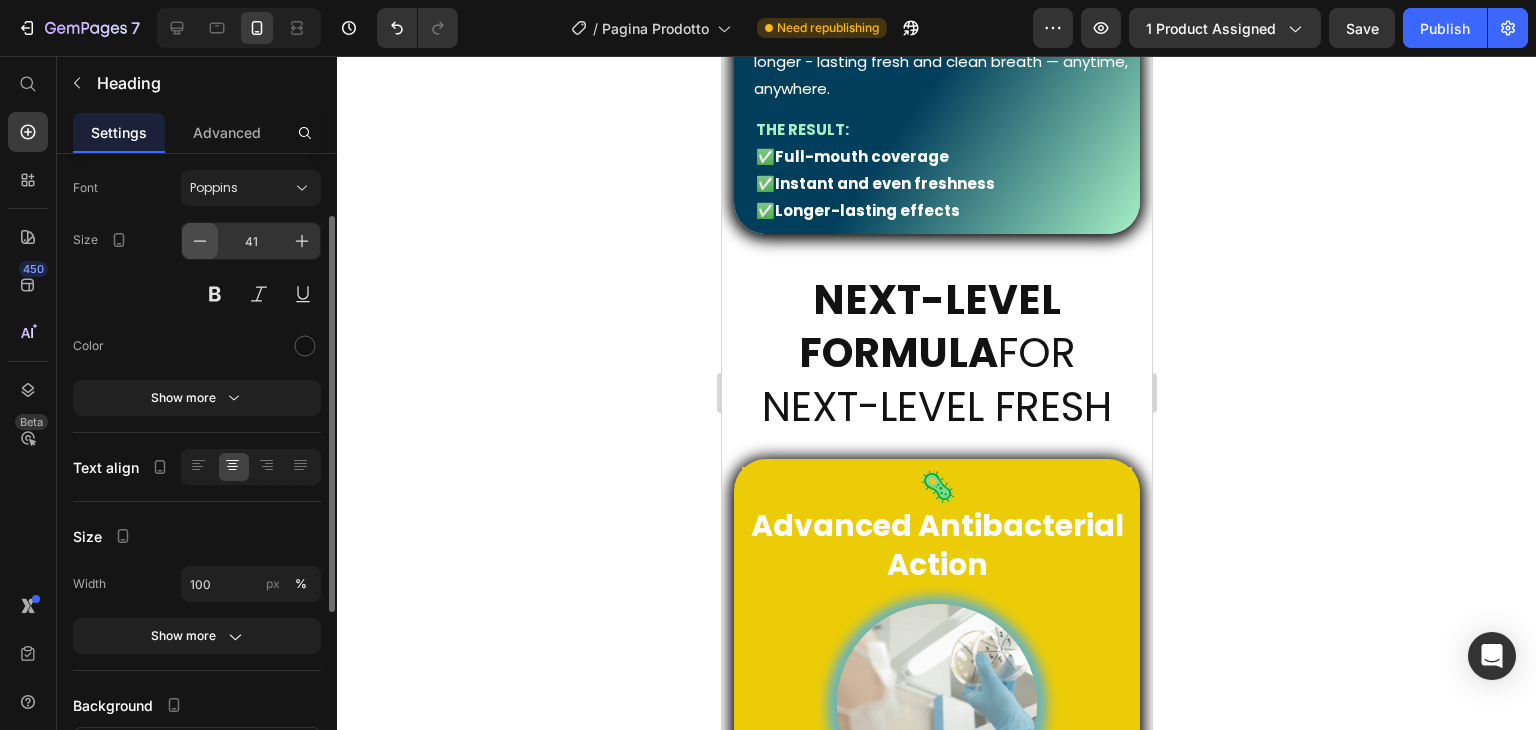 click 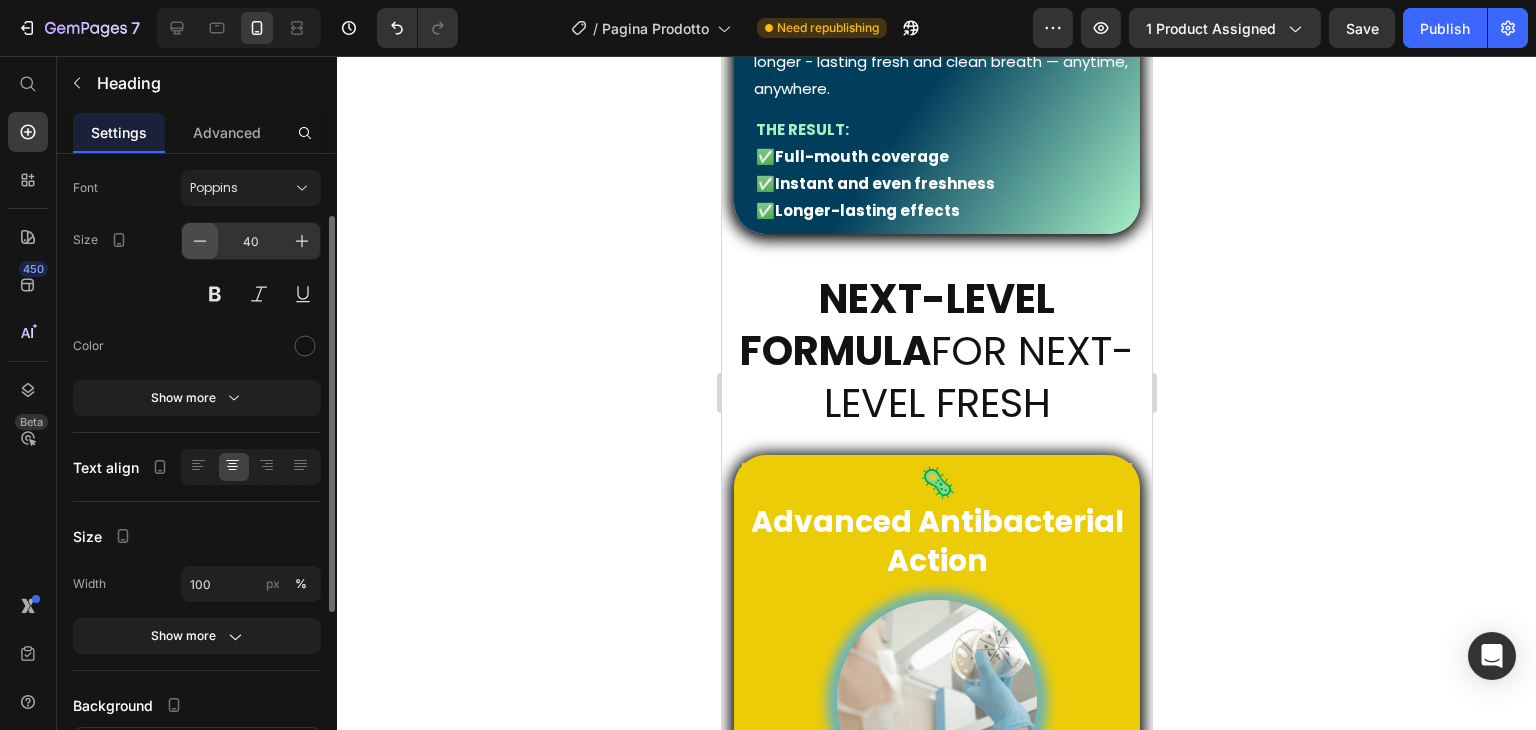 click 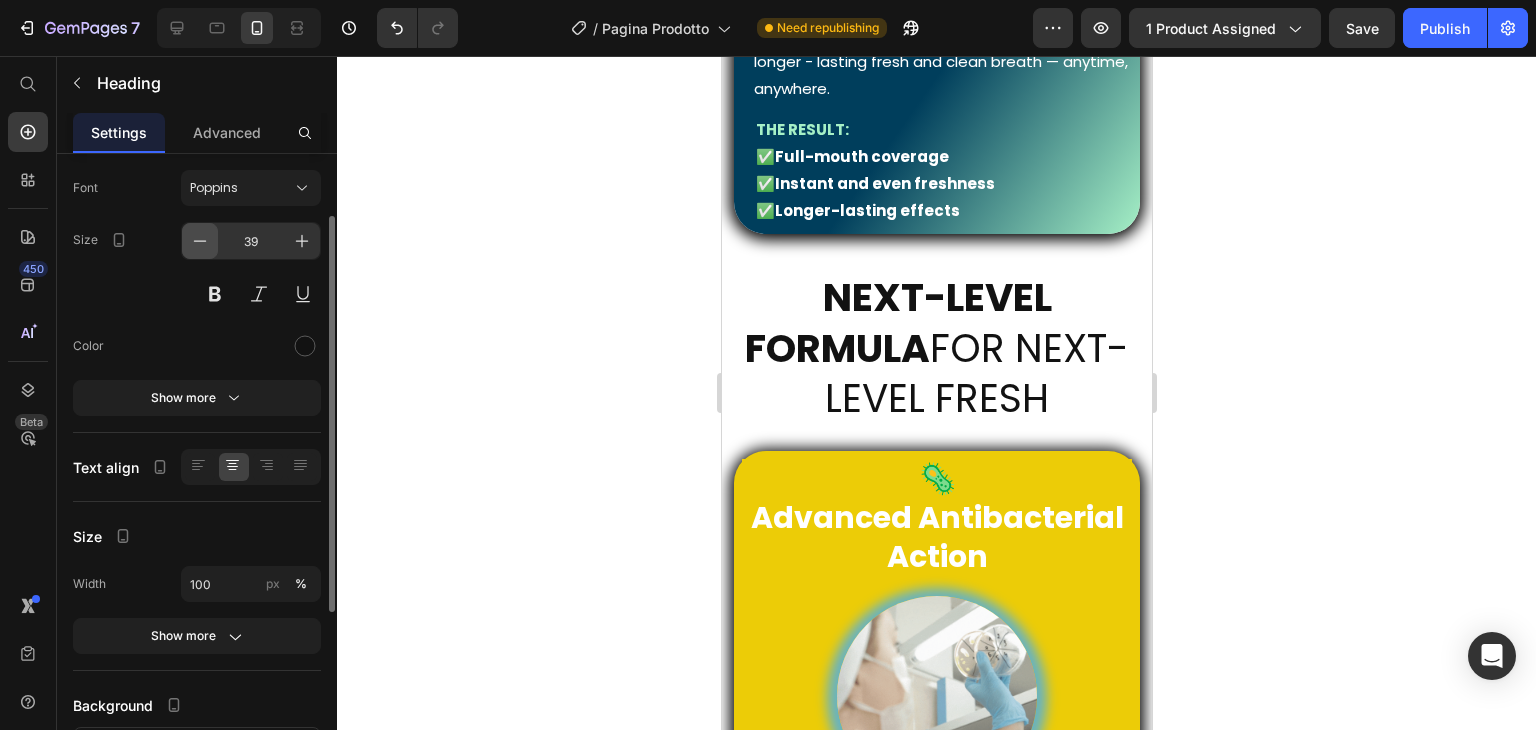 click 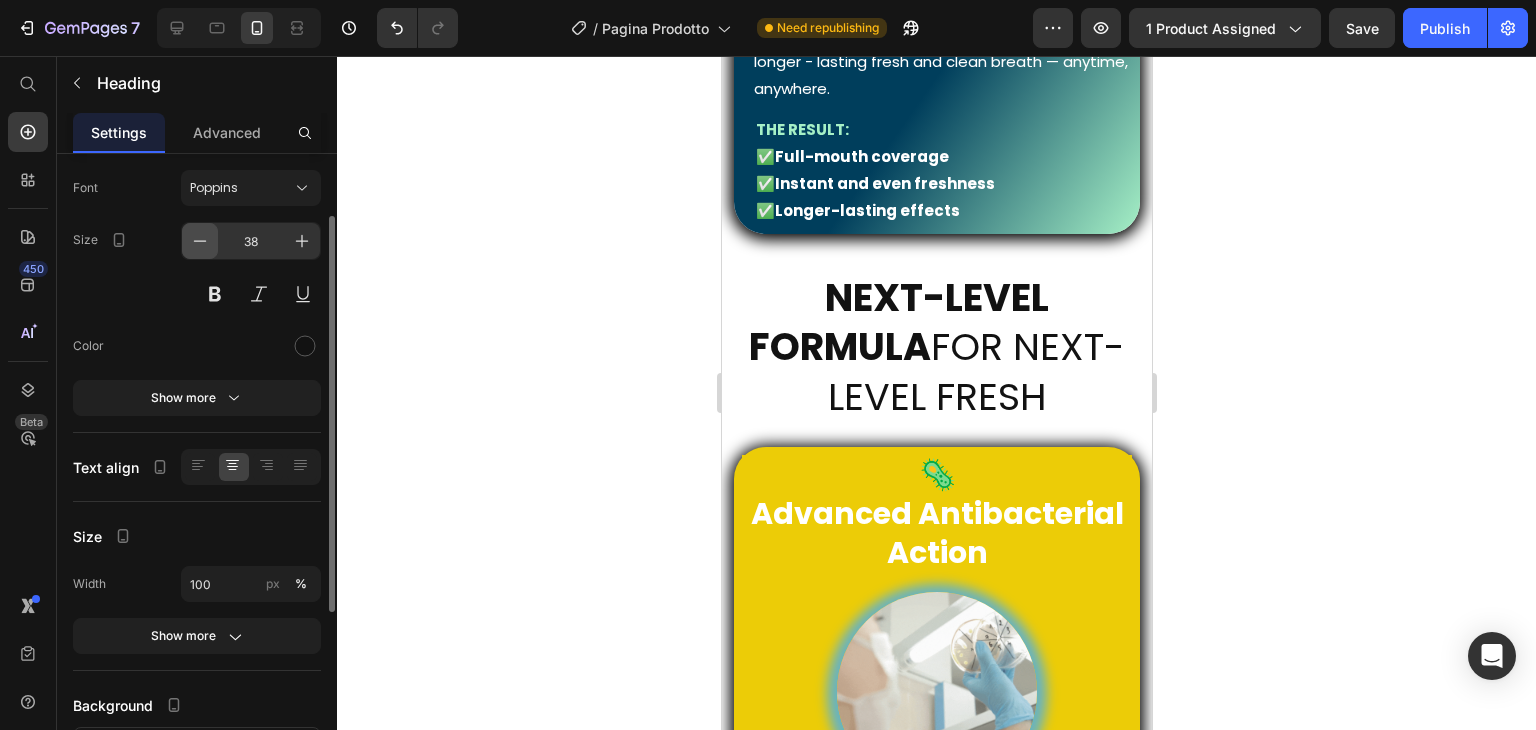 click 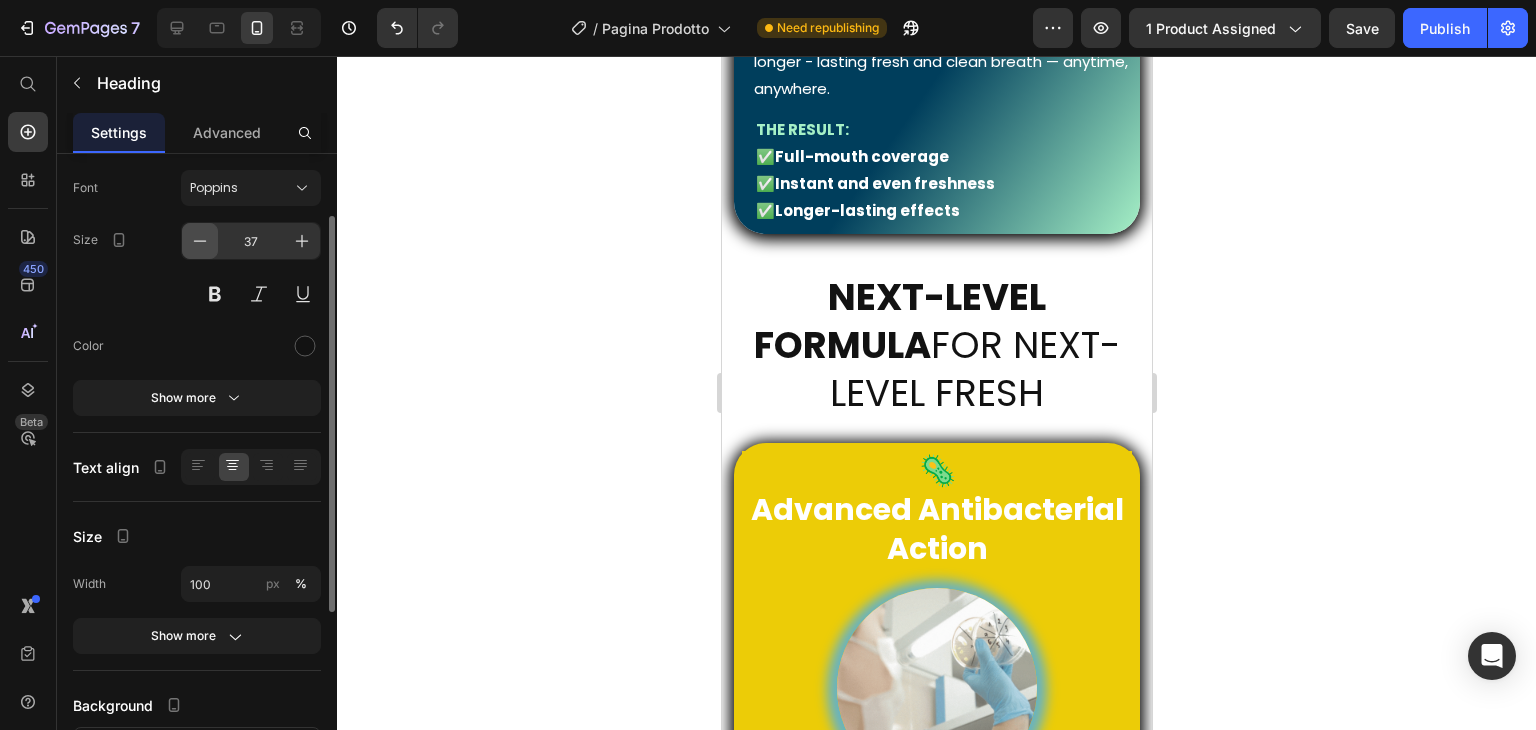 click 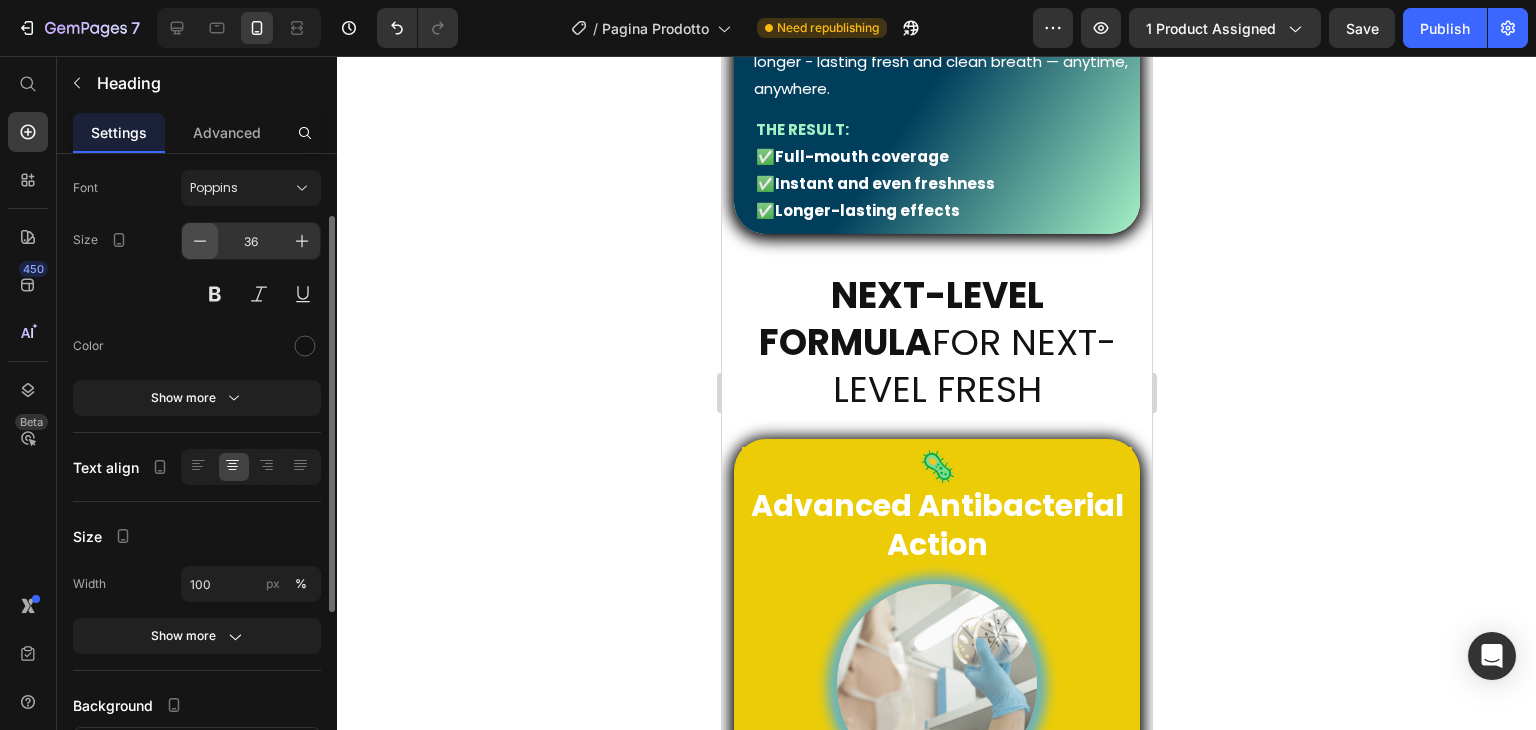 click 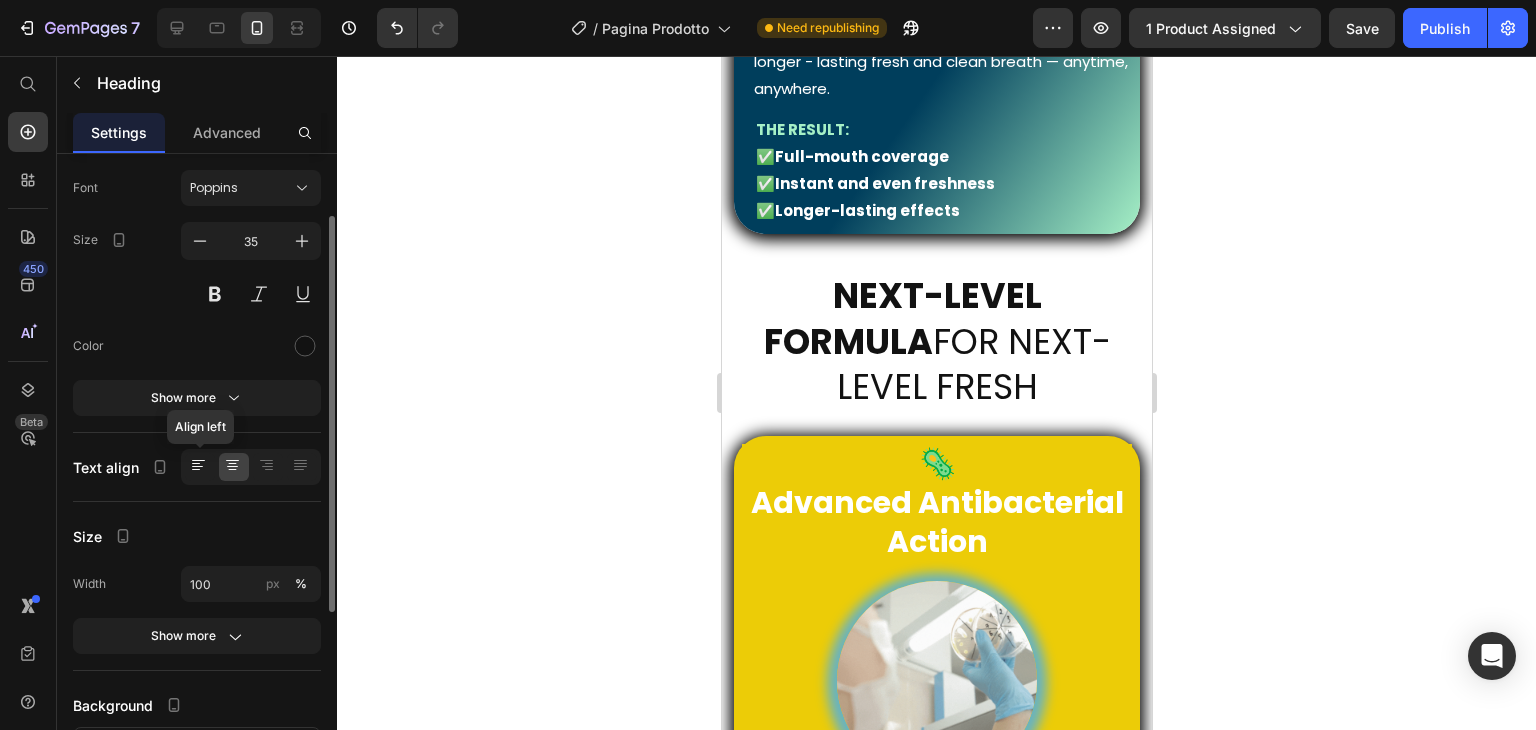 click 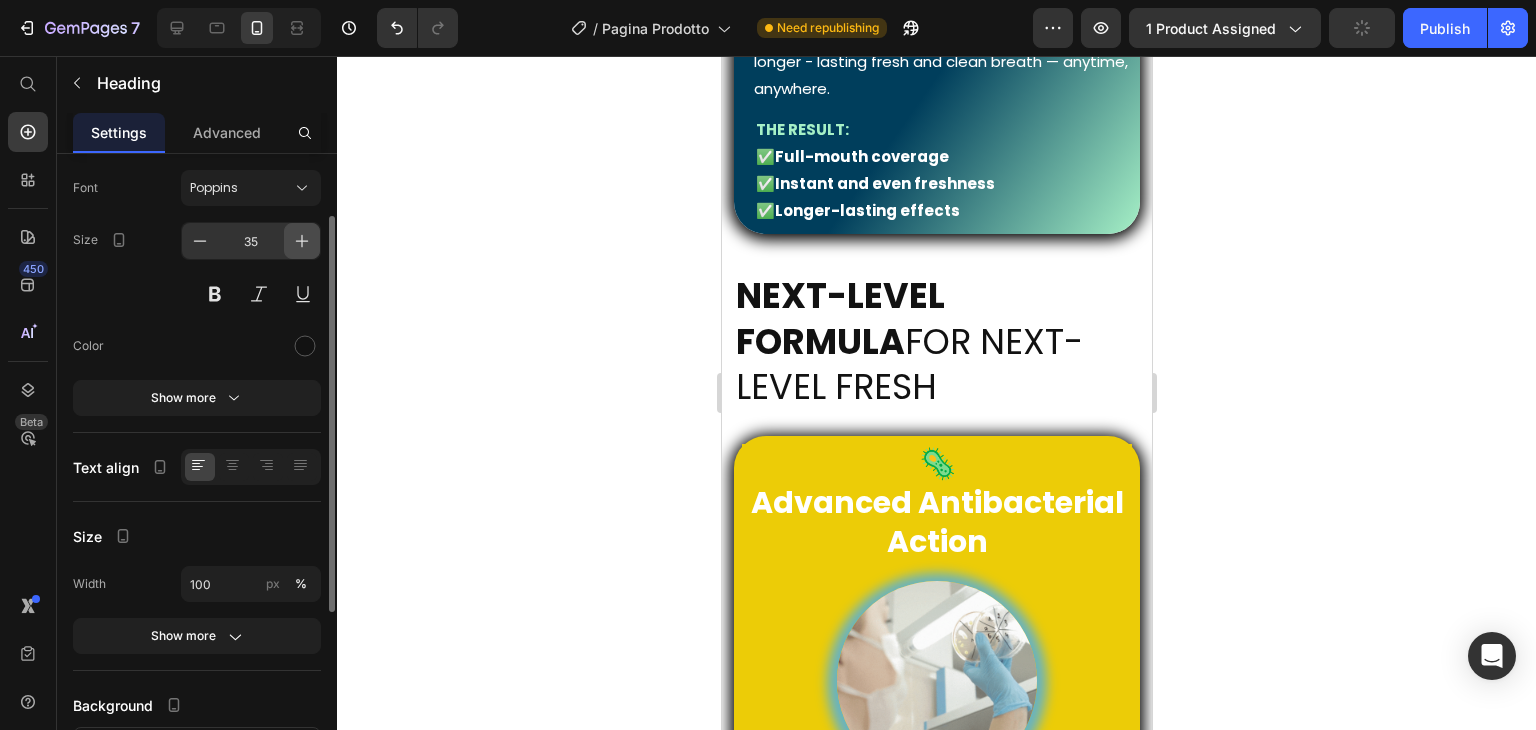 click 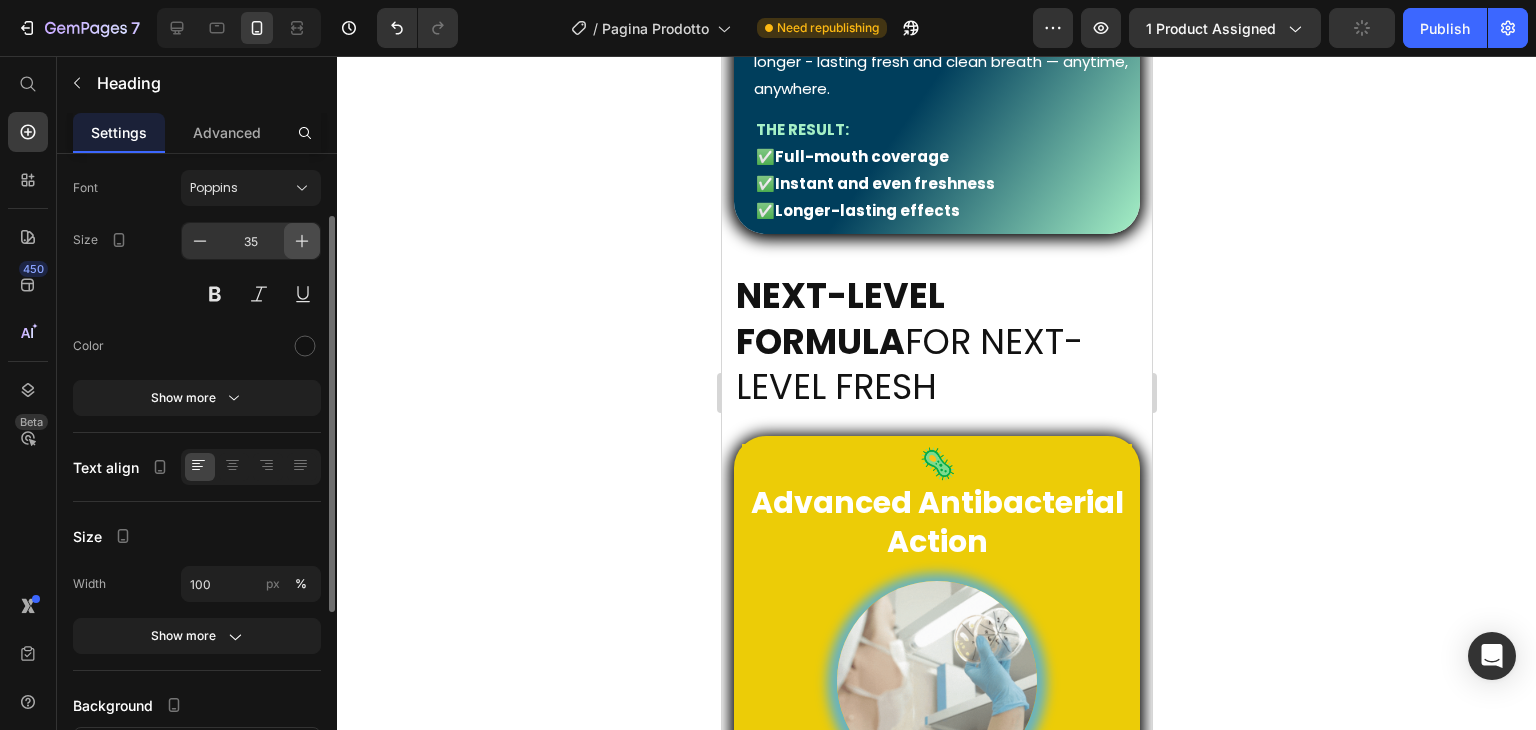 click 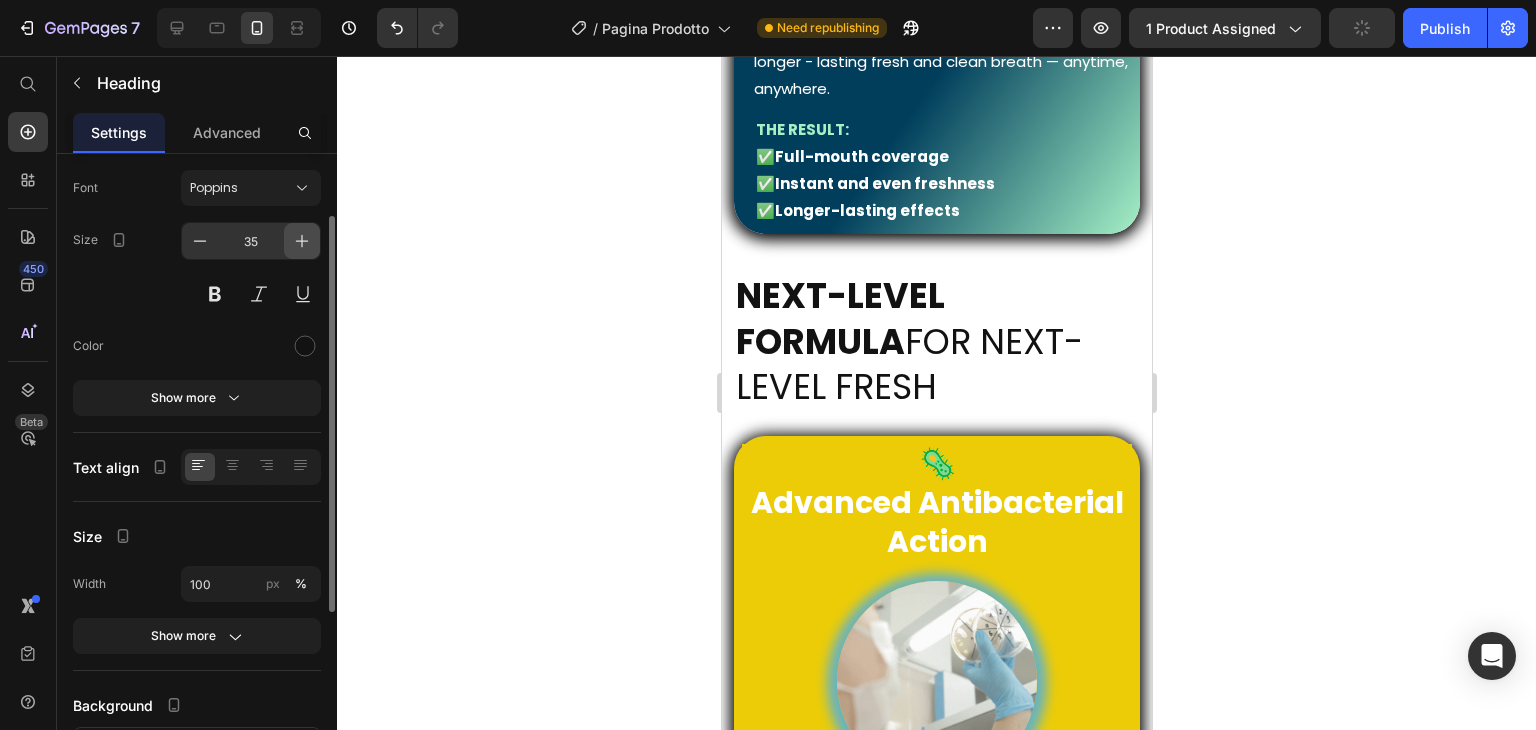 click 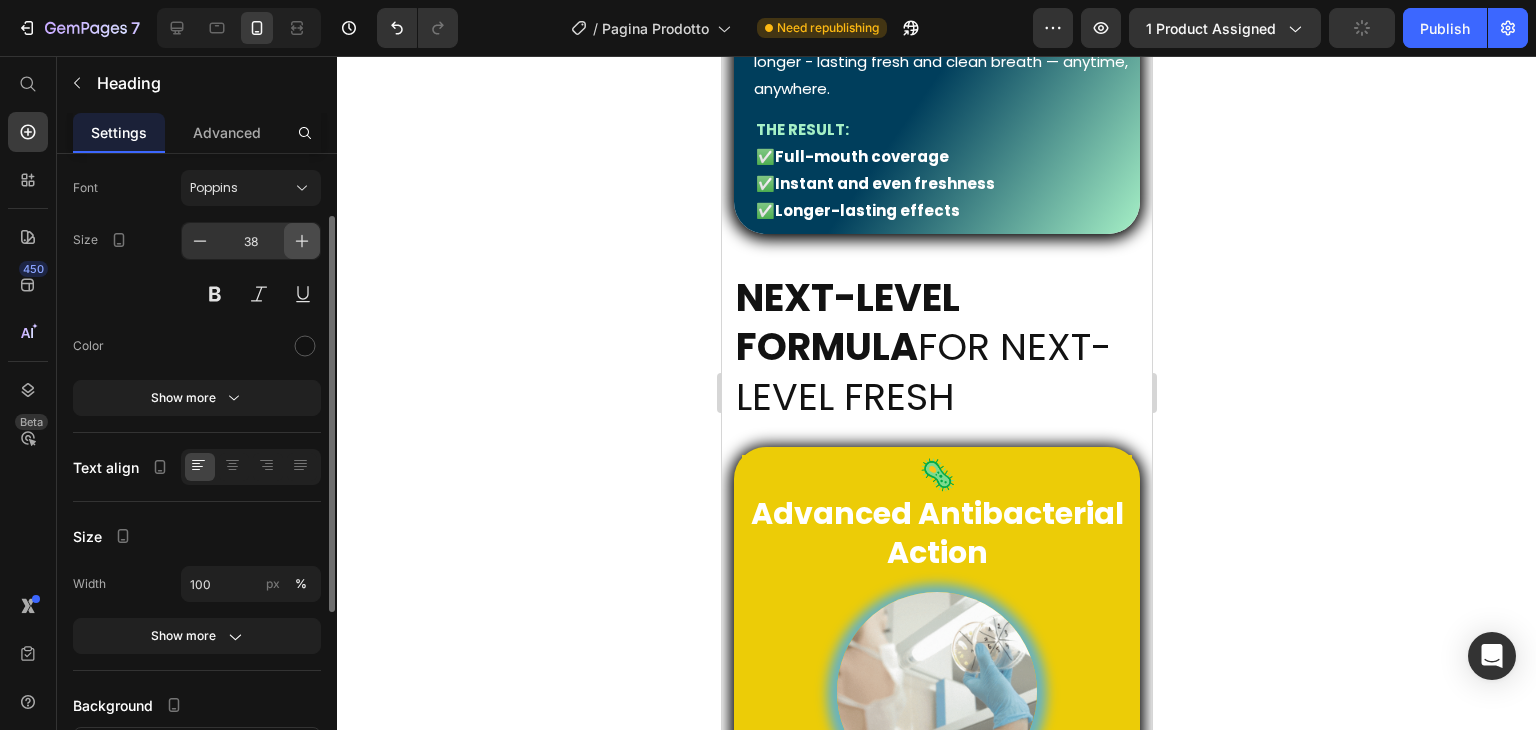 click 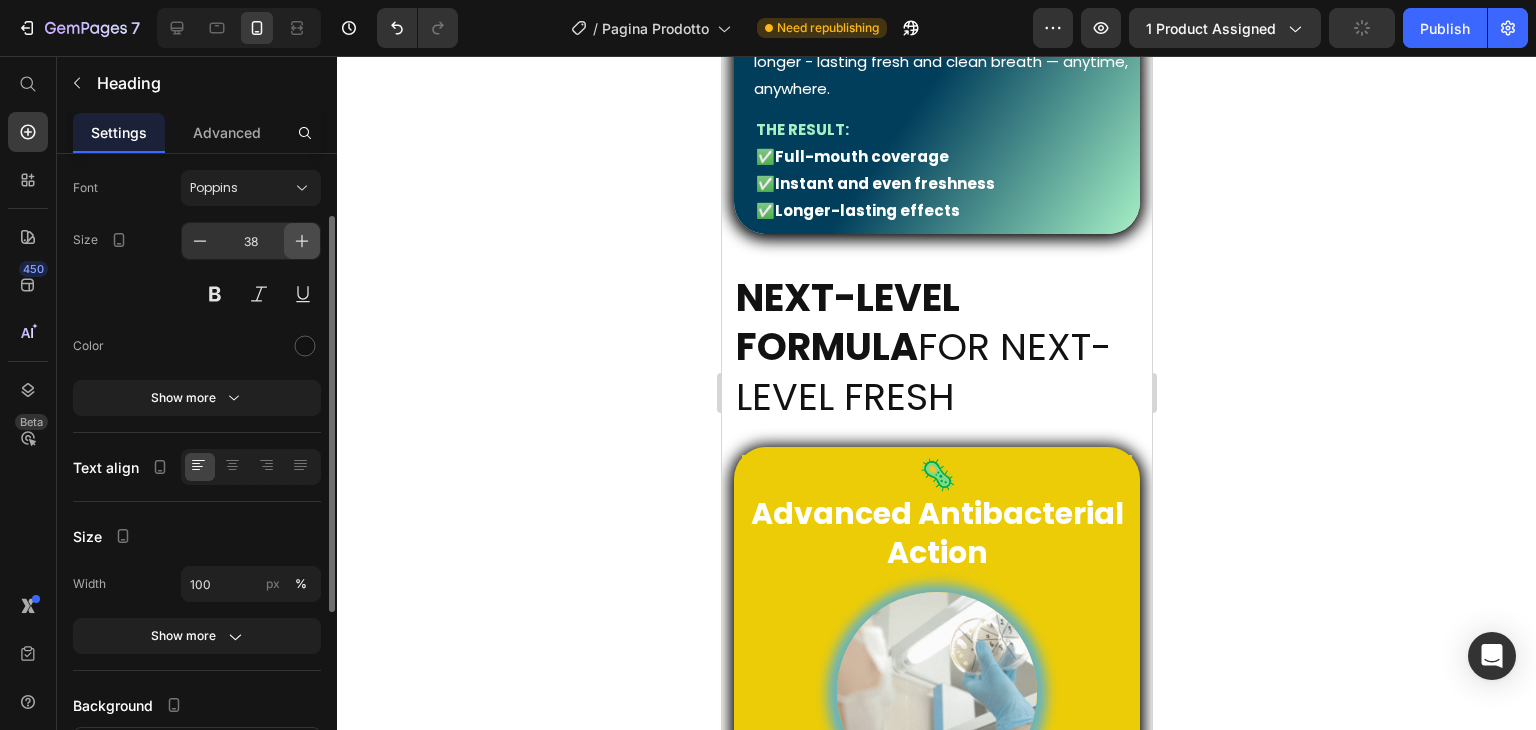 click 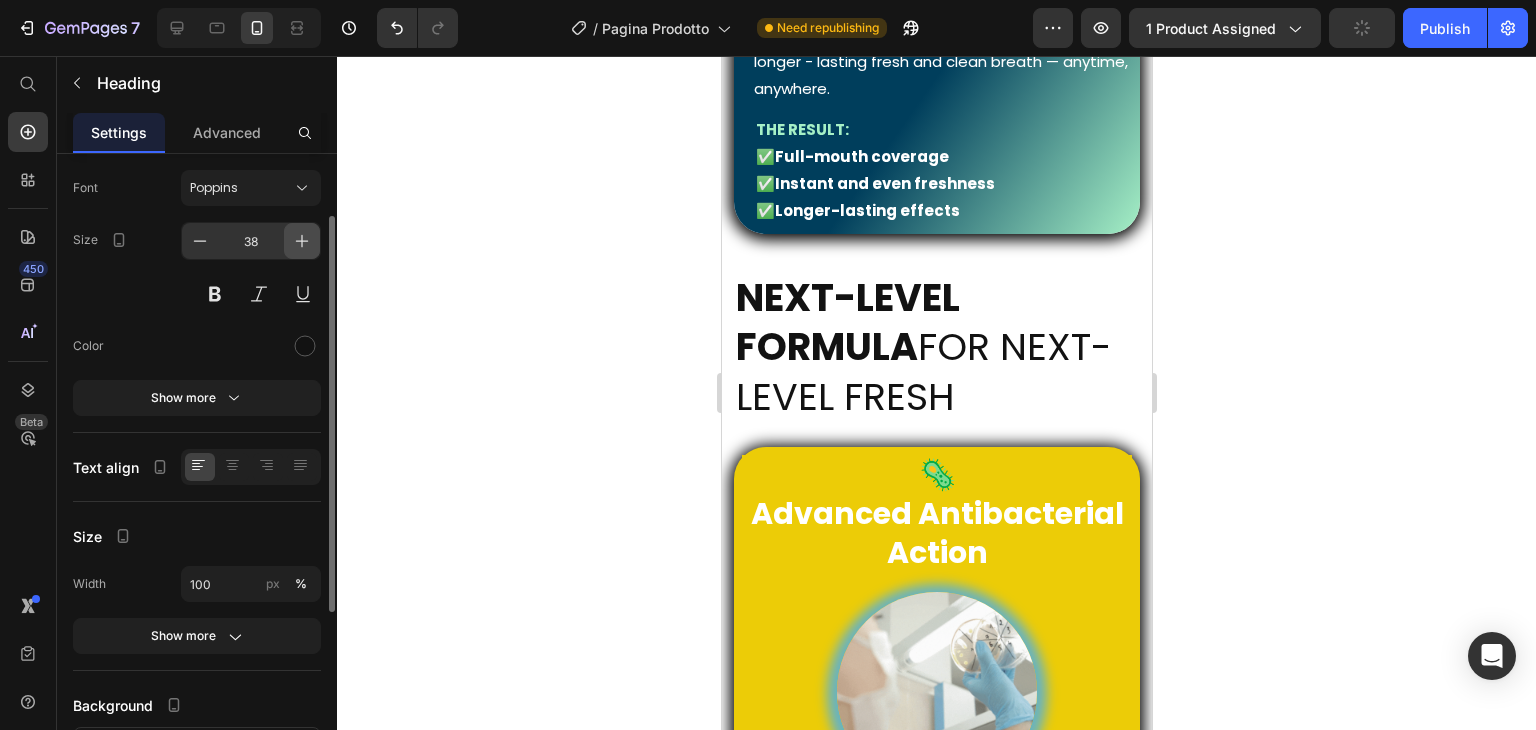 click 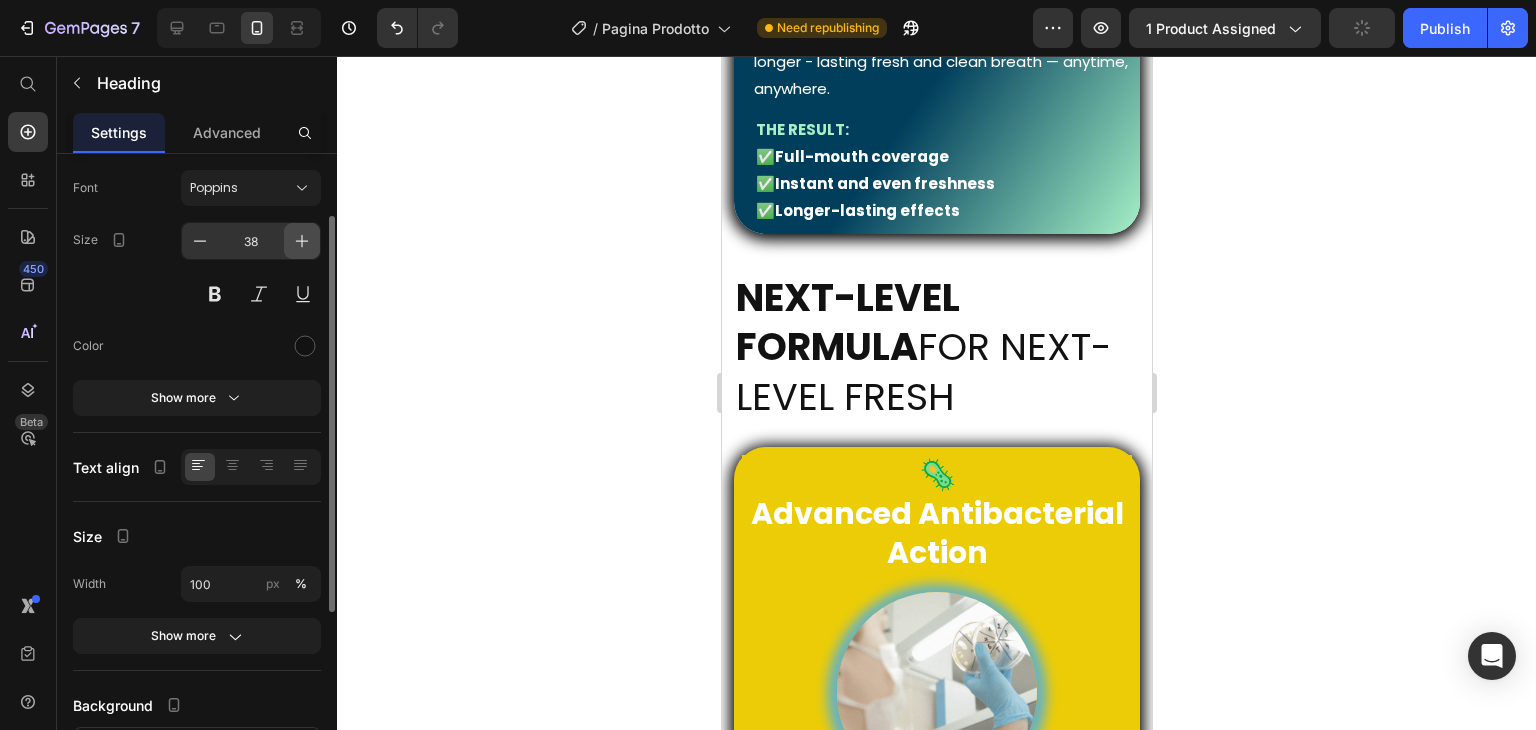 click 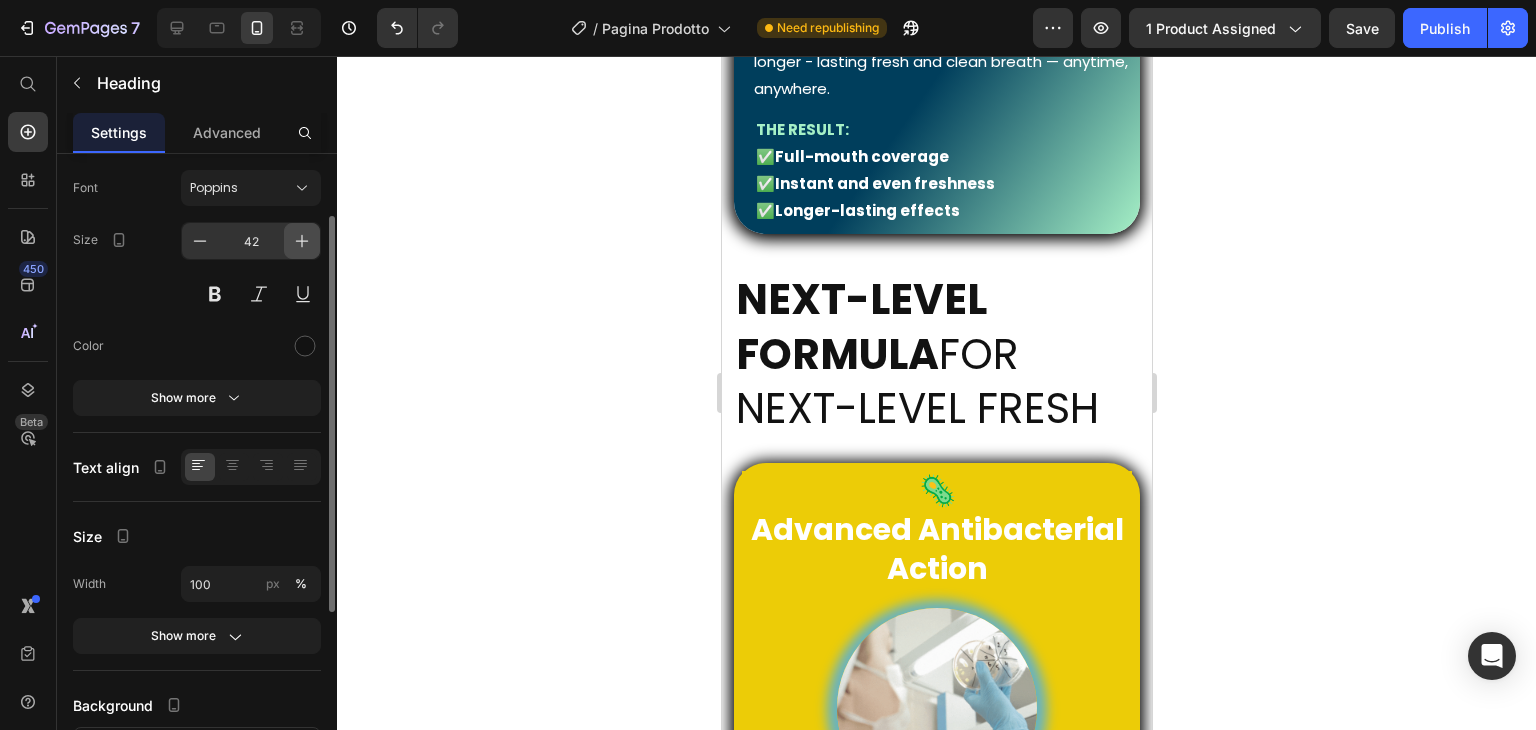 click 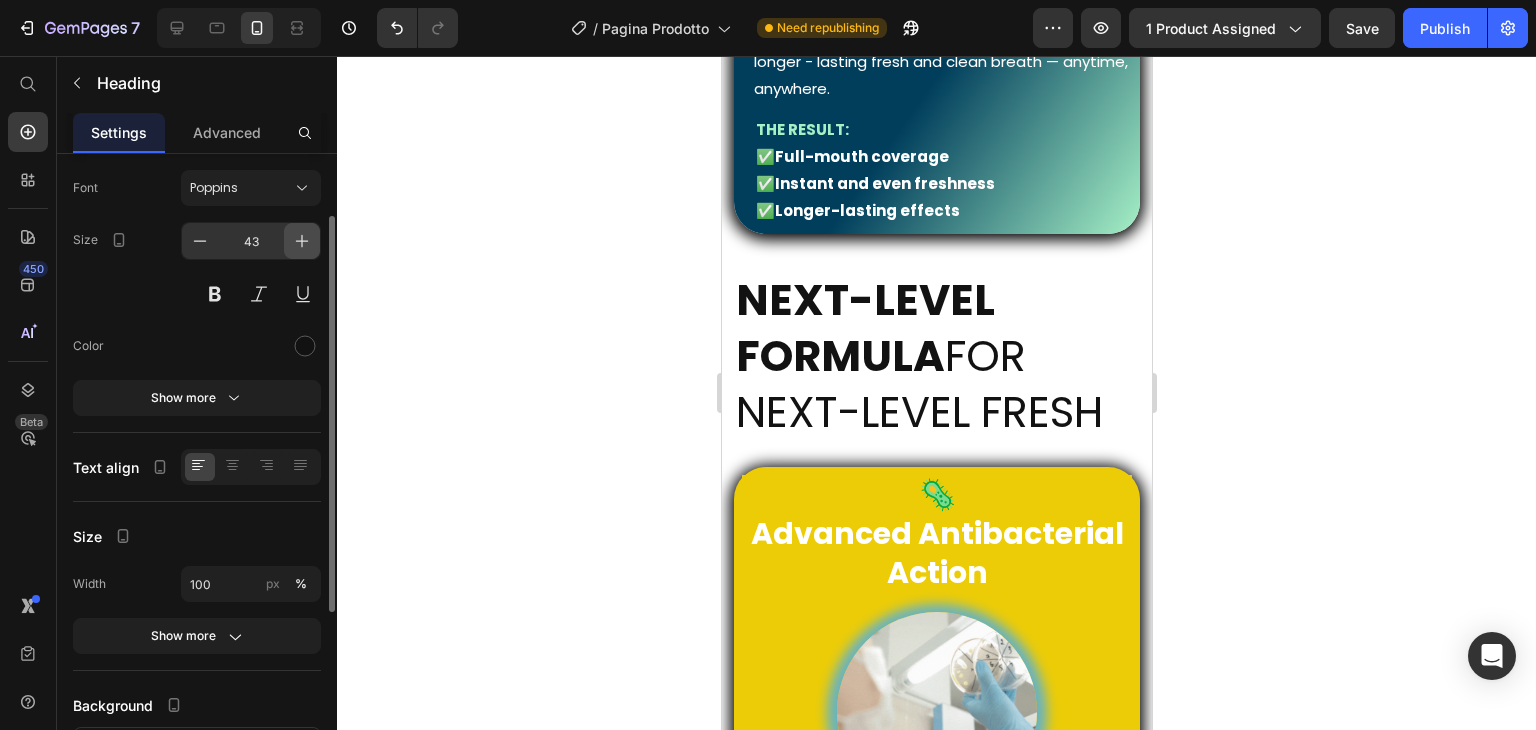 click 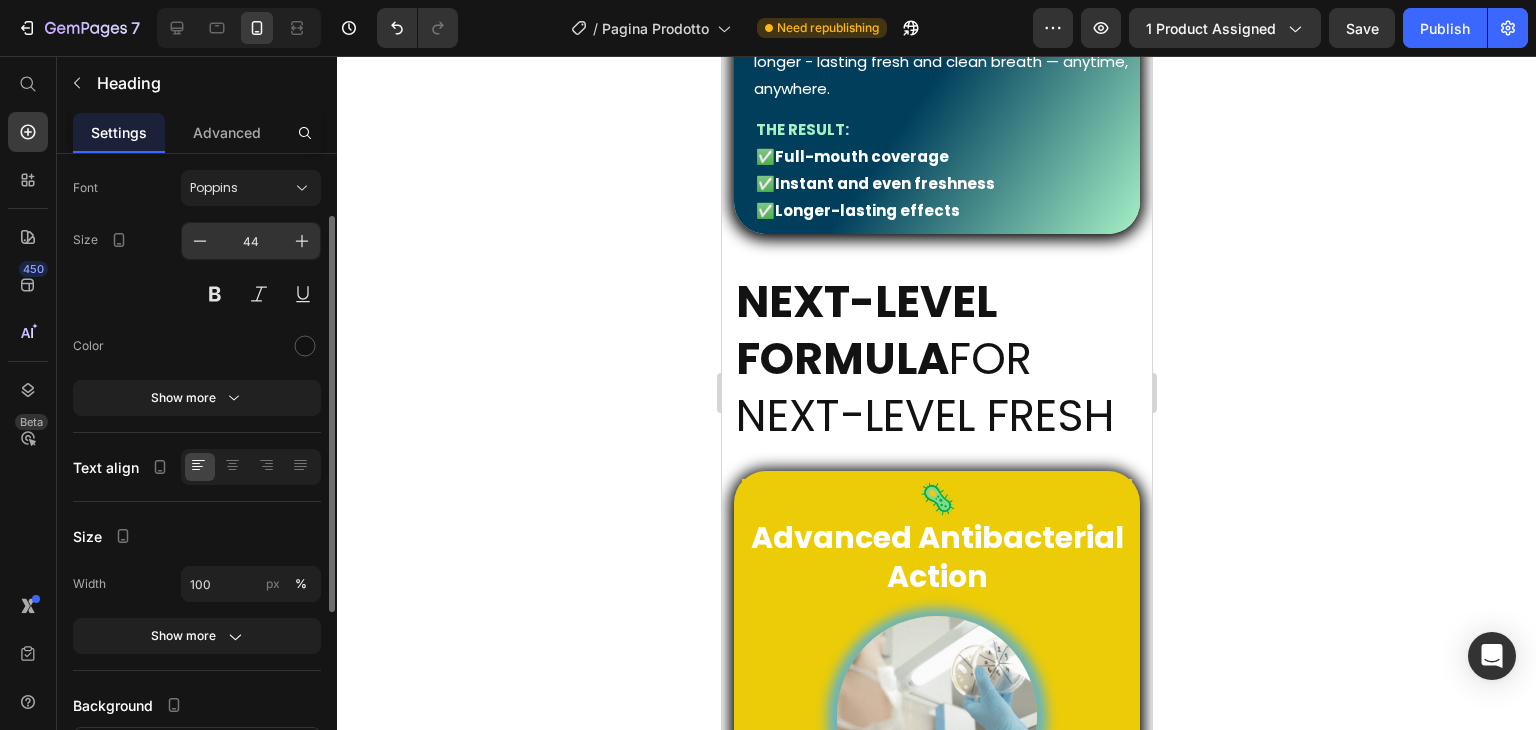click on "44" 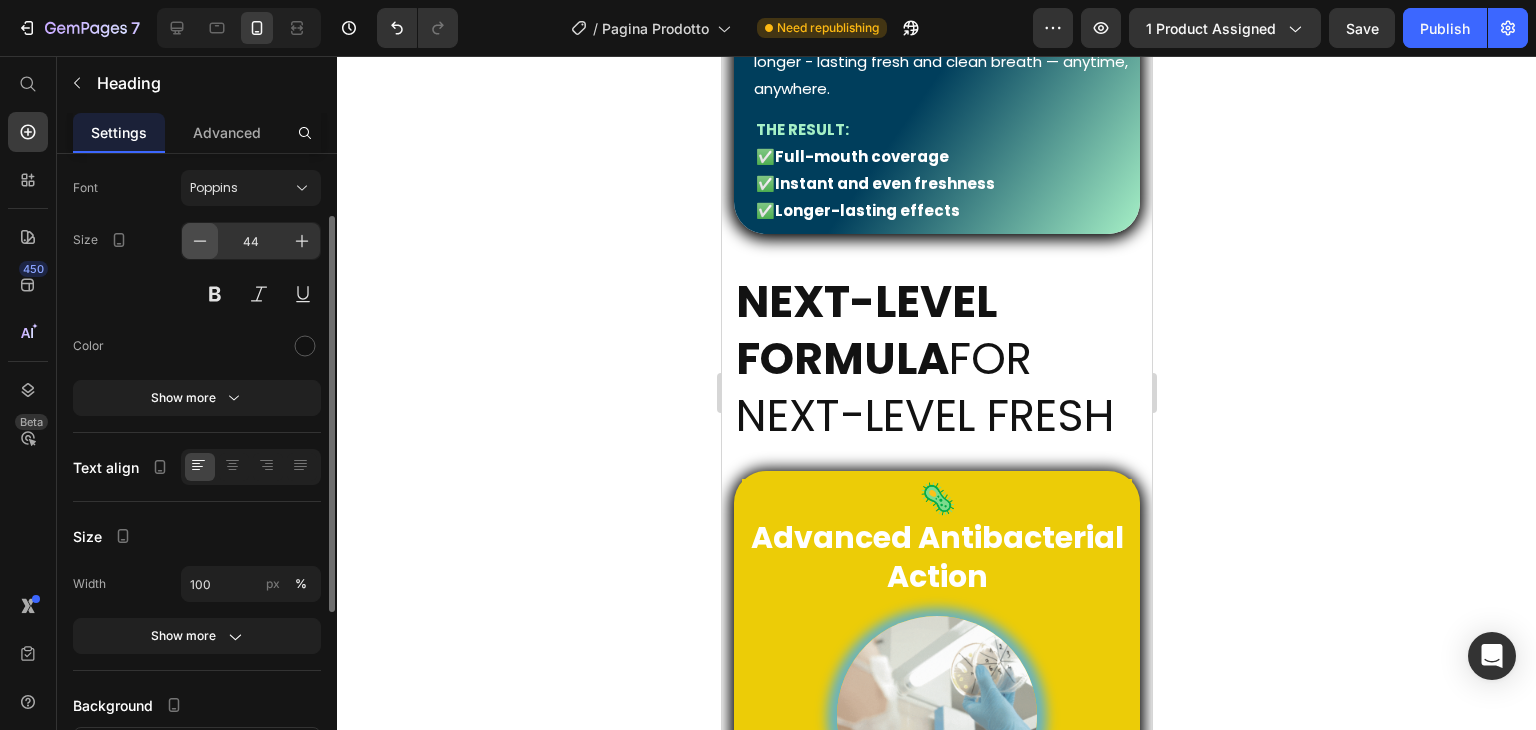 click 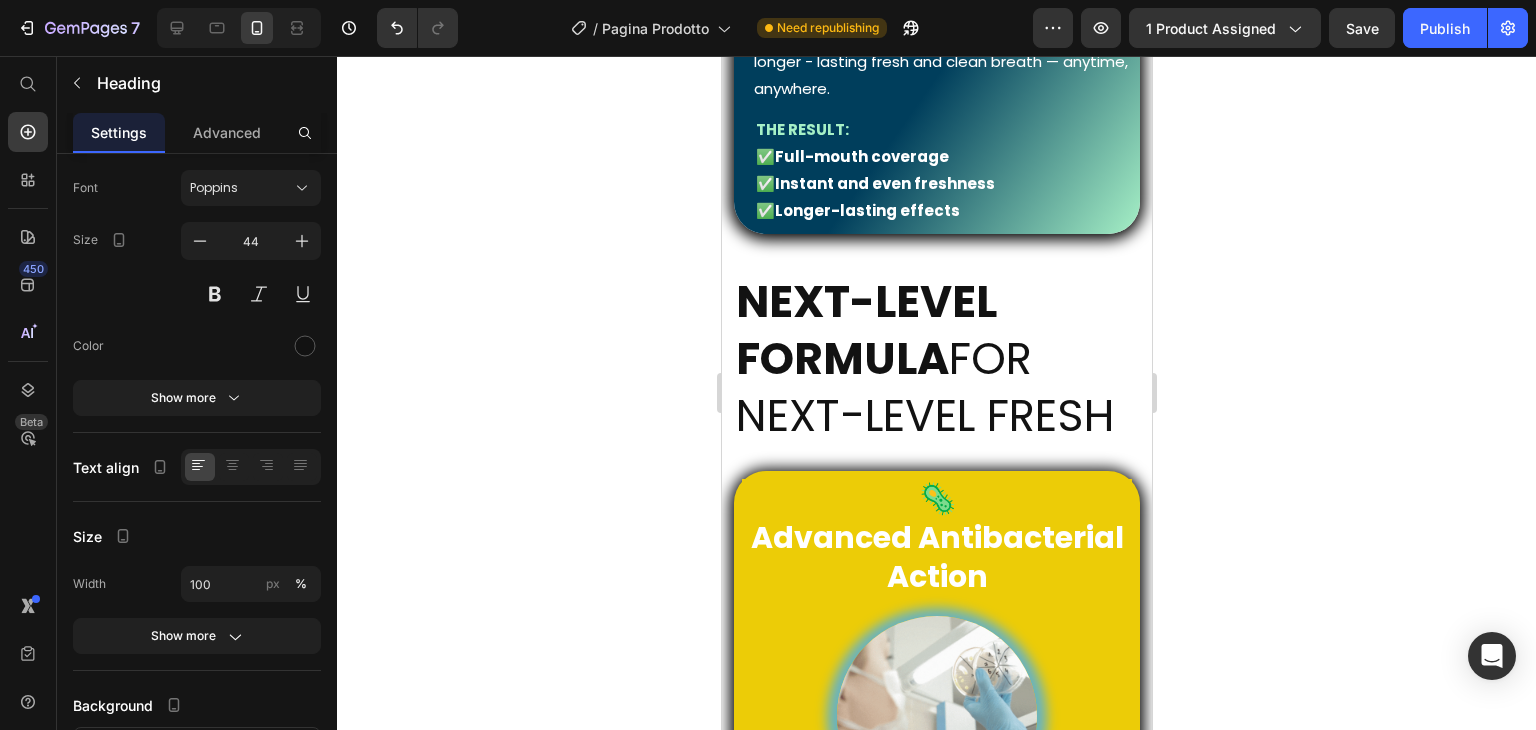 type on "43" 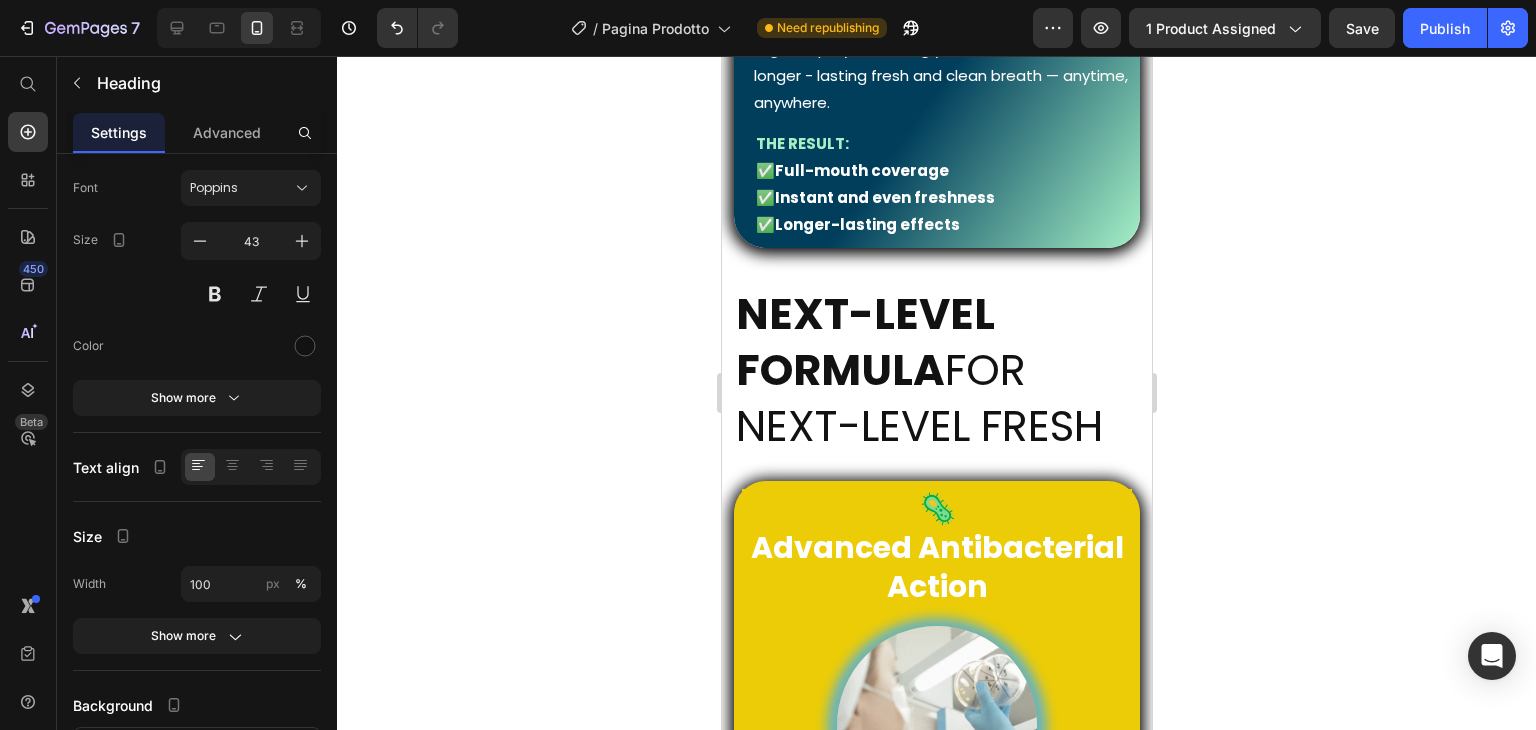 scroll, scrollTop: 797, scrollLeft: 0, axis: vertical 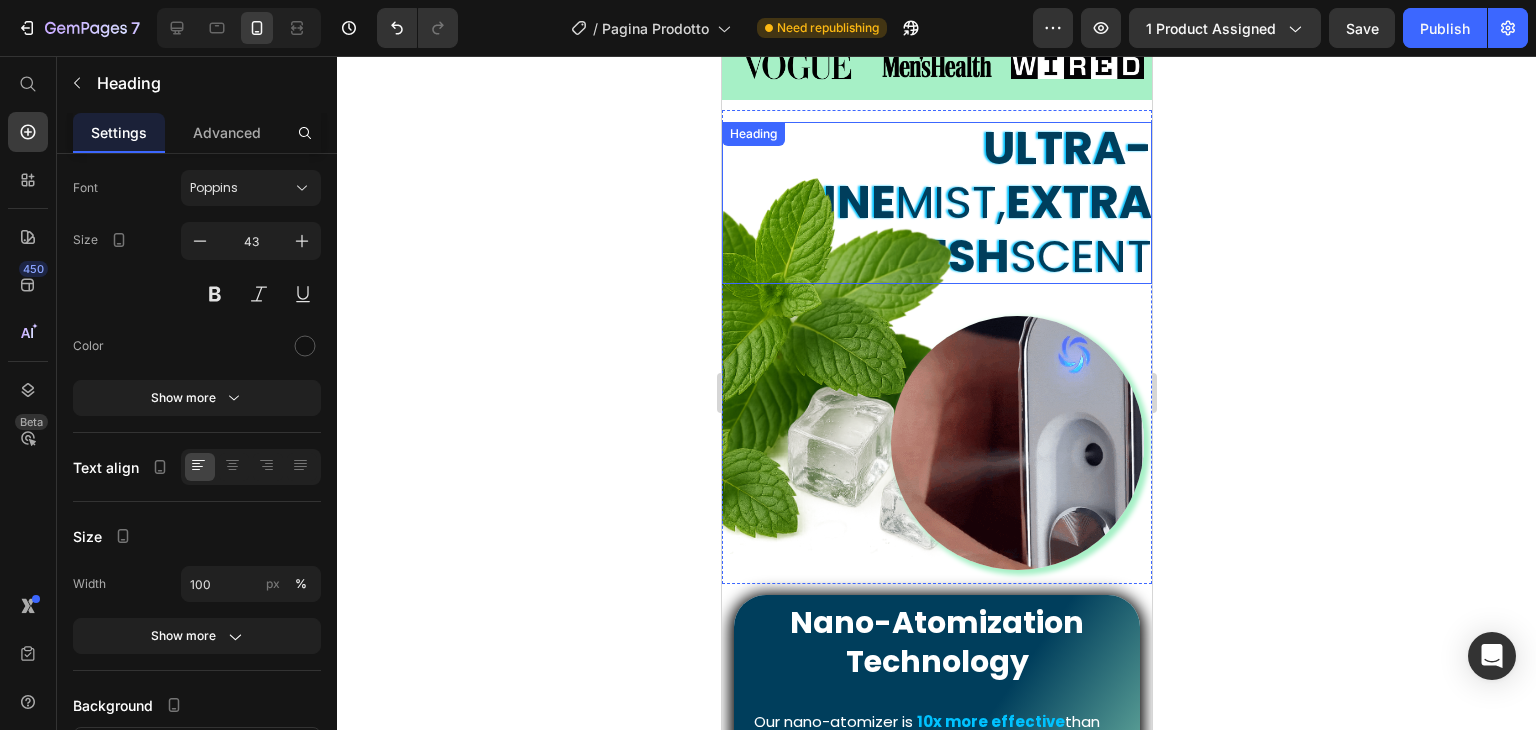 click on "extra fresh" at bounding box center (1009, 229) 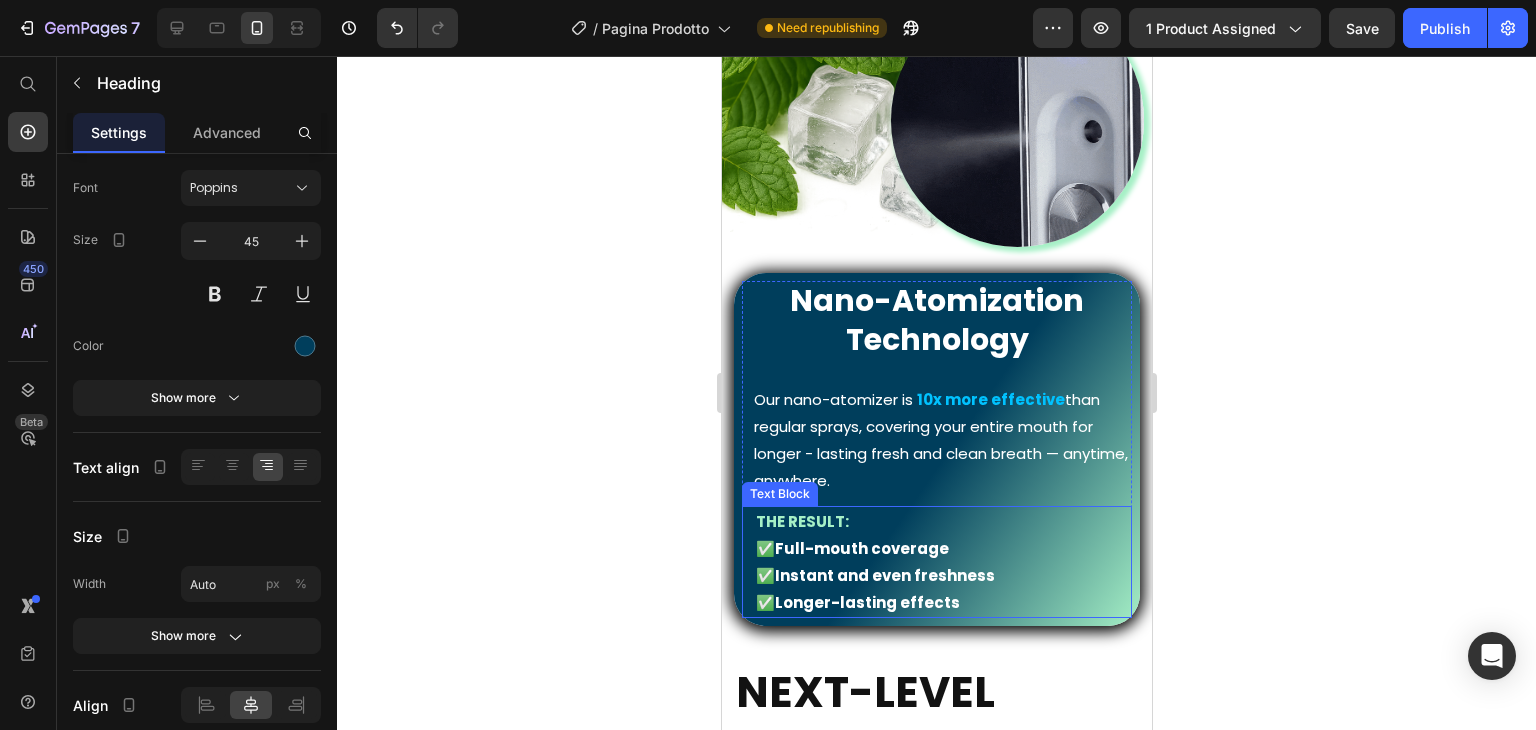 scroll, scrollTop: 1397, scrollLeft: 0, axis: vertical 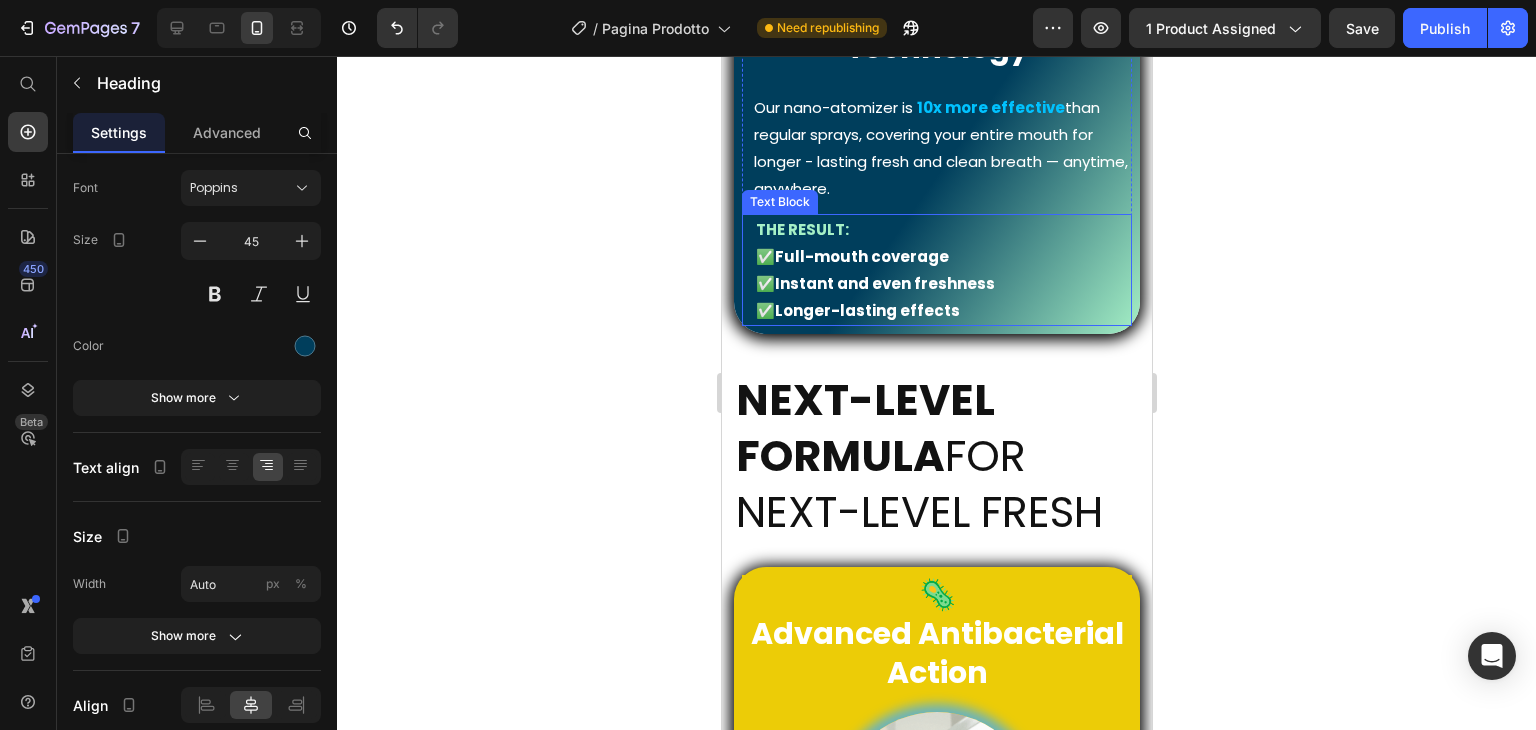 click on "Next-level formula" at bounding box center (864, 428) 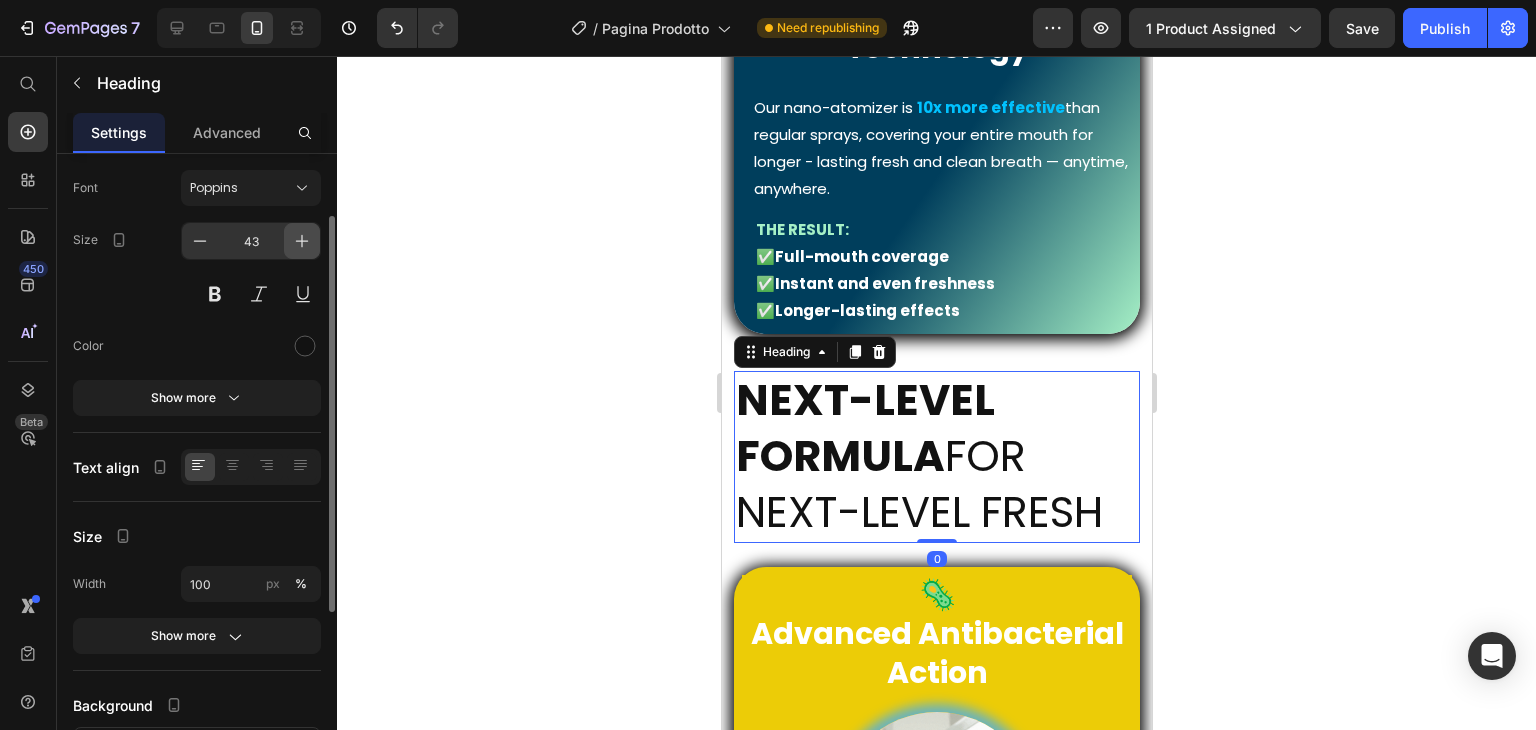 click 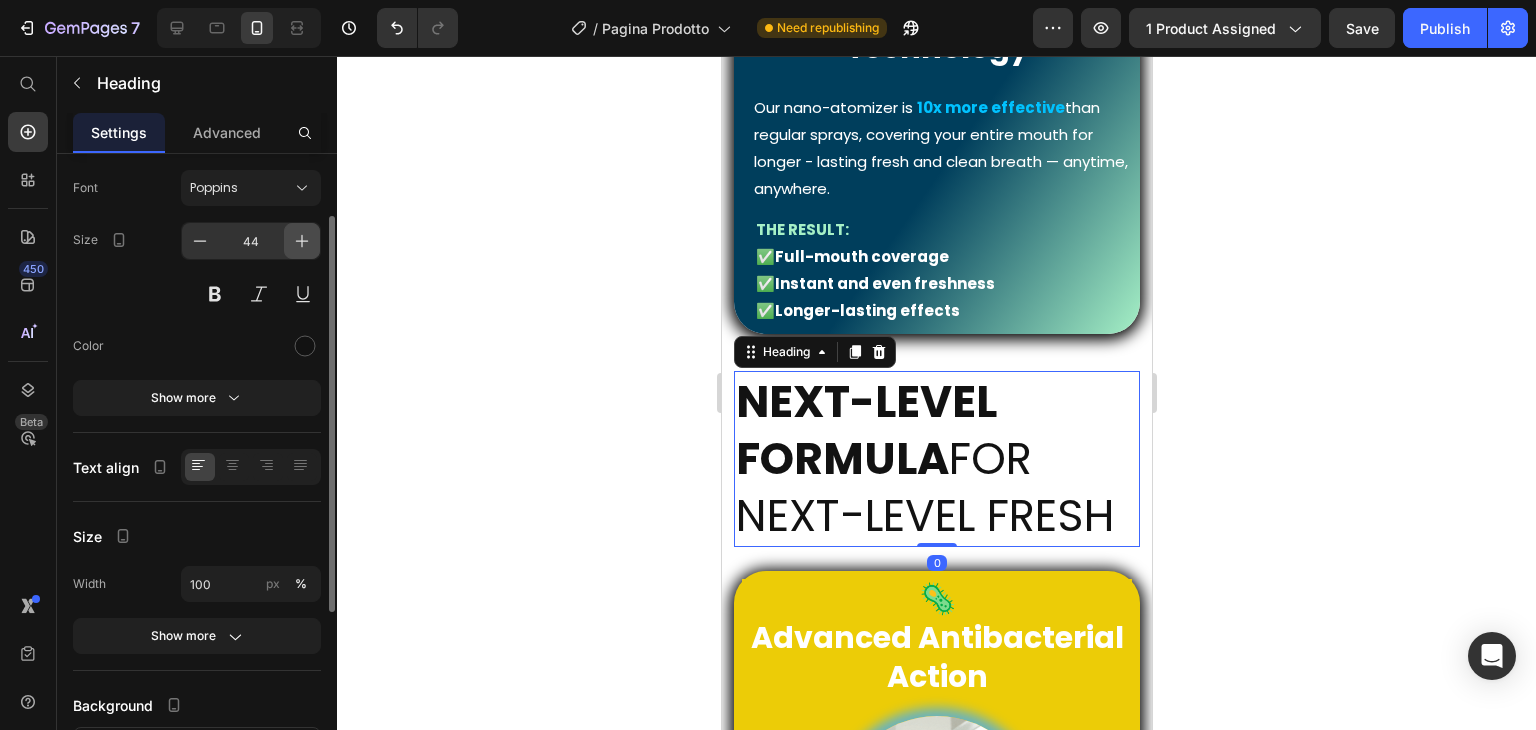 click 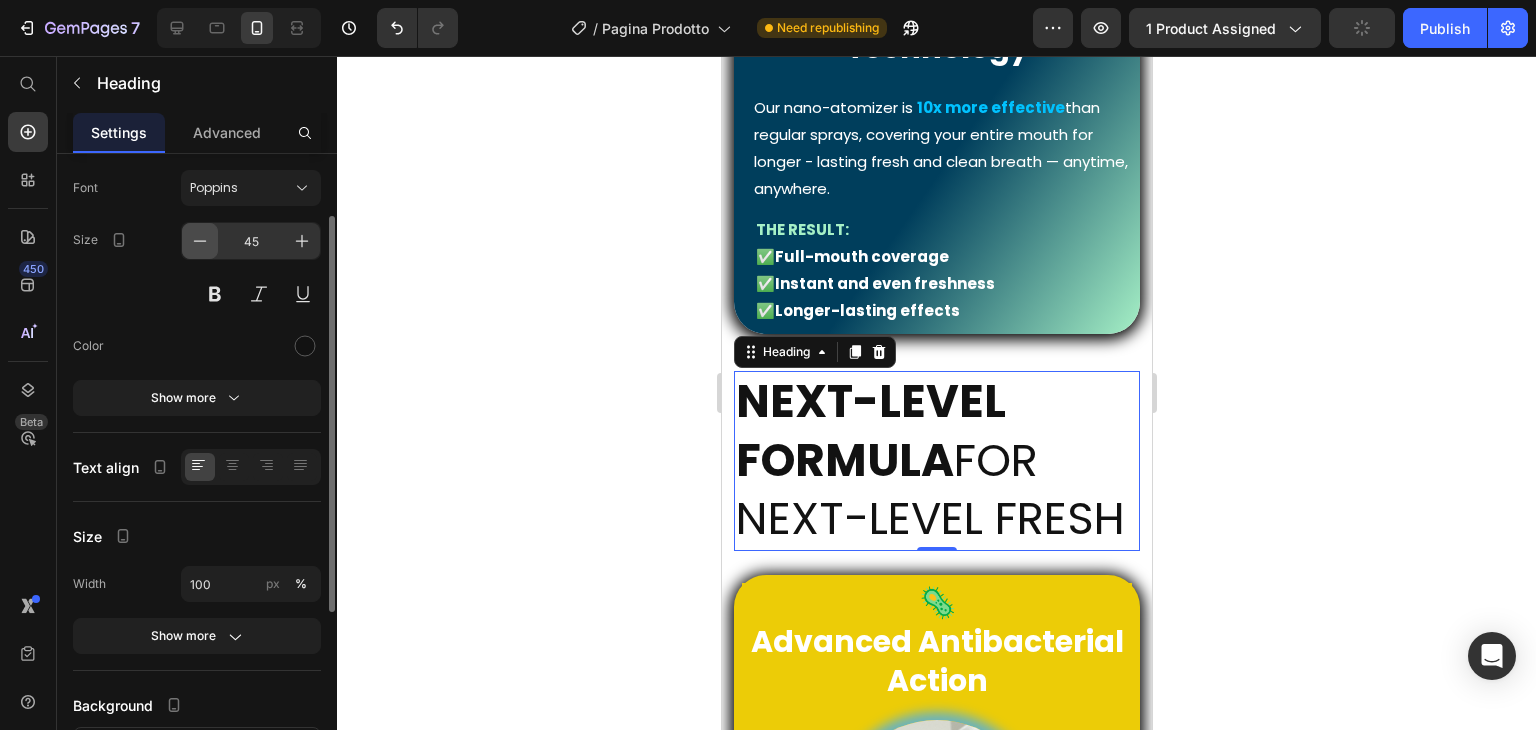click 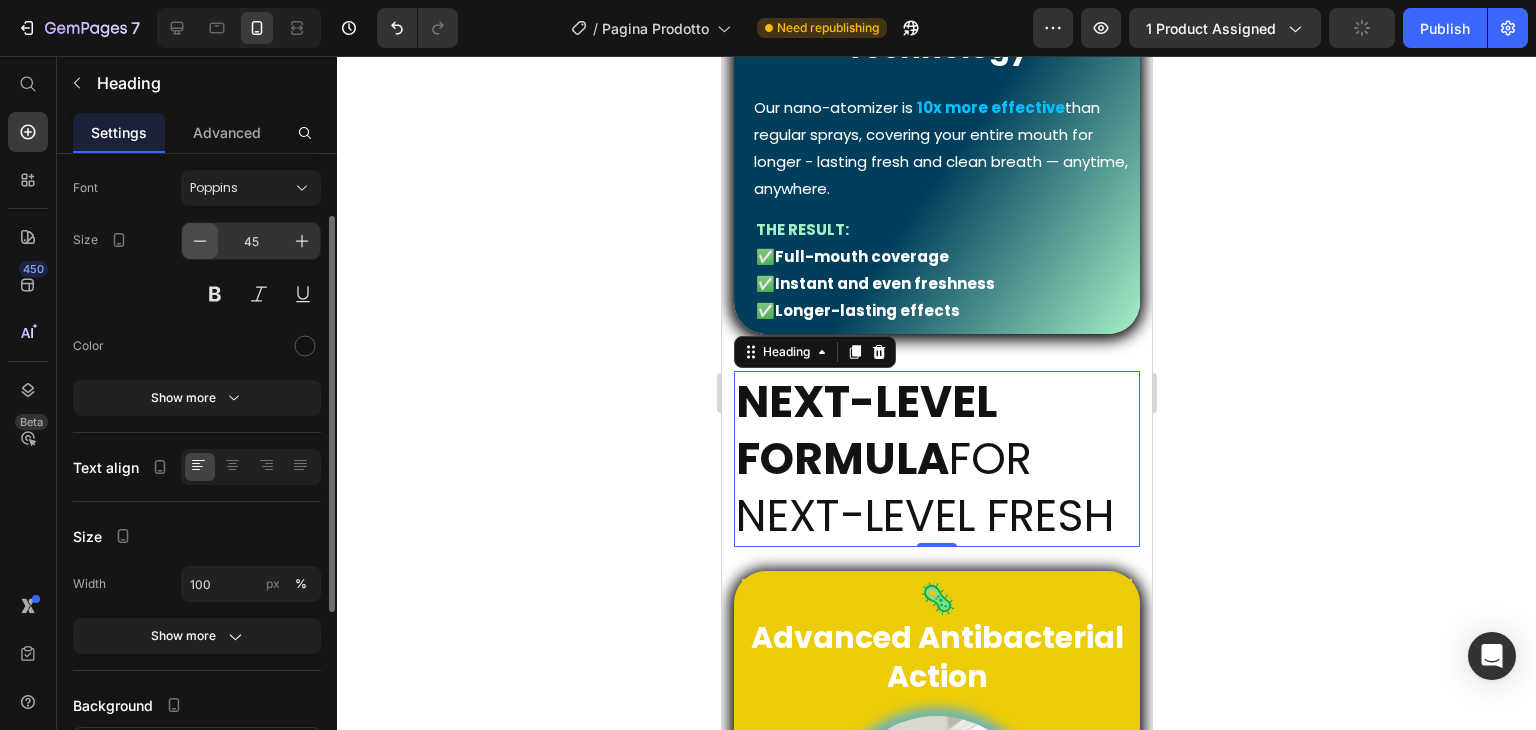 type on "44" 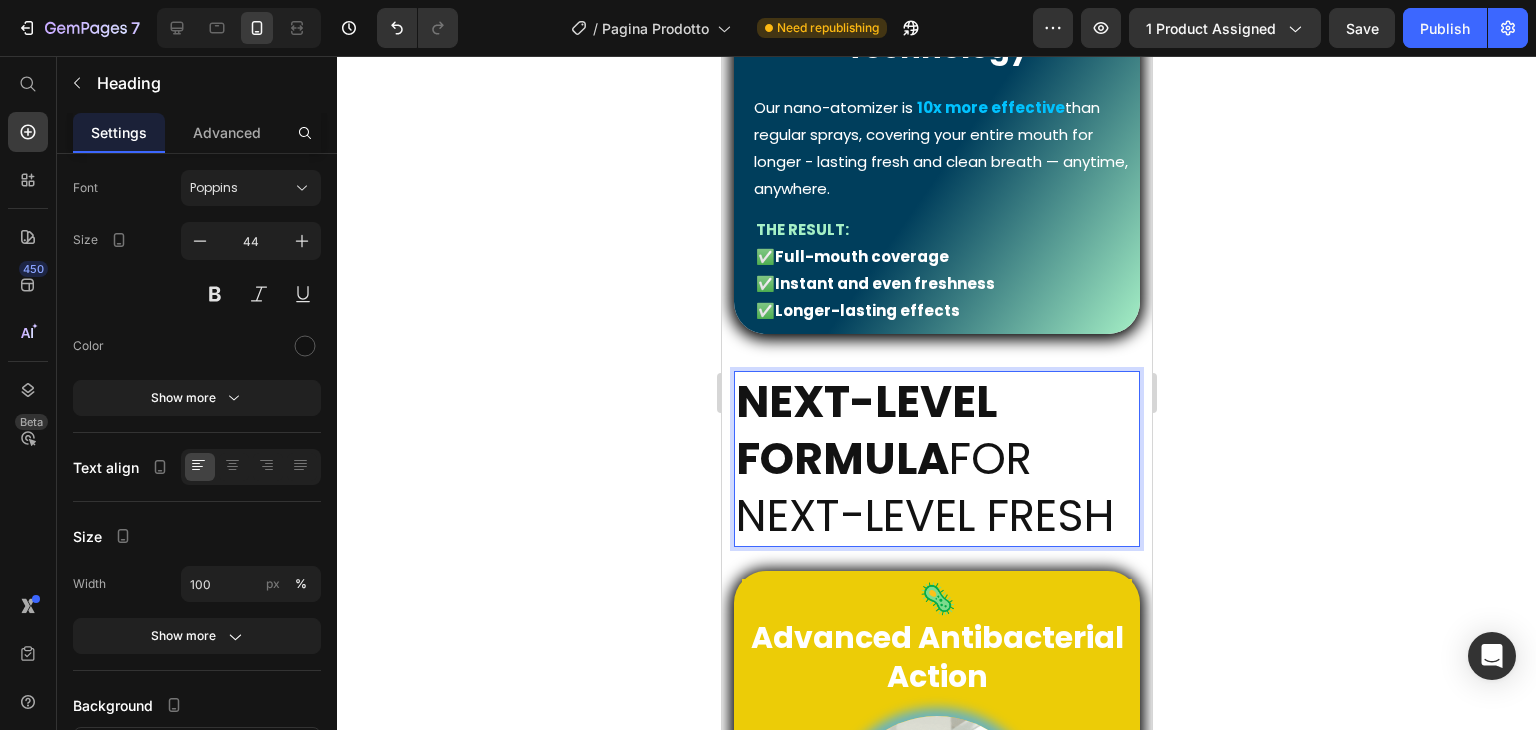 click on "Next-level formula" at bounding box center (865, 430) 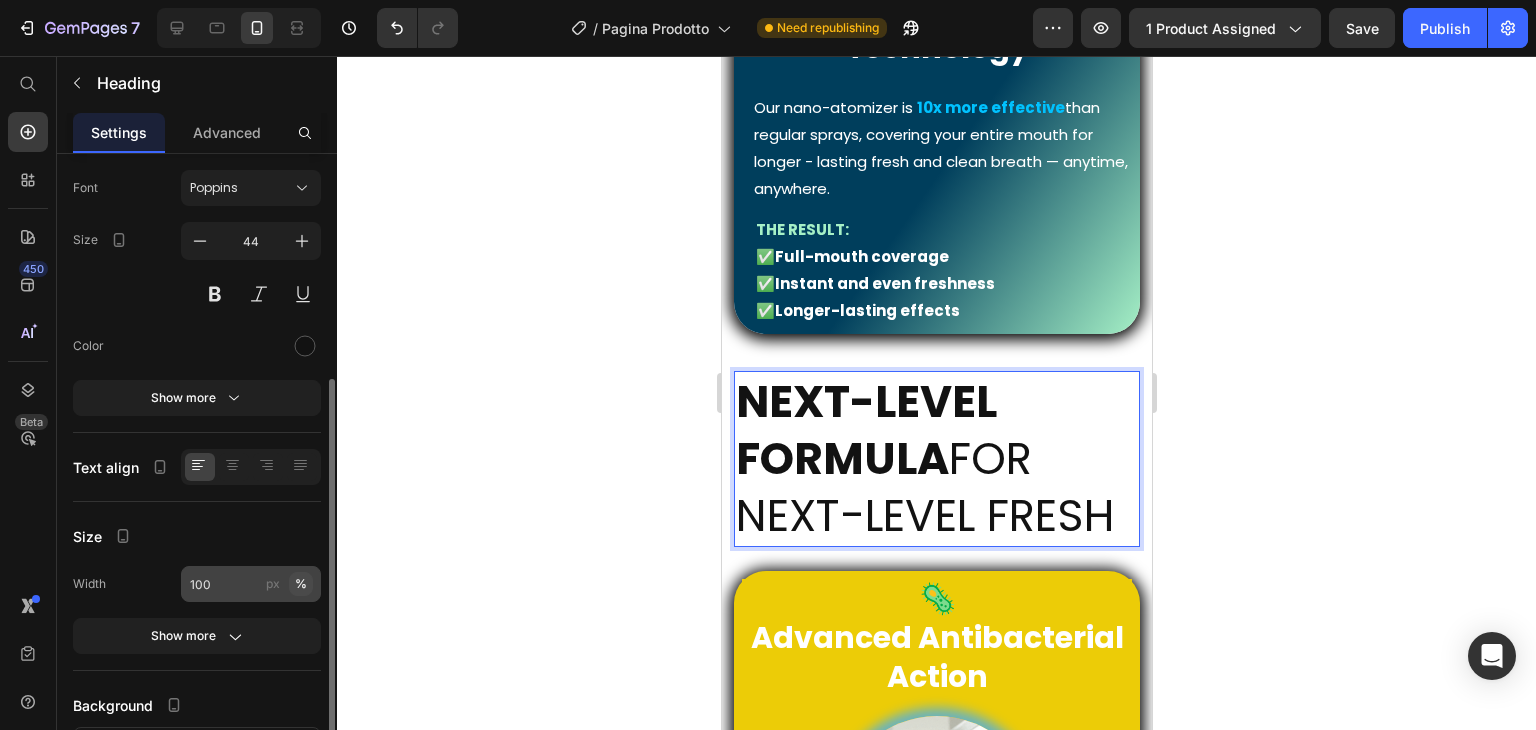 scroll, scrollTop: 200, scrollLeft: 0, axis: vertical 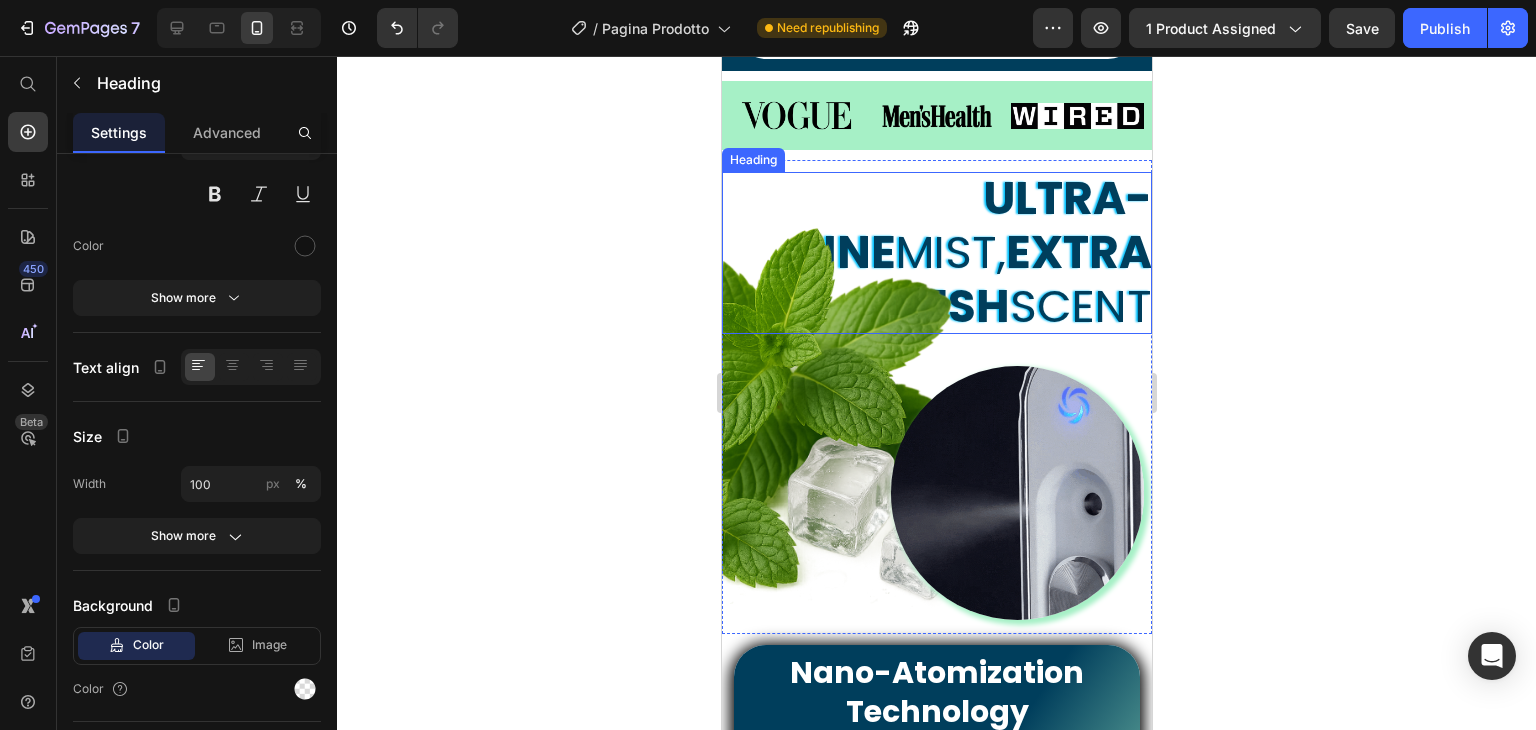 click on "extra fresh" at bounding box center [1009, 279] 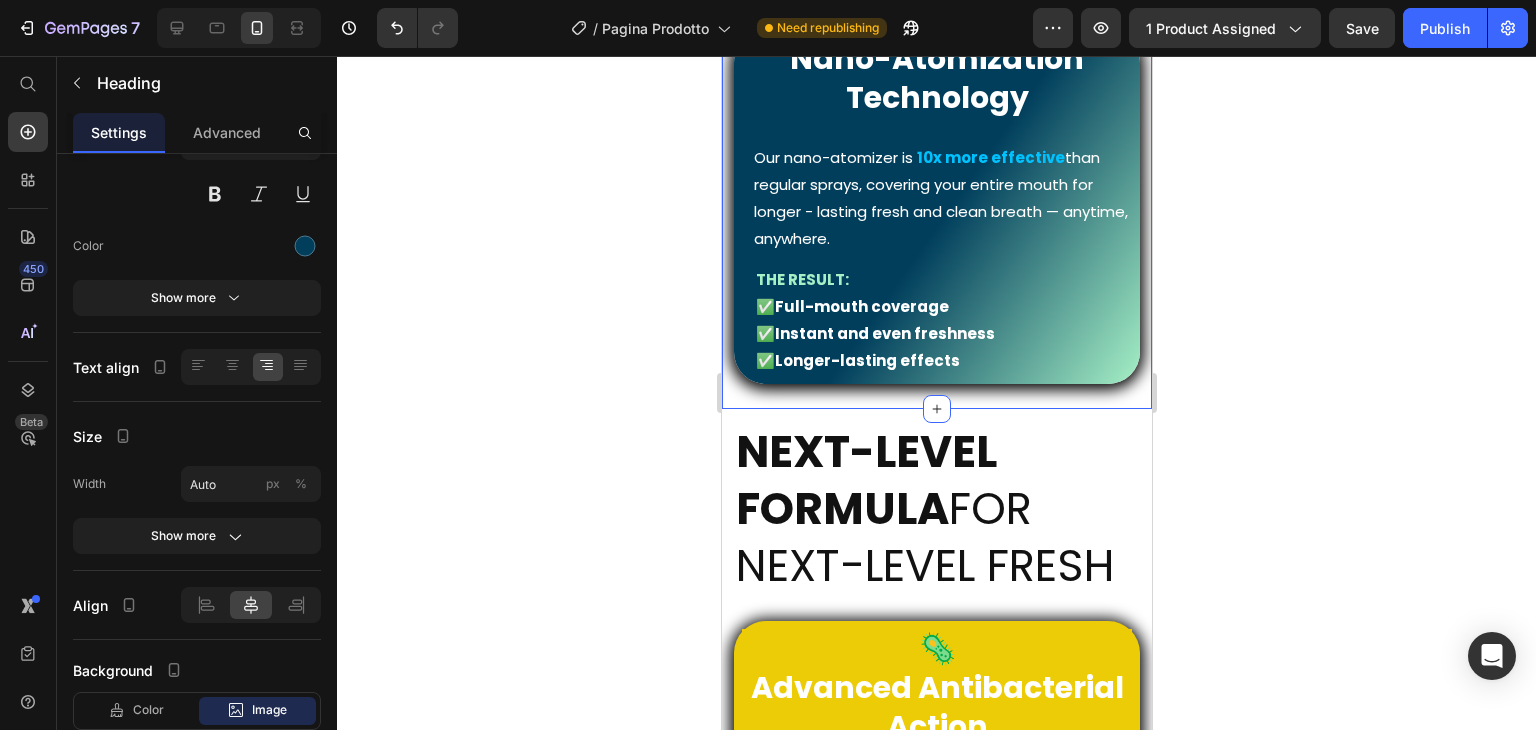 scroll, scrollTop: 1547, scrollLeft: 0, axis: vertical 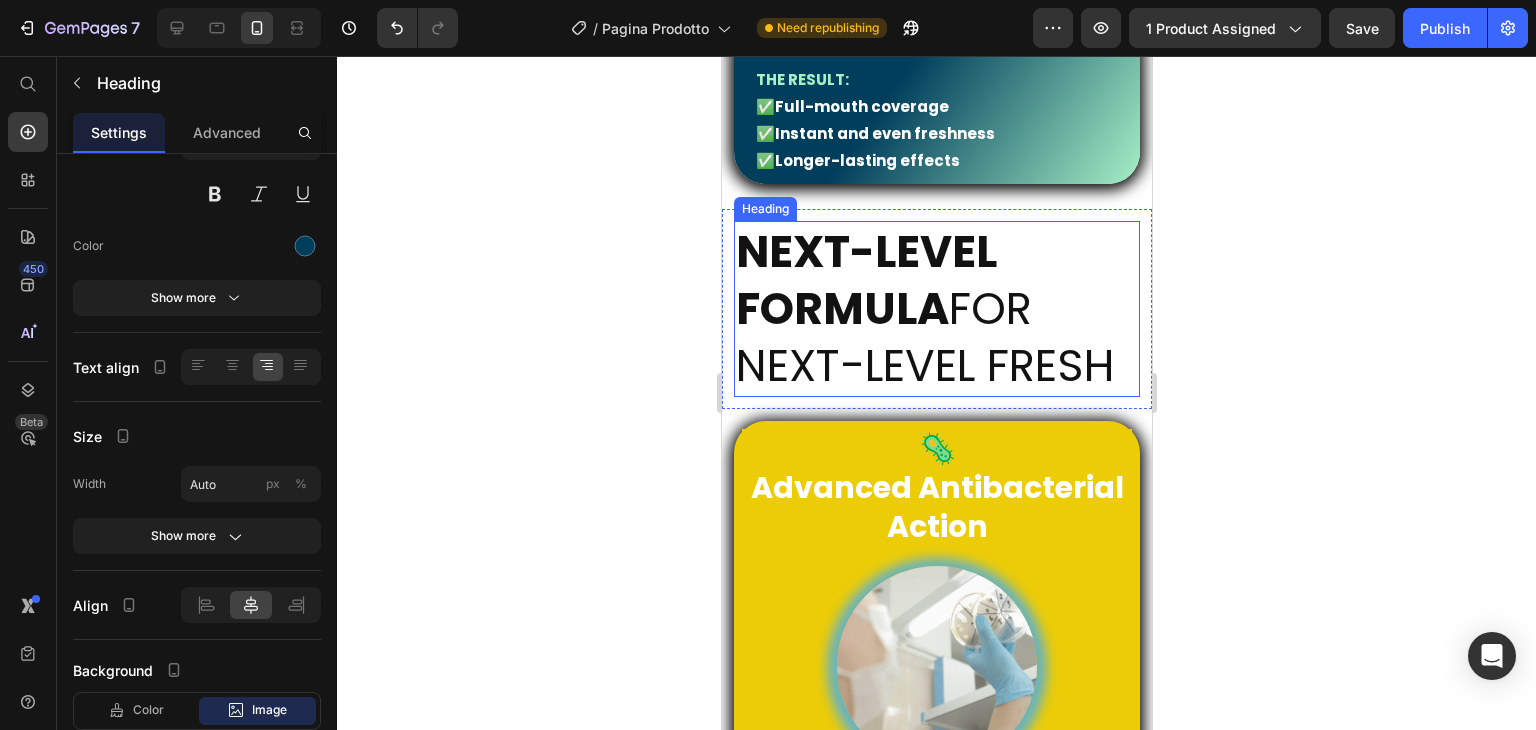 click on "⁠⁠⁠⁠⁠⁠⁠ Next-level formula  for next-level fresh" at bounding box center [936, 309] 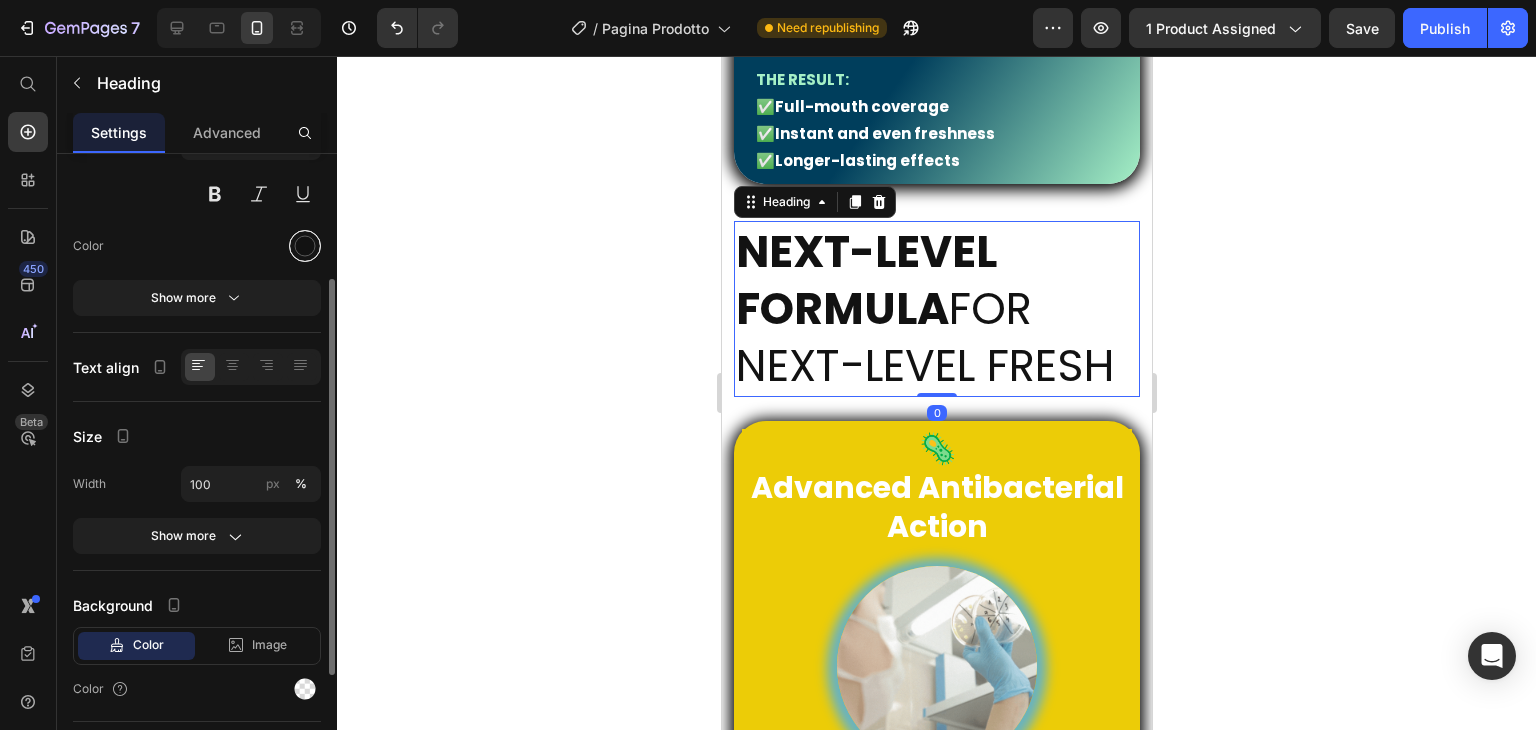 click at bounding box center (305, 246) 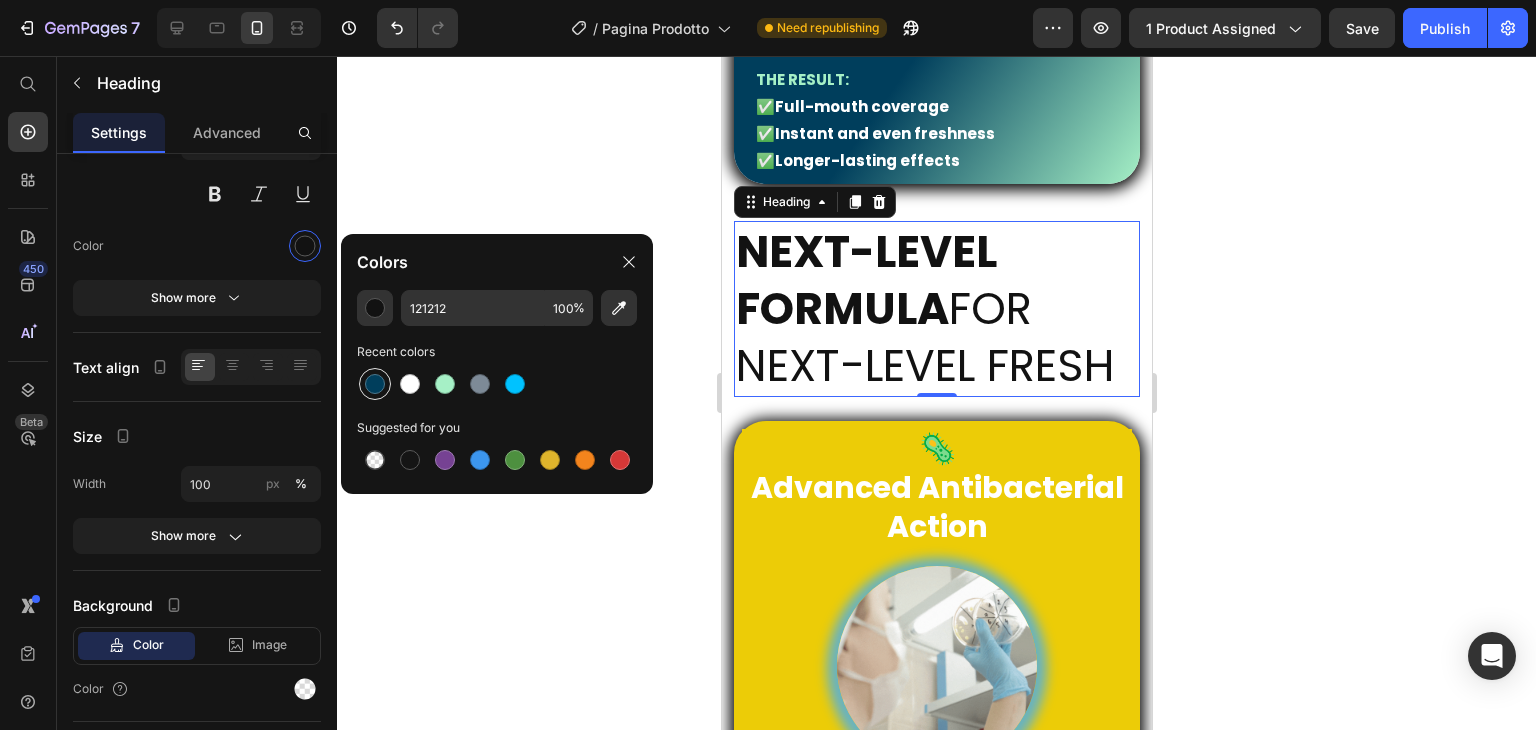 click at bounding box center (375, 384) 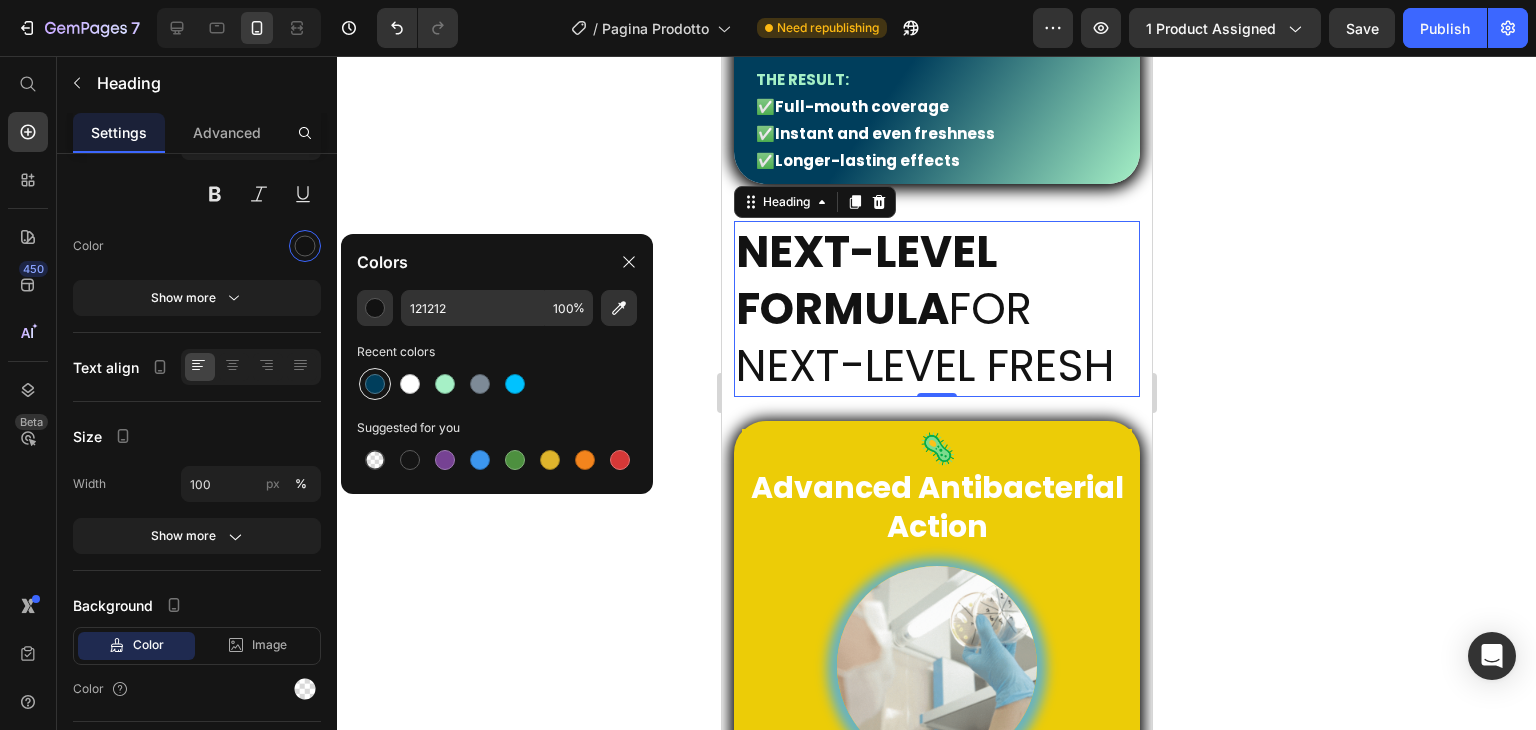 type on "003E5C" 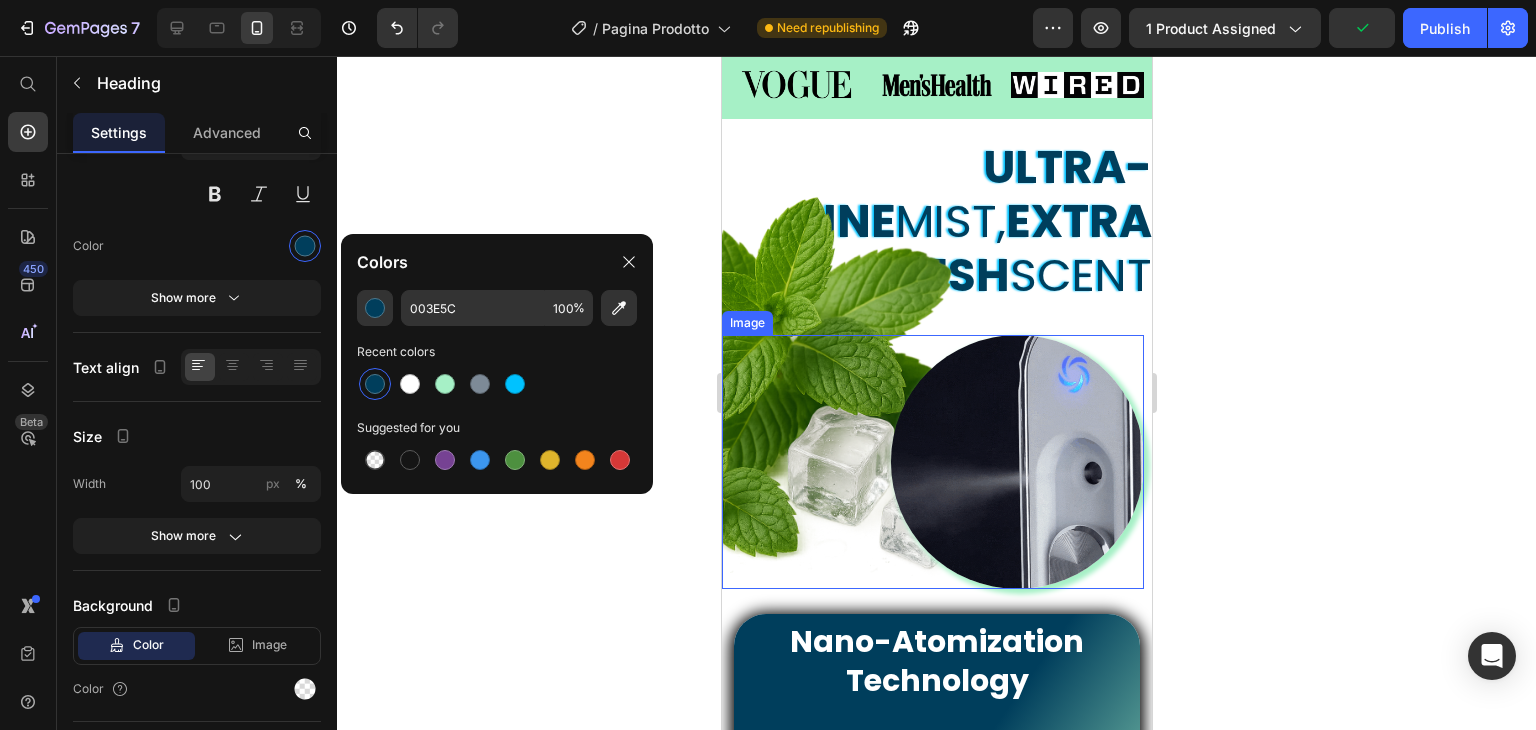 scroll, scrollTop: 747, scrollLeft: 0, axis: vertical 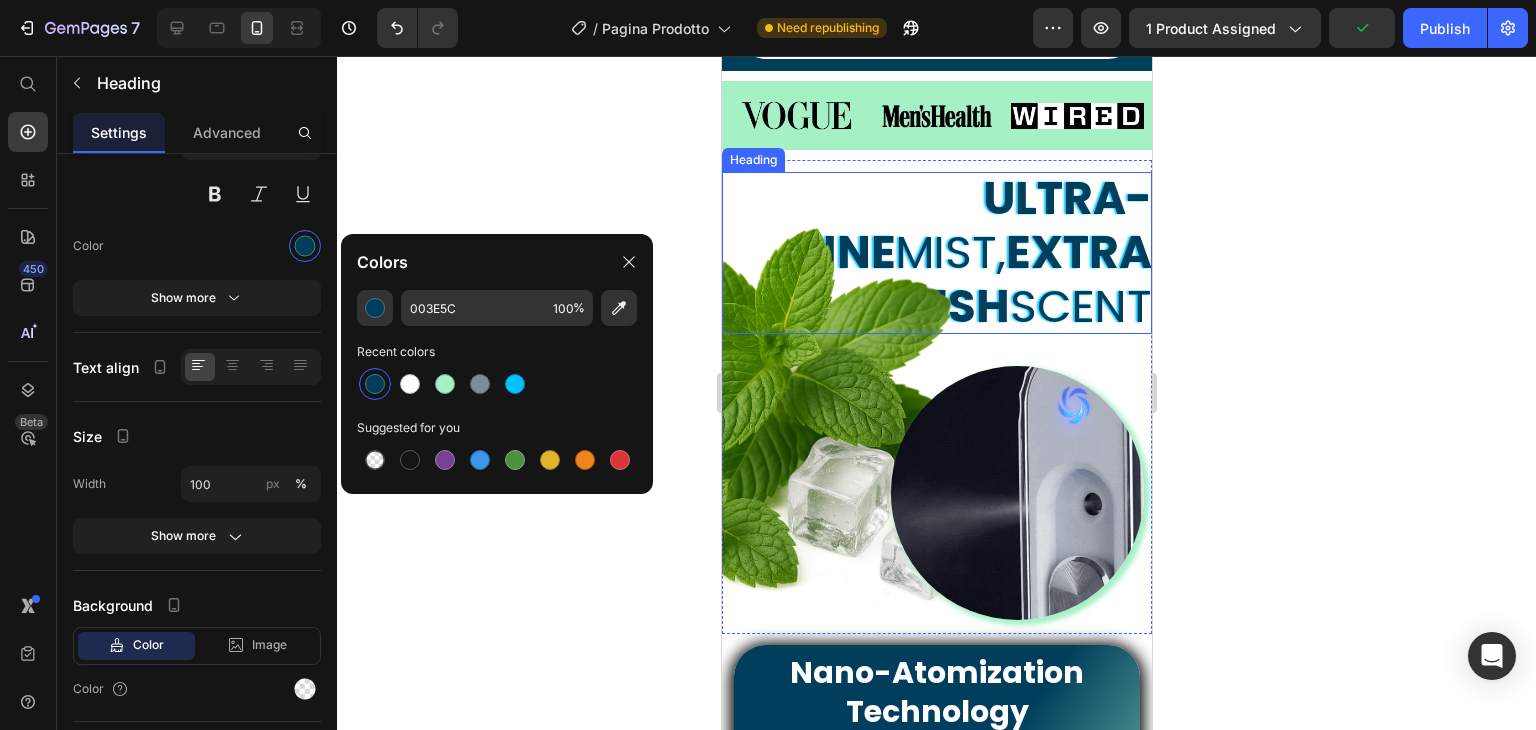 click on "extra fresh" at bounding box center [1009, 279] 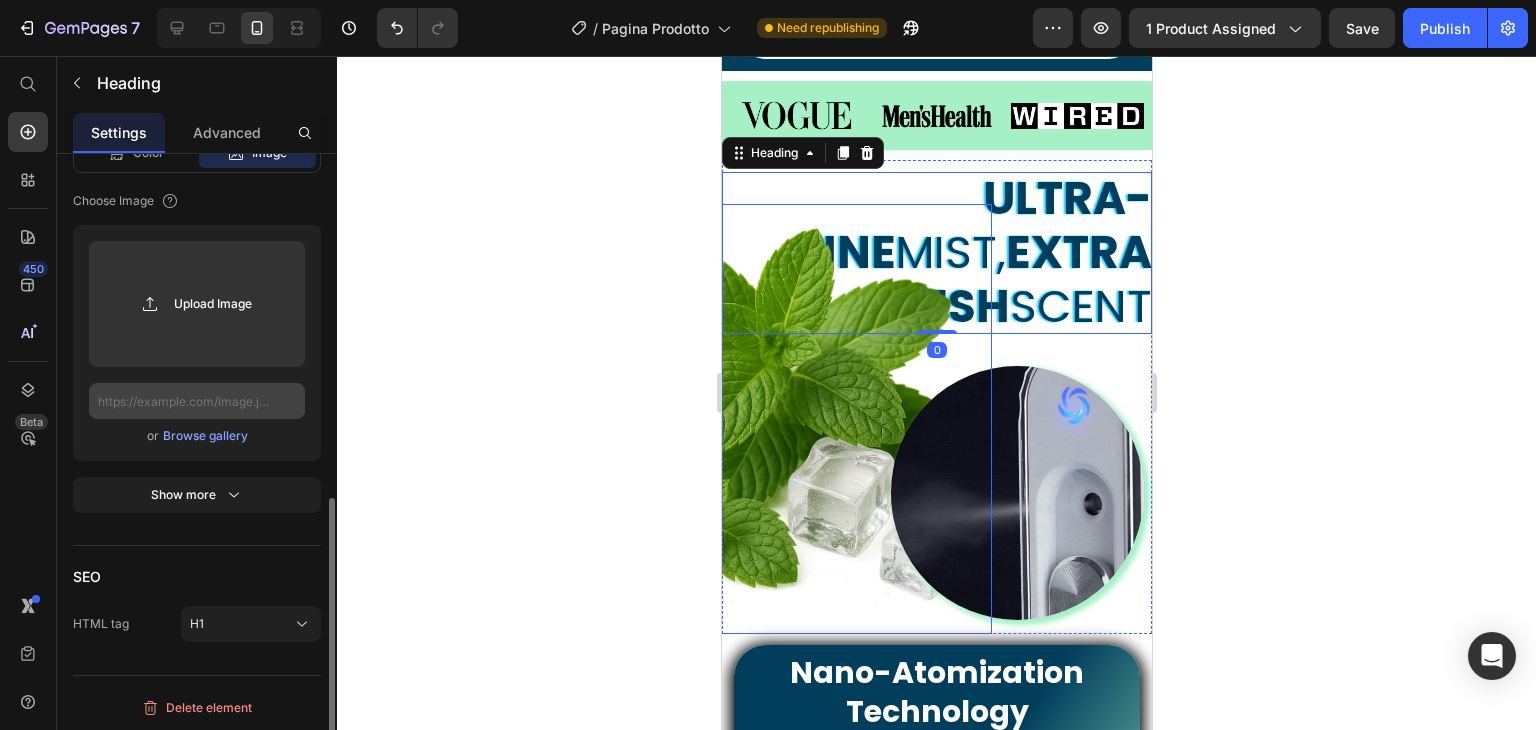 scroll, scrollTop: 257, scrollLeft: 0, axis: vertical 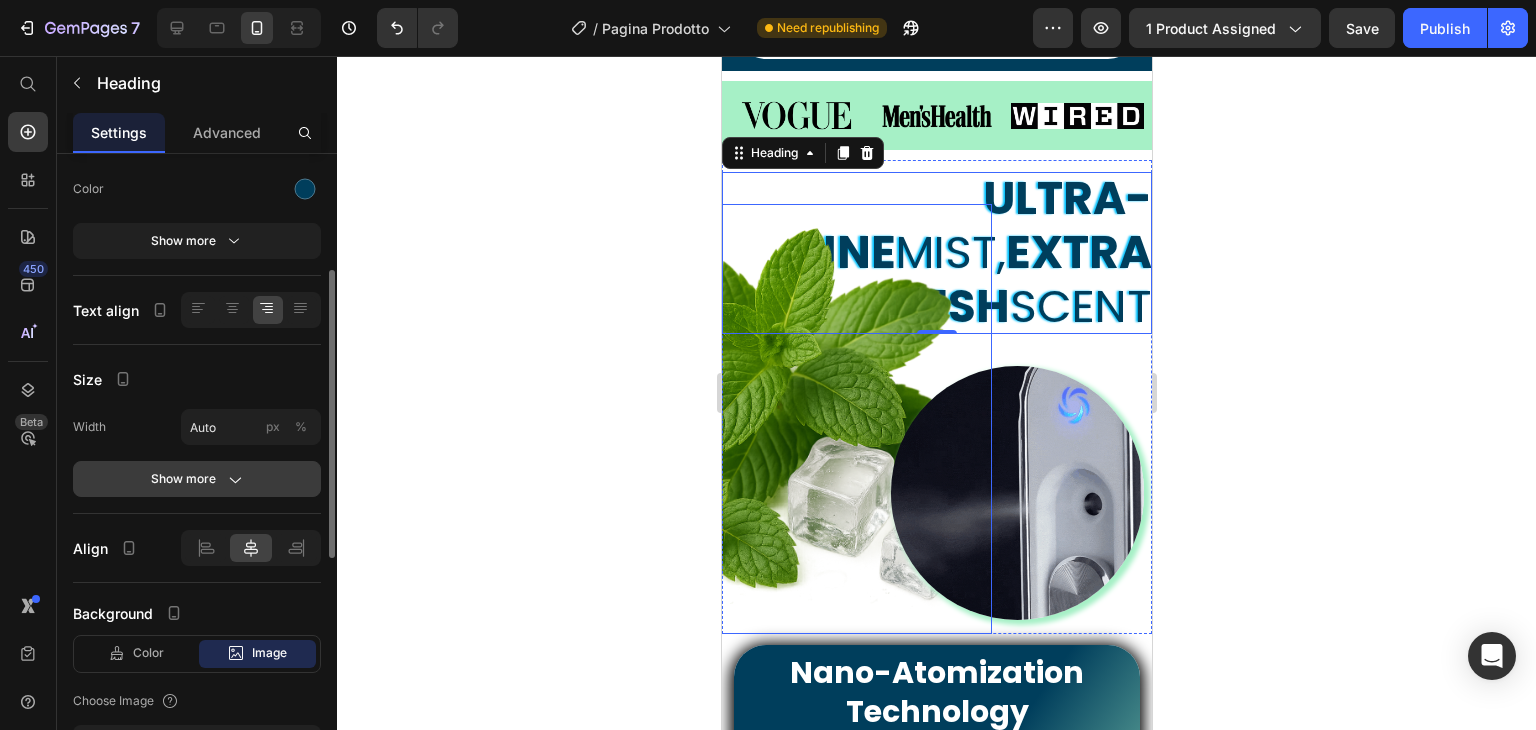 click on "Show more" at bounding box center (197, 479) 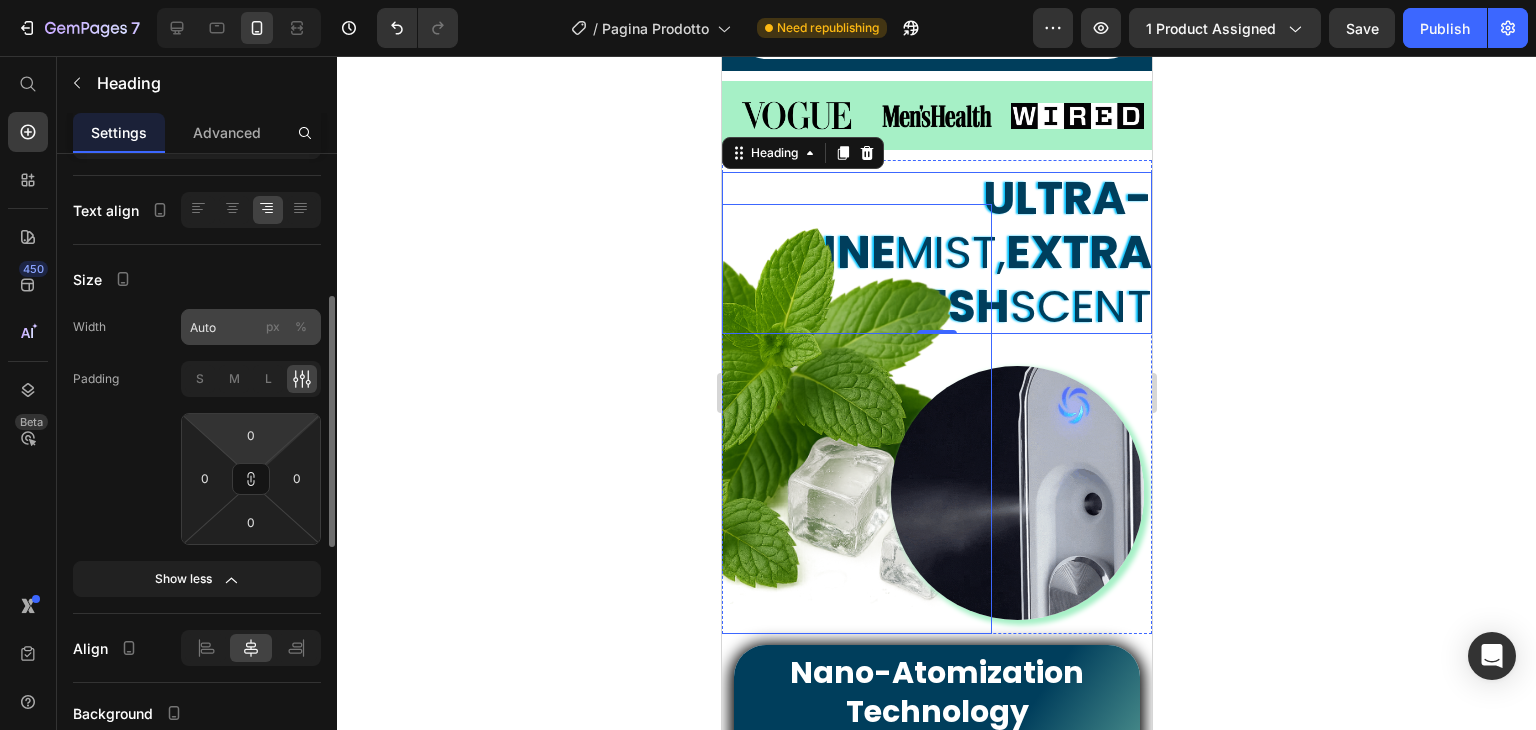 scroll, scrollTop: 157, scrollLeft: 0, axis: vertical 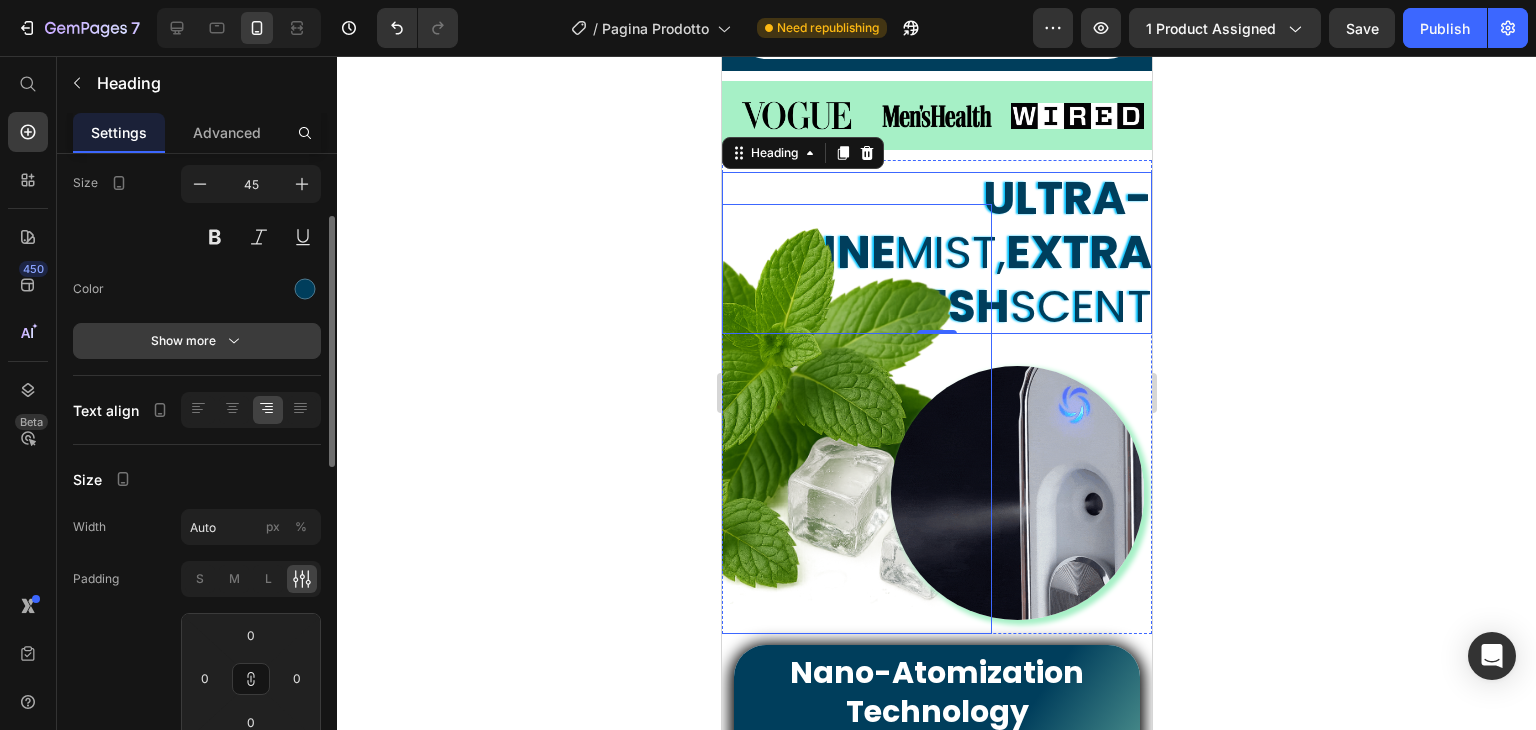 click on "Show more" at bounding box center (197, 341) 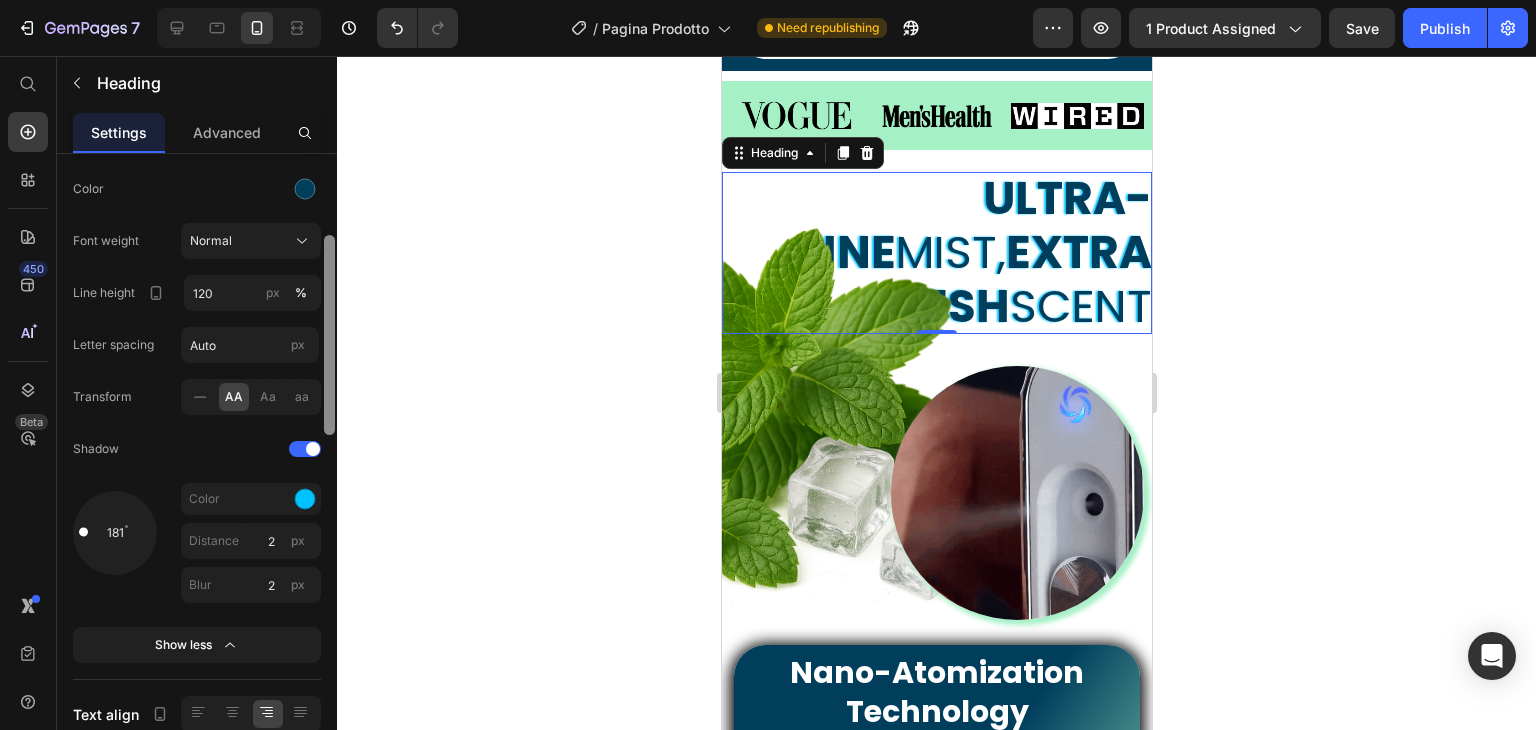scroll, scrollTop: 357, scrollLeft: 0, axis: vertical 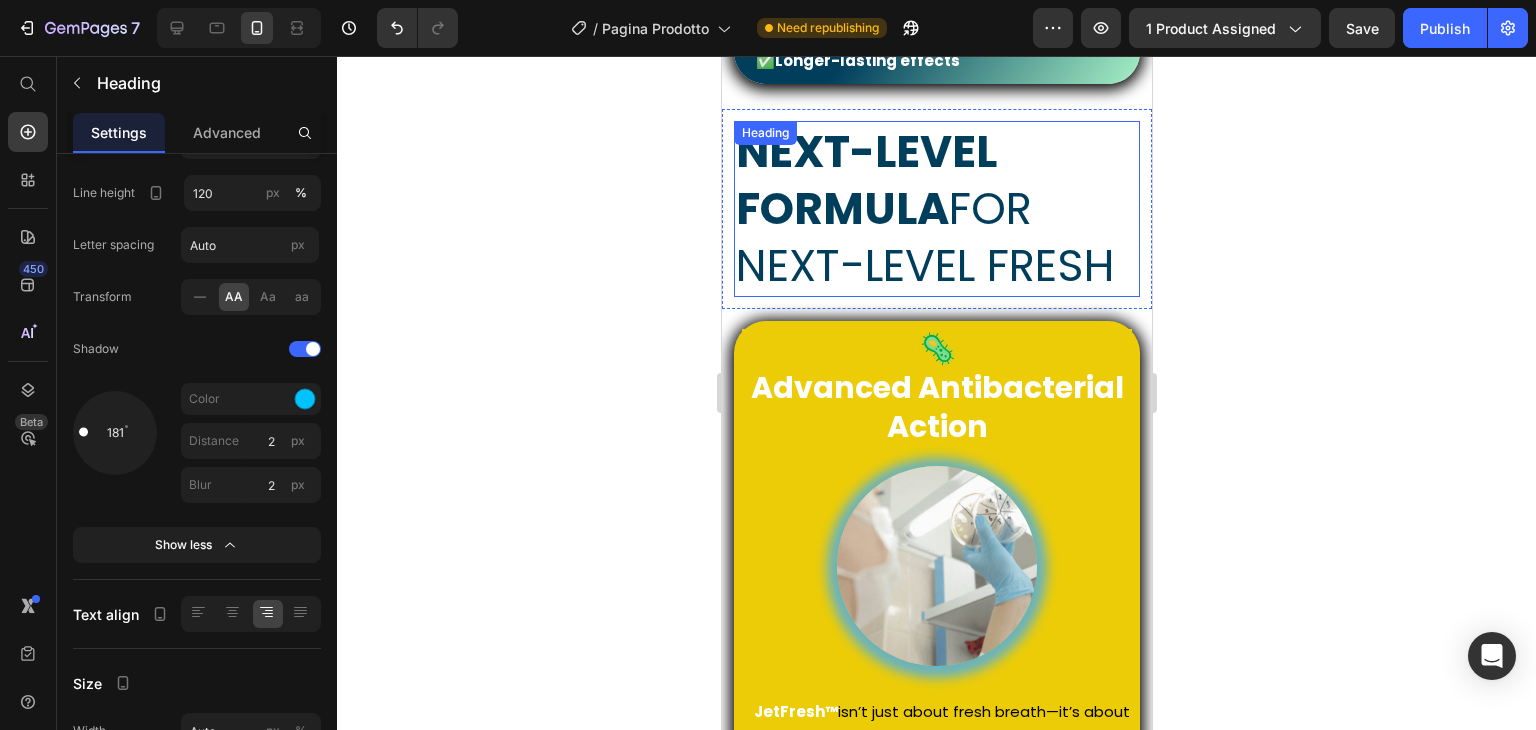 click on "⁠⁠⁠⁠⁠⁠⁠ Next-level formula  for next-level fresh" at bounding box center [936, 209] 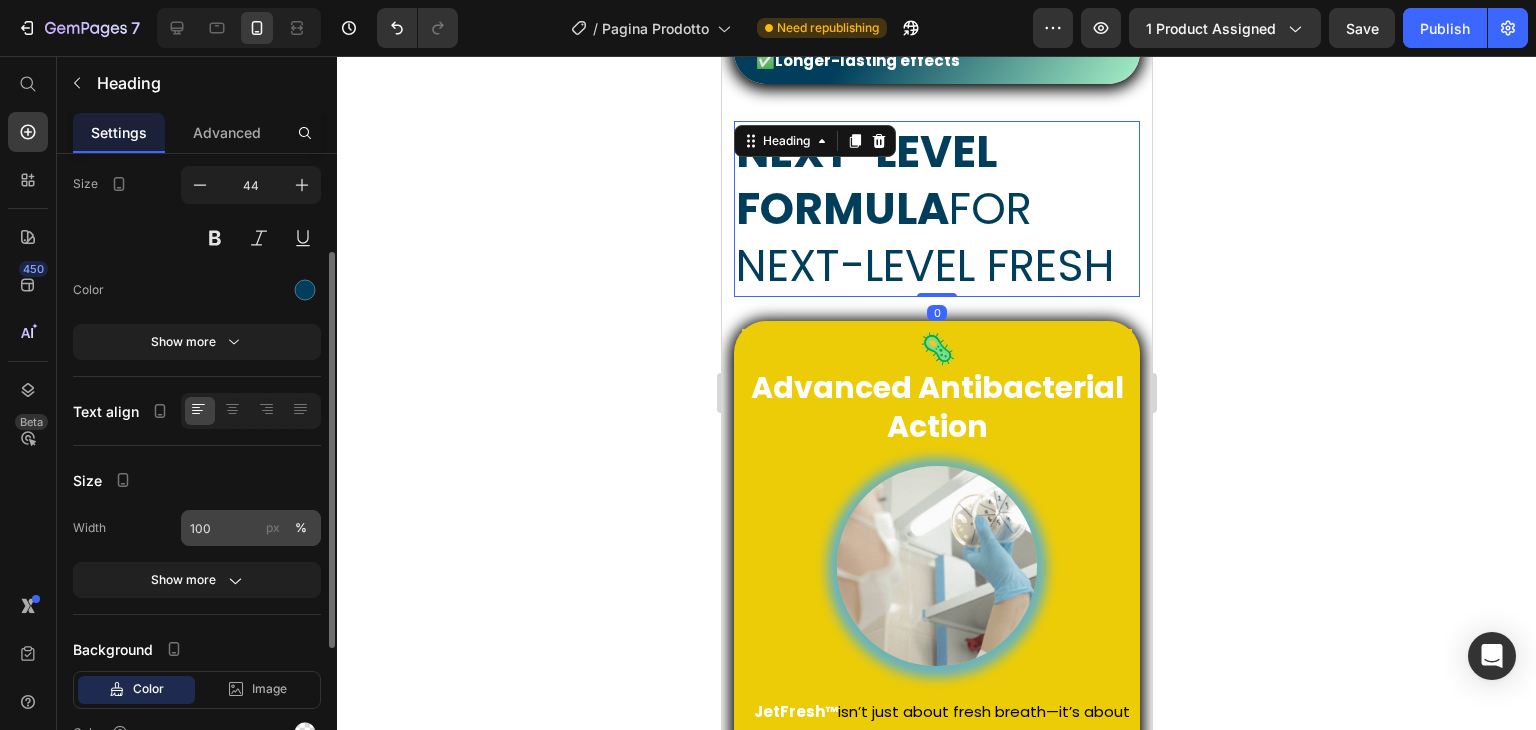 scroll, scrollTop: 0, scrollLeft: 0, axis: both 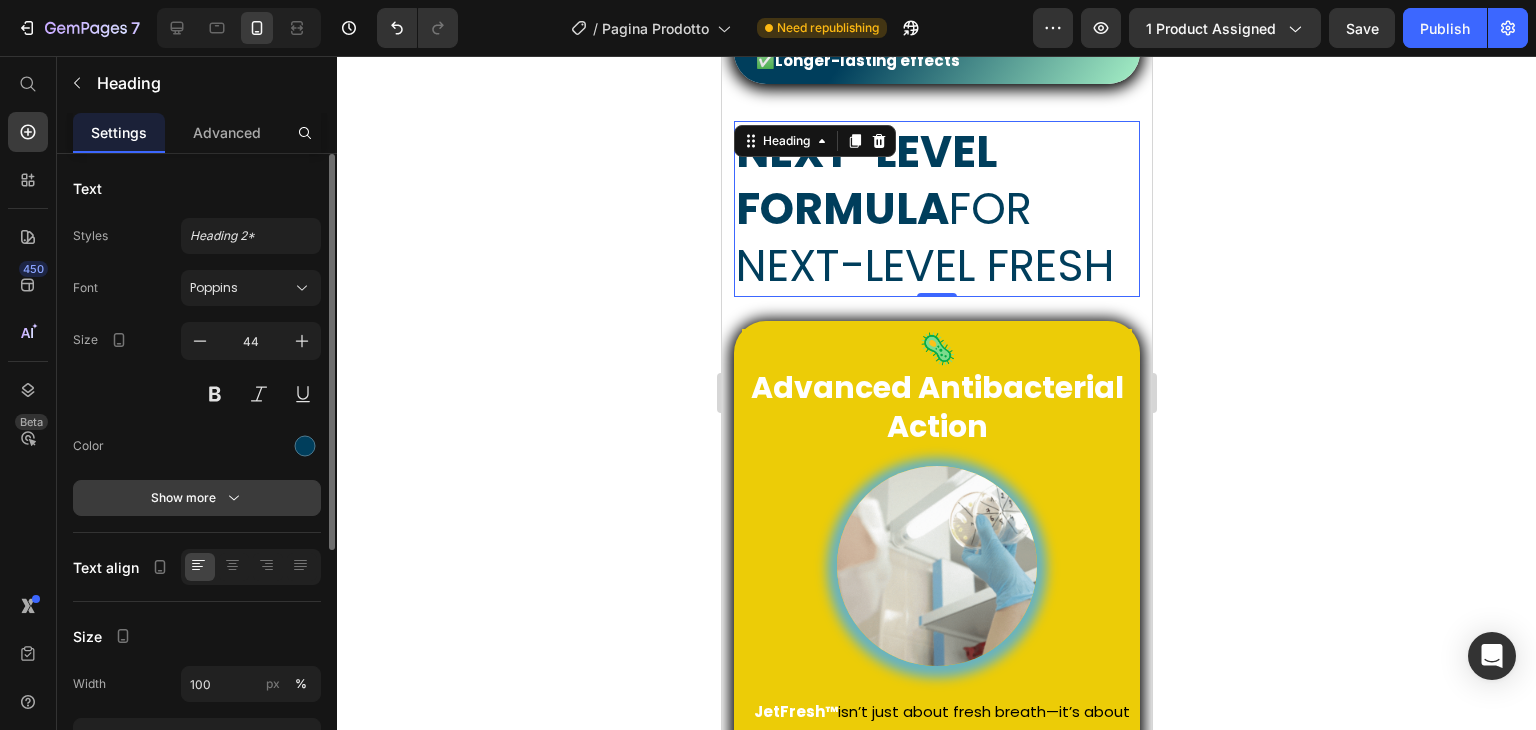 click on "Show more" at bounding box center (197, 498) 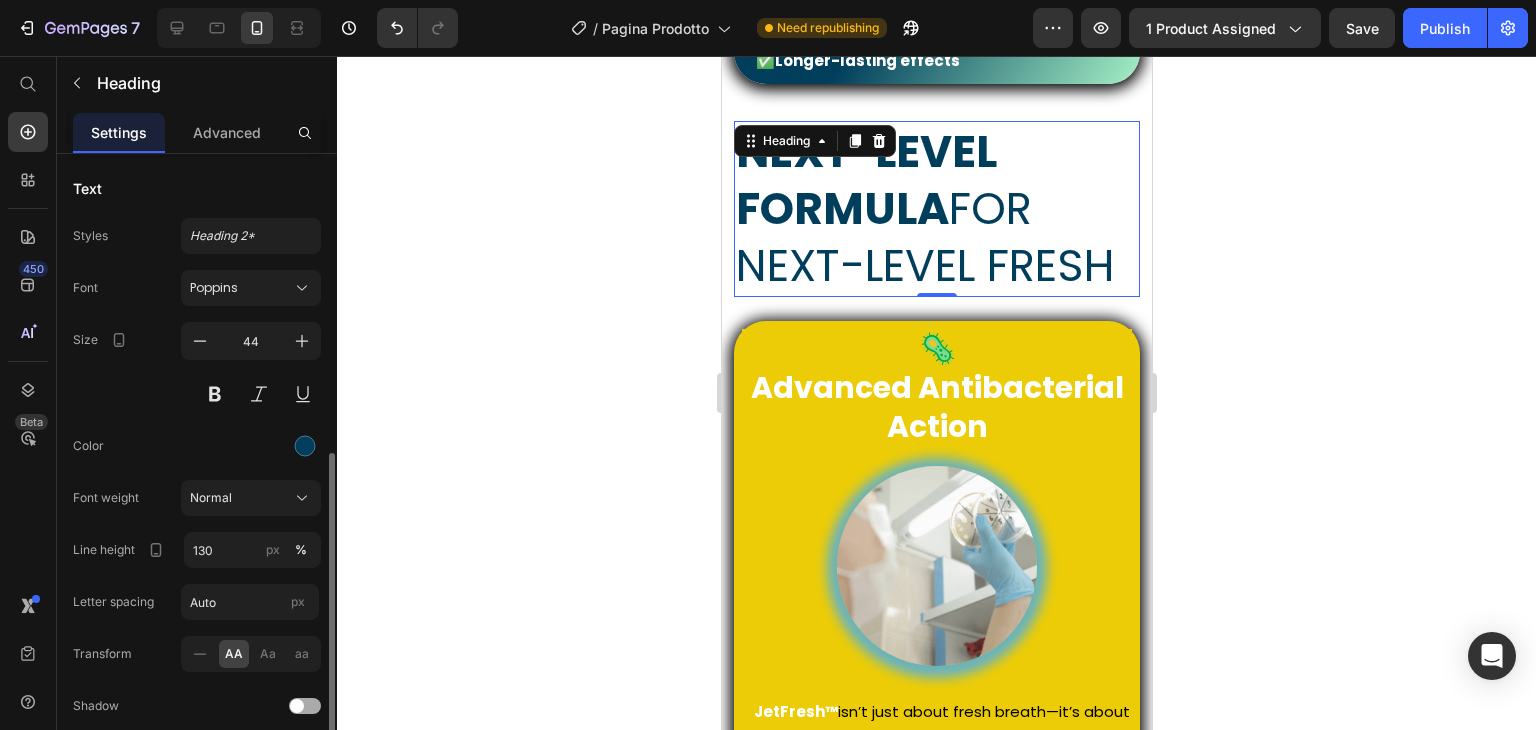 scroll, scrollTop: 200, scrollLeft: 0, axis: vertical 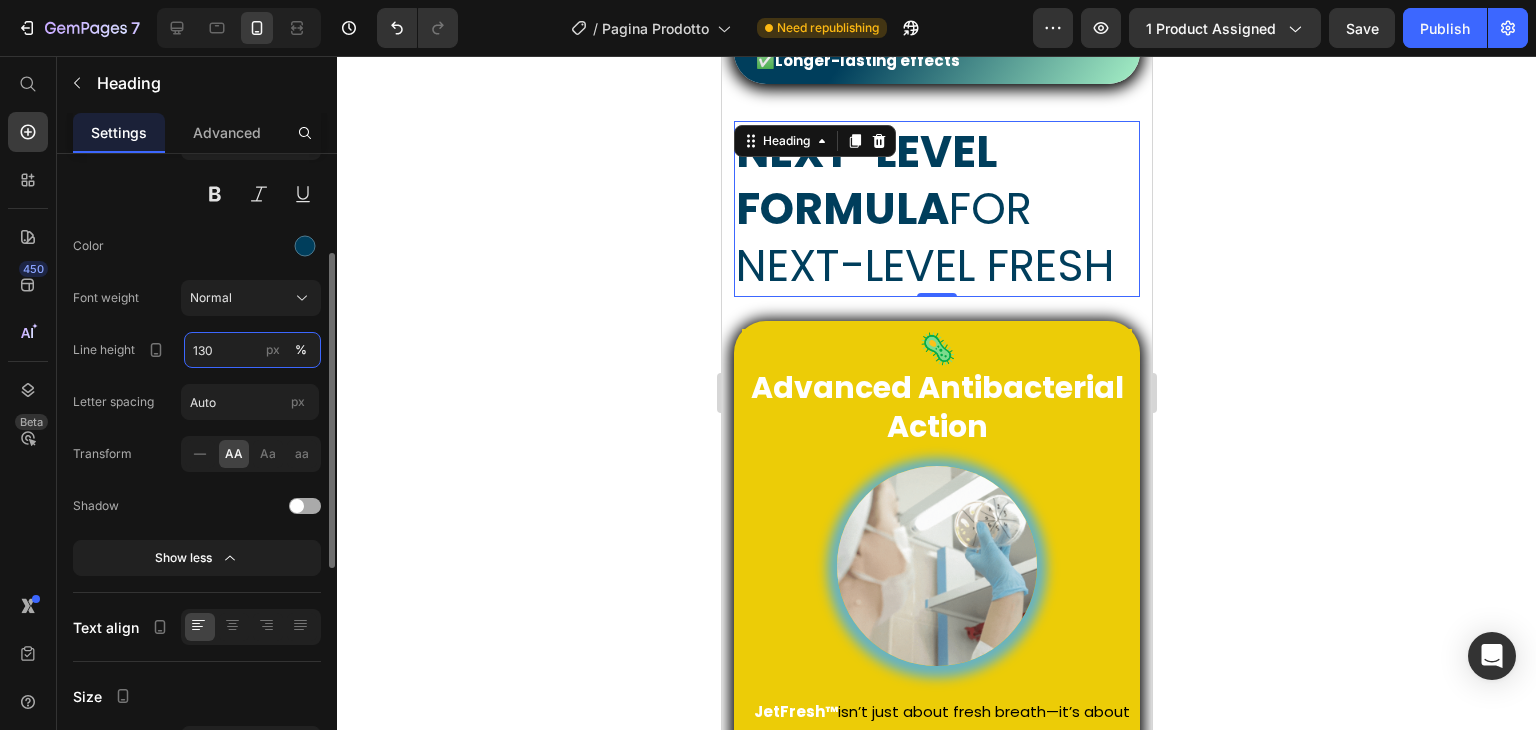 click on "130" at bounding box center (252, 350) 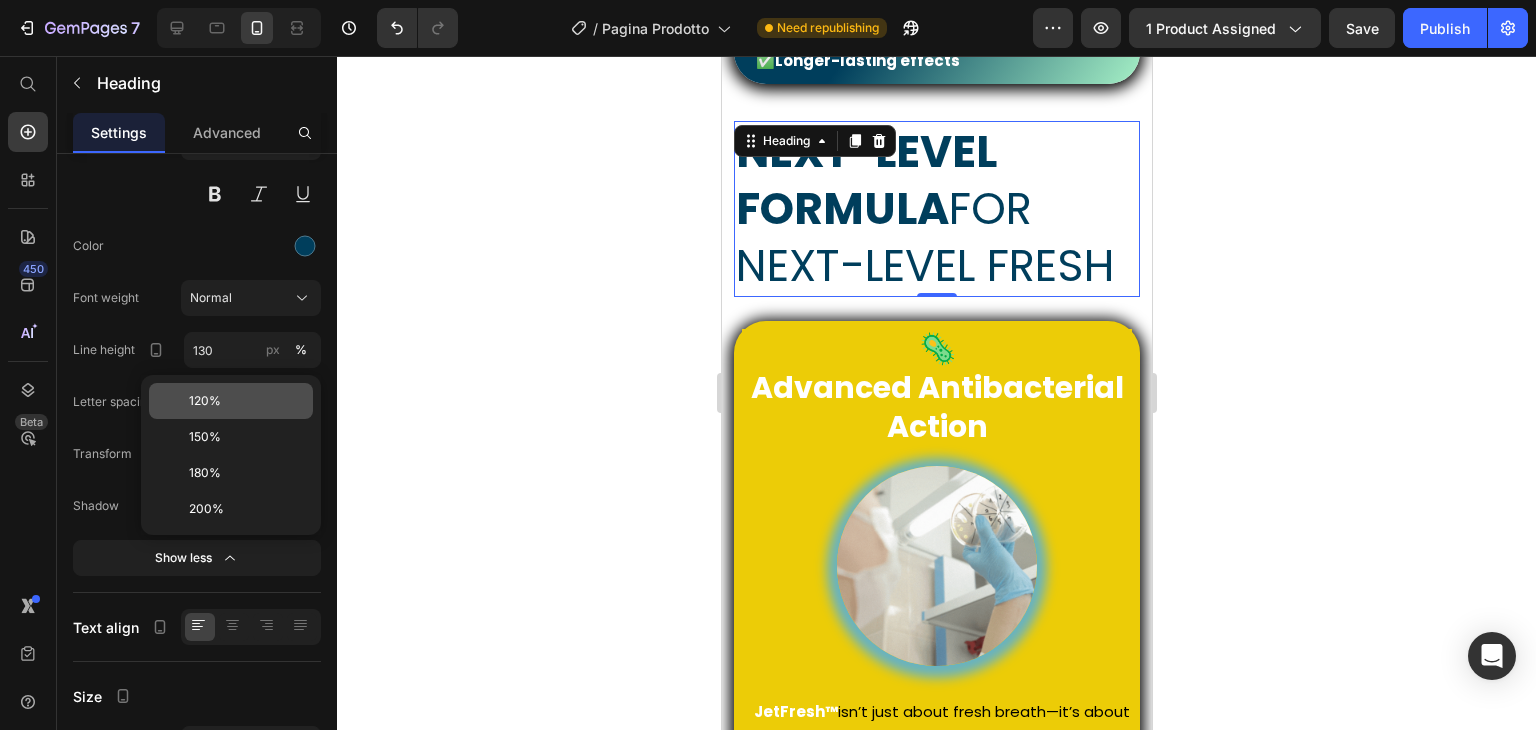 click on "120%" at bounding box center [247, 401] 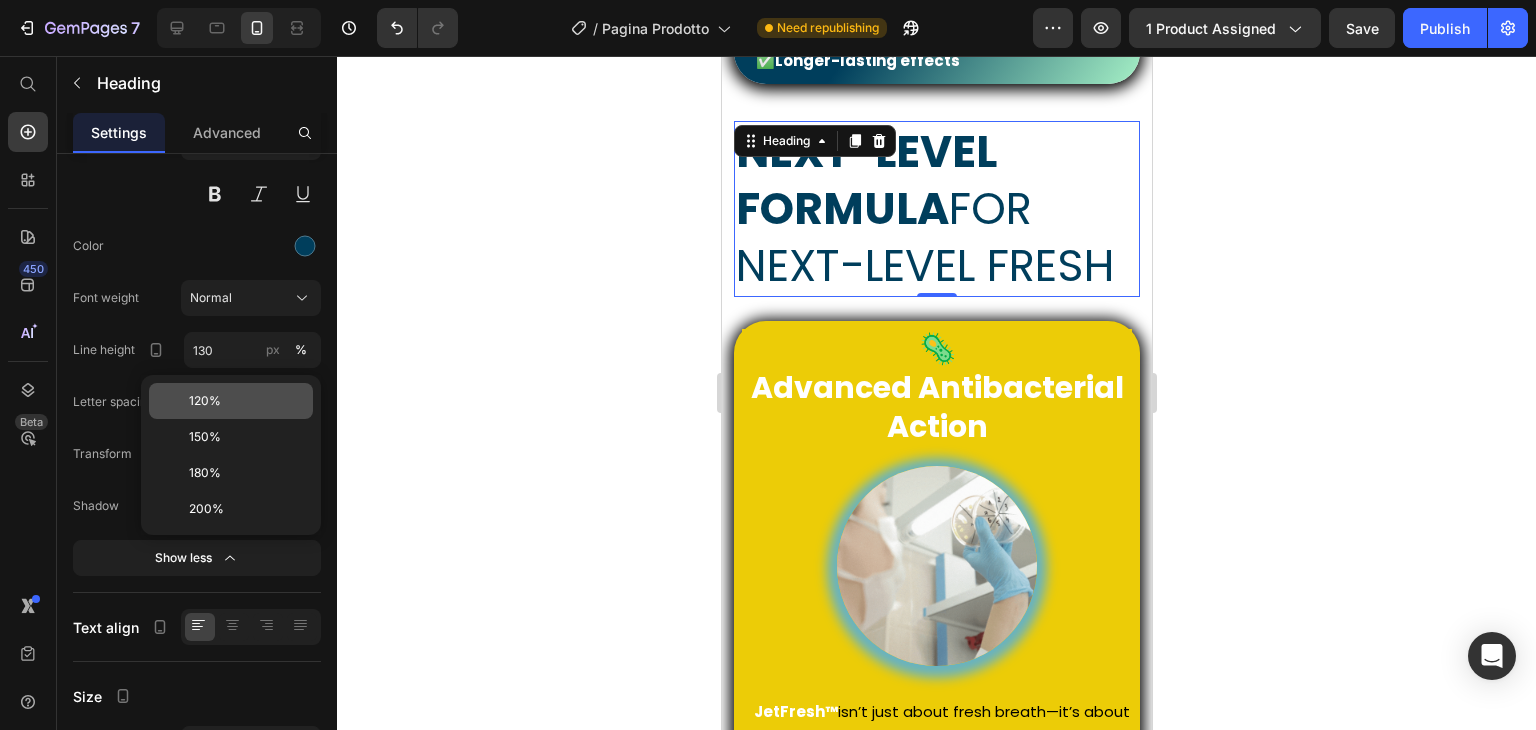 type on "120" 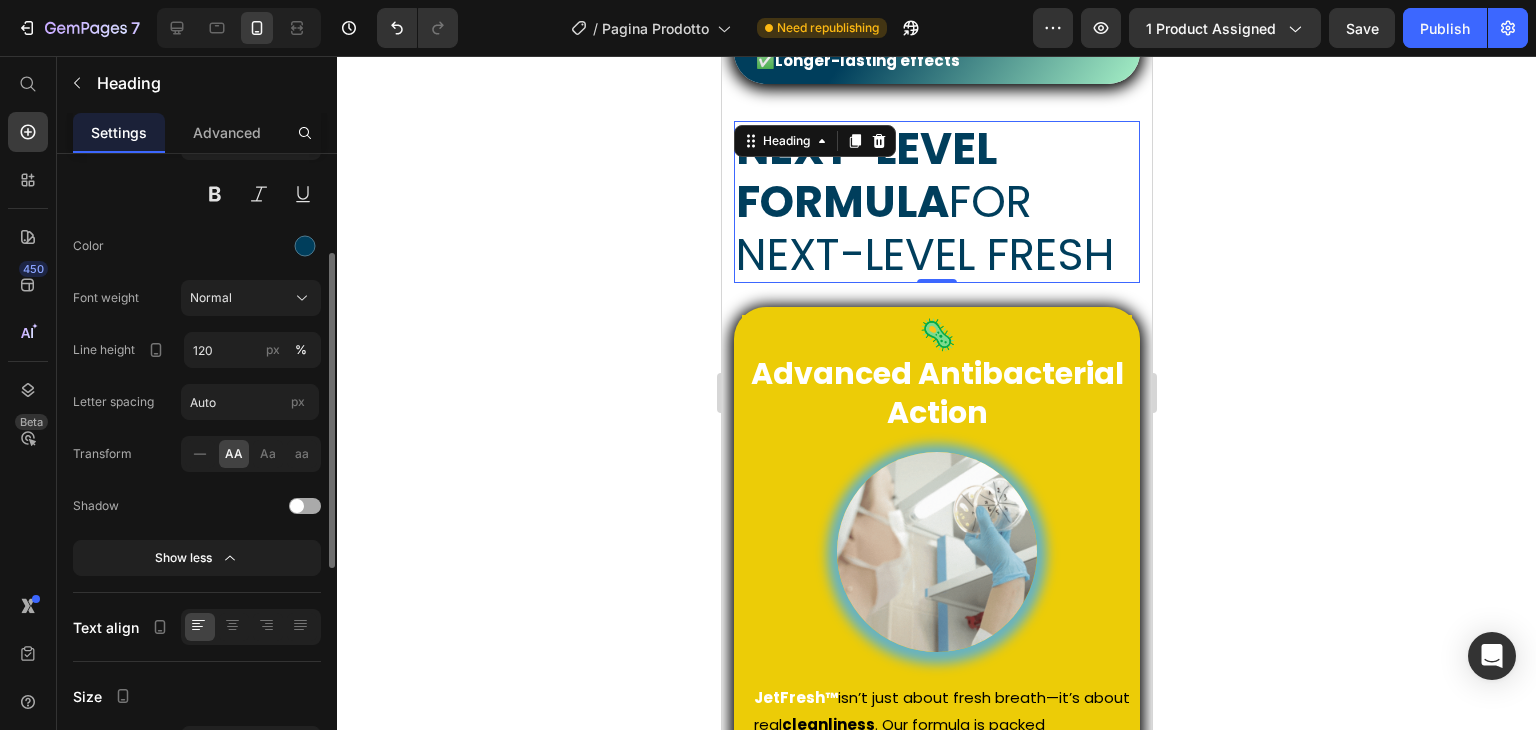 click at bounding box center (297, 506) 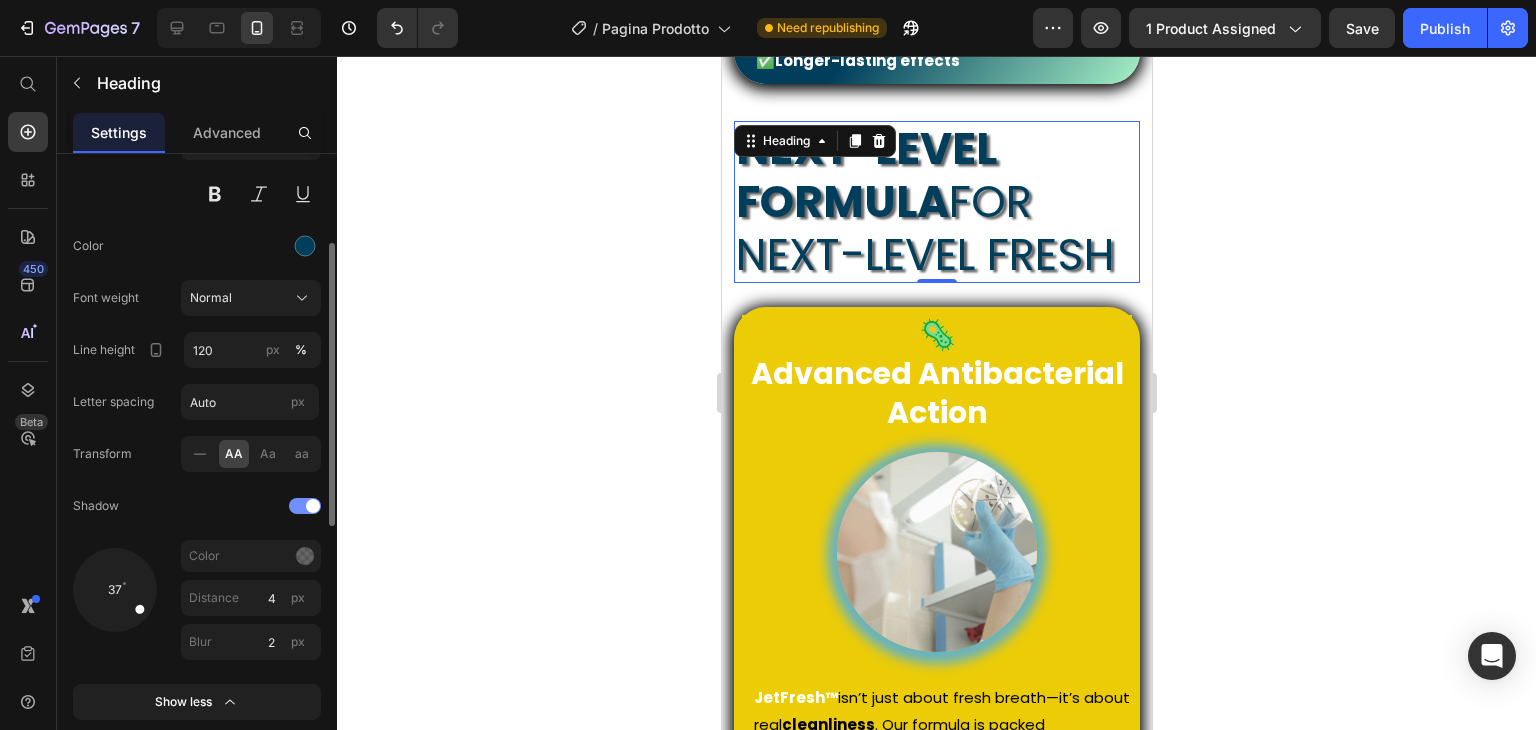 scroll, scrollTop: 300, scrollLeft: 0, axis: vertical 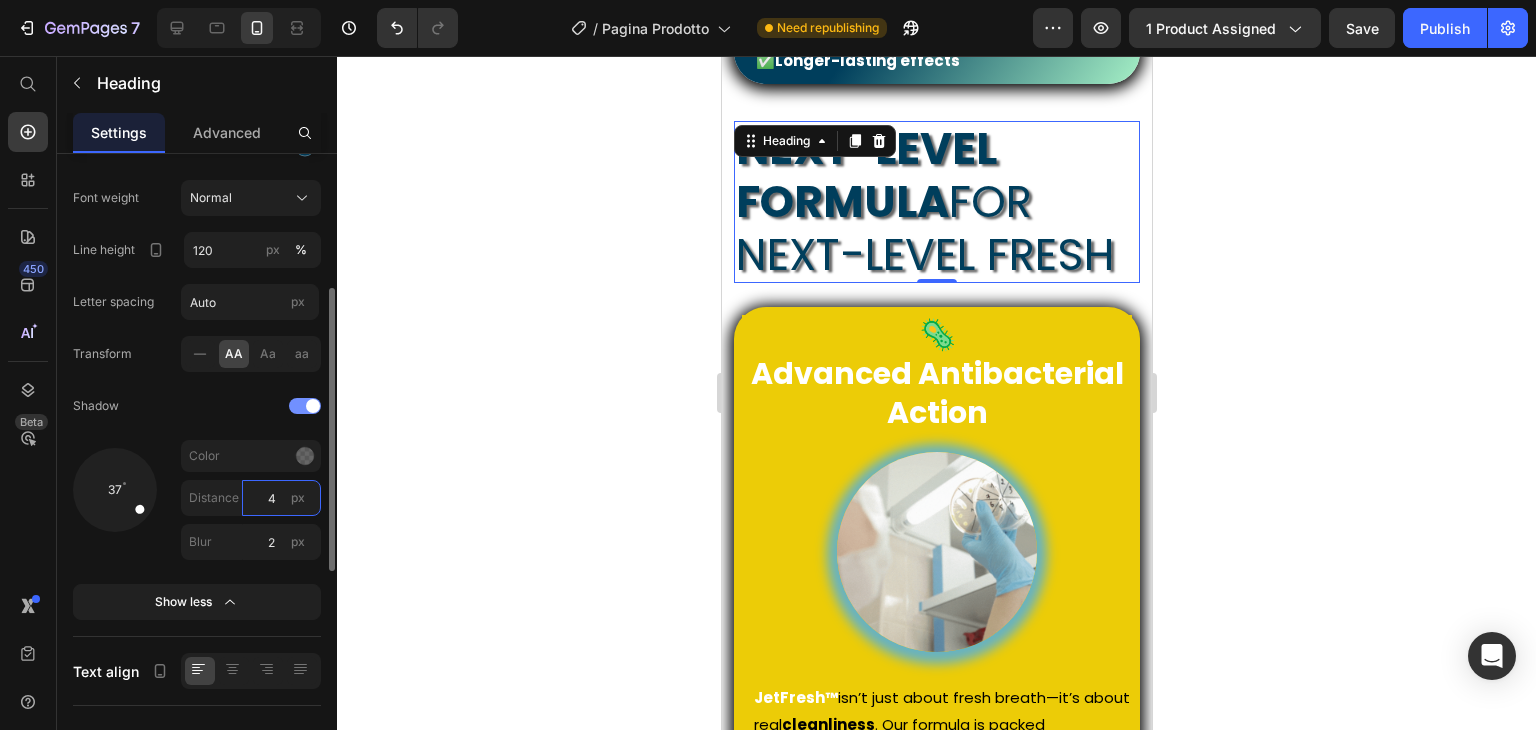 click on "4" at bounding box center (281, 498) 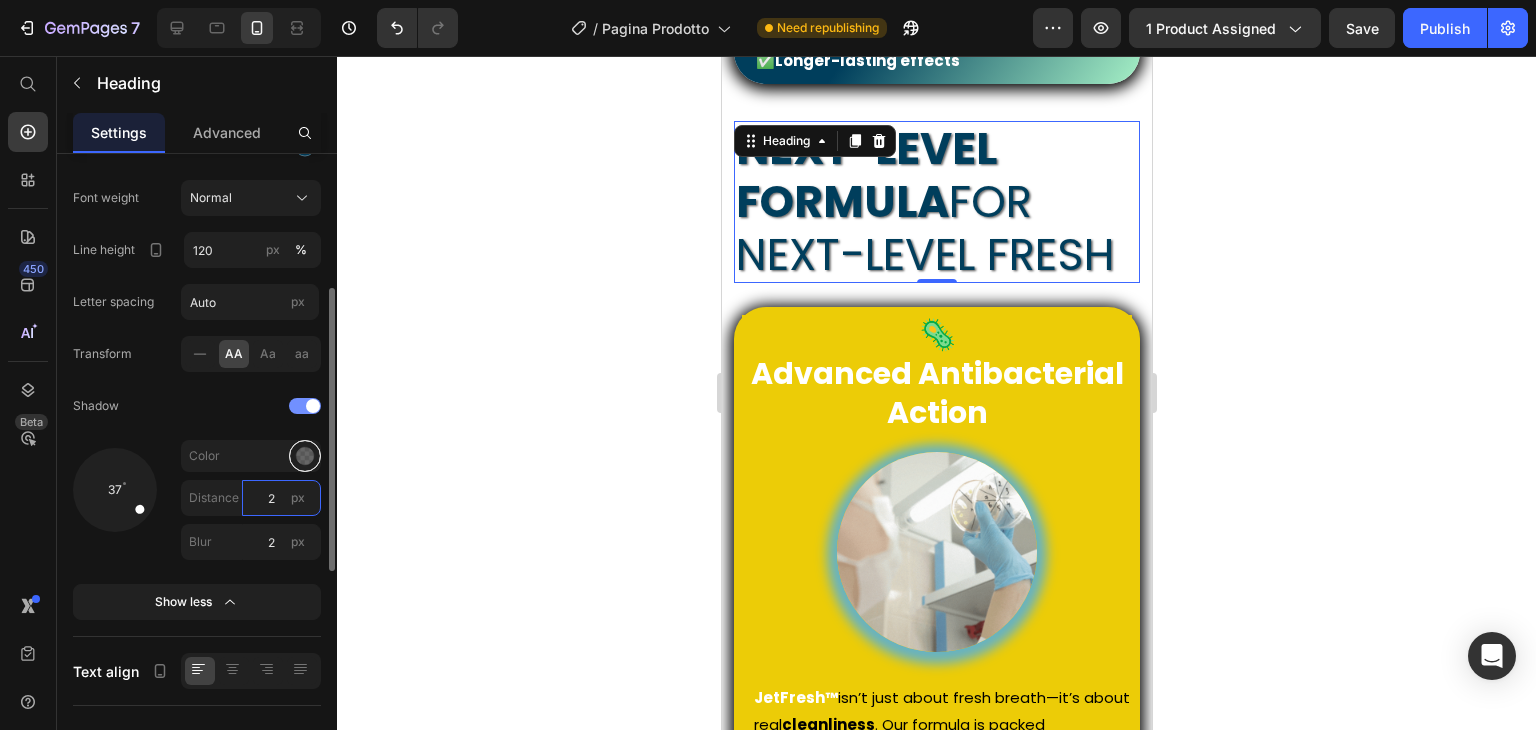 type on "2" 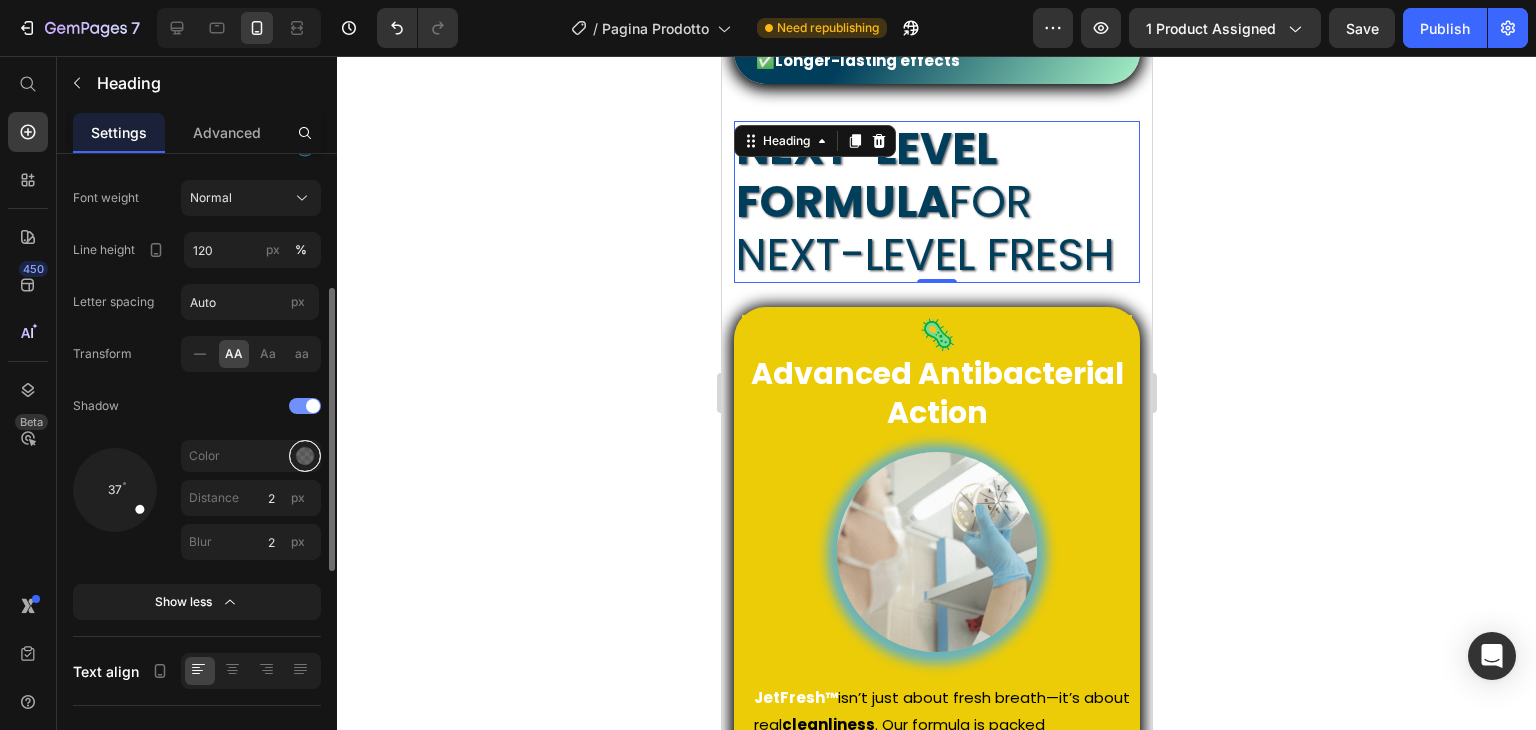 click at bounding box center [305, 456] 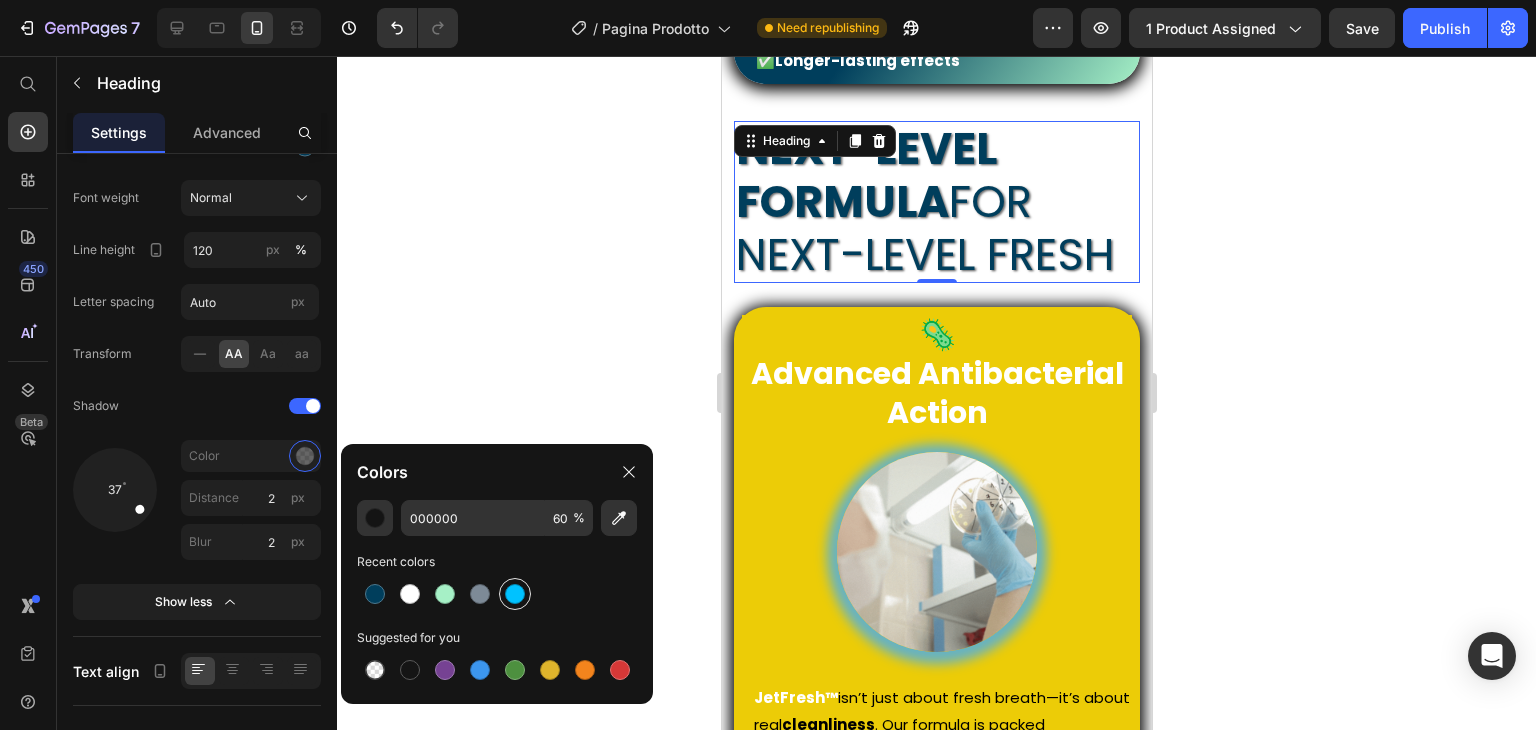 click at bounding box center [515, 594] 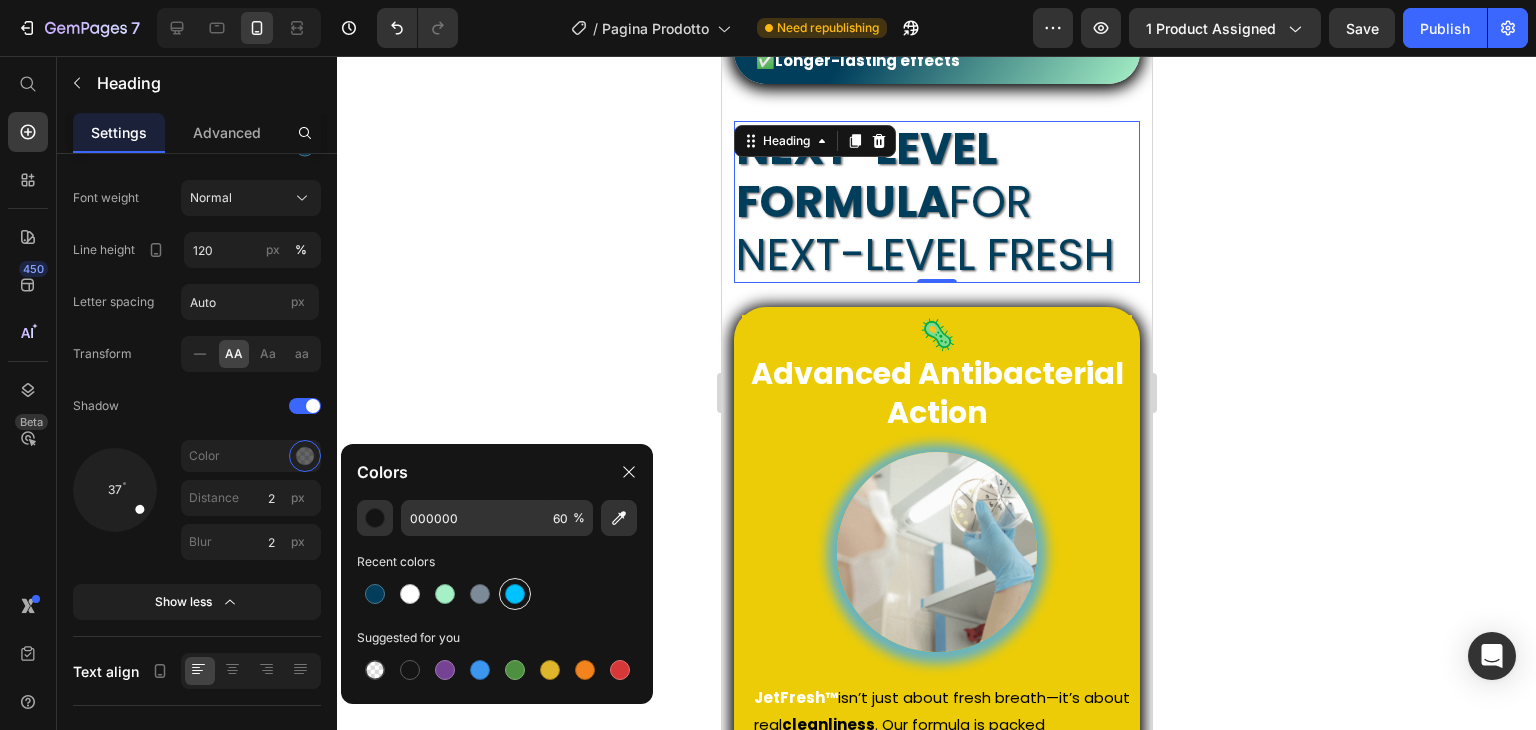 type on "00C2FF" 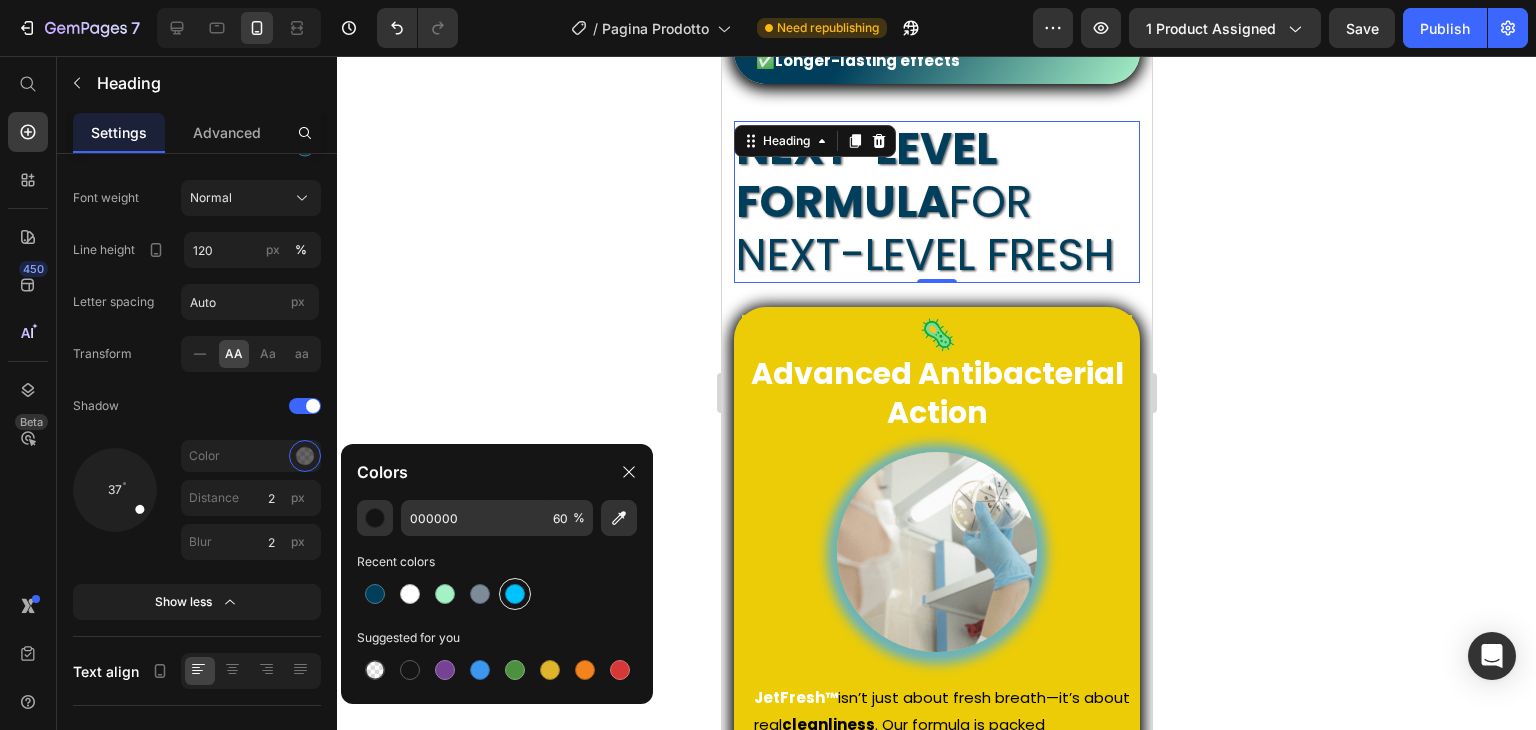 type on "100" 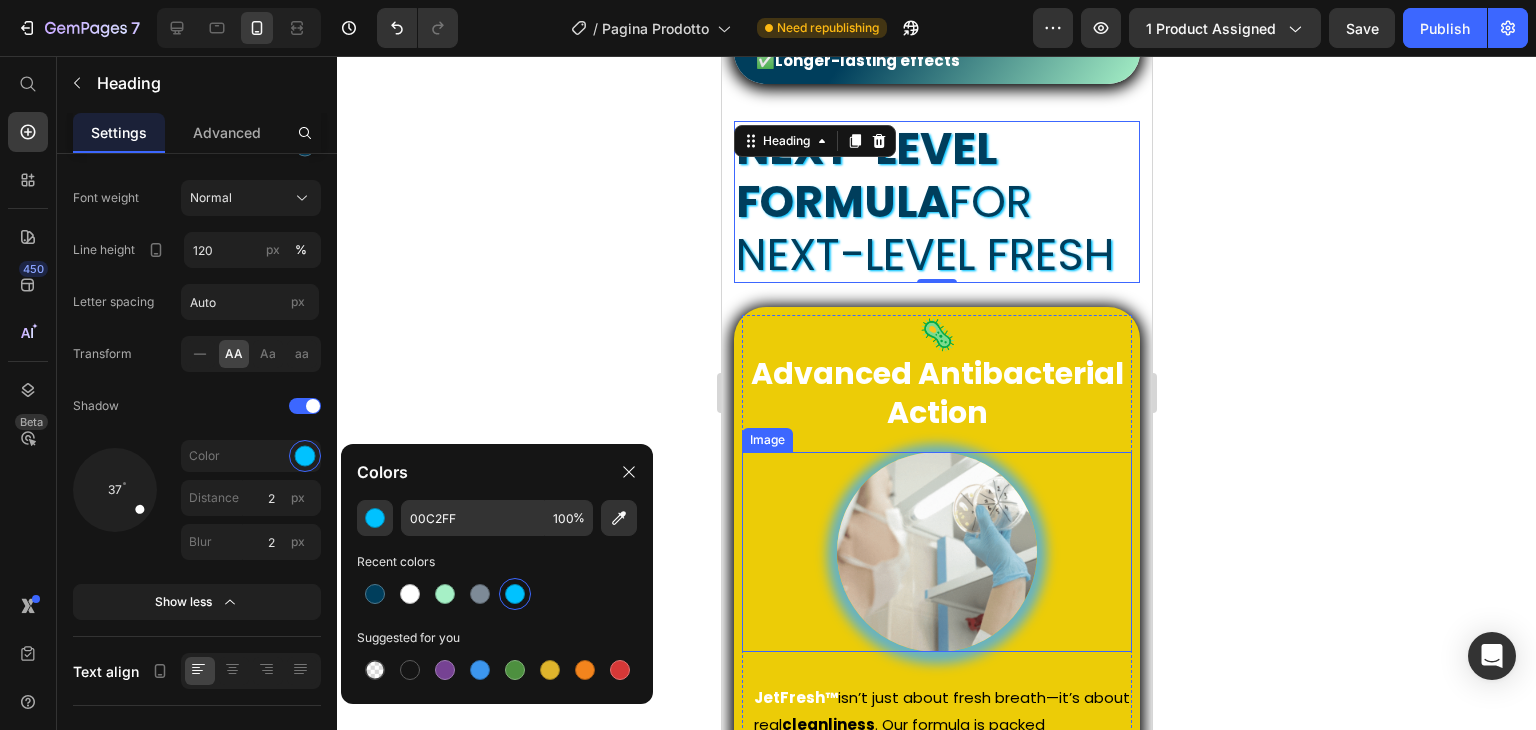 click 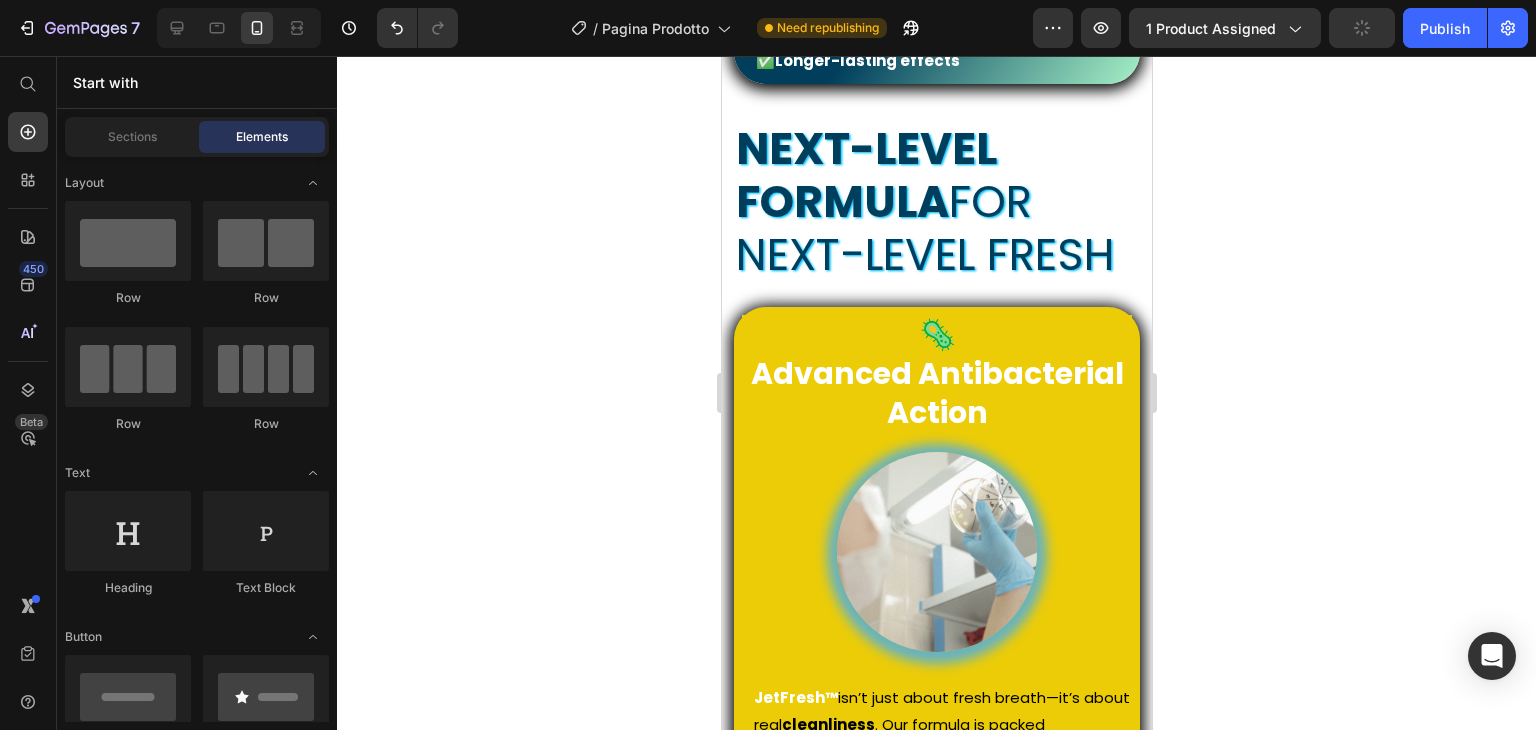 click 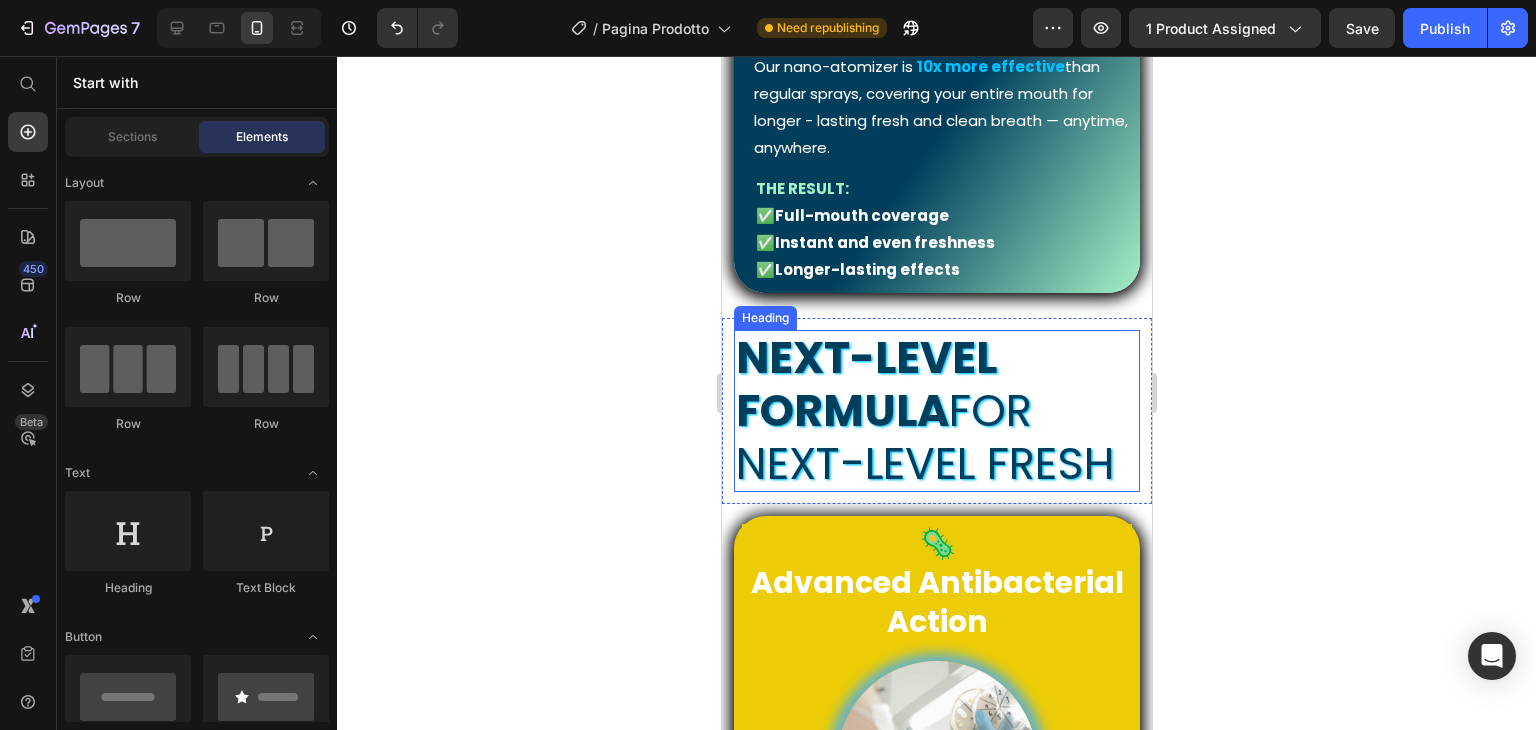 scroll, scrollTop: 1247, scrollLeft: 0, axis: vertical 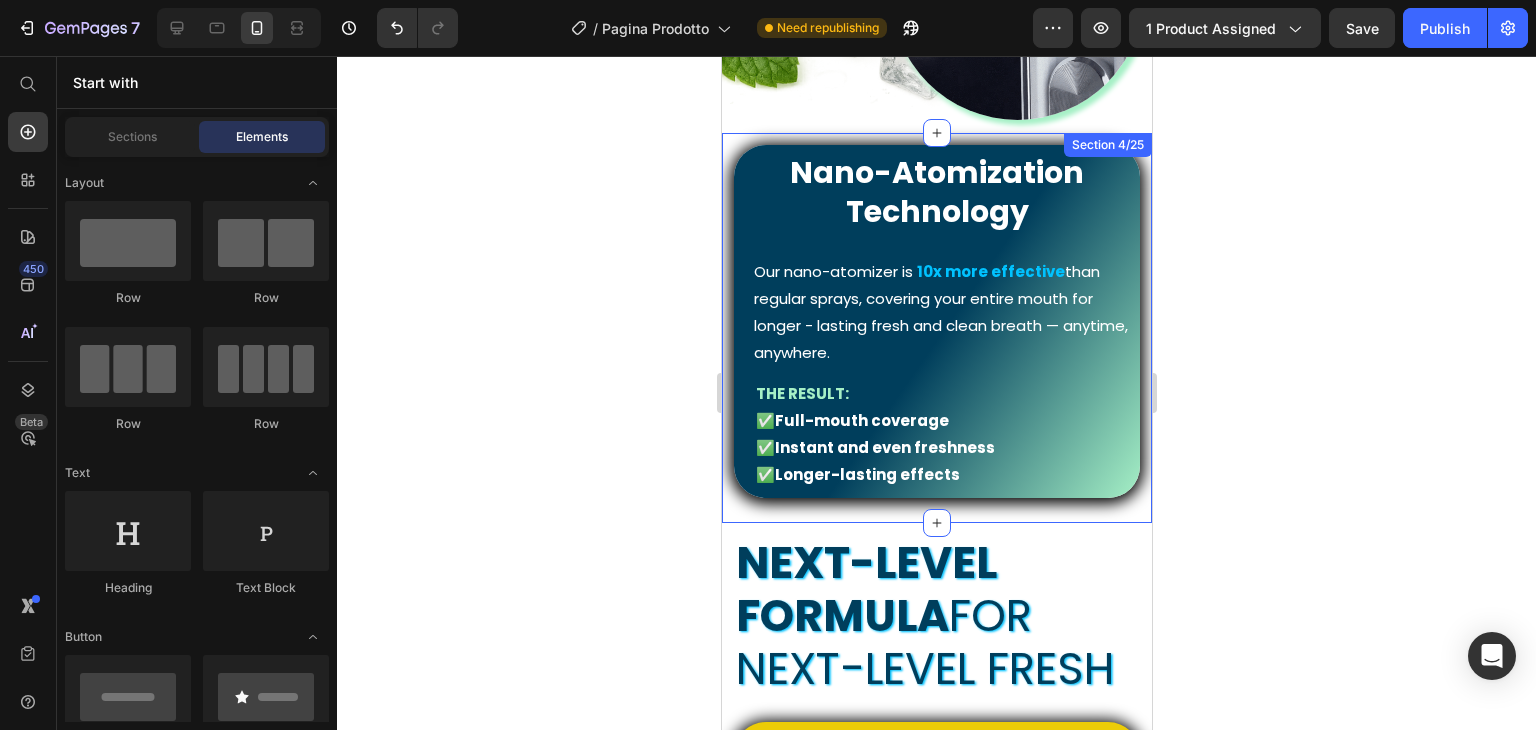 click on "Nano-Atomization Technology Heading Our nano-atomizer is   10x more effective  than regular sprays, covering your entire mouth for longer - lasting fresh and clean breath — anytime, anywhere. Text Block THE RESULT: ✅  Full-mouth coverage ✅  Instant and even freshness ✅  Longer-lasting effects Text Block Row Row Section 4/25" at bounding box center [936, 328] 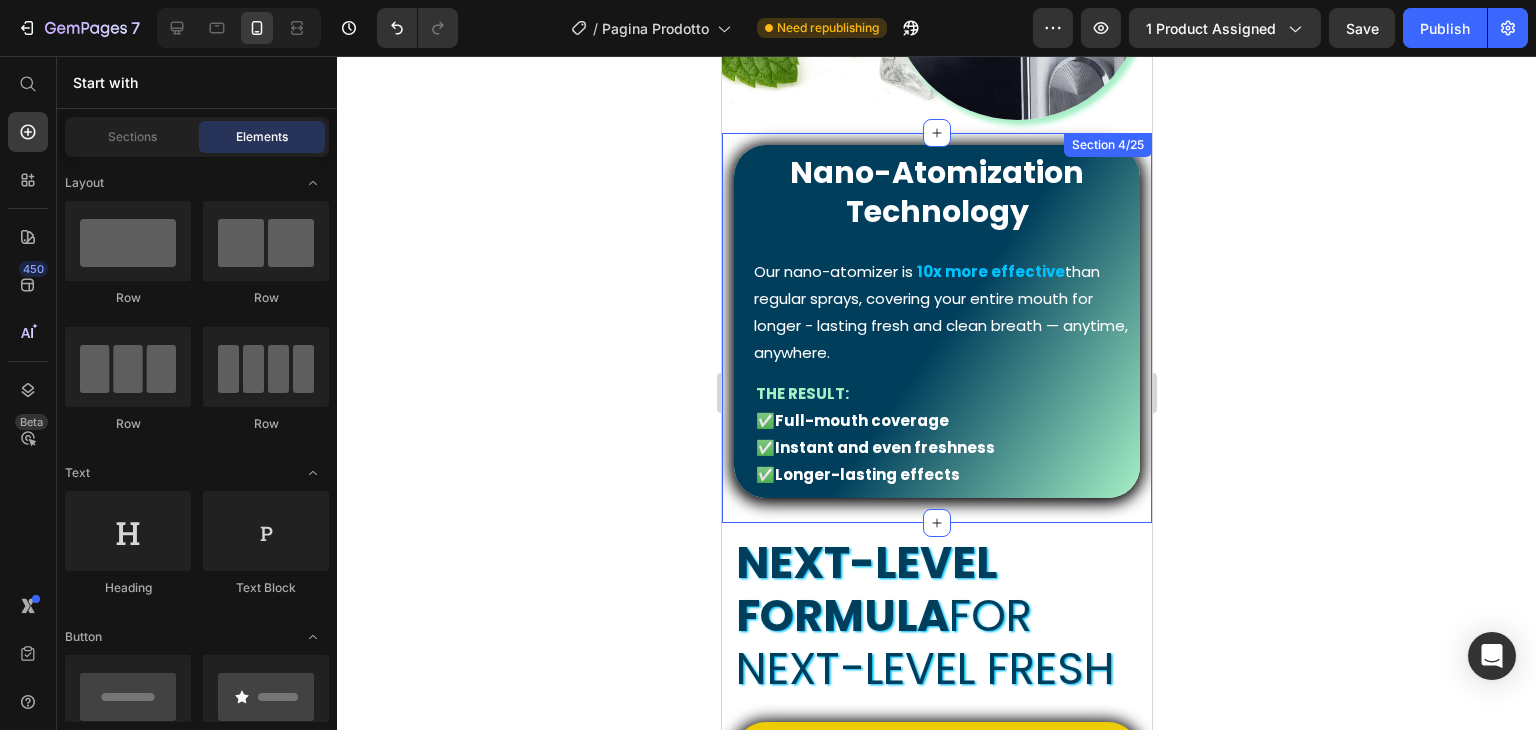 scroll, scrollTop: 0, scrollLeft: 0, axis: both 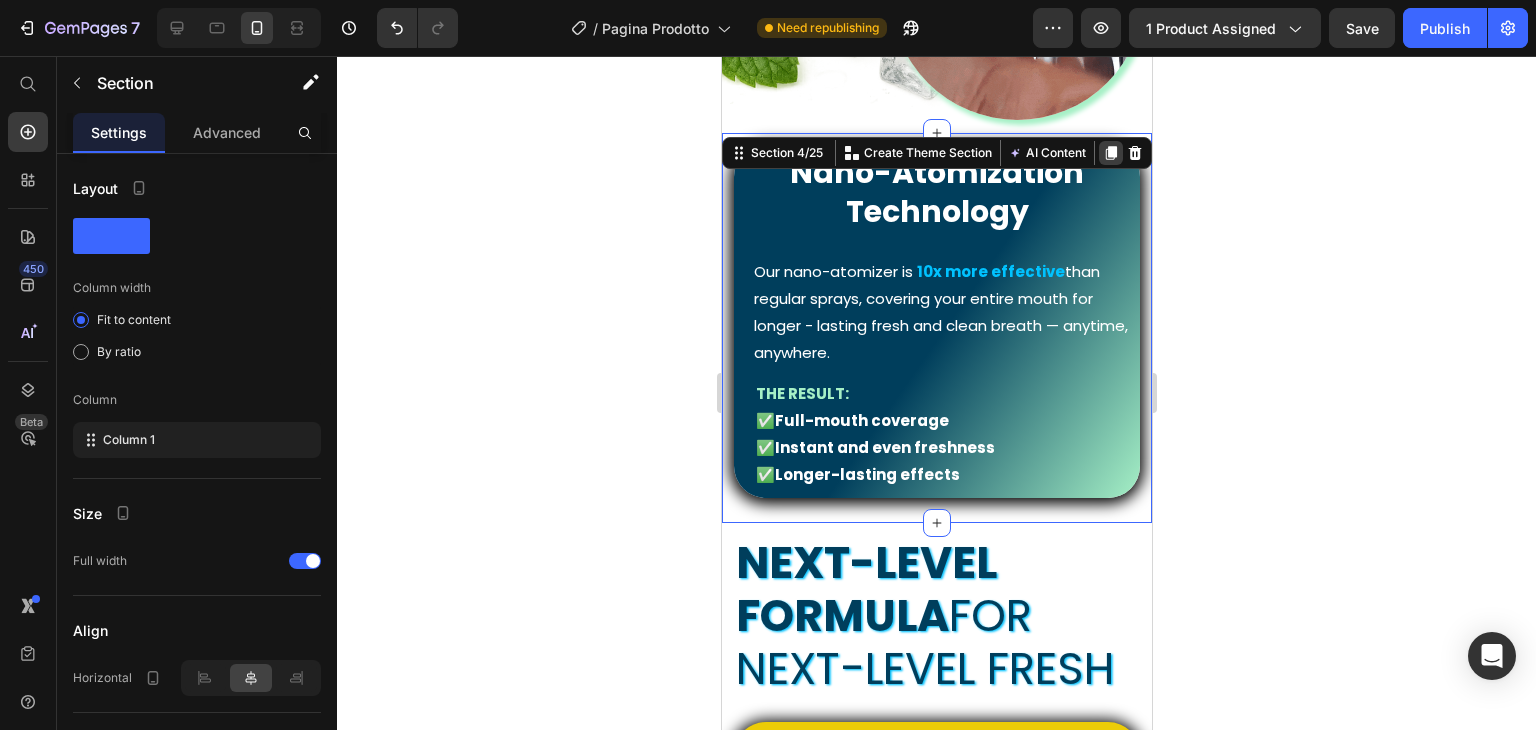 click 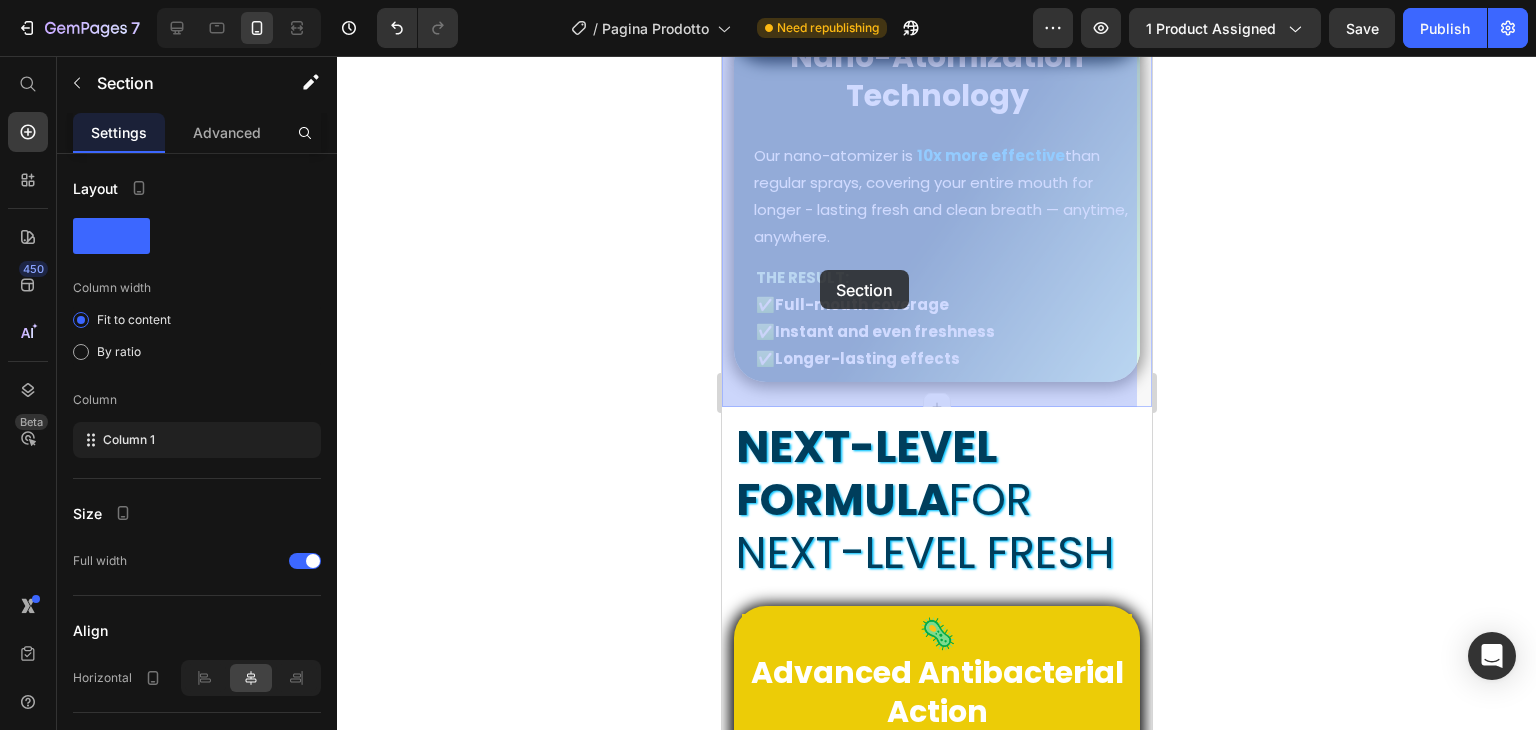 scroll, scrollTop: 1847, scrollLeft: 0, axis: vertical 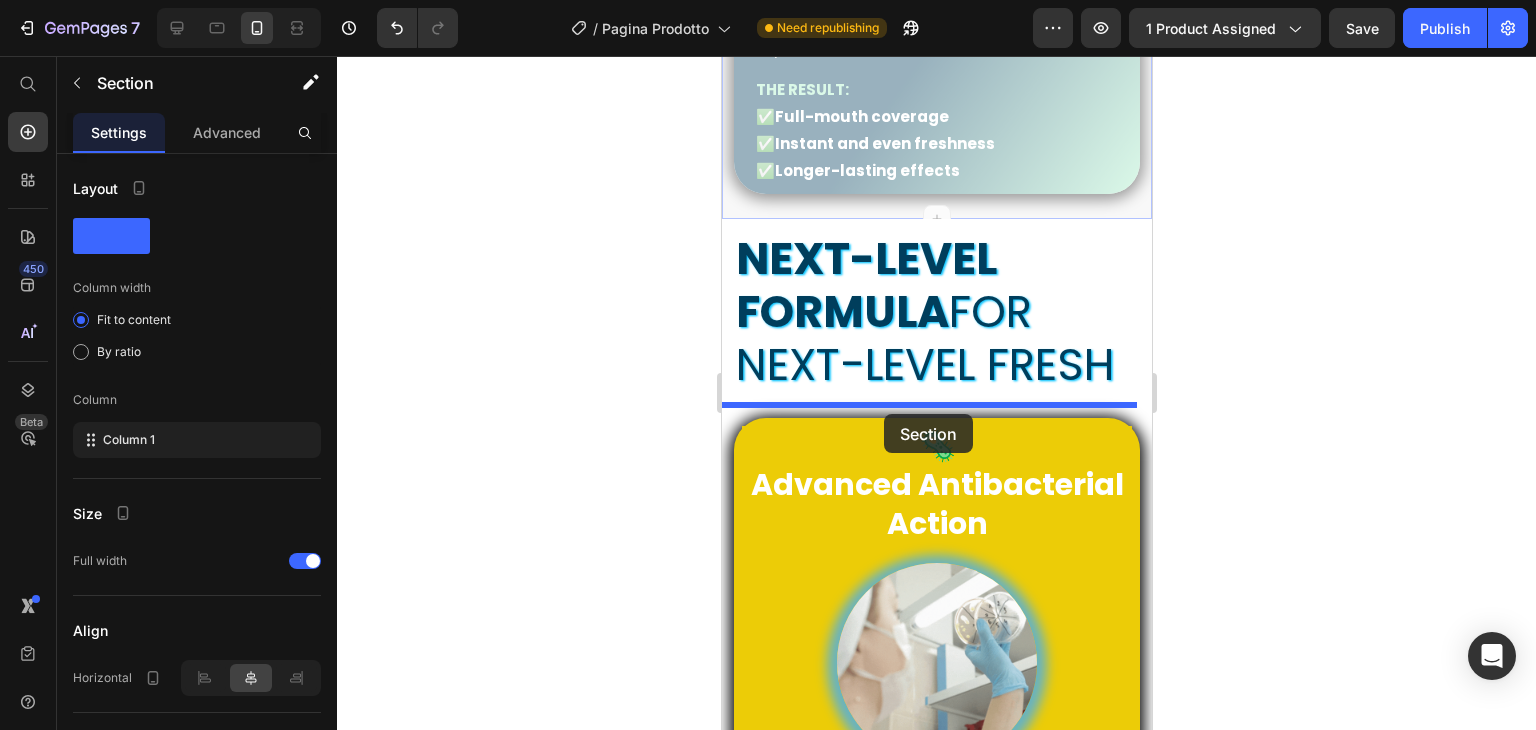 drag, startPoint x: 780, startPoint y: 209, endPoint x: 883, endPoint y: 412, distance: 227.63568 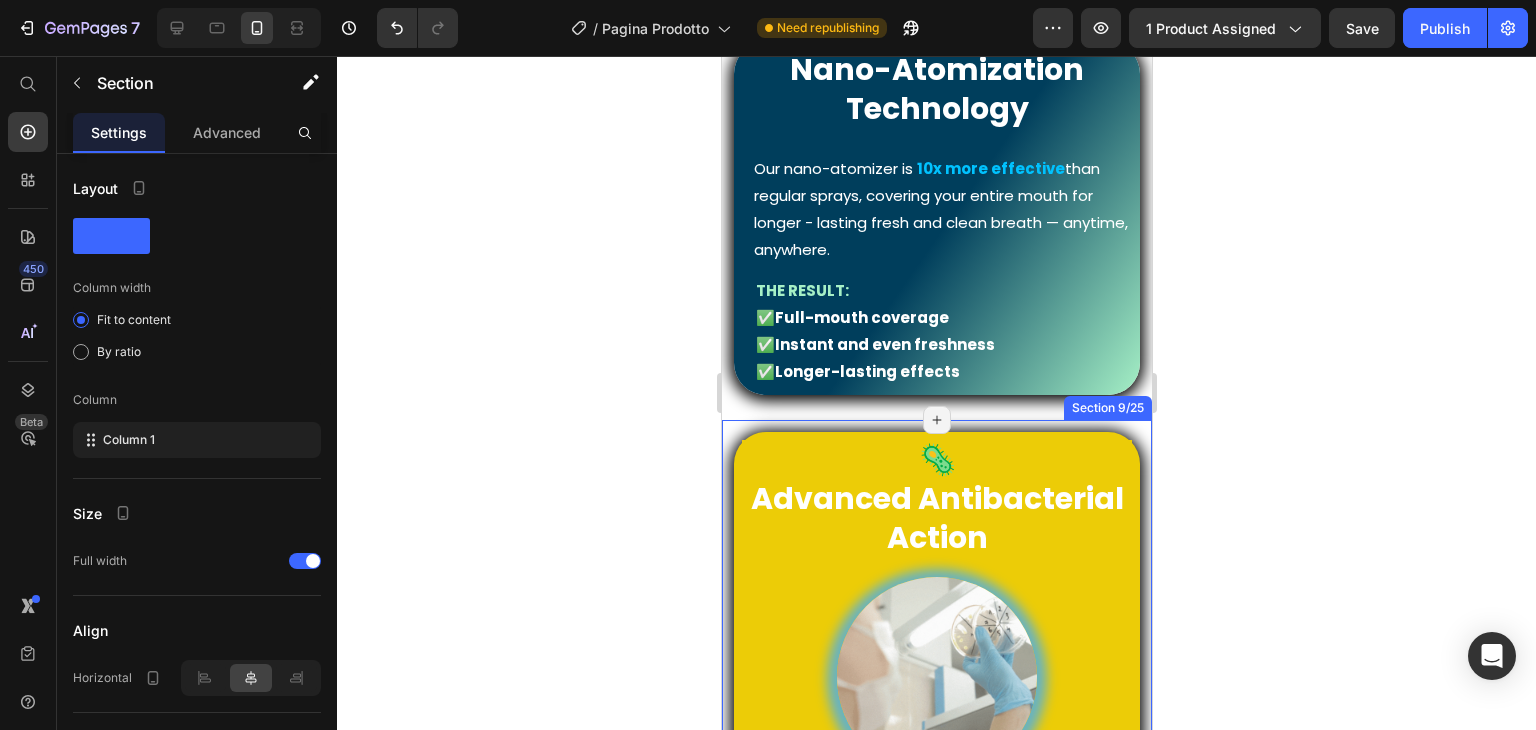 scroll, scrollTop: 1521, scrollLeft: 0, axis: vertical 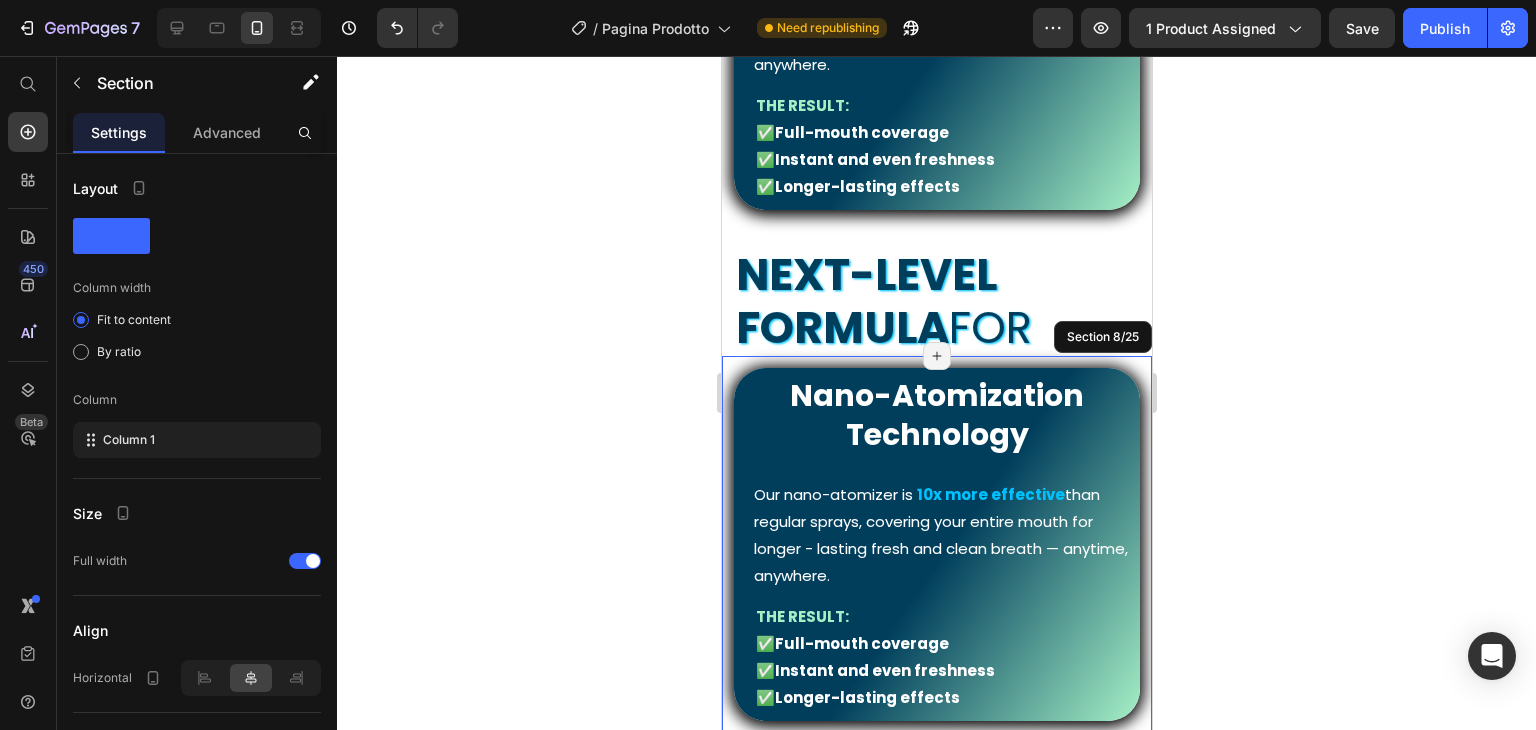 click 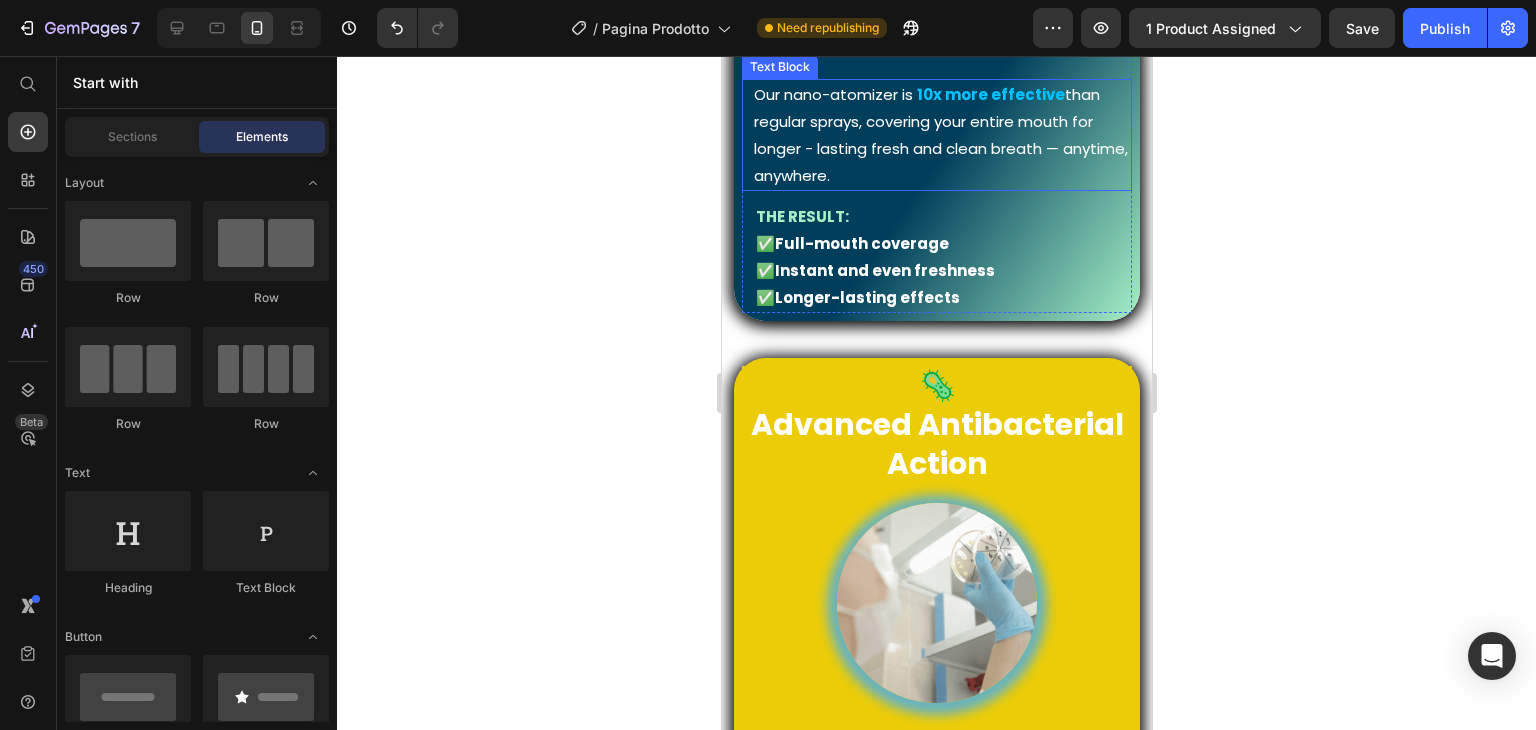 scroll, scrollTop: 1521, scrollLeft: 0, axis: vertical 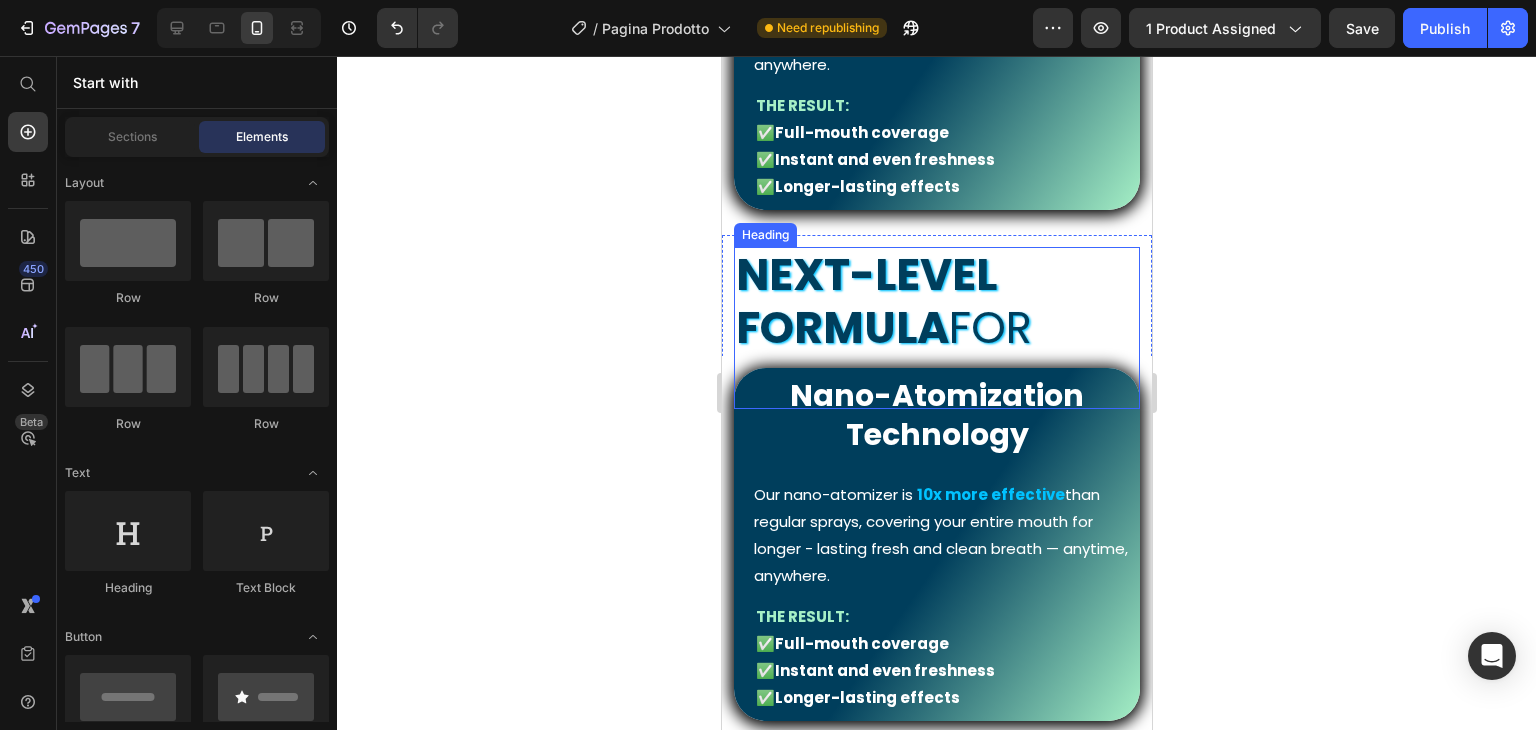 click on "⁠⁠⁠⁠⁠⁠⁠ Next-level formula  for next-level fresh" at bounding box center [936, 328] 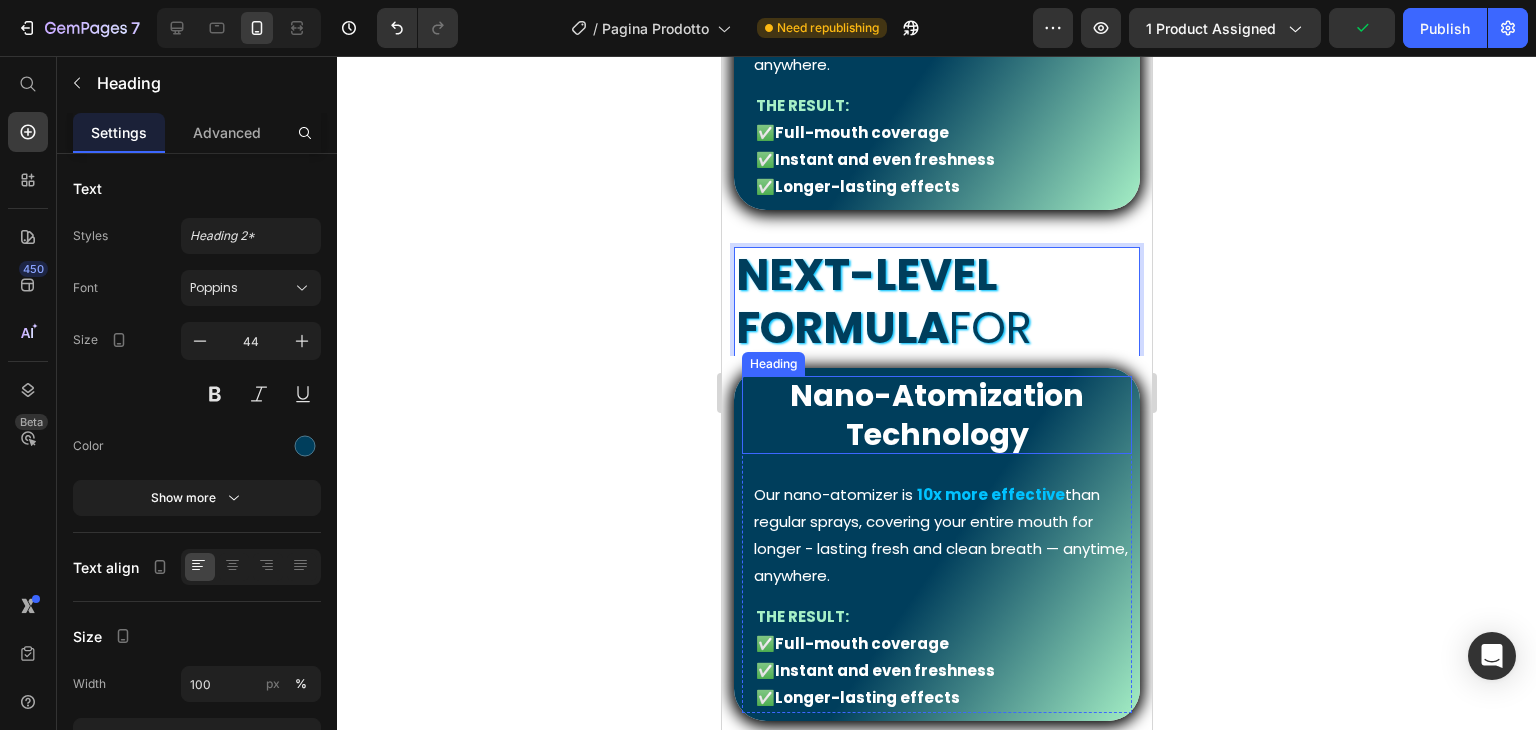 click on "Nano-Atomization Technology" at bounding box center (936, 415) 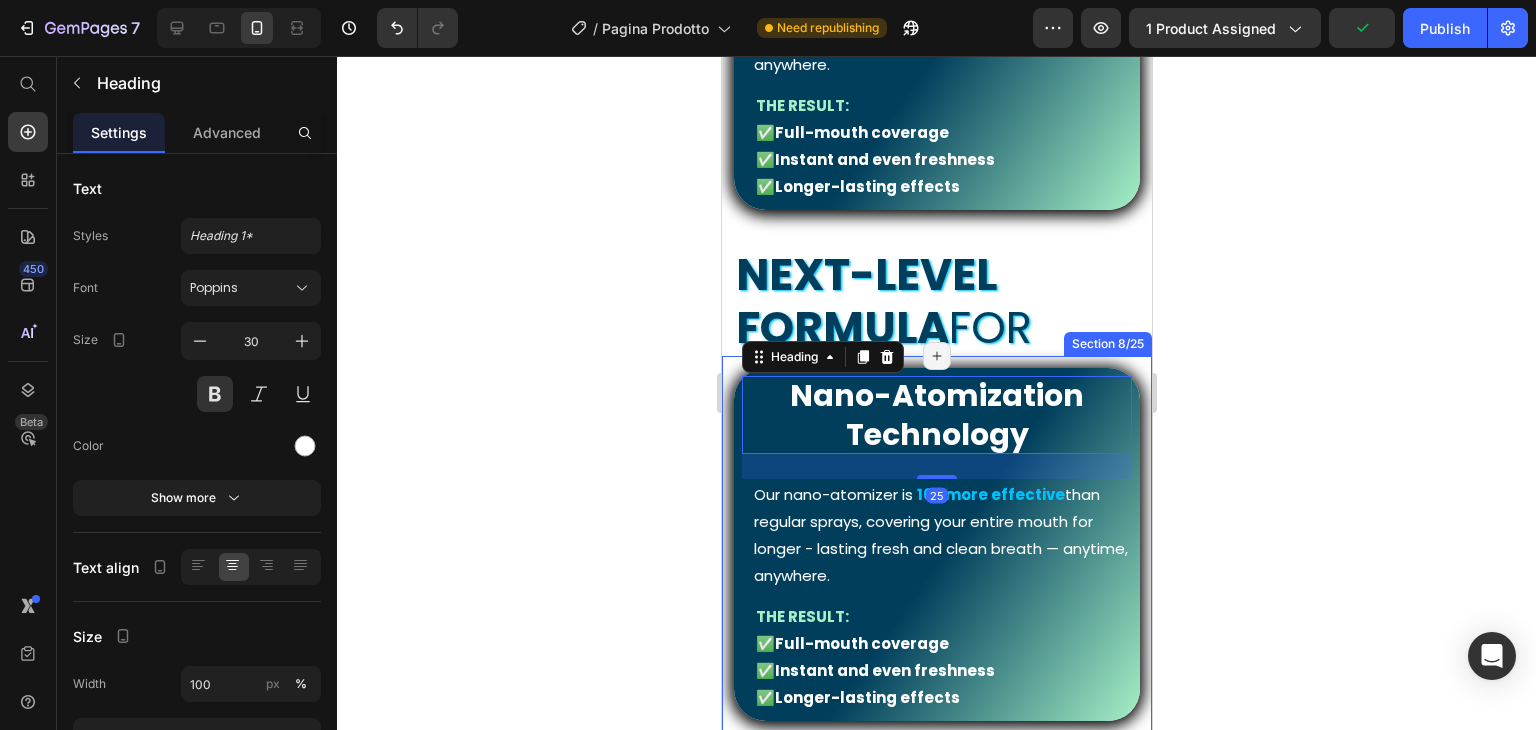 click on "Nano-Atomization Technology Heading   25 Our nano-atomizer is   10x more effective  than regular sprays, covering your entire mouth for longer - lasting fresh and clean breath — anytime, anywhere. Text Block THE RESULT: ✅  Full-mouth coverage ✅  Instant and even freshness ✅  Longer-lasting effects Text Block Row Row Section 8/25 Page has reached Shopify’s 25 section-limit Page has reached Shopify’s 25 section-limit" at bounding box center [936, 551] 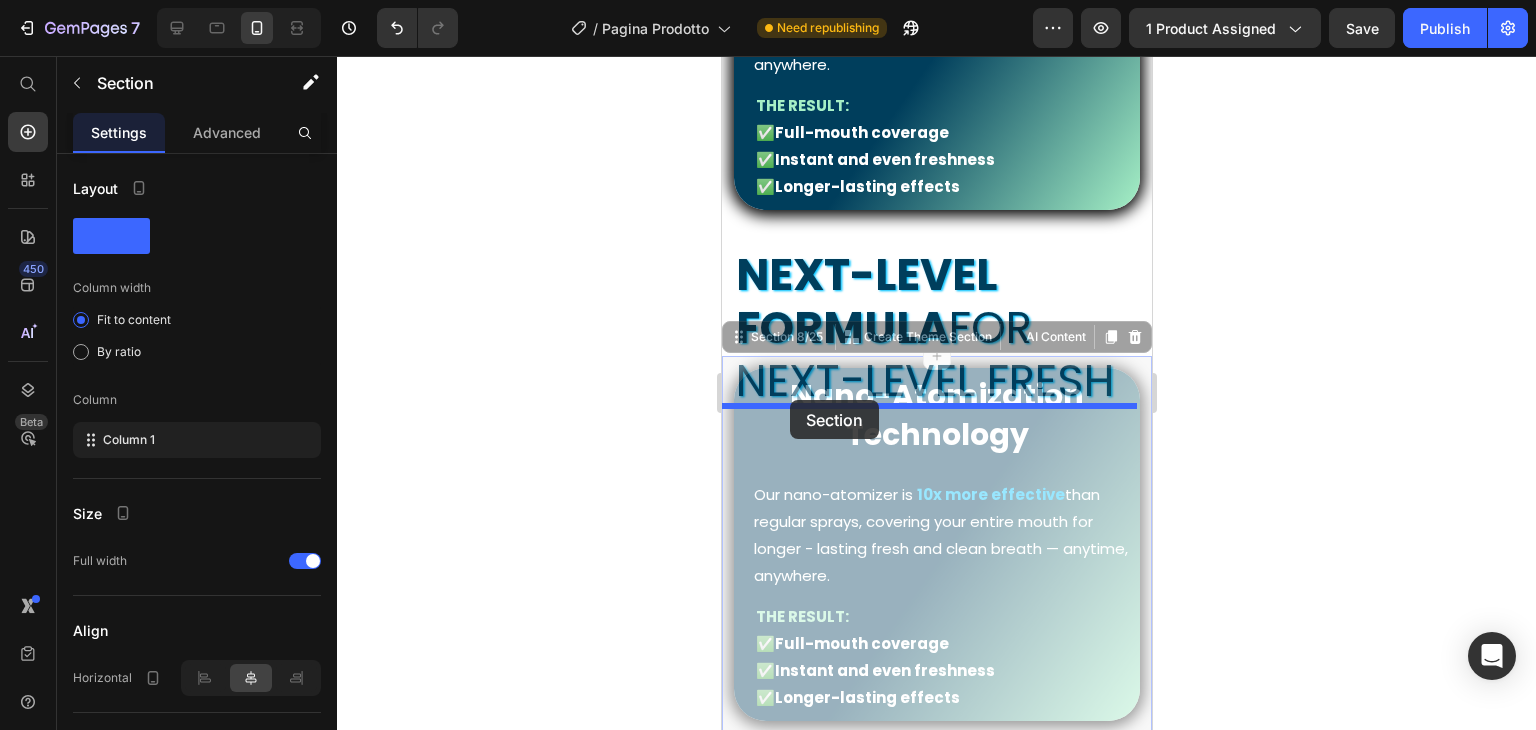 drag, startPoint x: 780, startPoint y: 328, endPoint x: 789, endPoint y: 400, distance: 72.56032 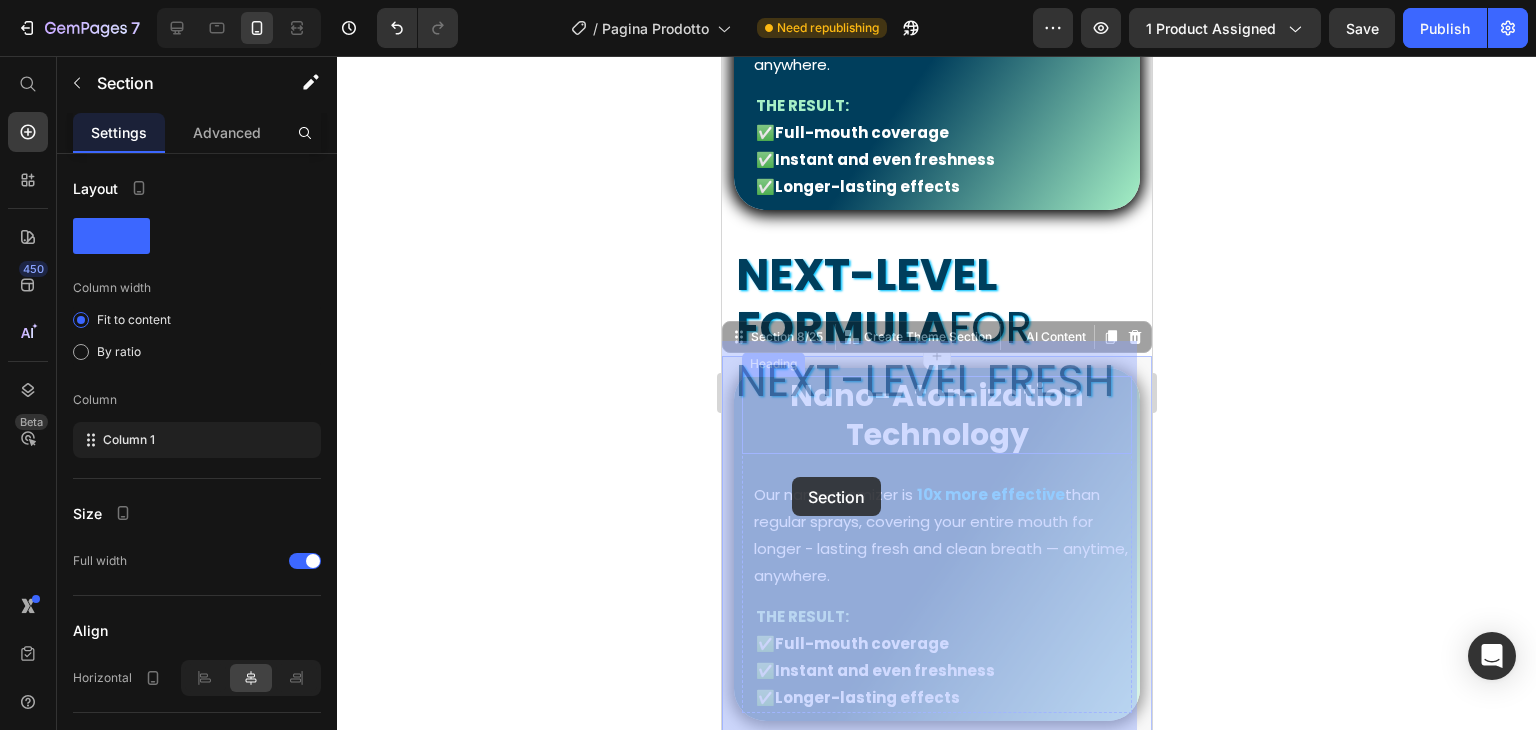 drag, startPoint x: 750, startPoint y: 331, endPoint x: 790, endPoint y: 469, distance: 143.6802 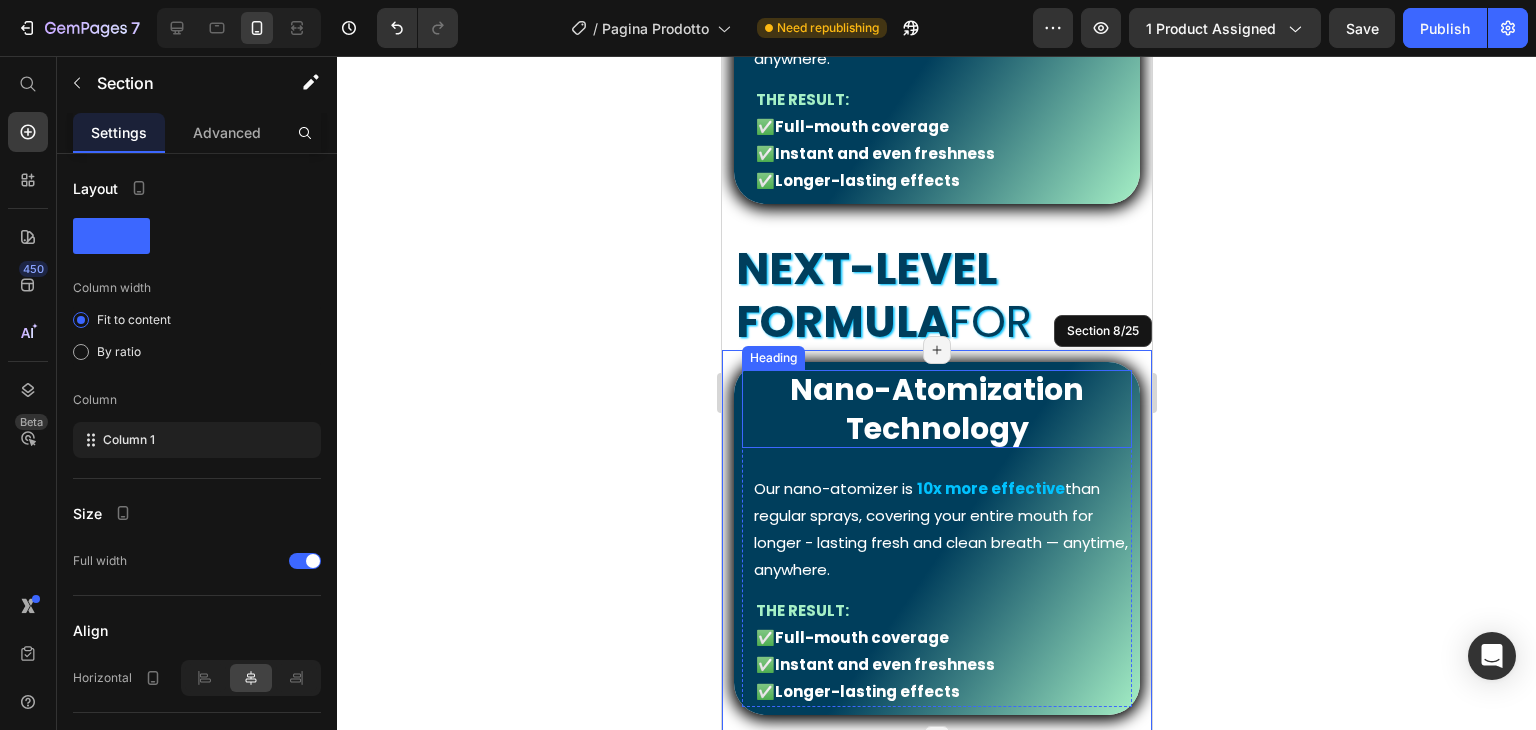 scroll, scrollTop: 1421, scrollLeft: 0, axis: vertical 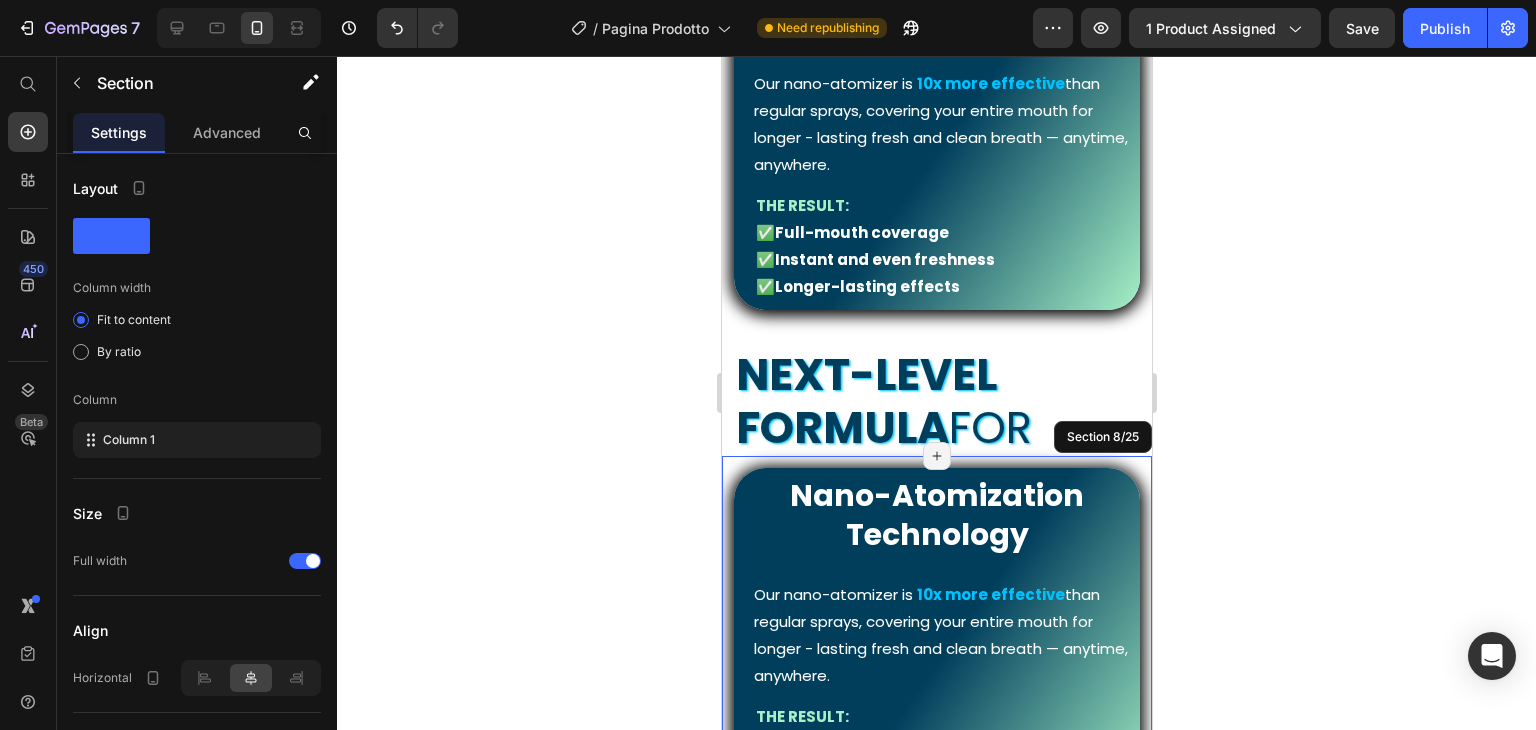 click 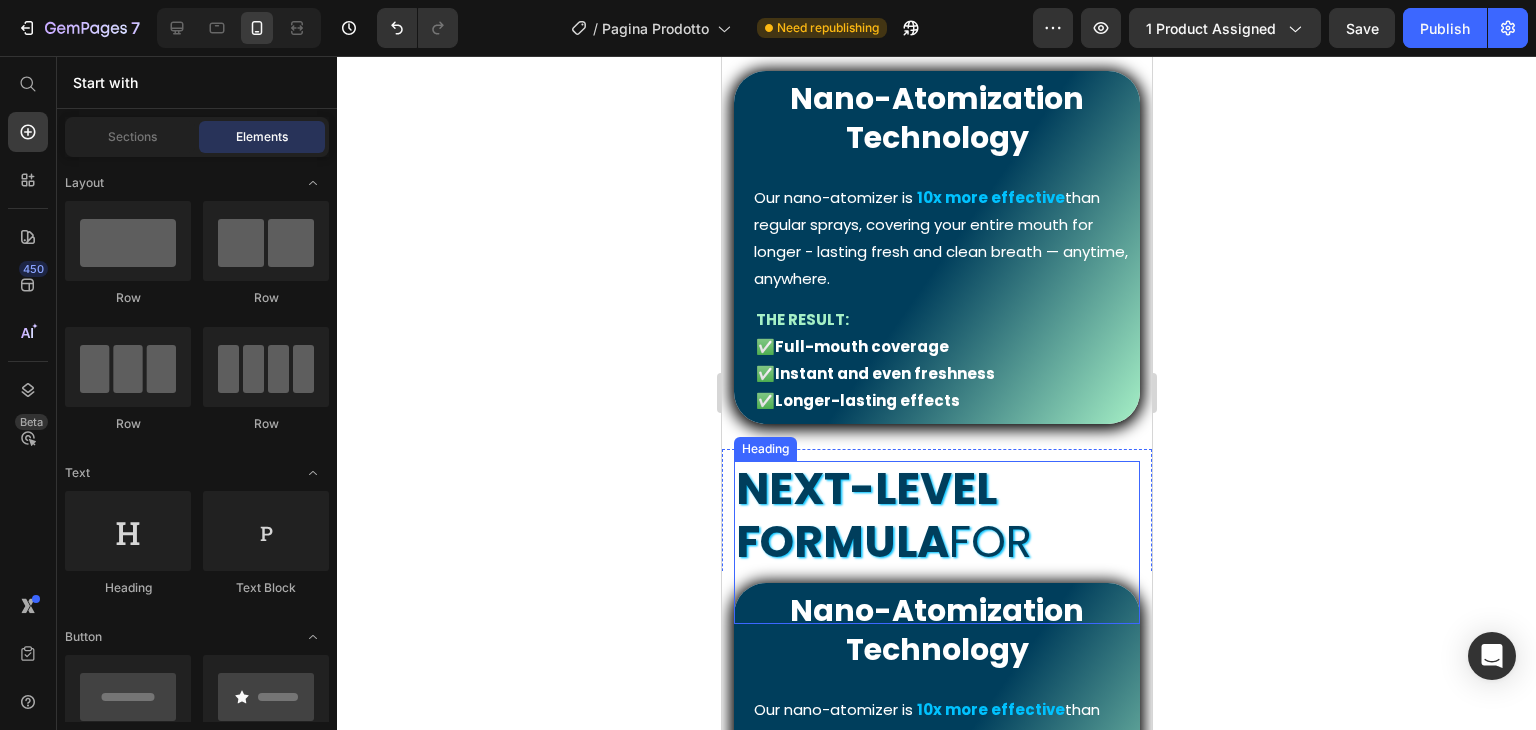 scroll, scrollTop: 1521, scrollLeft: 0, axis: vertical 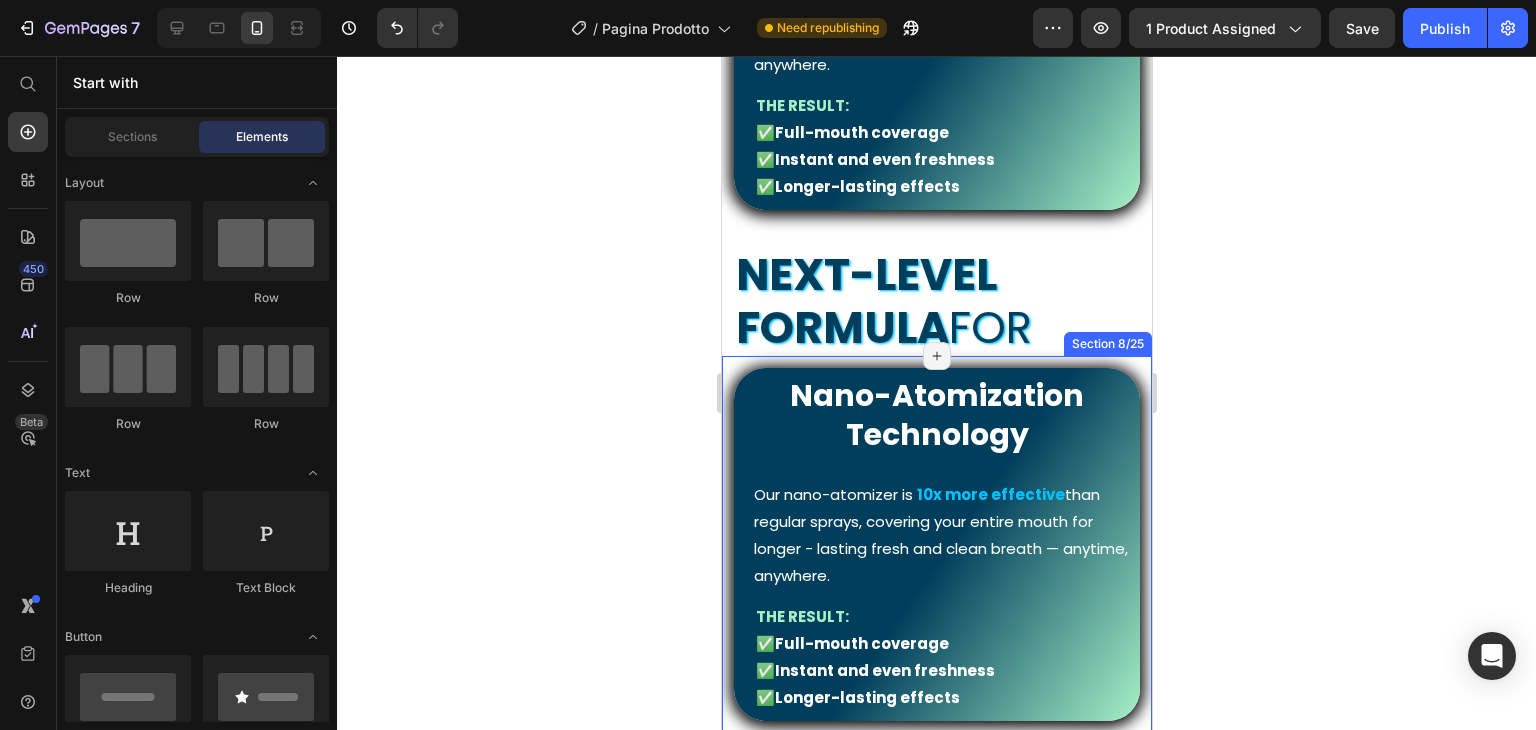 click on "Nano-Atomization Technology Heading Our nano-atomizer is   10x more effective  than regular sprays, covering your entire mouth for longer - lasting fresh and clean breath — anytime, anywhere. Text Block THE RESULT: ✅  Full-mouth coverage ✅  Instant and even freshness ✅  Longer-lasting effects Text Block Row Row Section 8/25 Page has reached Shopify’s 25 section-limit Page has reached Shopify’s 25 section-limit" at bounding box center (936, 551) 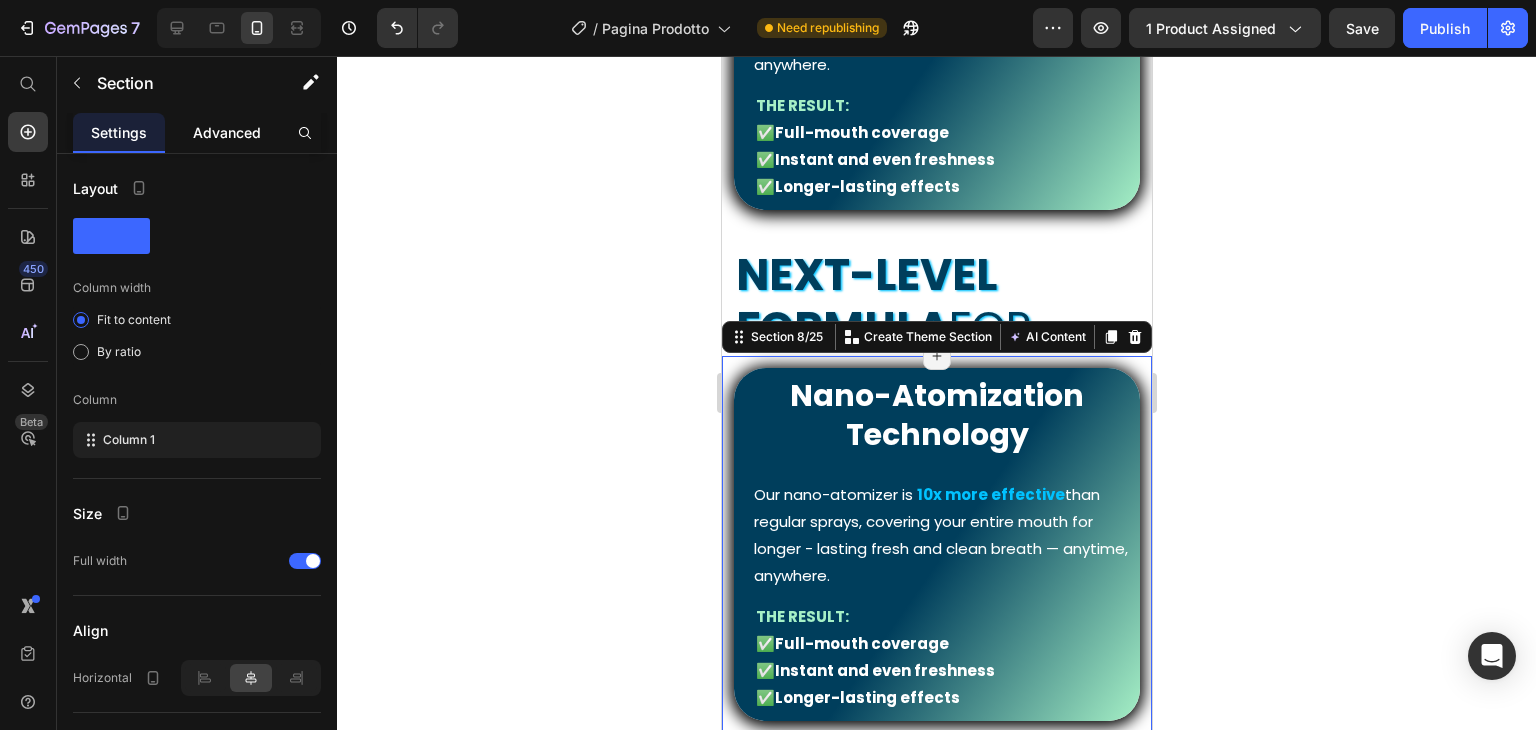 click on "Advanced" at bounding box center (227, 132) 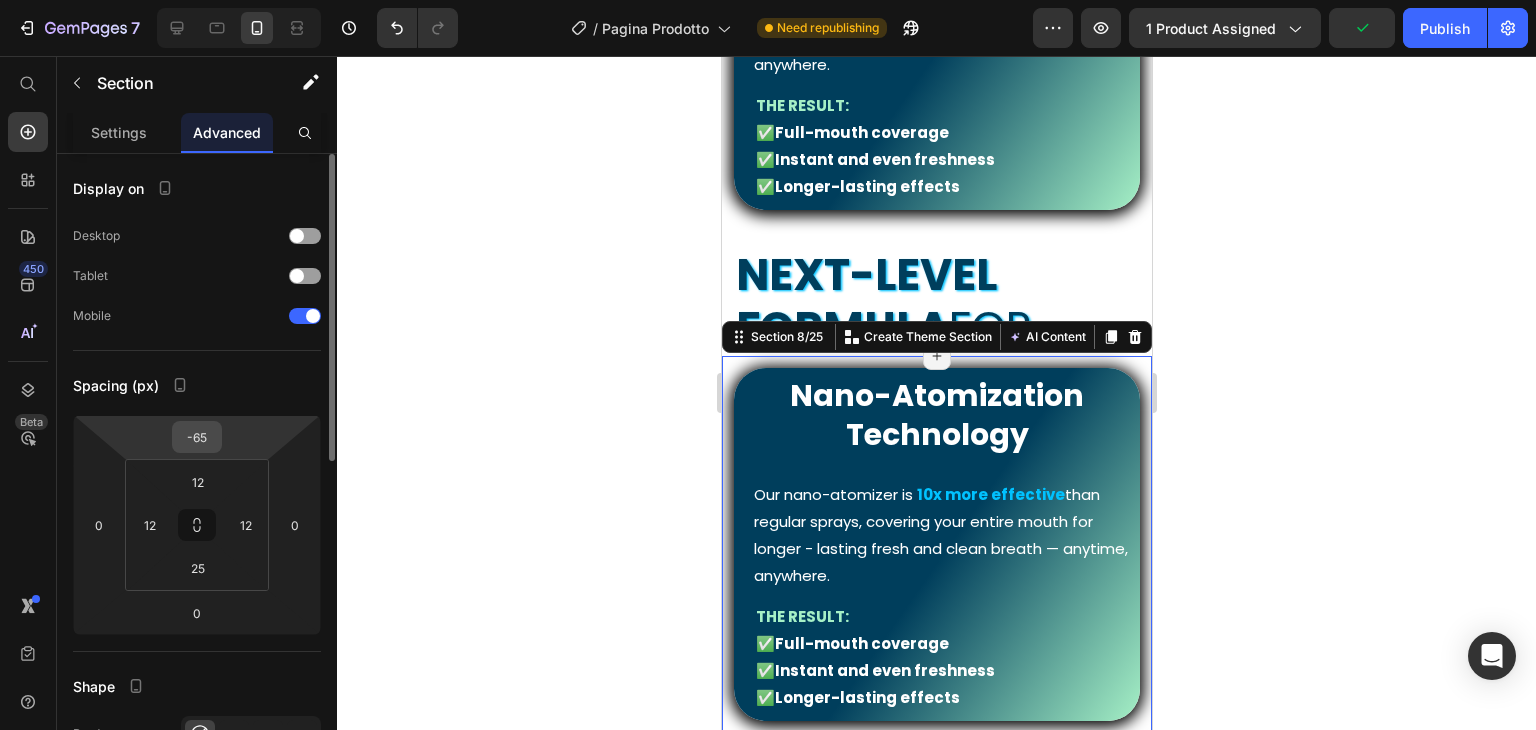 click on "-65" at bounding box center [197, 437] 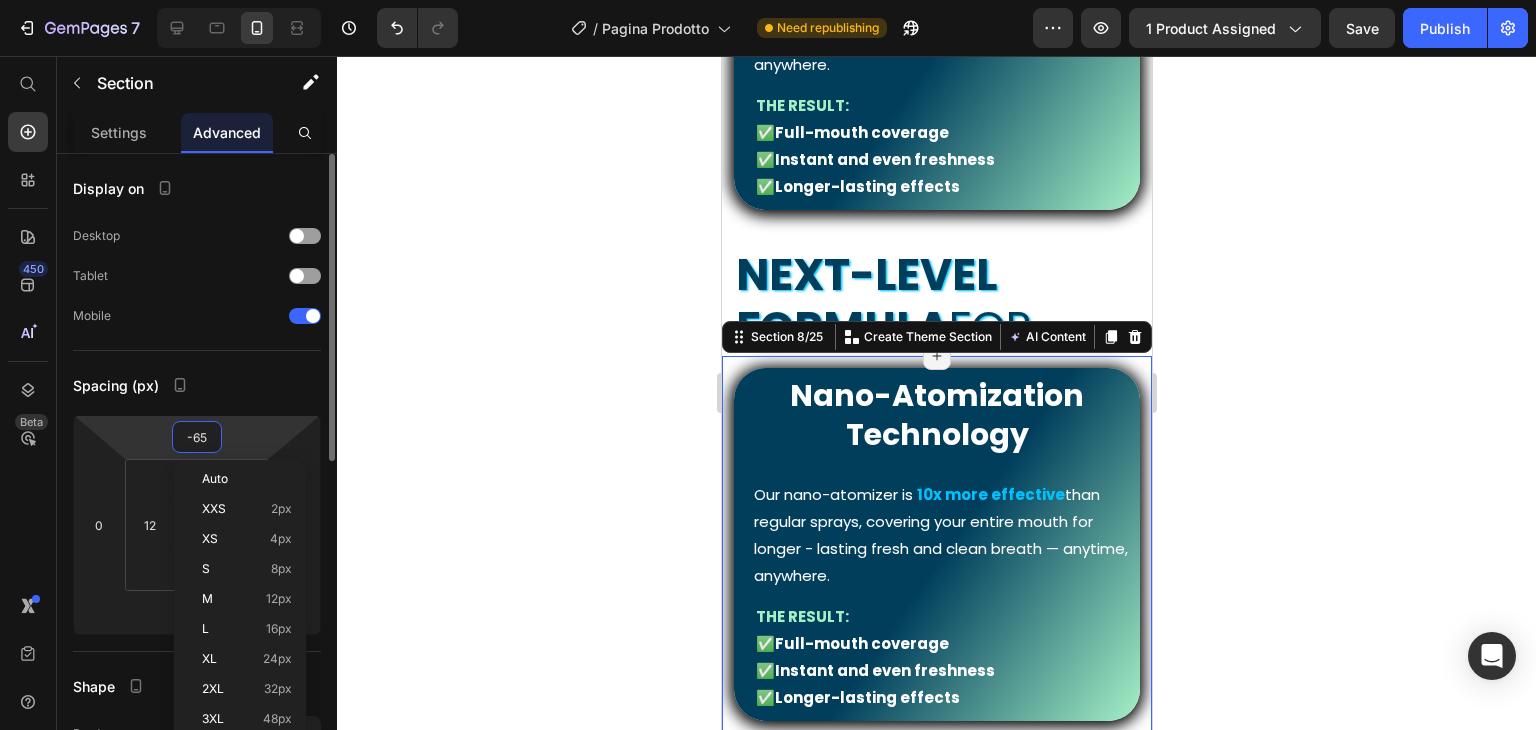 type on "0" 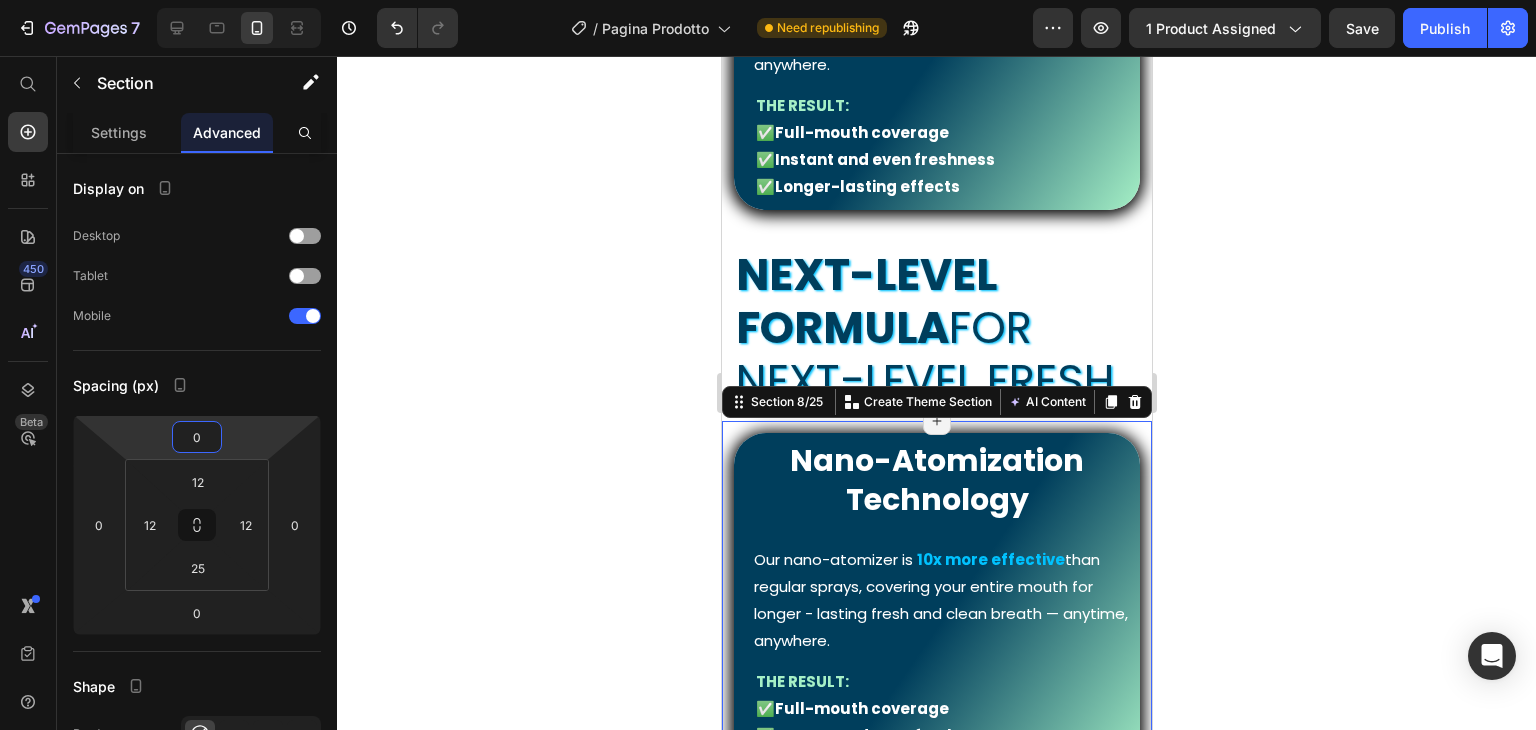 click 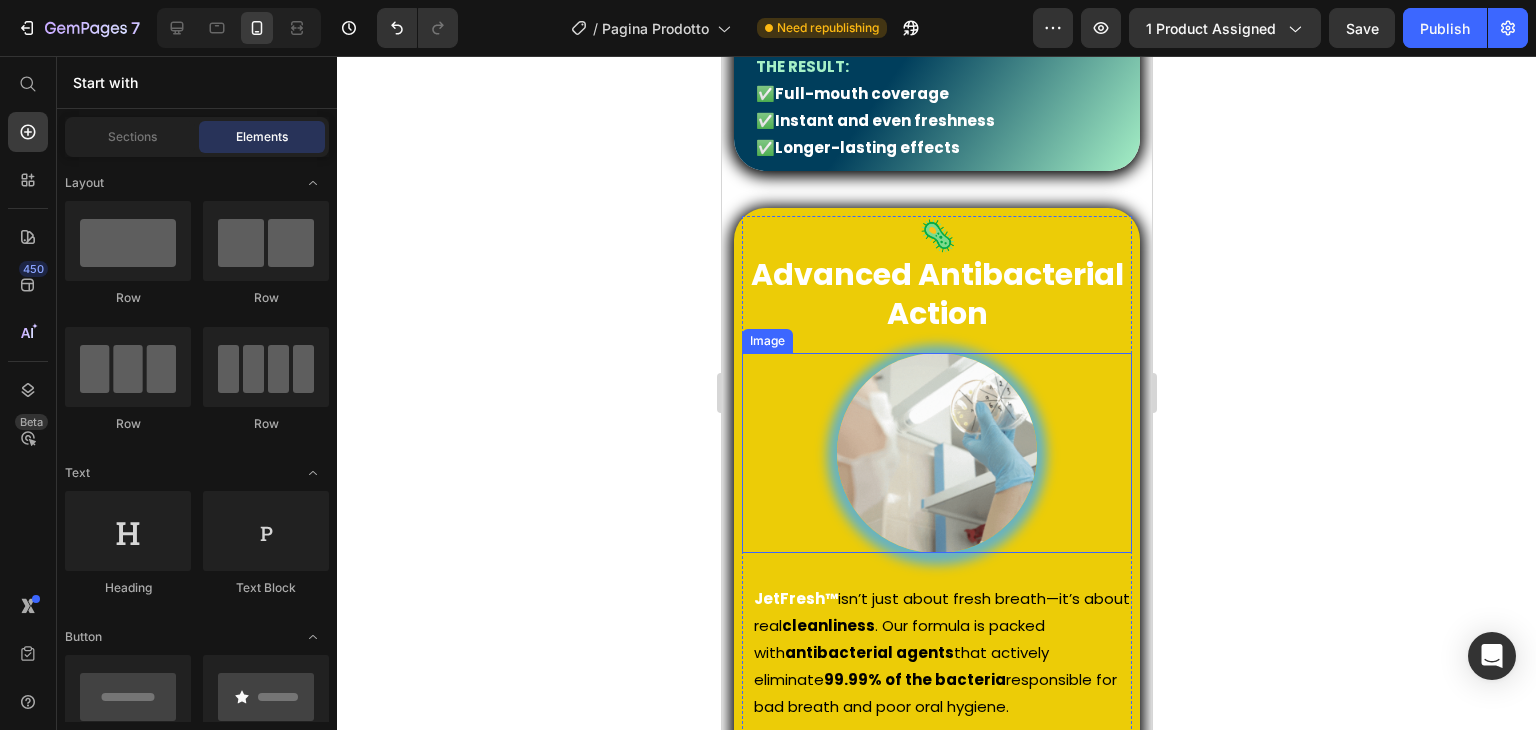 scroll, scrollTop: 2222, scrollLeft: 0, axis: vertical 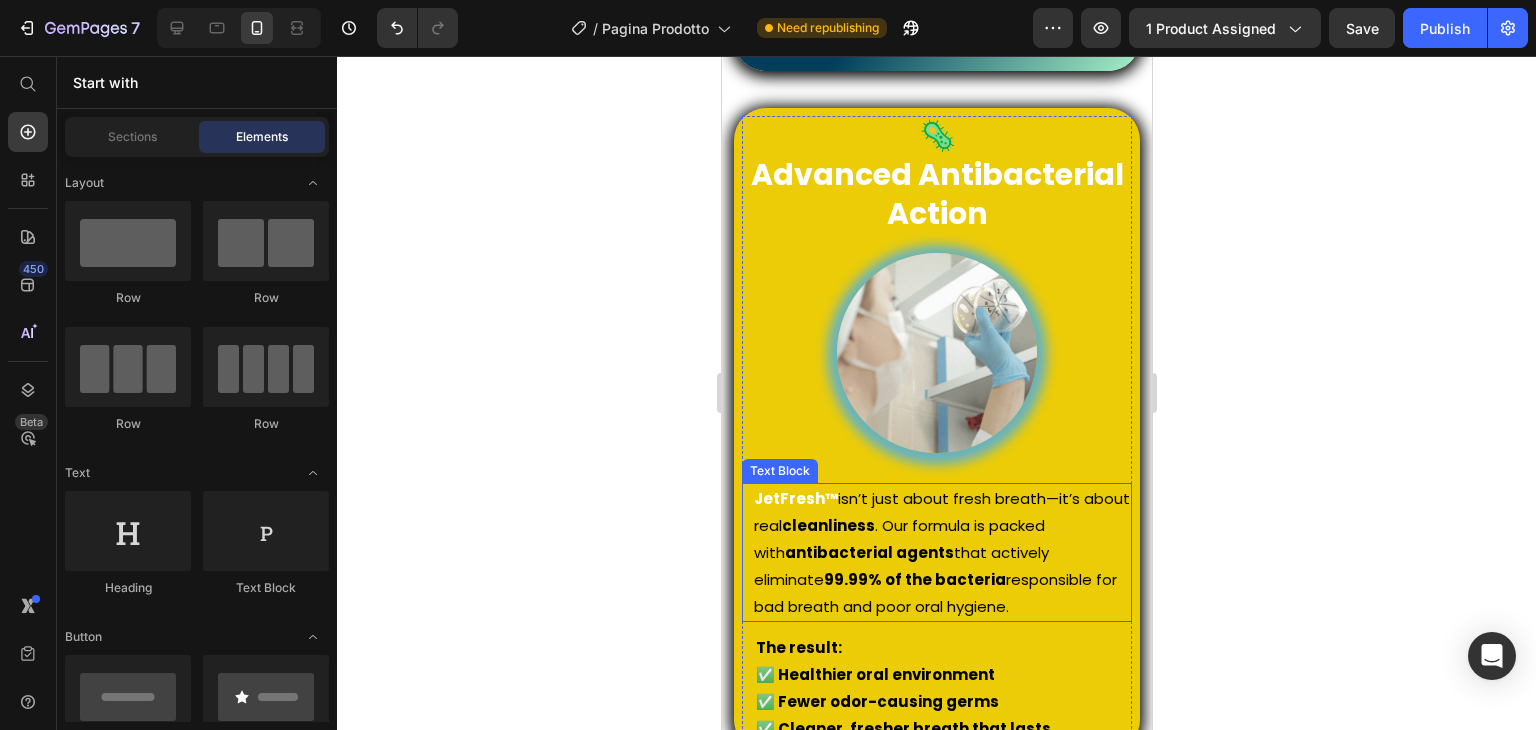 click on "JetFresh™ isn’t just about fresh breath—it’s about real cleanliness. Our formula is packed with antibacterial agents that actively eliminate 99.99% of the bacteria responsible for bad breath and poor oral hygiene." at bounding box center (941, 552) 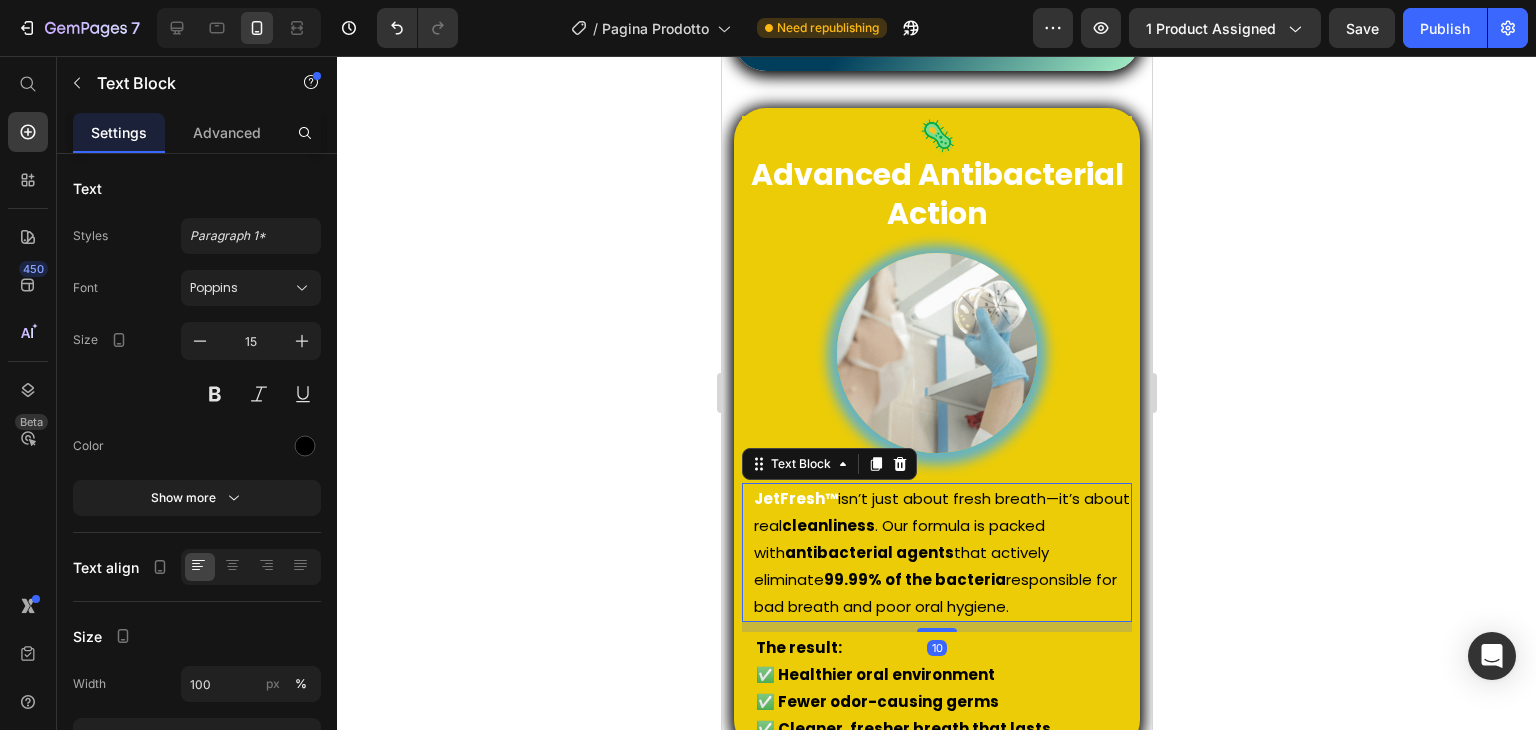 click on "JetFresh™ isn’t just about fresh breath—it’s about real cleanliness. Our formula is packed with antibacterial agents that actively eliminate 99.99% of the bacteria responsible for bad breath and poor oral hygiene." at bounding box center [941, 552] 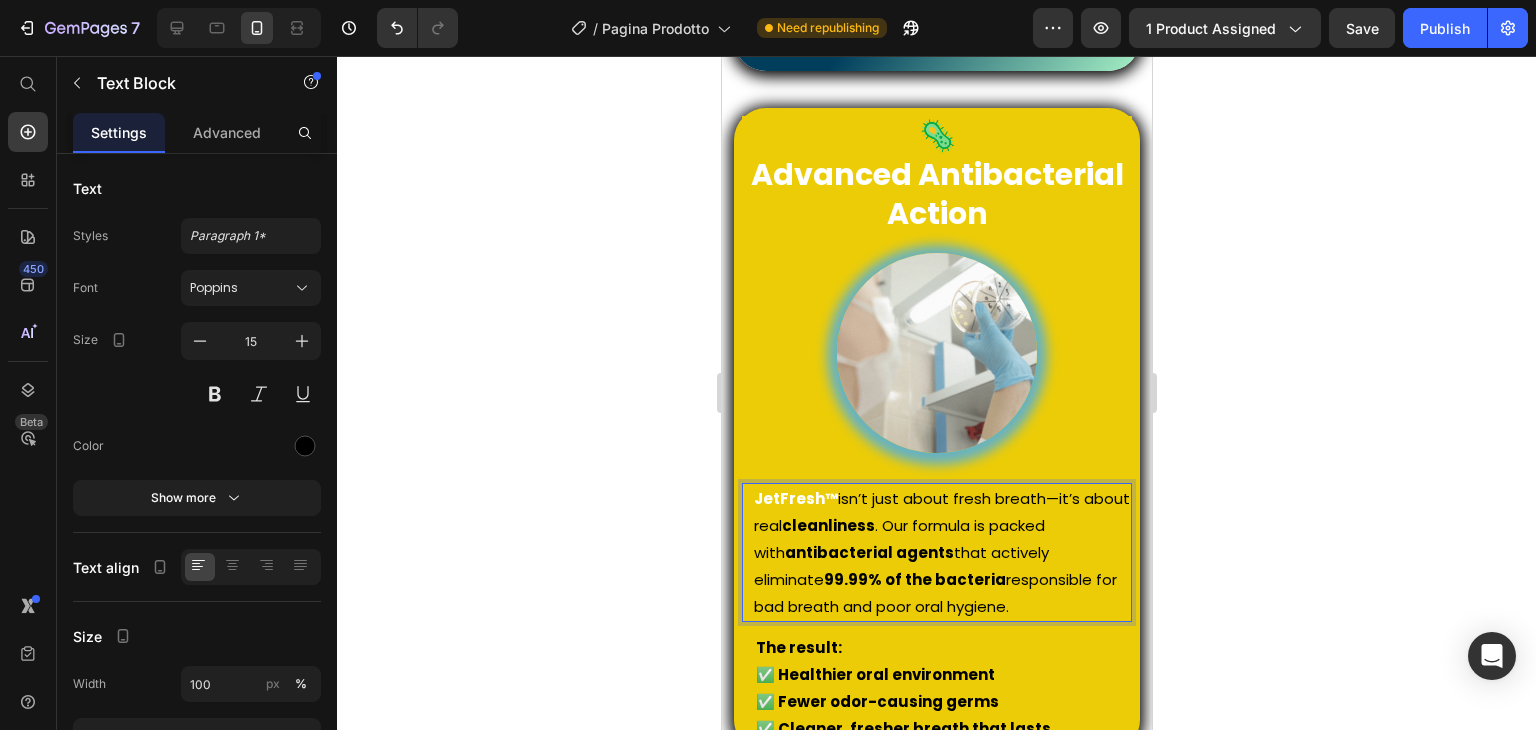 click on "JetFresh™ isn’t just about fresh breath—it’s about real cleanliness. Our formula is packed with antibacterial agents that actively eliminate 99.99% of the bacteria responsible for bad breath and poor oral hygiene." at bounding box center [941, 552] 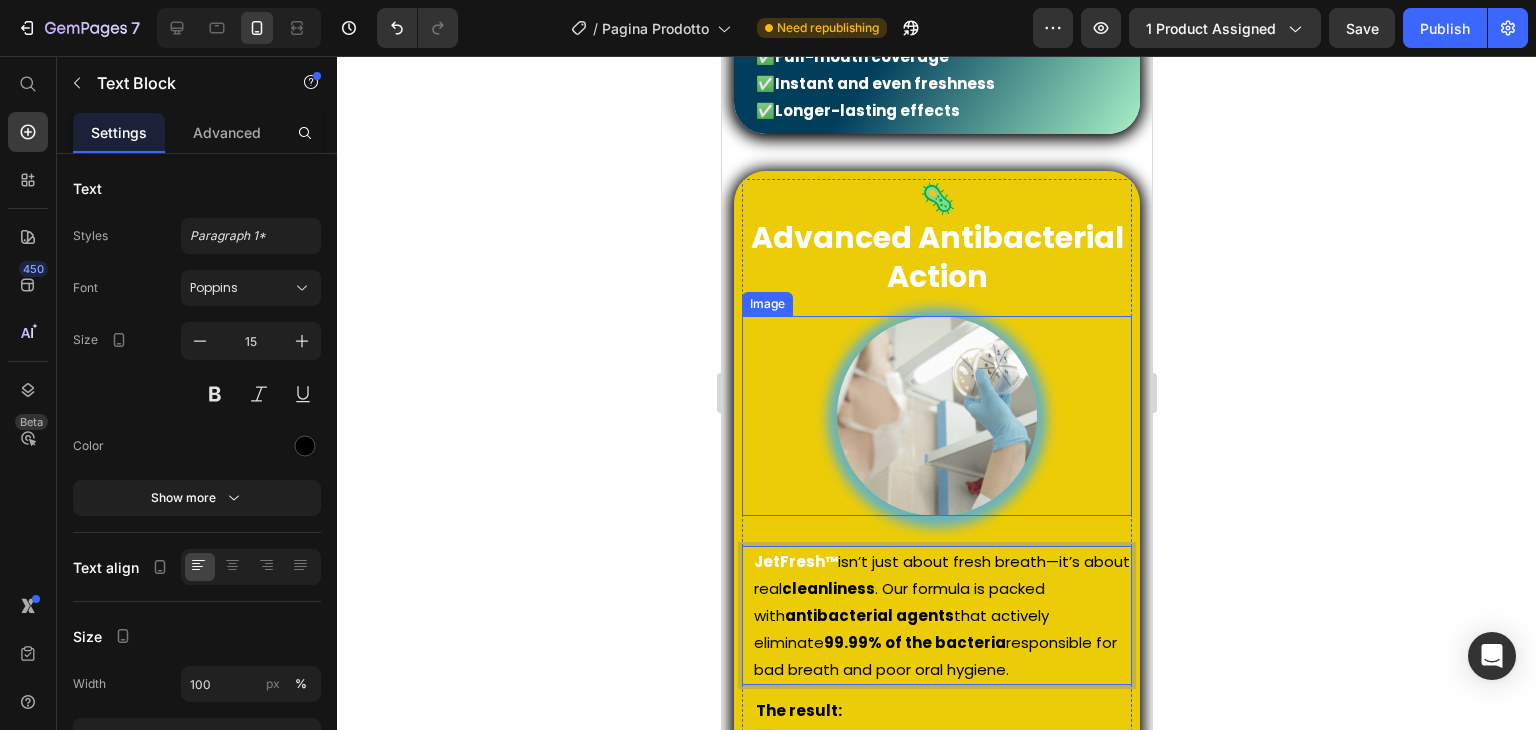 scroll, scrollTop: 2322, scrollLeft: 0, axis: vertical 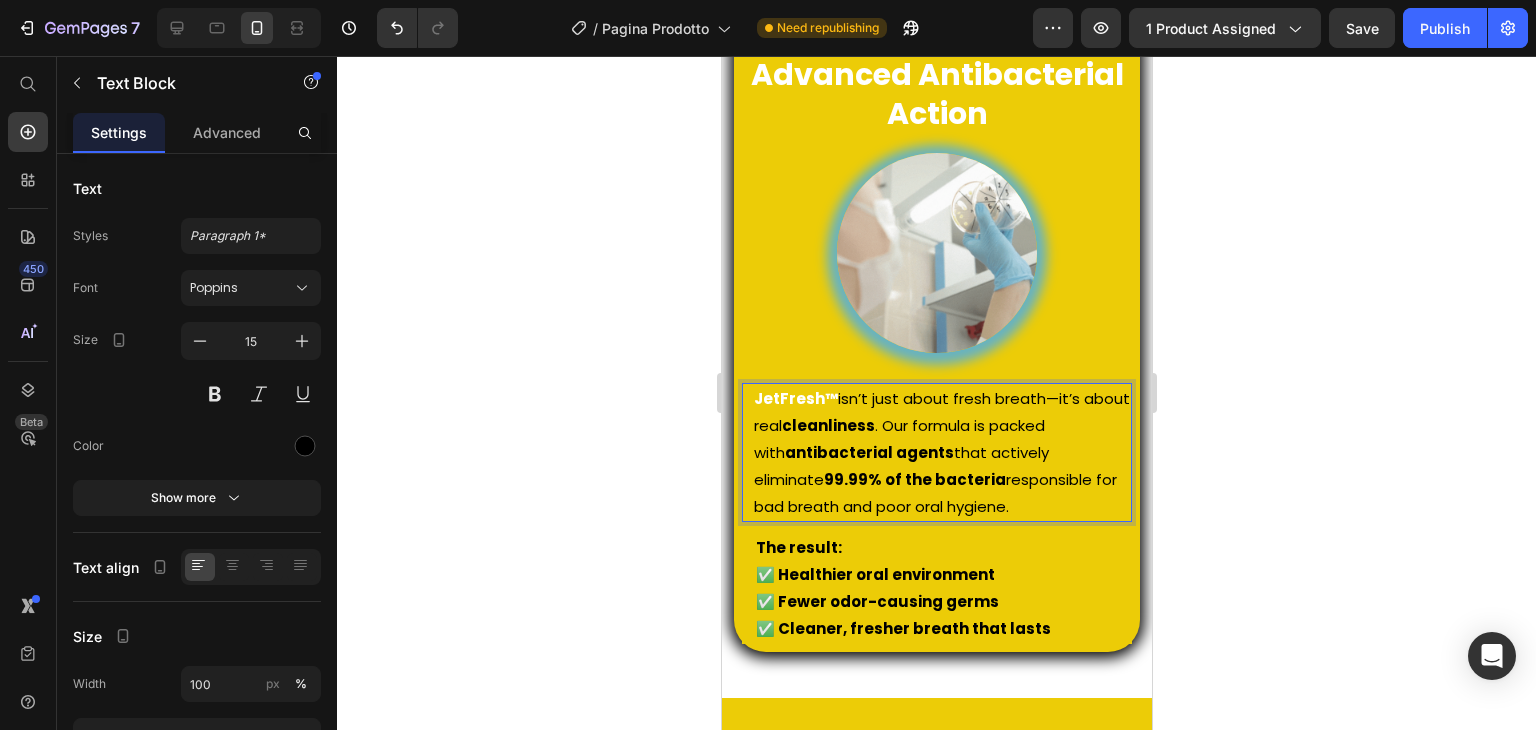click on "JetFresh™ isn’t just about fresh breath—it’s about real cleanliness. Our formula is packed with antibacterial agents that actively eliminate 99.99% of the bacteria responsible for bad breath and poor oral hygiene." at bounding box center (941, 452) 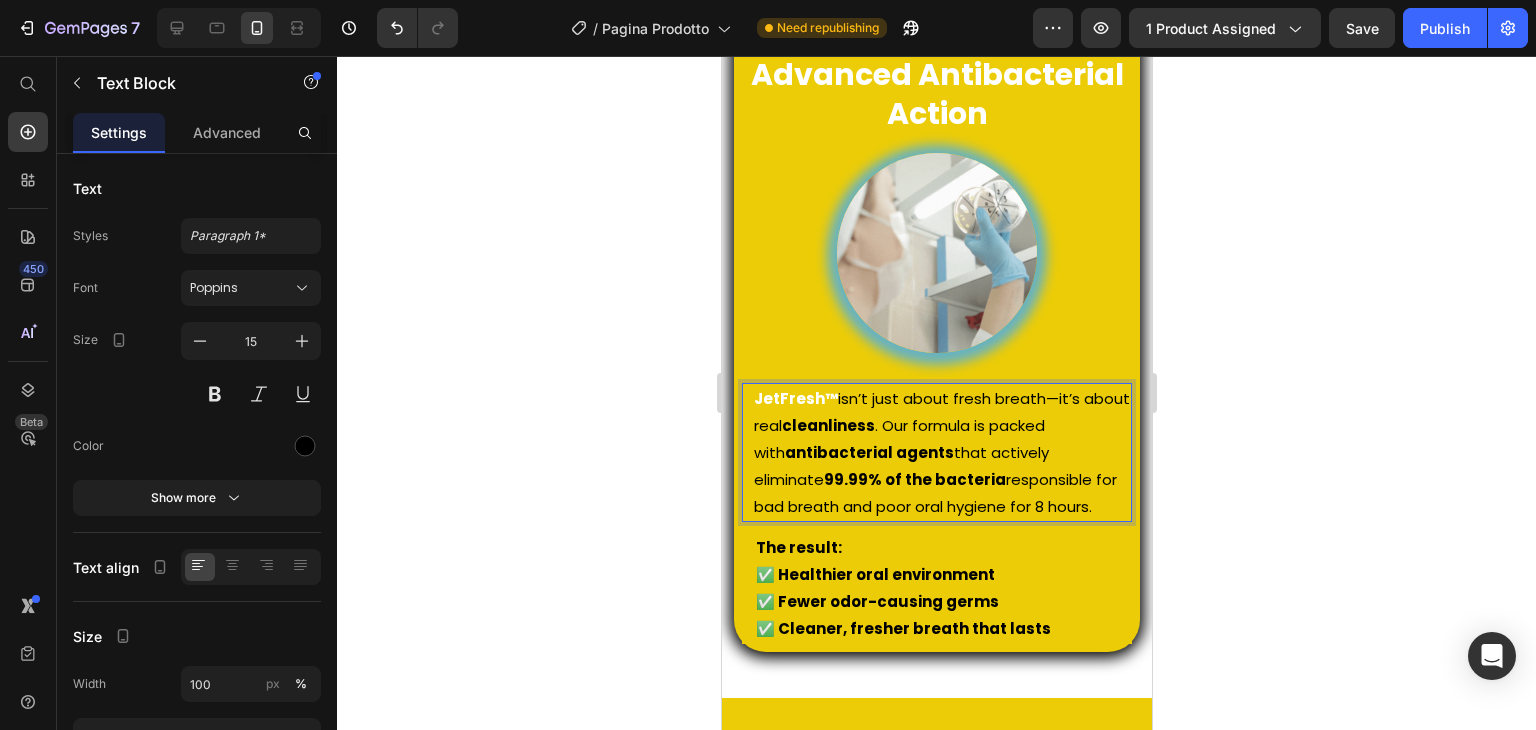 click on "JetFresh™ isn’t just about fresh breath—it’s about real cleanliness. Our formula is packed with antibacterial agents that actively eliminate 99.99% of the bacteria responsible for bad breath and poor oral hygiene for 8 hours." at bounding box center [941, 452] 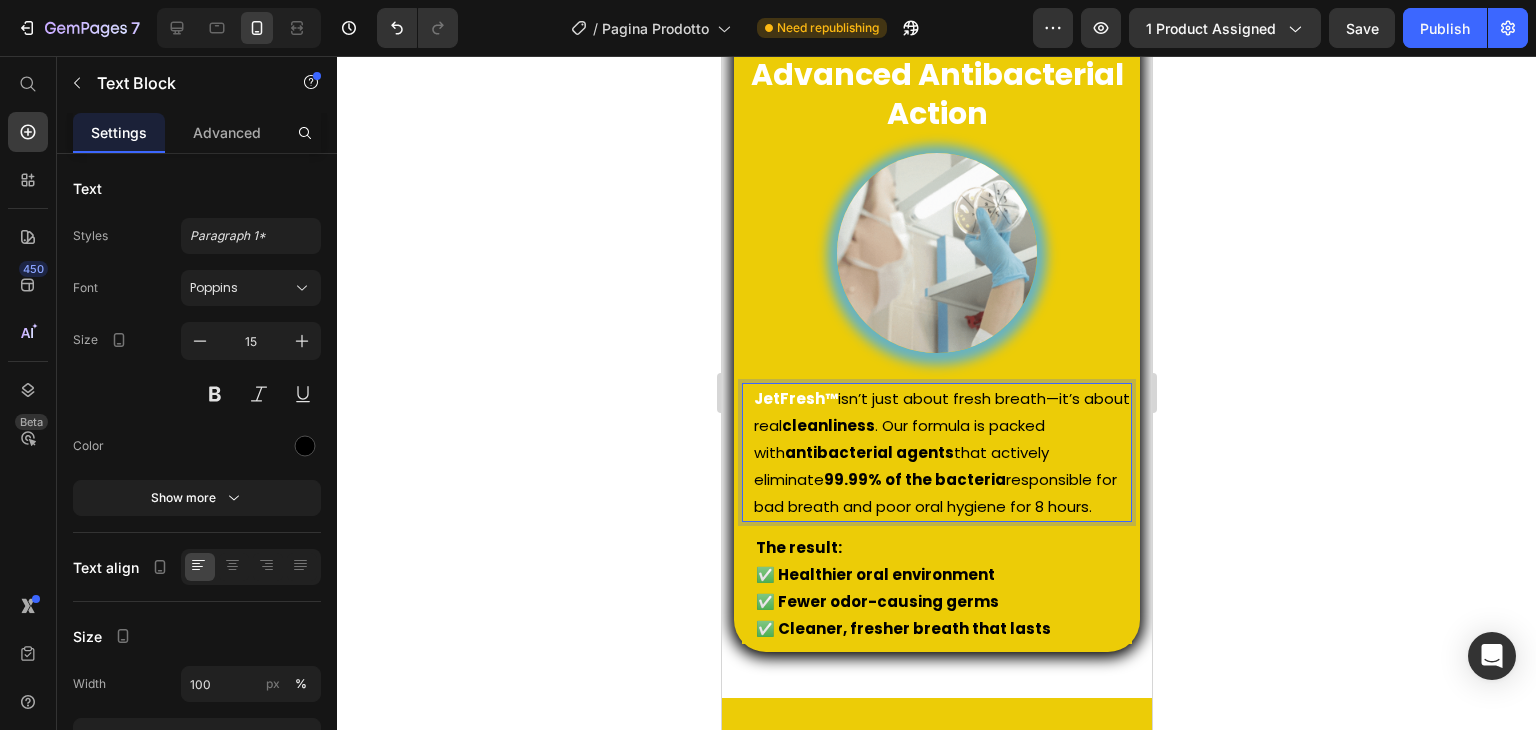 drag, startPoint x: 1034, startPoint y: 508, endPoint x: 1095, endPoint y: 508, distance: 61 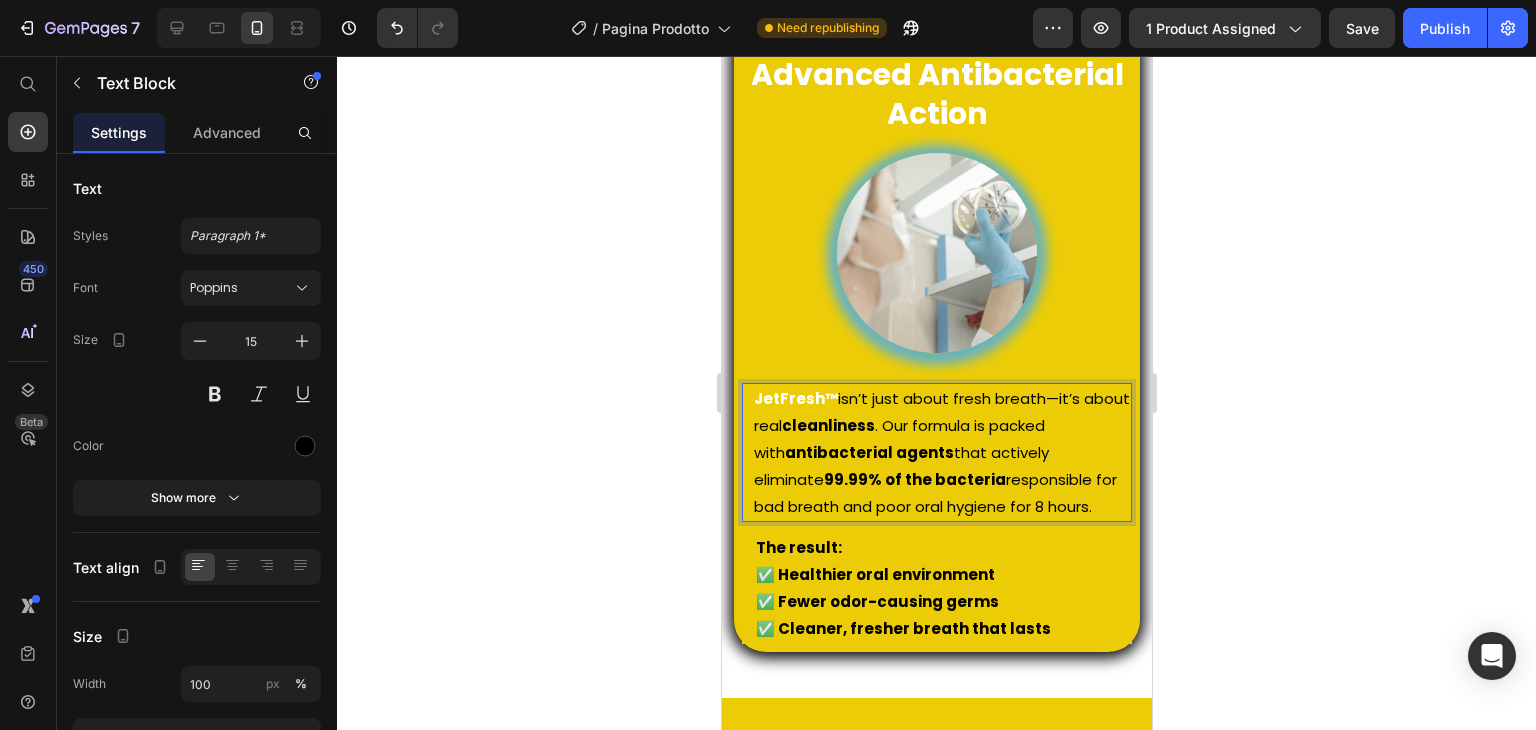 click on "JetFresh™ isn’t just about fresh breath—it’s about real cleanliness. Our formula is packed with antibacterial agents that actively eliminate 99.99% of the bacteria responsible for bad breath and poor oral hygiene for 8 hours." at bounding box center (941, 452) 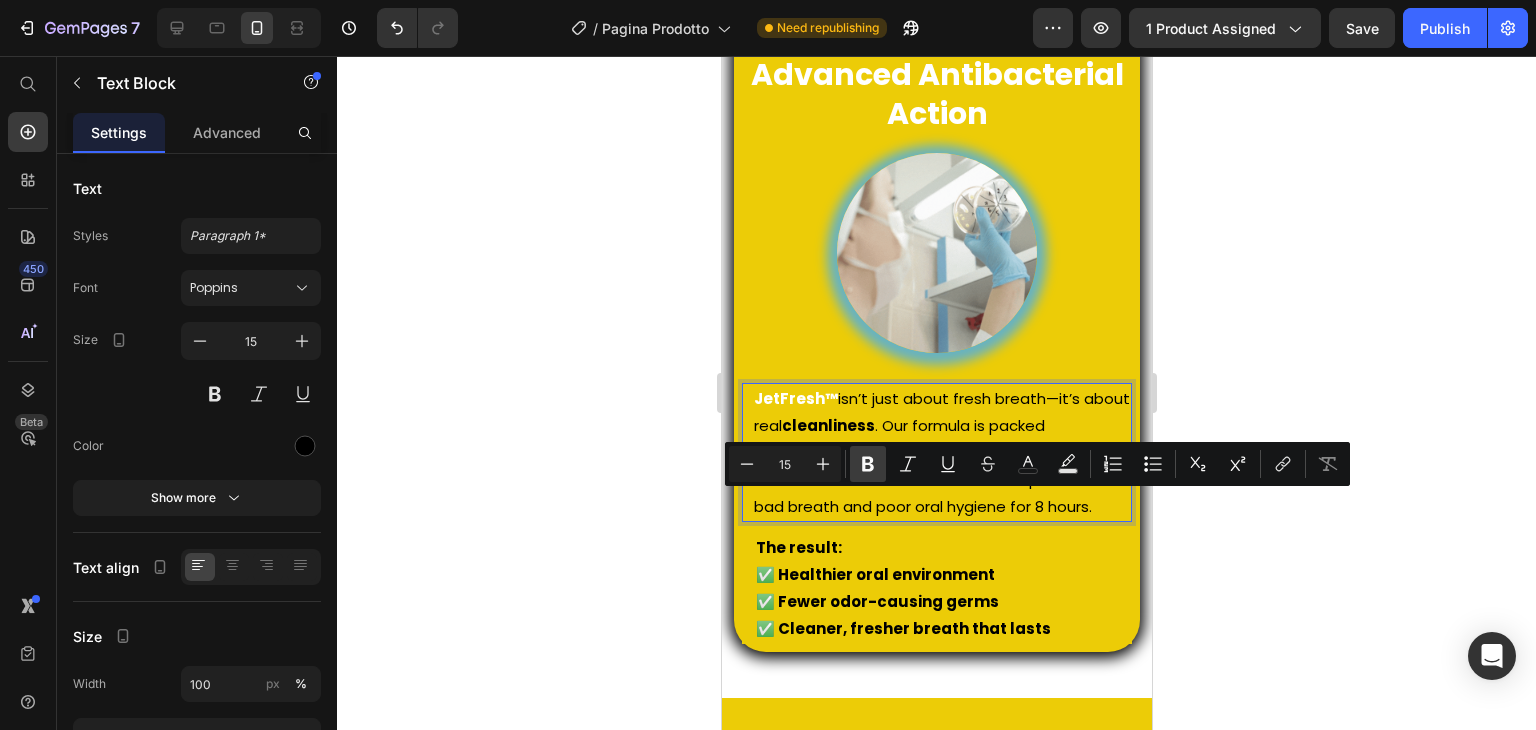 click on "Bold" at bounding box center (868, 464) 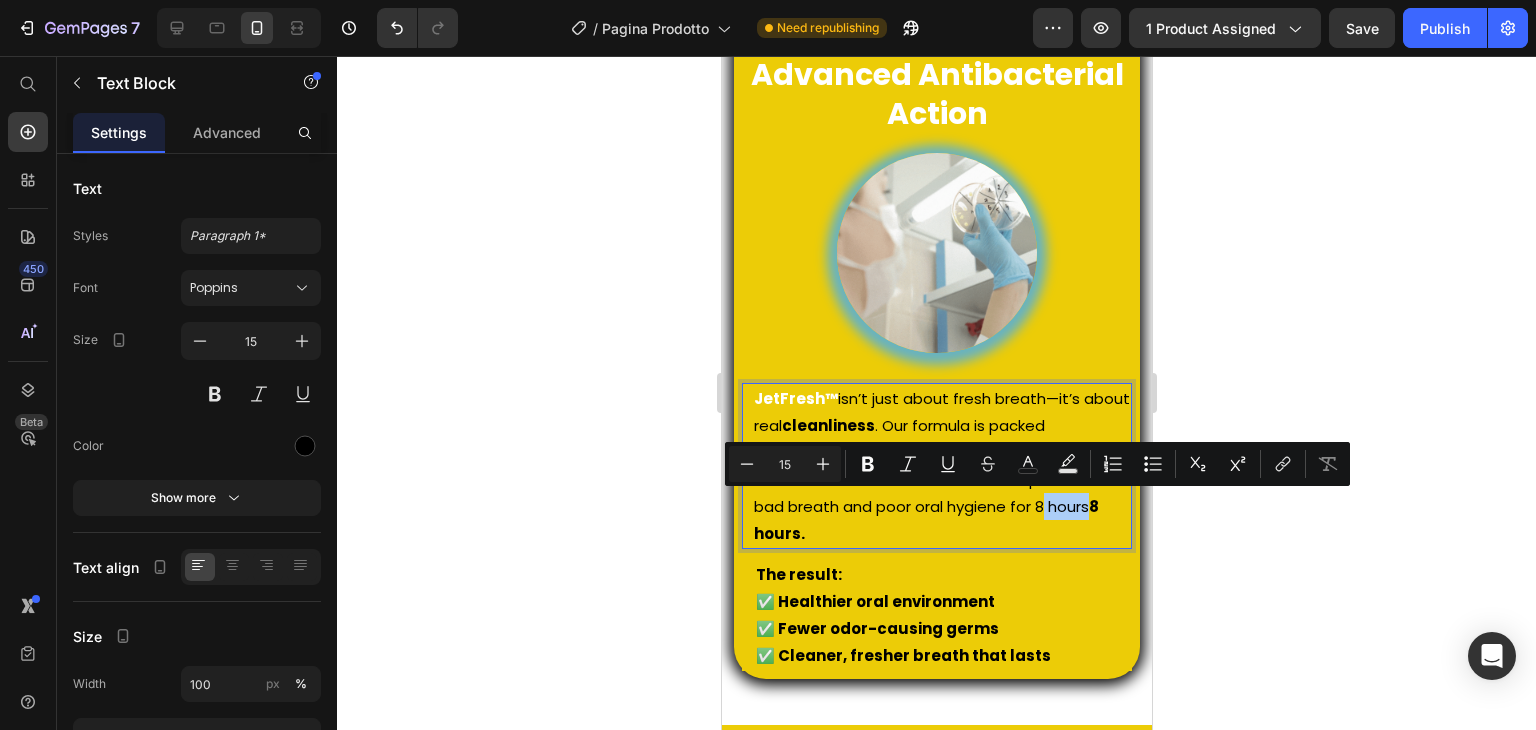 click 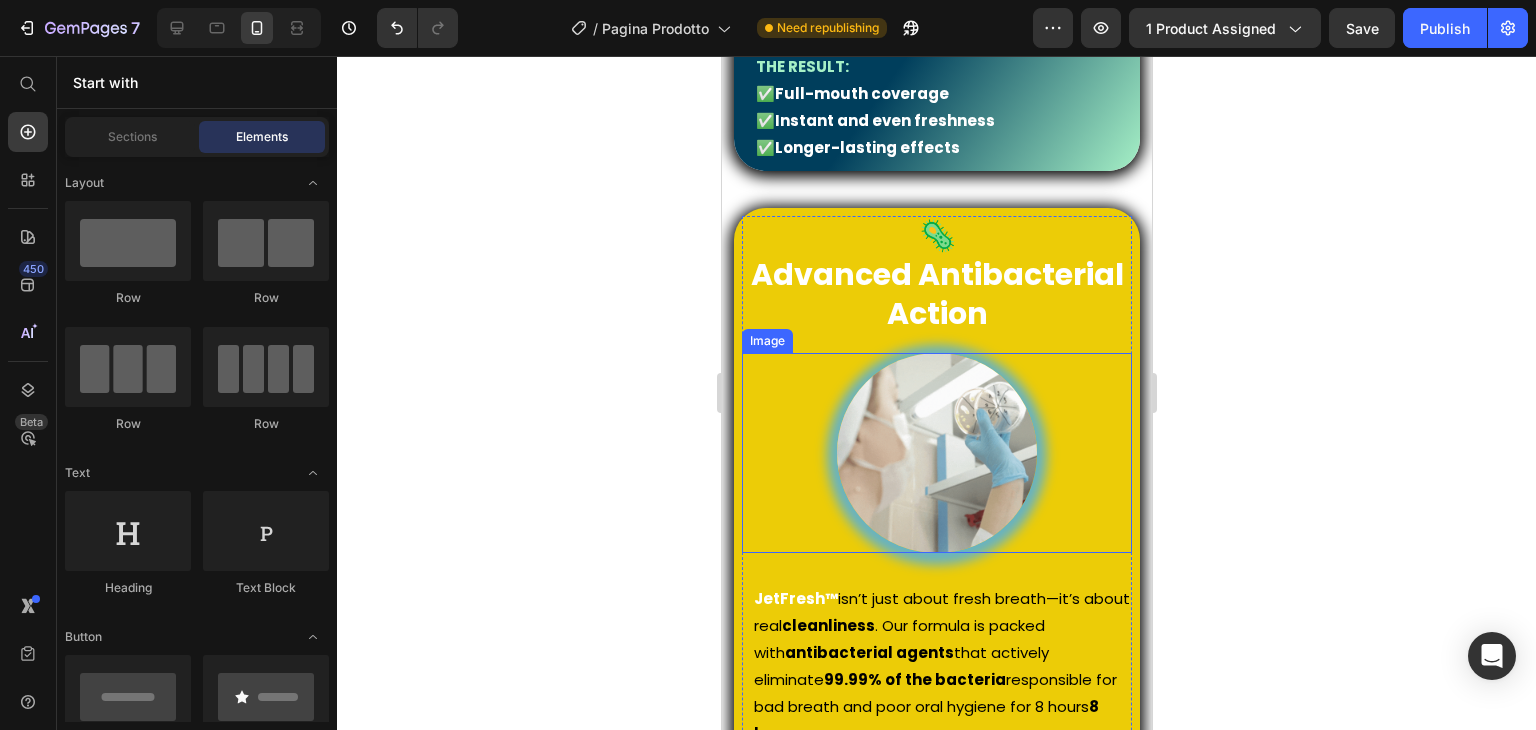 scroll, scrollTop: 2222, scrollLeft: 0, axis: vertical 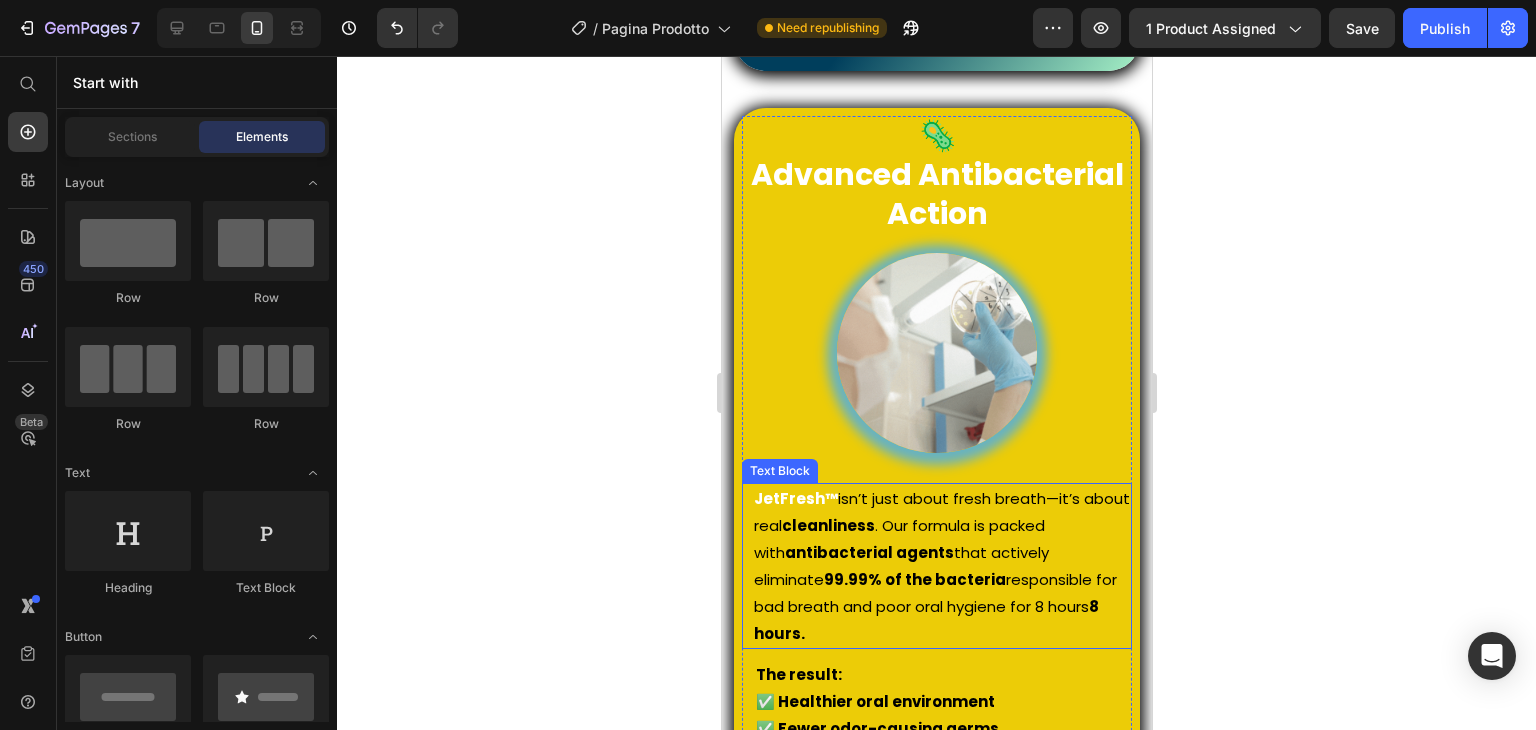 click on "JetFresh™ isn’t just about fresh breath—it’s about real cleanliness. Our formula is packed with antibacterial agents that actively eliminate 99.99% of the bacteria responsible for bad breath and poor oral hygiene for 8 hours." at bounding box center (941, 566) 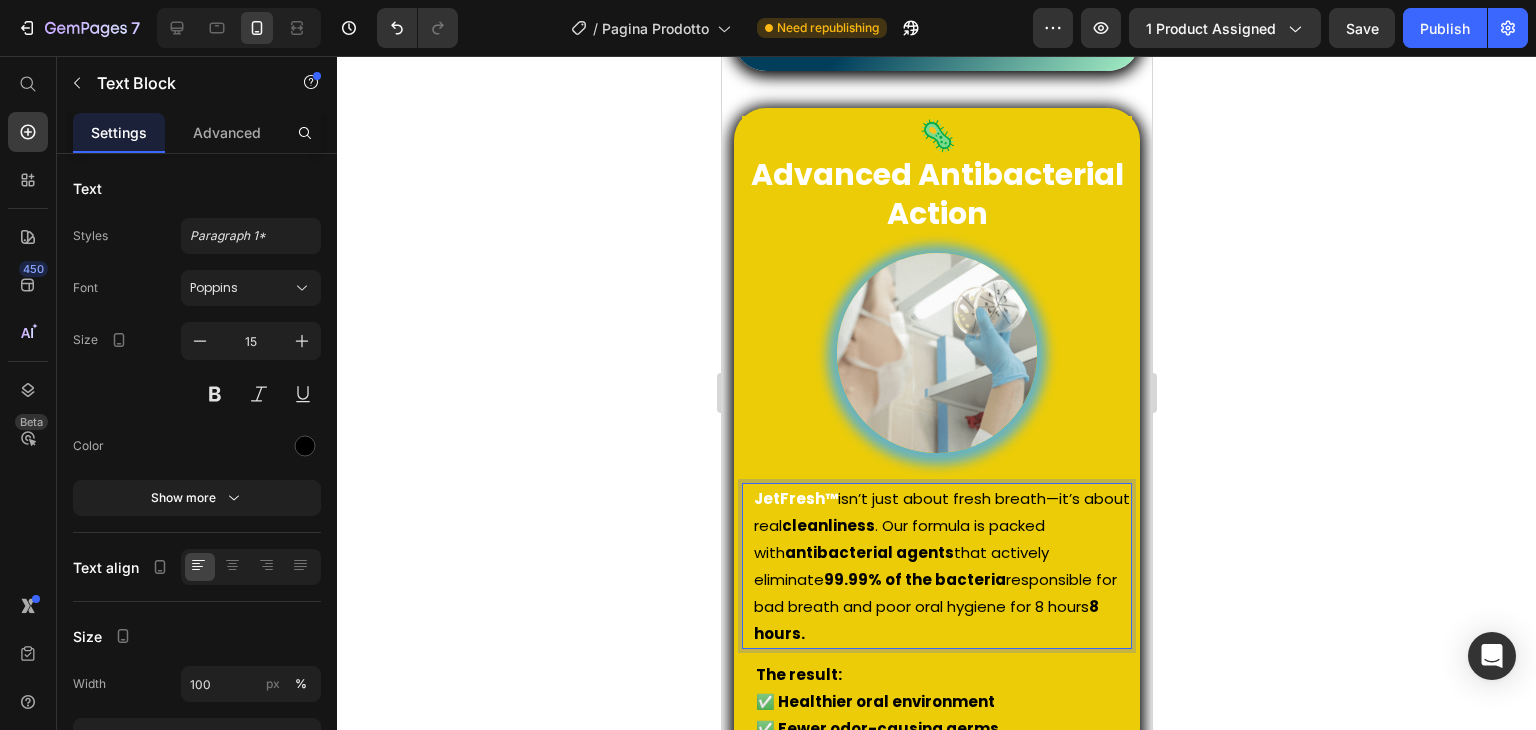 click on "JetFresh™ isn’t just about fresh breath—it’s about real cleanliness. Our formula is packed with antibacterial agents that actively eliminate 99.99% of the bacteria responsible for bad breath and poor oral hygiene for 8 hours." at bounding box center (941, 566) 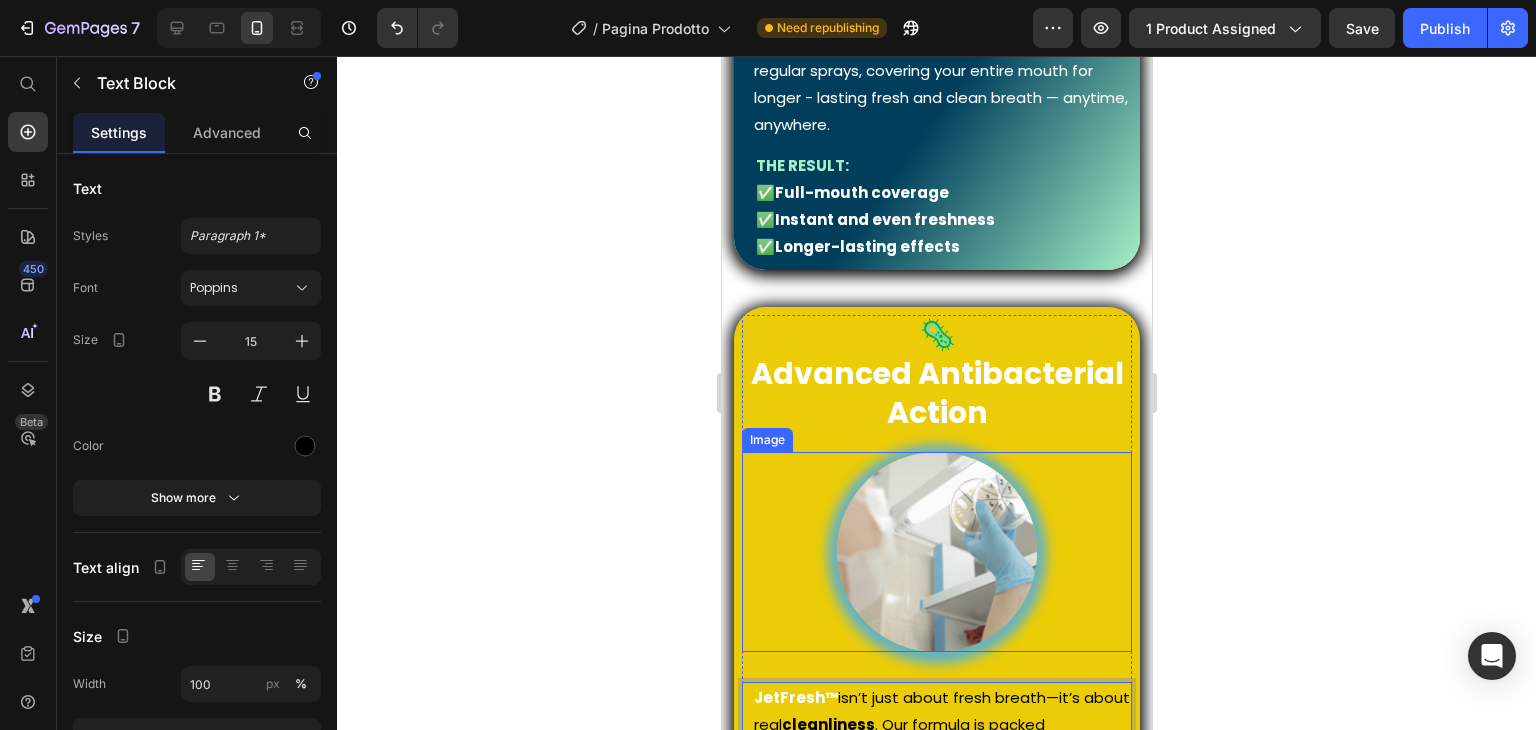 scroll, scrollTop: 2122, scrollLeft: 0, axis: vertical 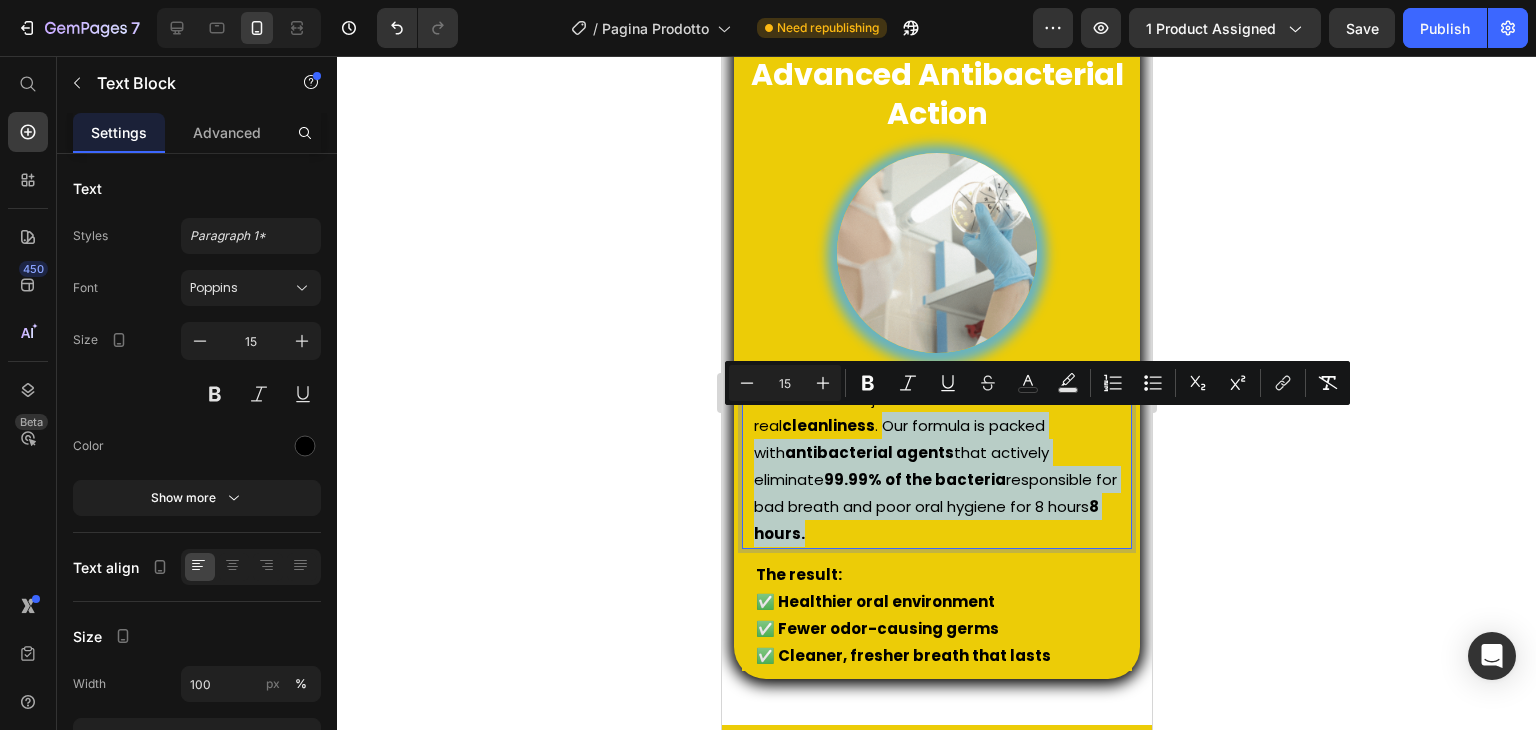 drag, startPoint x: 935, startPoint y: 626, endPoint x: 1112, endPoint y: 506, distance: 213.8434 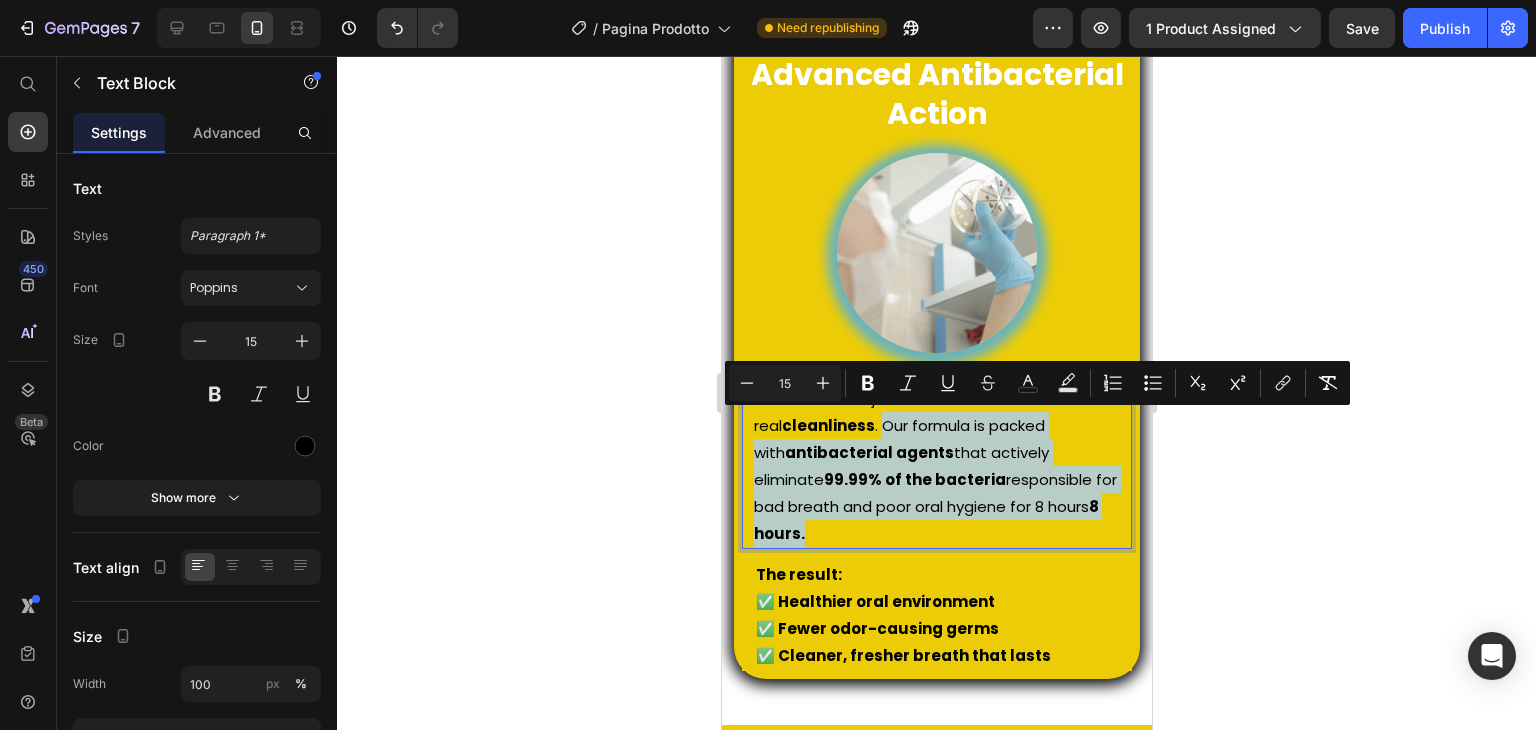 click on "JetFresh™ isn’t just about fresh breath—it’s about real cleanliness. Our formula is packed with antibacterial agents that actively eliminate 99.99% of the bacteria responsible for bad breath and poor oral hygiene for 8 hours." at bounding box center (941, 466) 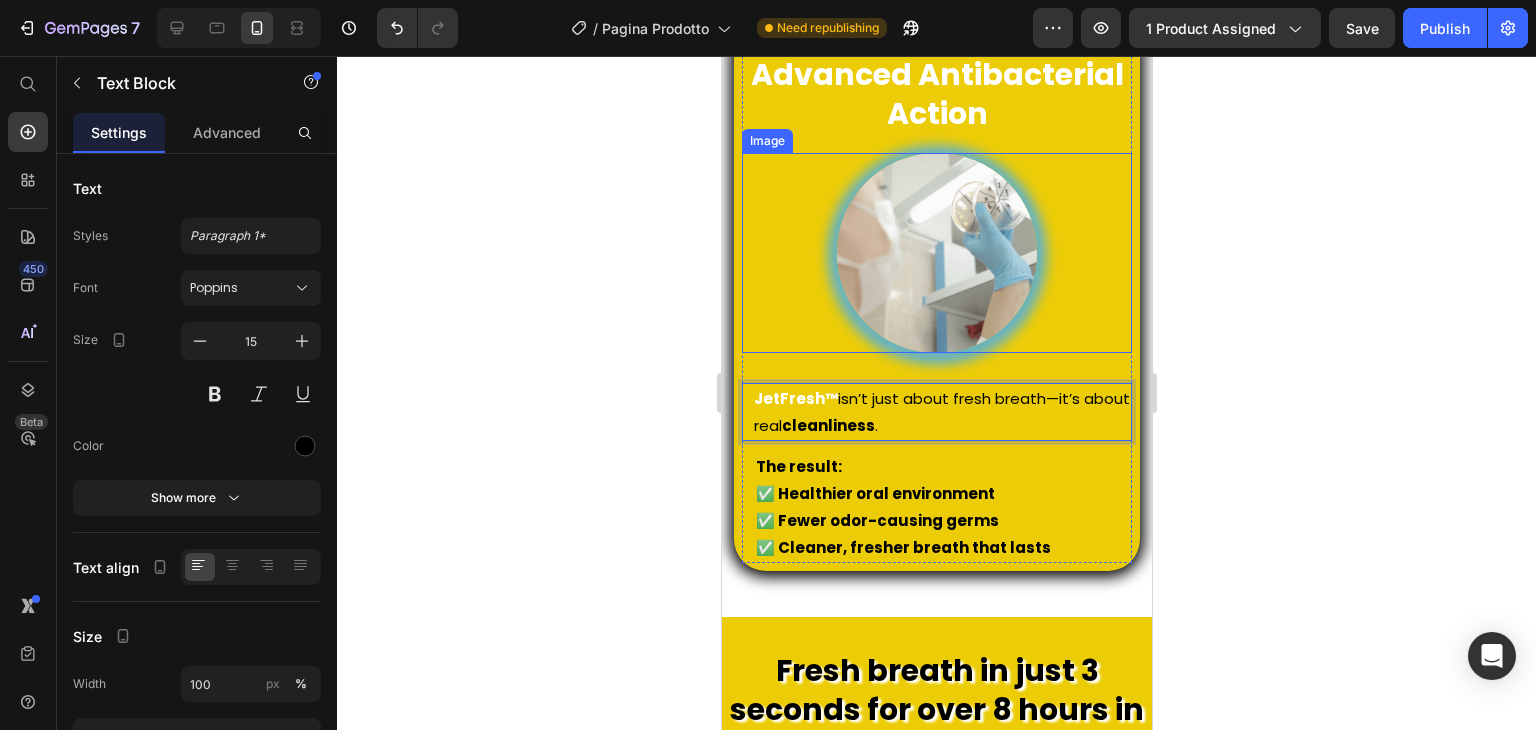 scroll, scrollTop: 1922, scrollLeft: 0, axis: vertical 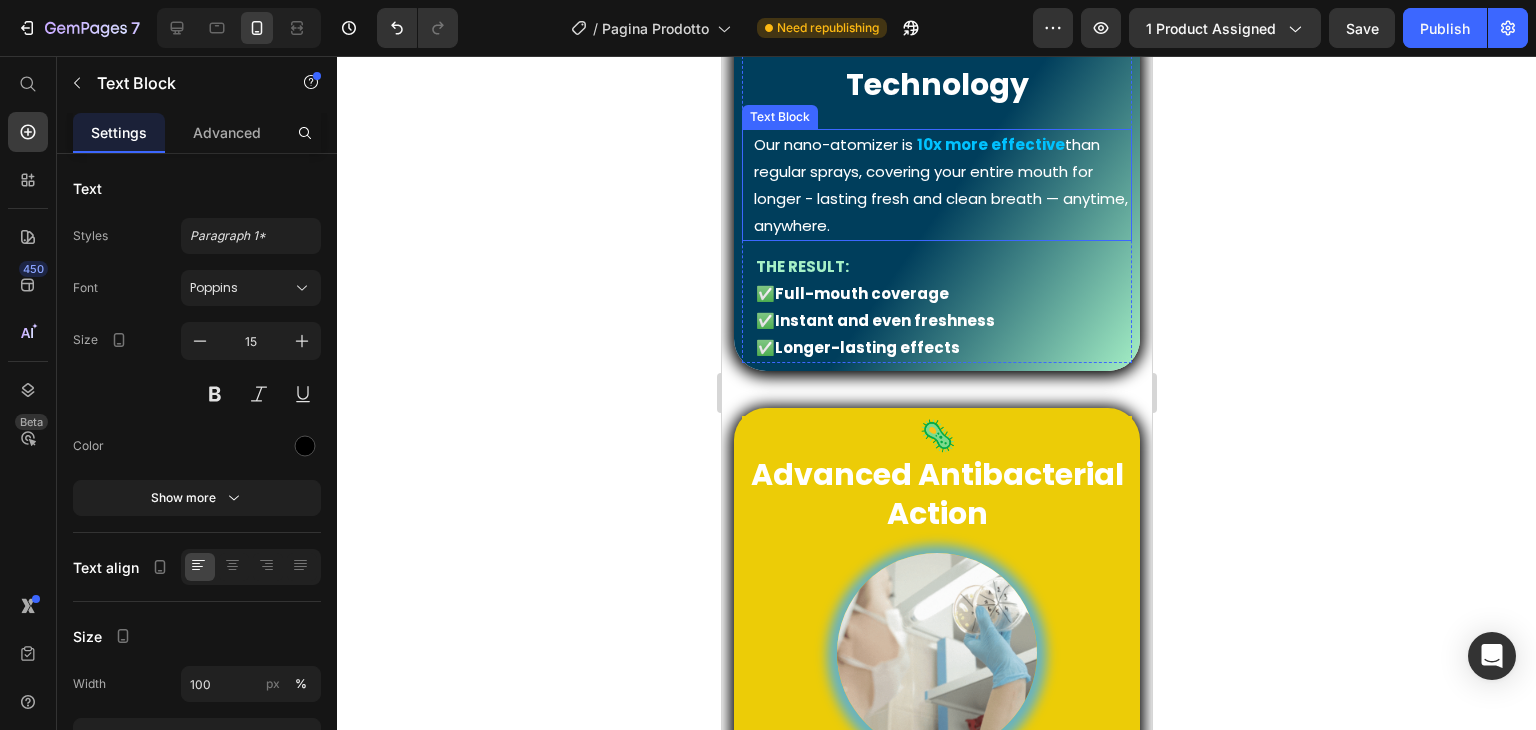 click on "Our nano-atomizer is   10x more effective  than regular sprays, covering your entire mouth for longer - lasting fresh and clean breath — anytime, anywhere." at bounding box center [941, 185] 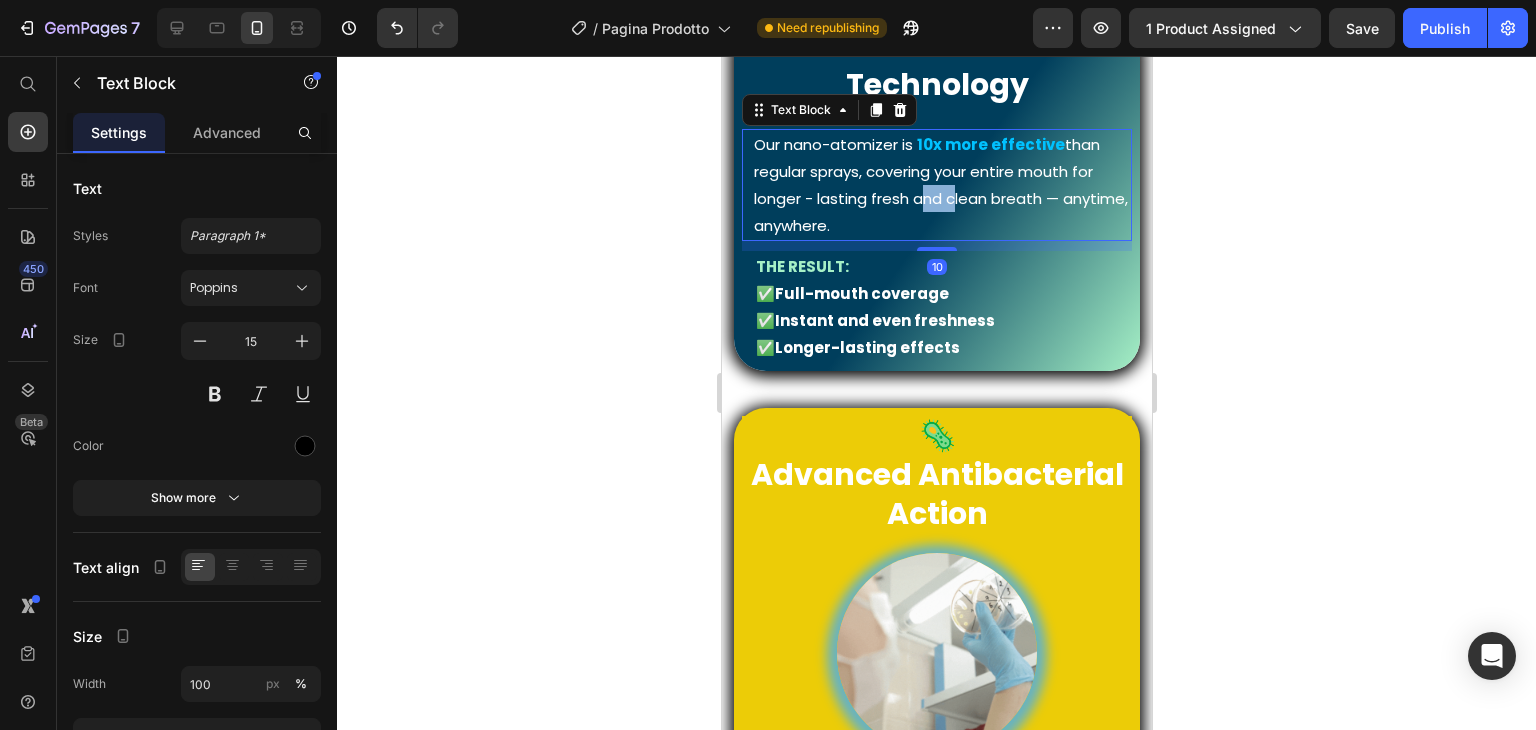 click on "Our nano-atomizer is   10x more effective  than regular sprays, covering your entire mouth for longer - lasting fresh and clean breath — anytime, anywhere." at bounding box center (941, 185) 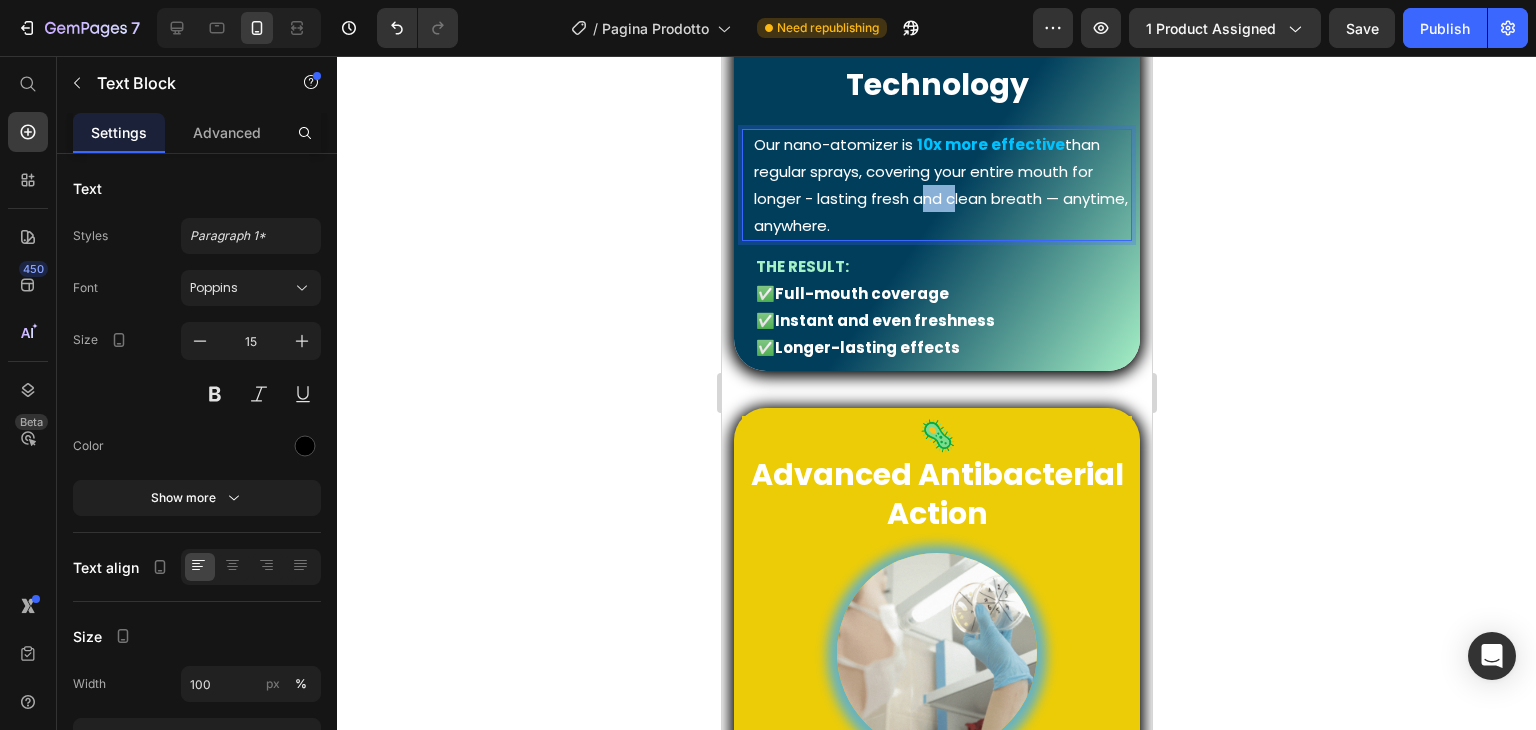click on "Our nano-atomizer is   10x more effective  than regular sprays, covering your entire mouth for longer - lasting fresh and clean breath — anytime, anywhere." at bounding box center (941, 185) 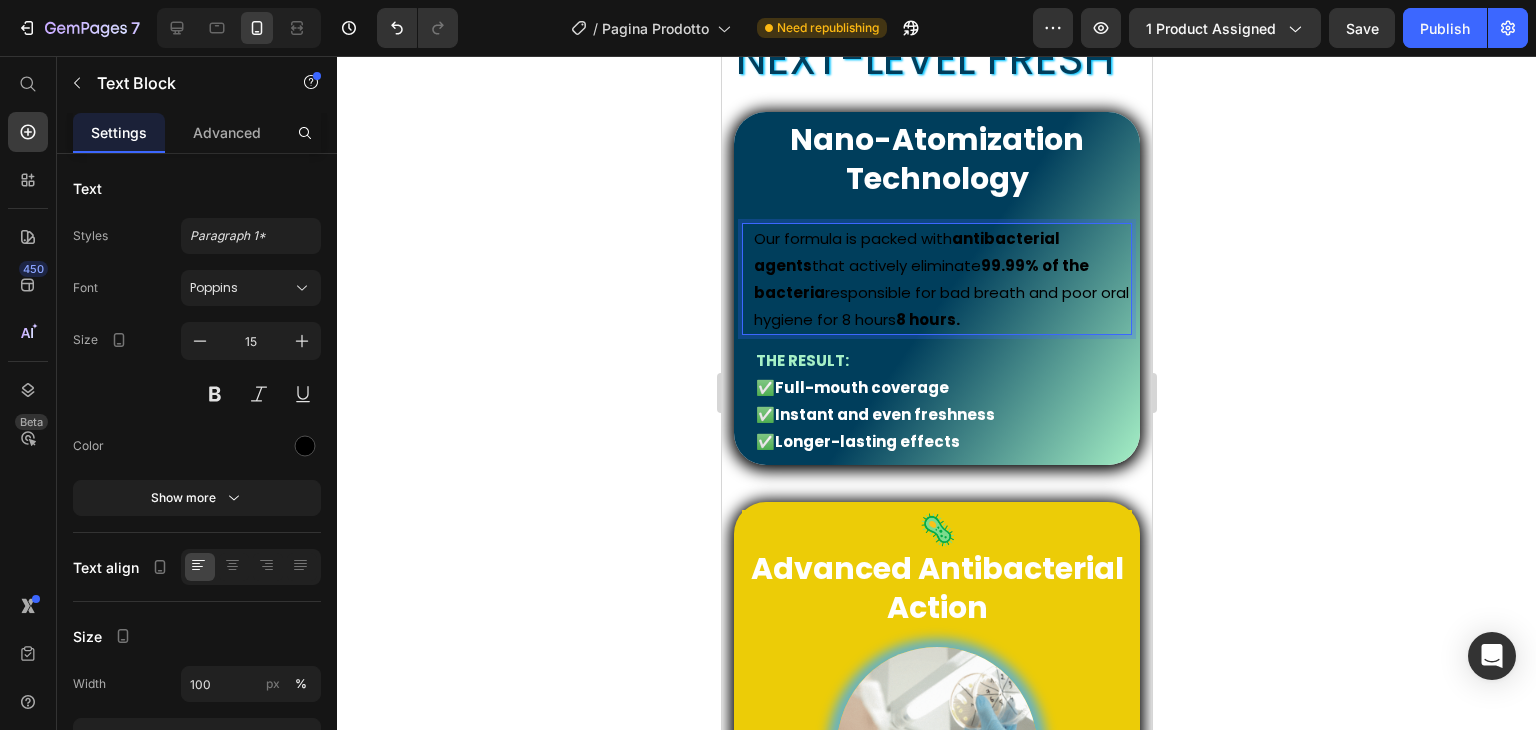 scroll, scrollTop: 1822, scrollLeft: 0, axis: vertical 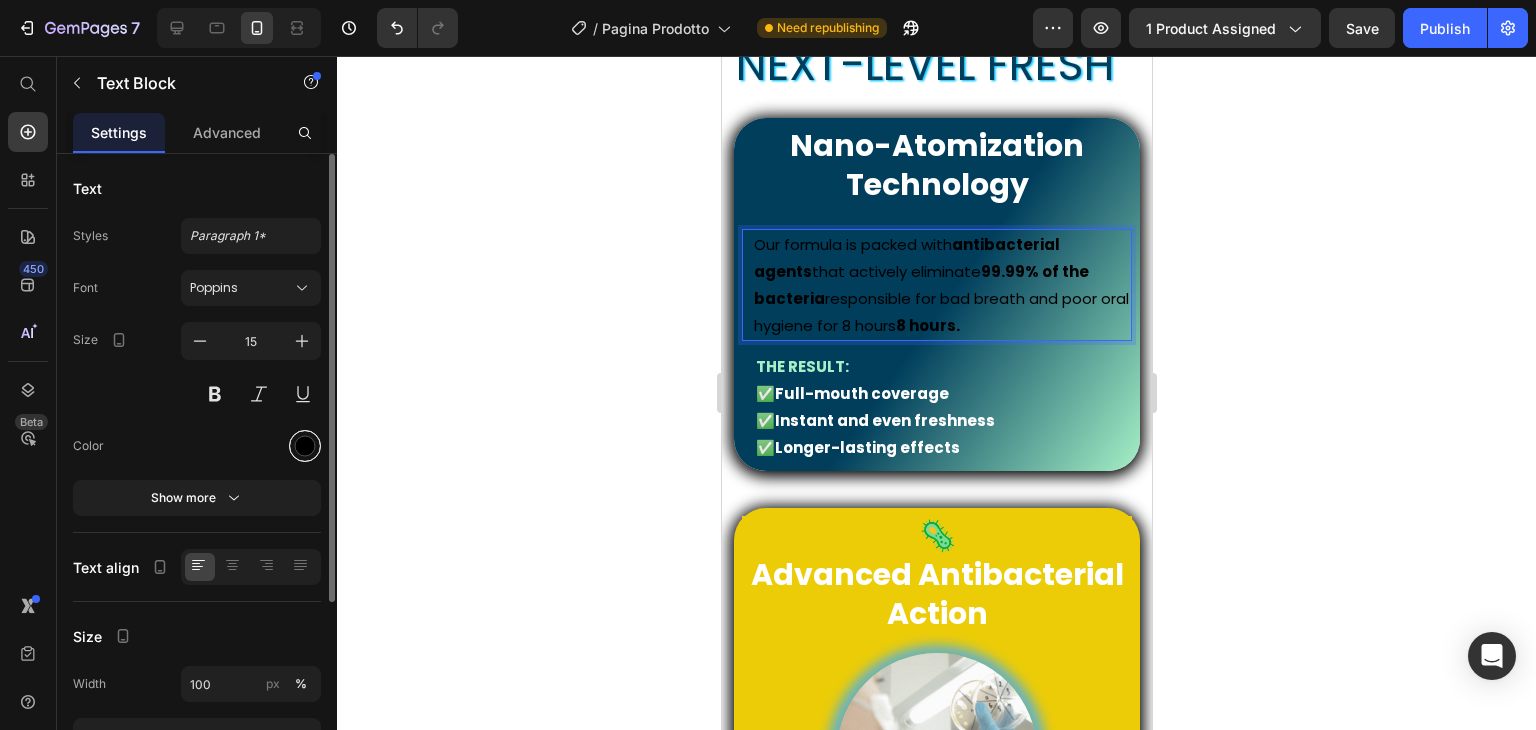 click at bounding box center [305, 446] 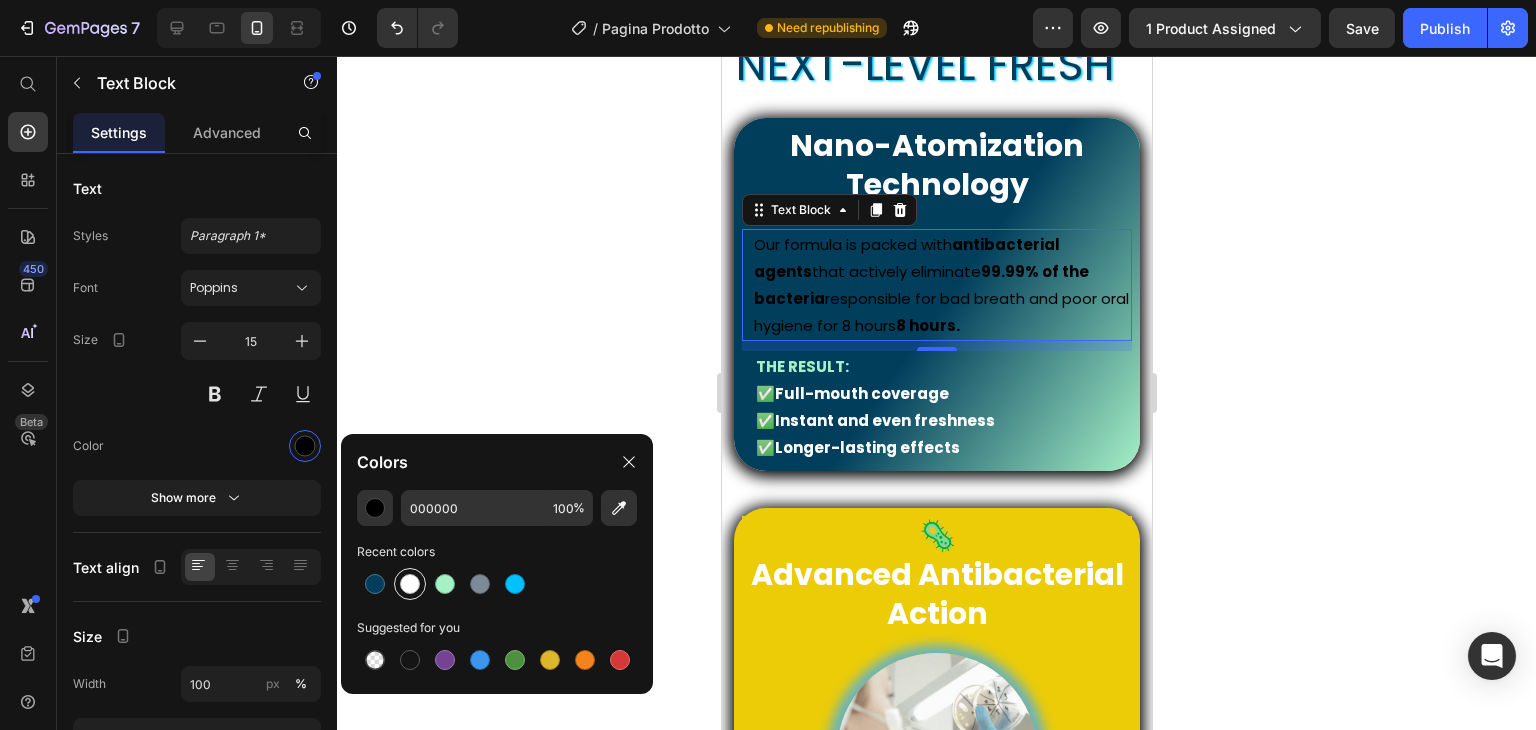 click at bounding box center [410, 584] 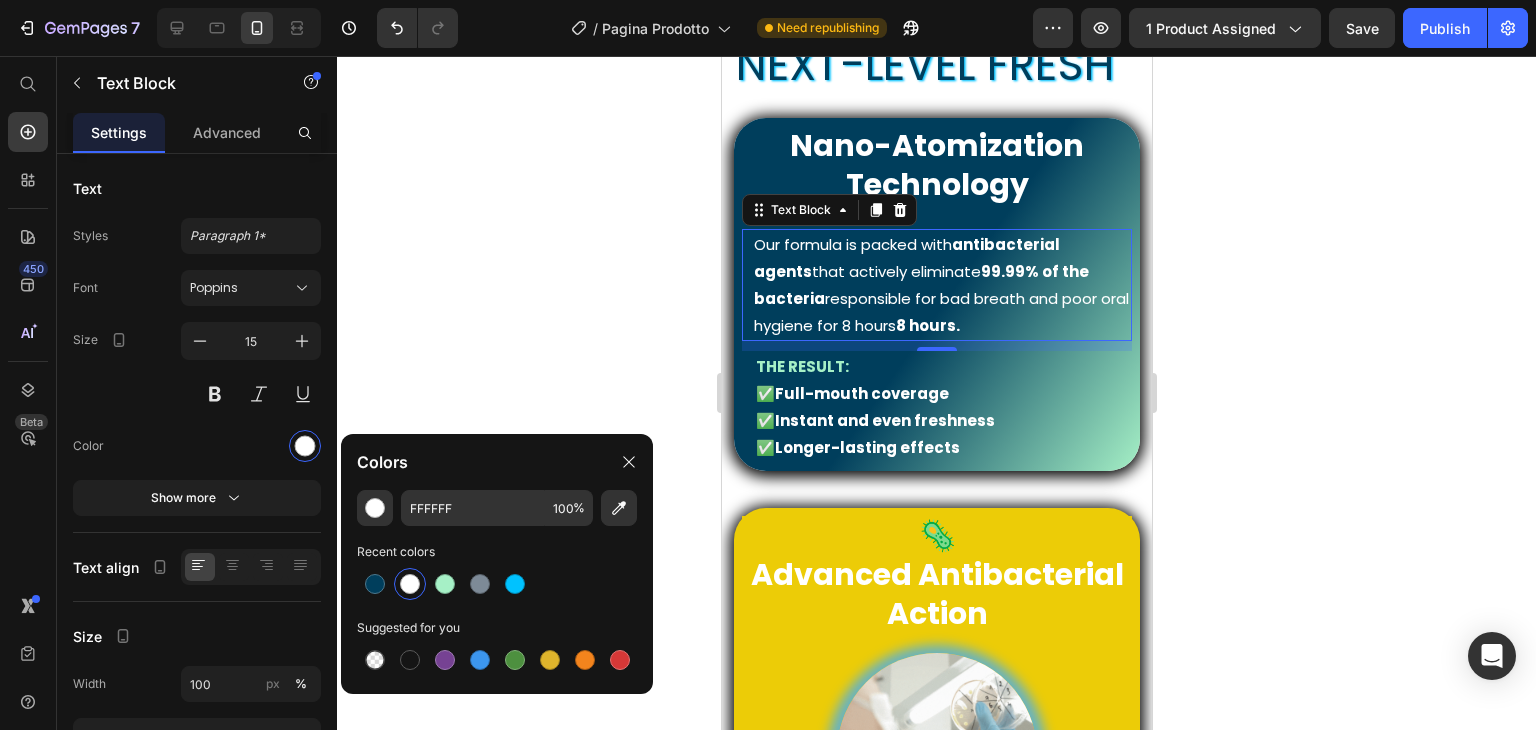 click on "Our formula is packed with antibacterial agents that actively eliminate 99.99% of the bacteria responsible for bad breath and poor oral hygiene for 8 hours." at bounding box center [941, 285] 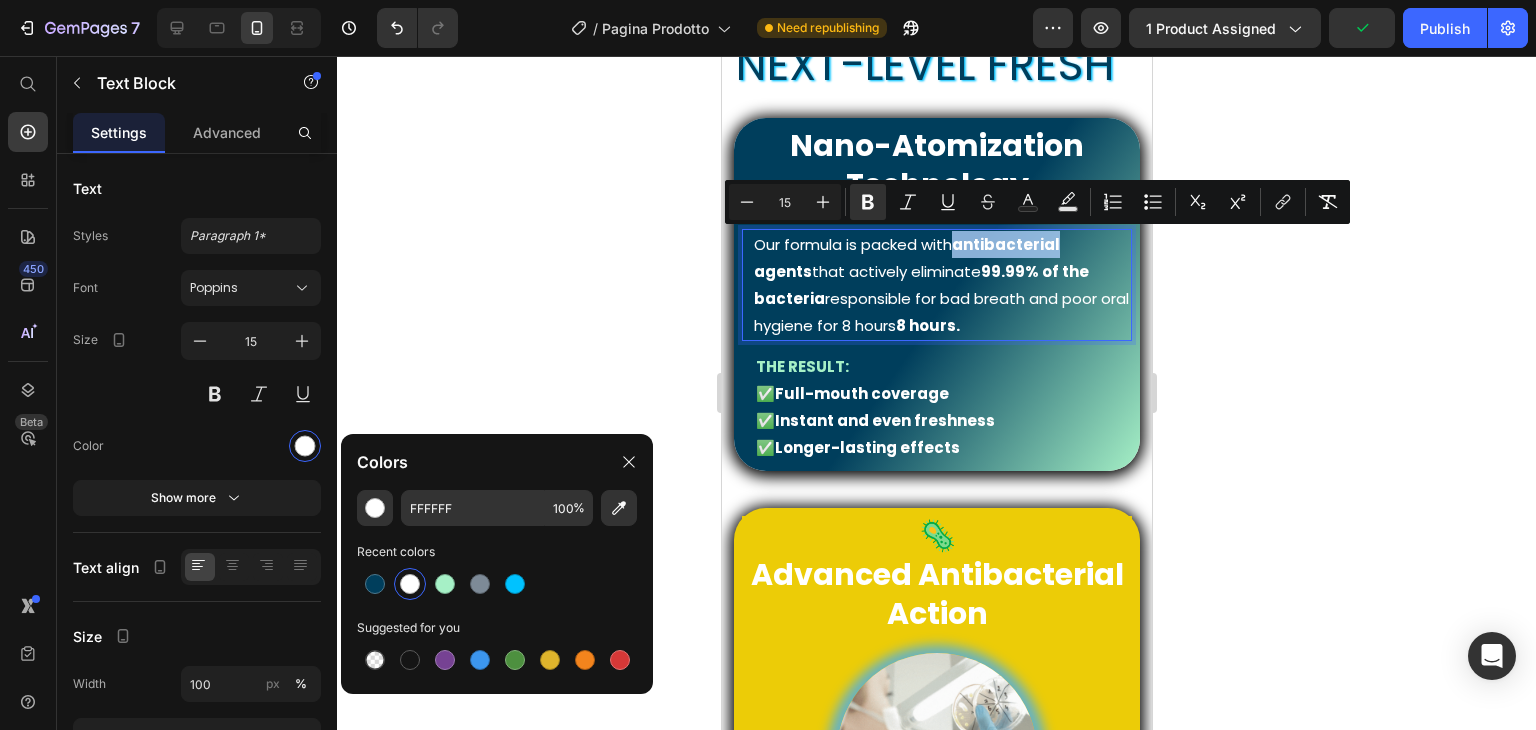 drag, startPoint x: 1014, startPoint y: 244, endPoint x: 1059, endPoint y: 243, distance: 45.01111 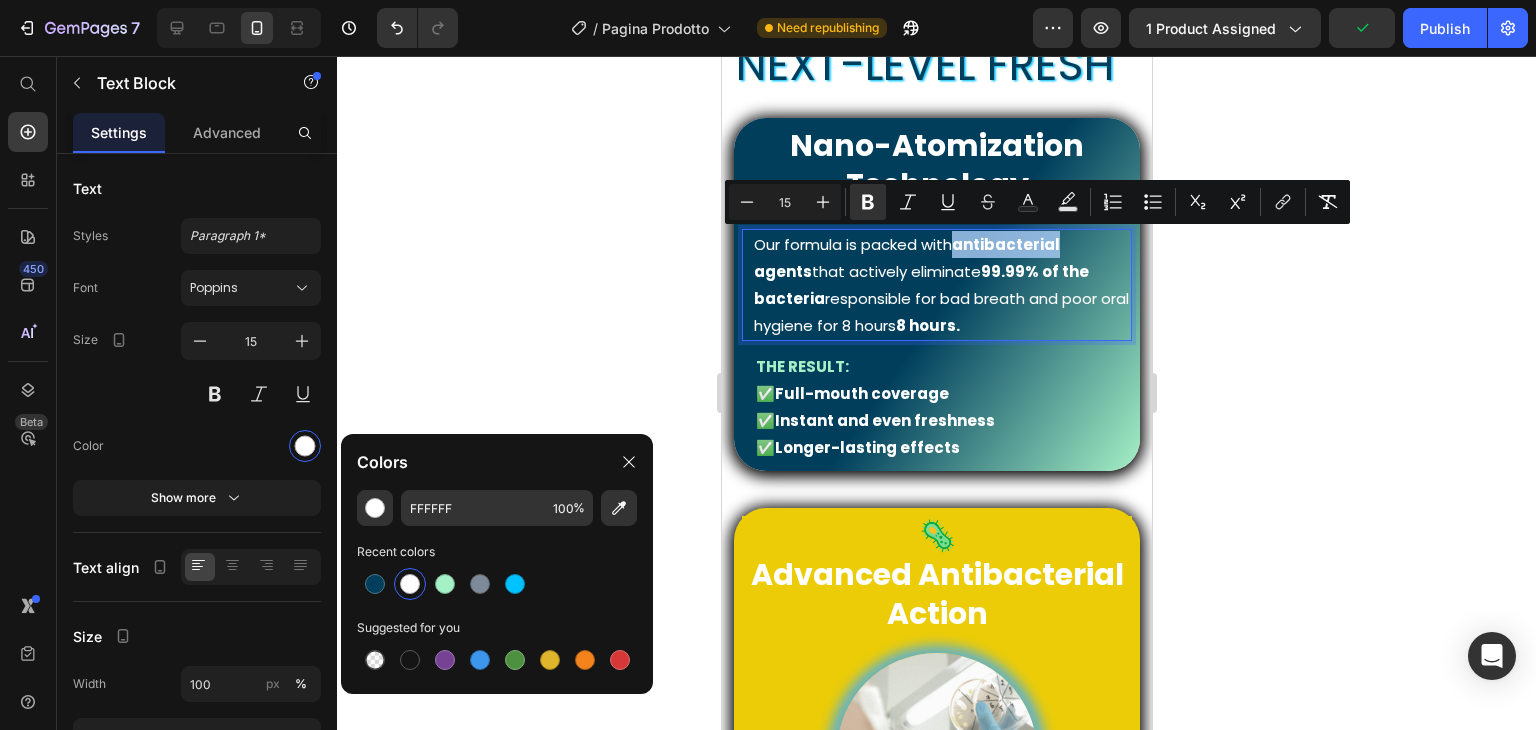 click on "Our formula is packed with antibacterial agents that actively eliminate 99.99% of the bacteria responsible for bad breath and poor oral hygiene for 8 hours." at bounding box center [941, 285] 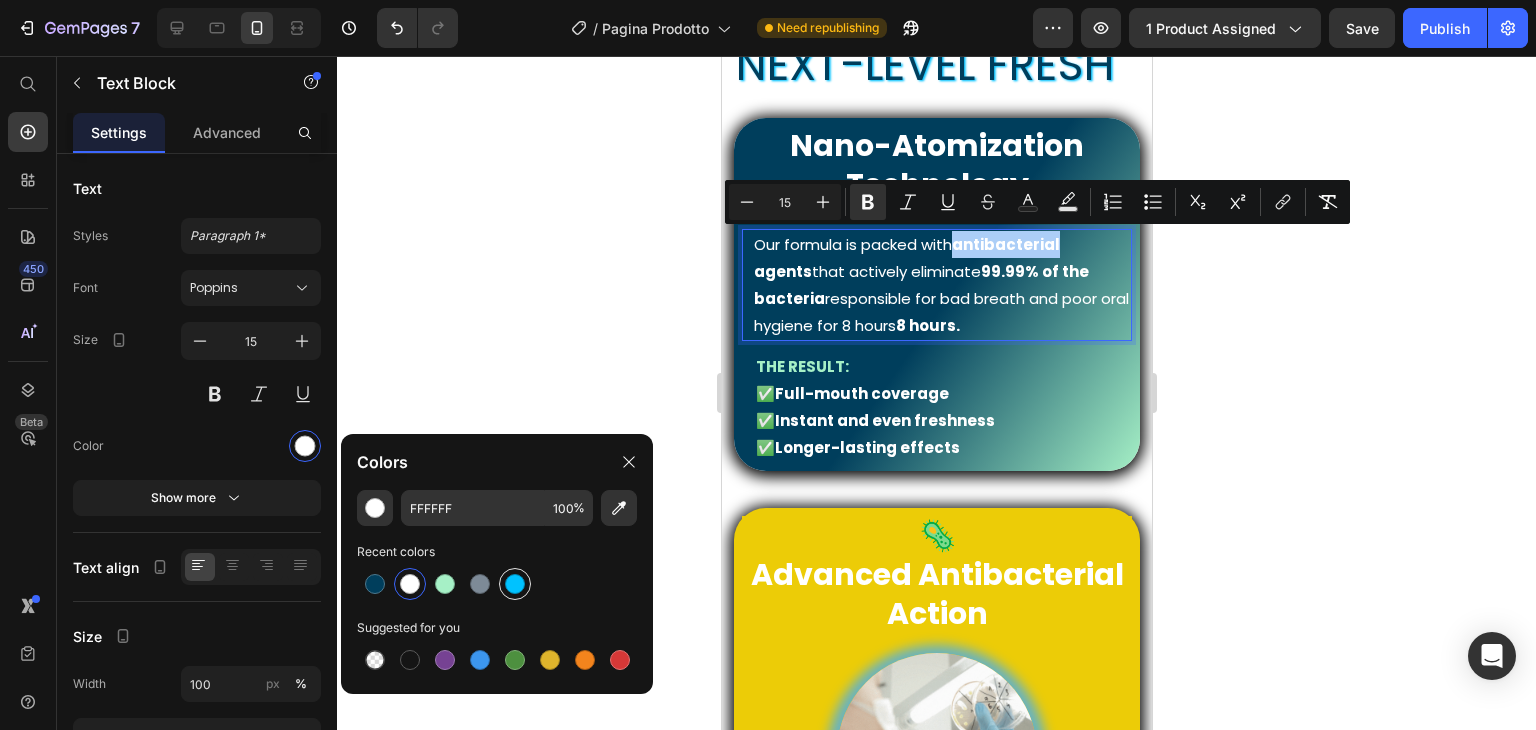 click at bounding box center [515, 584] 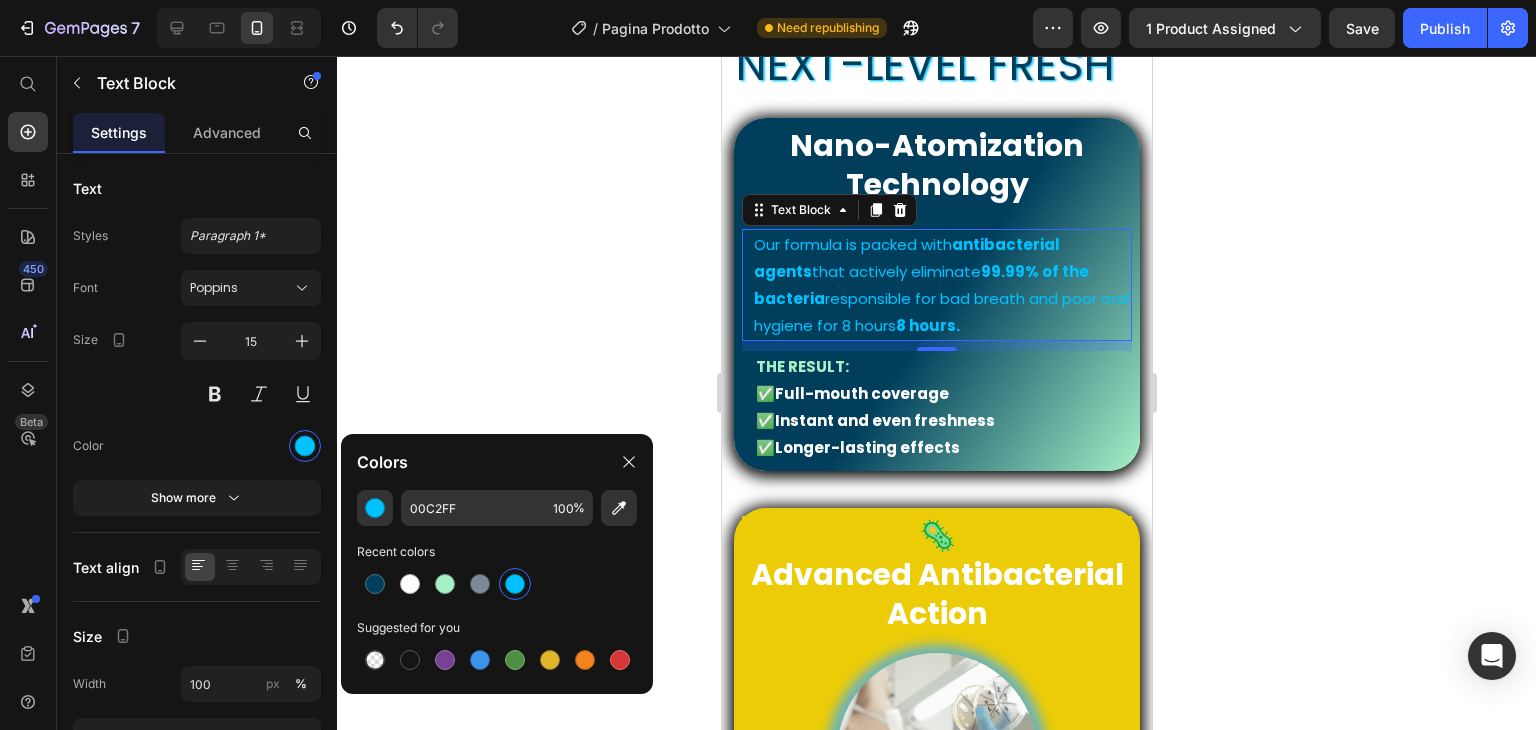 click at bounding box center (515, 584) 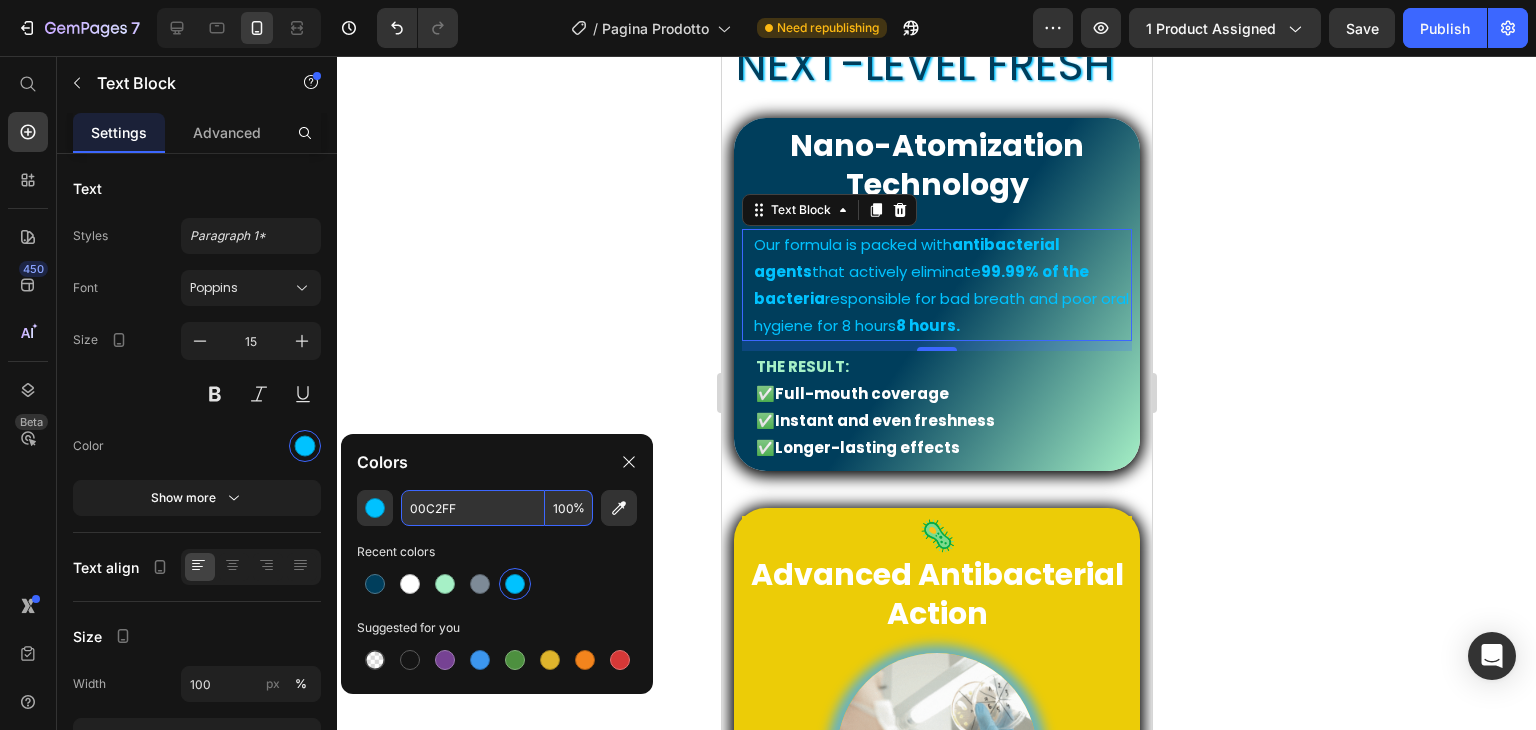 click on "00C2FF" at bounding box center (473, 508) 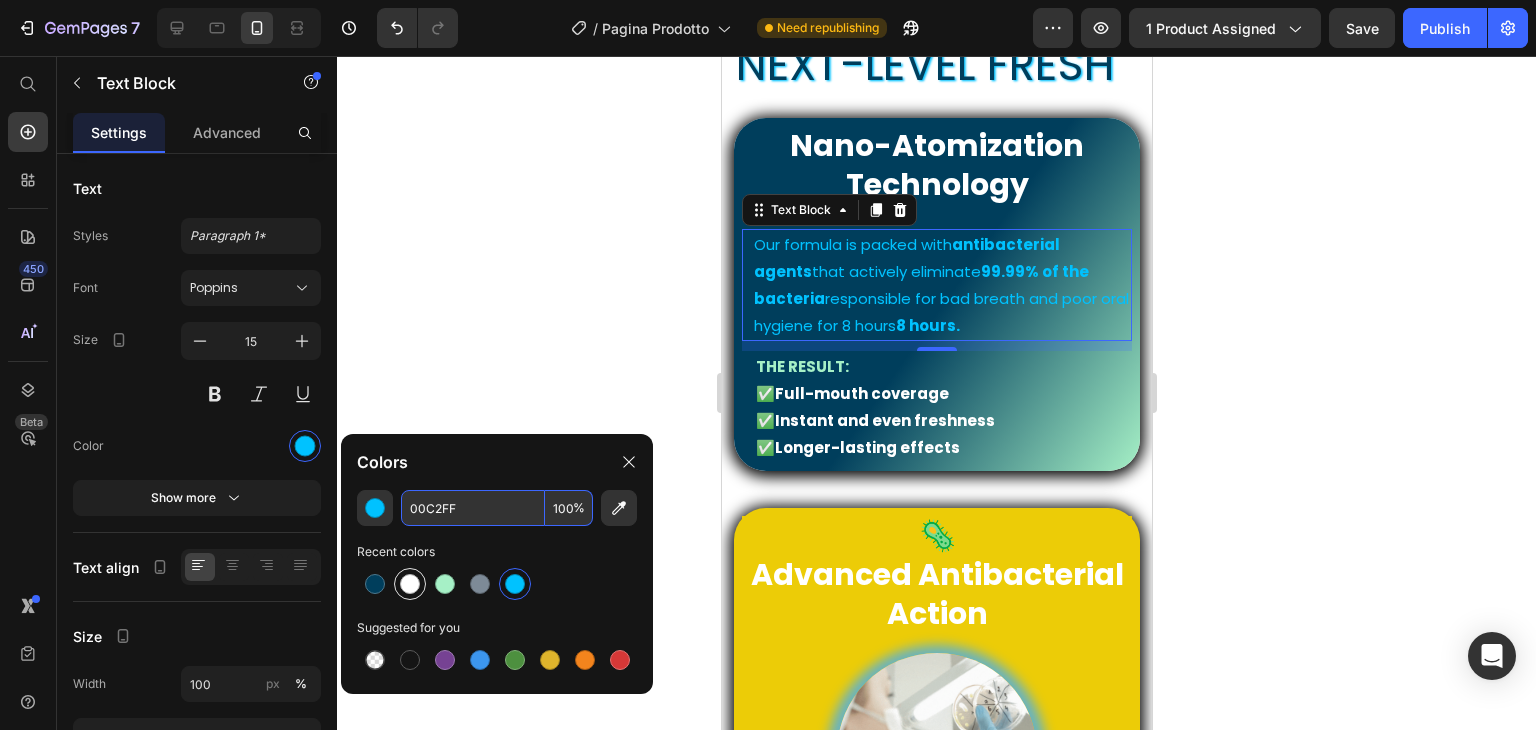 click at bounding box center [410, 584] 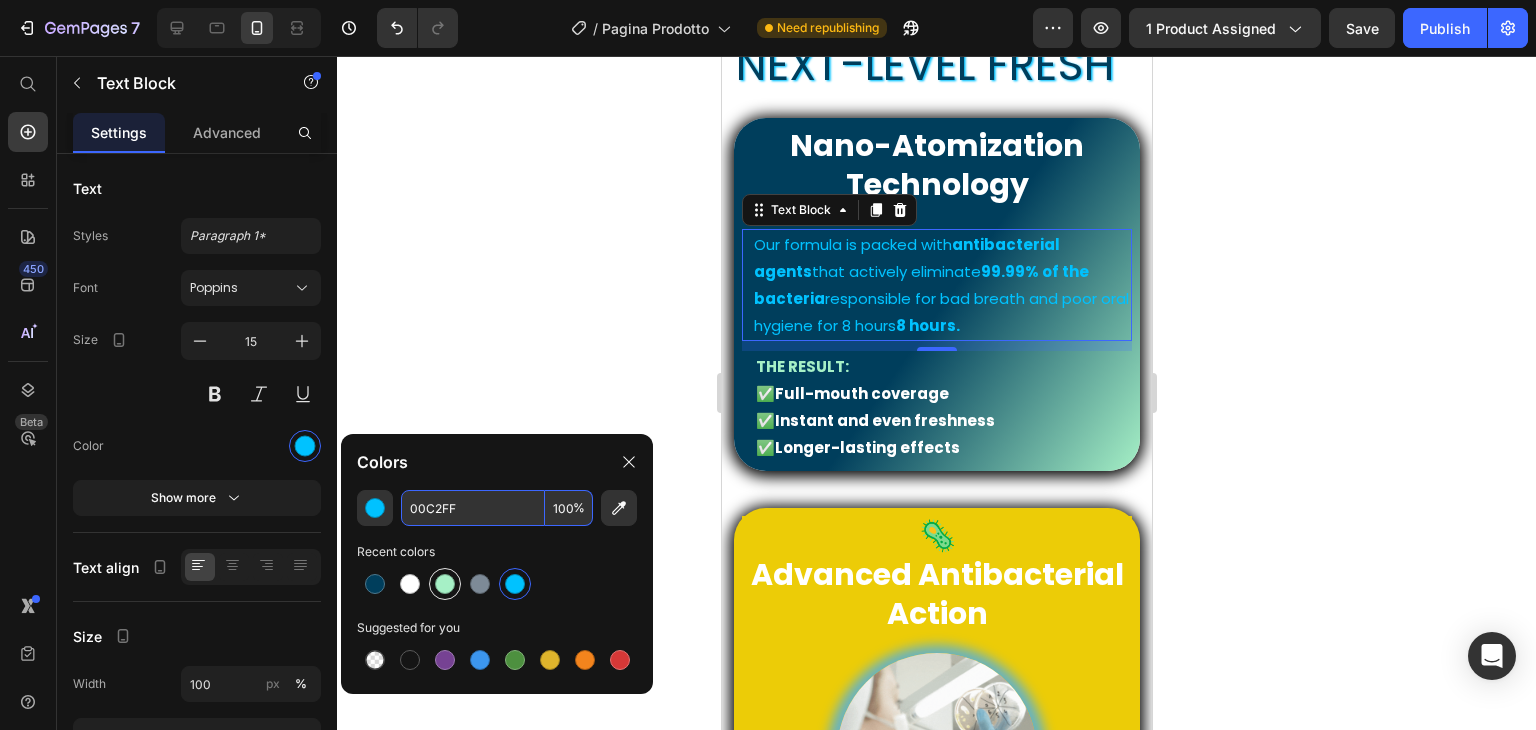 type on "FFFFFF" 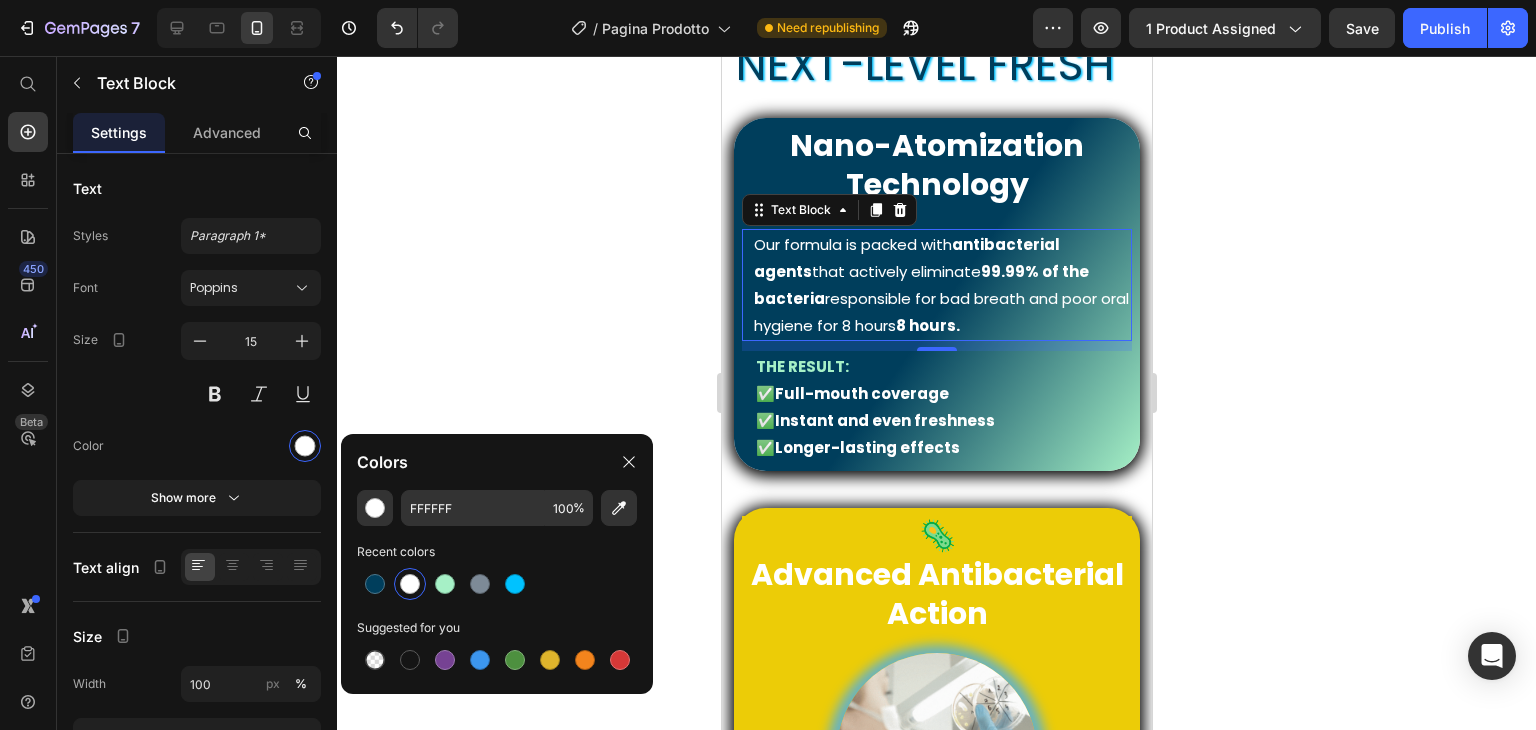 click on "99.99% of the bacteria" at bounding box center [920, 285] 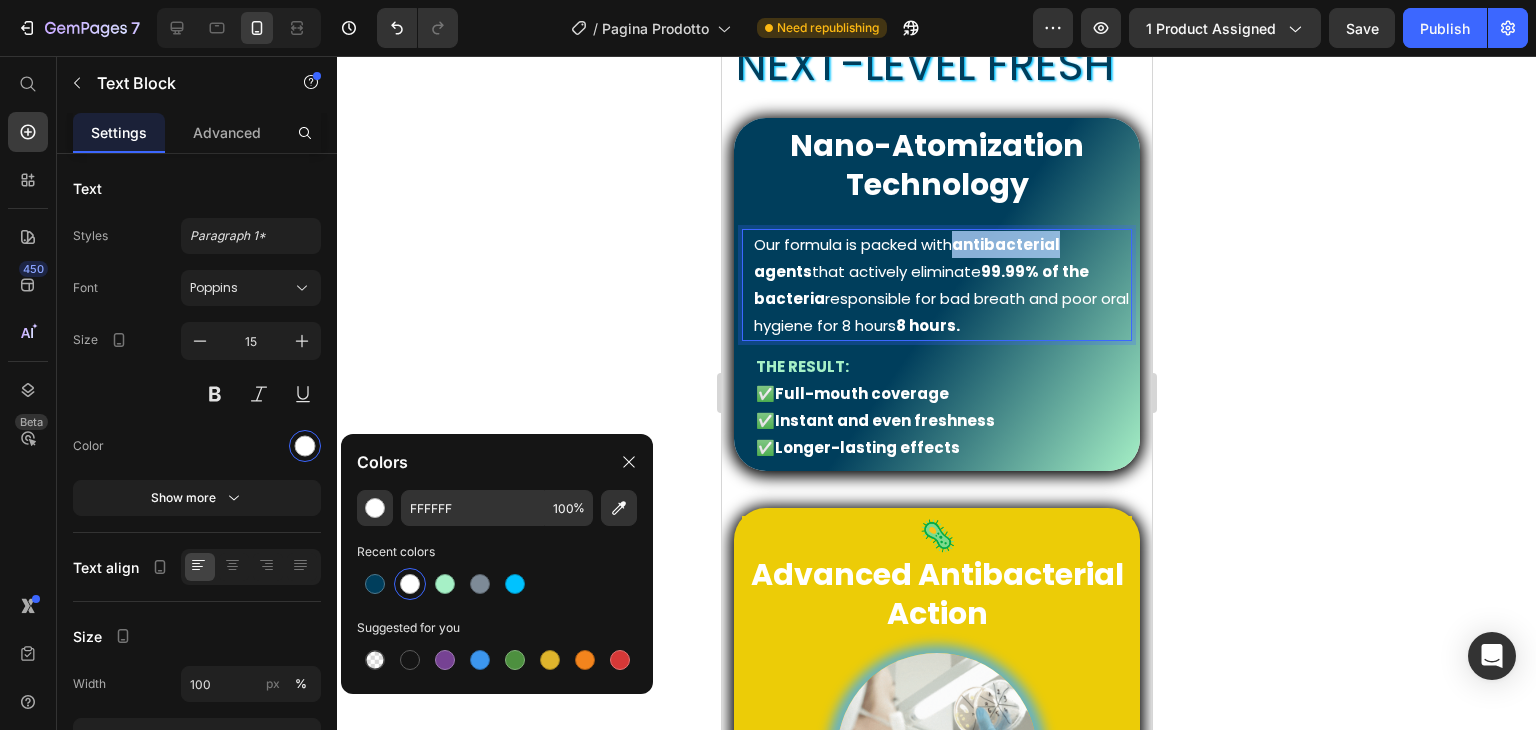 drag, startPoint x: 957, startPoint y: 246, endPoint x: 1061, endPoint y: 243, distance: 104.04326 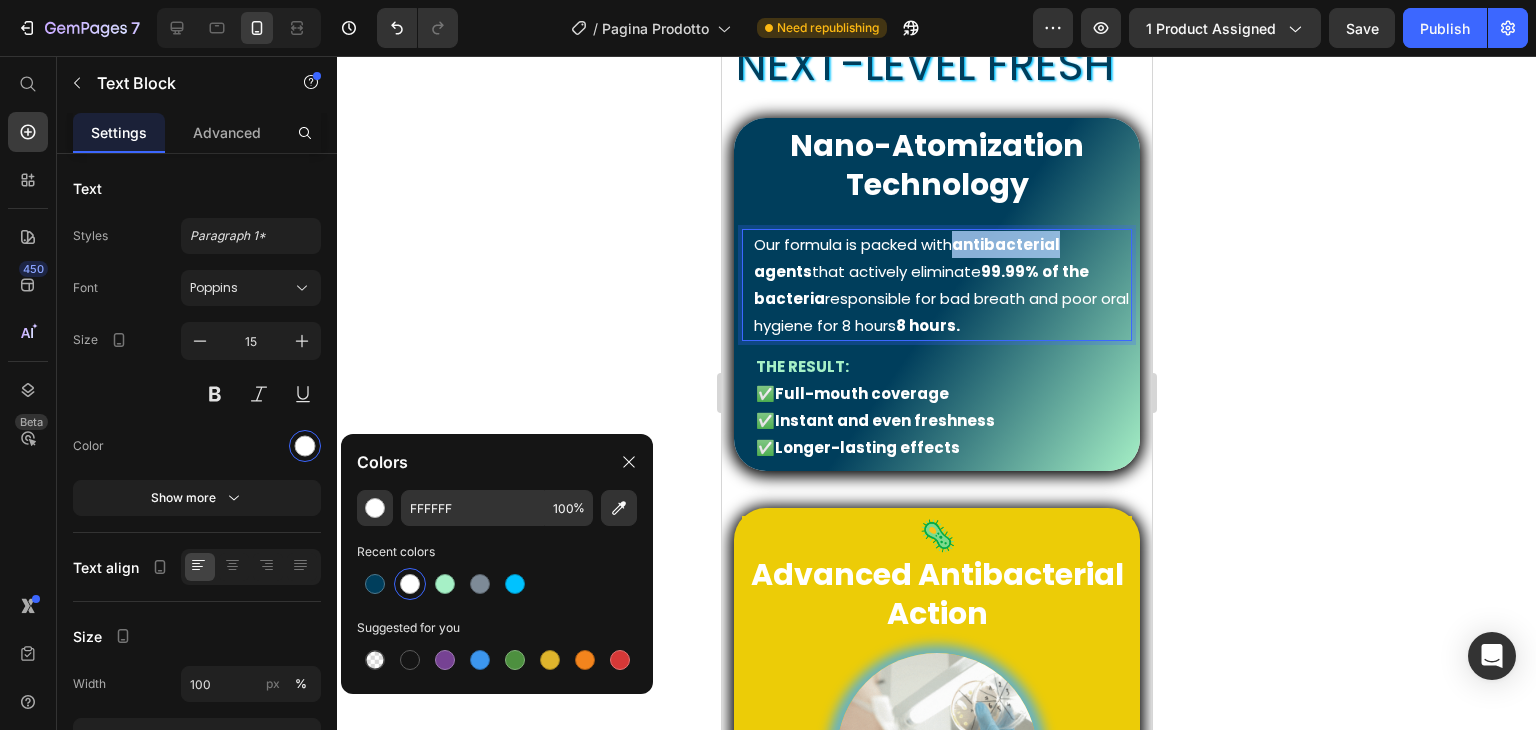 click on "Our formula is packed with antibacterial agents that actively eliminate 99.99% of the bacteria responsible for bad breath and poor oral hygiene for 8 hours." at bounding box center [941, 285] 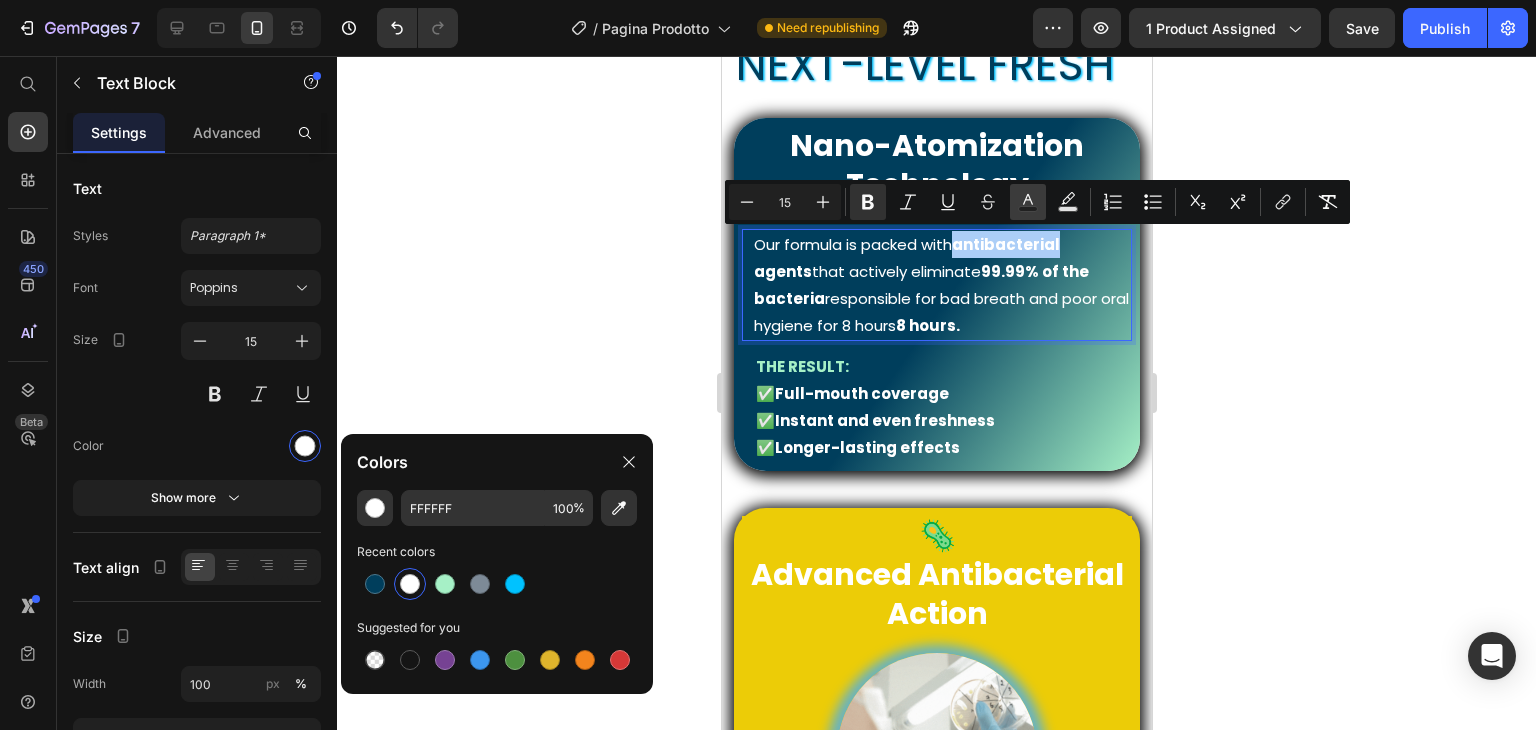 click 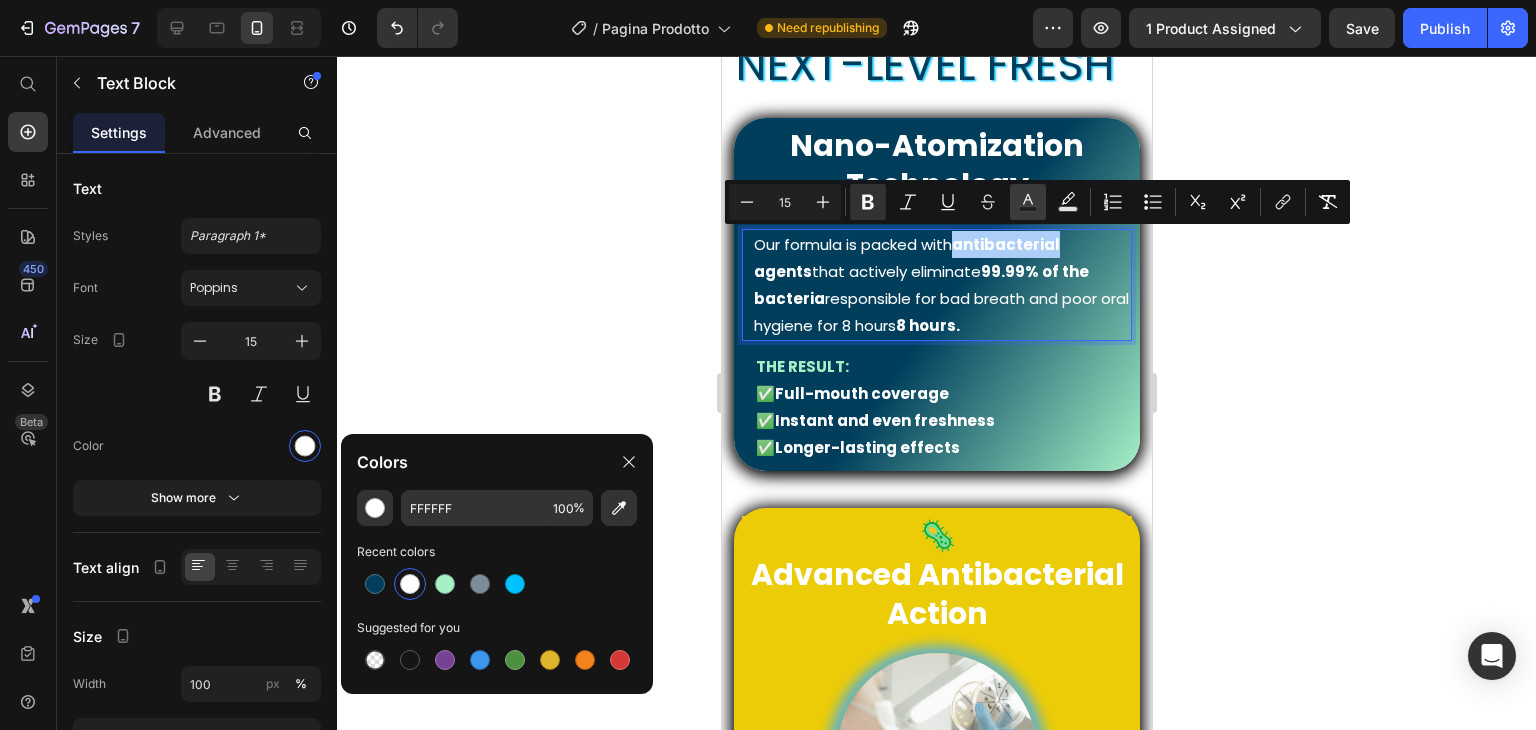 type on "FFFFFF" 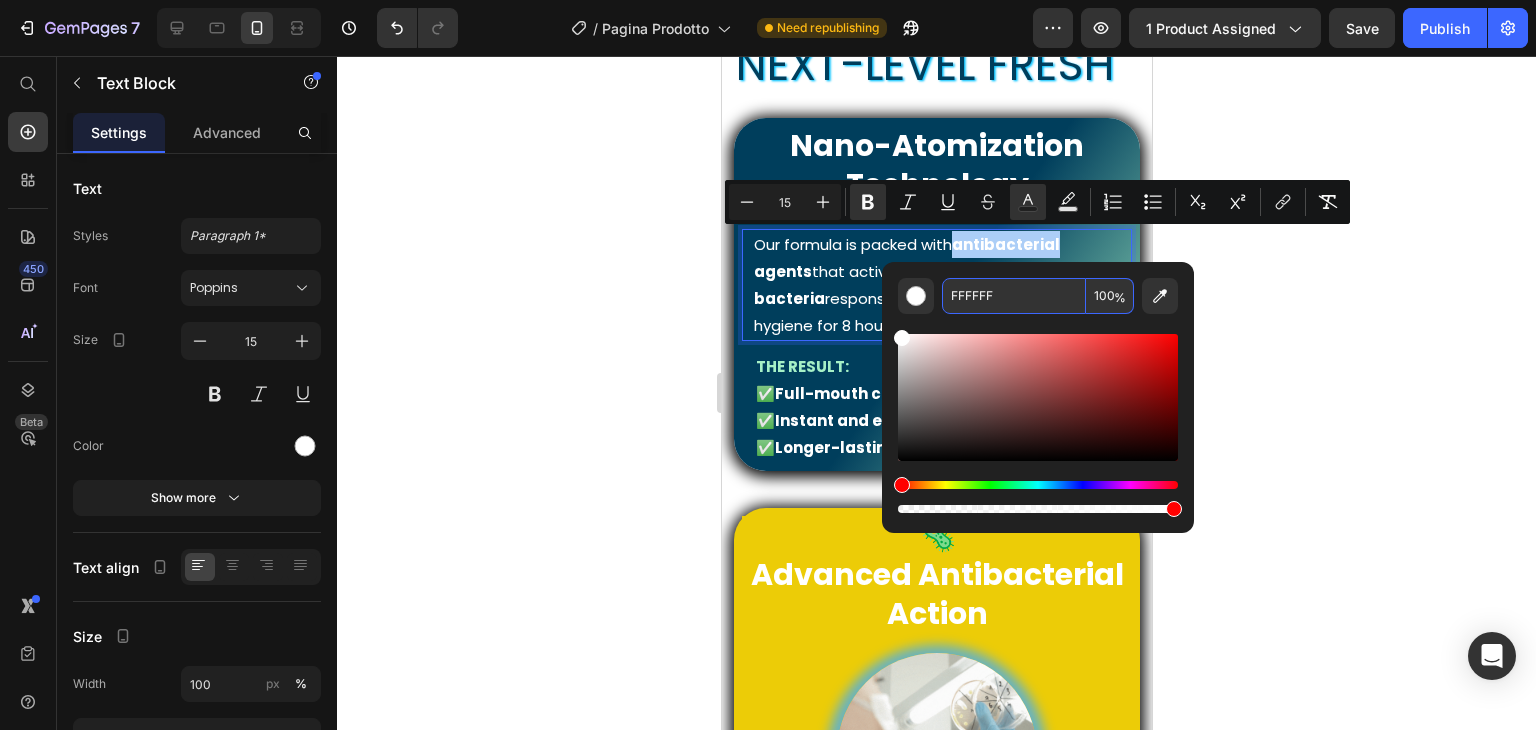 click on "FFFFFF" at bounding box center (1014, 296) 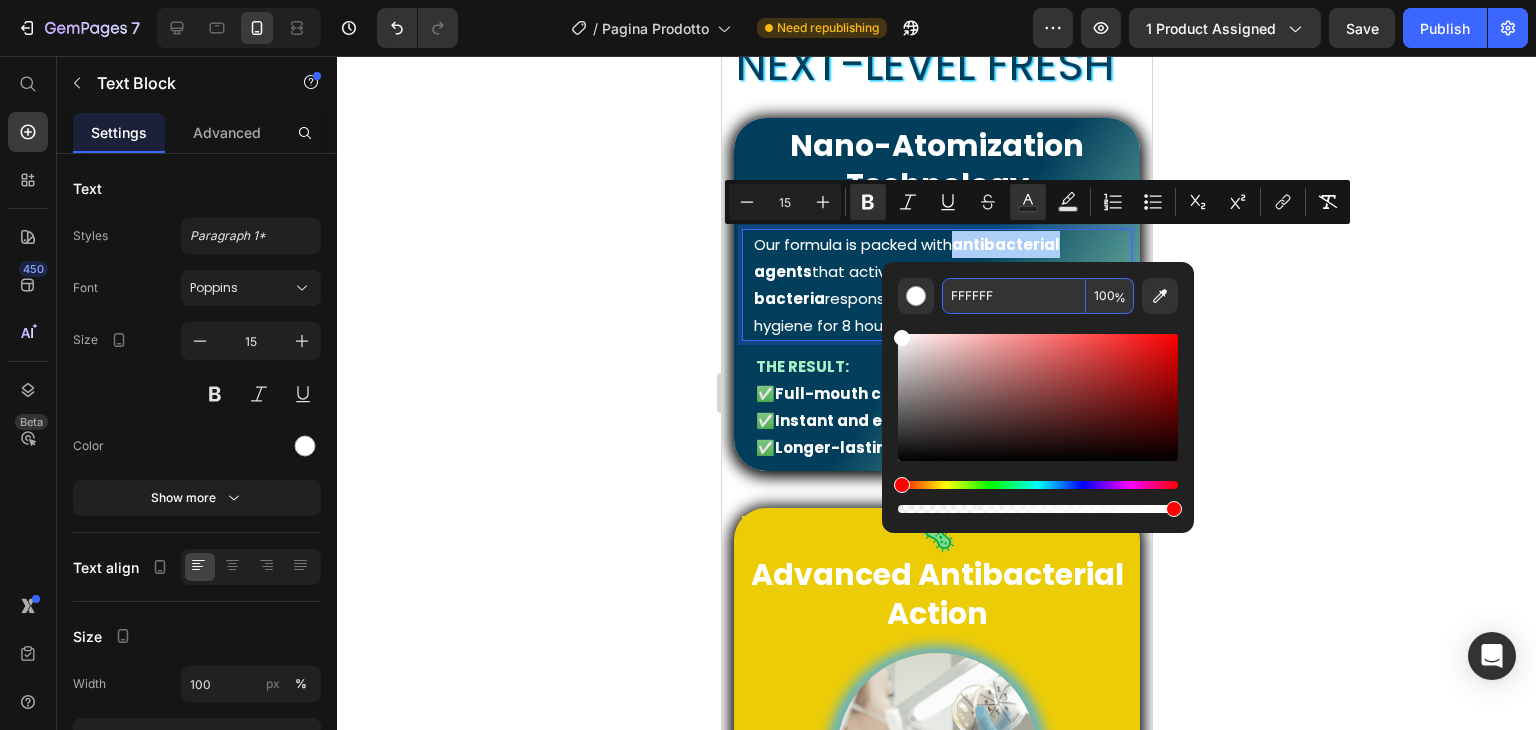 paste on "00C2" 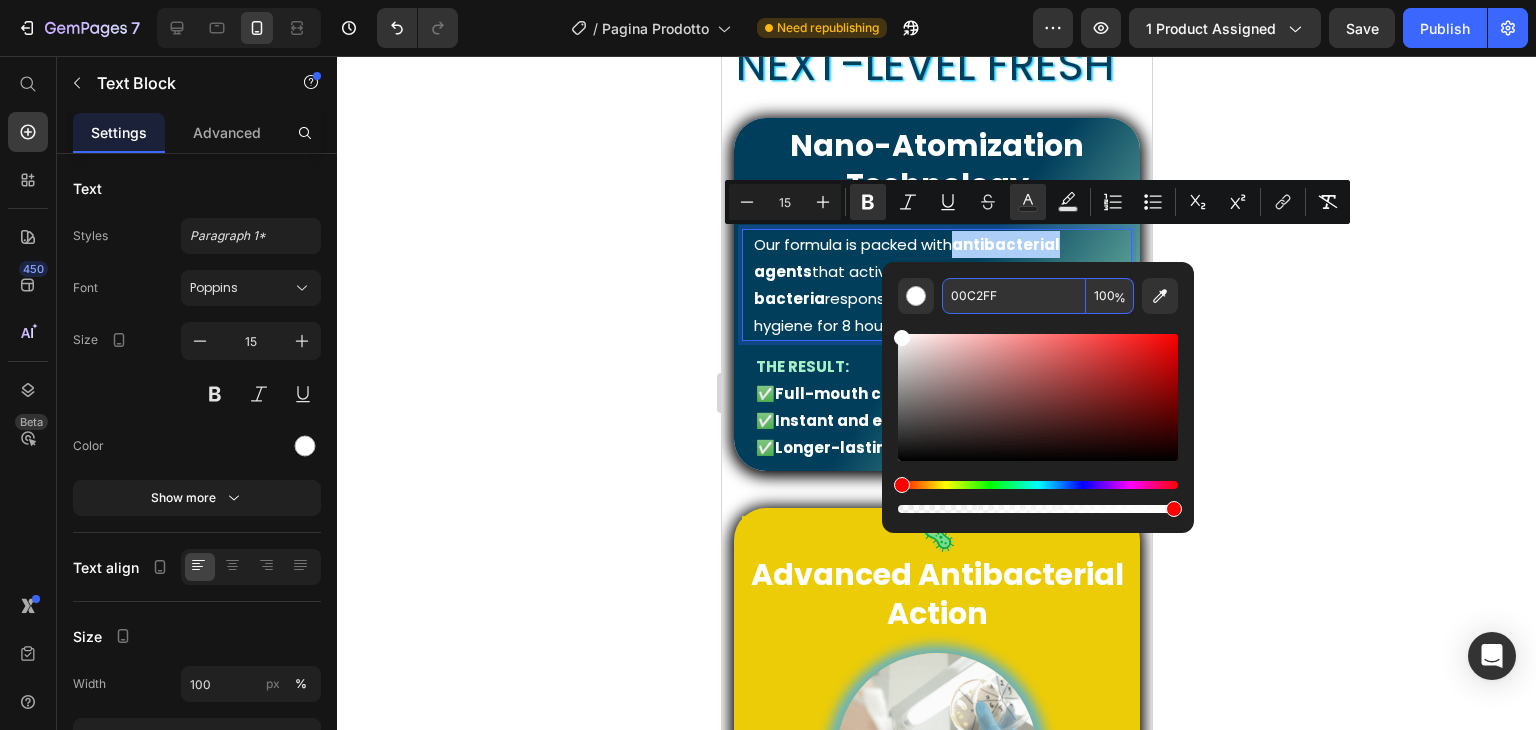 type on "00C2FF" 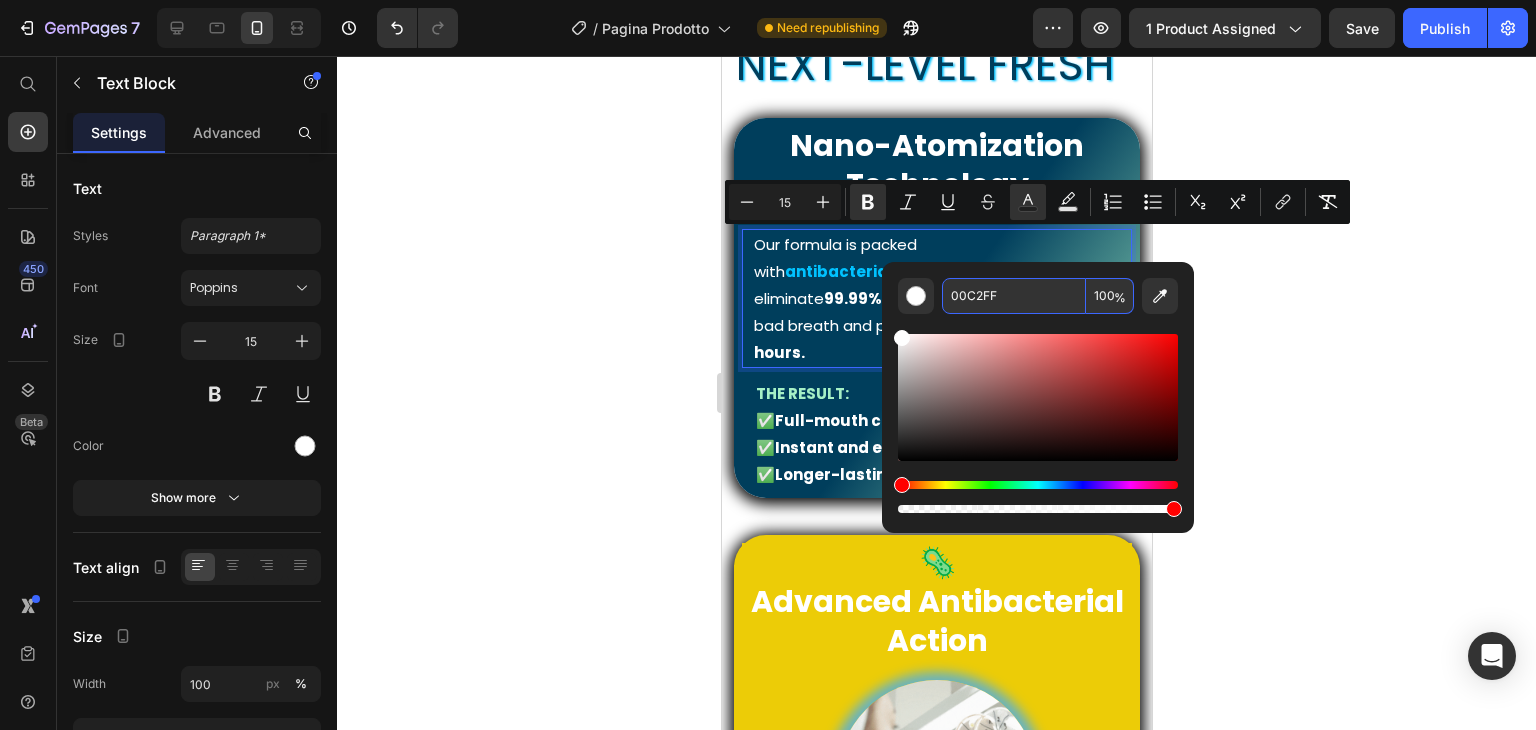 click on "Our formula is packed with antibacterial agents that actively eliminate 99.99% of the bacteria responsible for bad breath and poor oral hygiene for 8 hours." at bounding box center (941, 298) 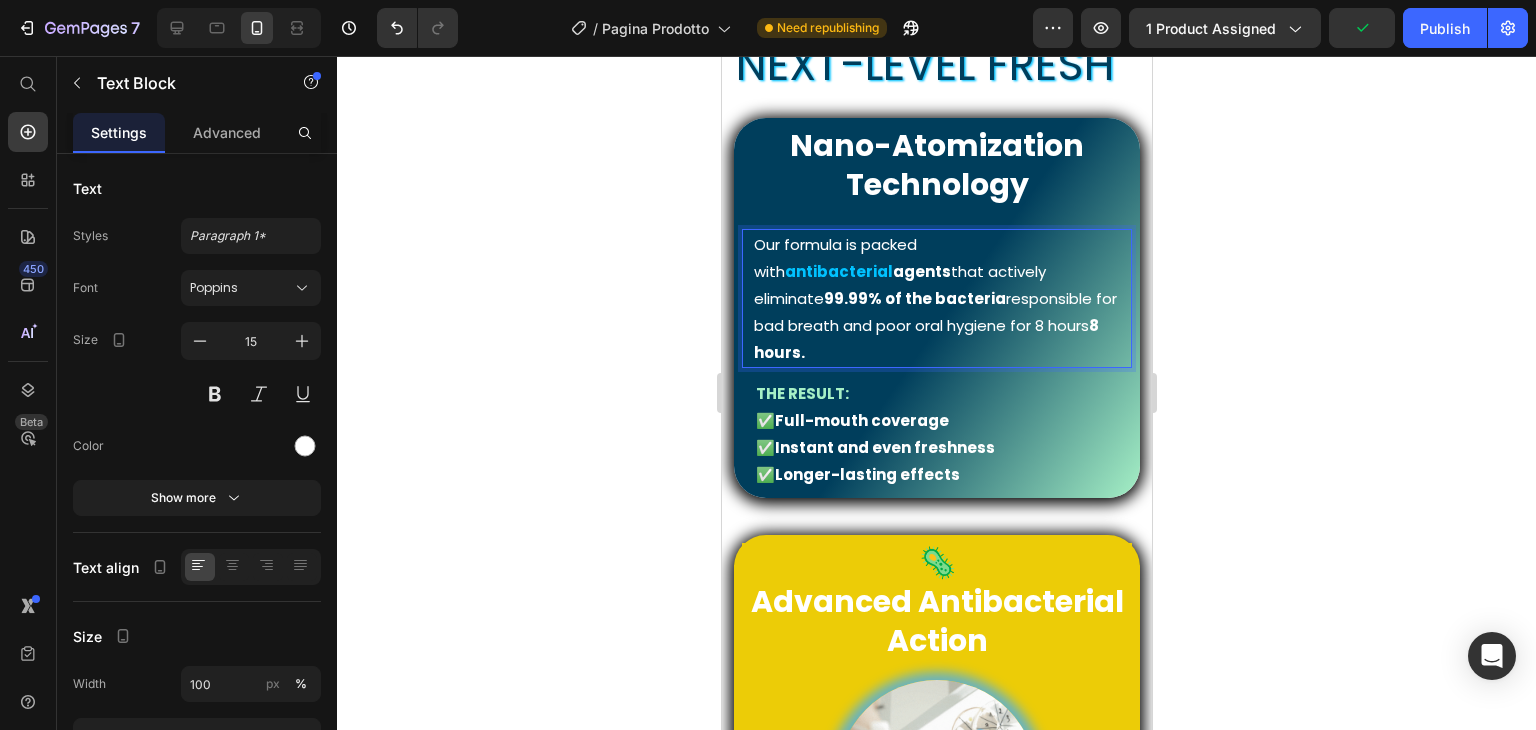 drag, startPoint x: 806, startPoint y: 270, endPoint x: 753, endPoint y: 277, distance: 53.460266 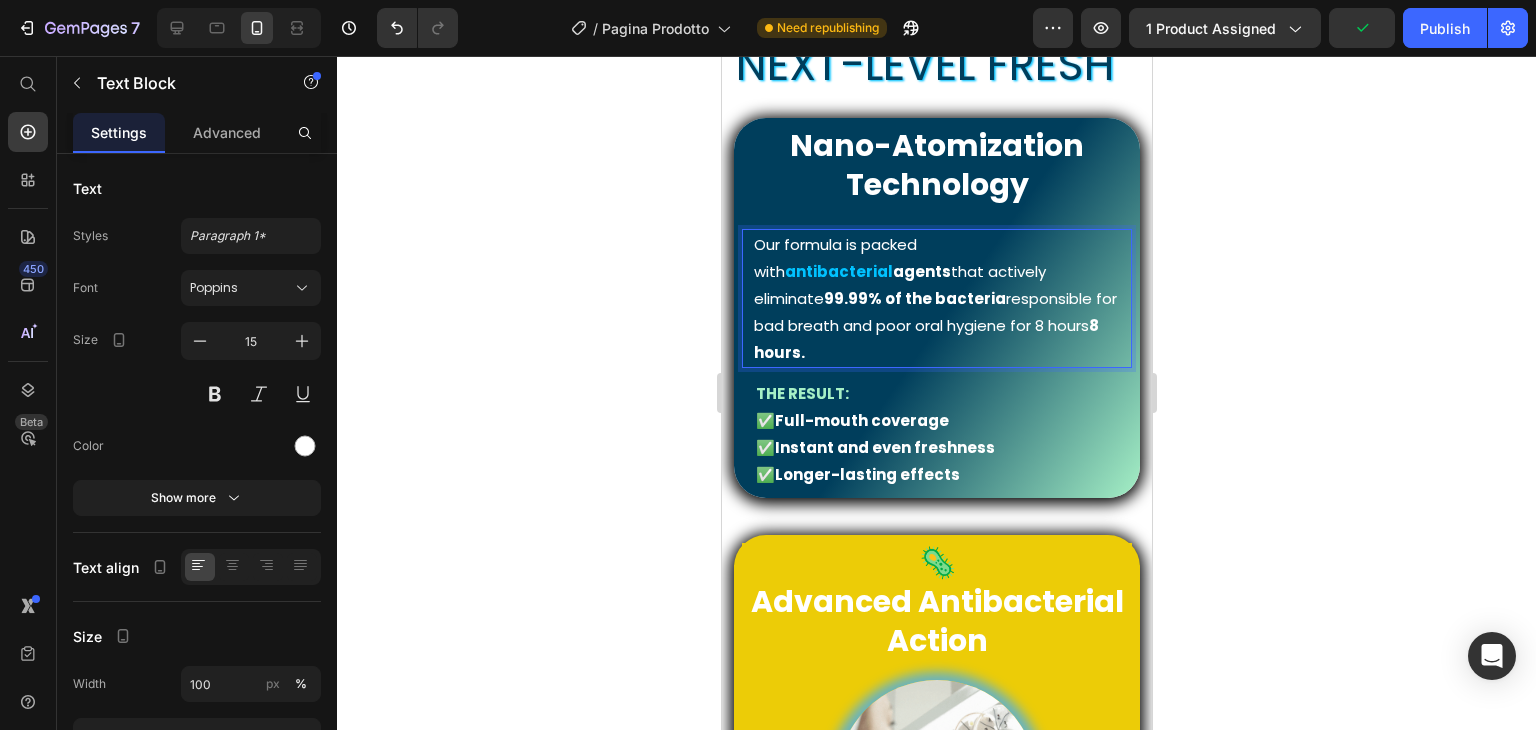 click on "Our formula is packed with antibacterial agents that actively eliminate 99.99% of the bacteria responsible for bad breath and poor oral hygiene for 8 hours." at bounding box center [941, 298] 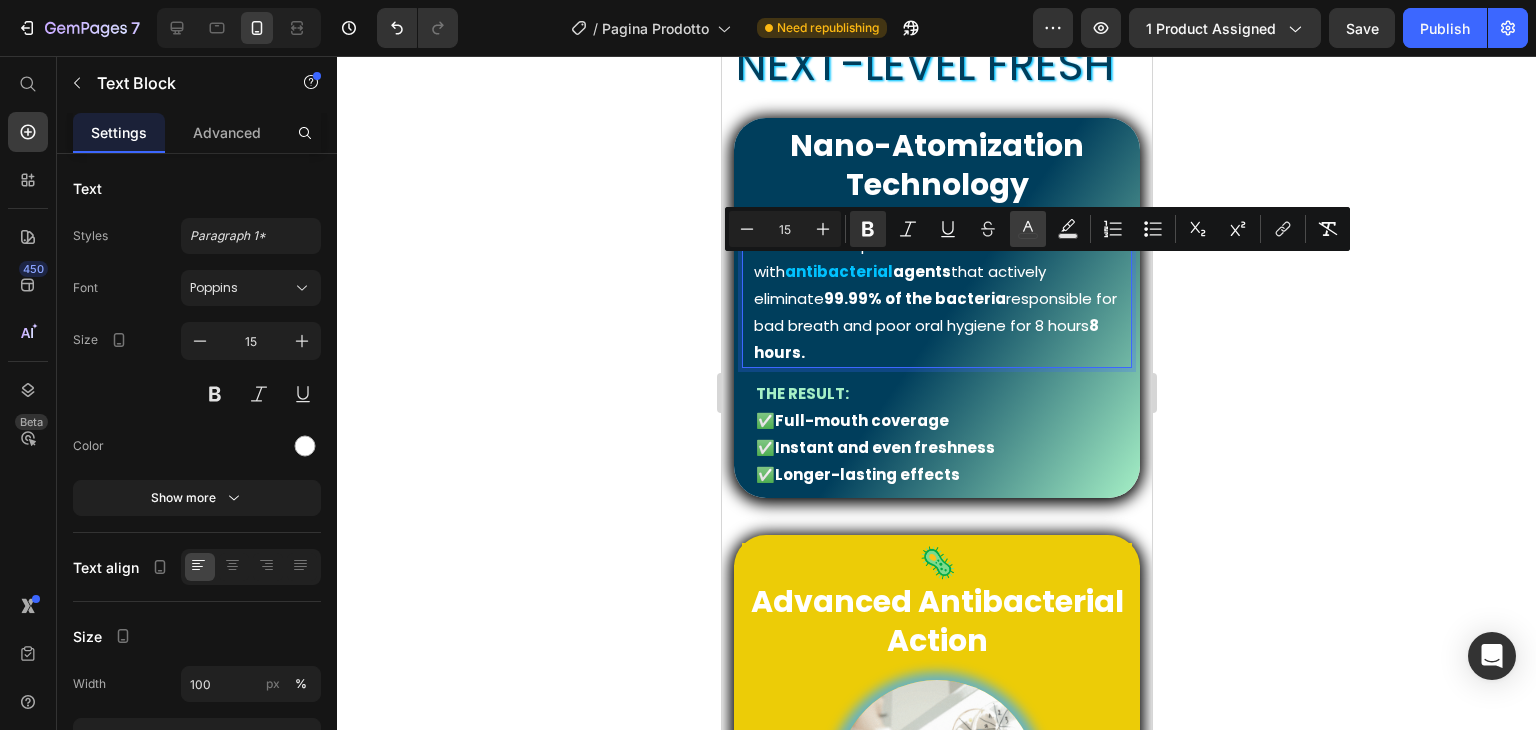 click 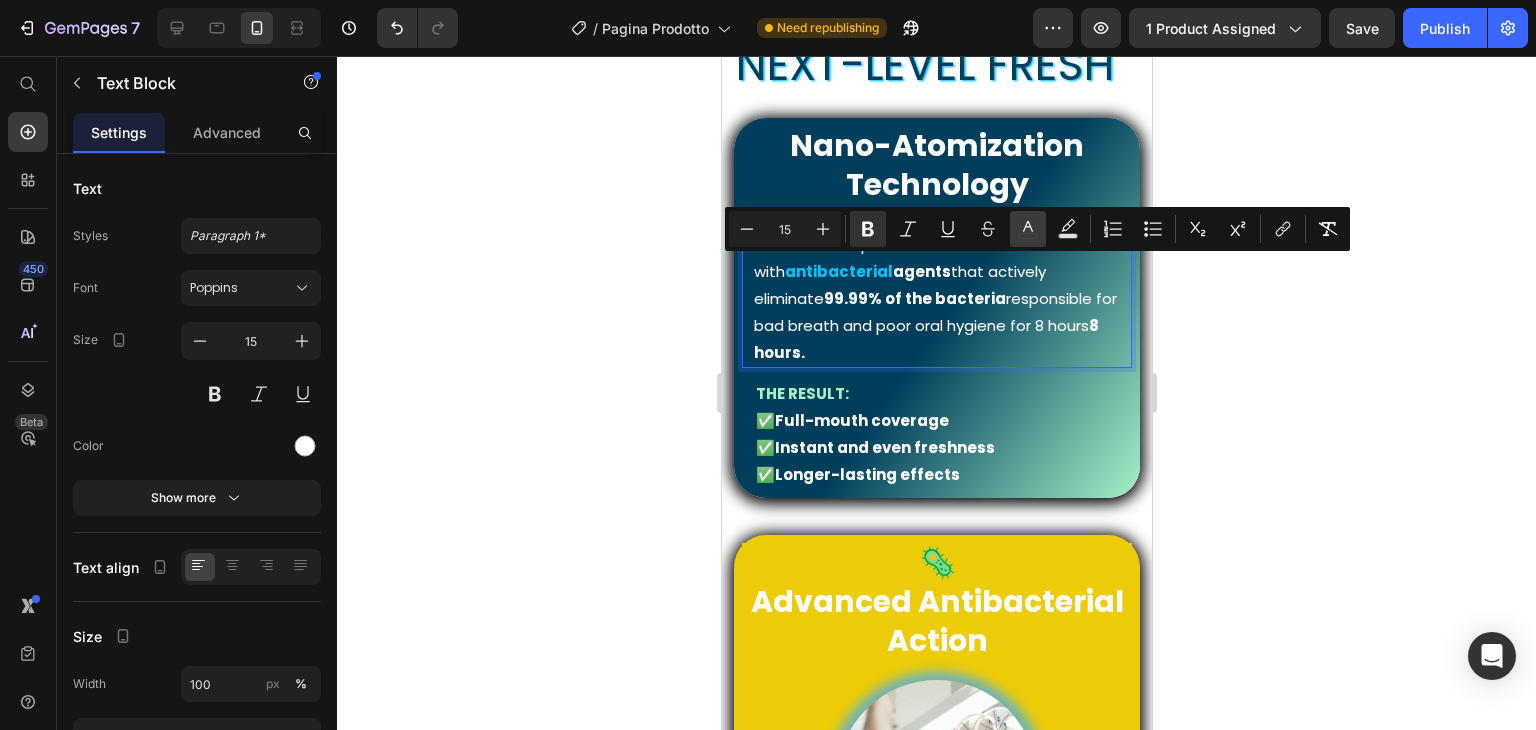 type on "FFFFFF" 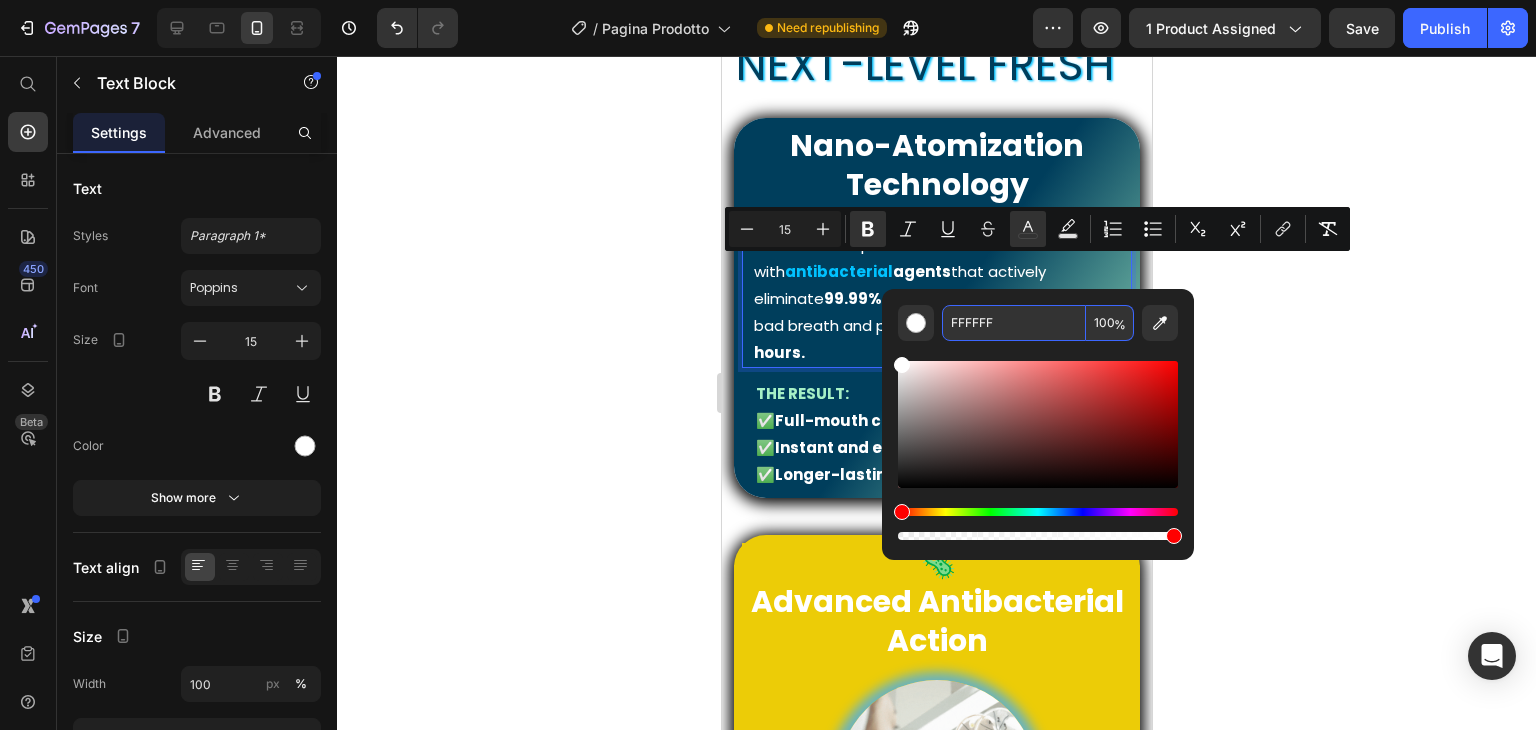 click on "FFFFFF" at bounding box center (1014, 323) 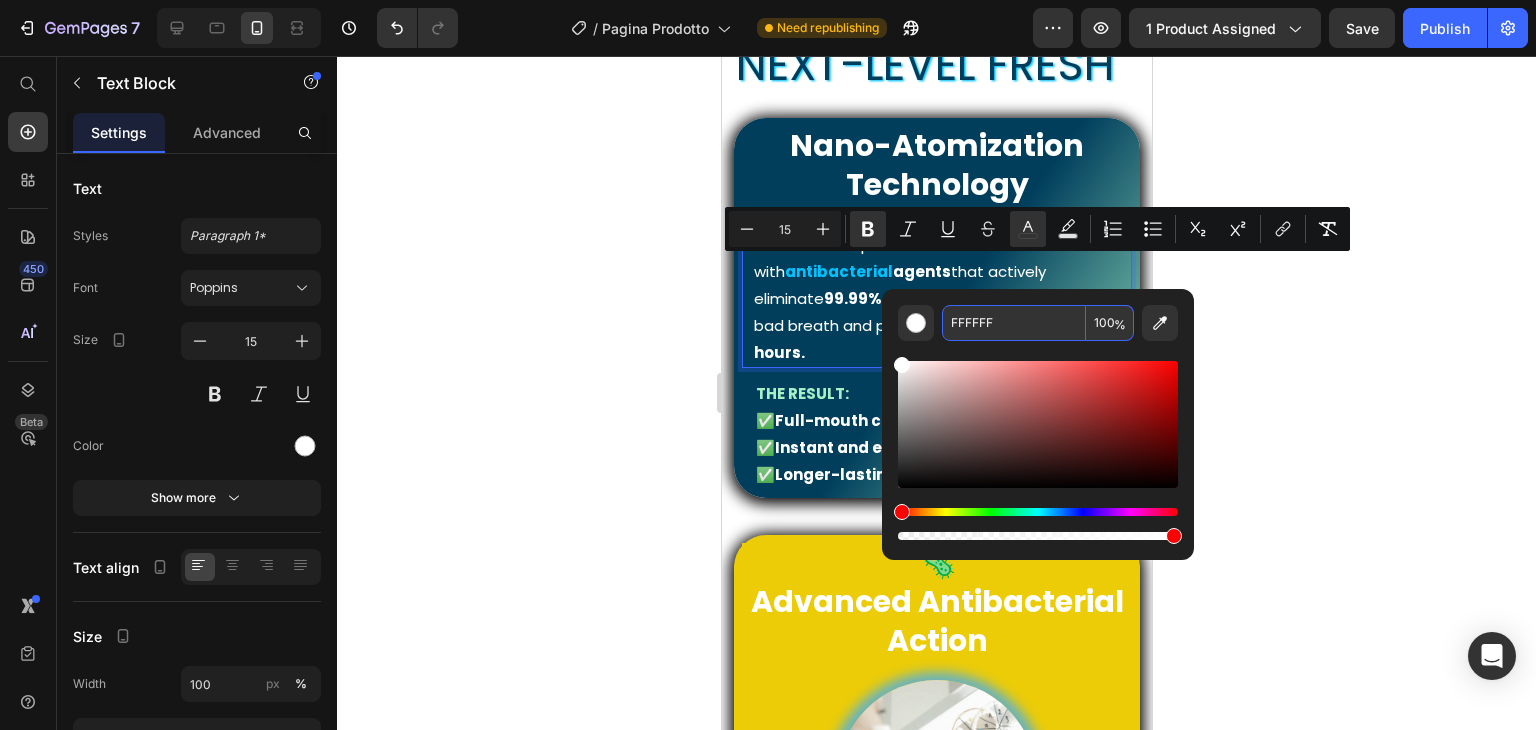 paste on "00C2" 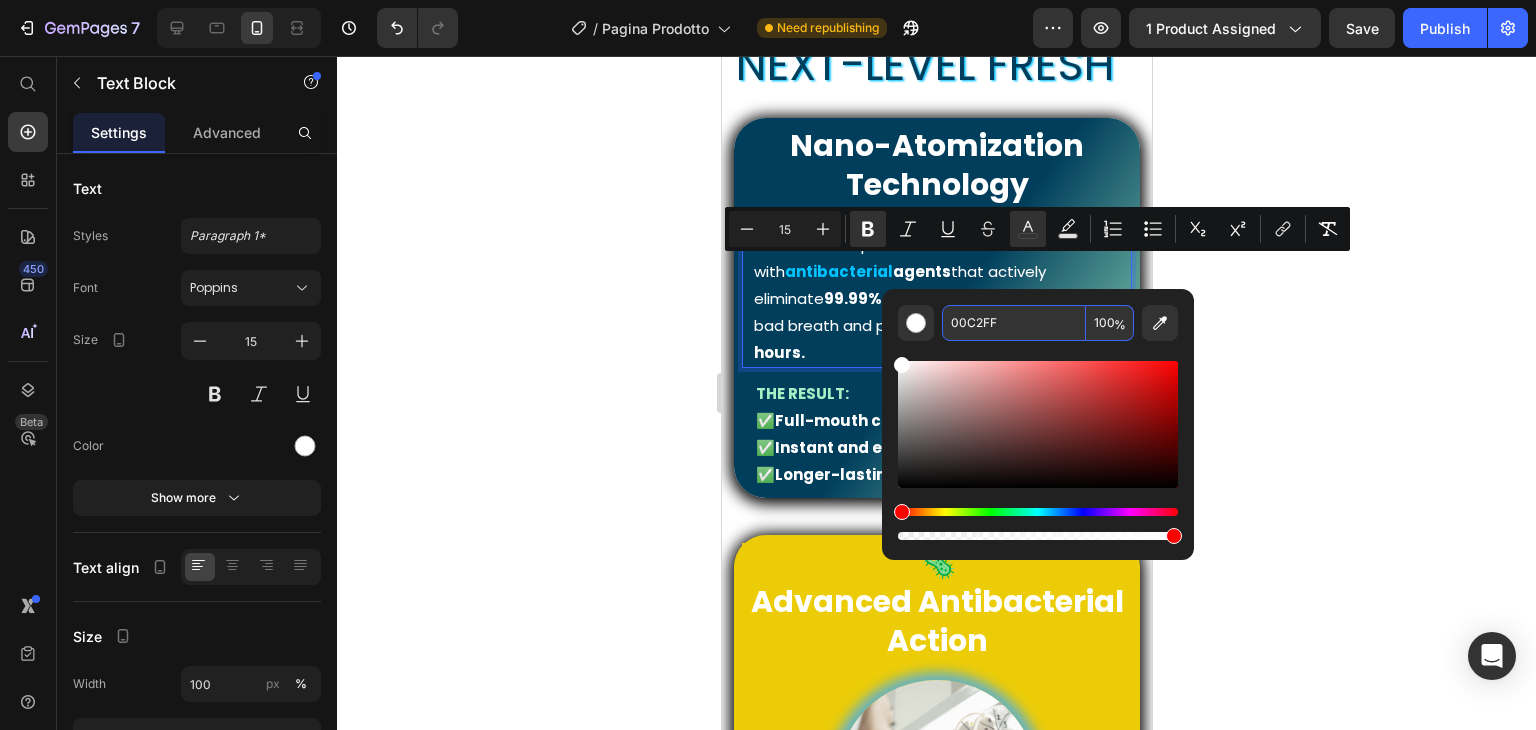 type on "00C2FF" 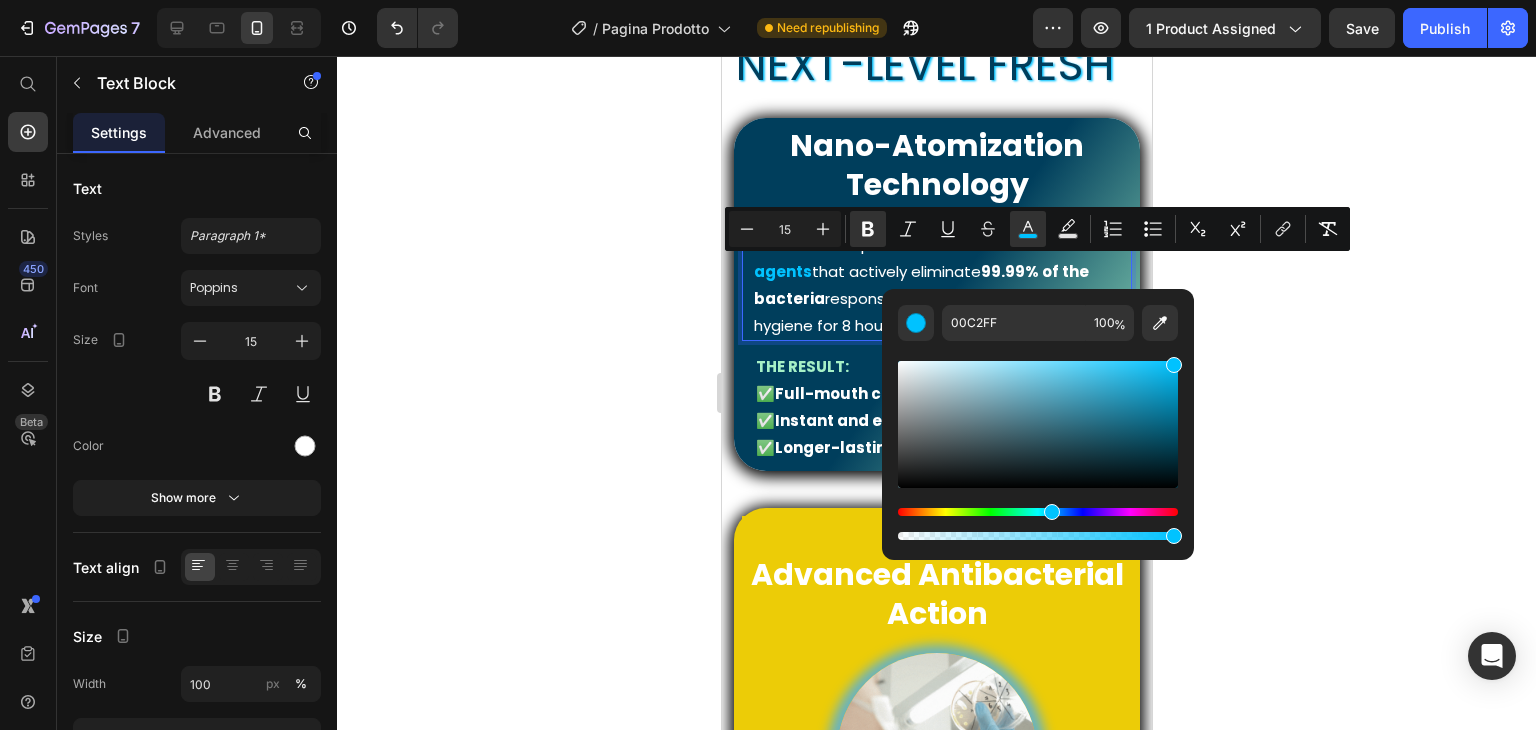 click on "Our formula is packed with antibacterial agents that actively eliminate 99.99% of the bacteria responsible for bad breath and poor oral hygiene for 8 hours." at bounding box center [941, 285] 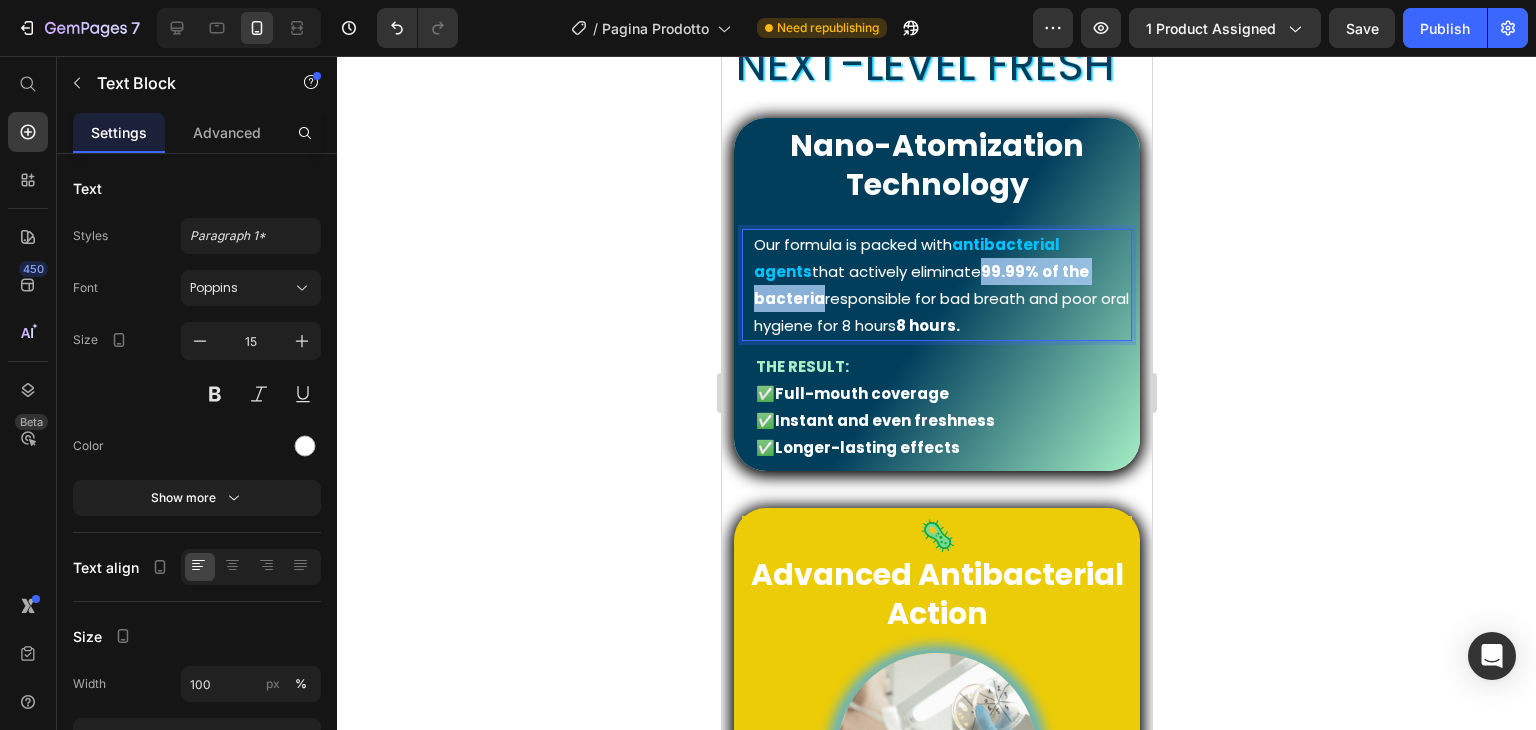 drag, startPoint x: 985, startPoint y: 270, endPoint x: 814, endPoint y: 299, distance: 173.44164 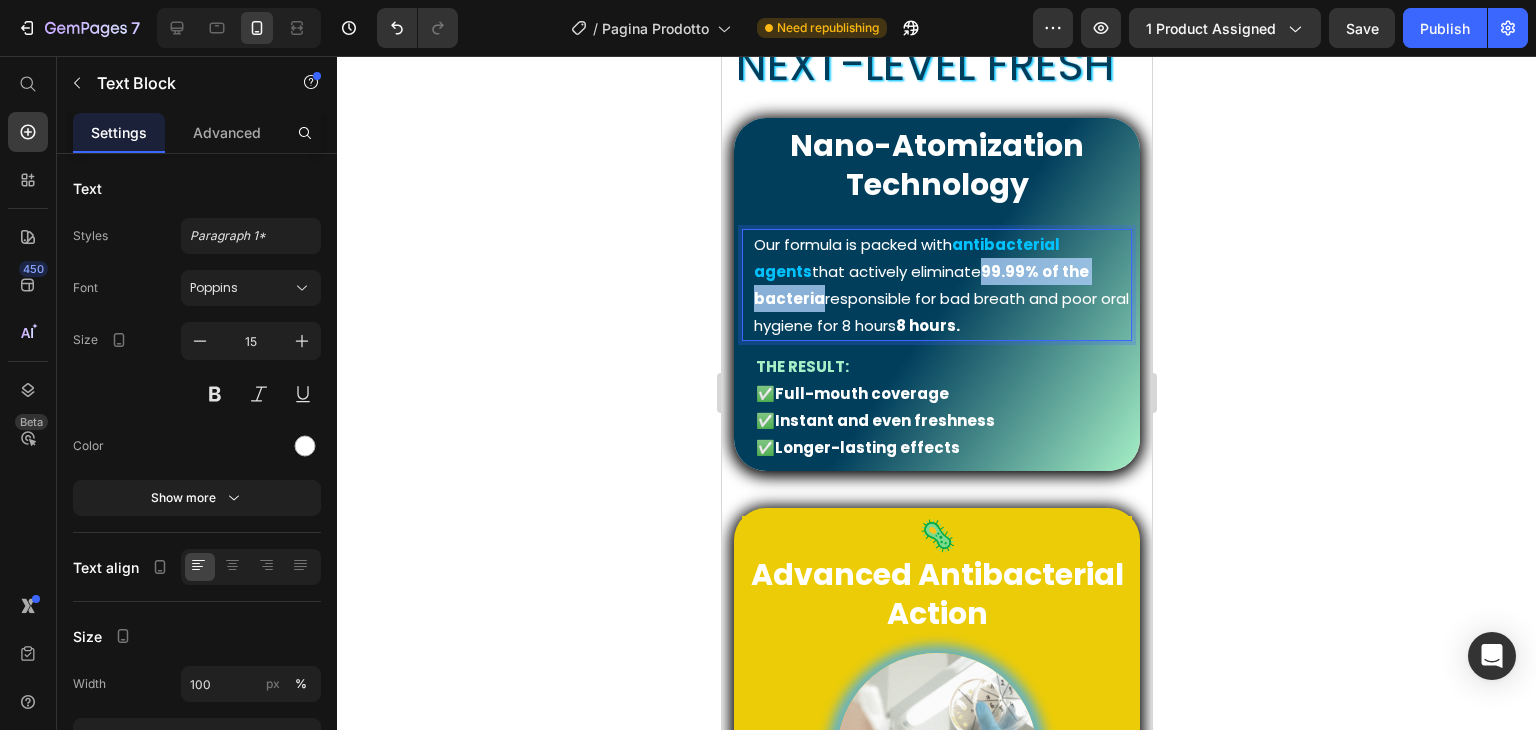 click on "99.99% of the bacteria" at bounding box center (920, 285) 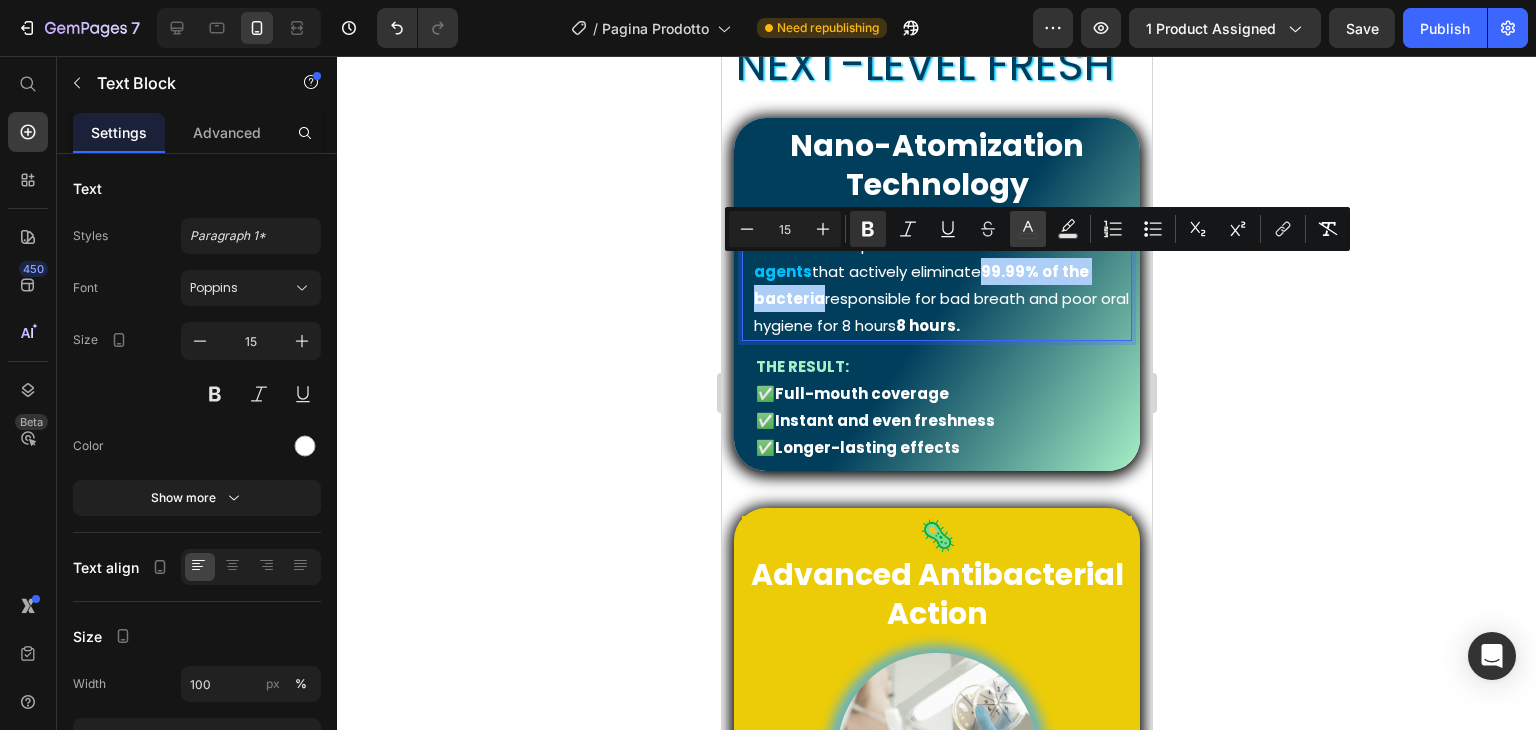 click 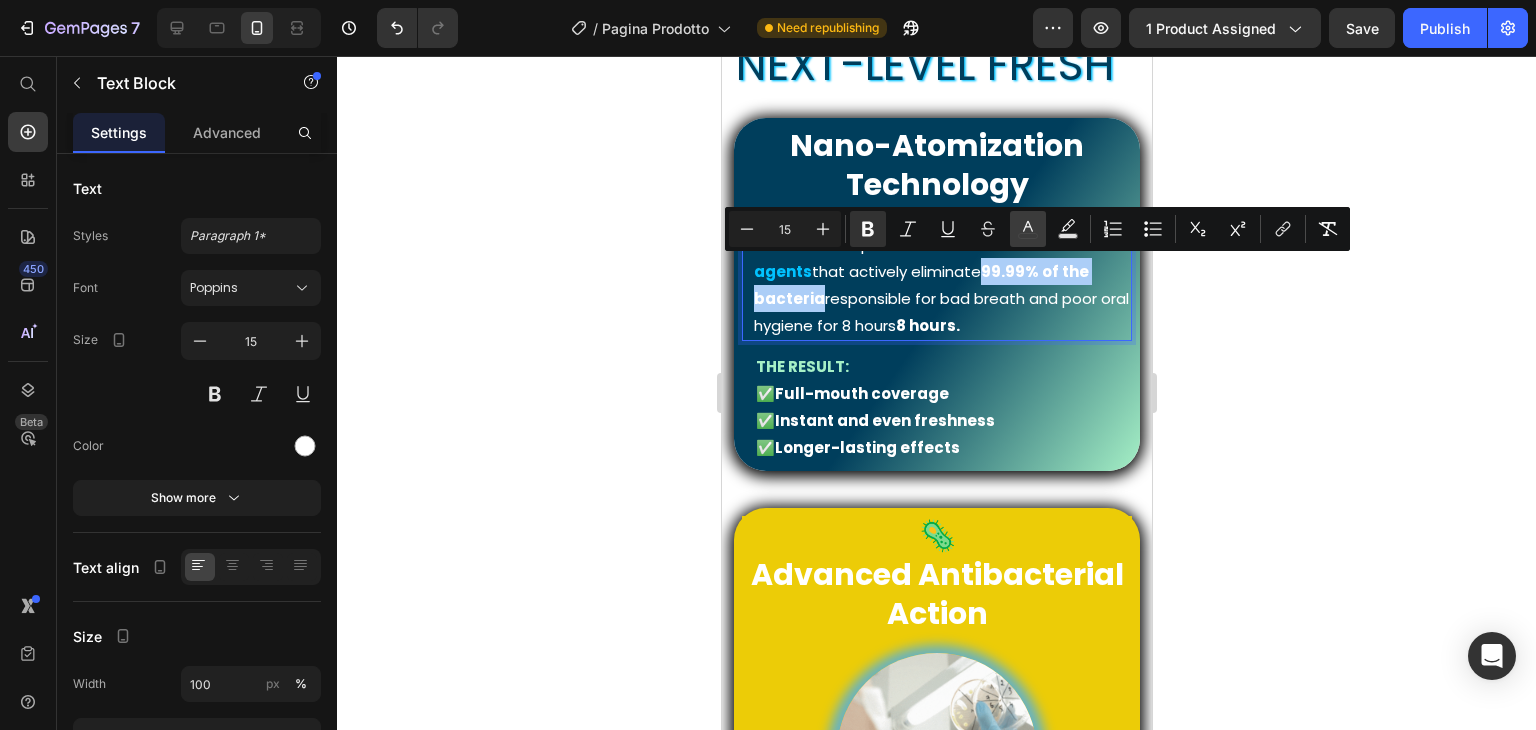 type on "FFFFFF" 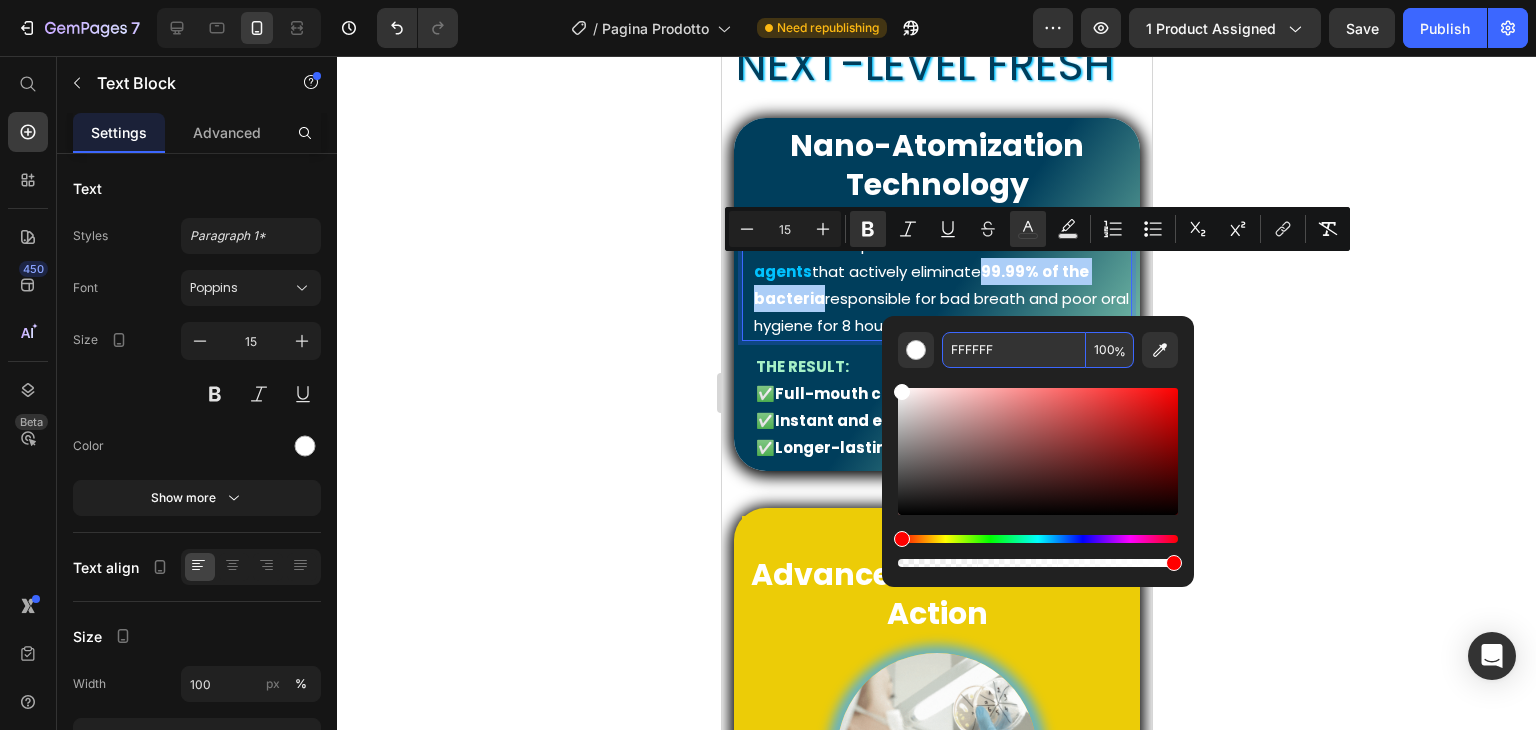click on "FFFFFF" at bounding box center [1014, 350] 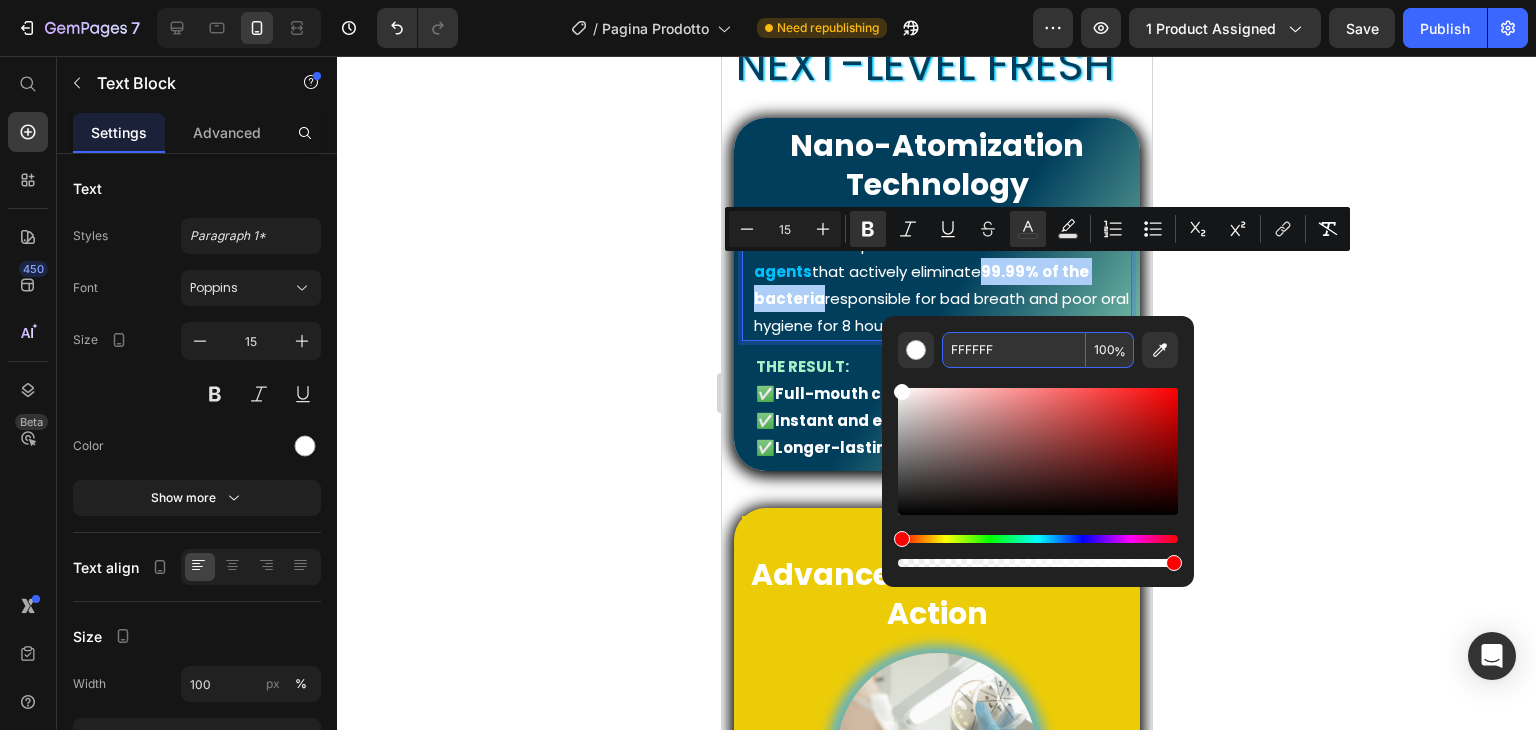 paste on "00C2" 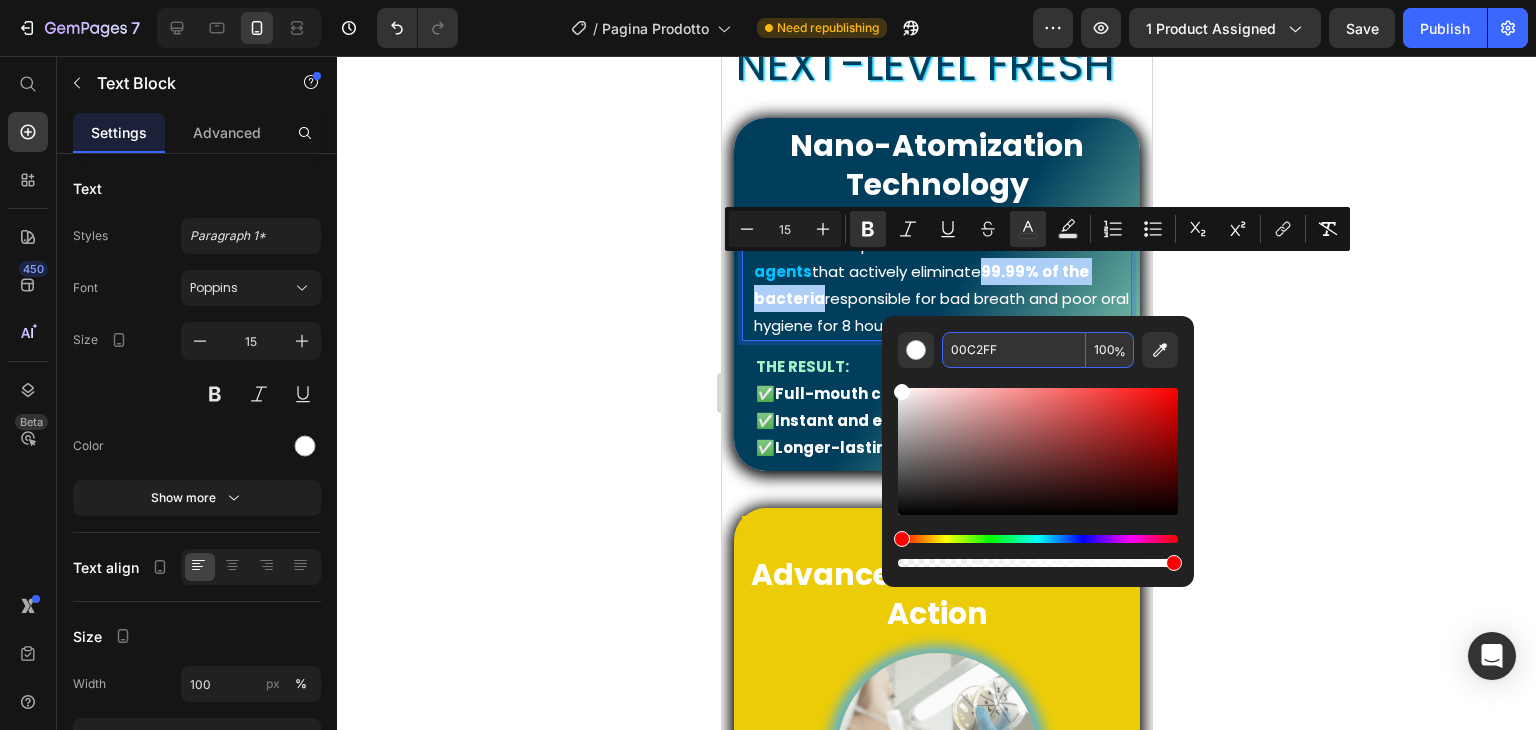 type on "00C2FF" 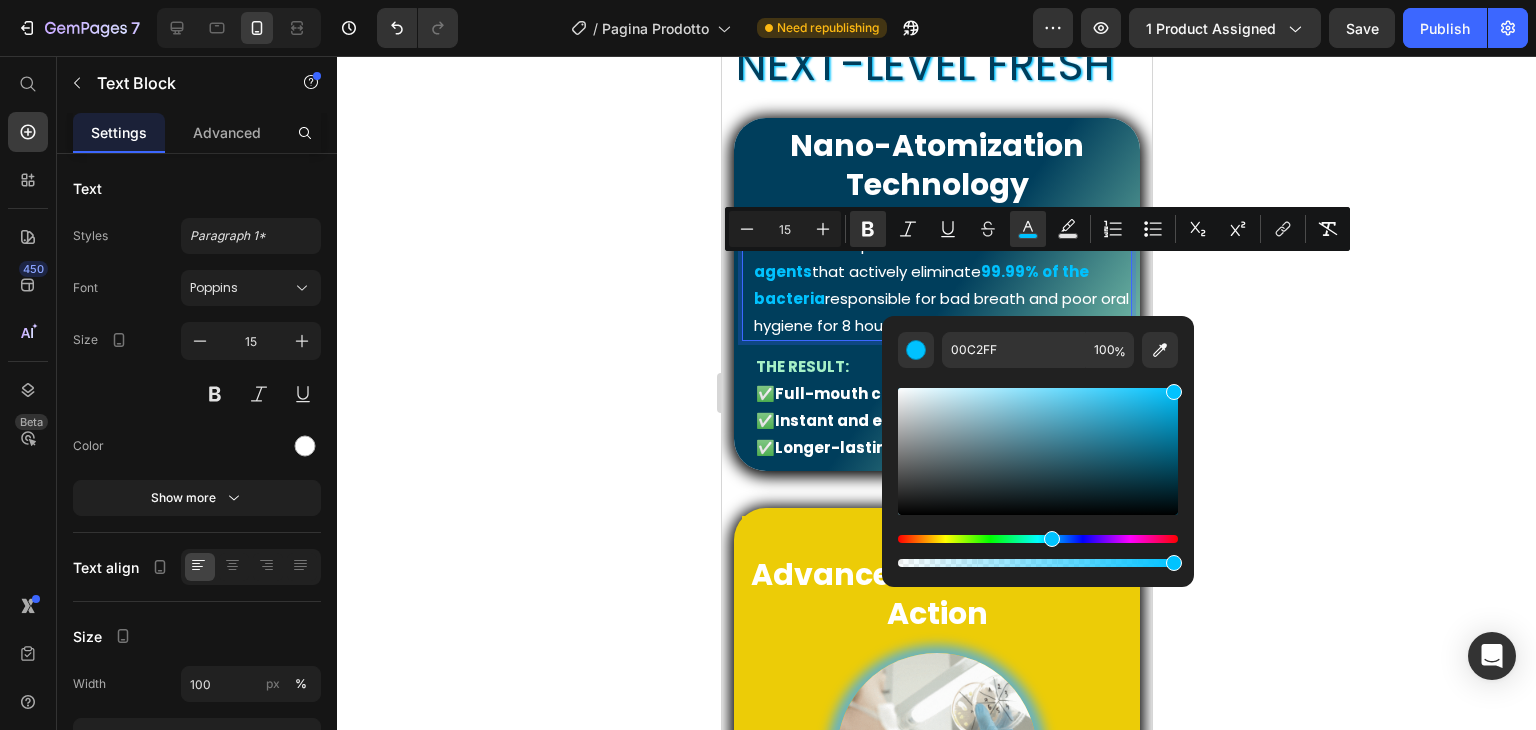 click on "99.99% of the bacteria" at bounding box center [920, 285] 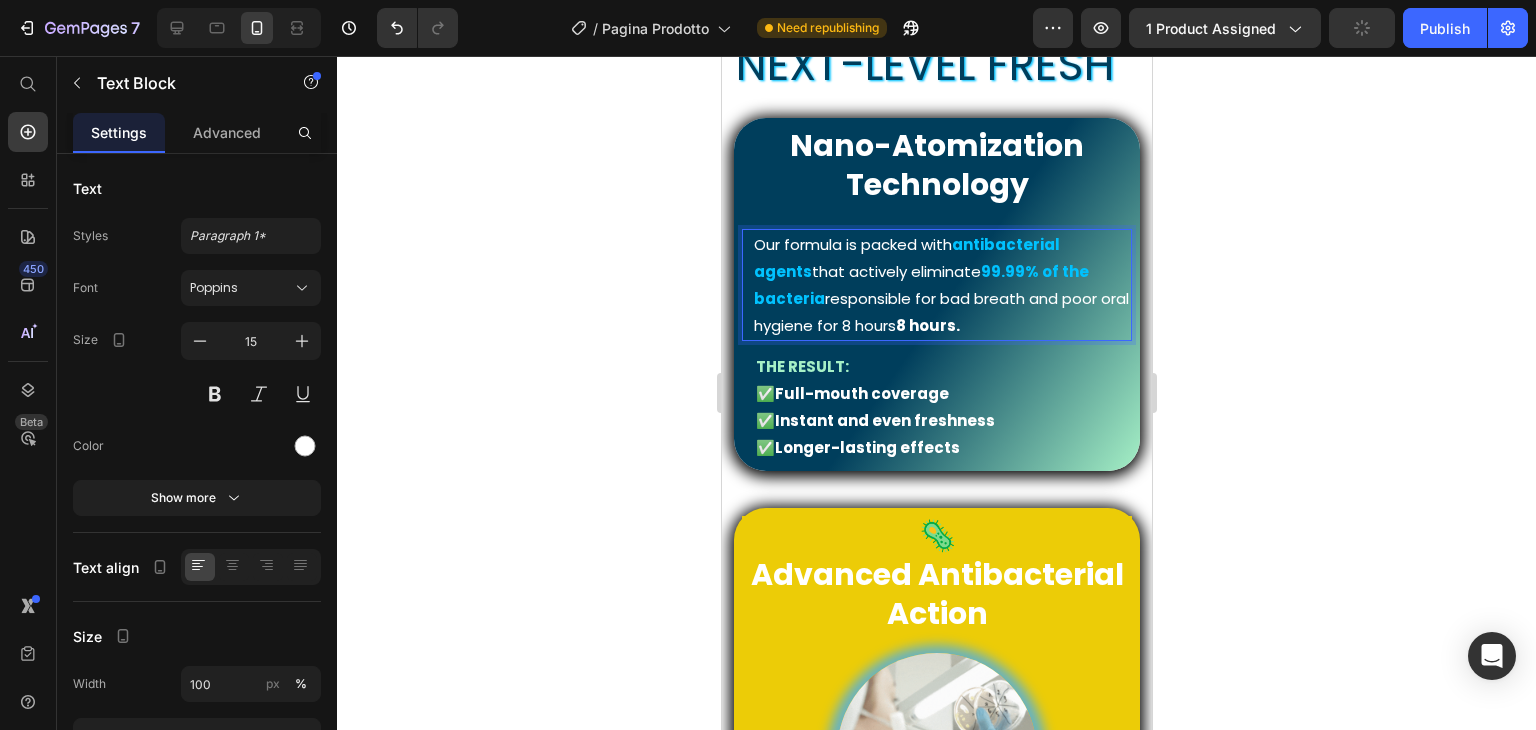 drag, startPoint x: 874, startPoint y: 321, endPoint x: 949, endPoint y: 323, distance: 75.026665 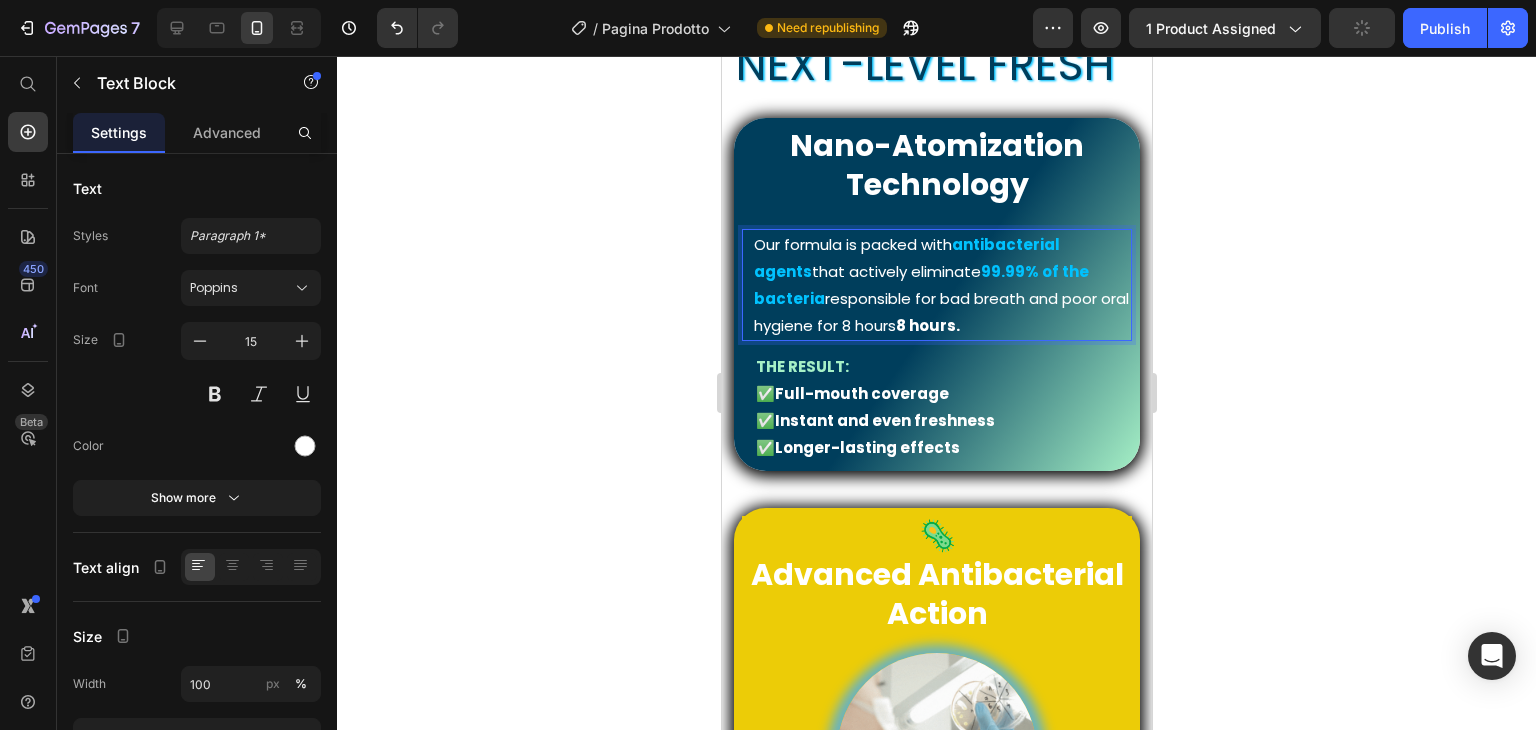 click on "Our formula is packed with antibacterial agents that actively eliminate 99.99% of the bacteria responsible for bad breath and poor oral hygiene for 8 hours." at bounding box center [941, 285] 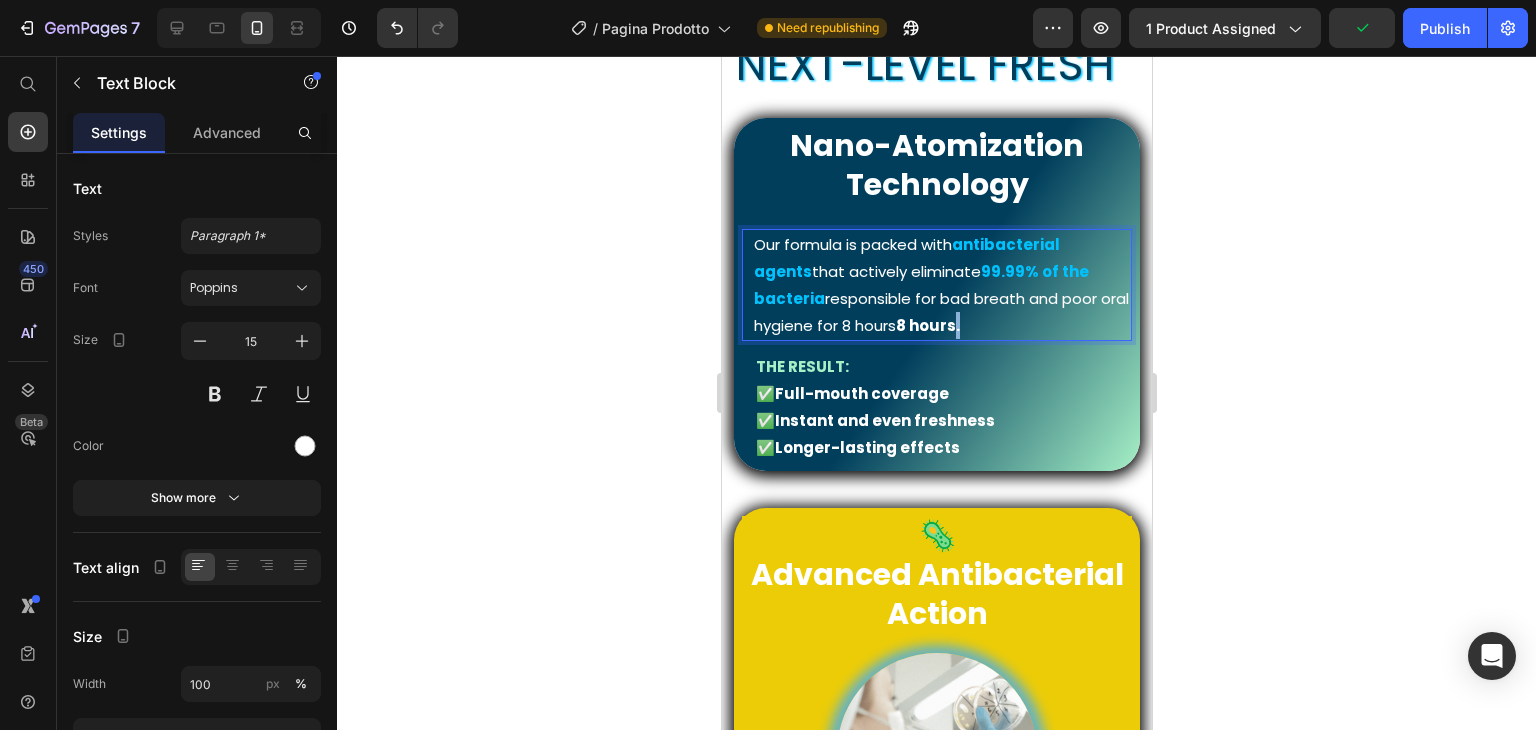 drag, startPoint x: 948, startPoint y: 324, endPoint x: 929, endPoint y: 324, distance: 19 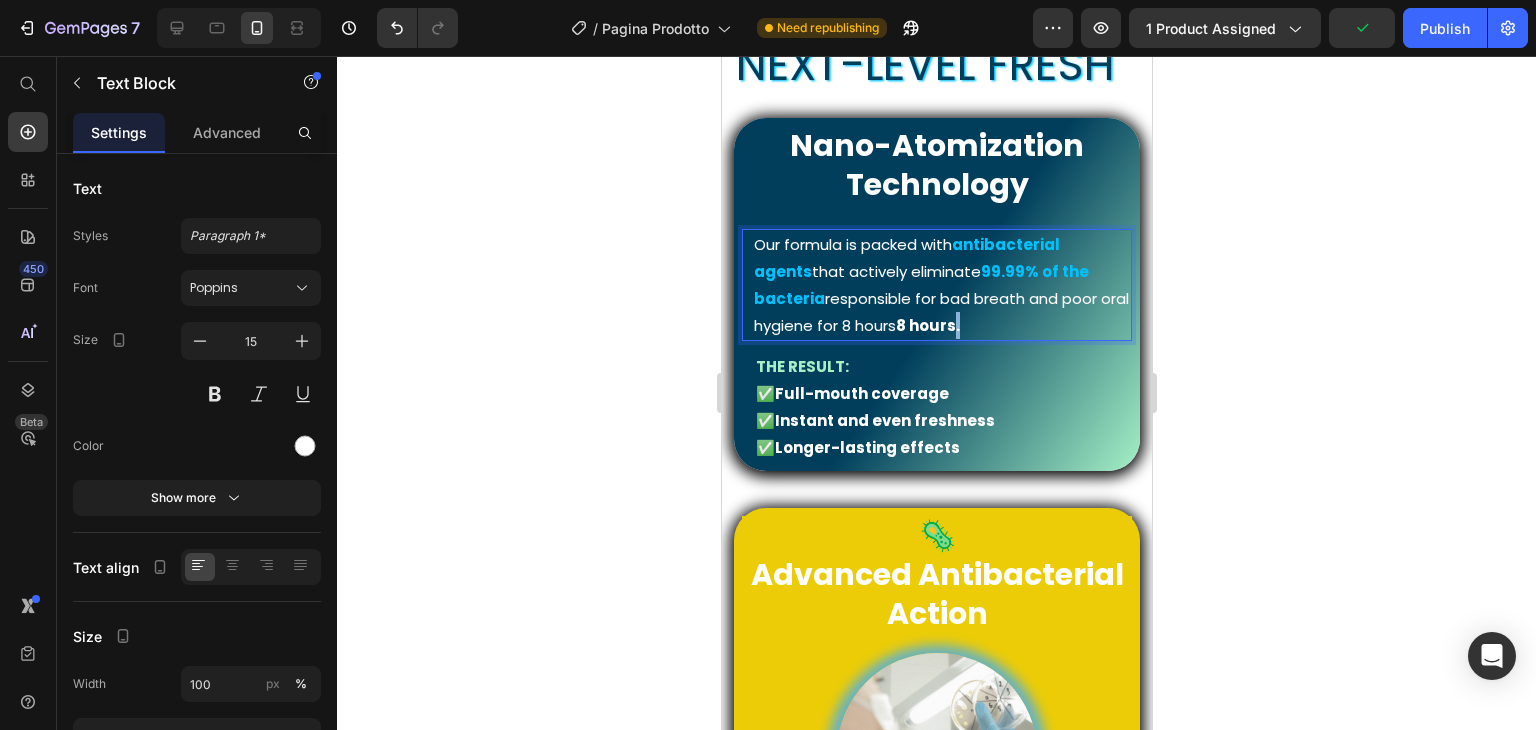 click on "Our formula is packed with antibacterial agents that actively eliminate 99.99% of the bacteria responsible for bad breath and poor oral hygiene for 8 hours." at bounding box center (941, 285) 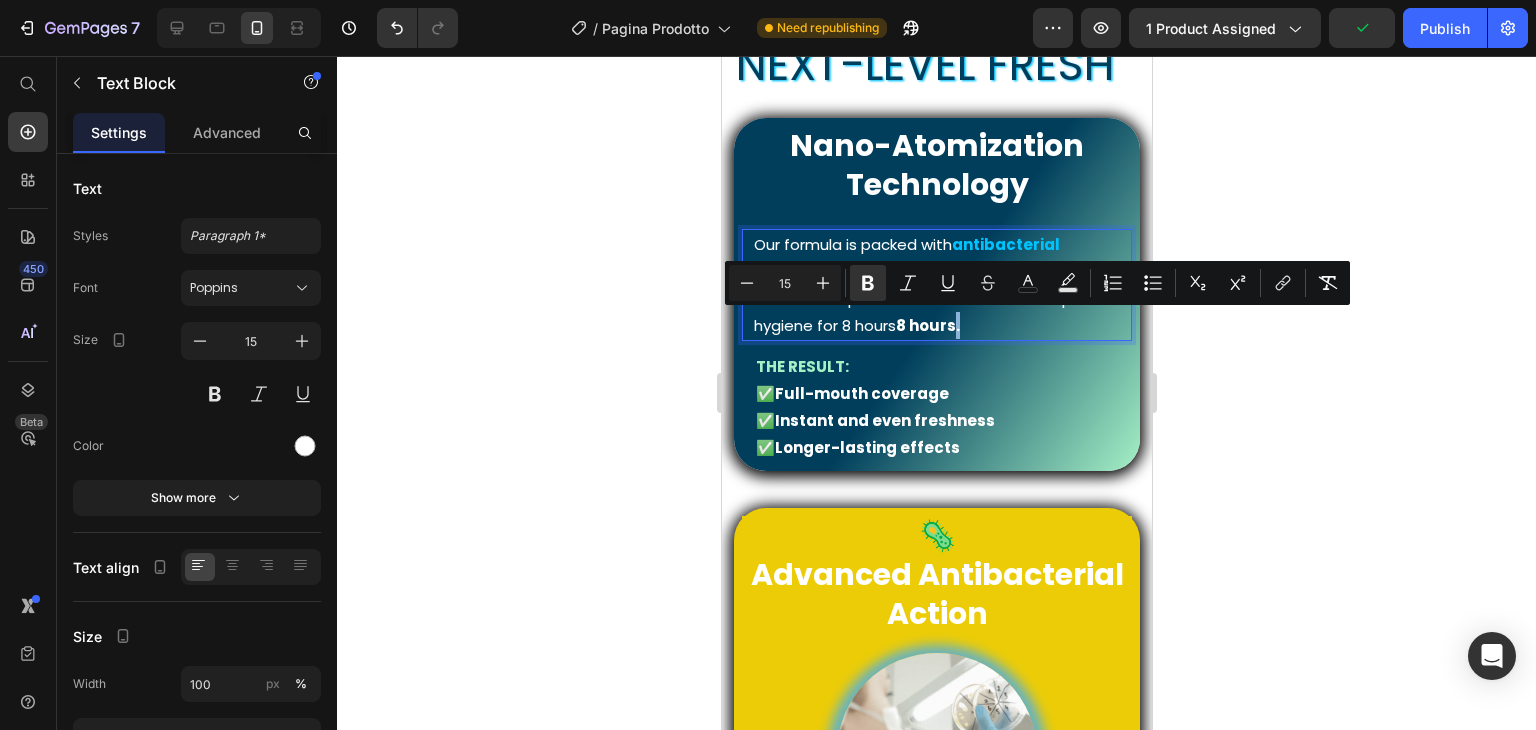 click on "Our formula is packed with antibacterial agents that actively eliminate 99.99% of the bacteria responsible for bad breath and poor oral hygiene for 8 hours." at bounding box center (941, 285) 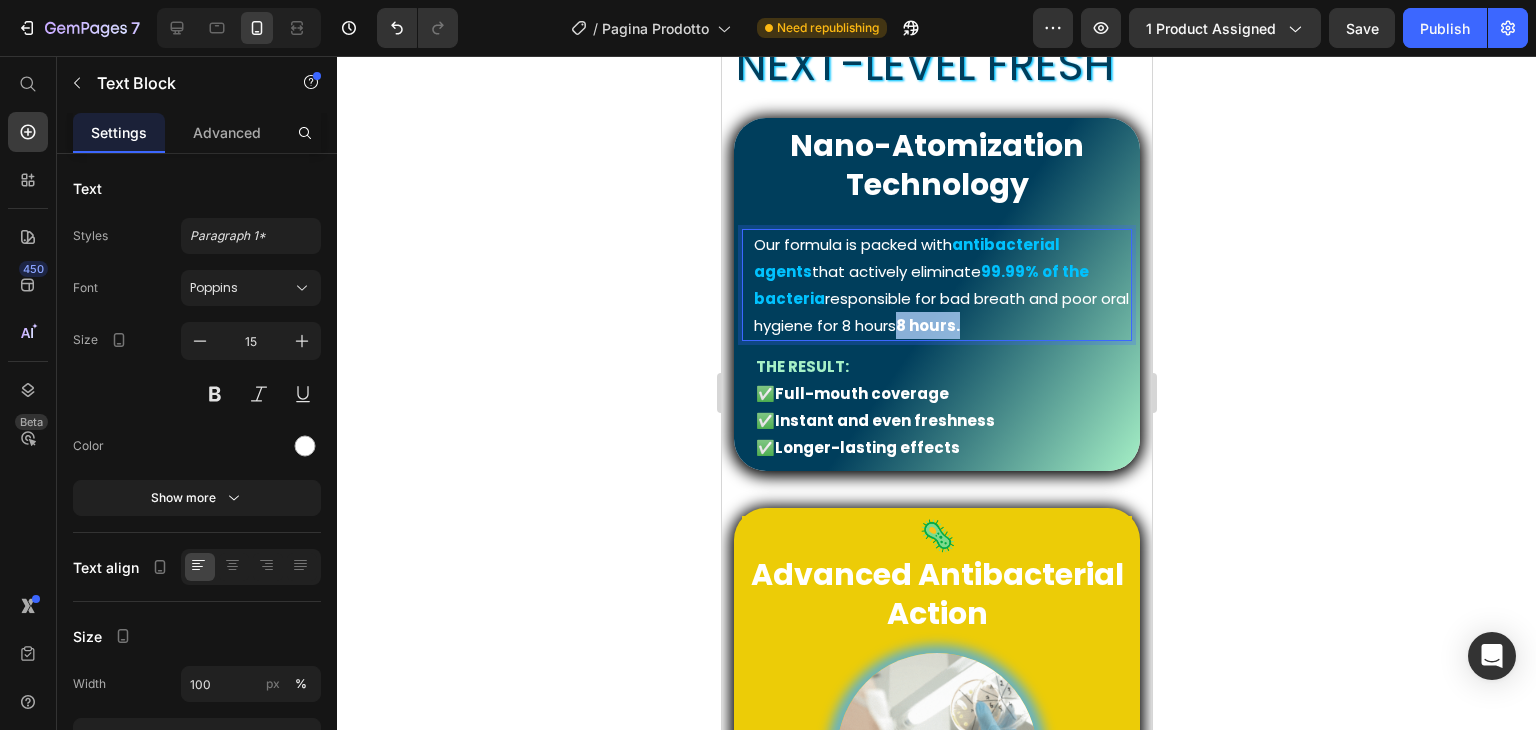 drag, startPoint x: 939, startPoint y: 323, endPoint x: 878, endPoint y: 324, distance: 61.008198 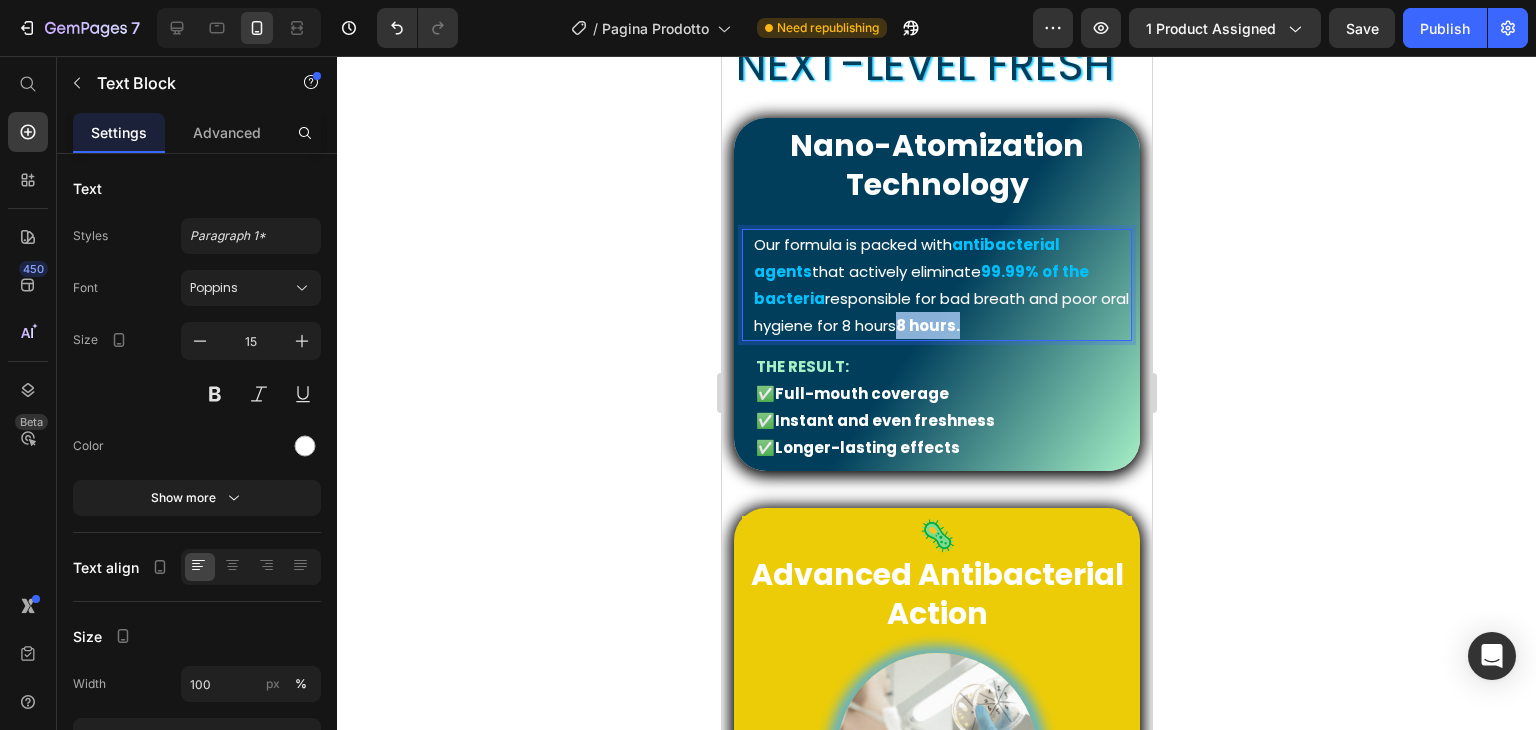click on "Our formula is packed with antibacterial agents that actively eliminate 99.99% of the bacteria responsible for bad breath and poor oral hygiene for 8 hours." at bounding box center (941, 285) 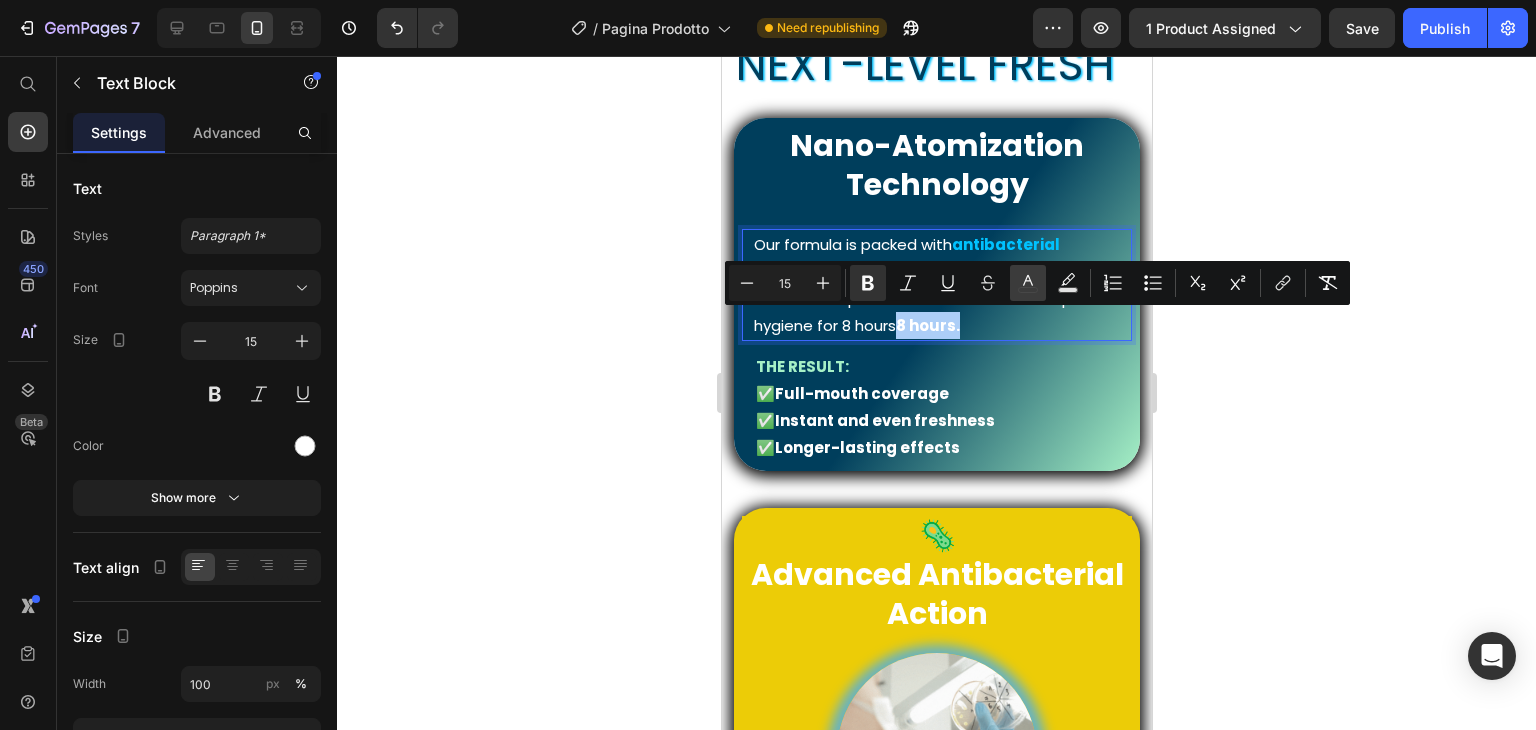 click 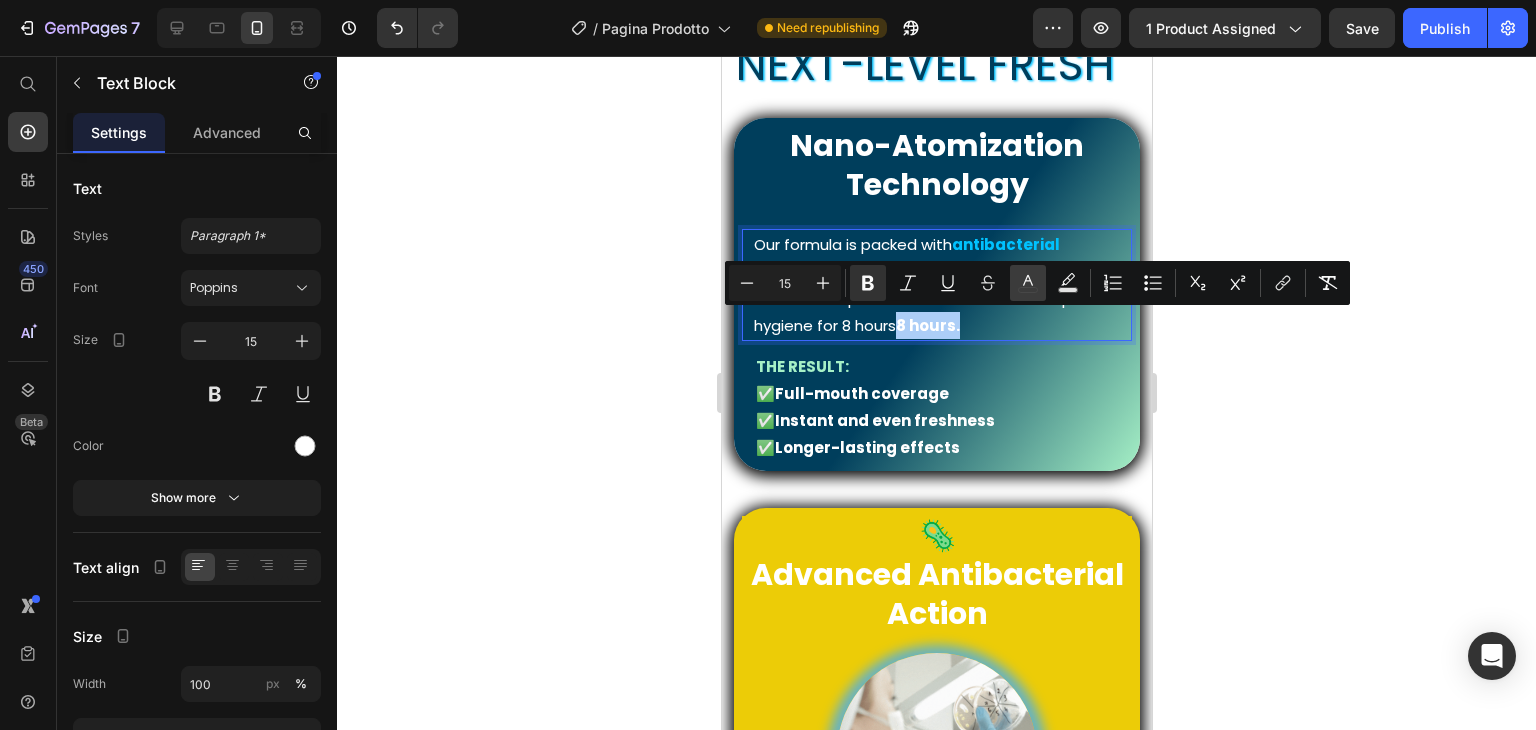 type on "FFFFFF" 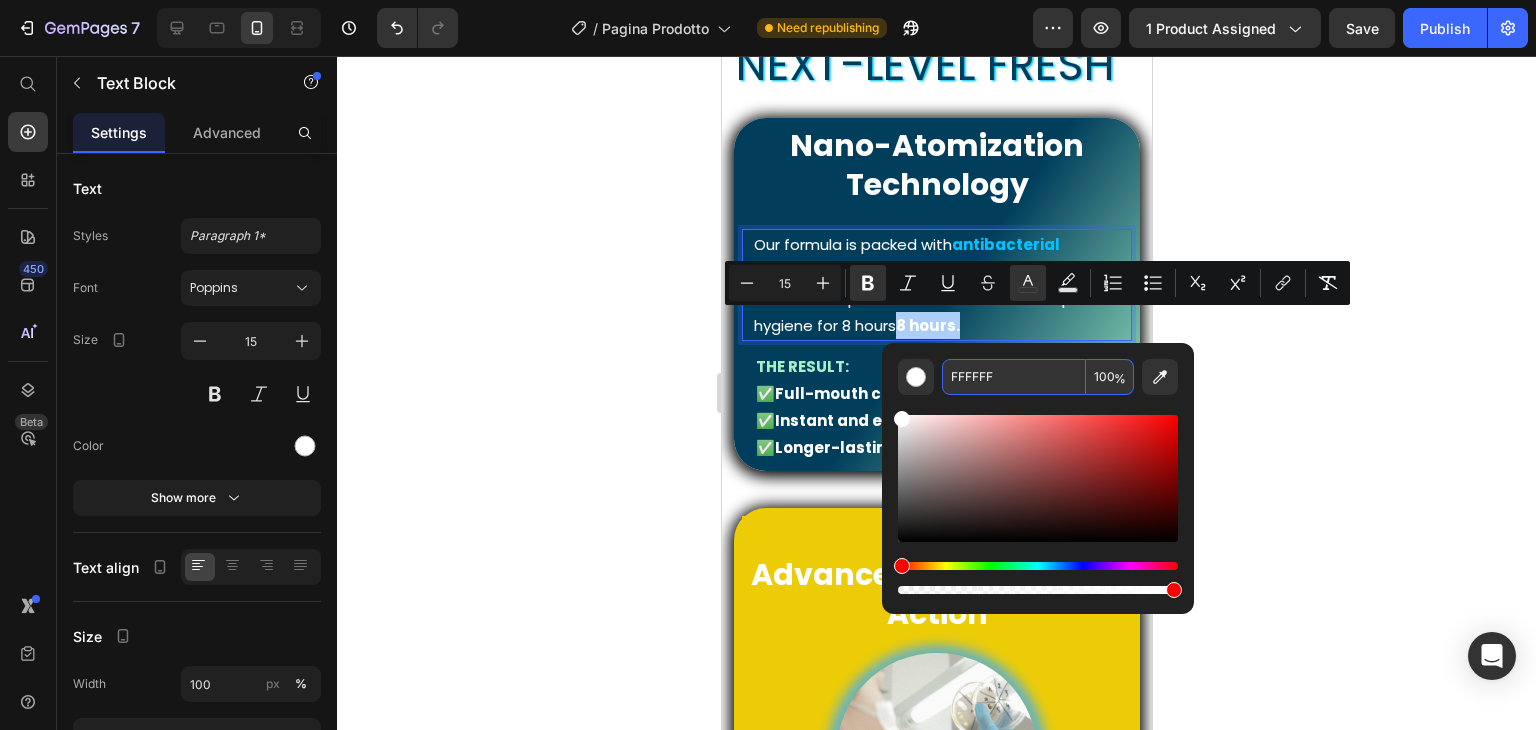 click on "FFFFFF" at bounding box center (1014, 377) 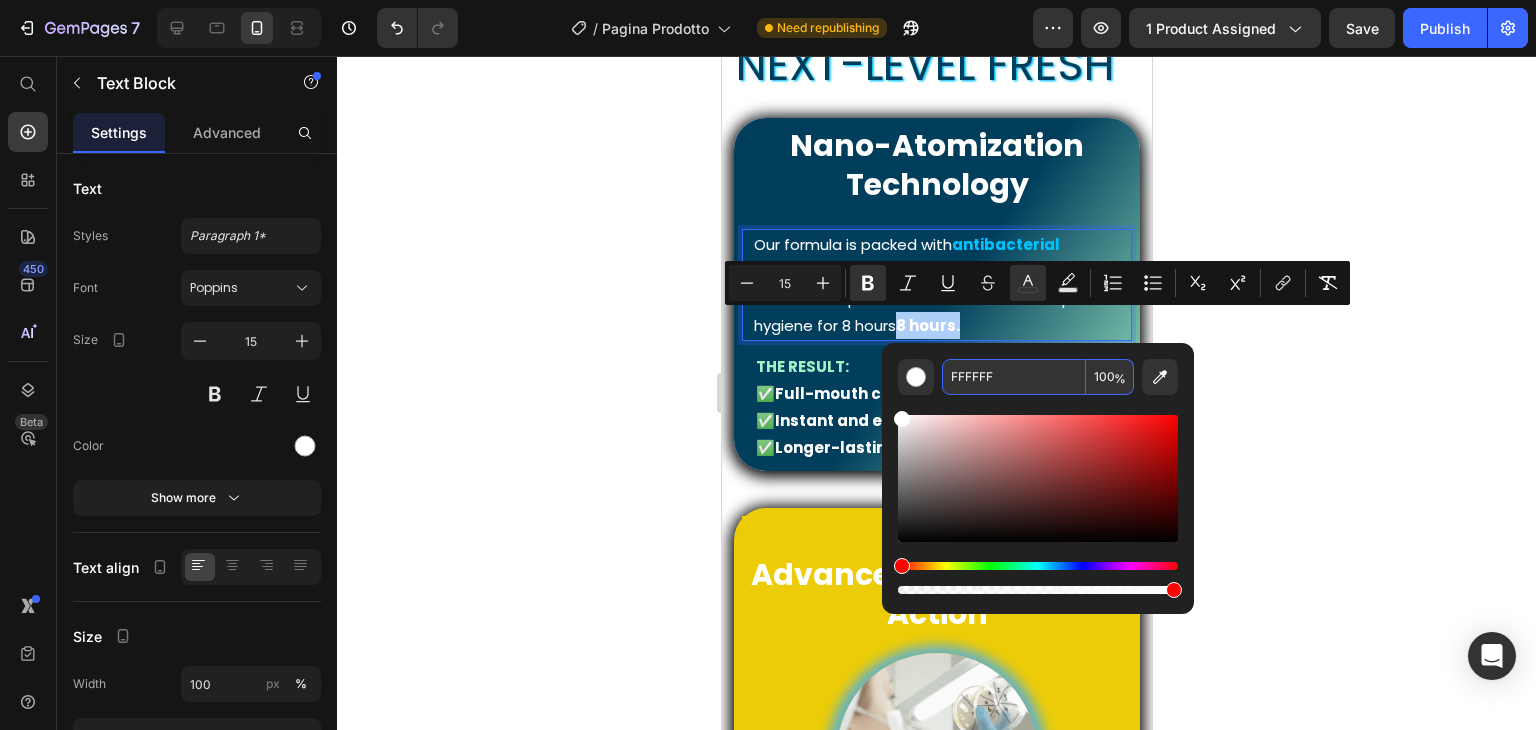 paste on "00C2" 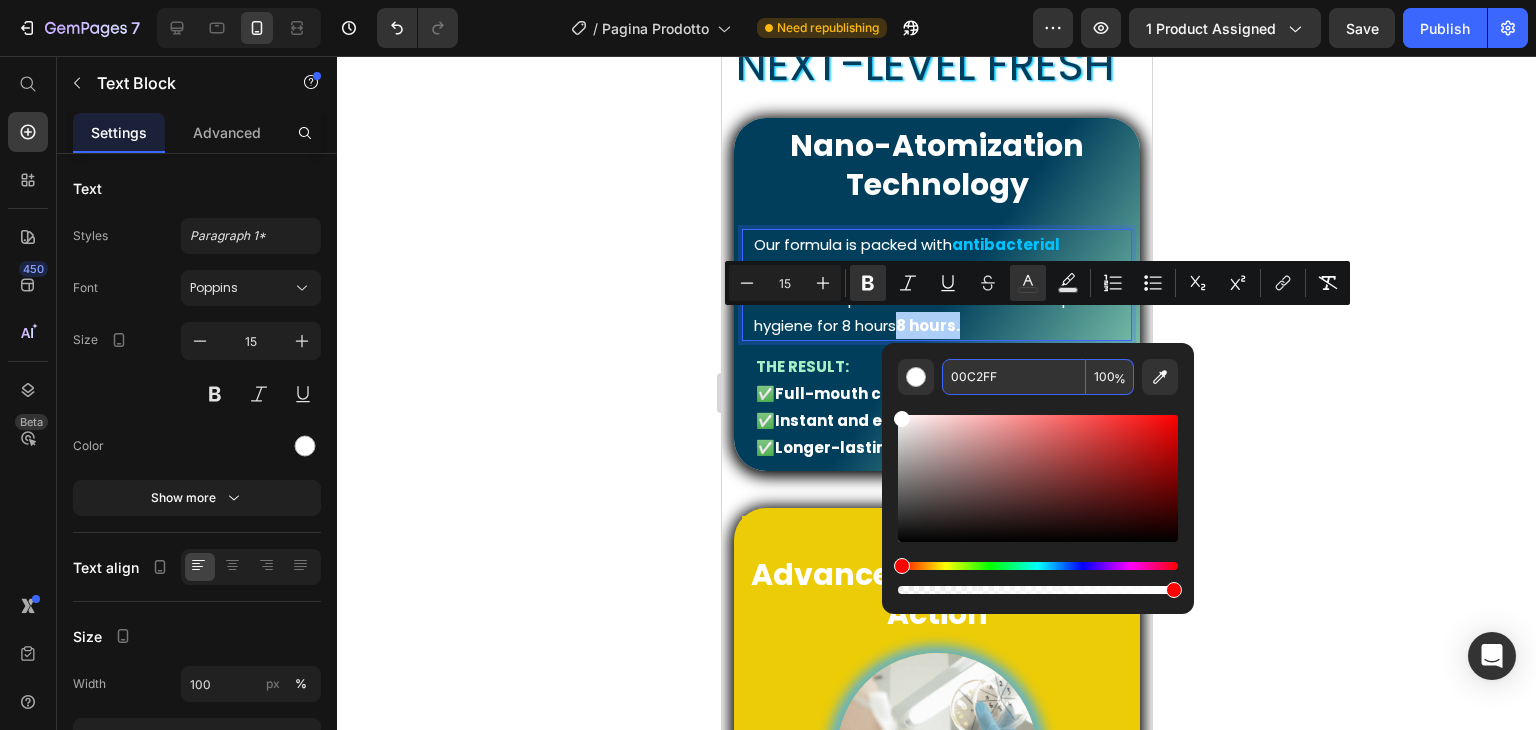 type on "00C2FF" 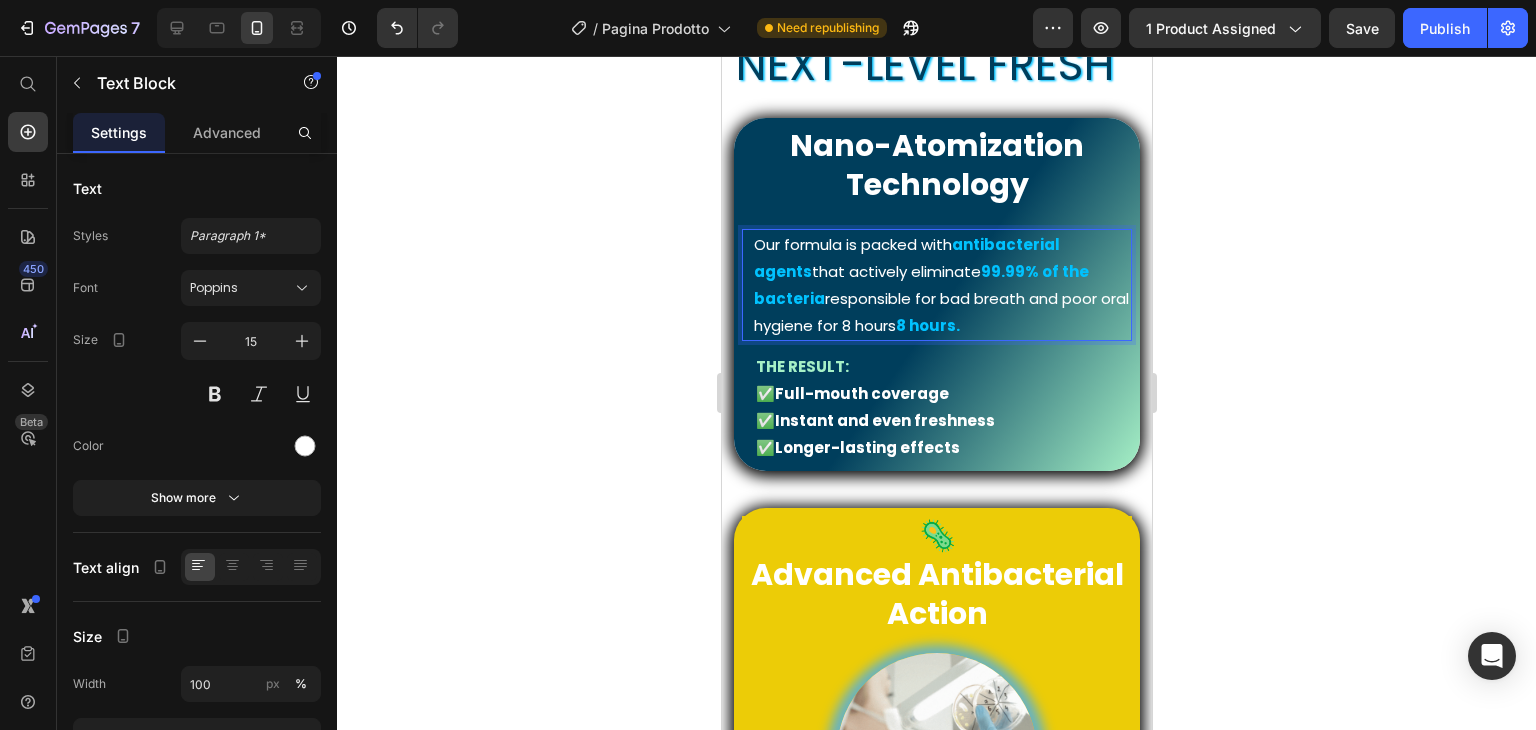 click on "Our formula is packed with antibacterial agents that actively eliminate 99.99% of the bacteria responsible for bad breath and poor oral hygiene for 8 hours." at bounding box center (941, 285) 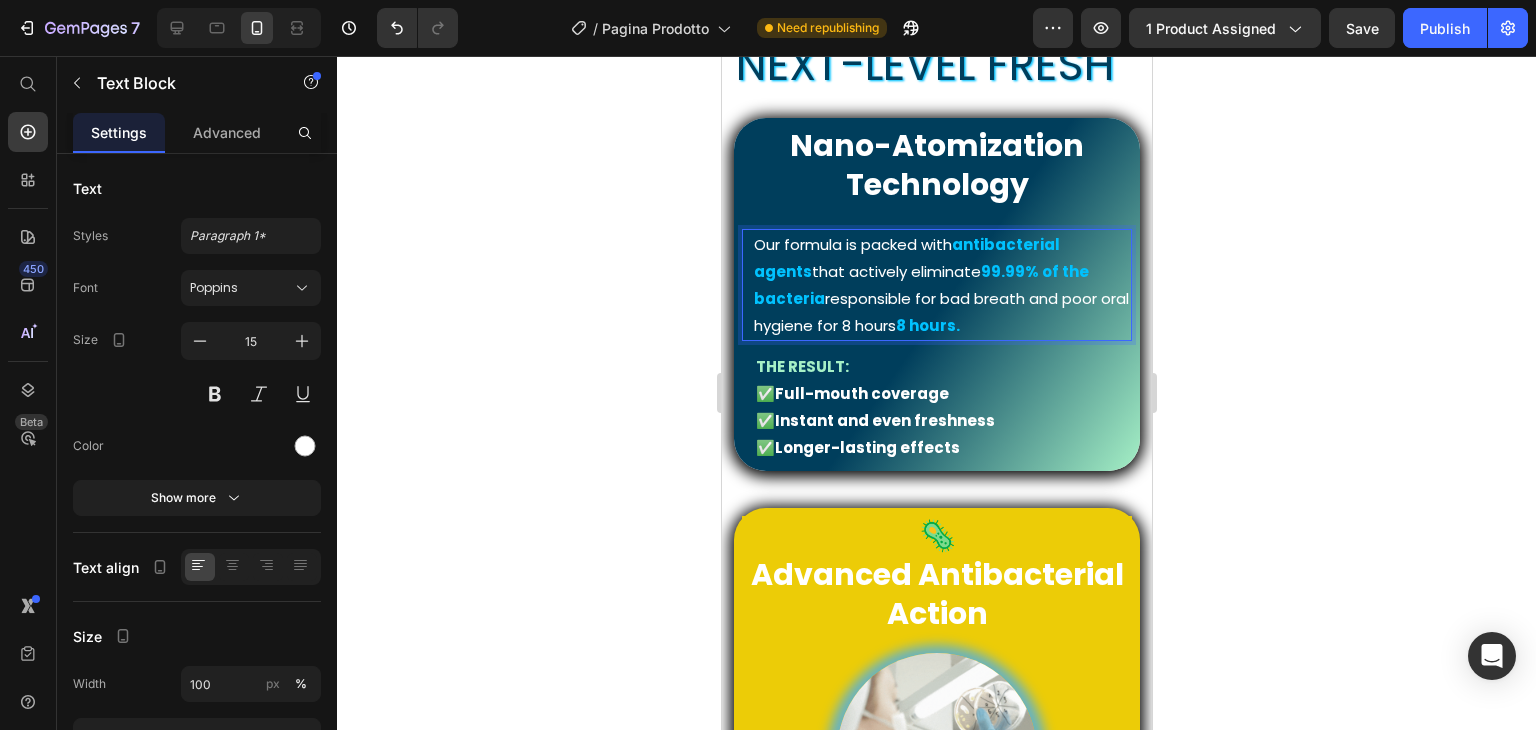 click 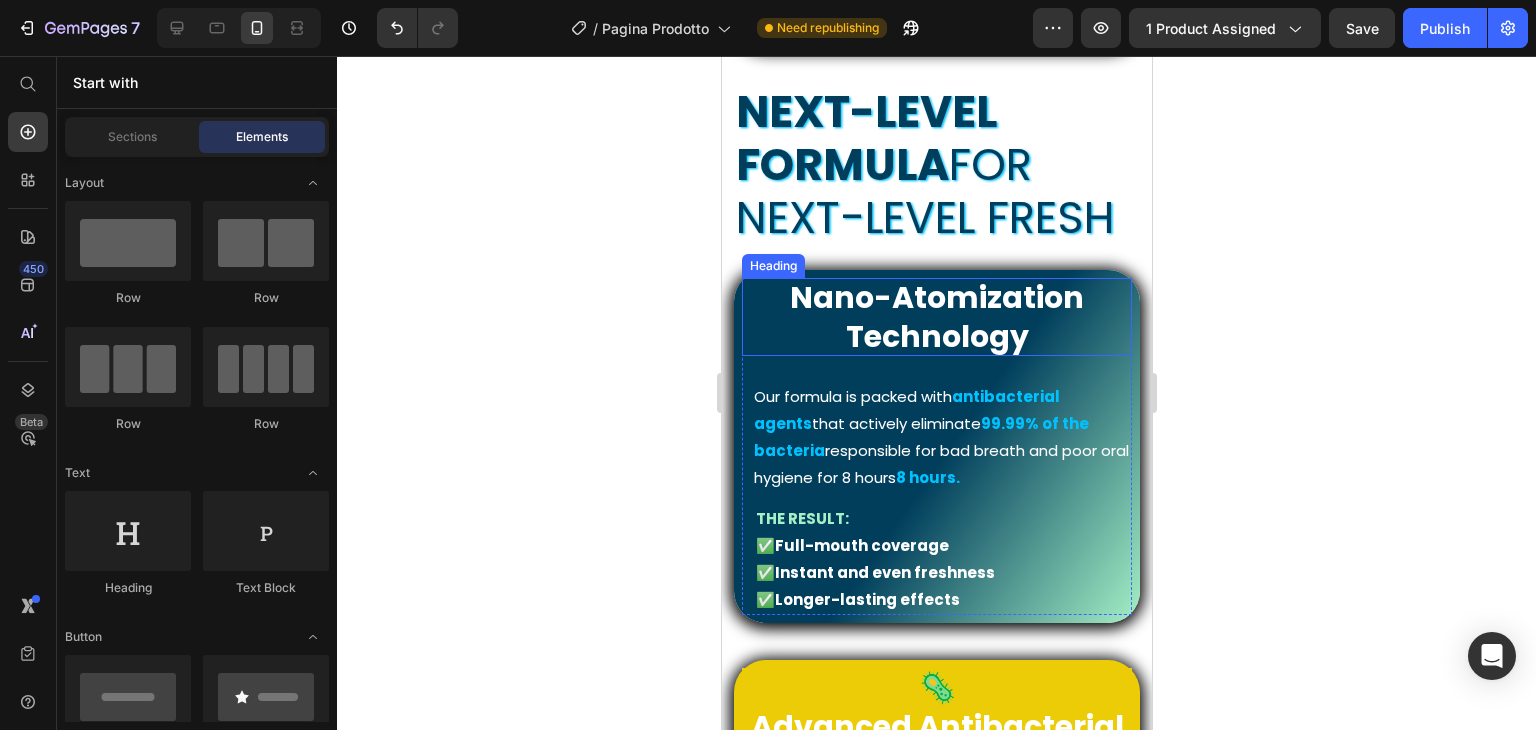 scroll, scrollTop: 1822, scrollLeft: 0, axis: vertical 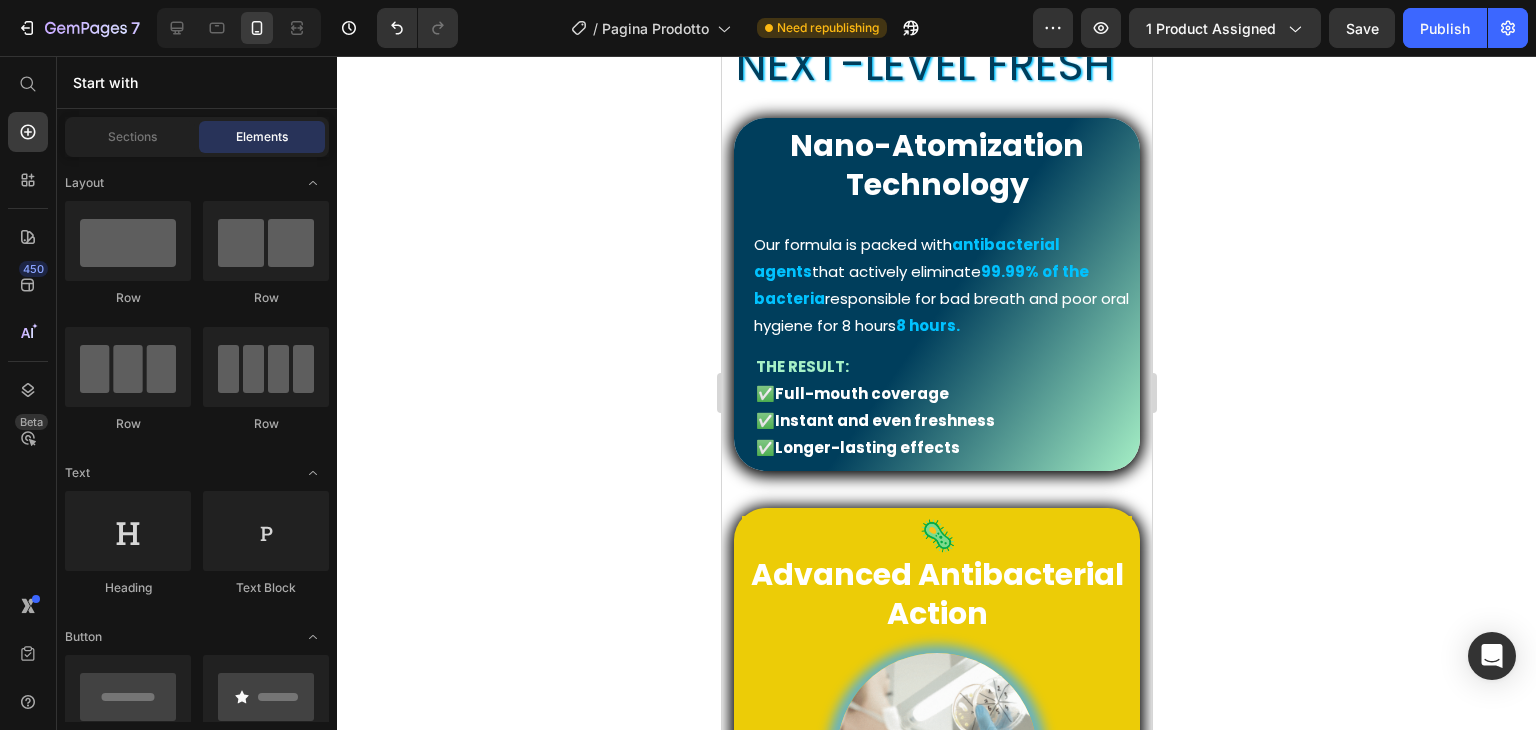 click 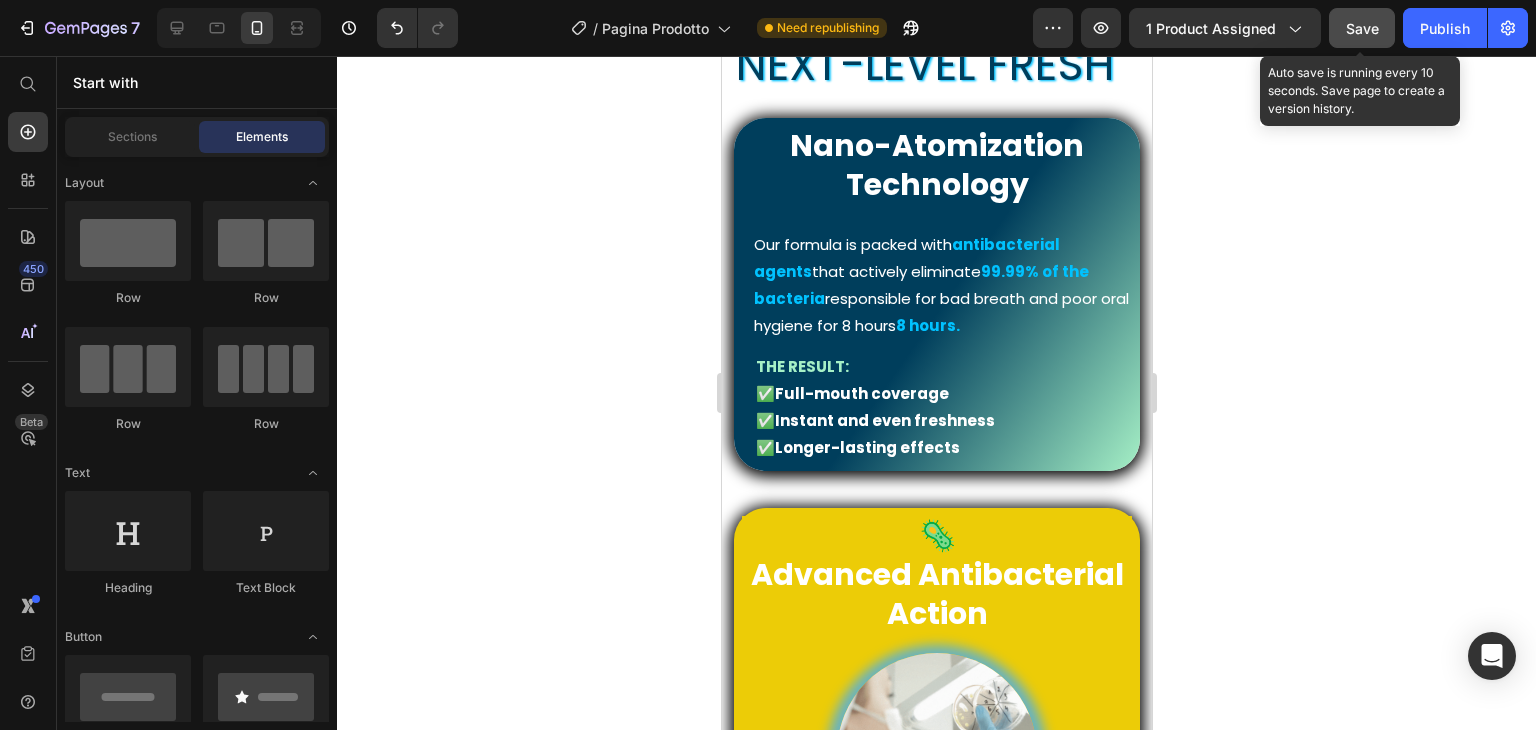 click on "Save" 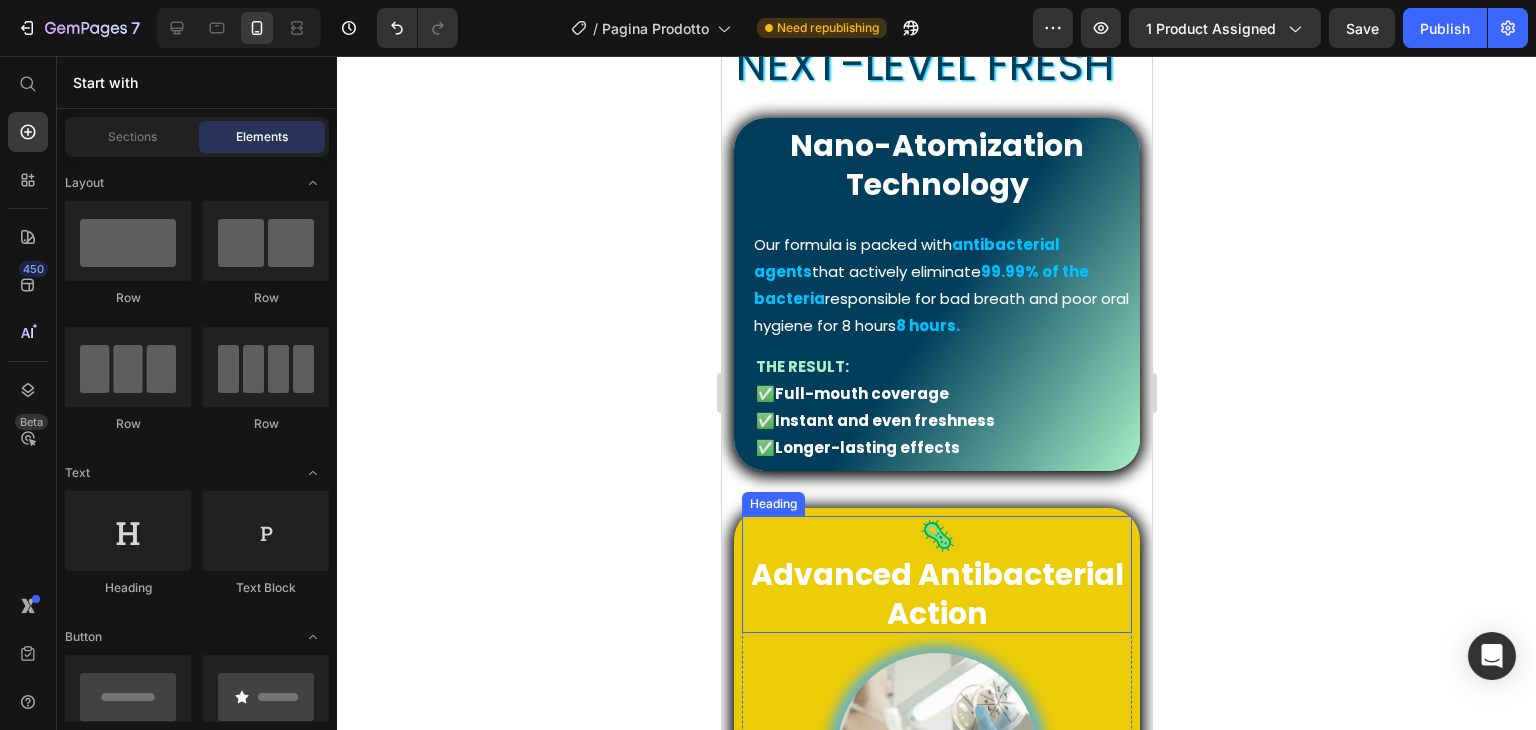 click on "Advanced Antibacterial Action" at bounding box center [936, 594] 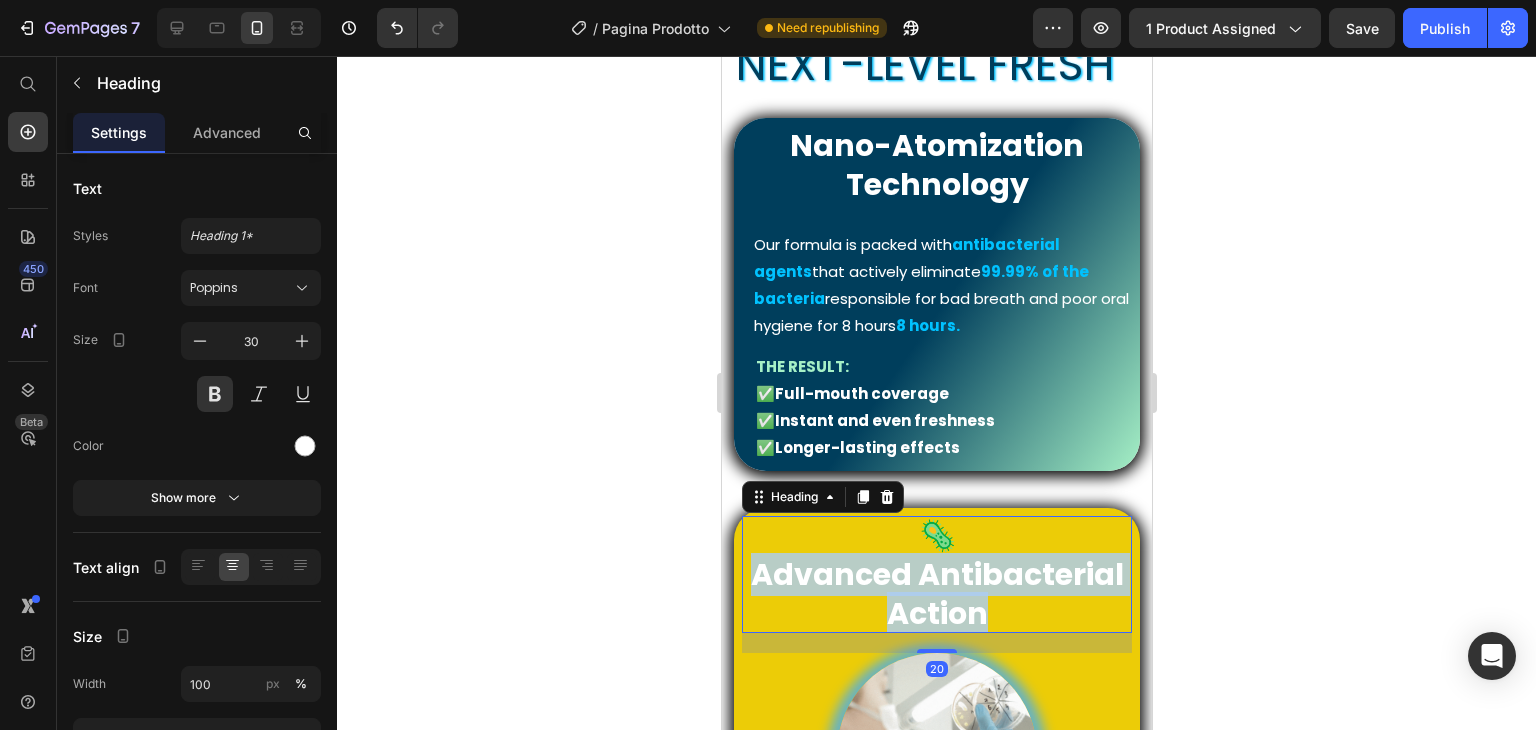 click on "Advanced Antibacterial Action" at bounding box center (936, 594) 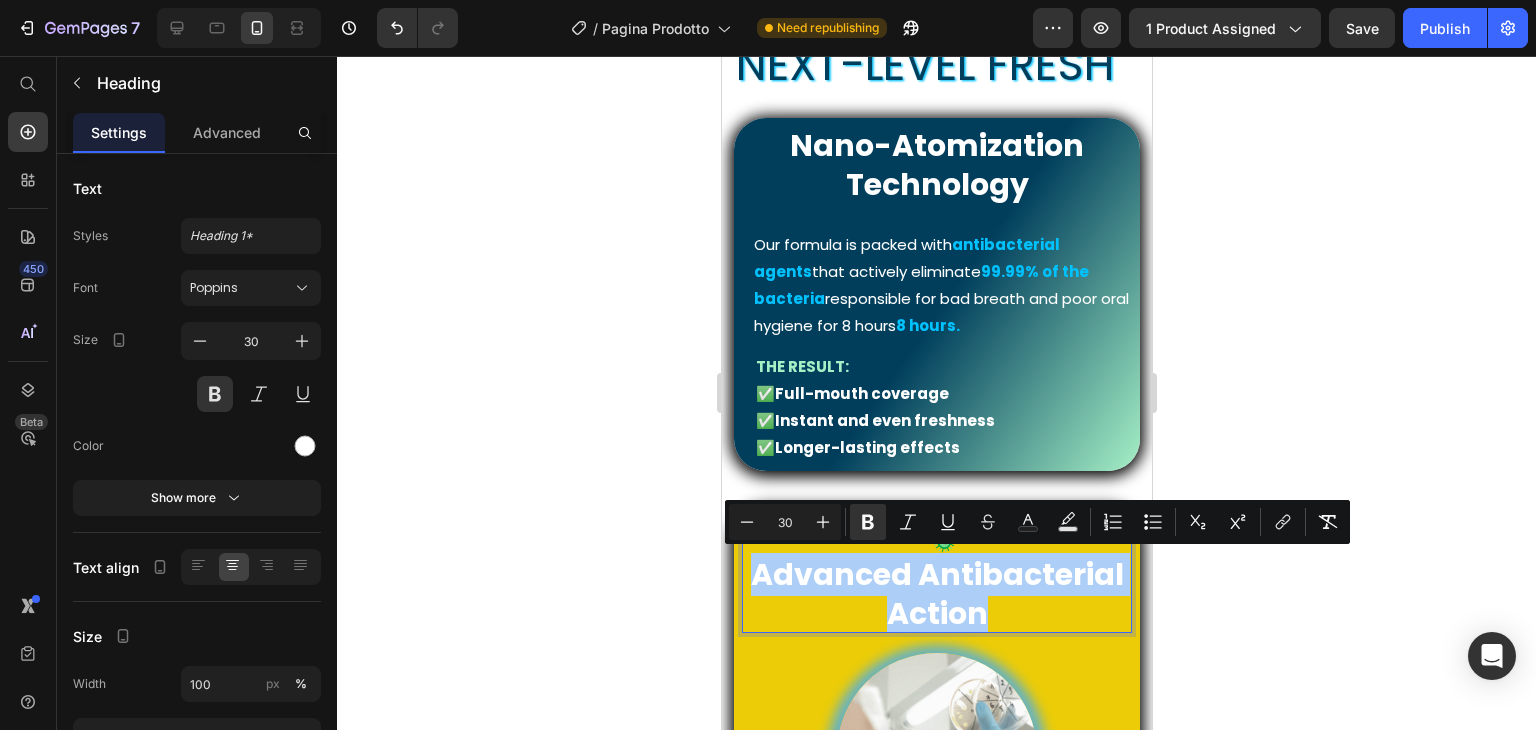 click 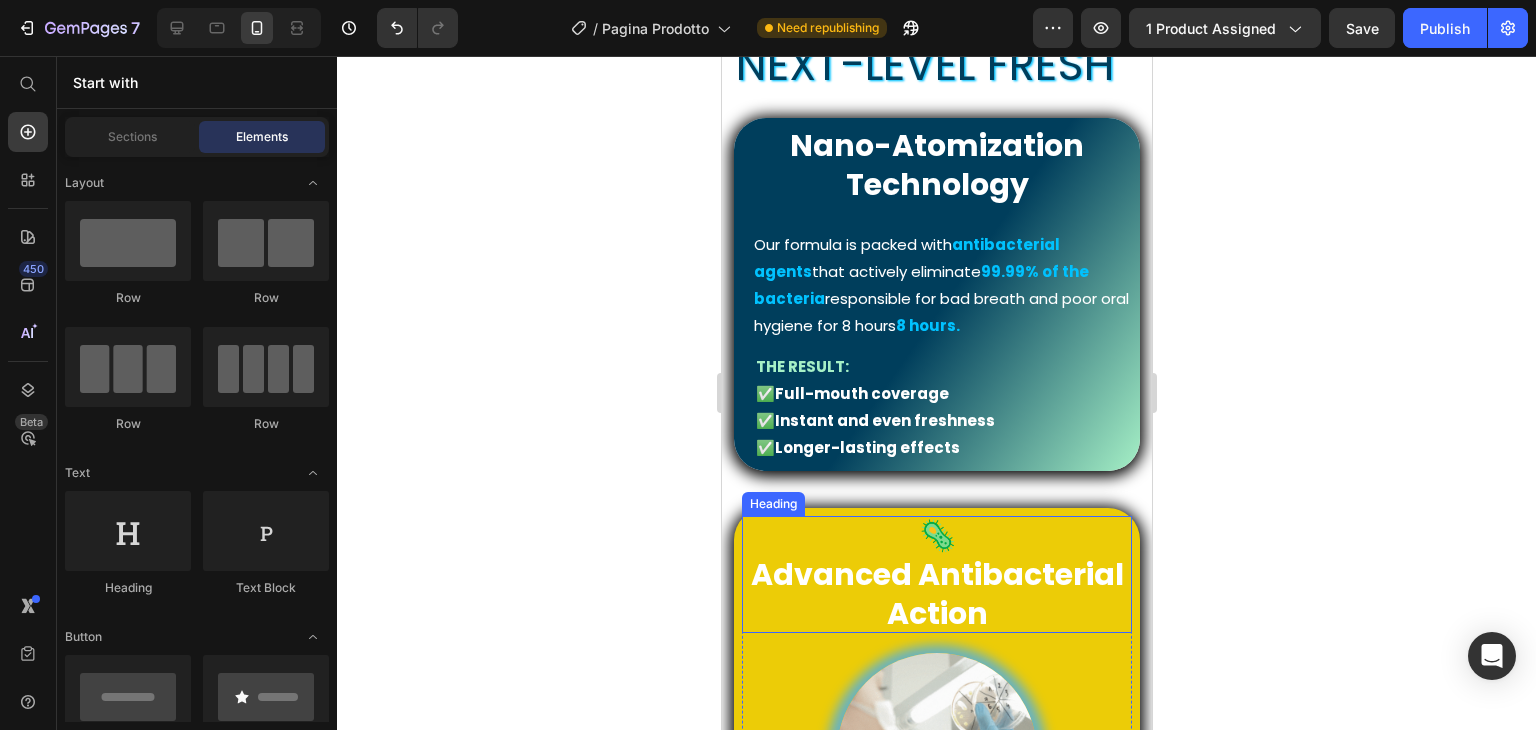 click on "Advanced Antibacterial Action" at bounding box center (936, 594) 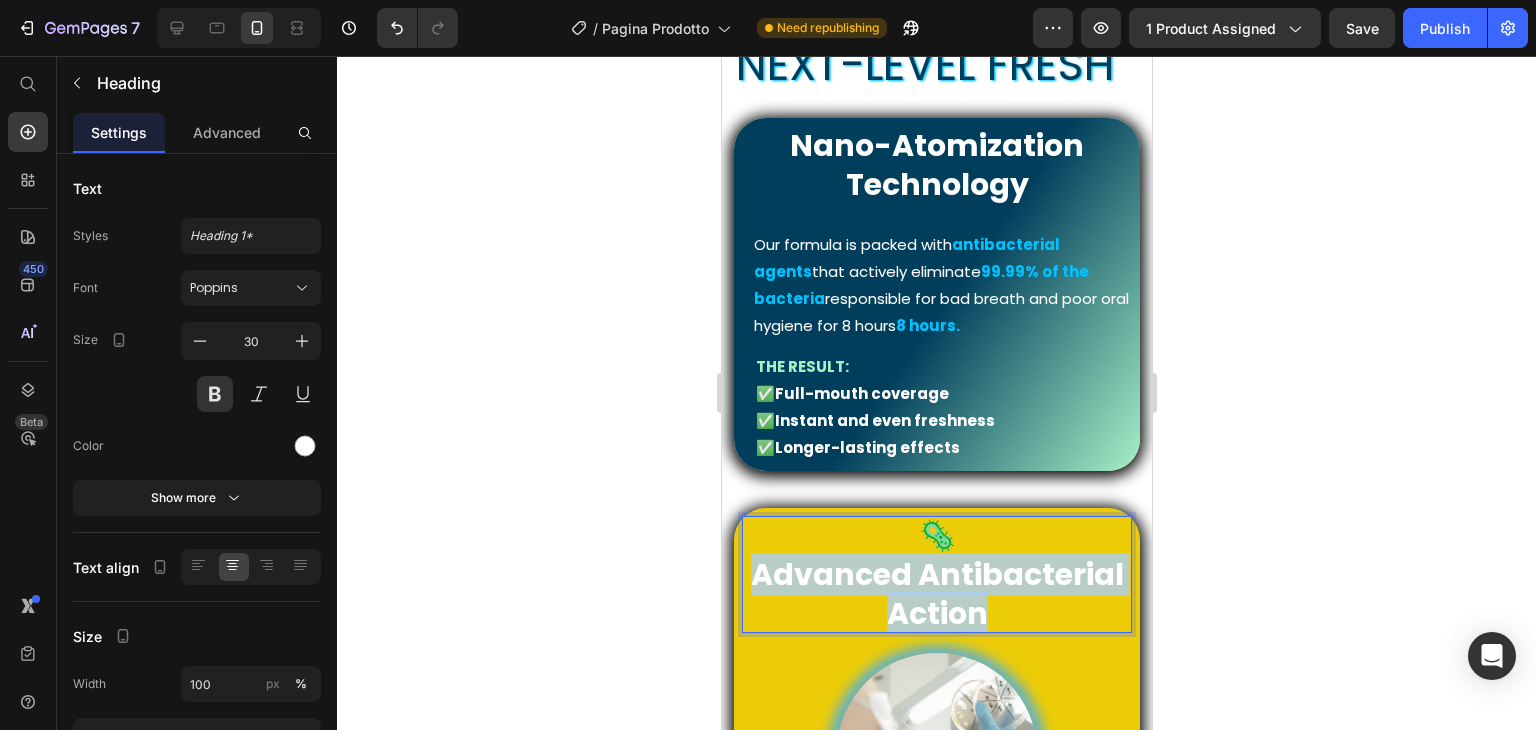 click on "Advanced Antibacterial Action" at bounding box center (936, 594) 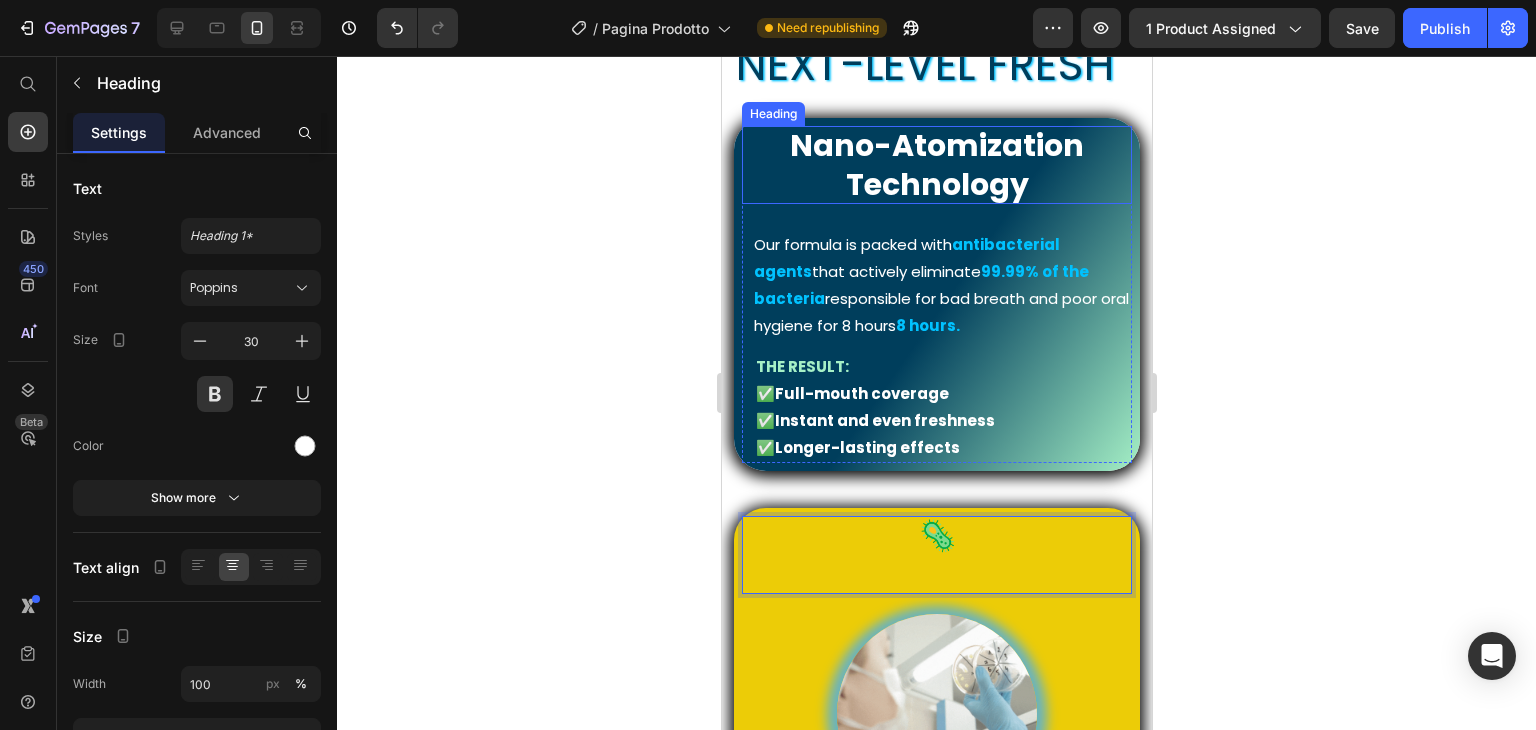 click on "Nano-Atomization Technology" at bounding box center [936, 165] 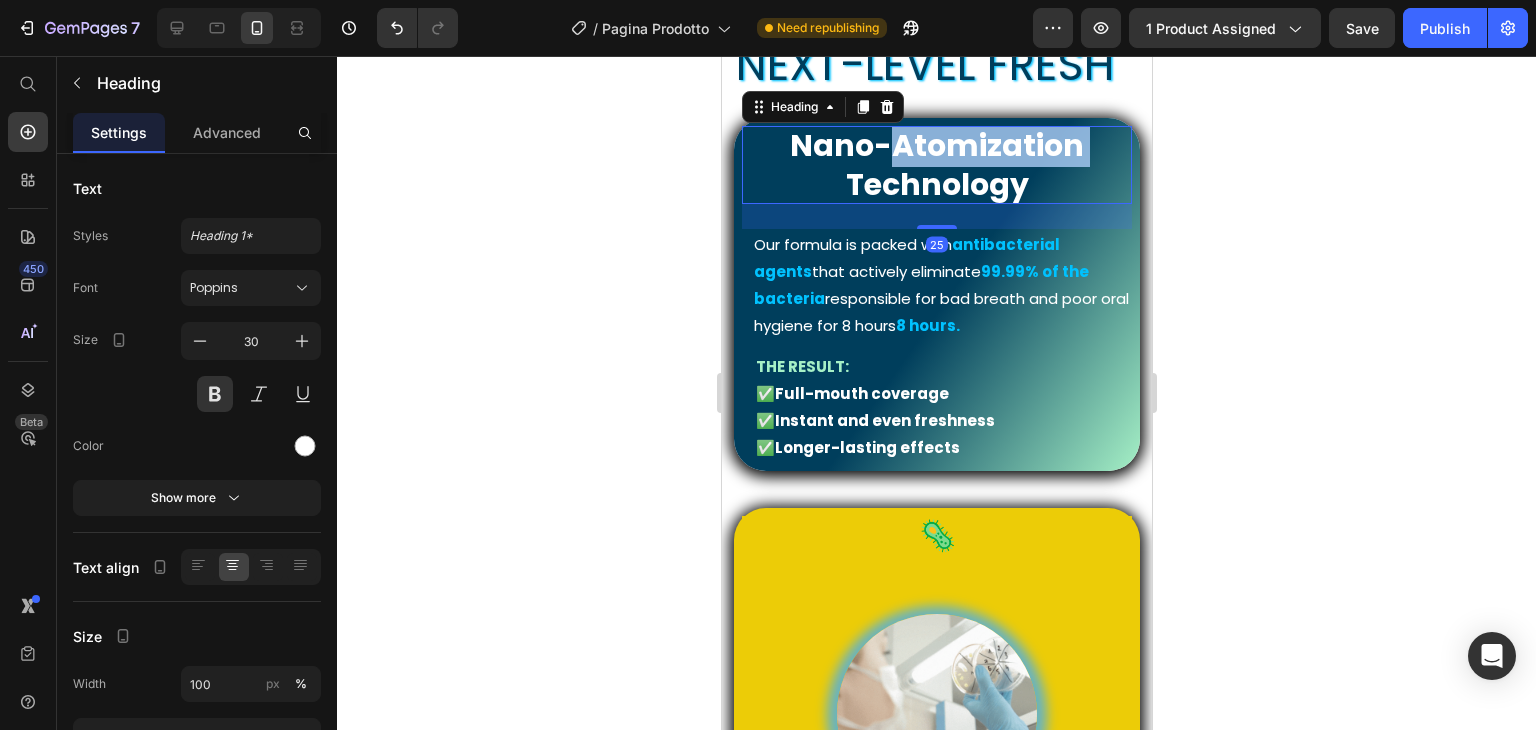 click on "Nano-Atomization Technology" at bounding box center [936, 165] 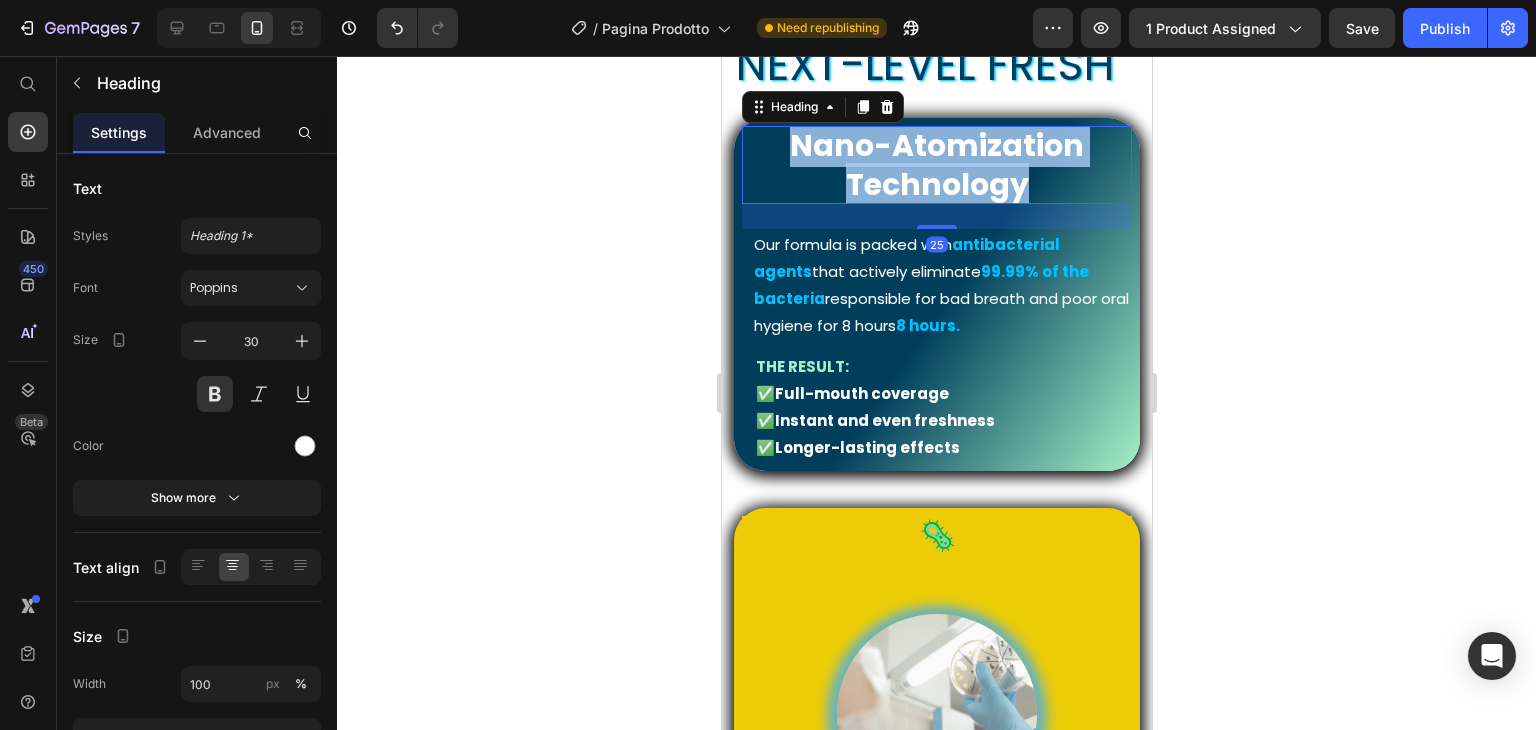 click on "Nano-Atomization Technology" at bounding box center [936, 165] 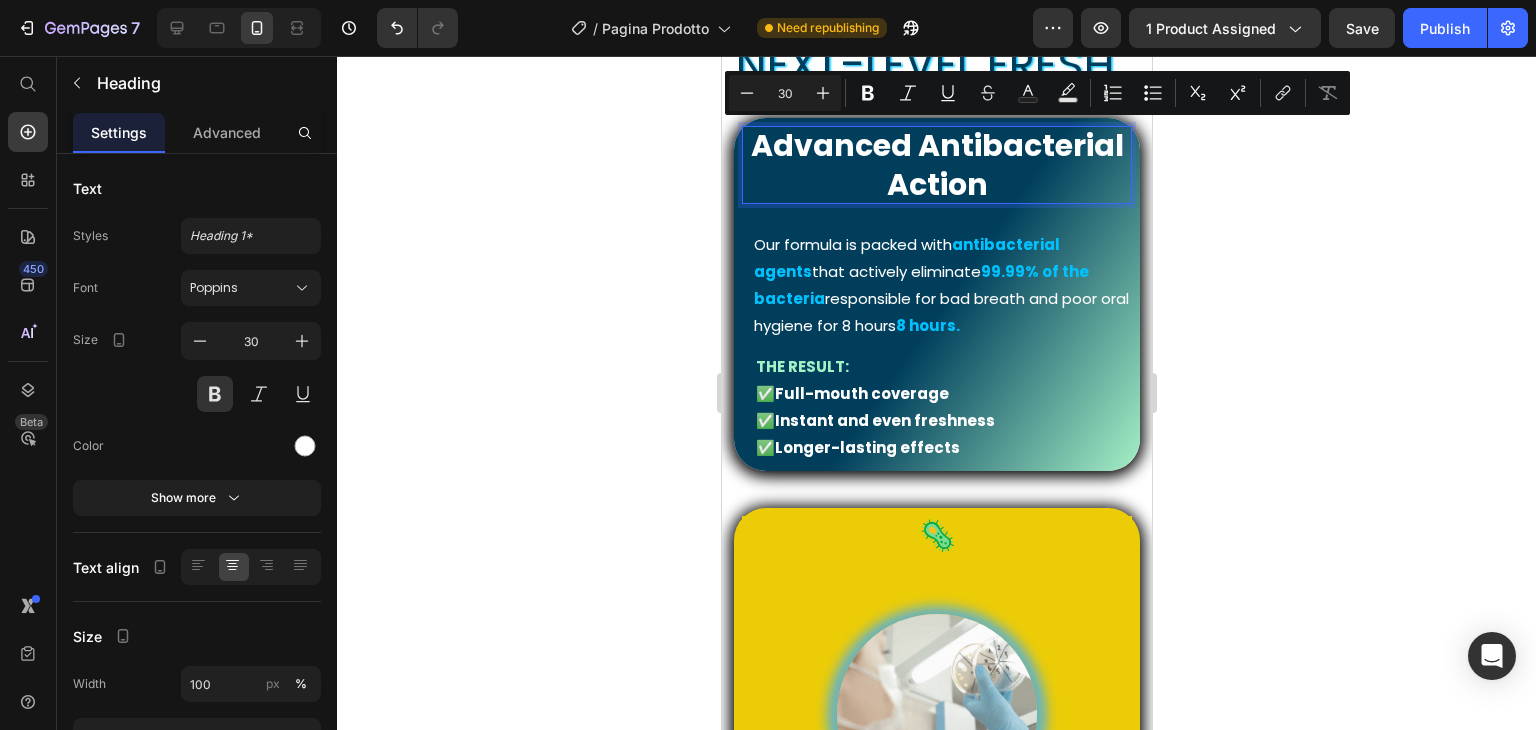 scroll, scrollTop: 0, scrollLeft: 0, axis: both 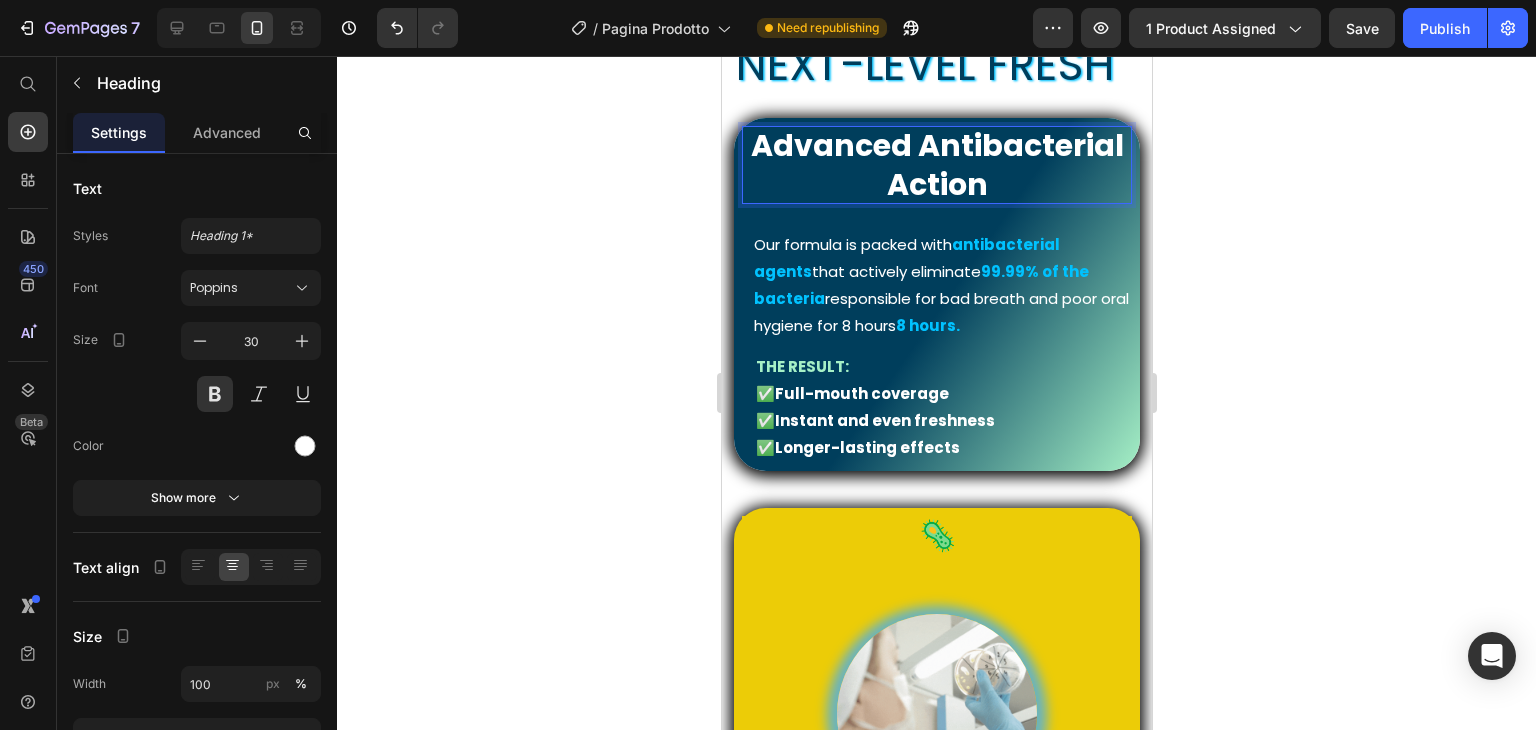 click 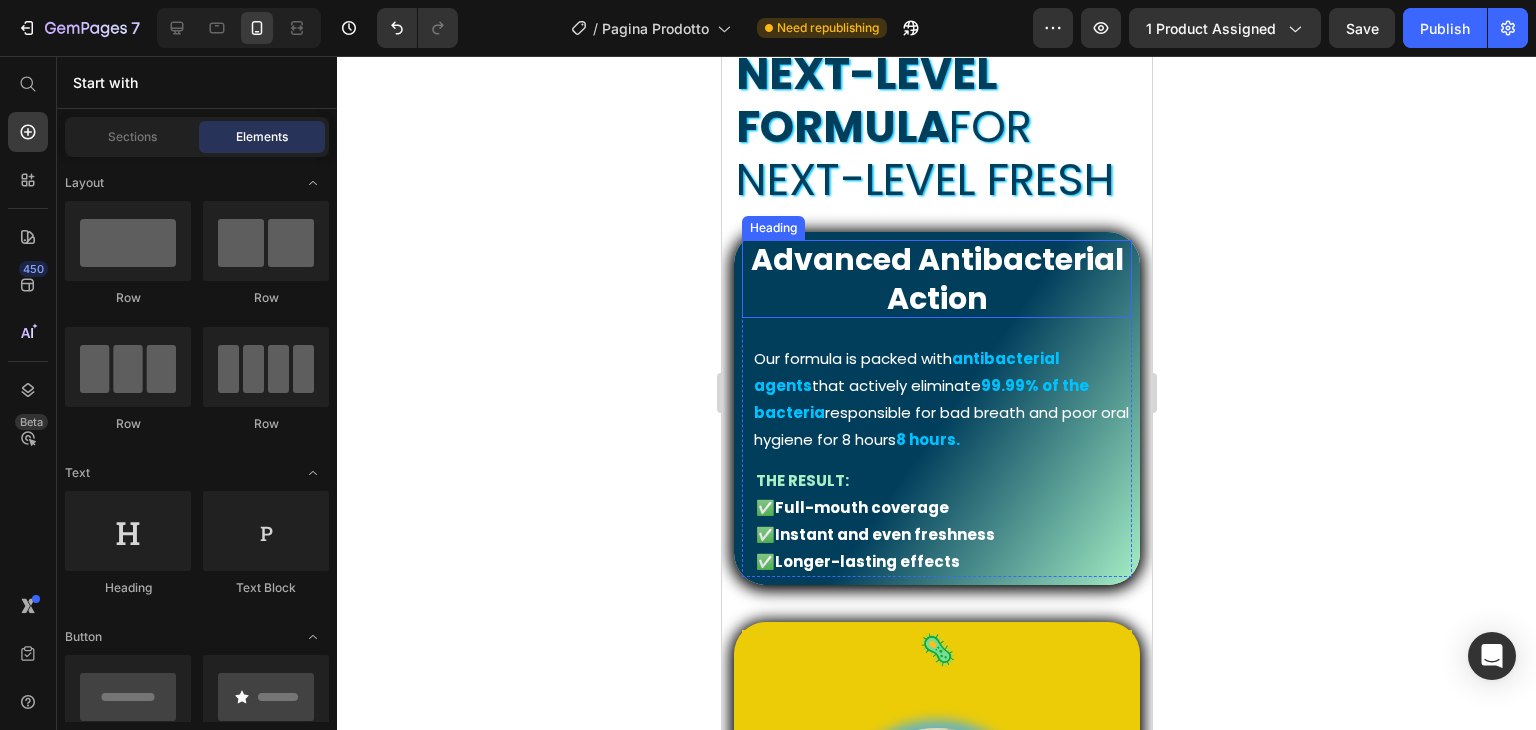scroll, scrollTop: 1222, scrollLeft: 0, axis: vertical 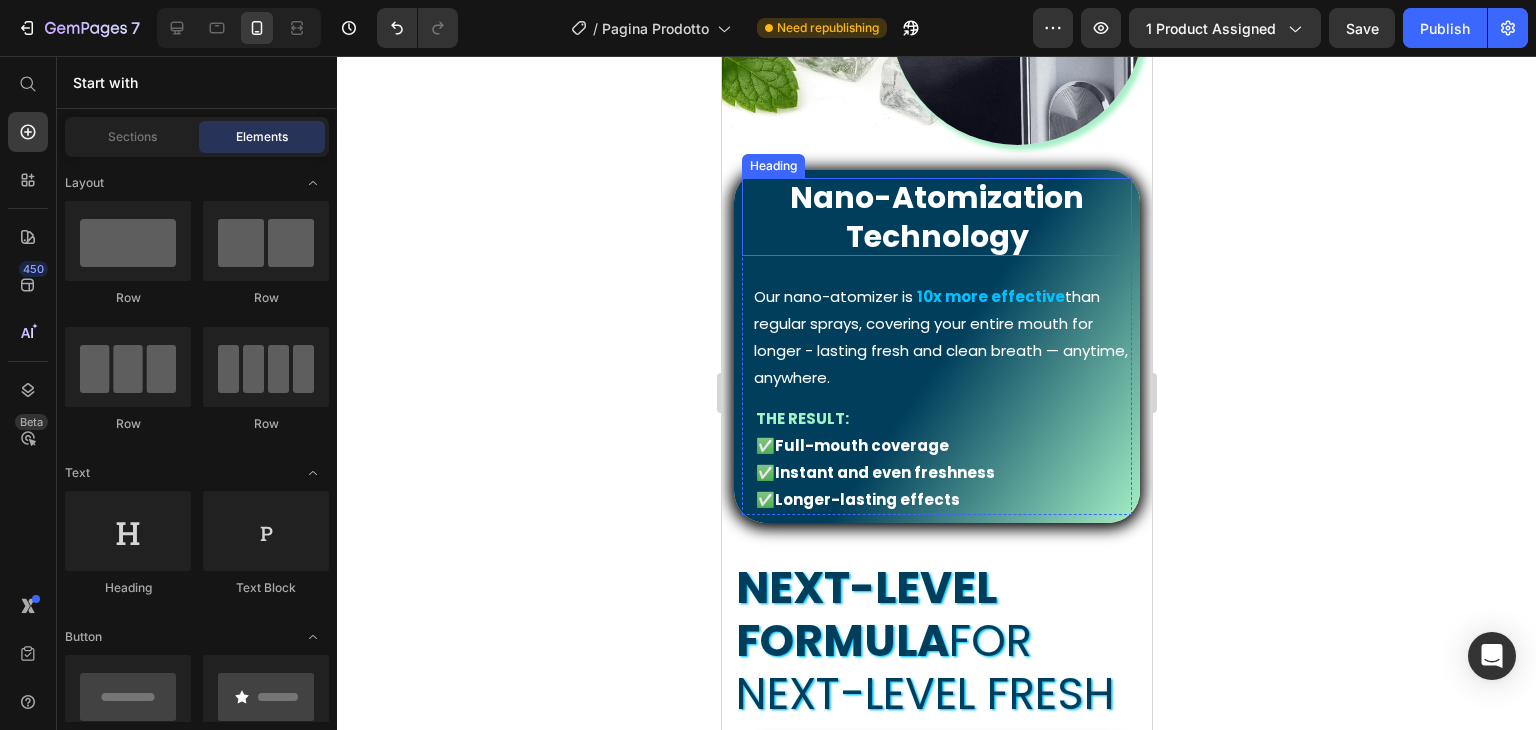 click on "Nano-Atomization Technology" at bounding box center [936, 217] 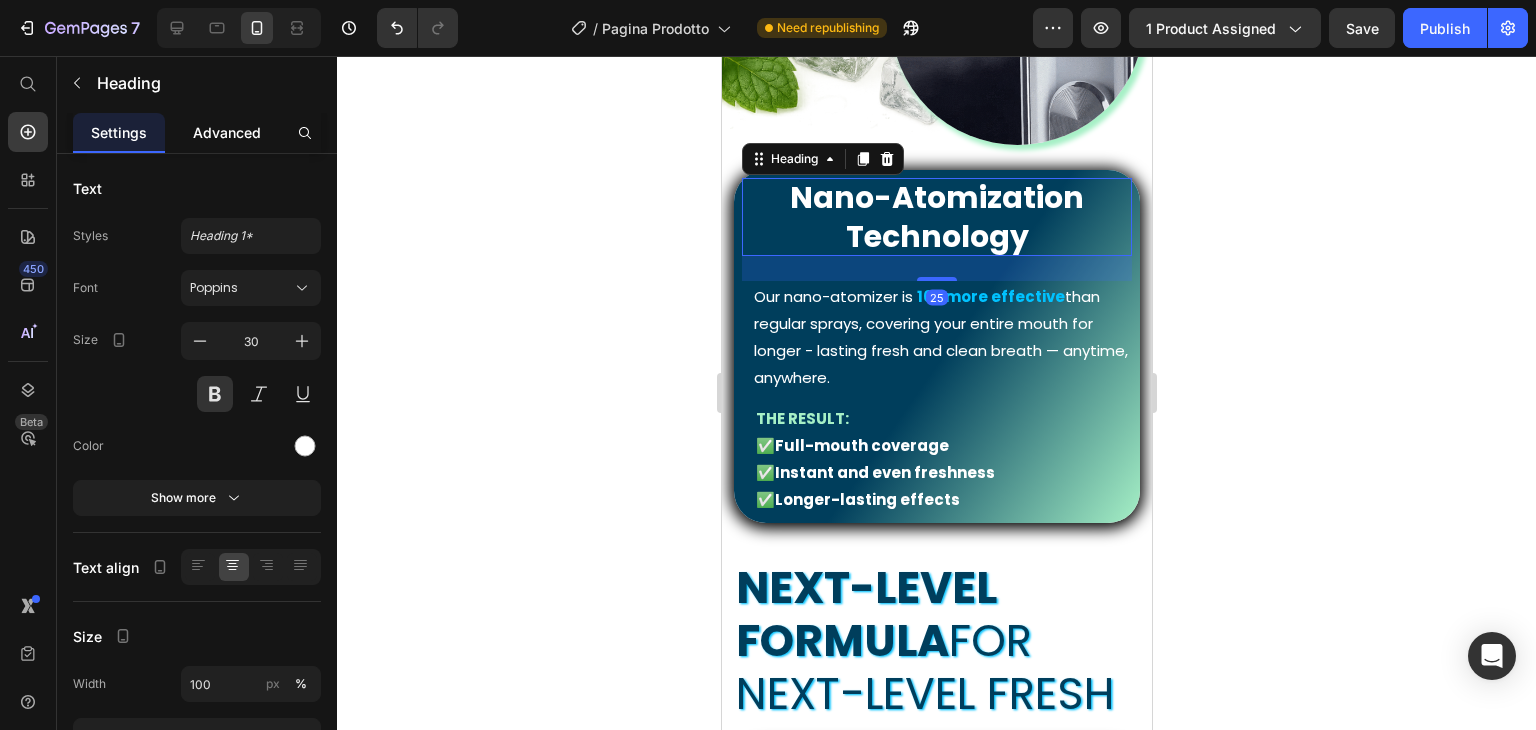 click on "Advanced" 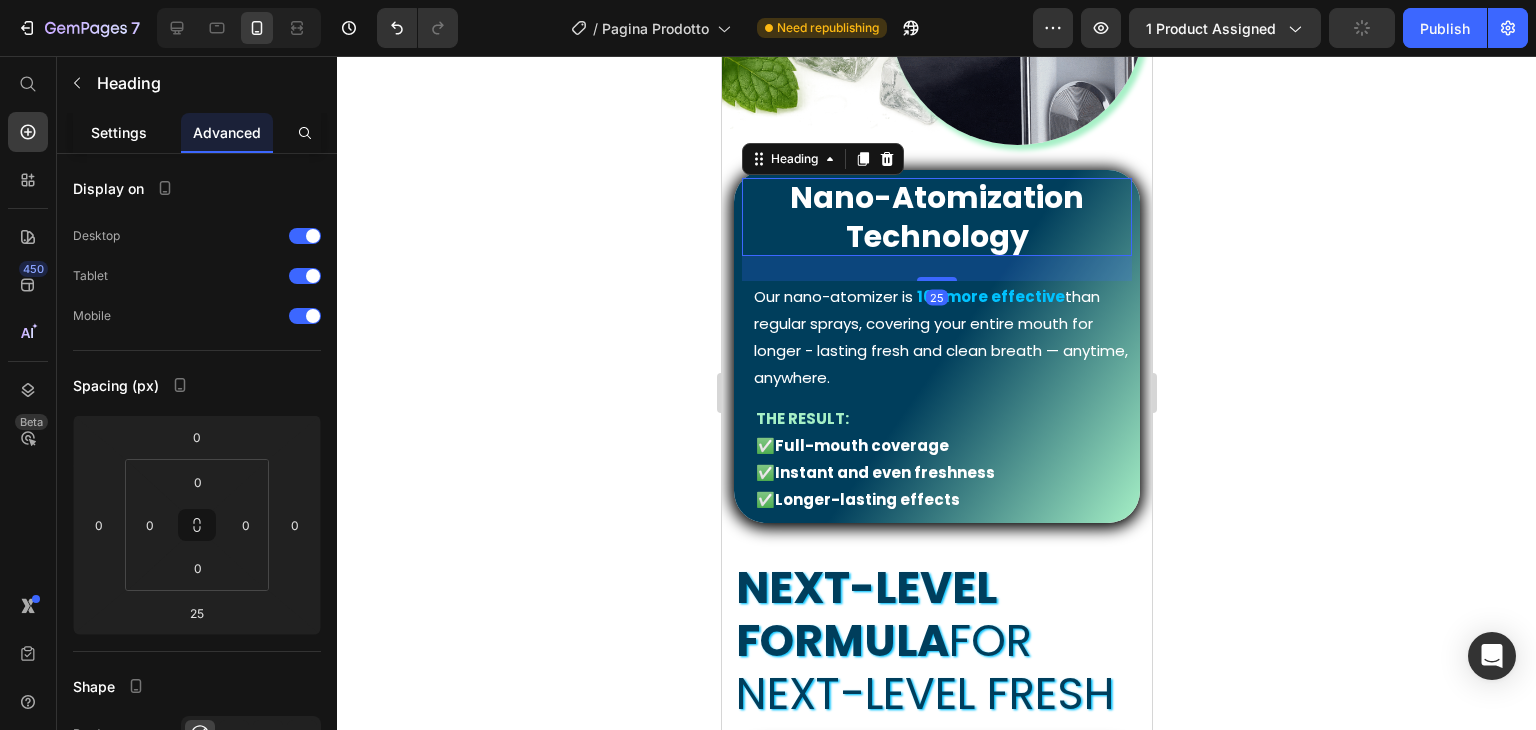 click on "Settings" at bounding box center (119, 132) 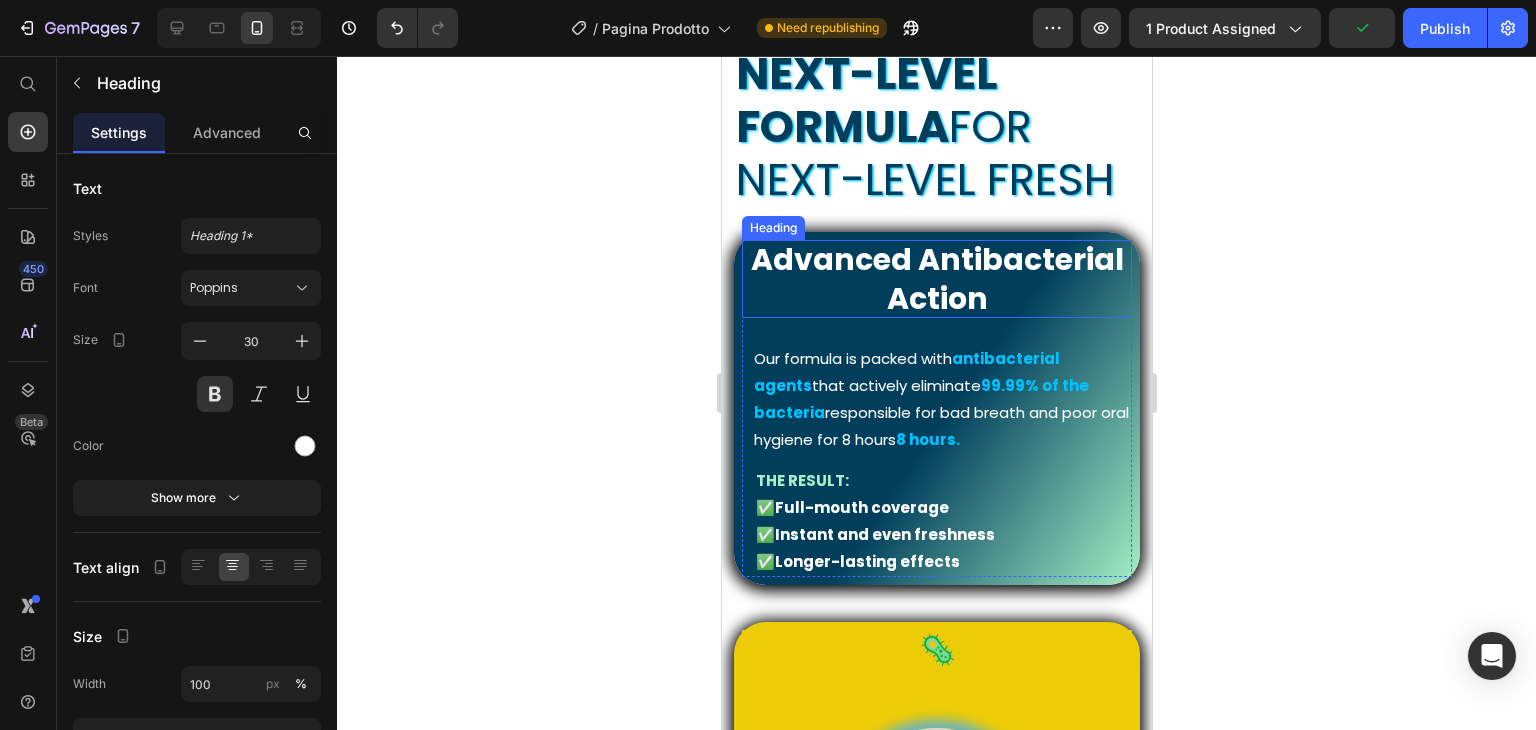 click on "Advanced Antibacterial Action" at bounding box center [936, 279] 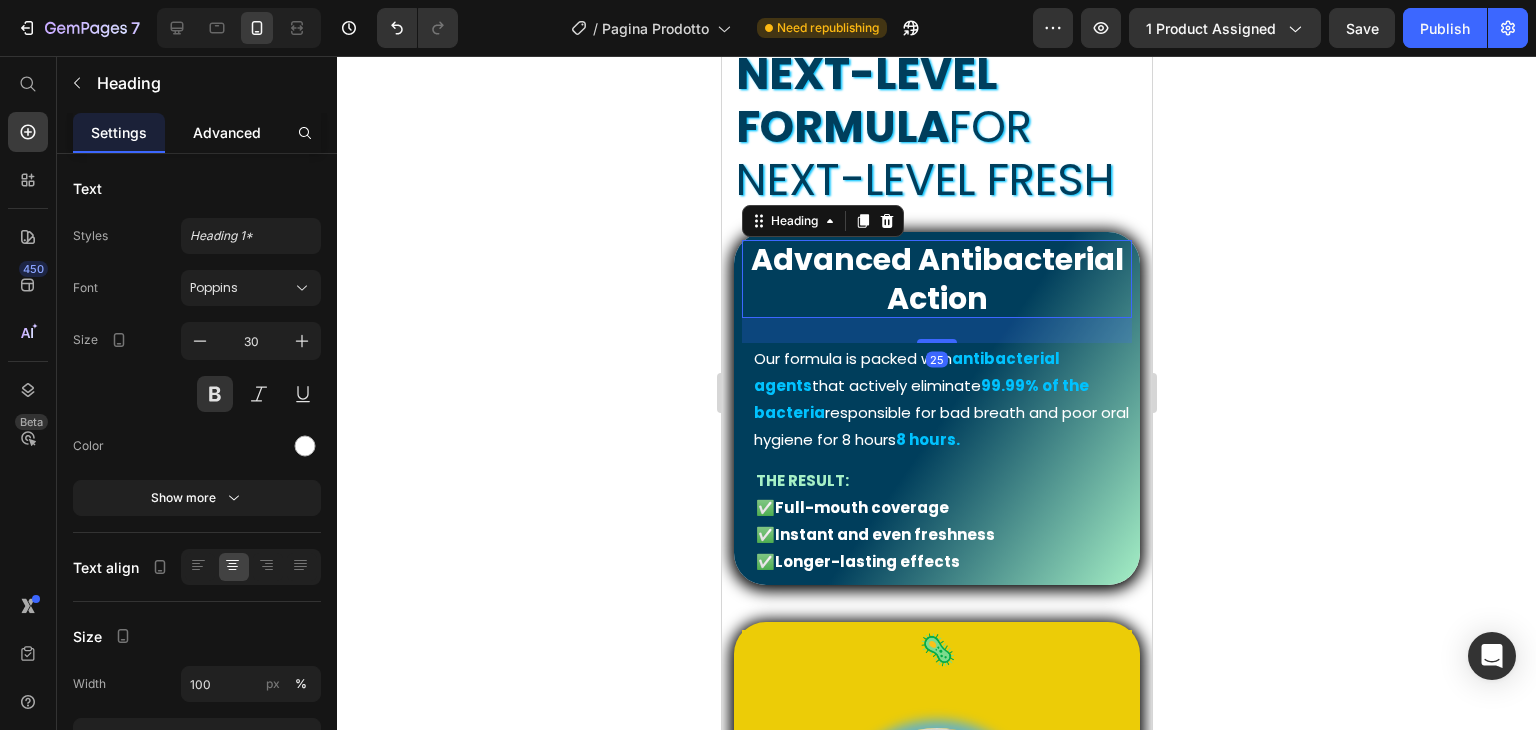 click on "Advanced" 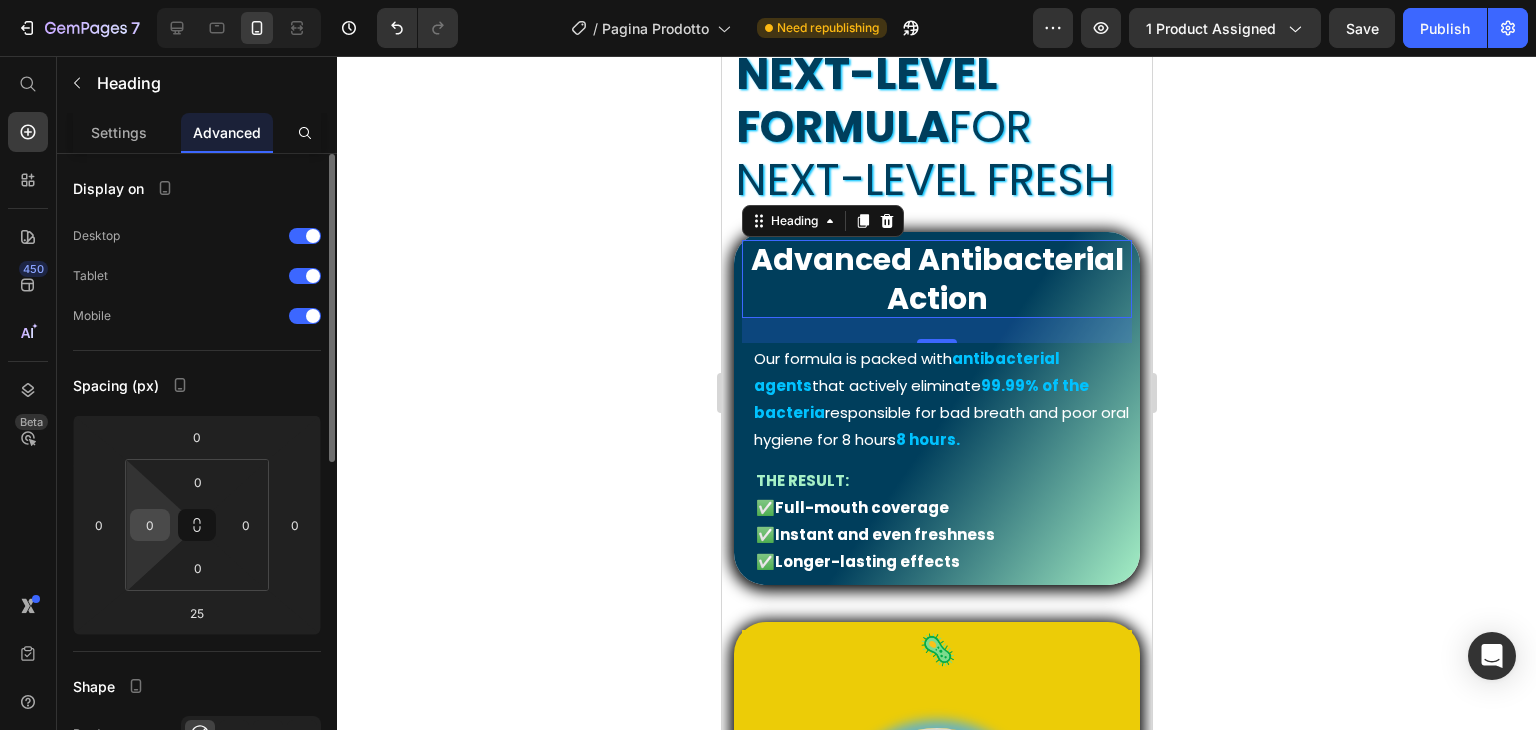 click on "0" at bounding box center (150, 525) 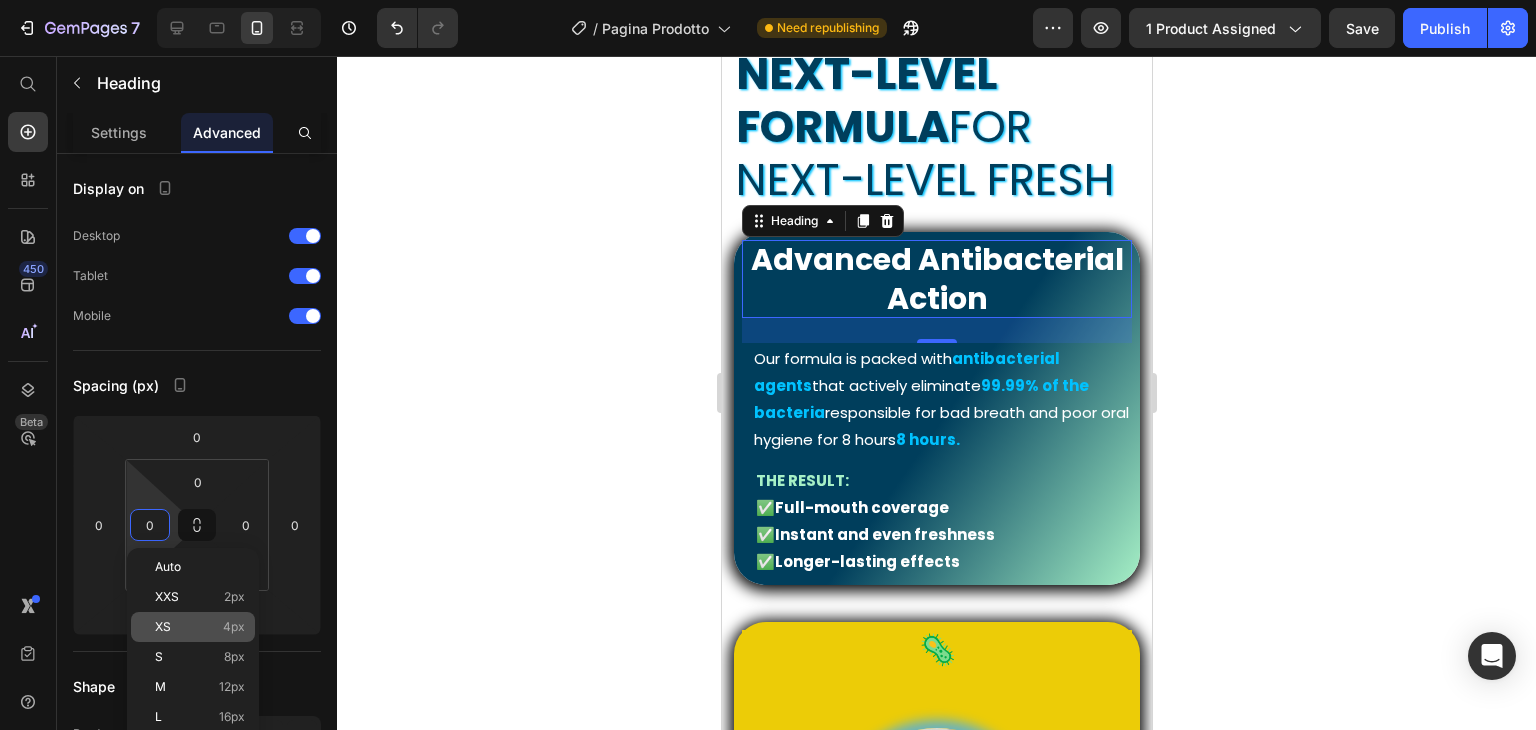 click on "XS 4px" at bounding box center [200, 627] 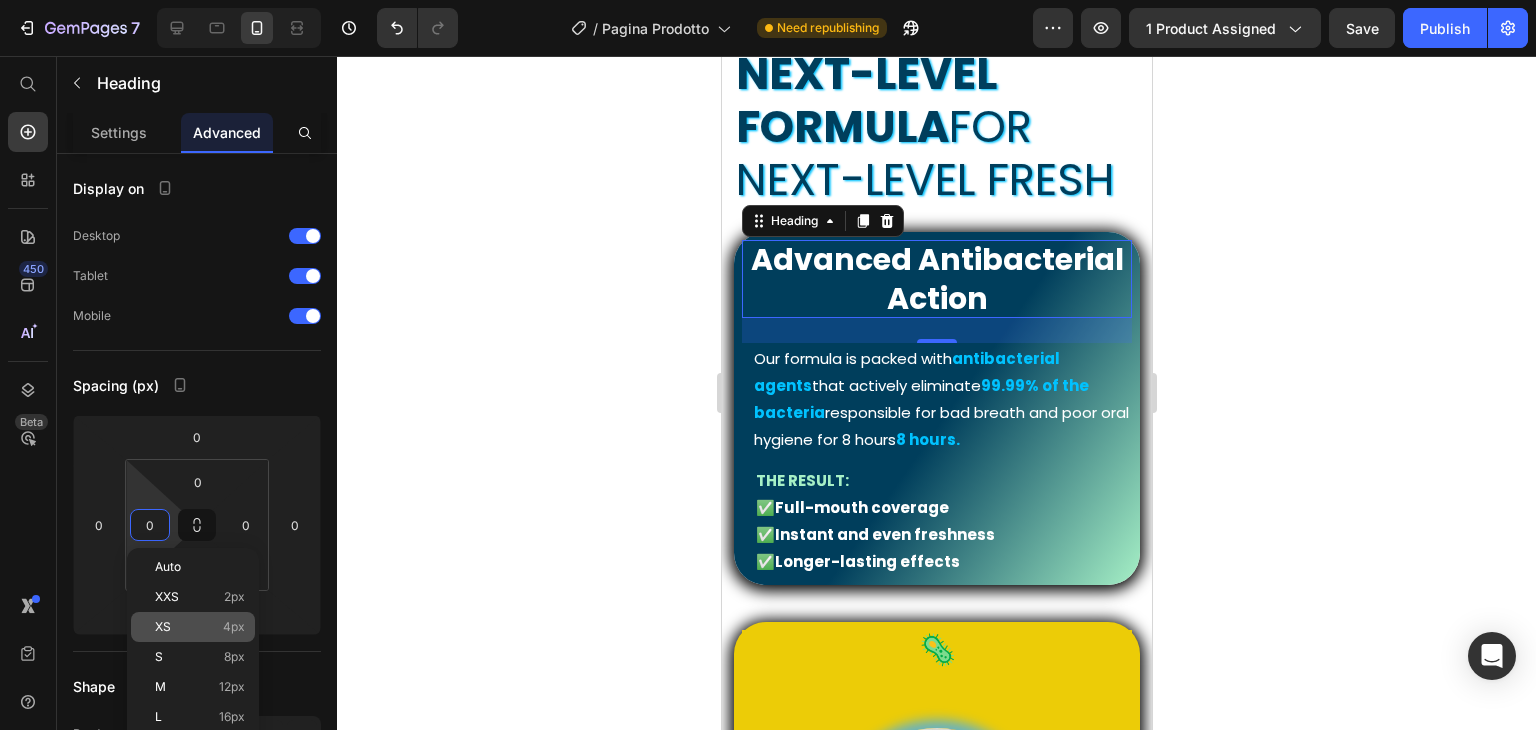 type on "4" 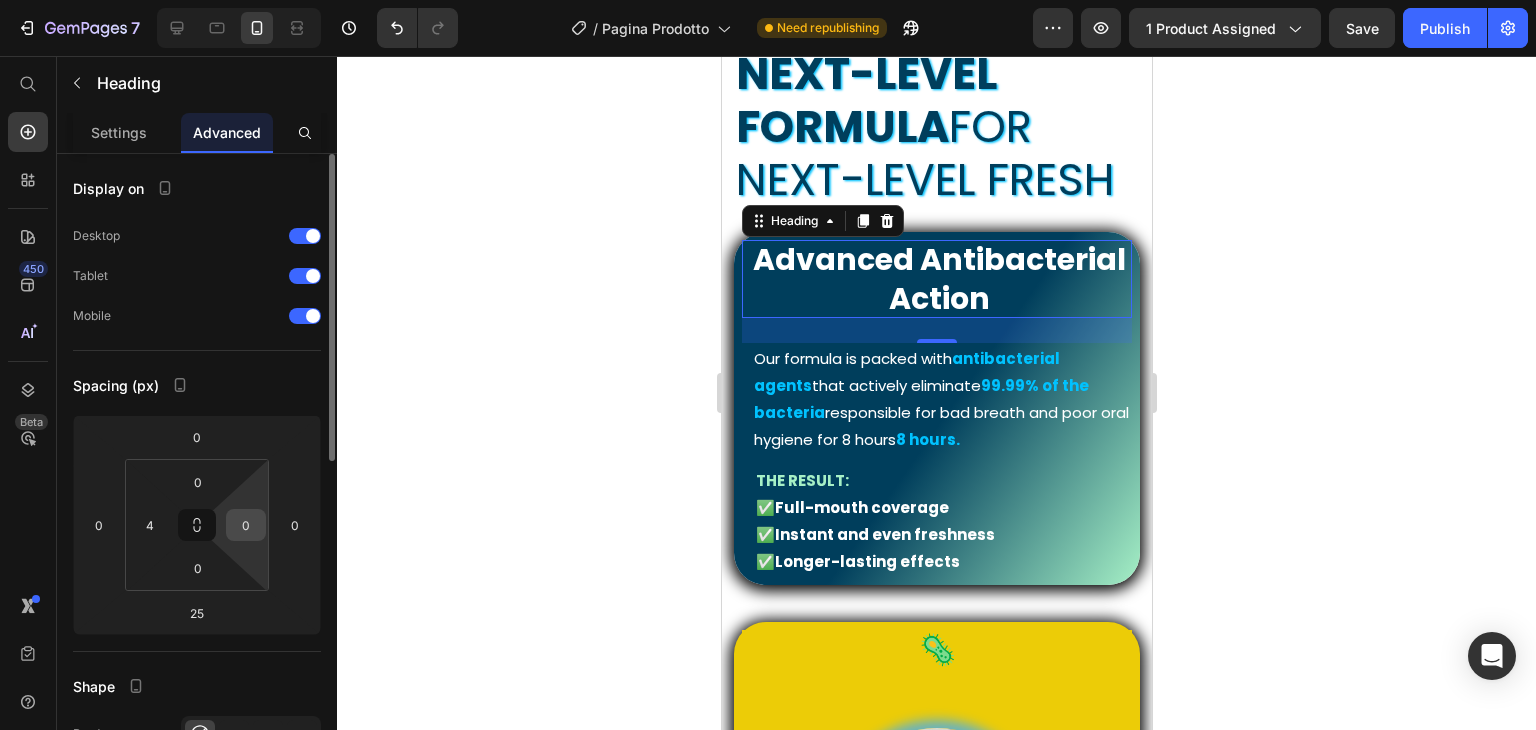 click on "0" at bounding box center (246, 525) 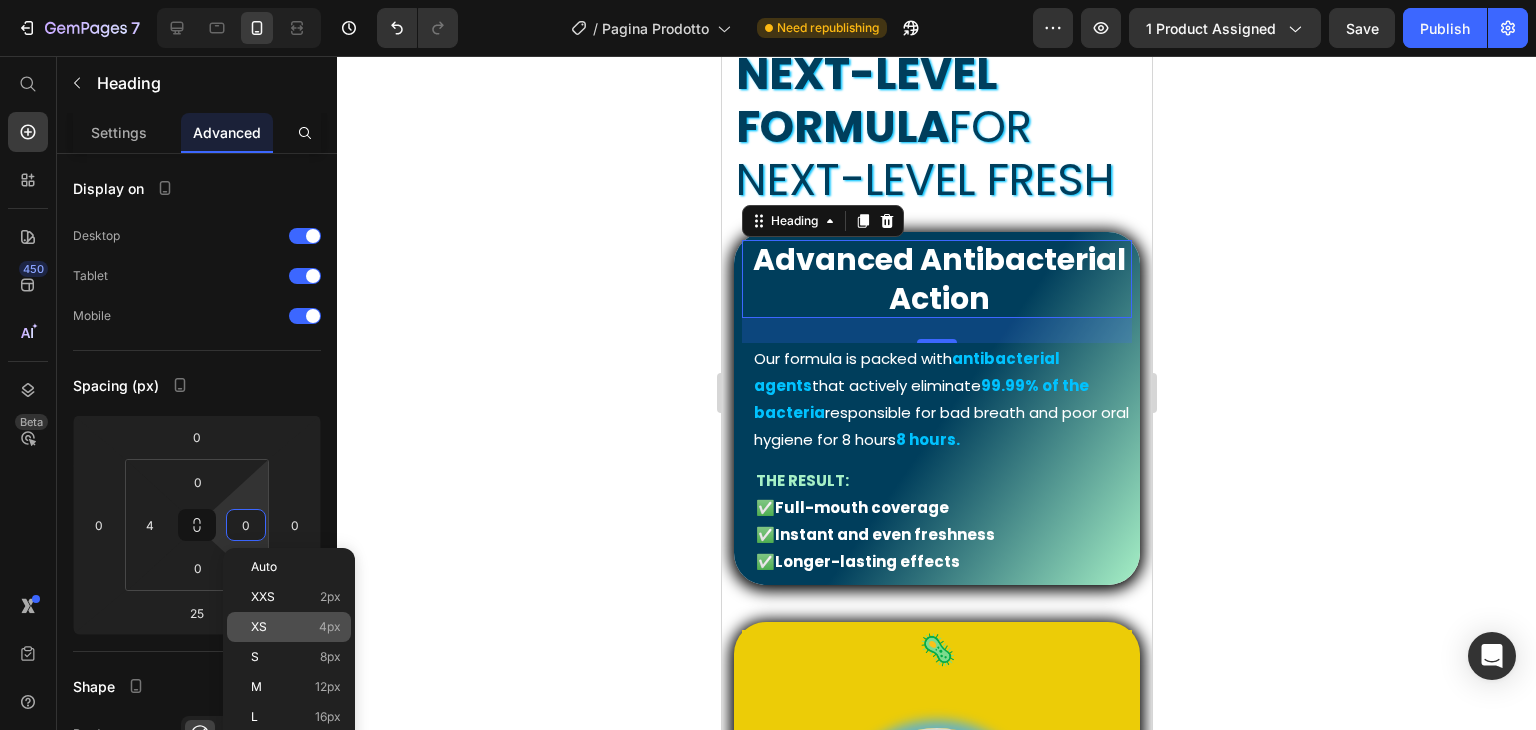 click on "XS 4px" at bounding box center [296, 627] 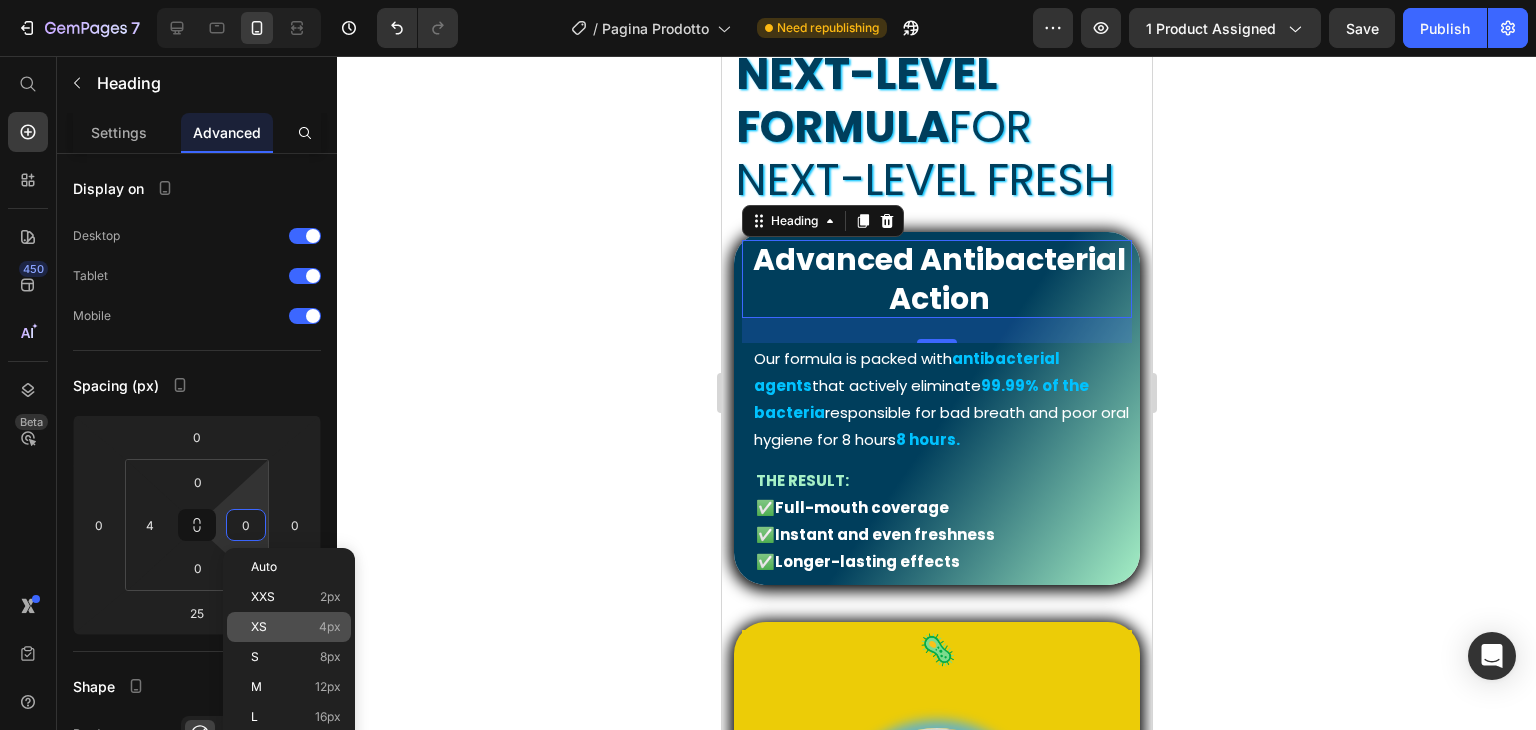 type on "4" 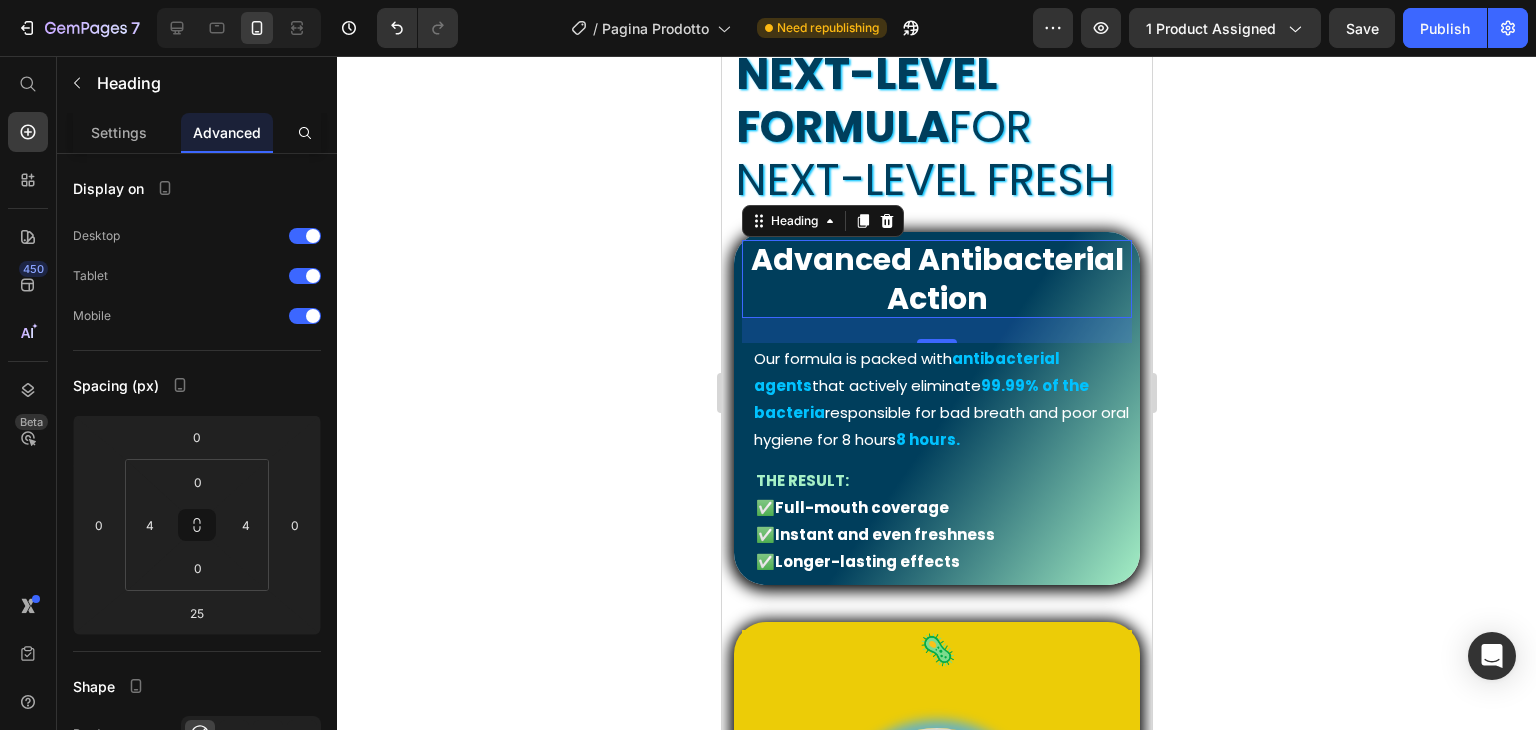 click 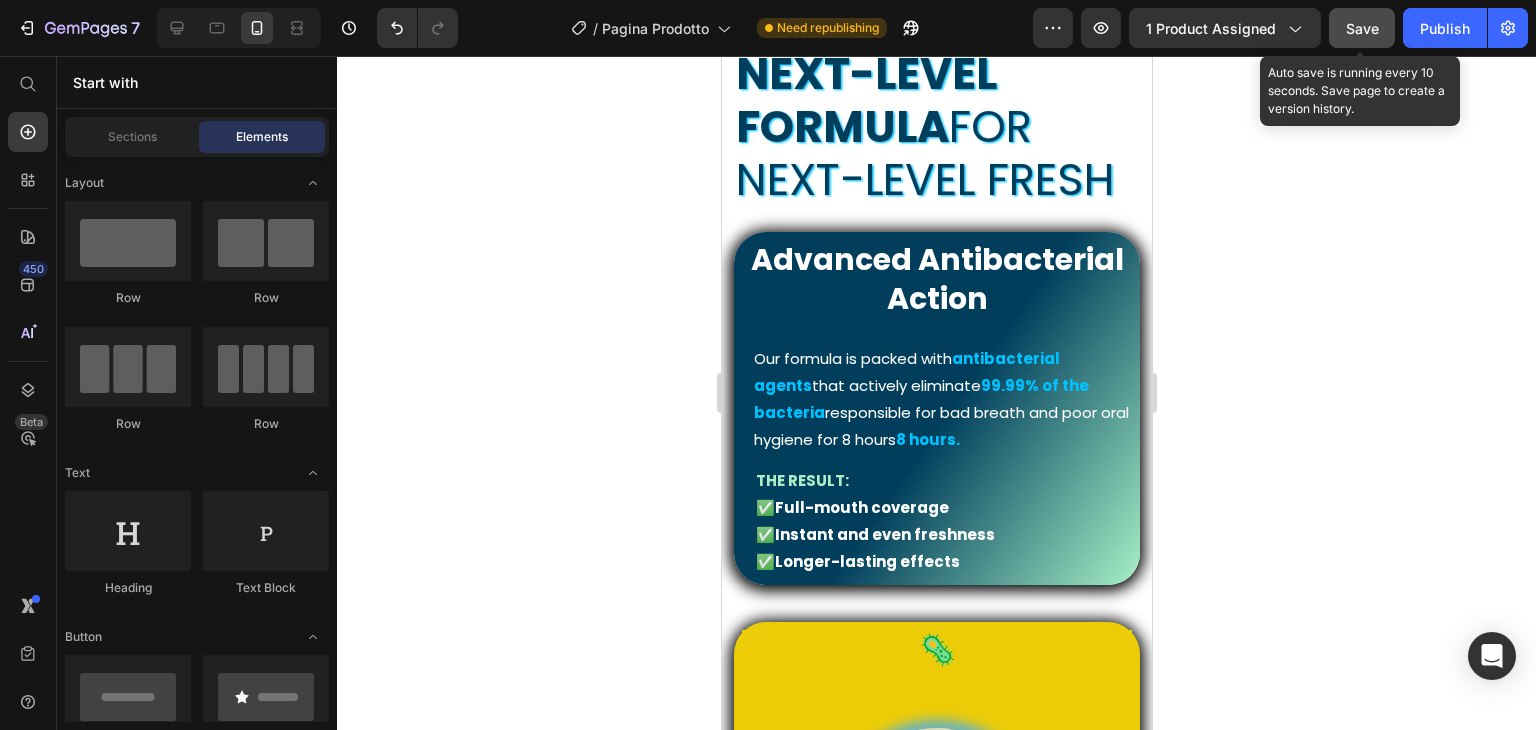 click on "Save" 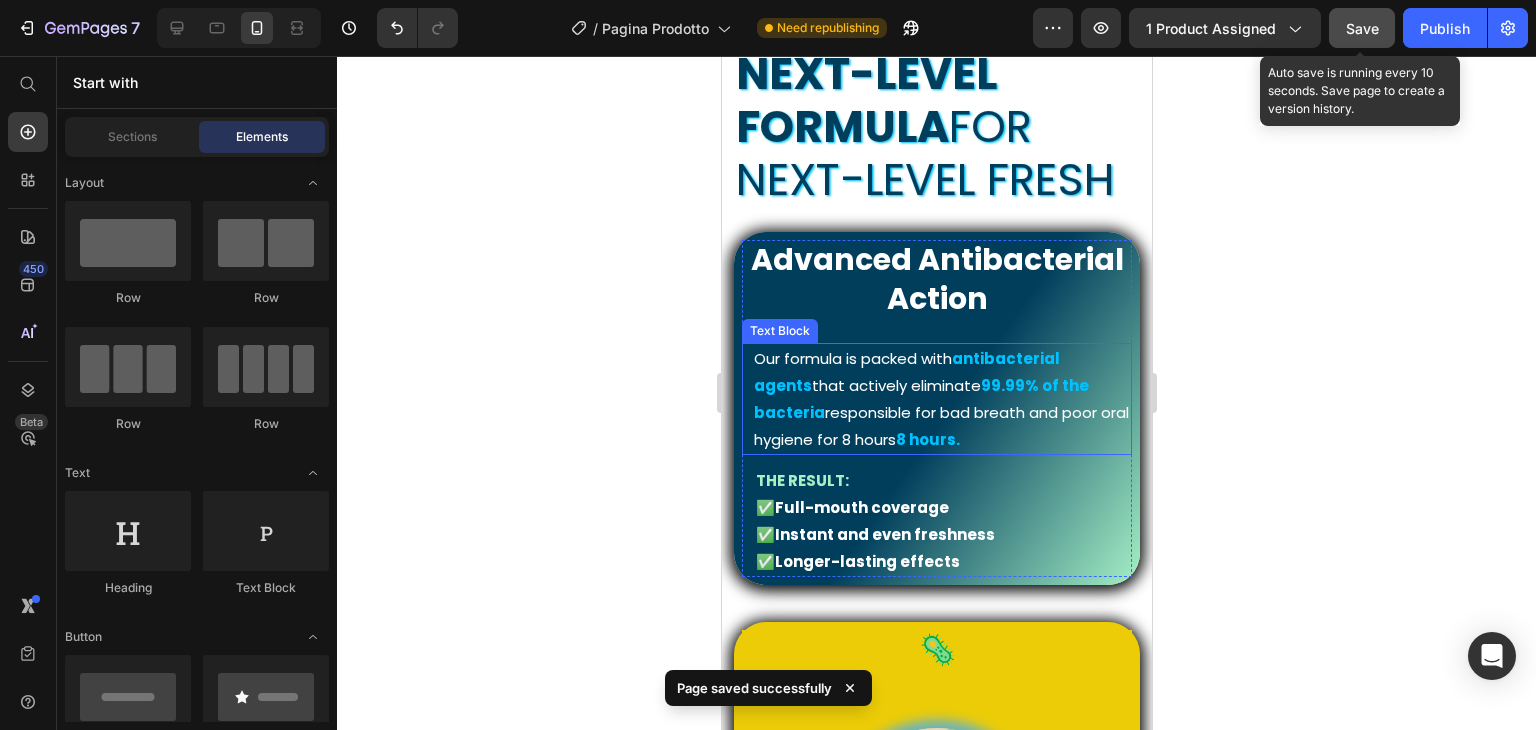 scroll, scrollTop: 1622, scrollLeft: 0, axis: vertical 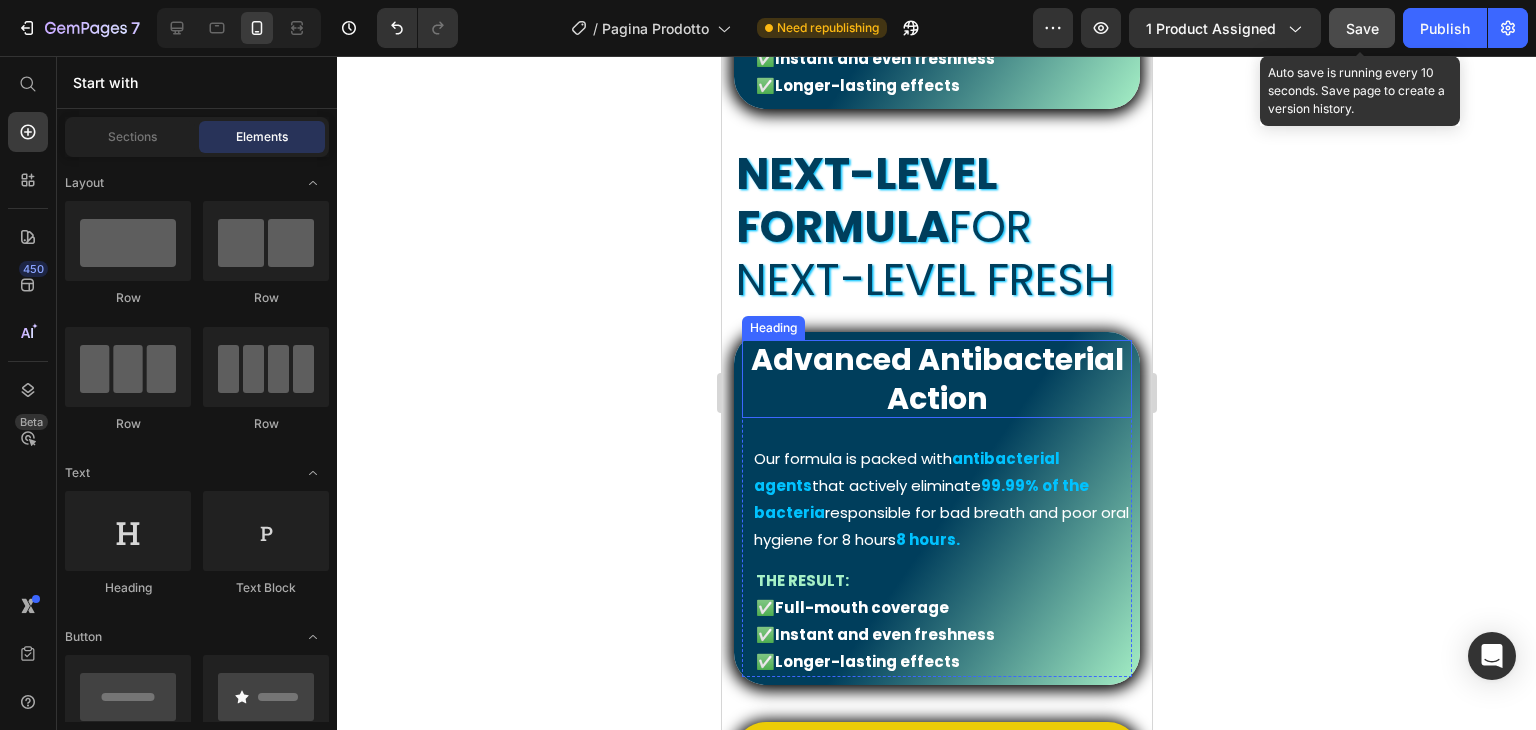 click on "Advanced Antibacterial Action" at bounding box center [936, 379] 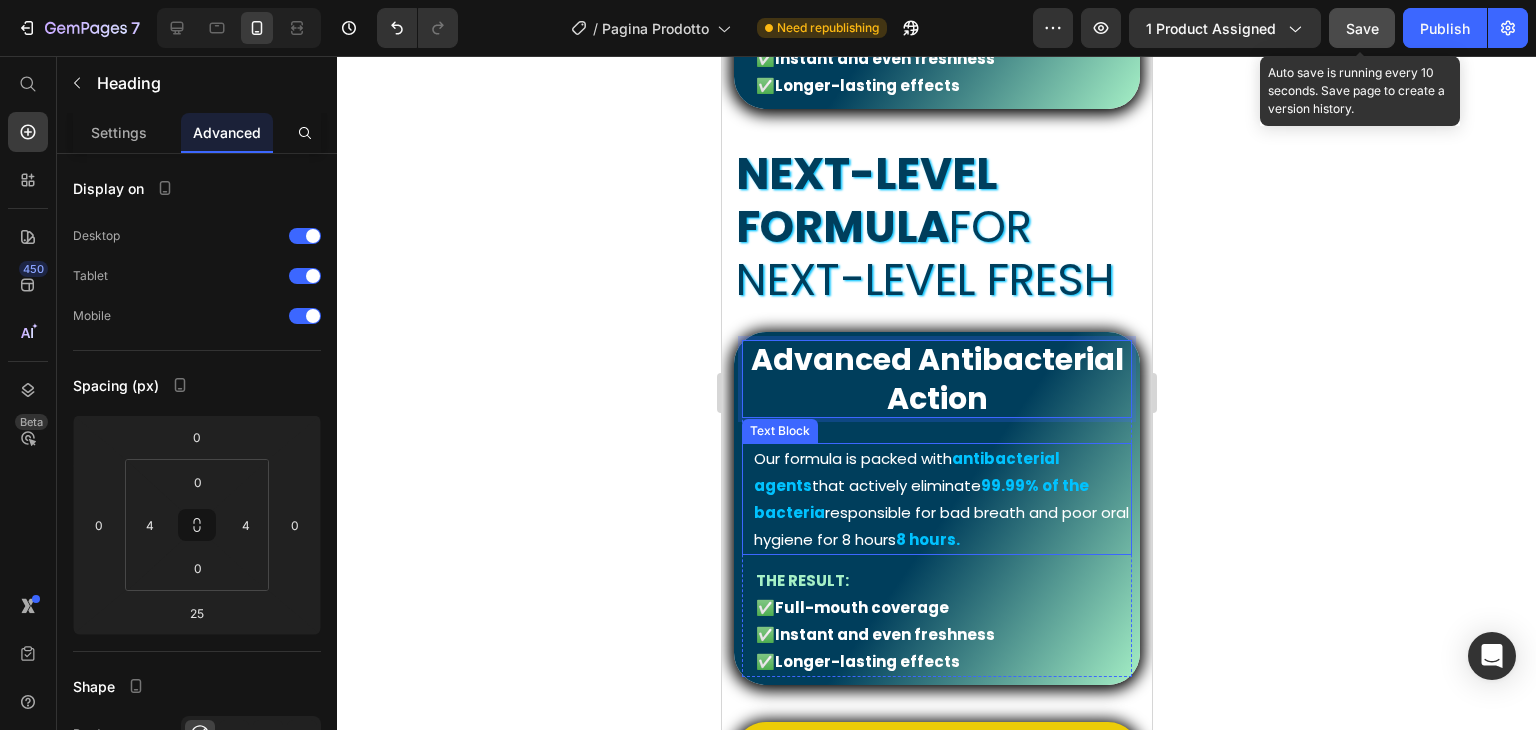 click on "Our formula is packed with antibacterial agents that actively eliminate 99.99% of the bacteria responsible for bad breath and poor oral hygiene for 8 hours." at bounding box center (941, 499) 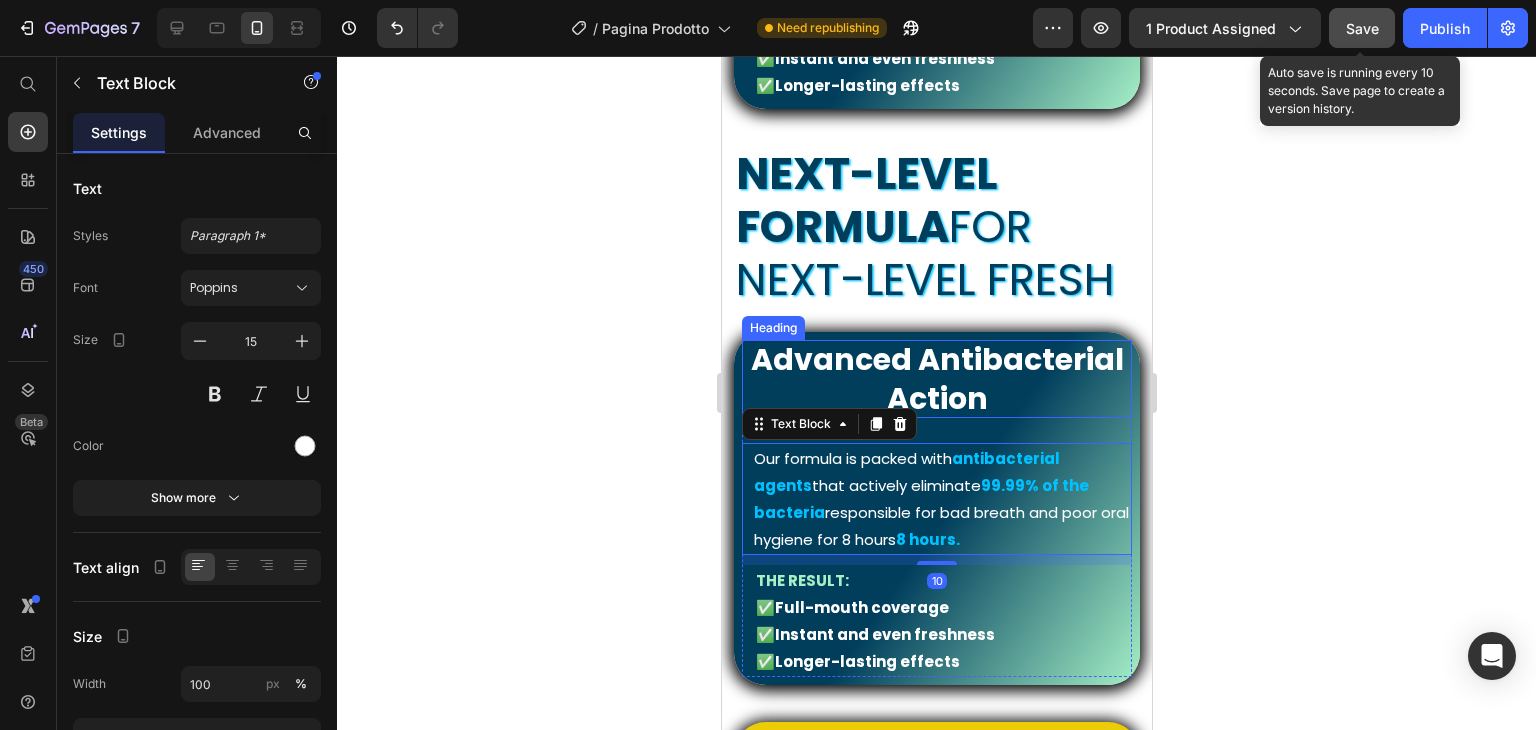 click on "Advanced Antibacterial Action" at bounding box center (936, 379) 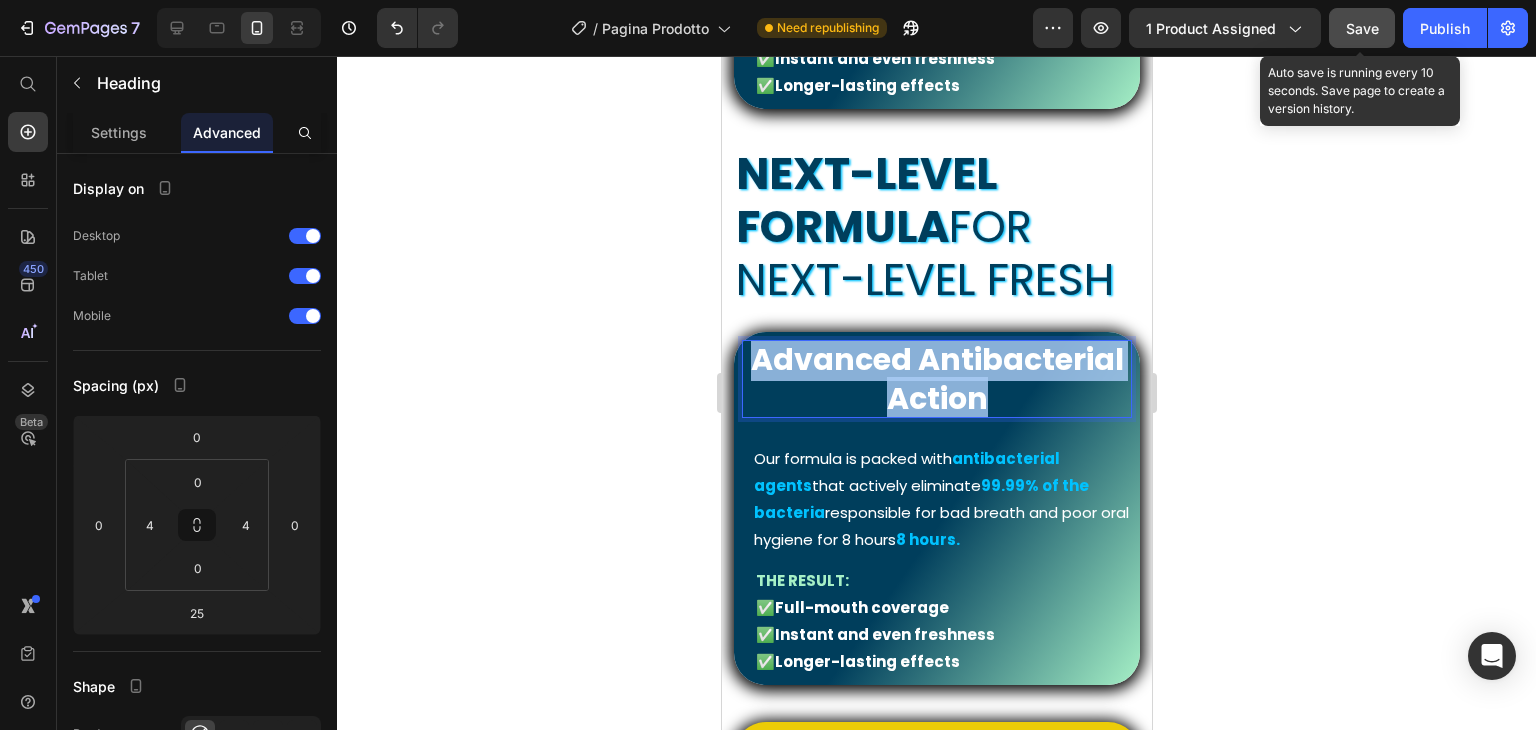 click on "Advanced Antibacterial Action" at bounding box center (936, 379) 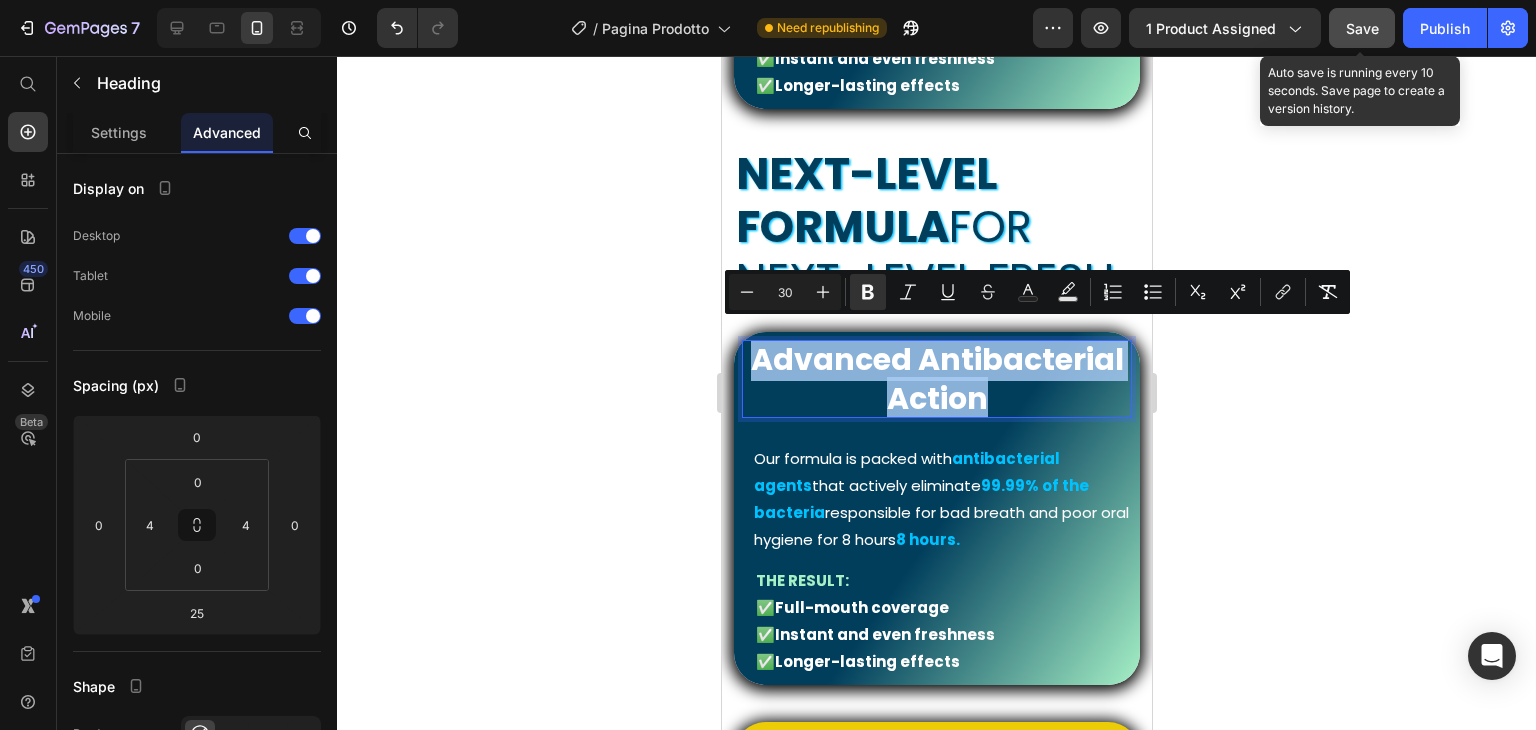 click on "Advanced Antibacterial Action" at bounding box center [936, 379] 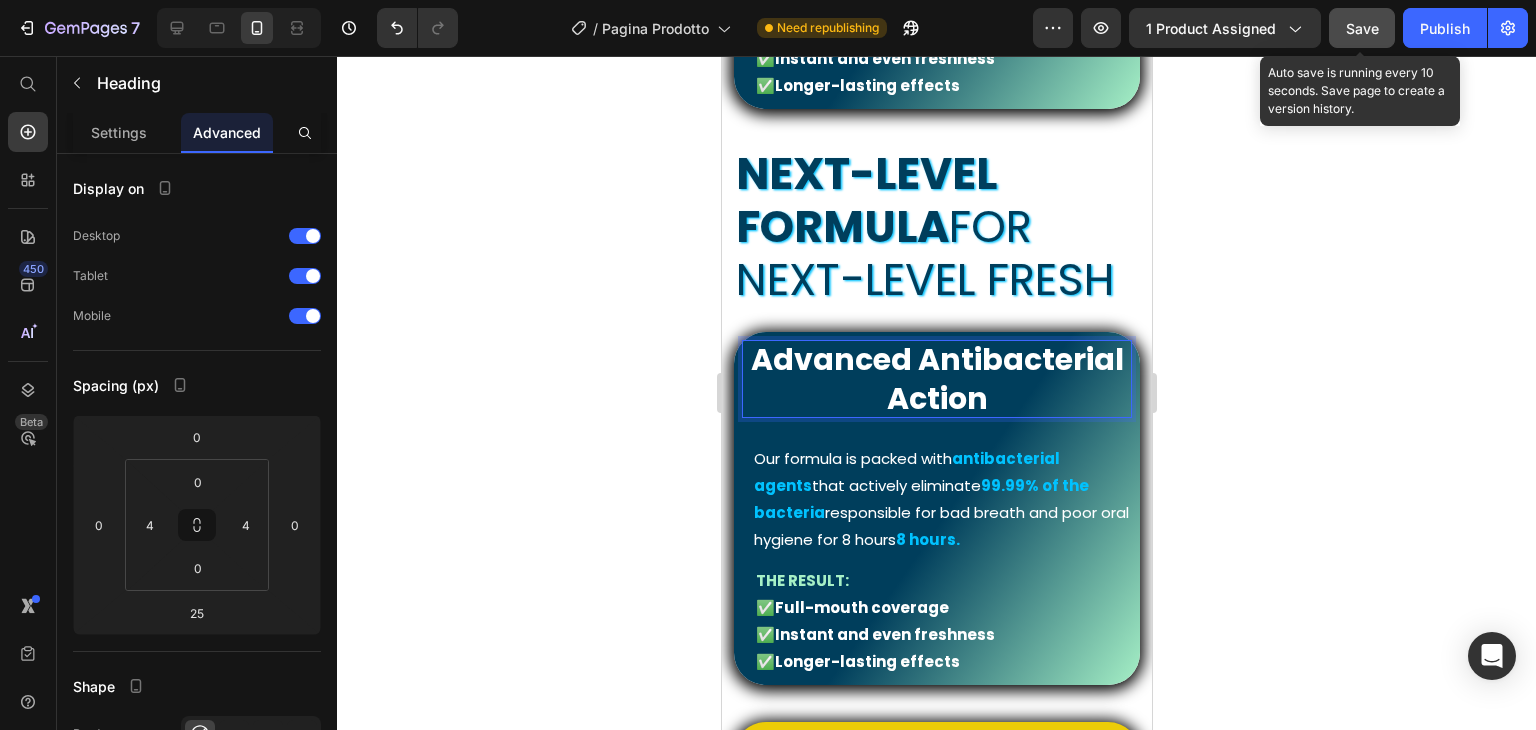 click on "Advanced Antibacterial Action" at bounding box center (936, 379) 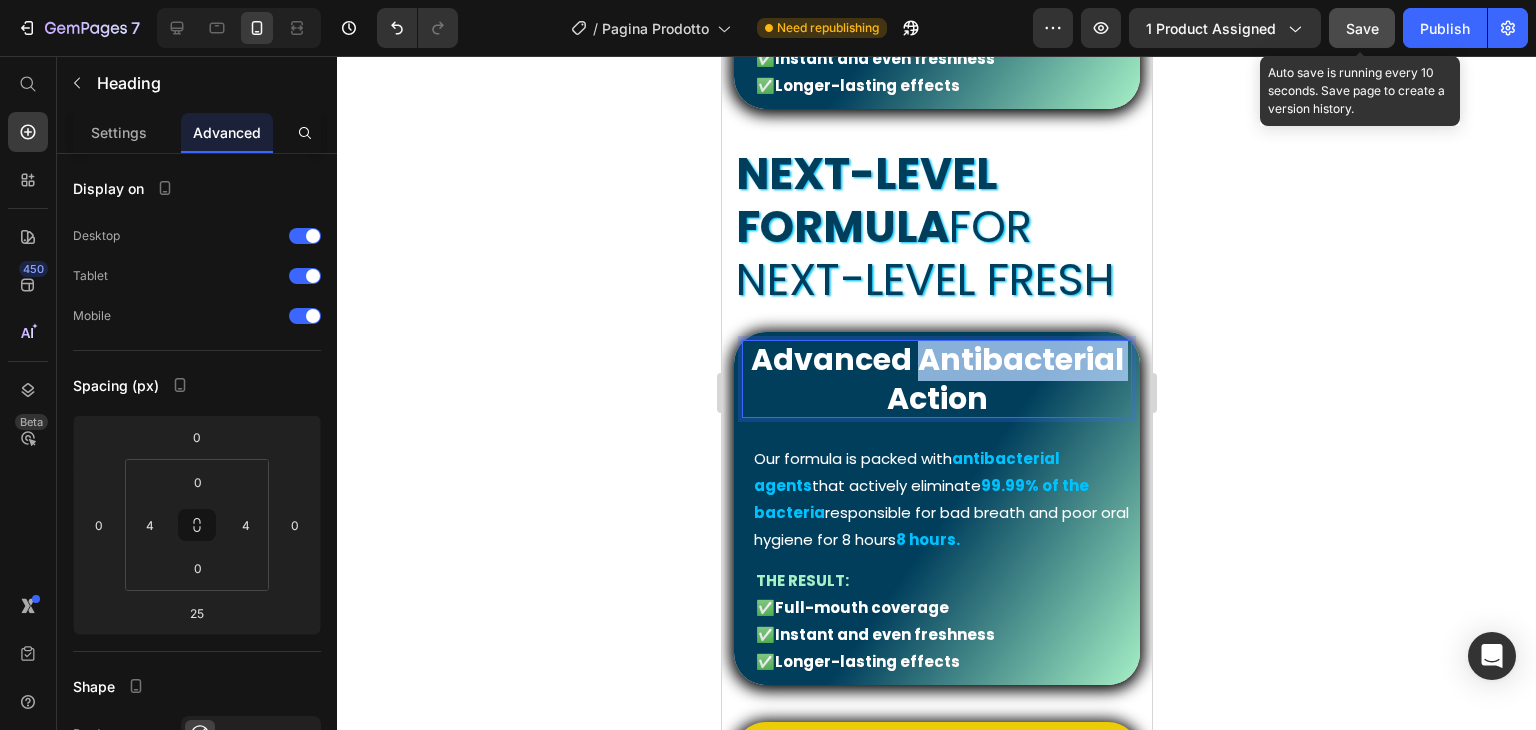 click on "Advanced Antibacterial Action" at bounding box center (936, 379) 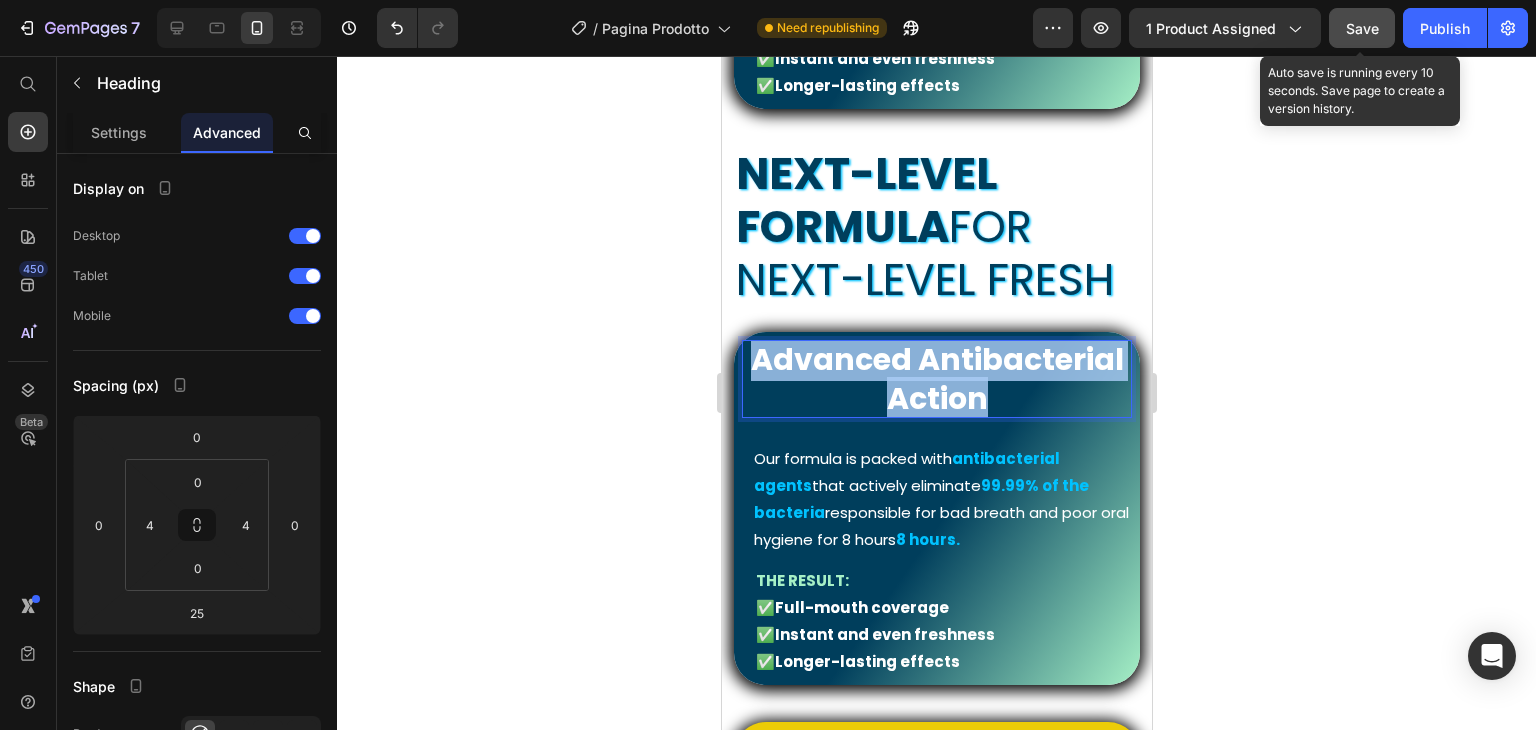 click on "Advanced Antibacterial Action" at bounding box center (936, 379) 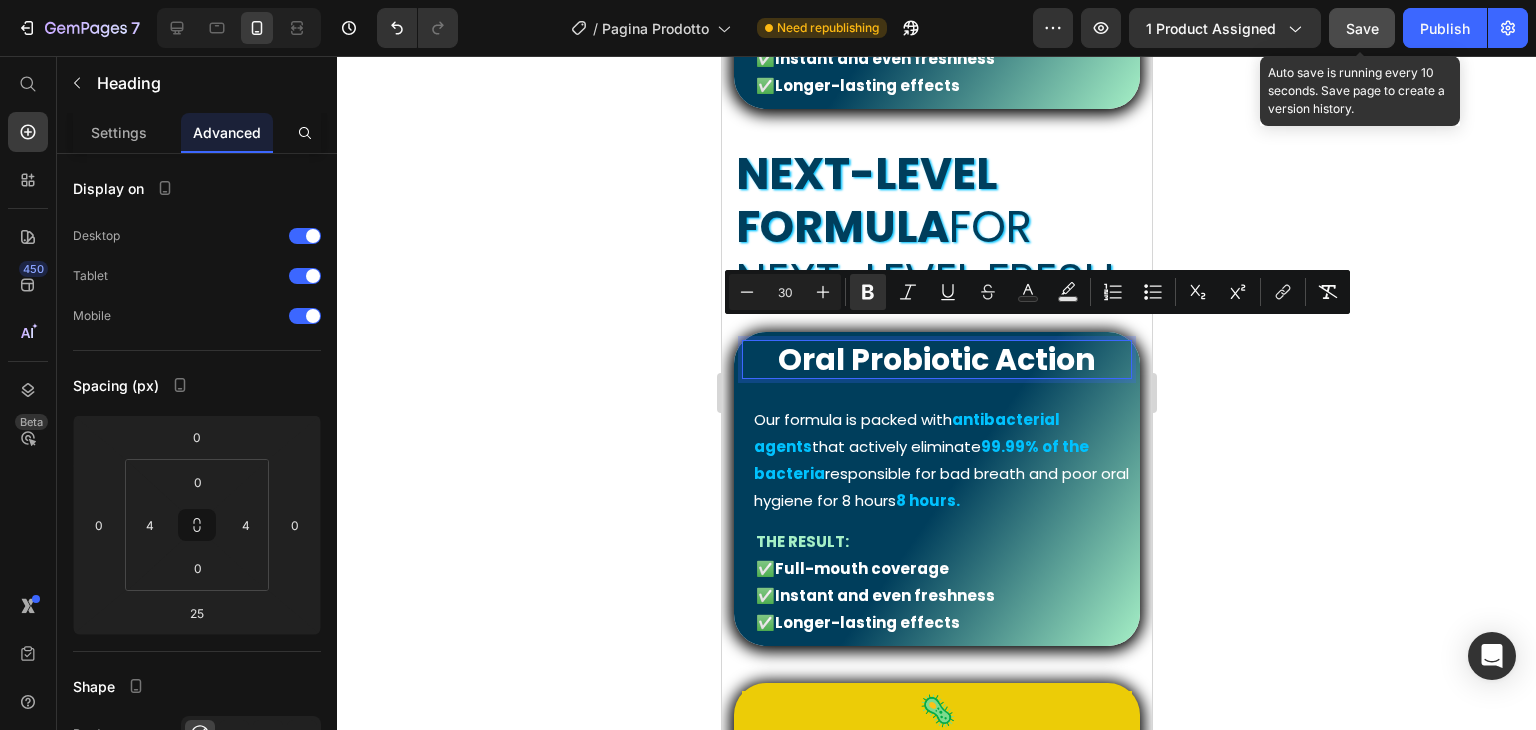 scroll, scrollTop: 0, scrollLeft: 0, axis: both 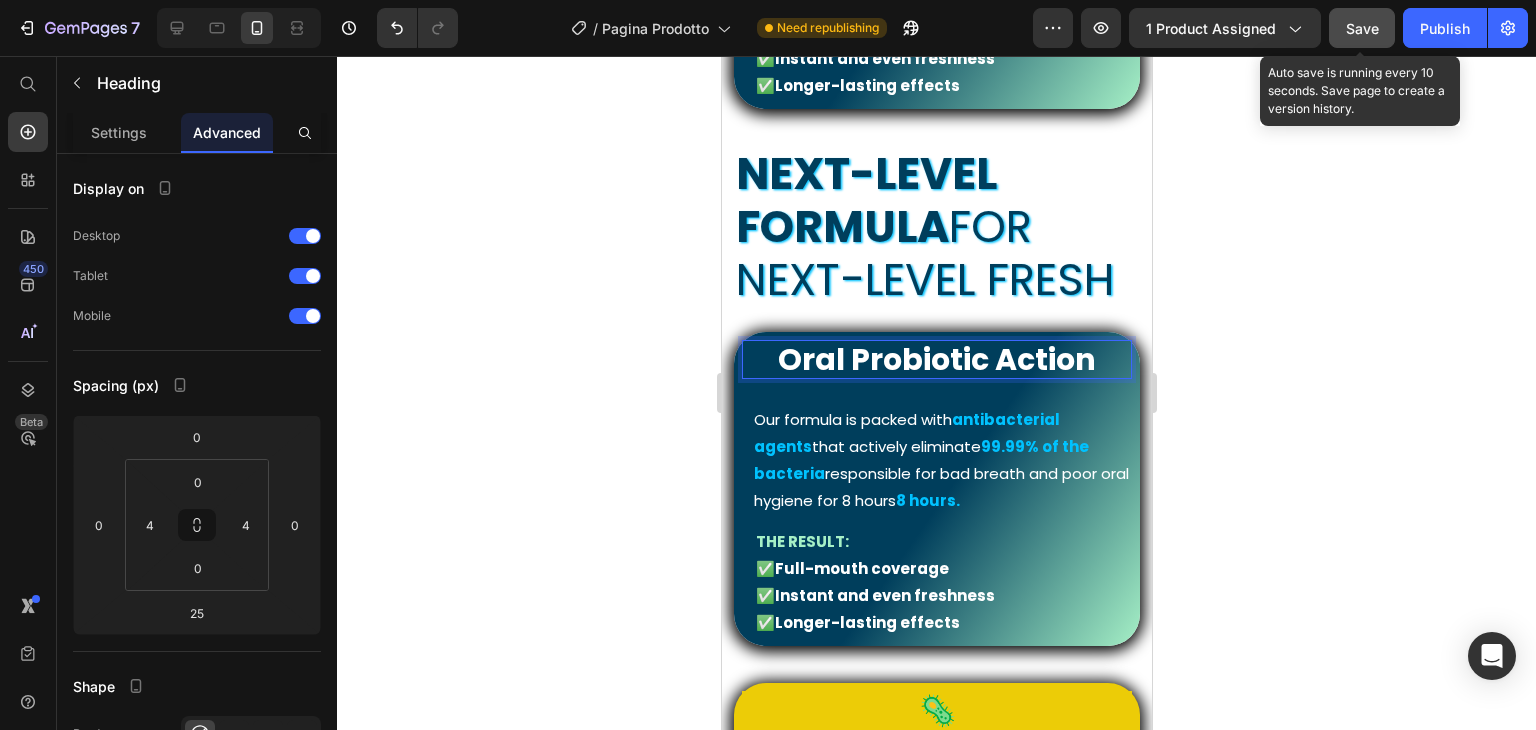 click 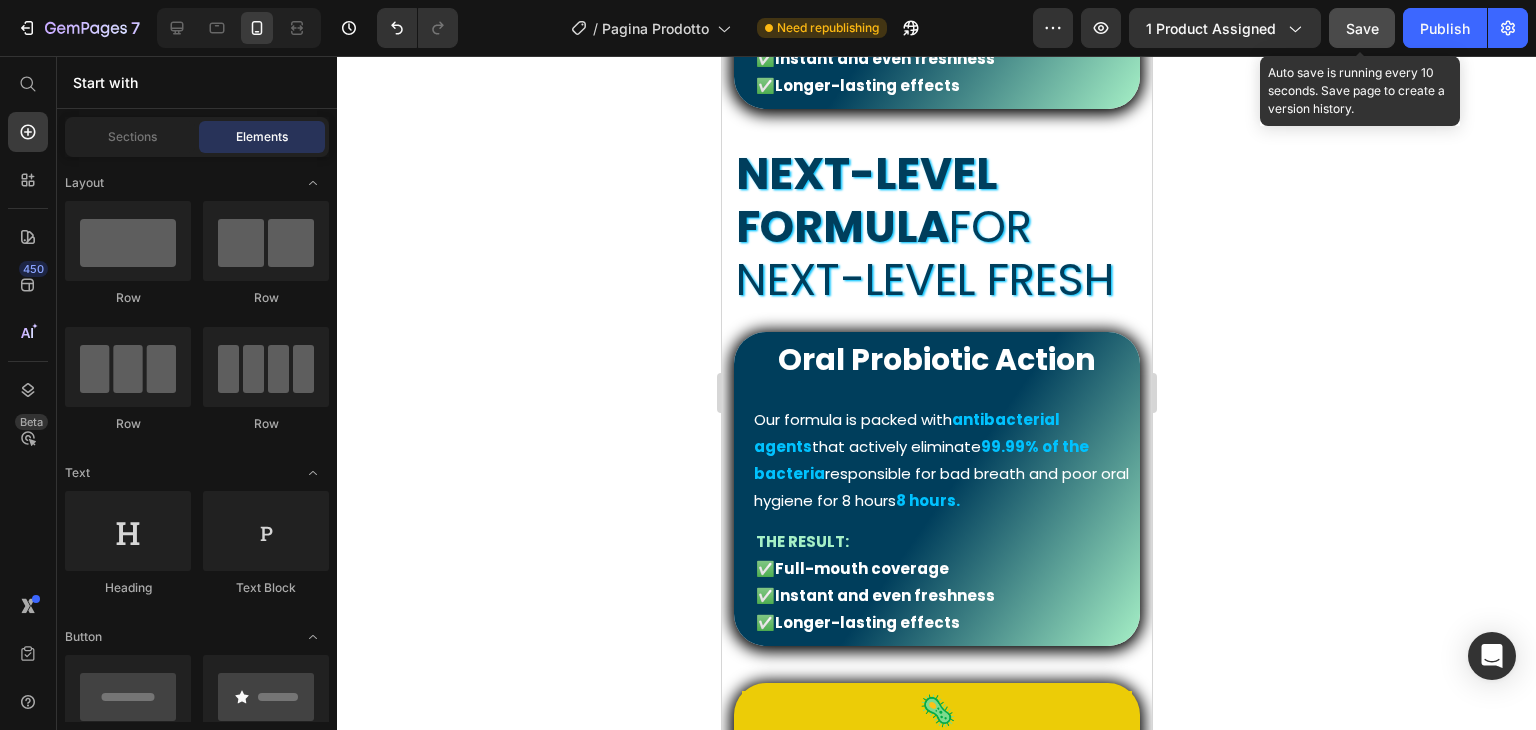click 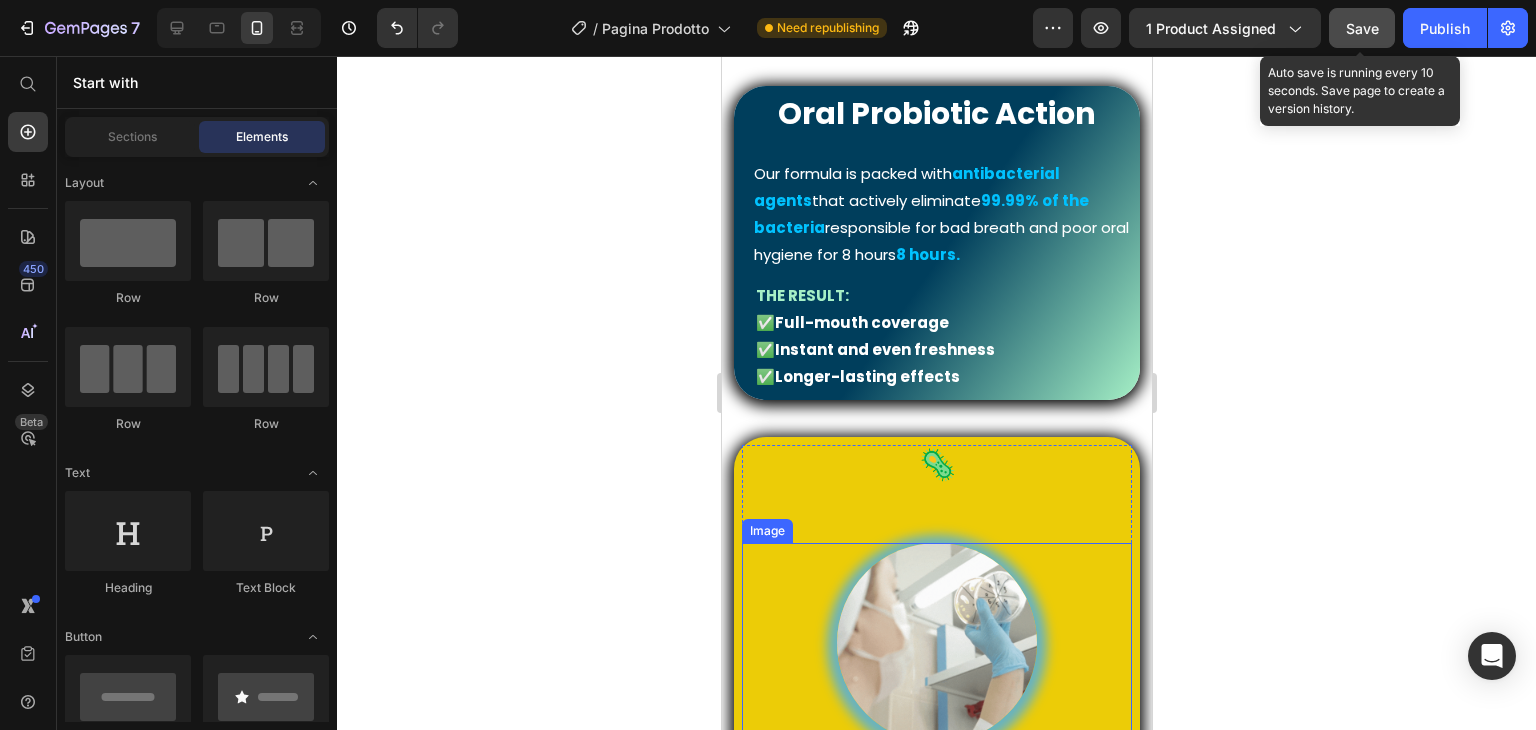 scroll, scrollTop: 1922, scrollLeft: 0, axis: vertical 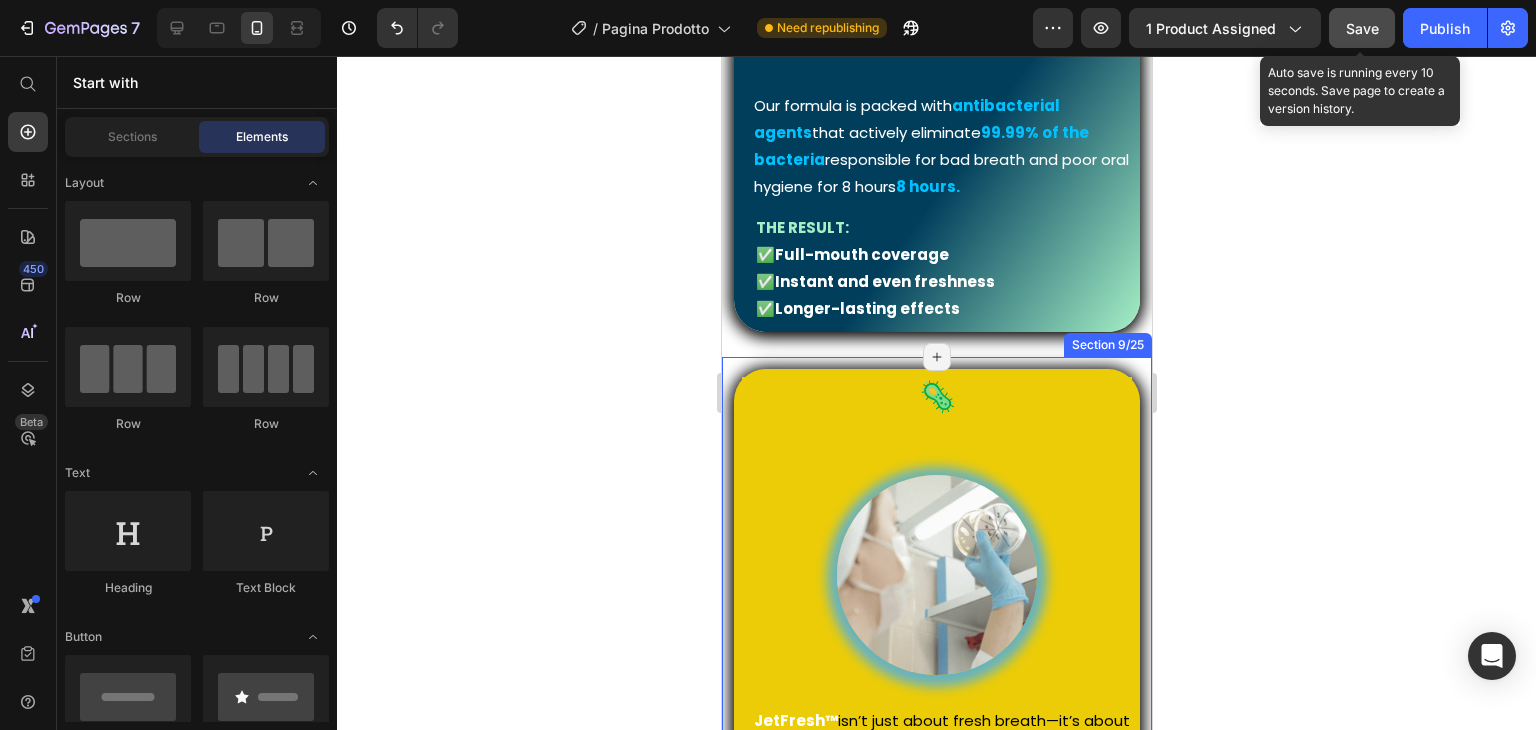 click on "⁠⁠⁠⁠⁠⁠⁠ 🦠   Heading Image JetFresh™  isn’t just about fresh breath—it’s about real  cleanliness .  Text Block The result: ✅ Healthier oral environment ✅ Fewer odor-causing germs ✅ Cleaner, fresher breath that lasts Text Block Row Row Row Row Section 9/25 Page has reached Shopify’s 25 section-limit Page has reached Shopify’s 25 section-limit" at bounding box center [936, 648] 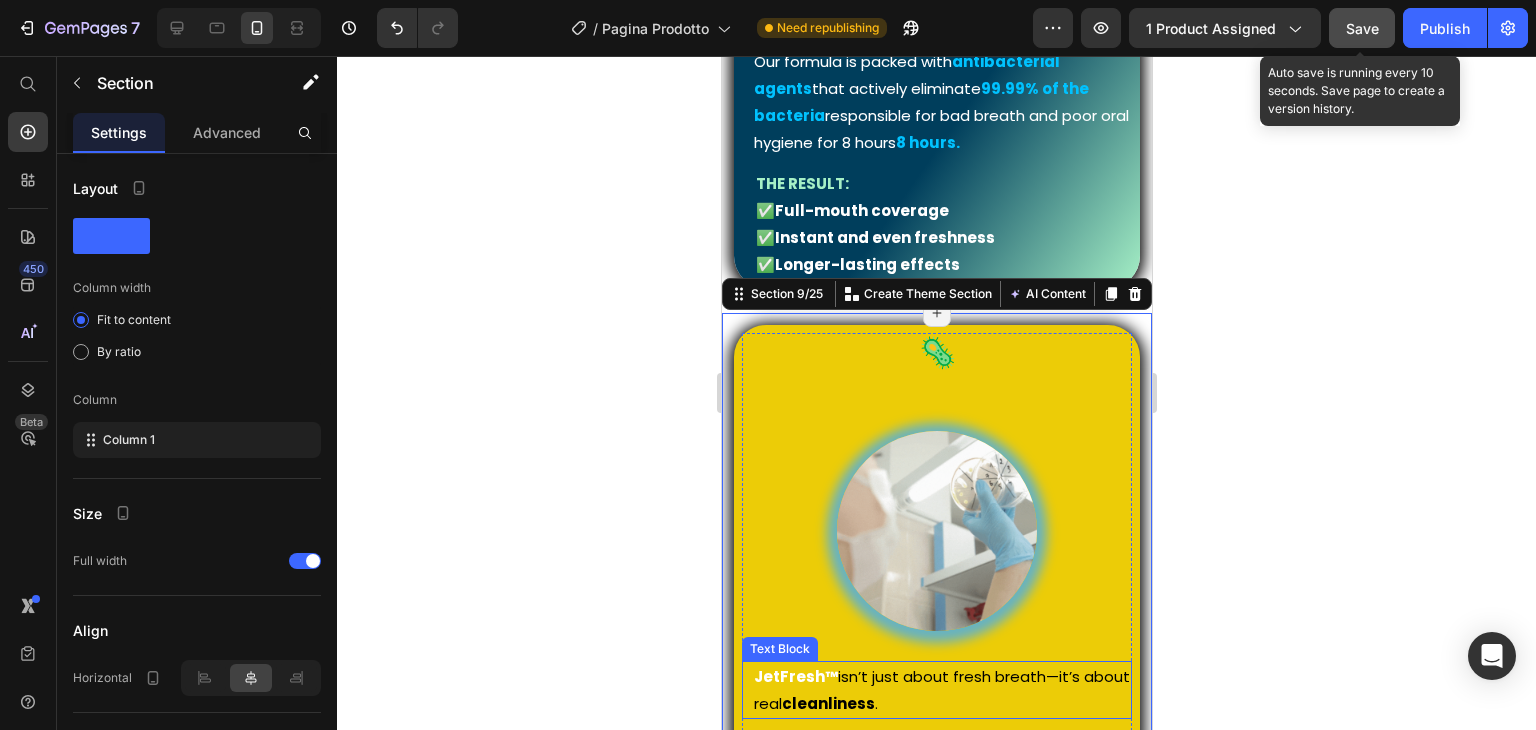 scroll, scrollTop: 1922, scrollLeft: 0, axis: vertical 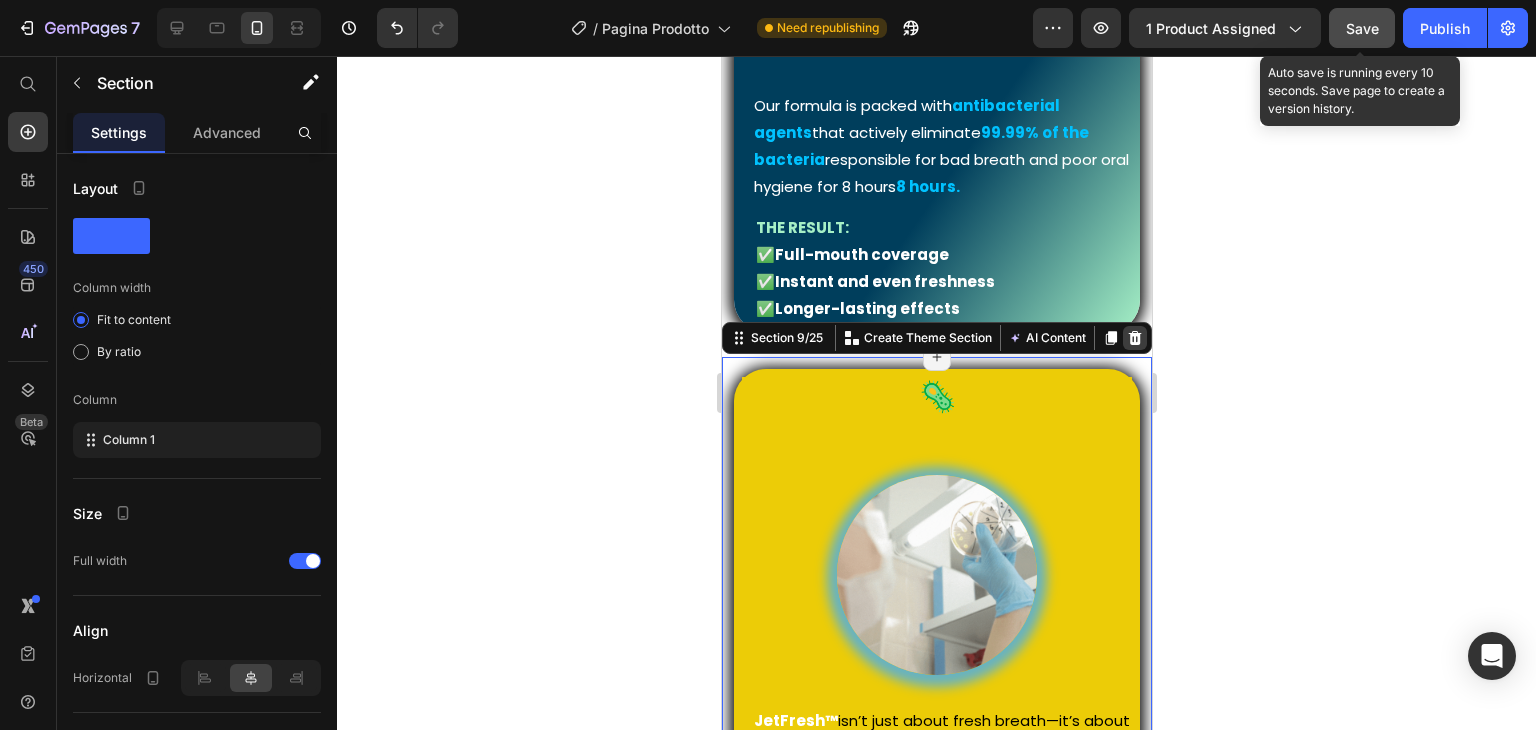 drag, startPoint x: 1121, startPoint y: 336, endPoint x: 1965, endPoint y: 429, distance: 849.10834 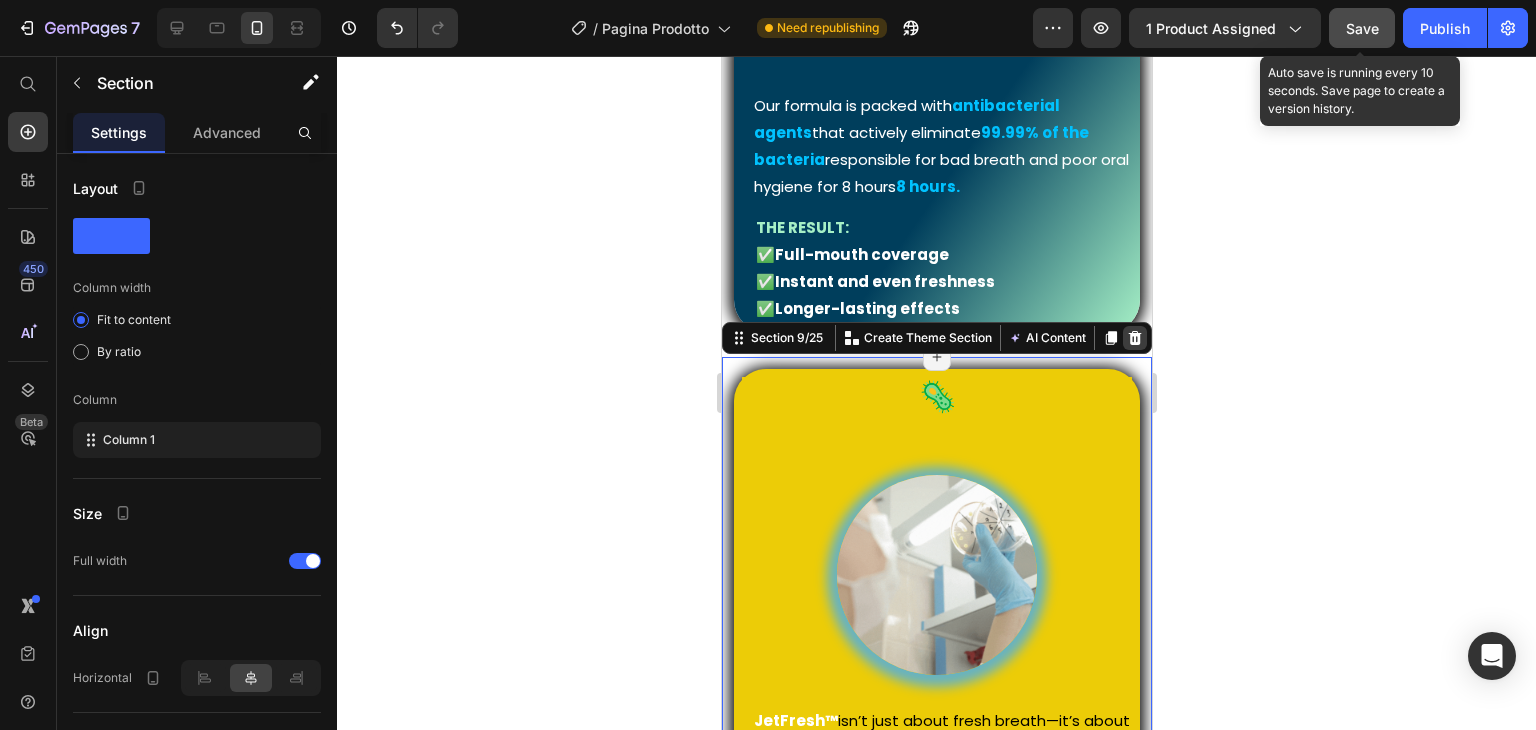 click 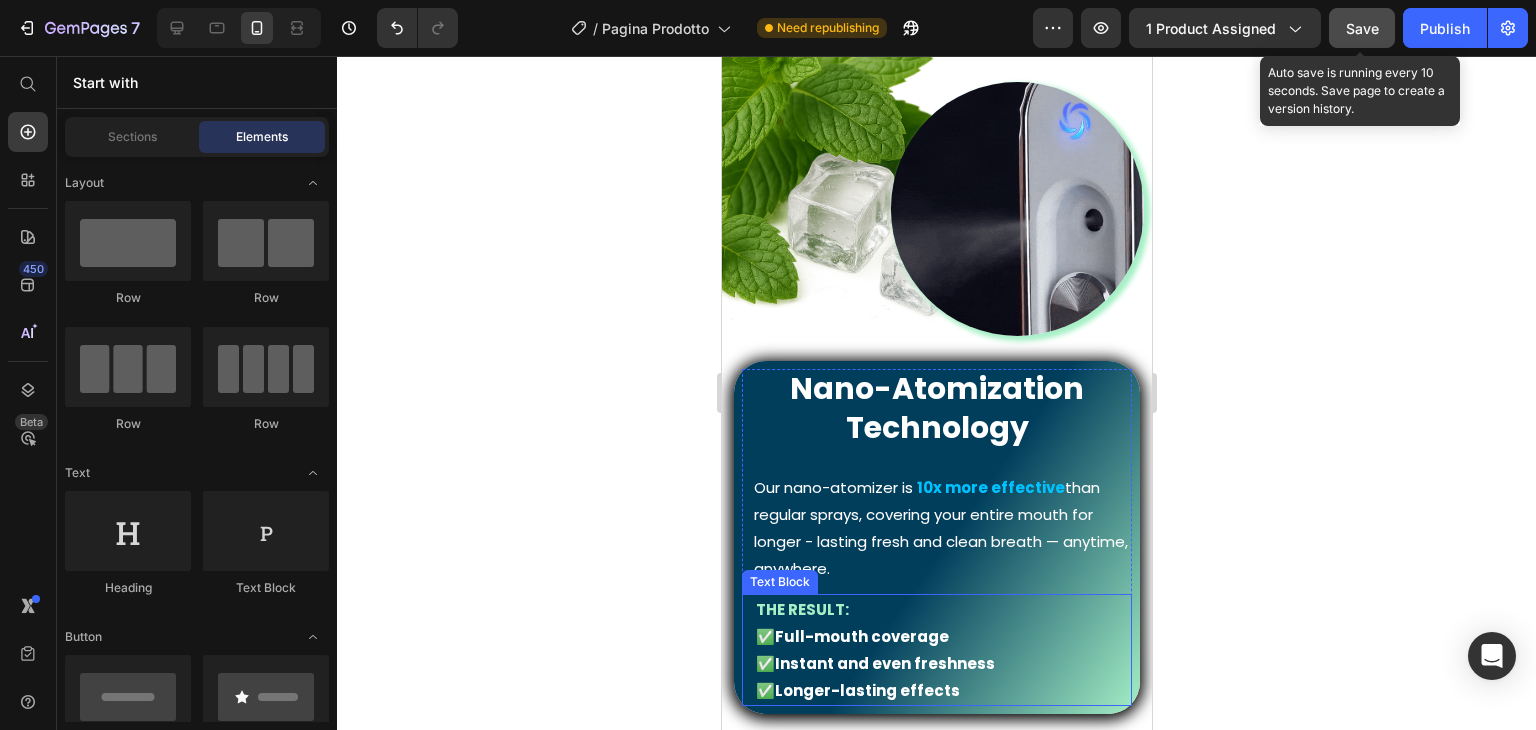scroll, scrollTop: 1022, scrollLeft: 0, axis: vertical 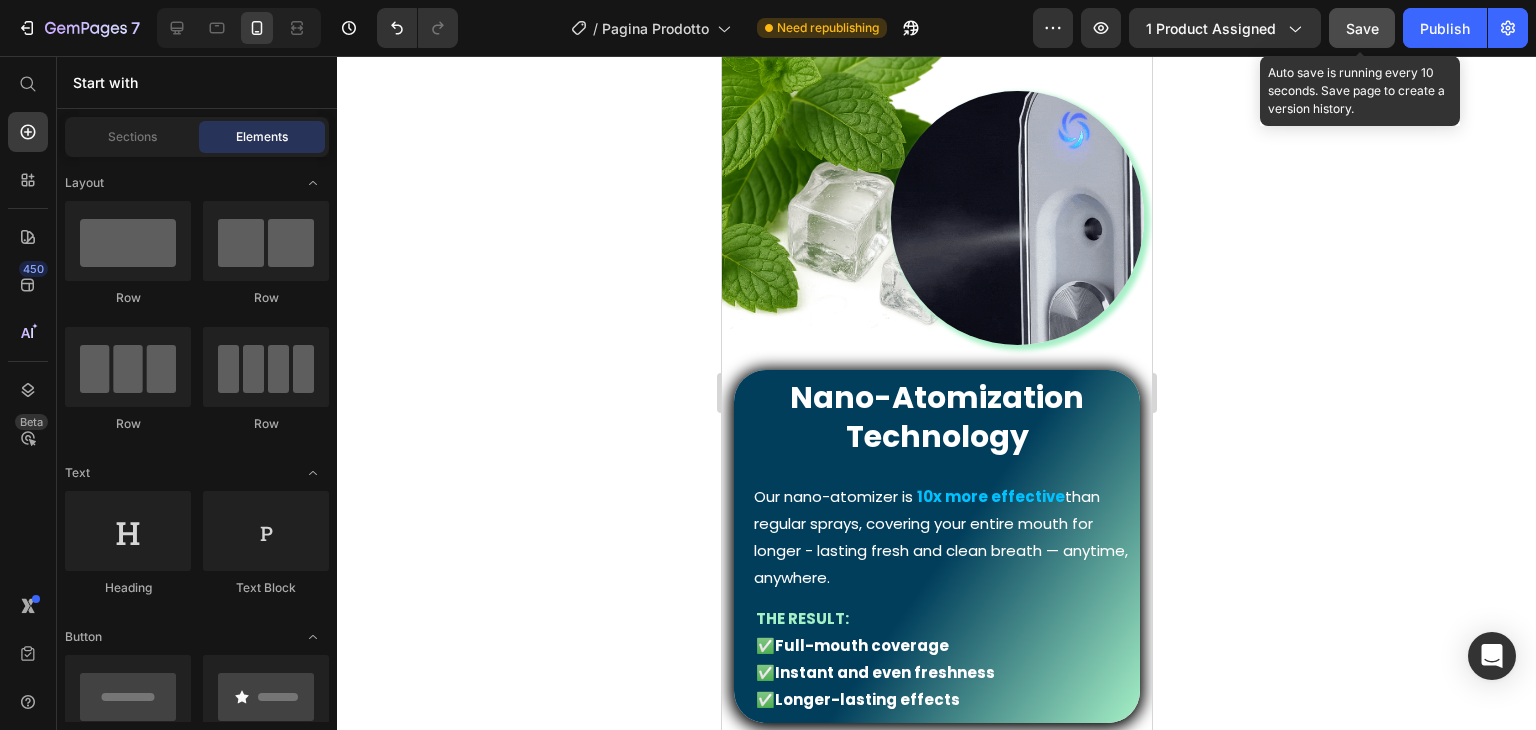 drag, startPoint x: 1350, startPoint y: 41, endPoint x: 324, endPoint y: 333, distance: 1066.7427 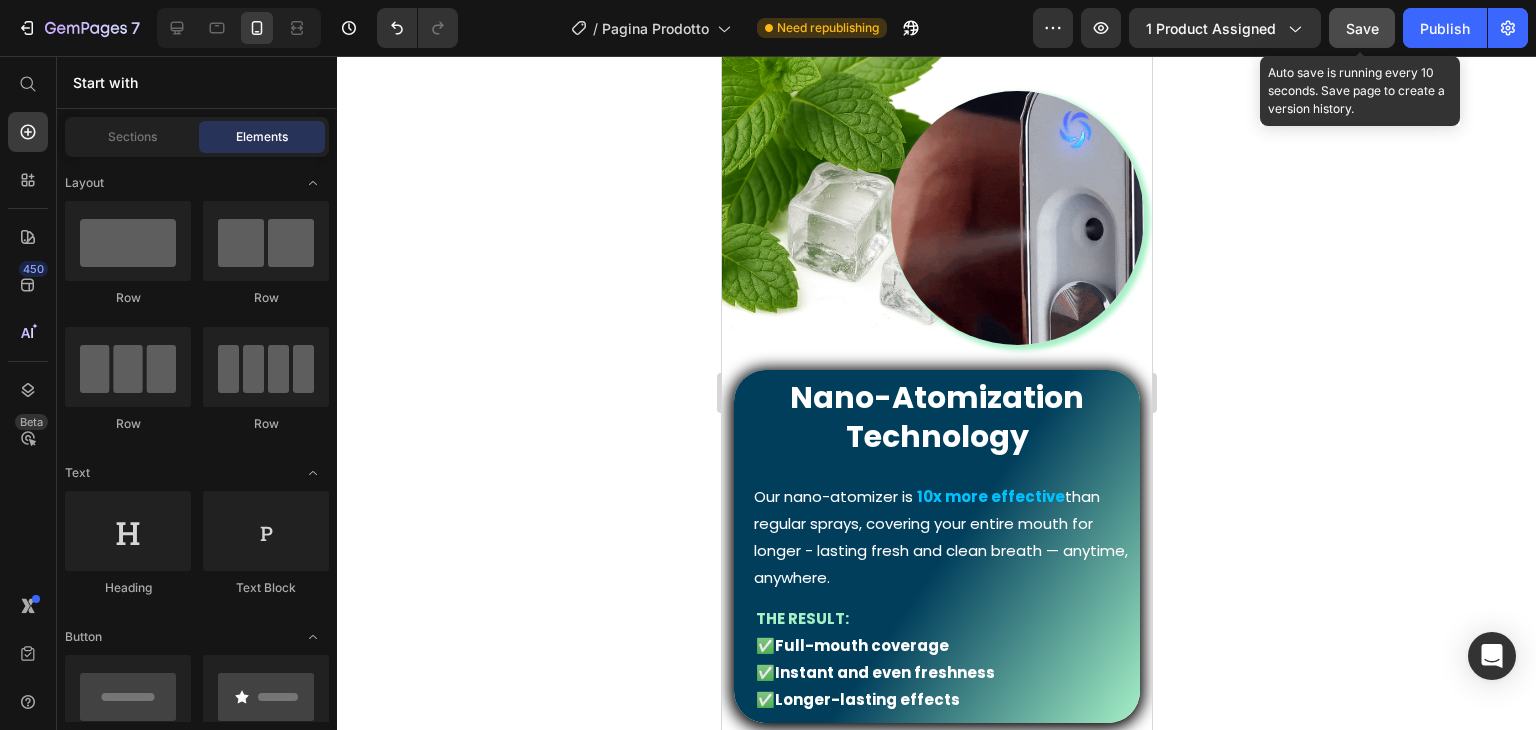 click on "Save" 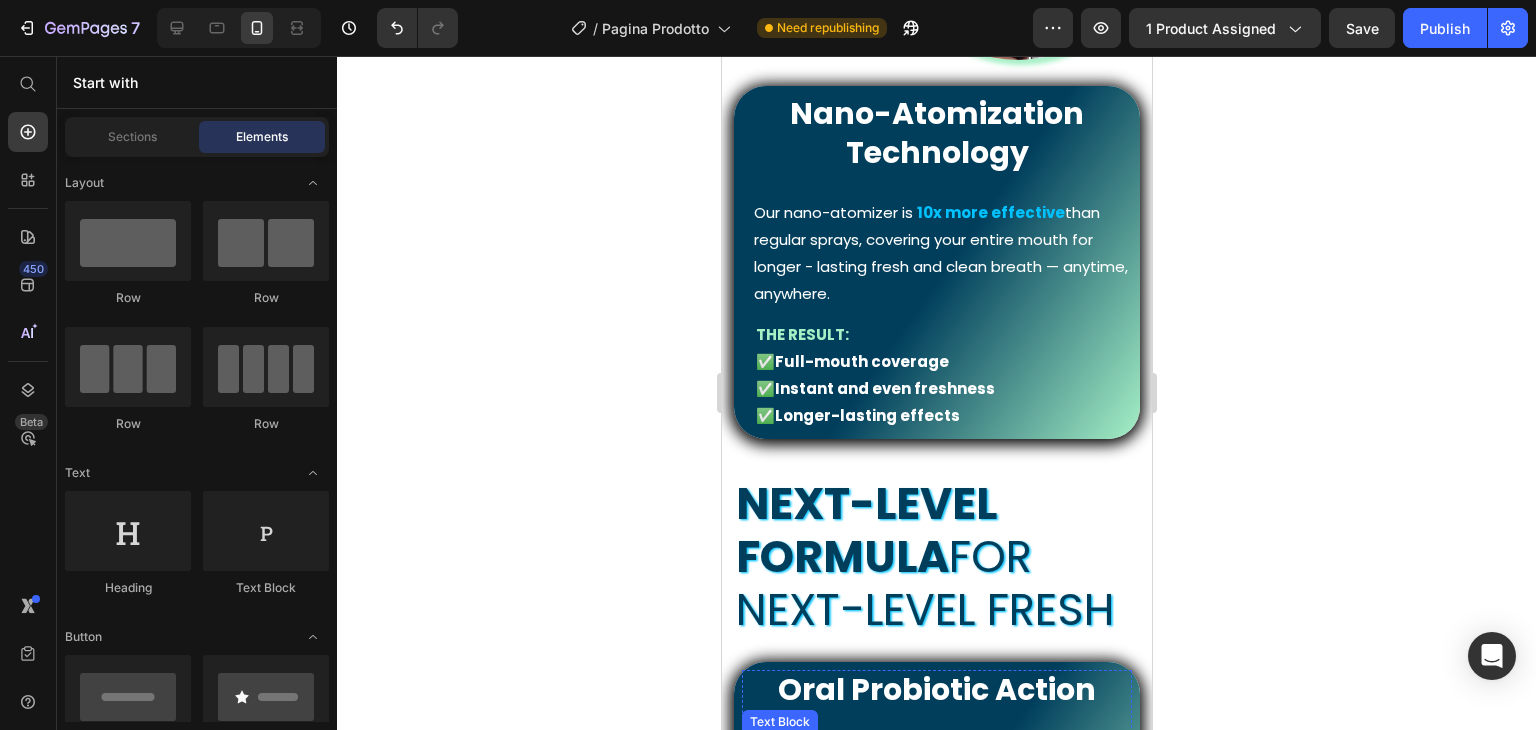 scroll, scrollTop: 1422, scrollLeft: 0, axis: vertical 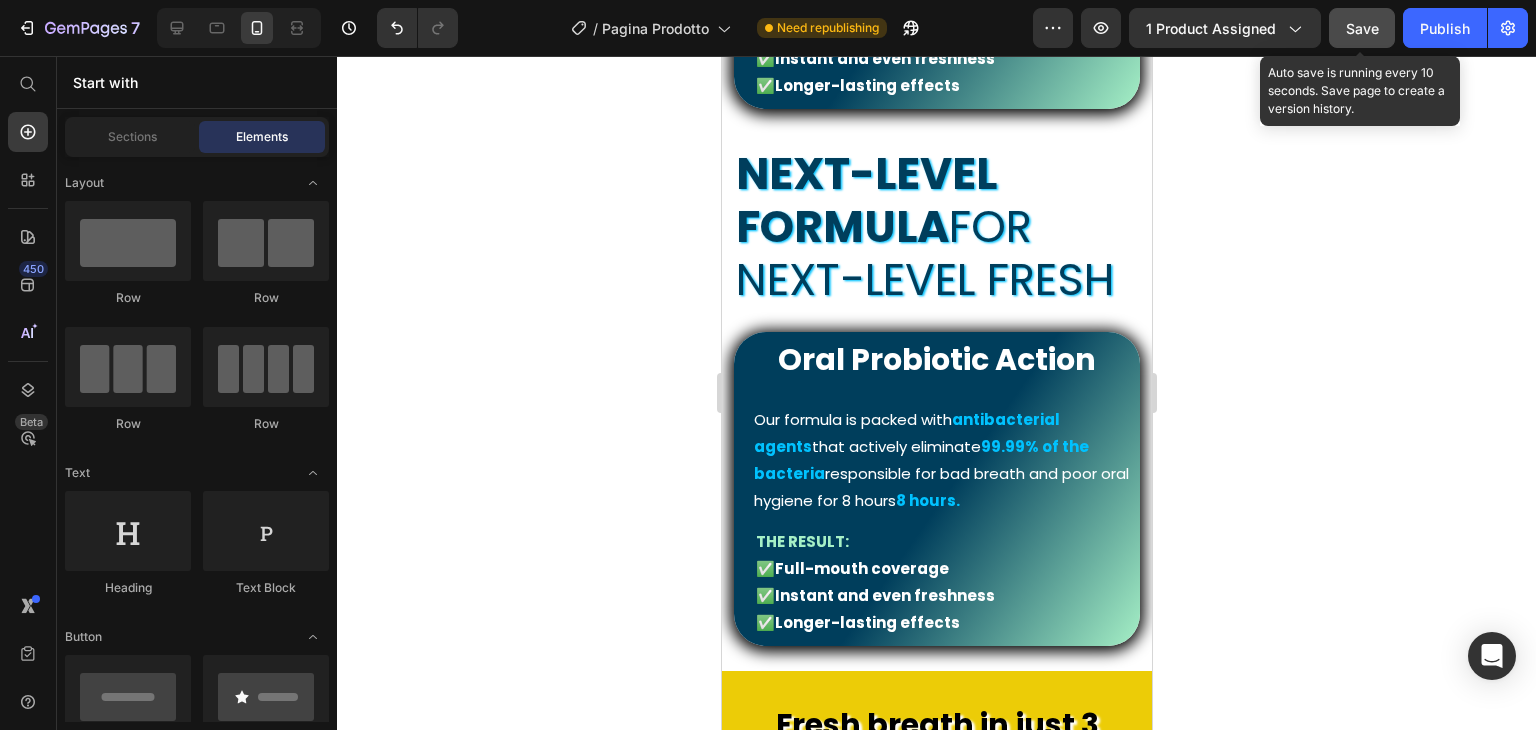 click on "Save" 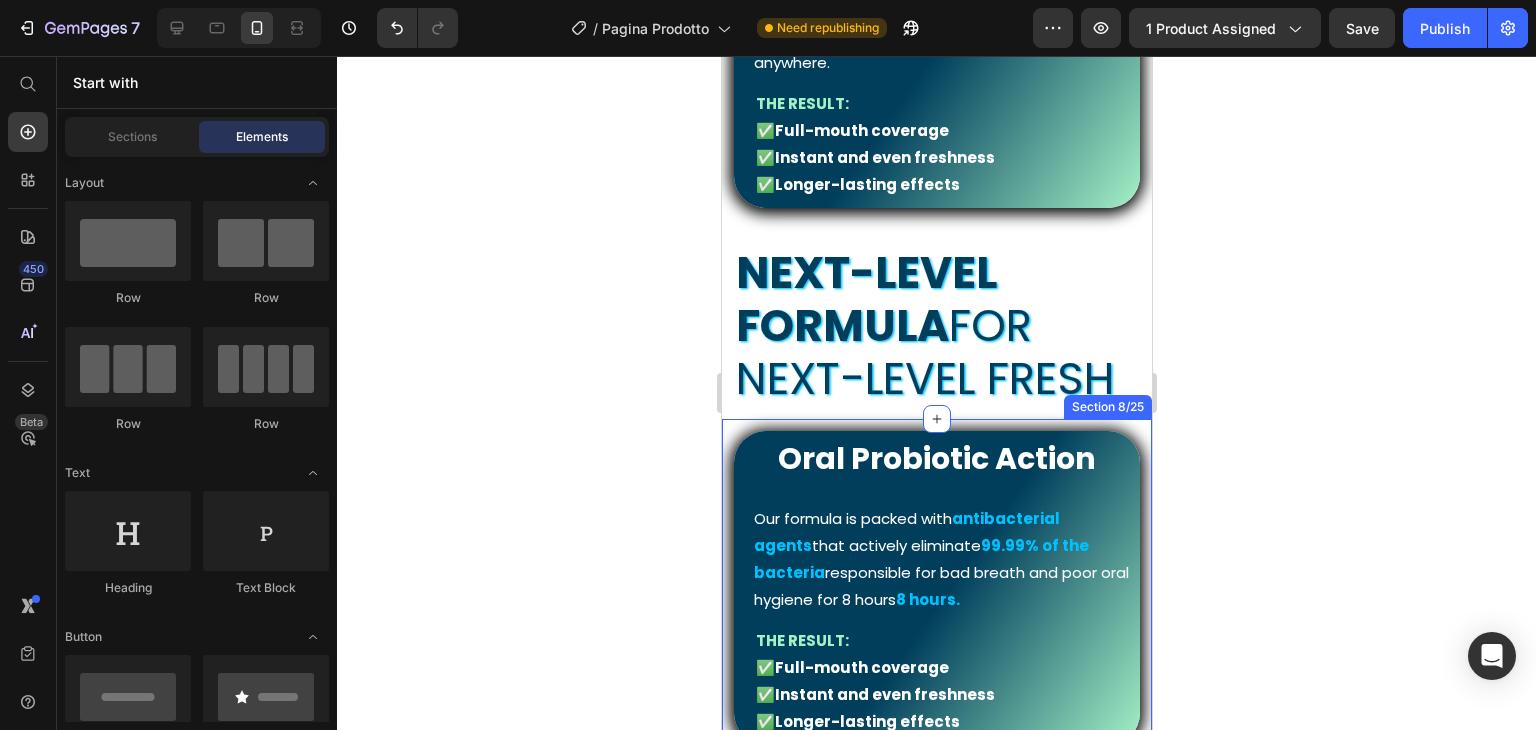 scroll, scrollTop: 1522, scrollLeft: 0, axis: vertical 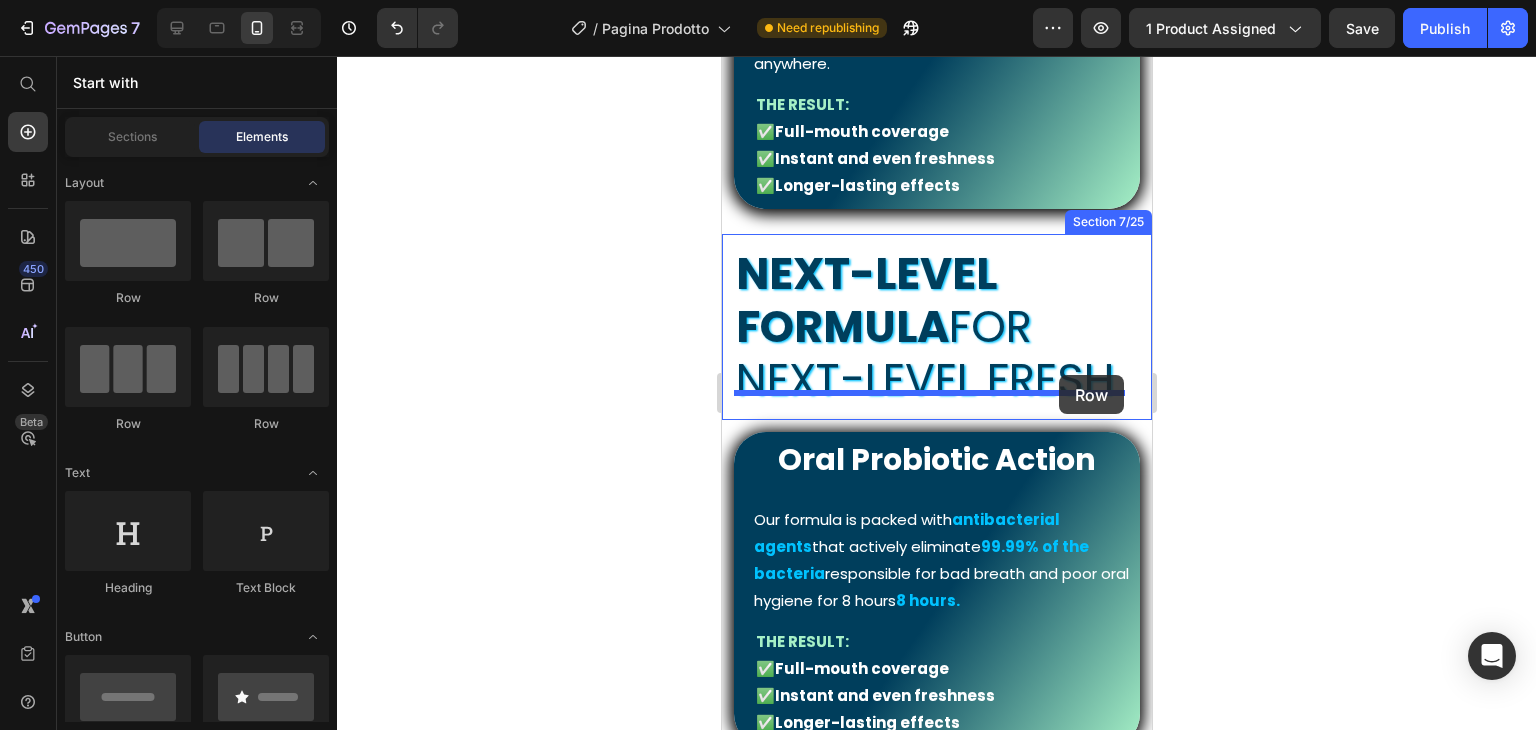 drag, startPoint x: 1429, startPoint y: 282, endPoint x: 1058, endPoint y: 375, distance: 382.47876 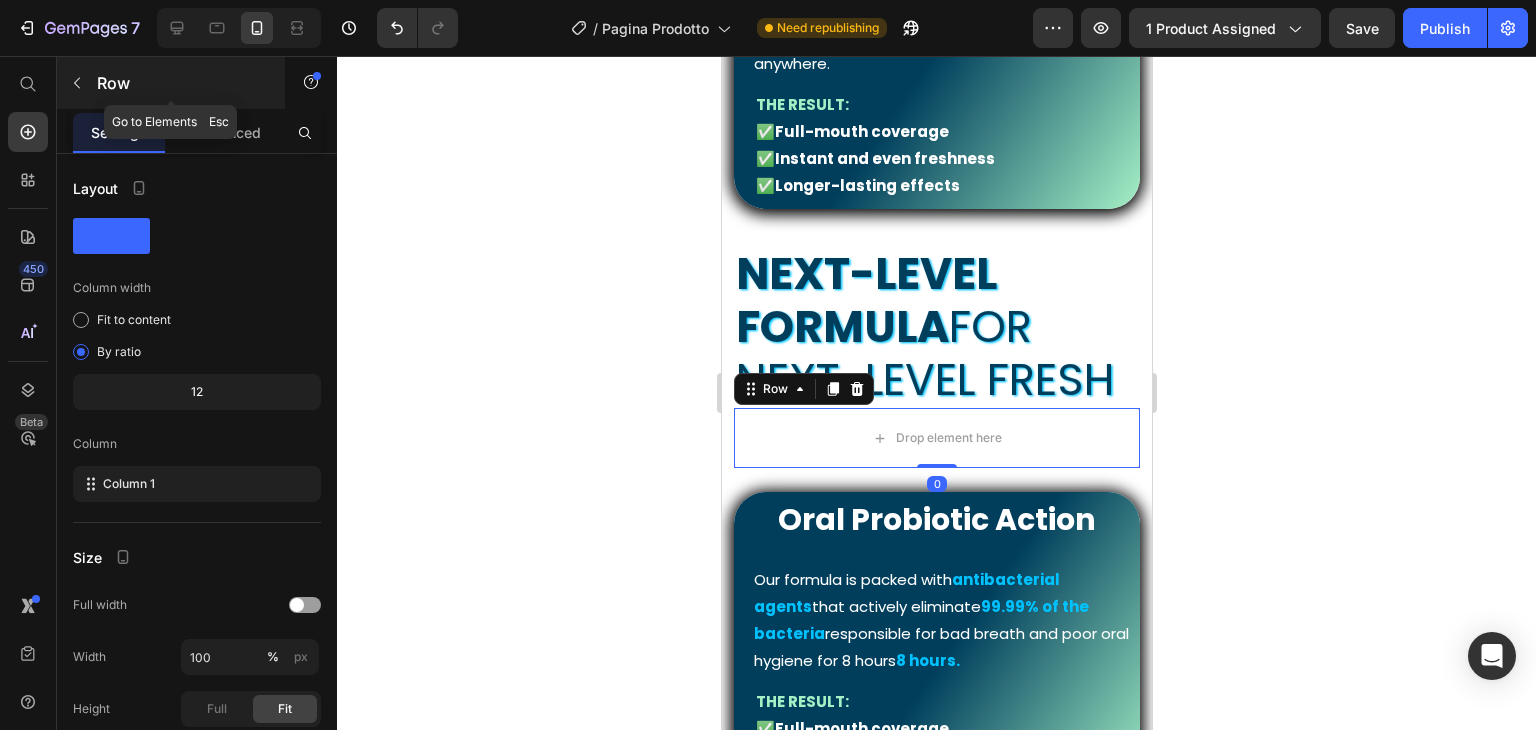 click 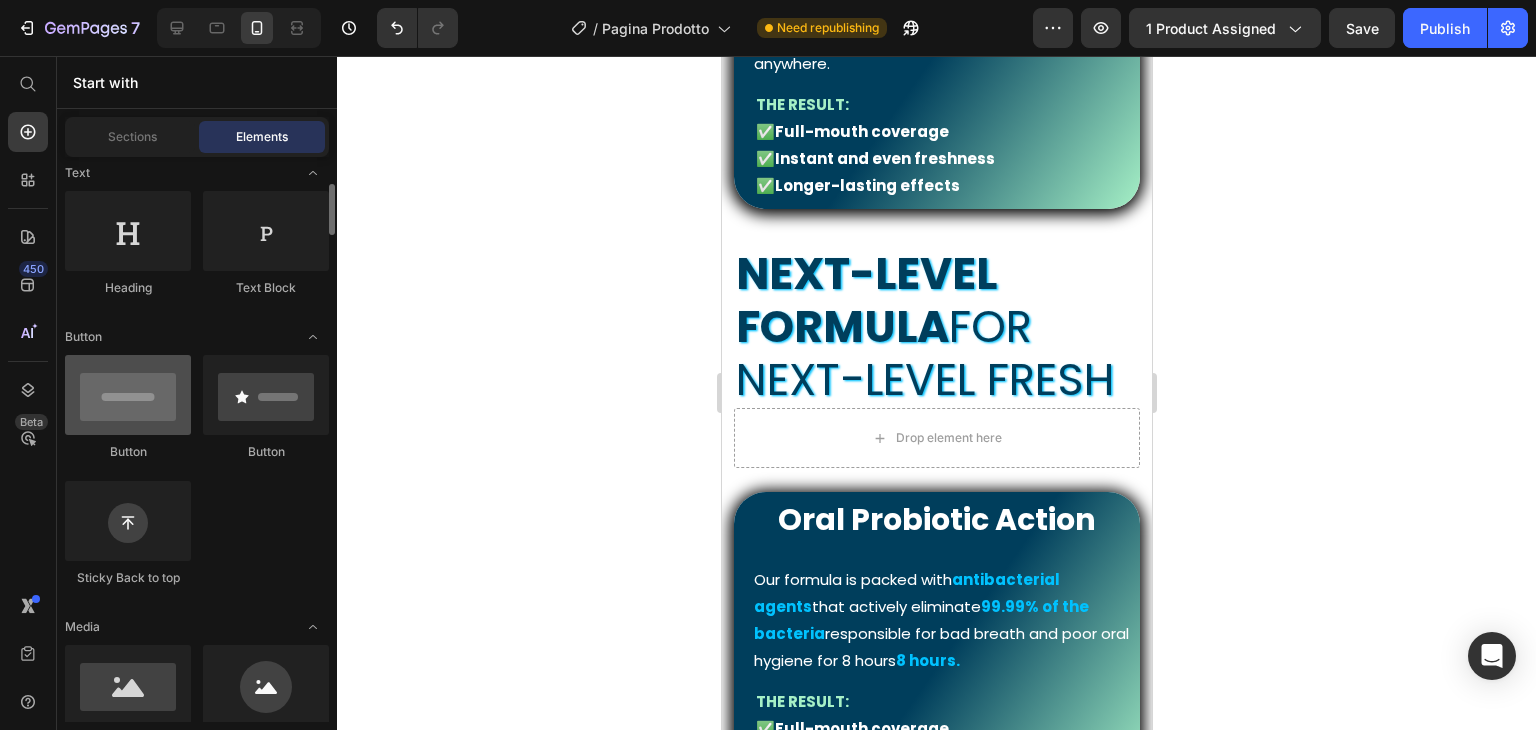 scroll, scrollTop: 400, scrollLeft: 0, axis: vertical 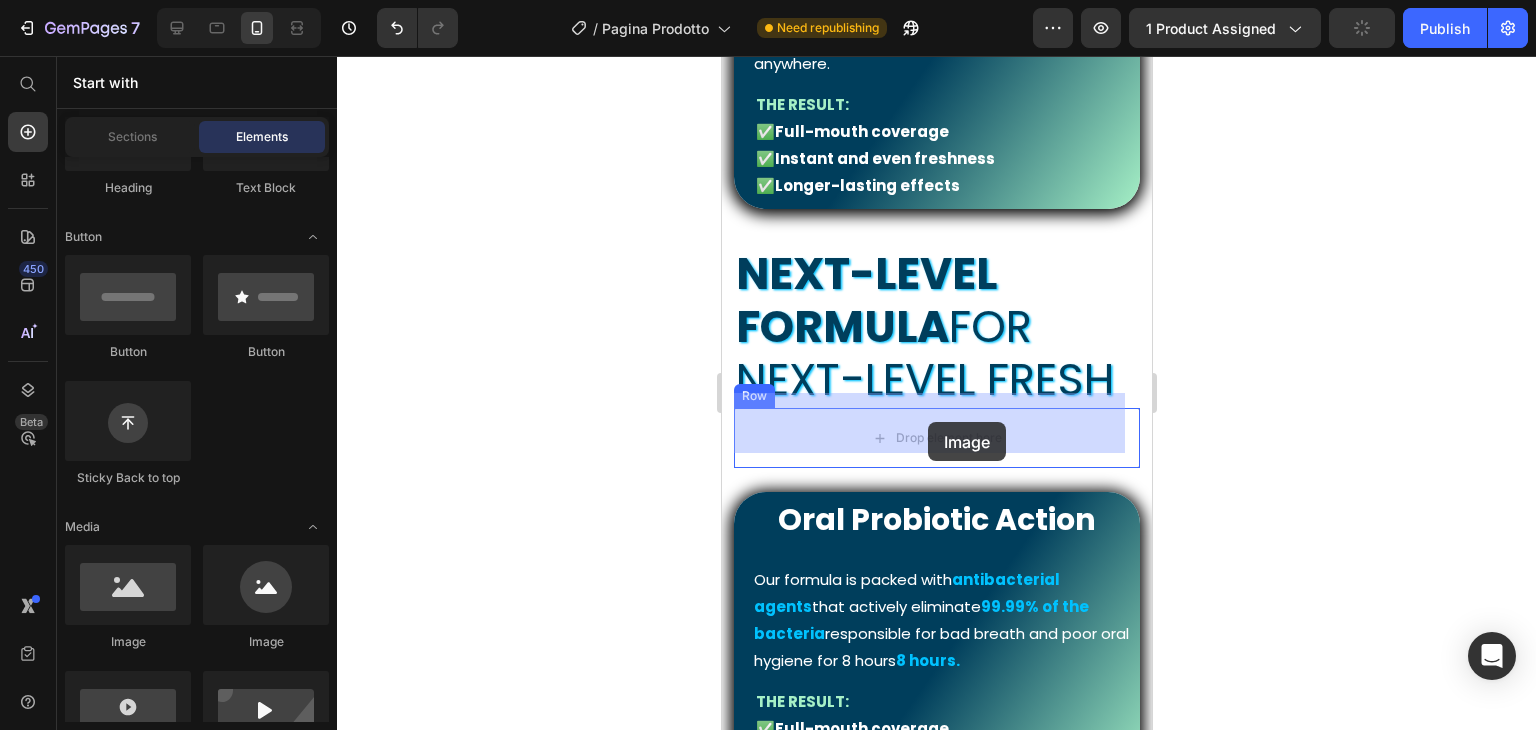 drag, startPoint x: 870, startPoint y: 640, endPoint x: 927, endPoint y: 422, distance: 225.32864 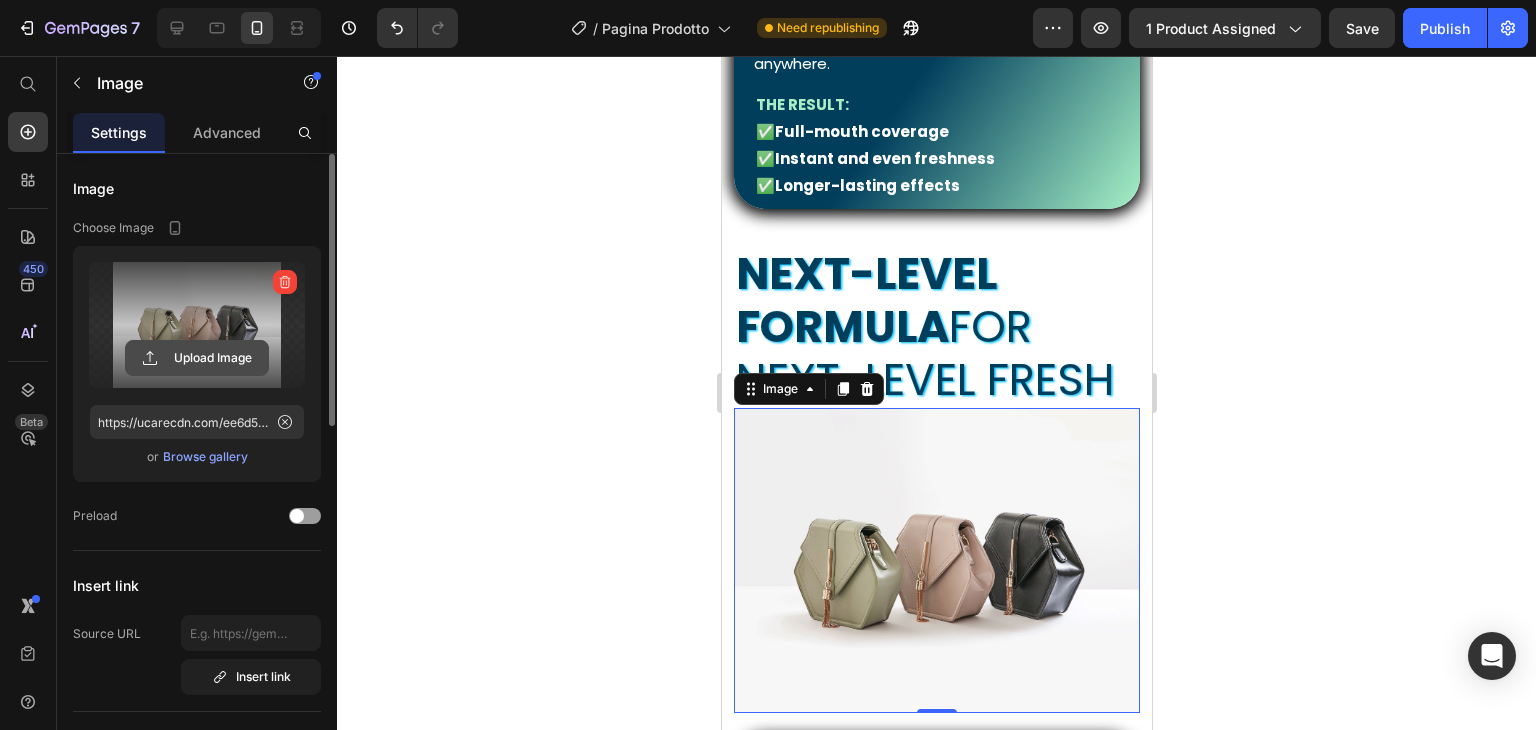 click 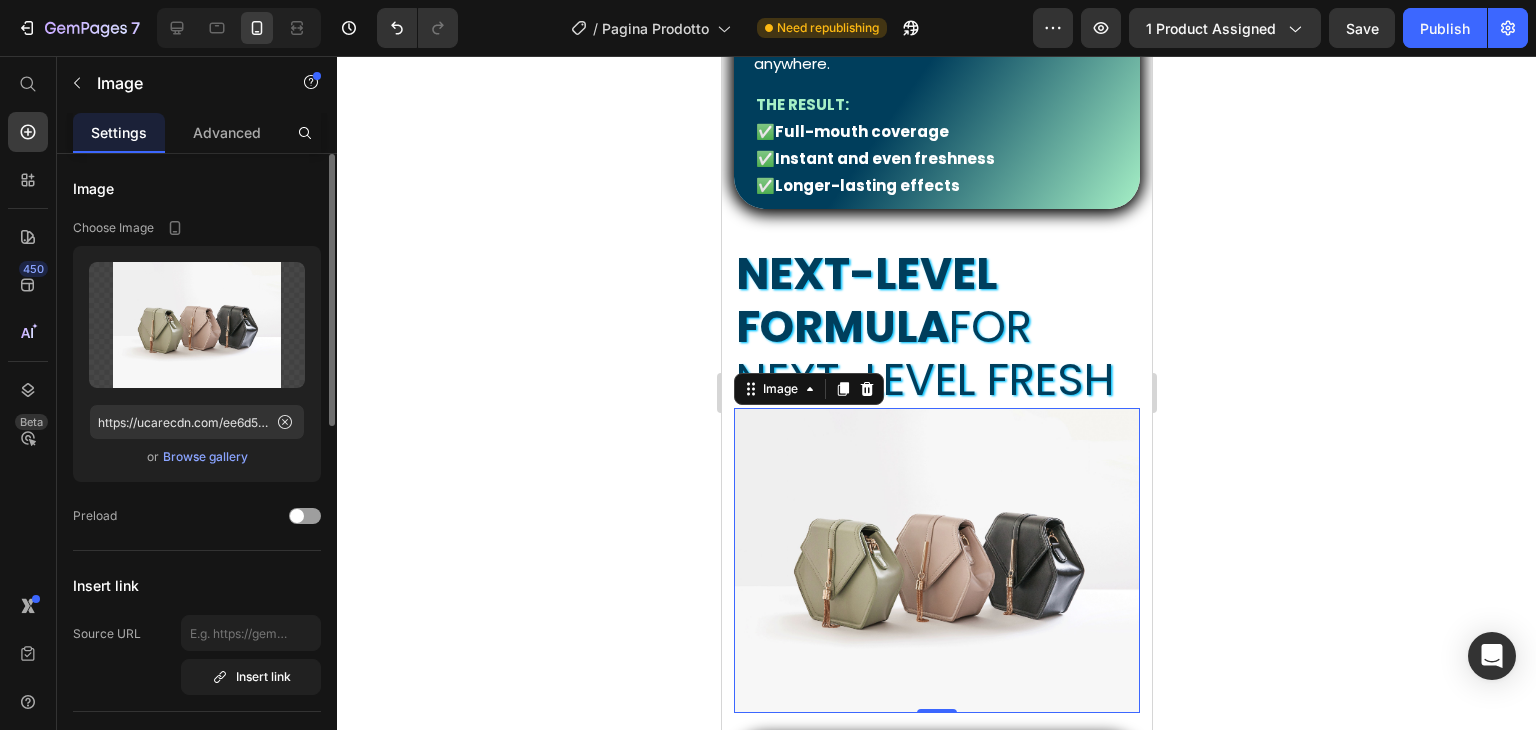 click on "Browse gallery" at bounding box center (205, 457) 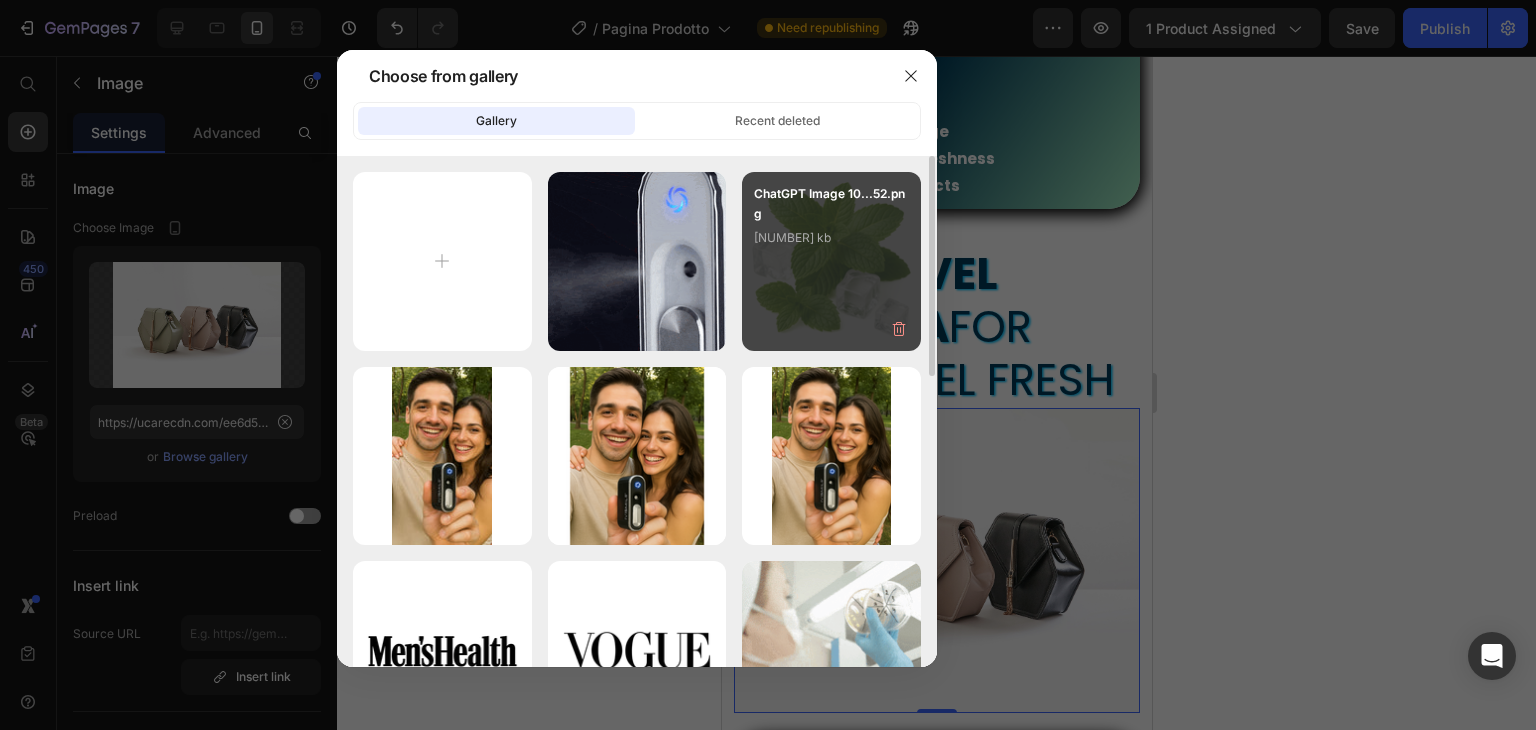 click on "ChatGPT Image 10...52.png [NUMBER] kb" at bounding box center [831, 261] 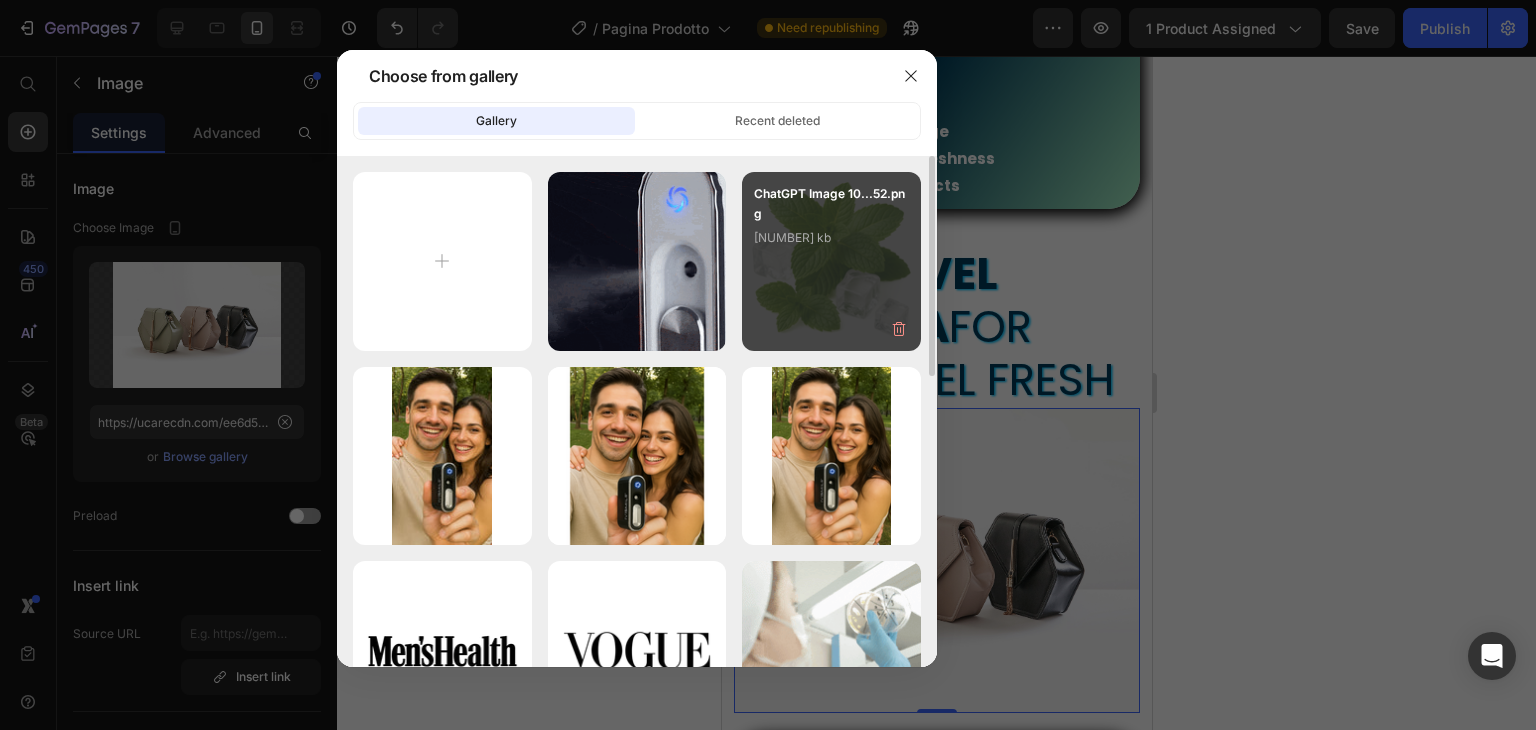 type on "https://cdn.shopify.com/s/files/1/0884/3827/6445/files/gempages_526137457880597404-c34f5639-de2d-494f-b362-2858c911b532.png" 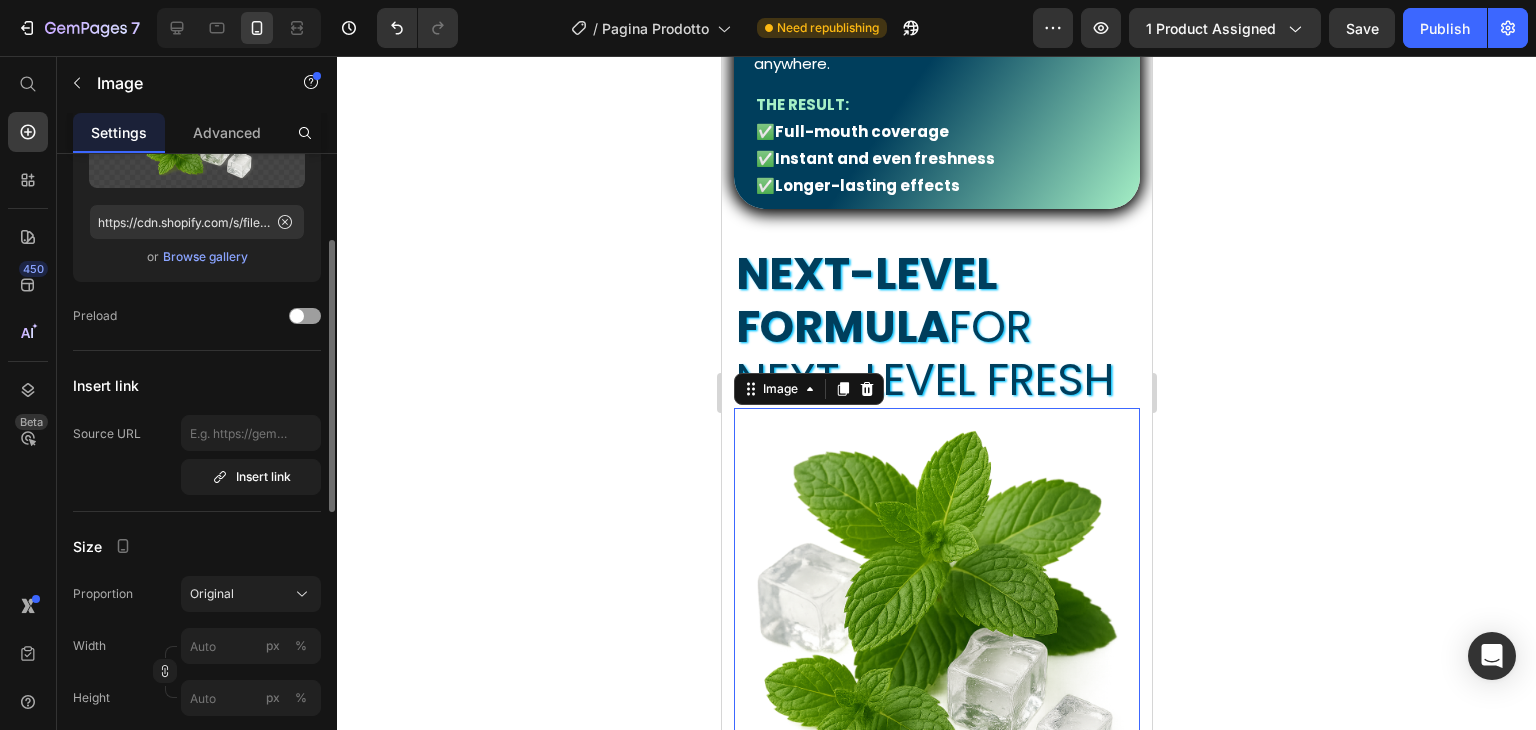 scroll, scrollTop: 100, scrollLeft: 0, axis: vertical 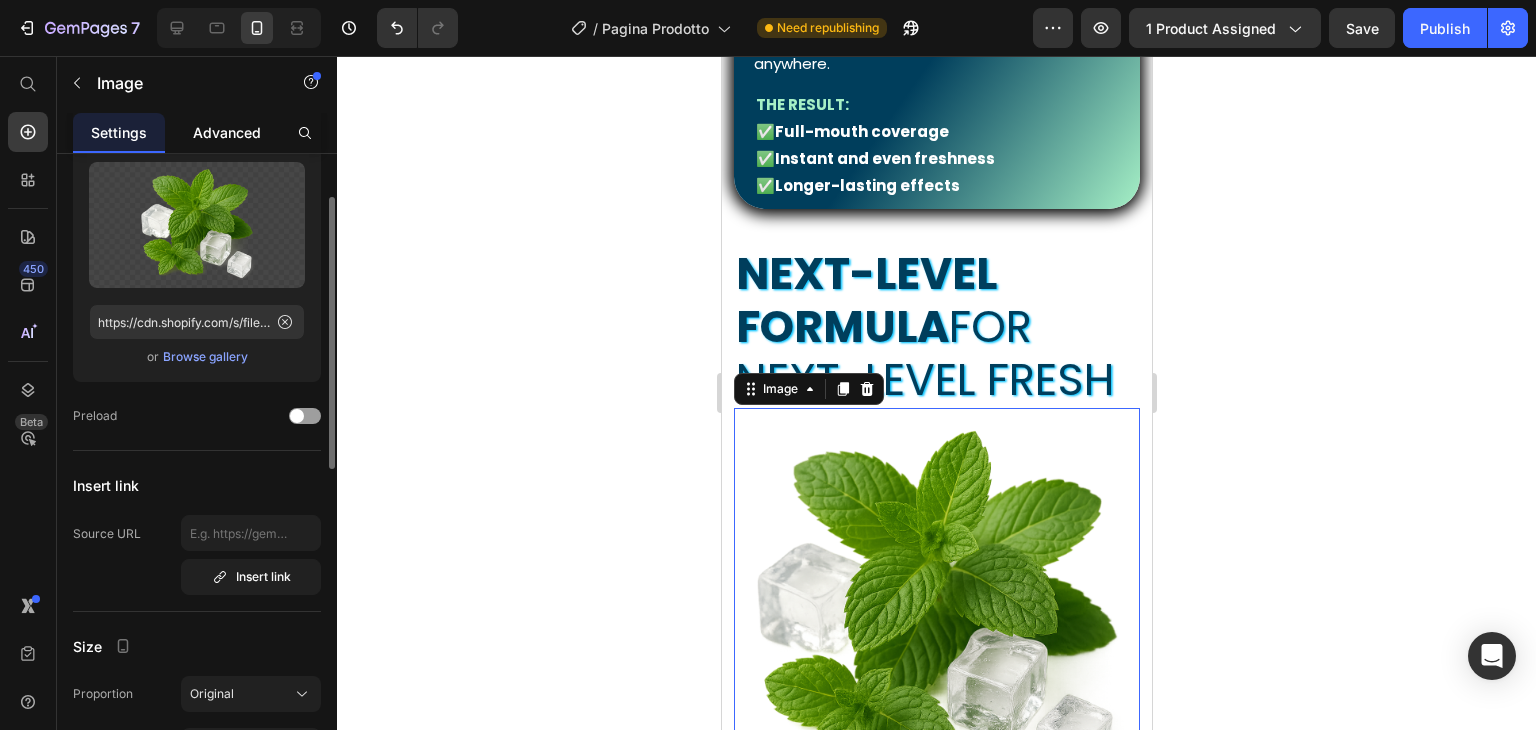 click on "Advanced" at bounding box center [227, 132] 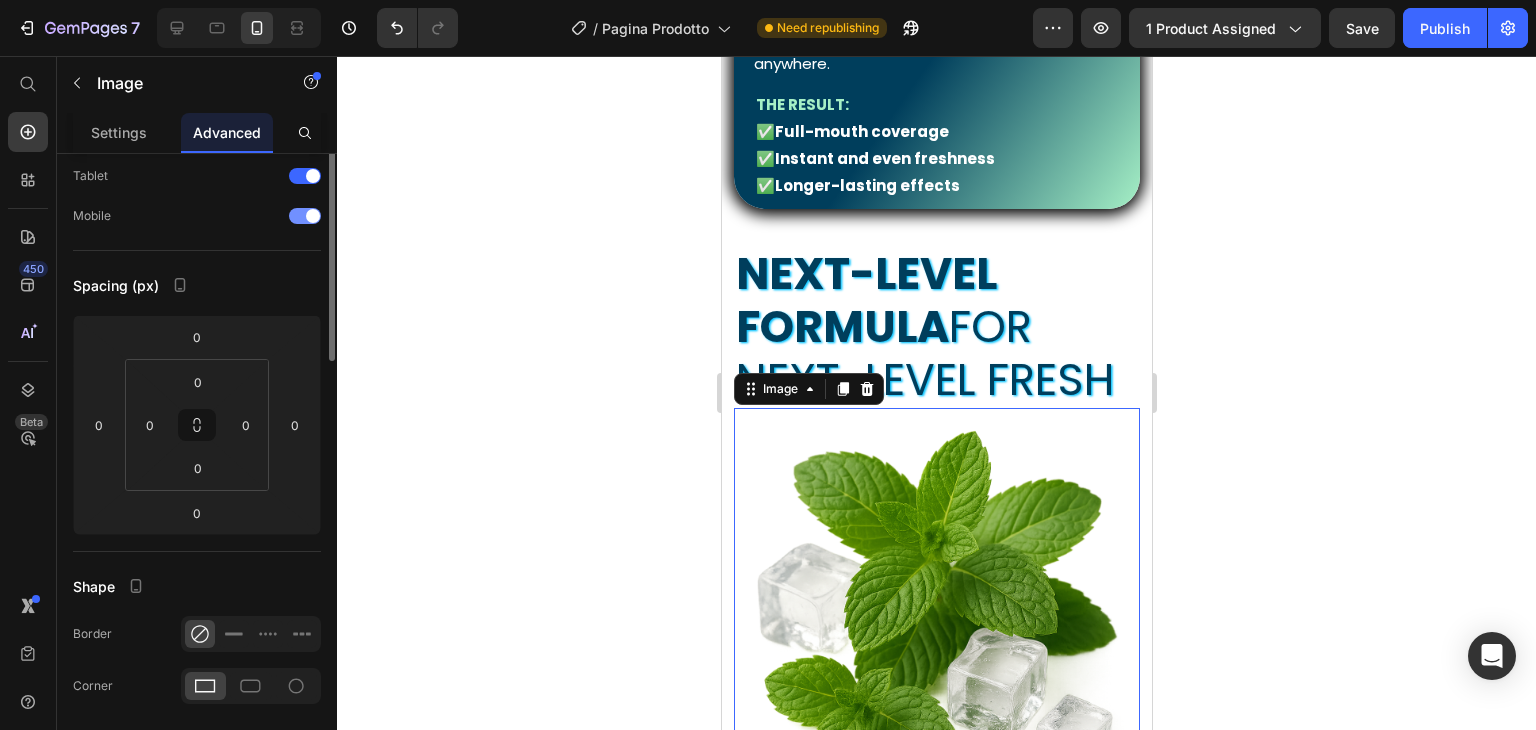 scroll, scrollTop: 0, scrollLeft: 0, axis: both 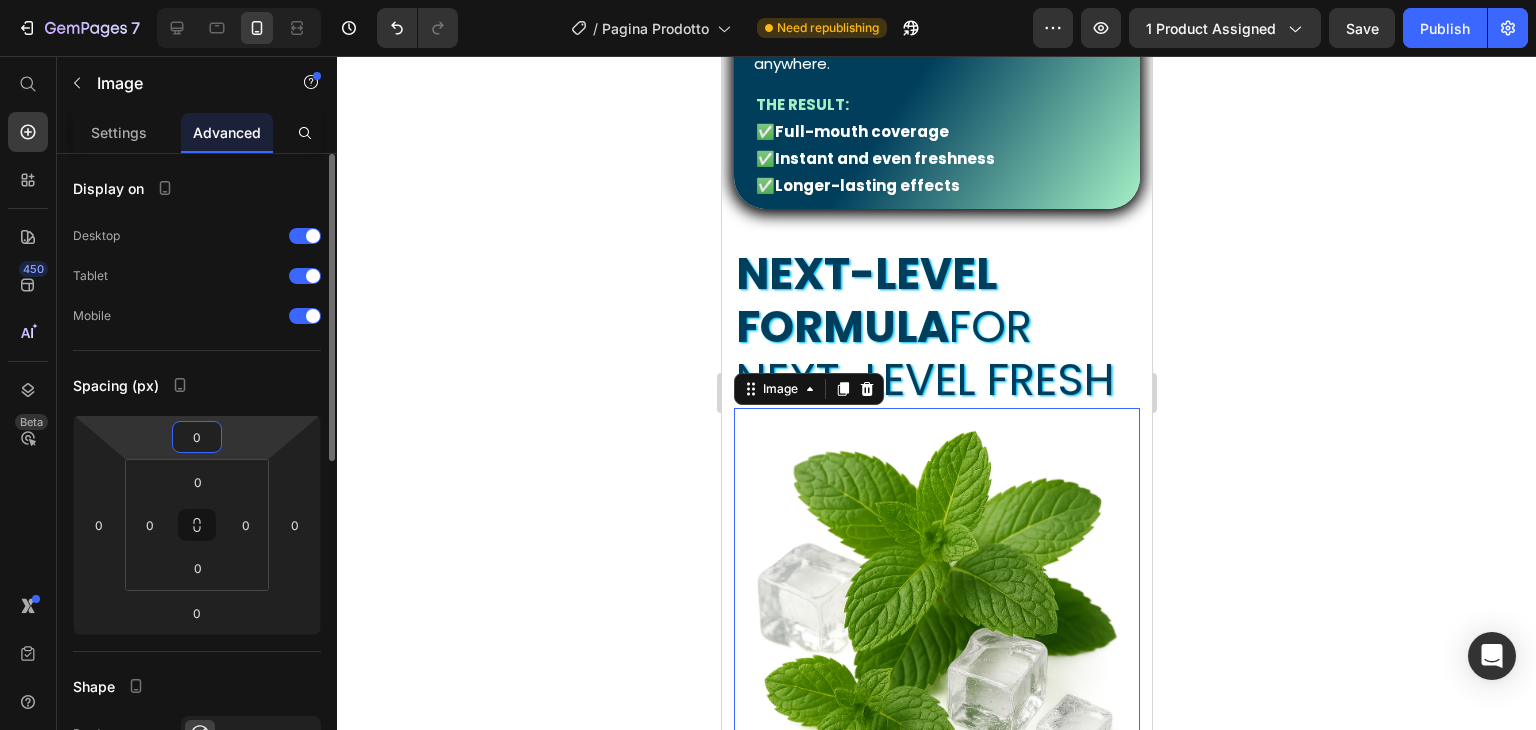 click on "0" at bounding box center (197, 437) 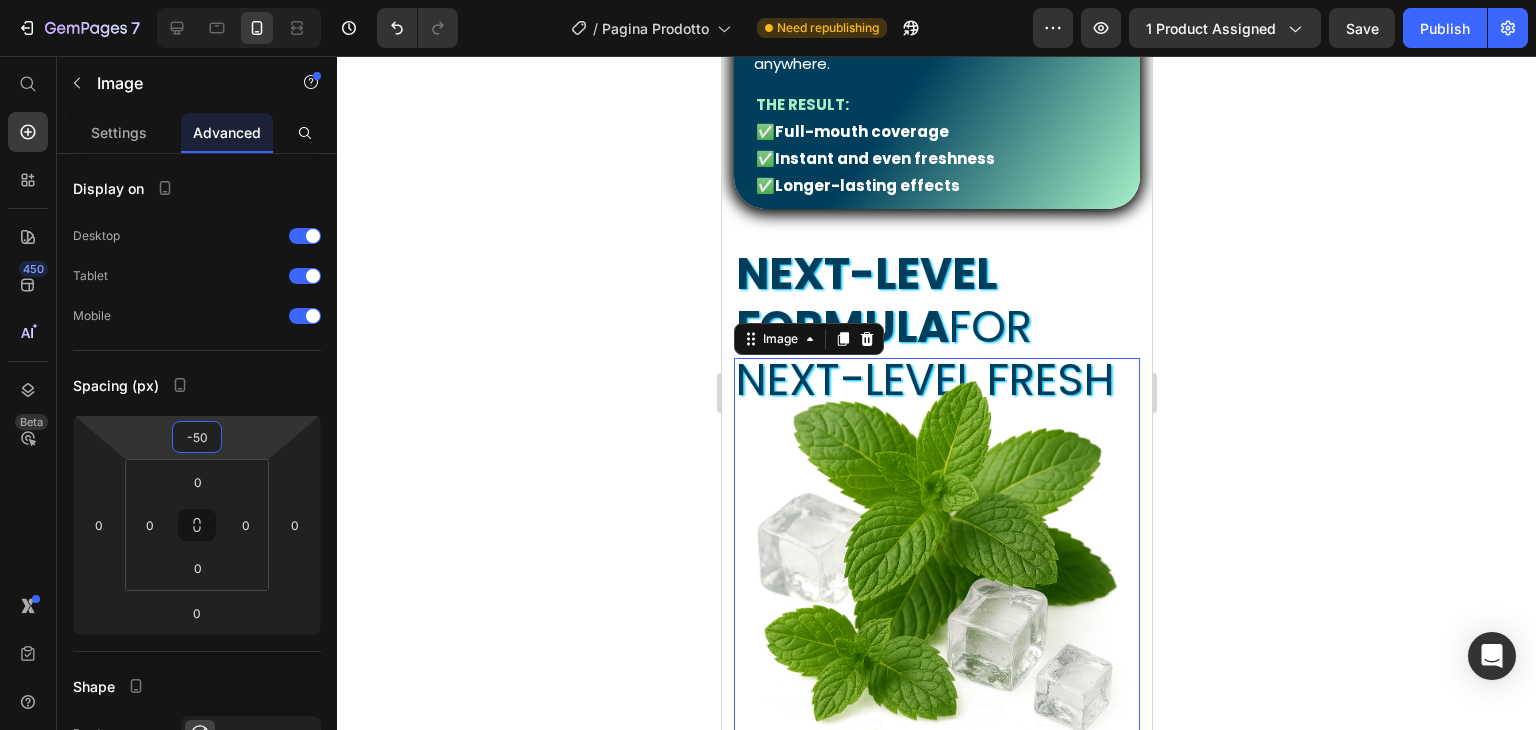 type on "-5" 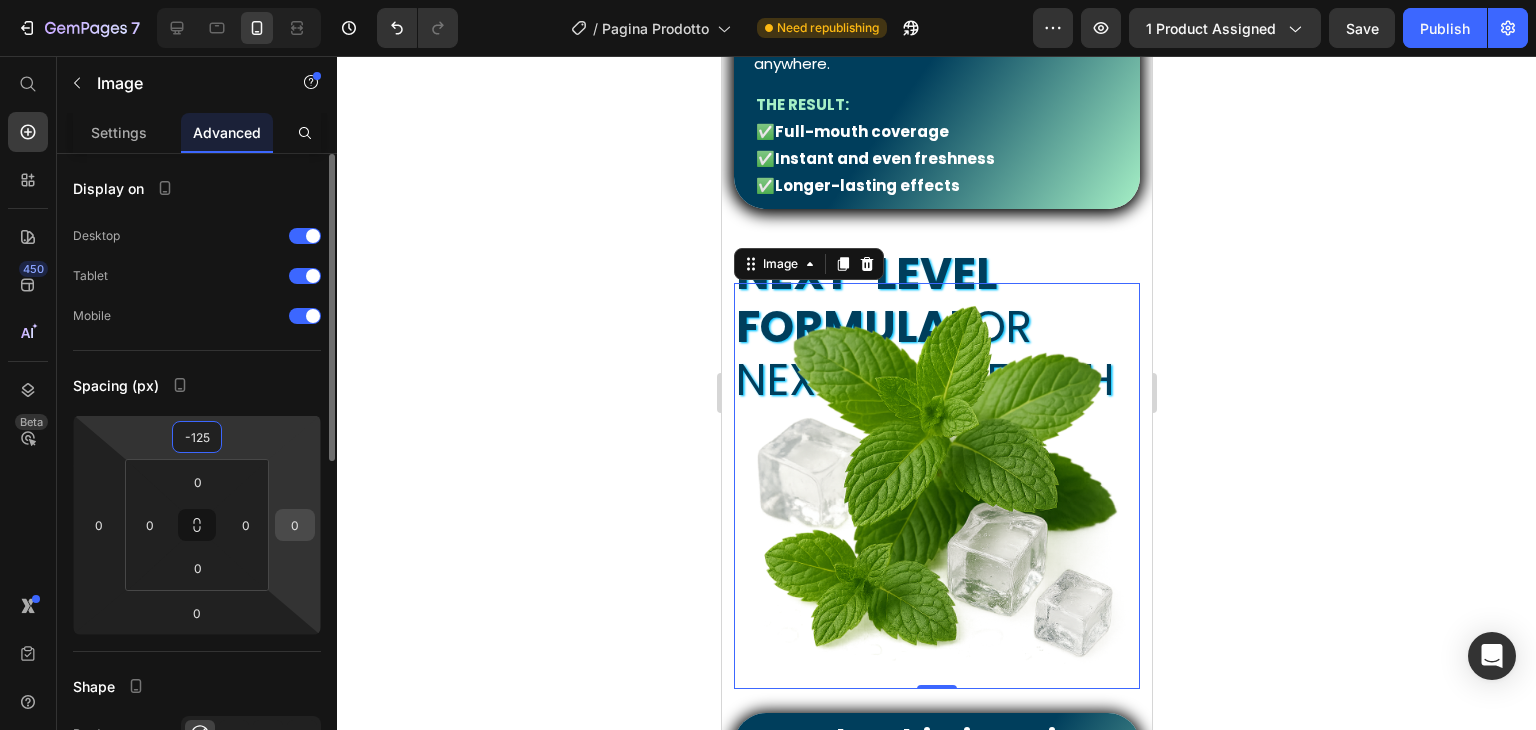 type on "-125" 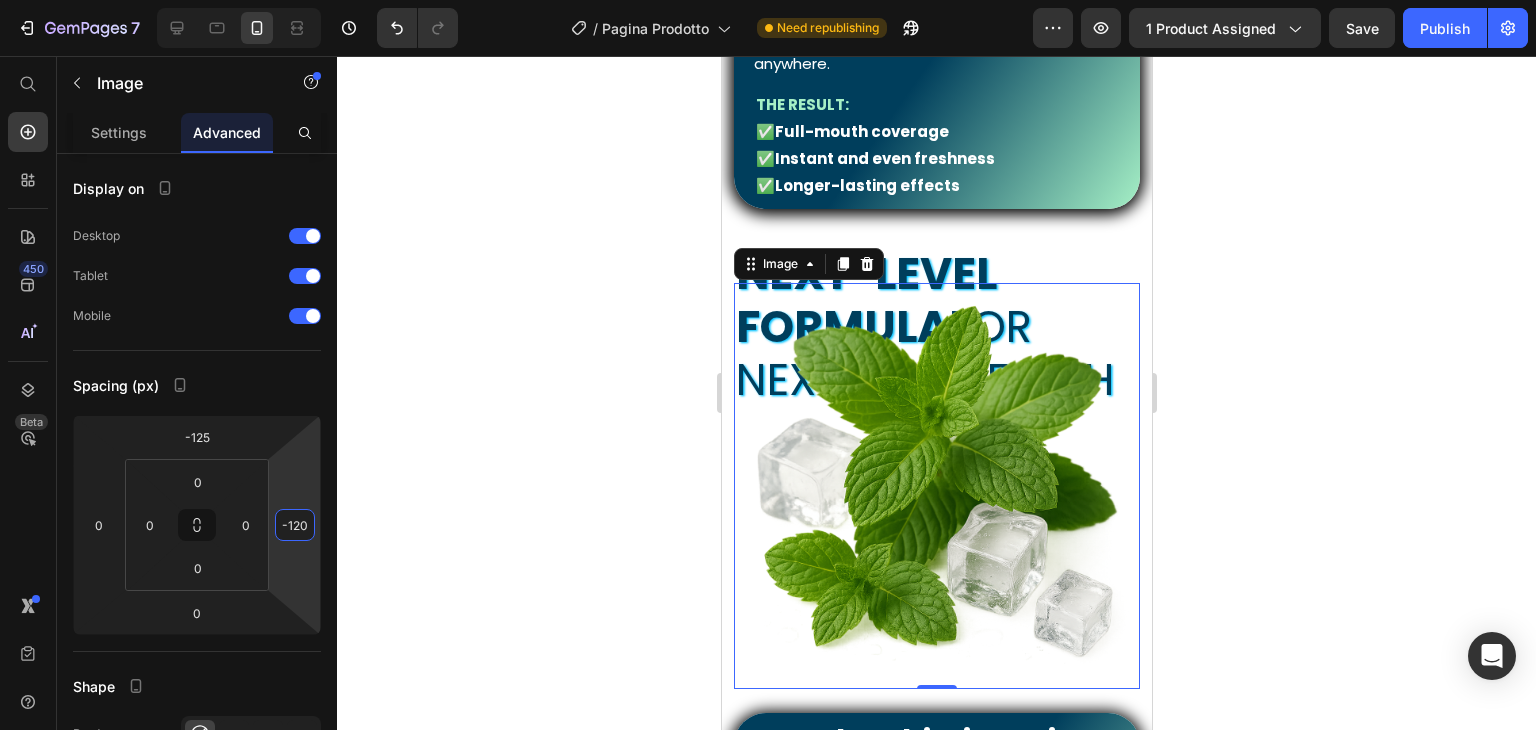 scroll, scrollTop: 0, scrollLeft: 0, axis: both 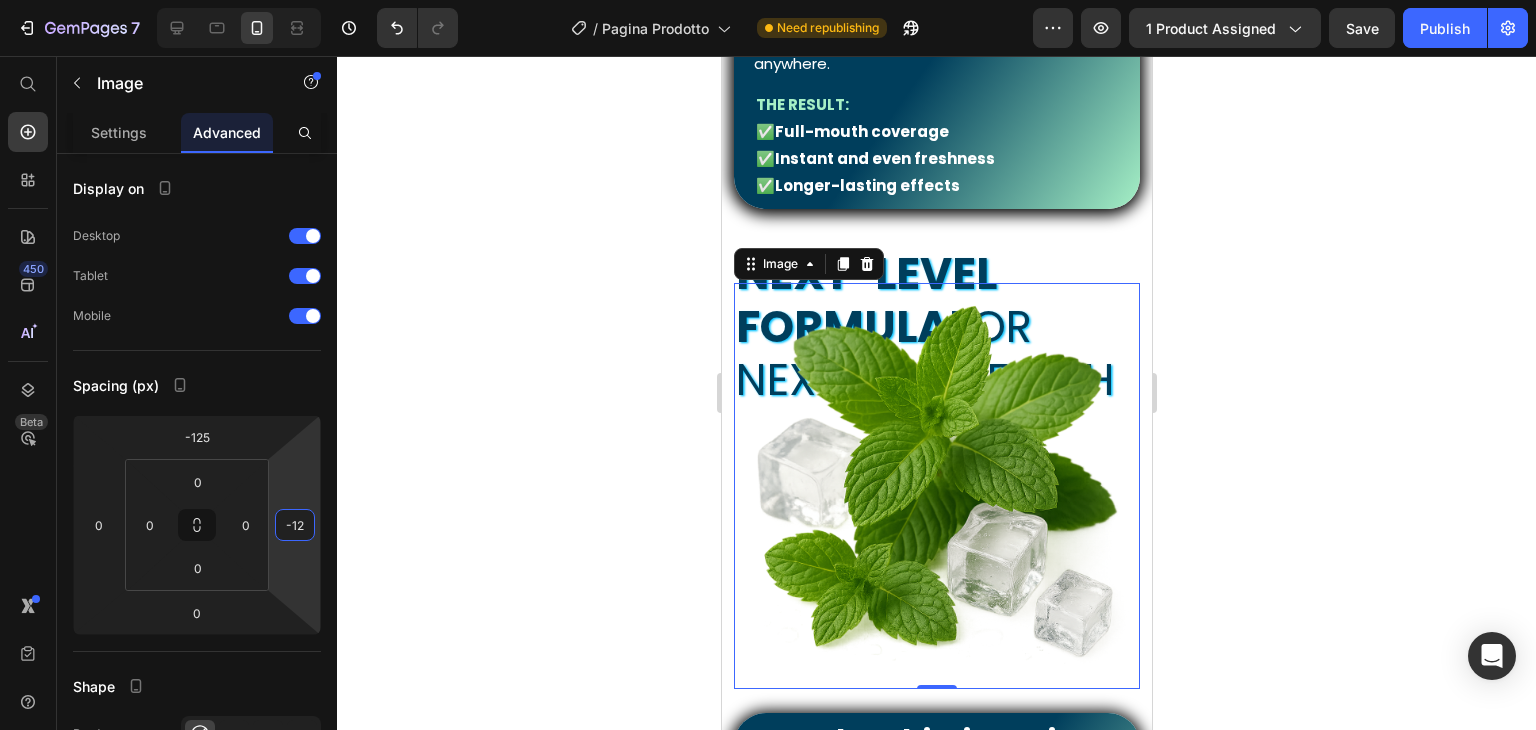type on "-1" 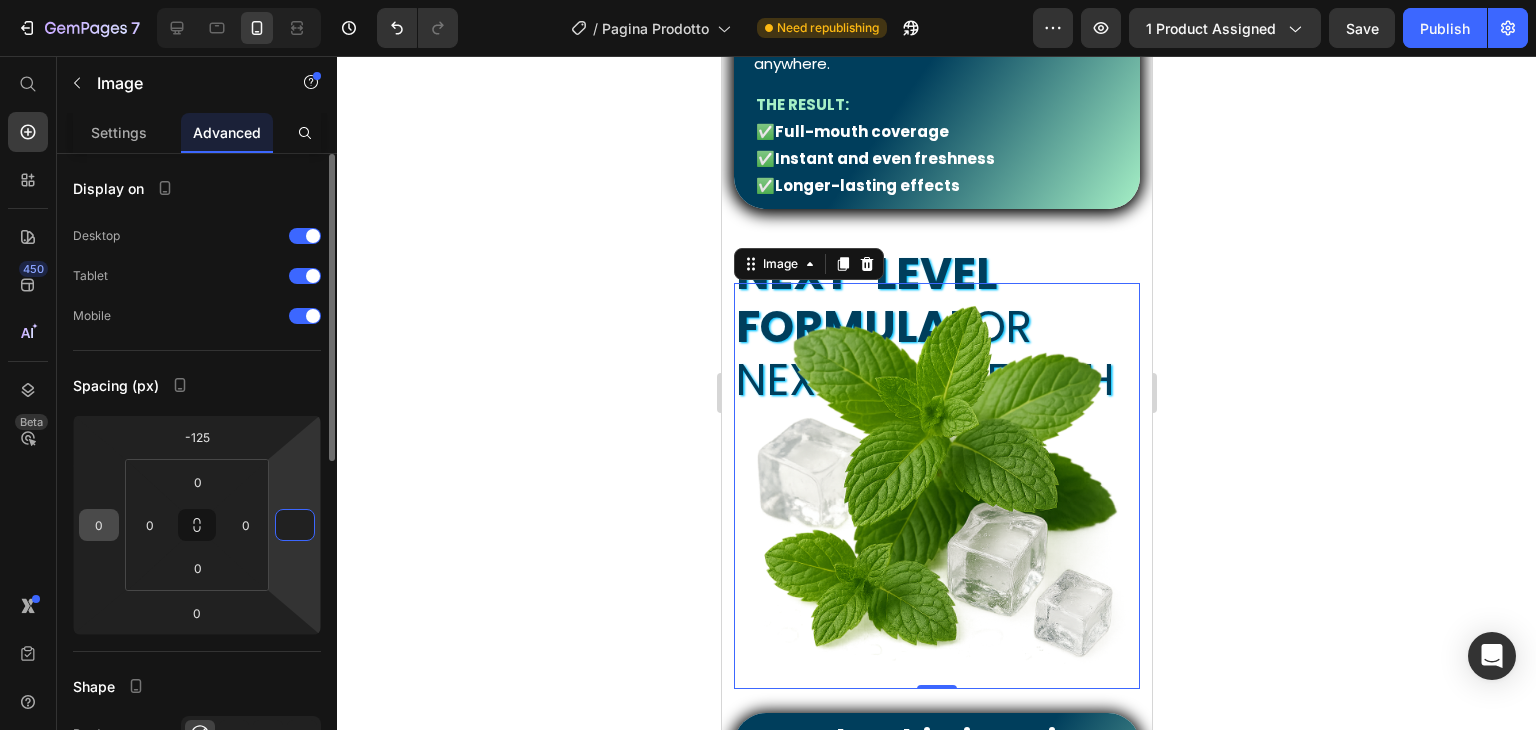 click on "0" at bounding box center [99, 525] 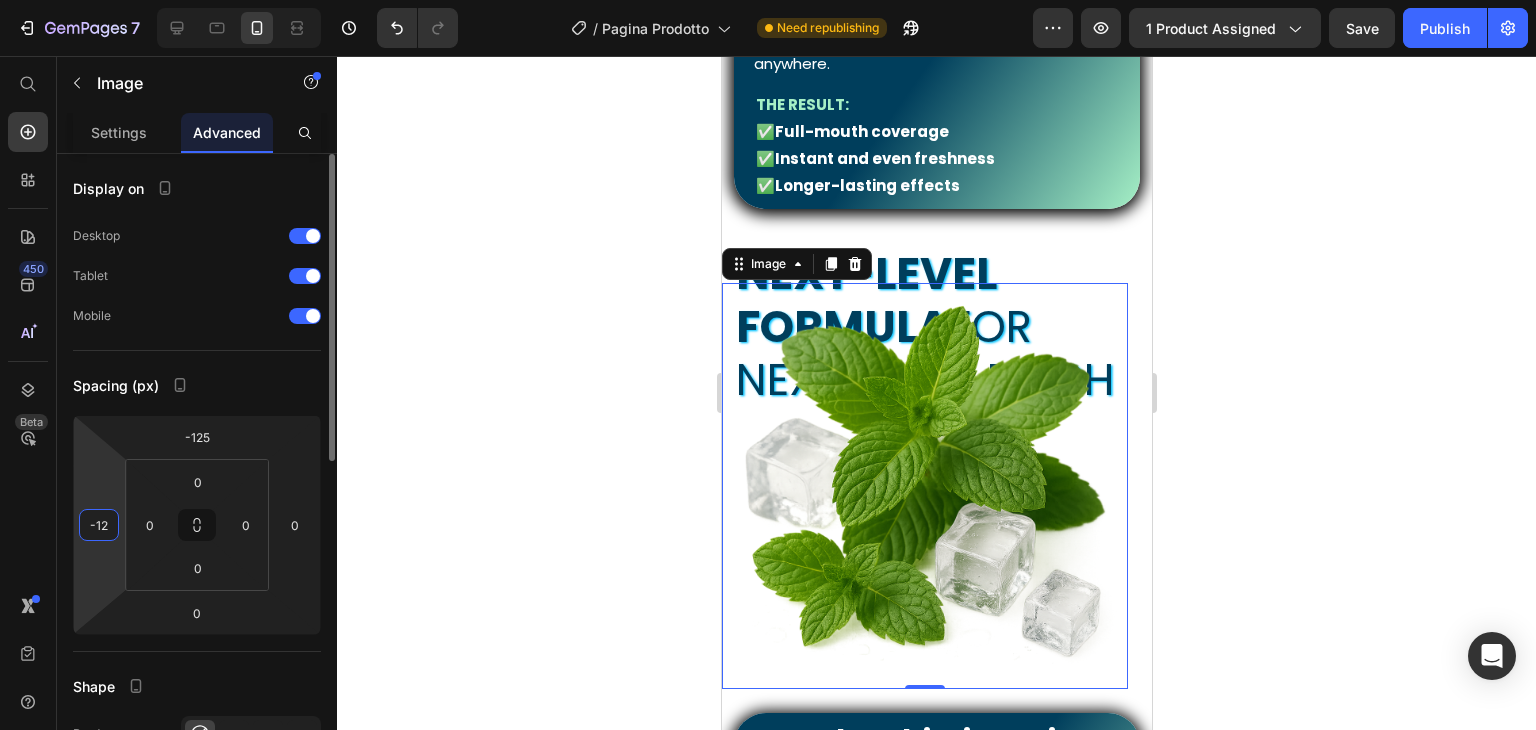 type on "-1" 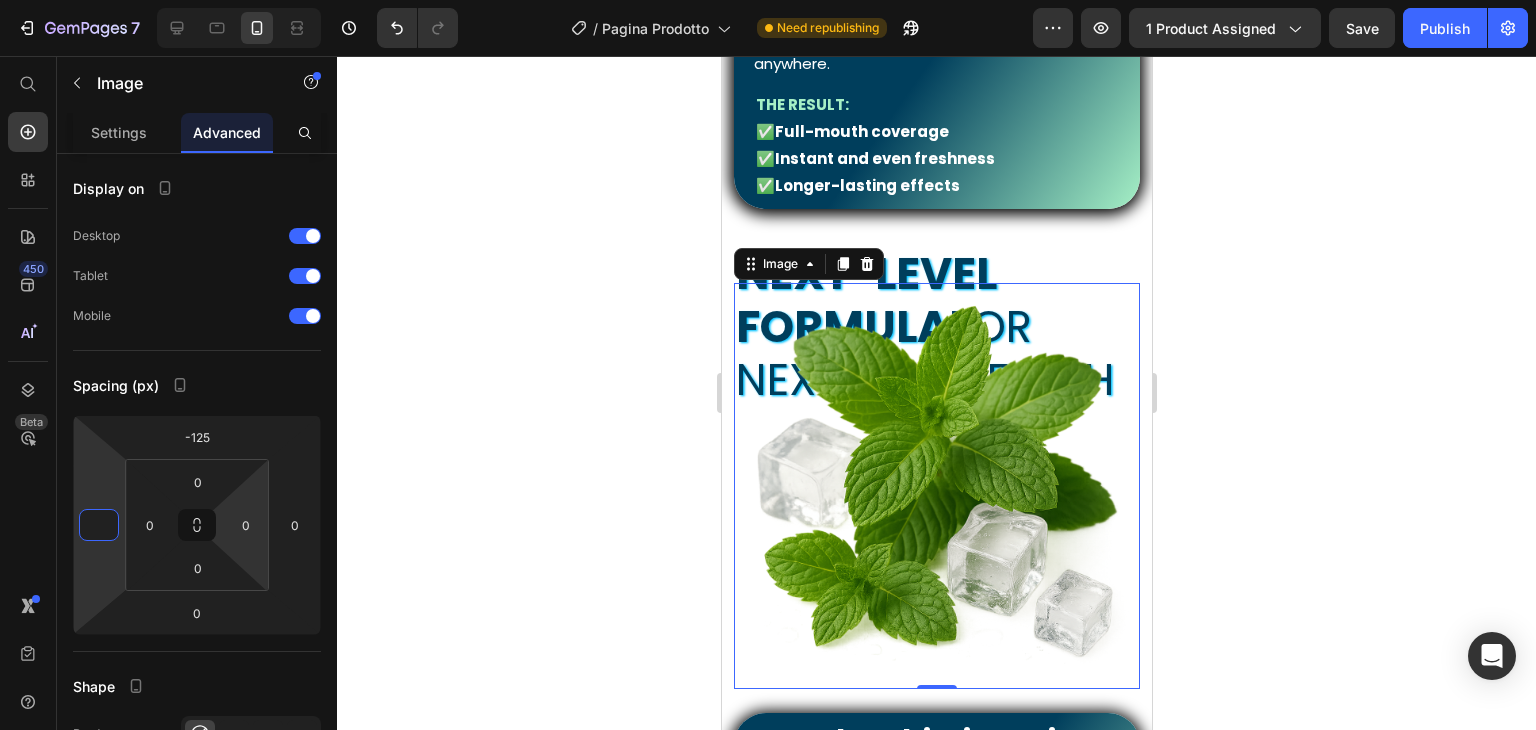click on "0" at bounding box center (246, 525) 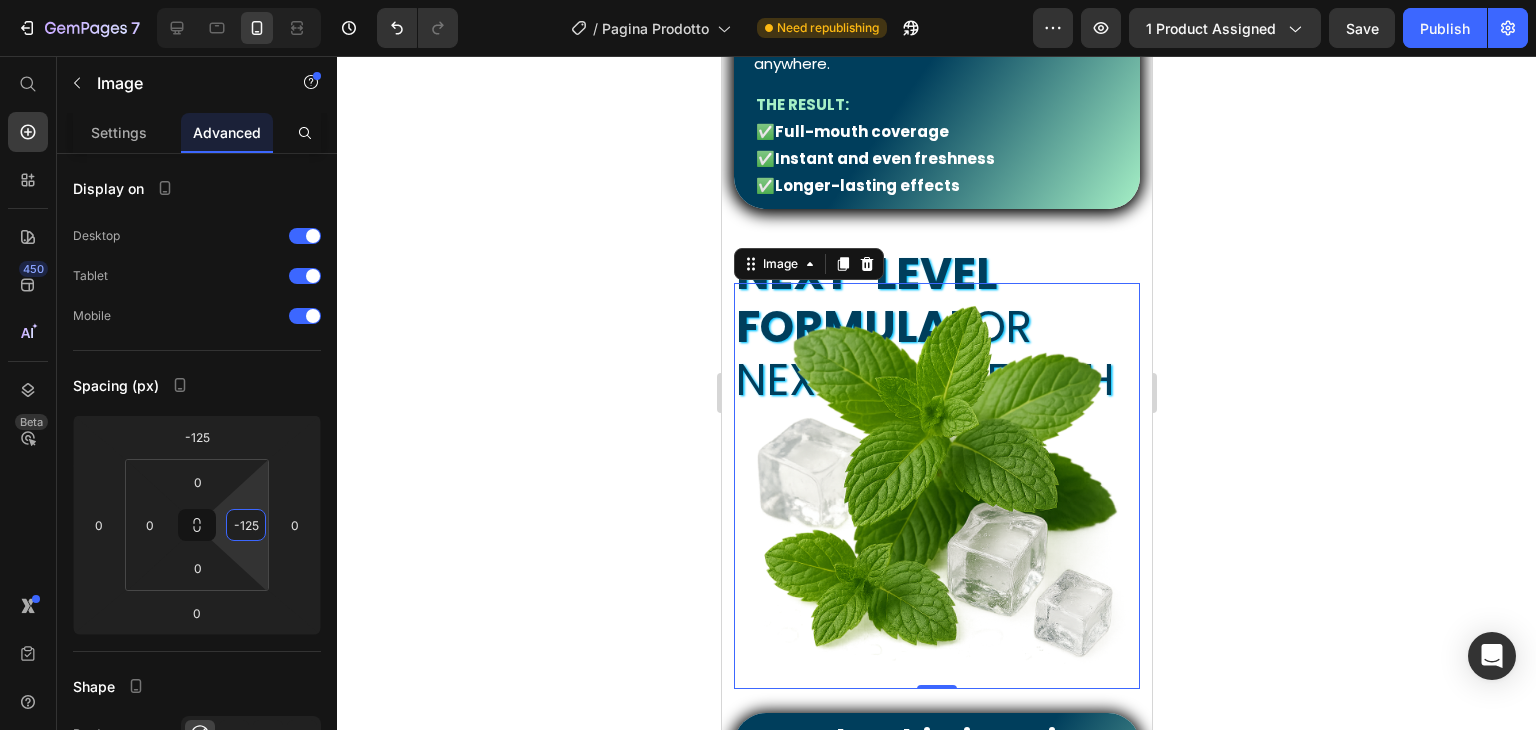 scroll, scrollTop: 0, scrollLeft: 0, axis: both 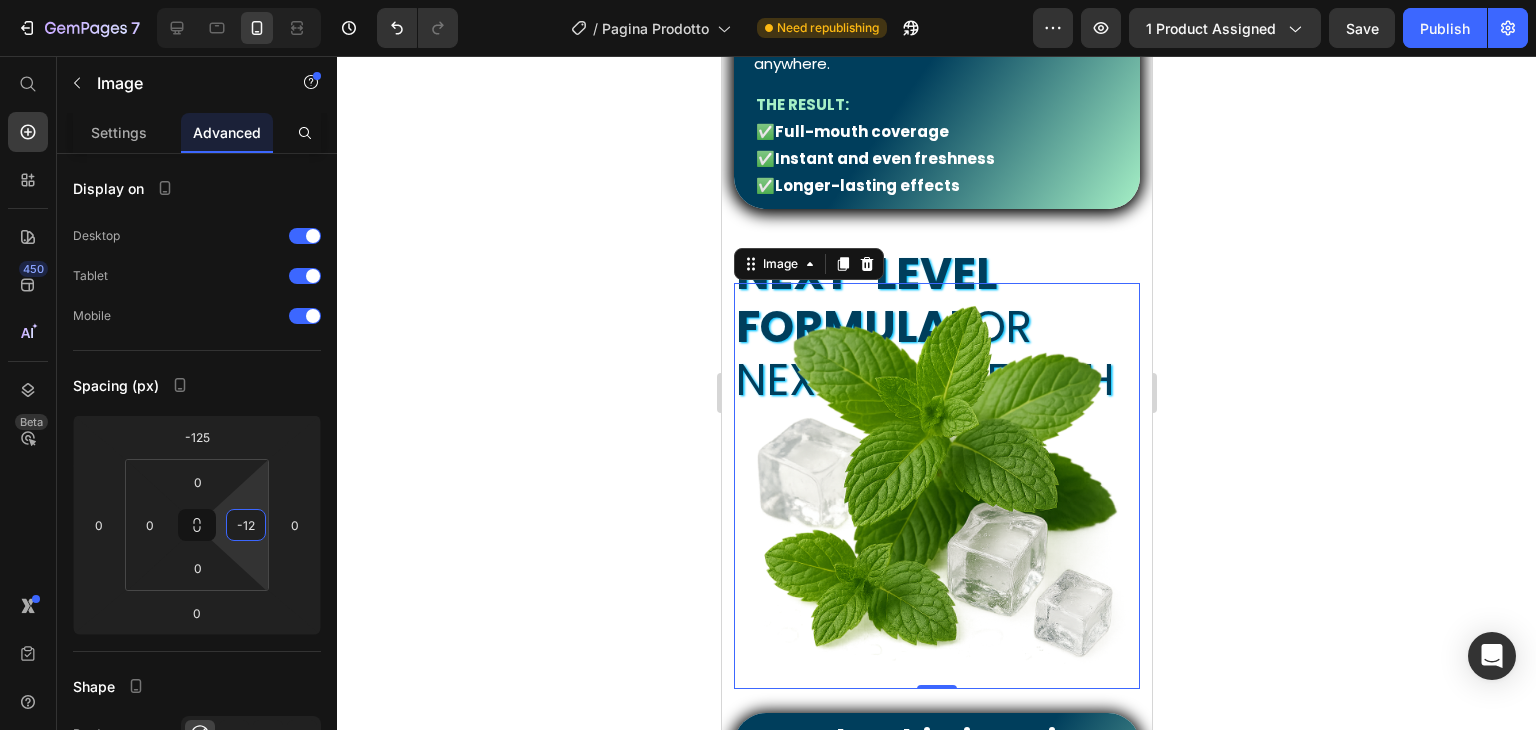 type on "-1" 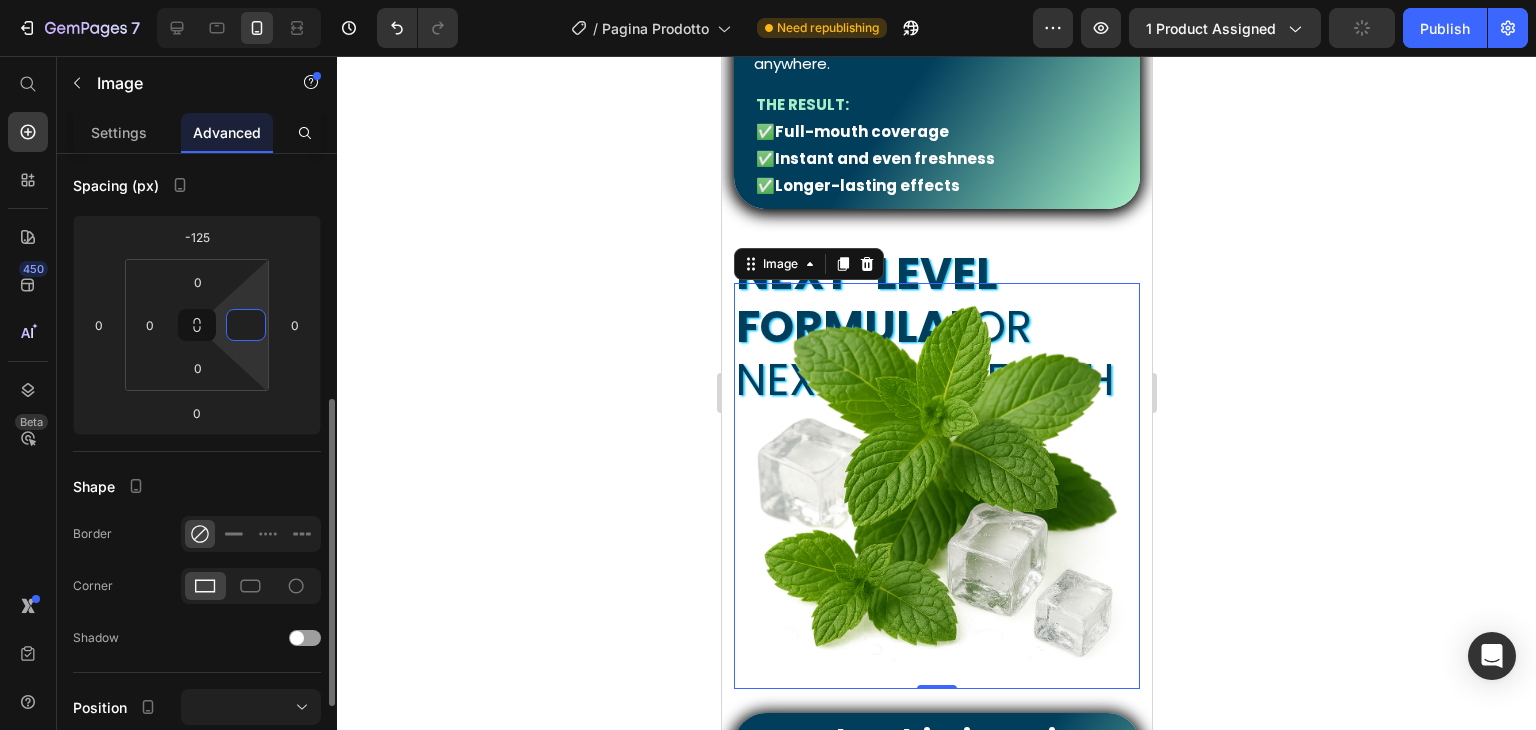scroll, scrollTop: 500, scrollLeft: 0, axis: vertical 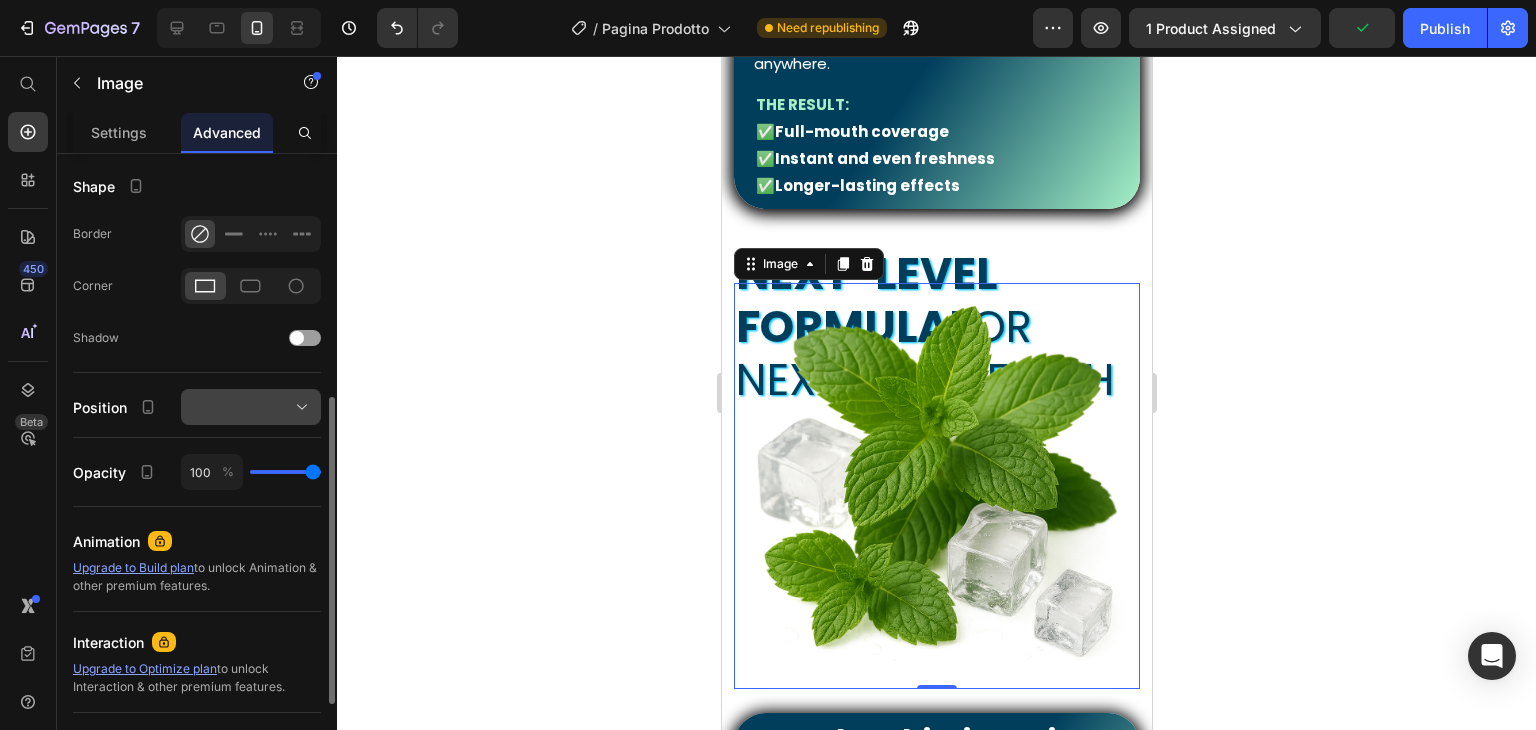 click at bounding box center [251, 407] 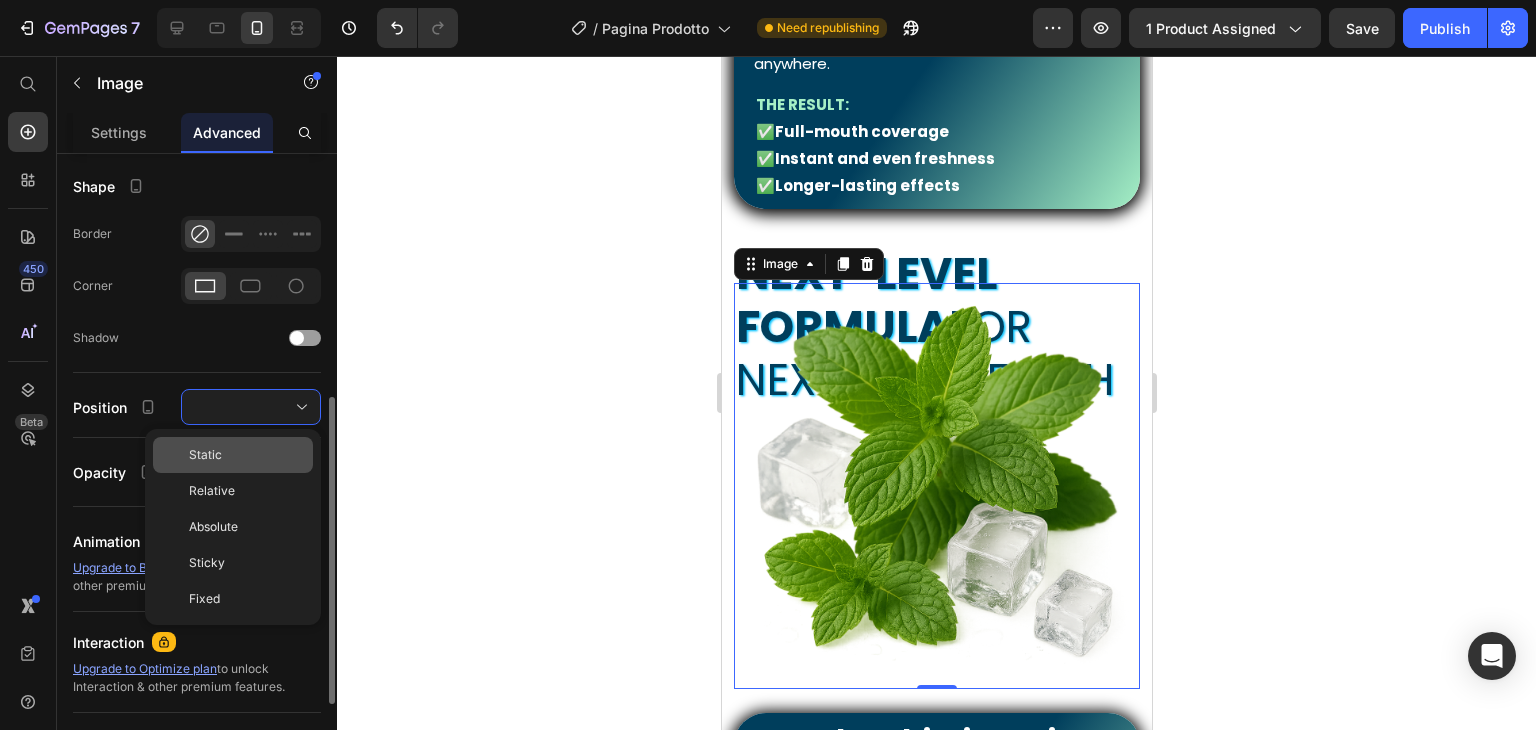 click on "Static" at bounding box center (247, 455) 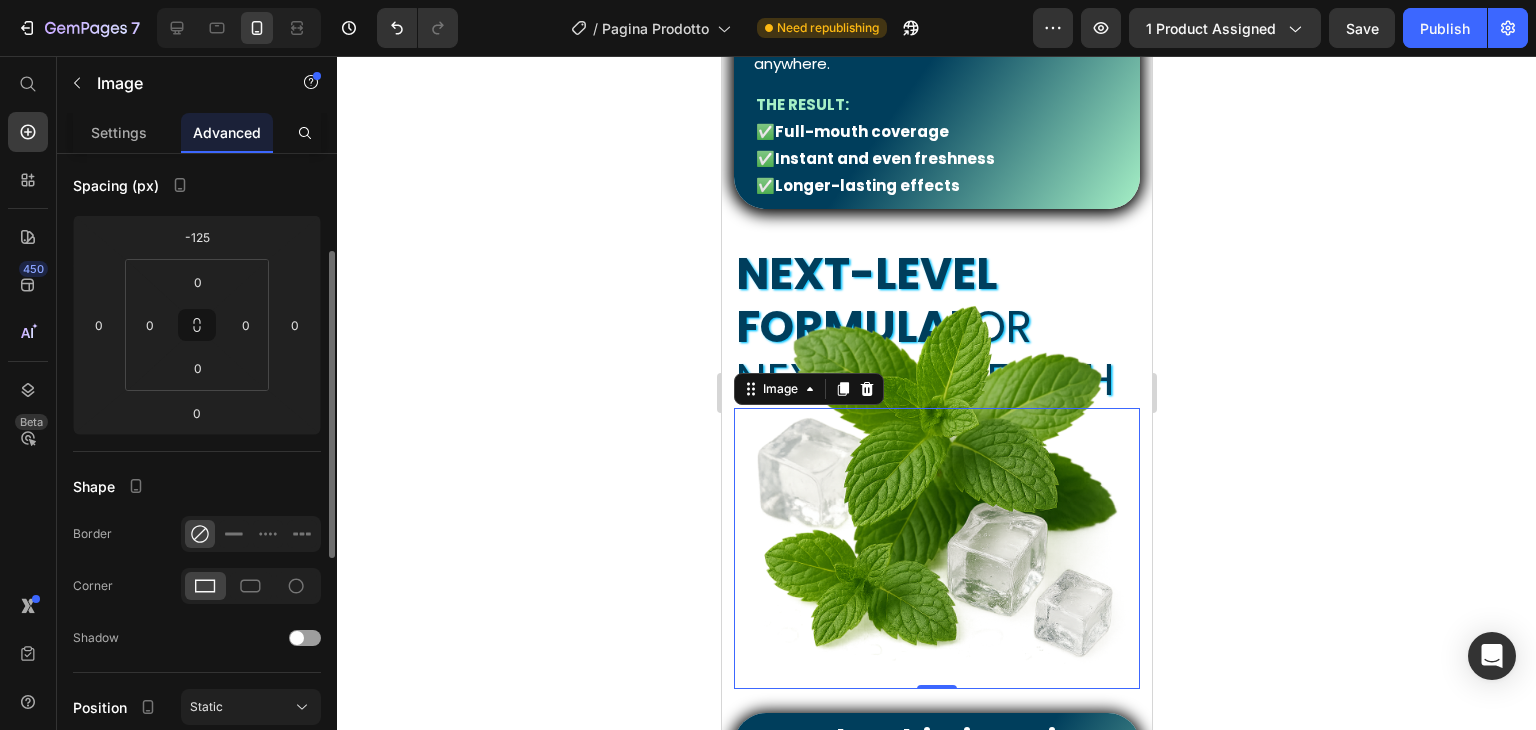scroll, scrollTop: 100, scrollLeft: 0, axis: vertical 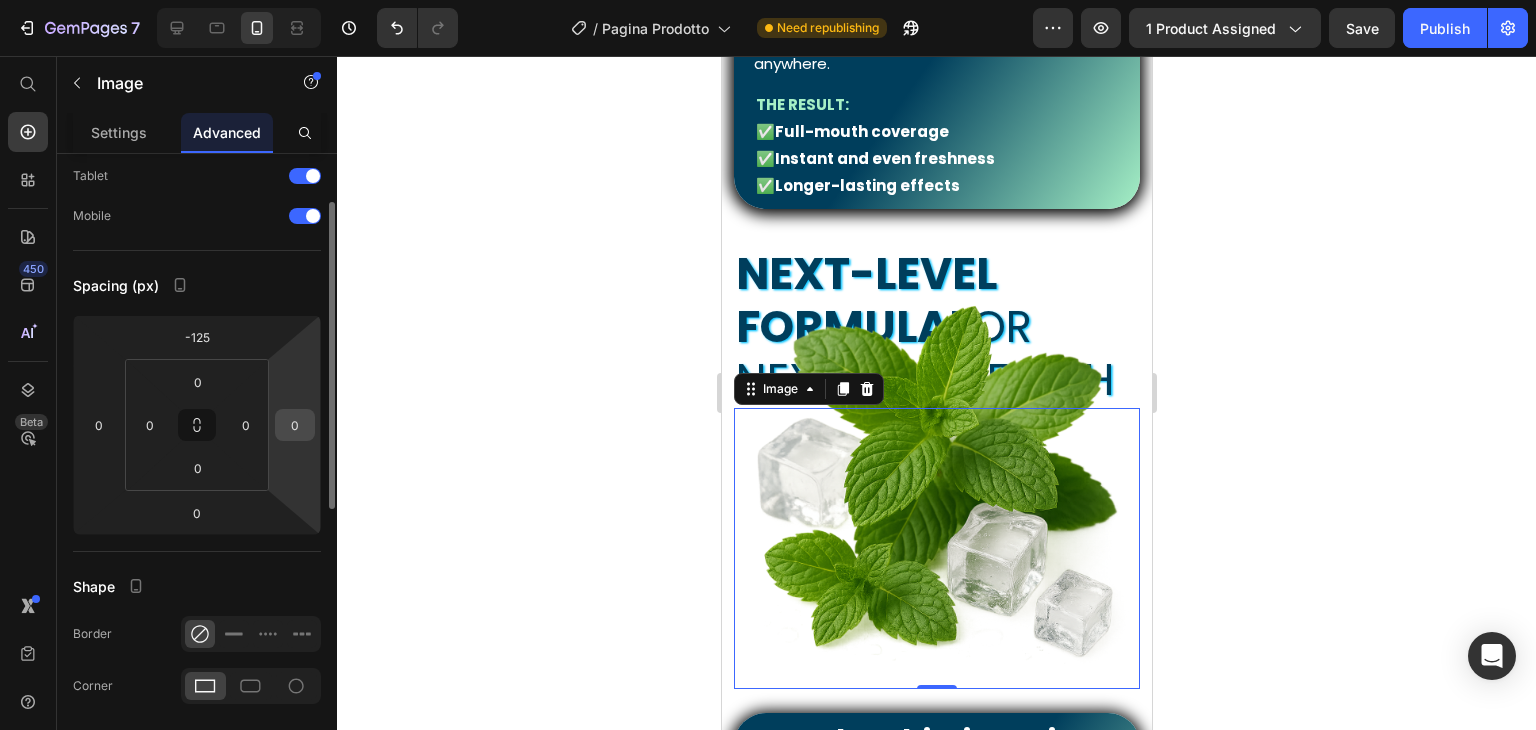 click on "0" at bounding box center [295, 425] 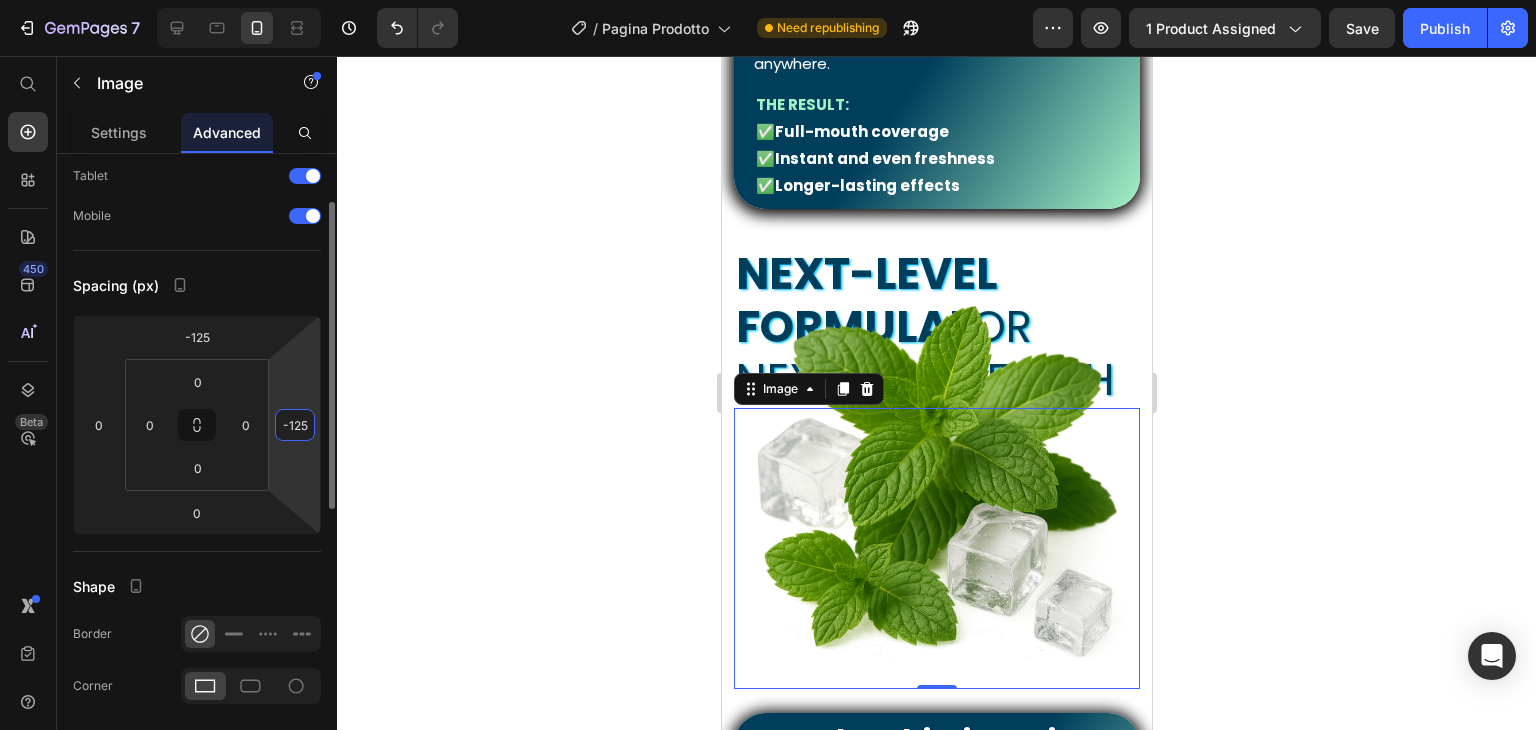 scroll, scrollTop: 0, scrollLeft: 0, axis: both 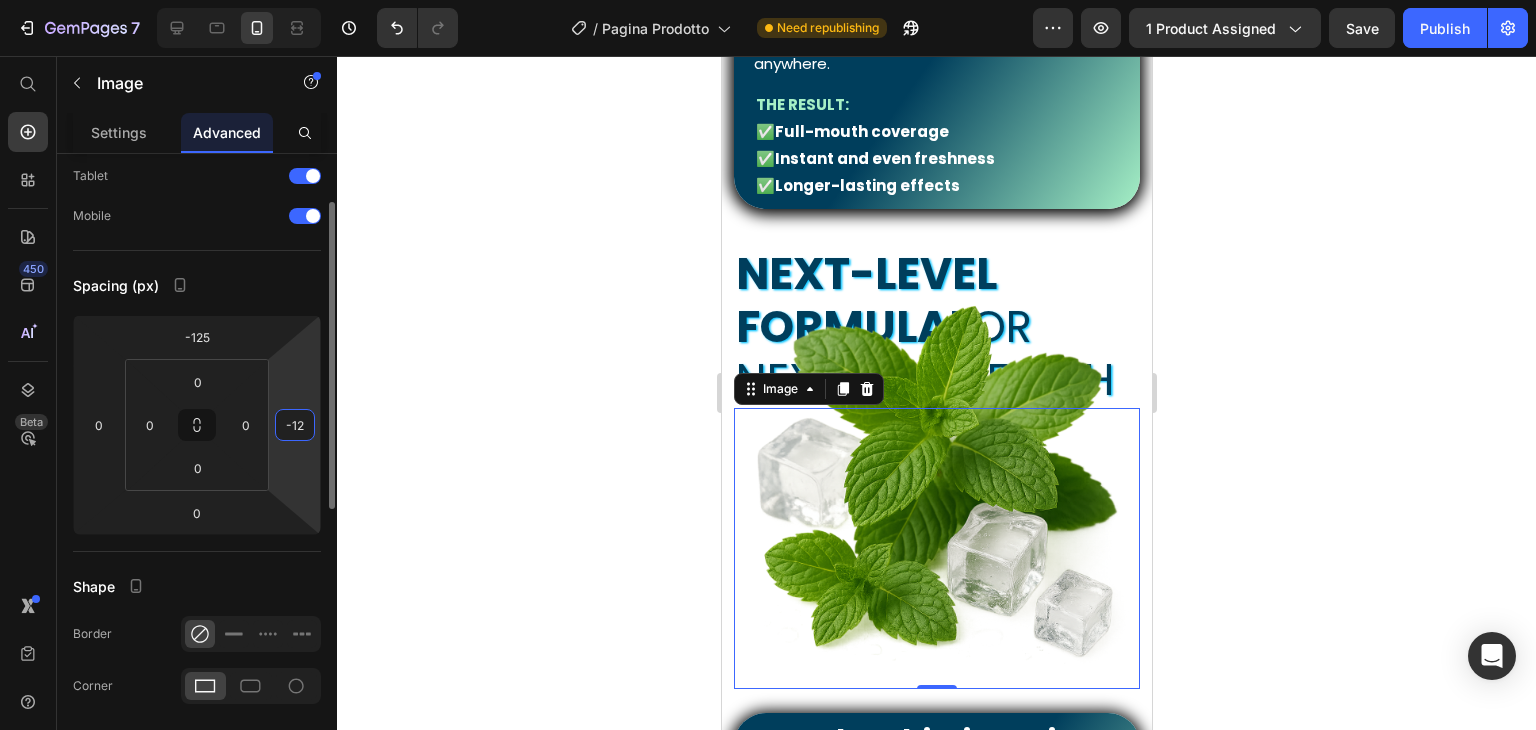type on "-1" 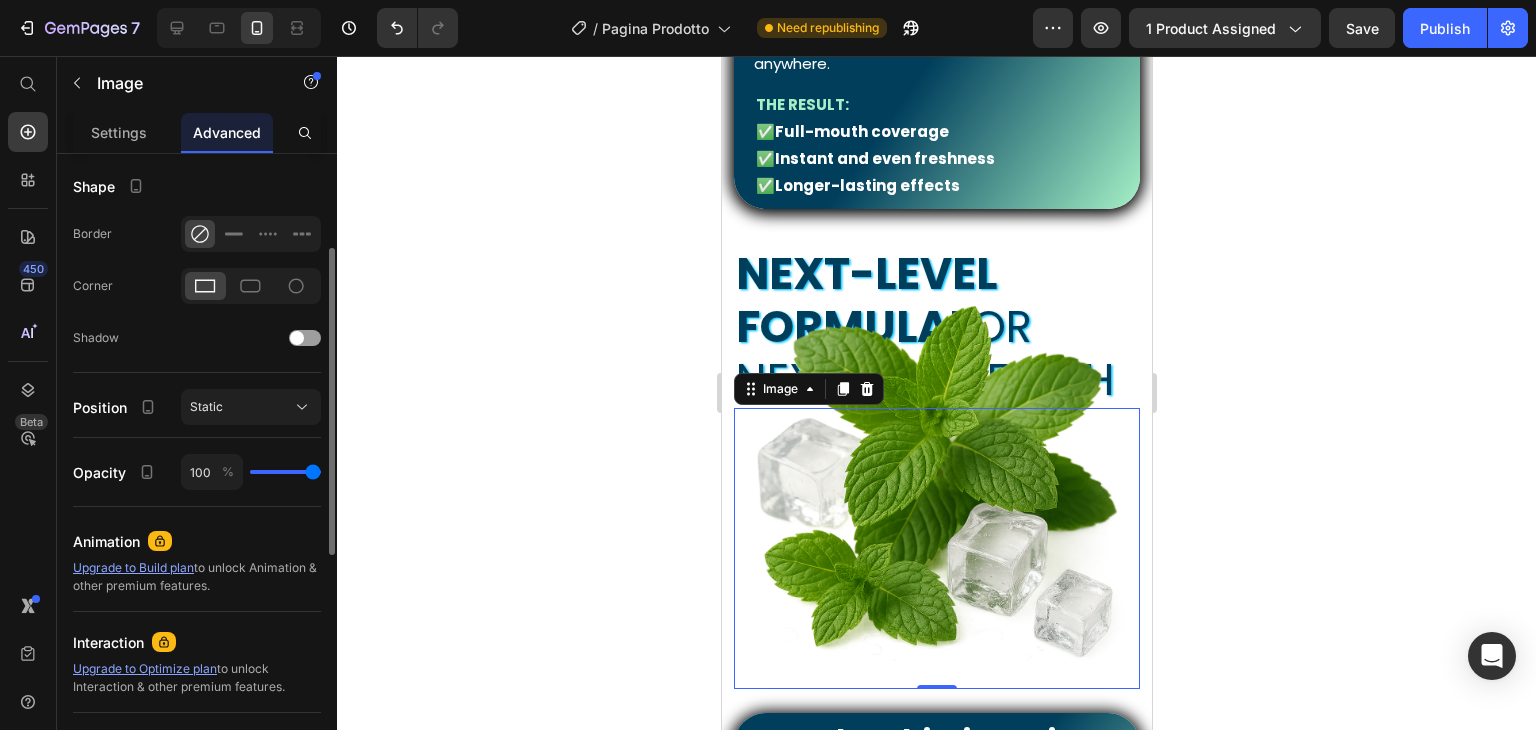 scroll, scrollTop: 600, scrollLeft: 0, axis: vertical 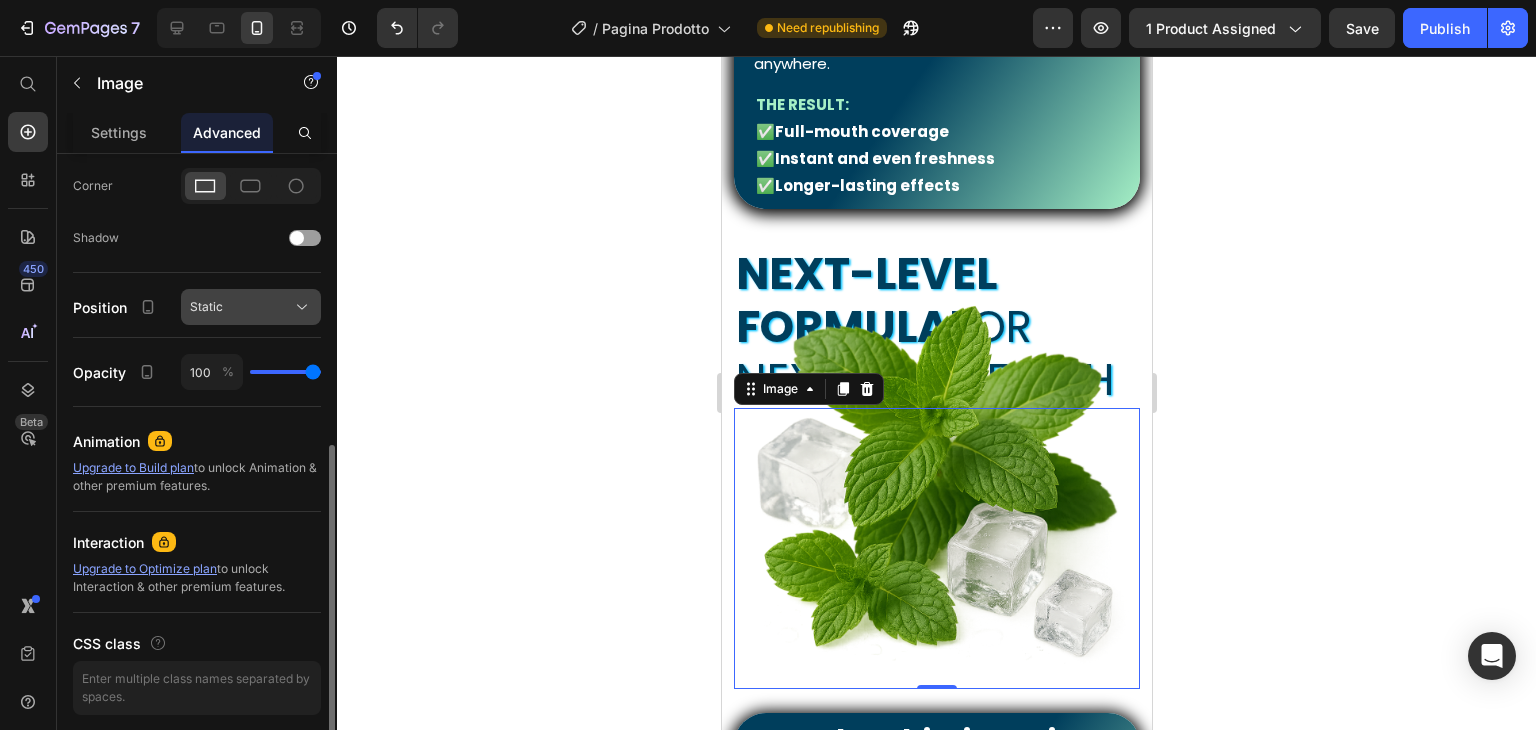 click on "Static" 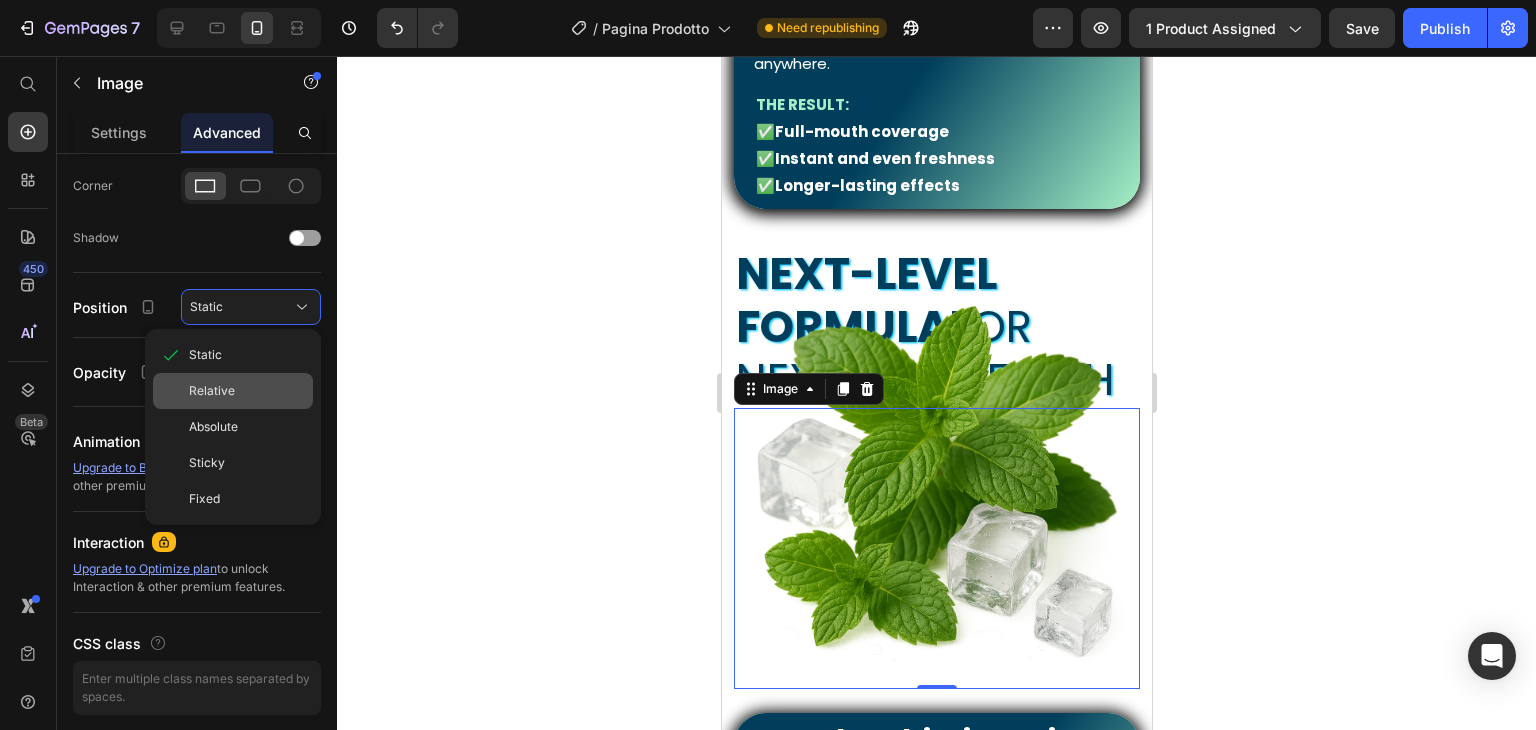 click on "Relative" at bounding box center (212, 391) 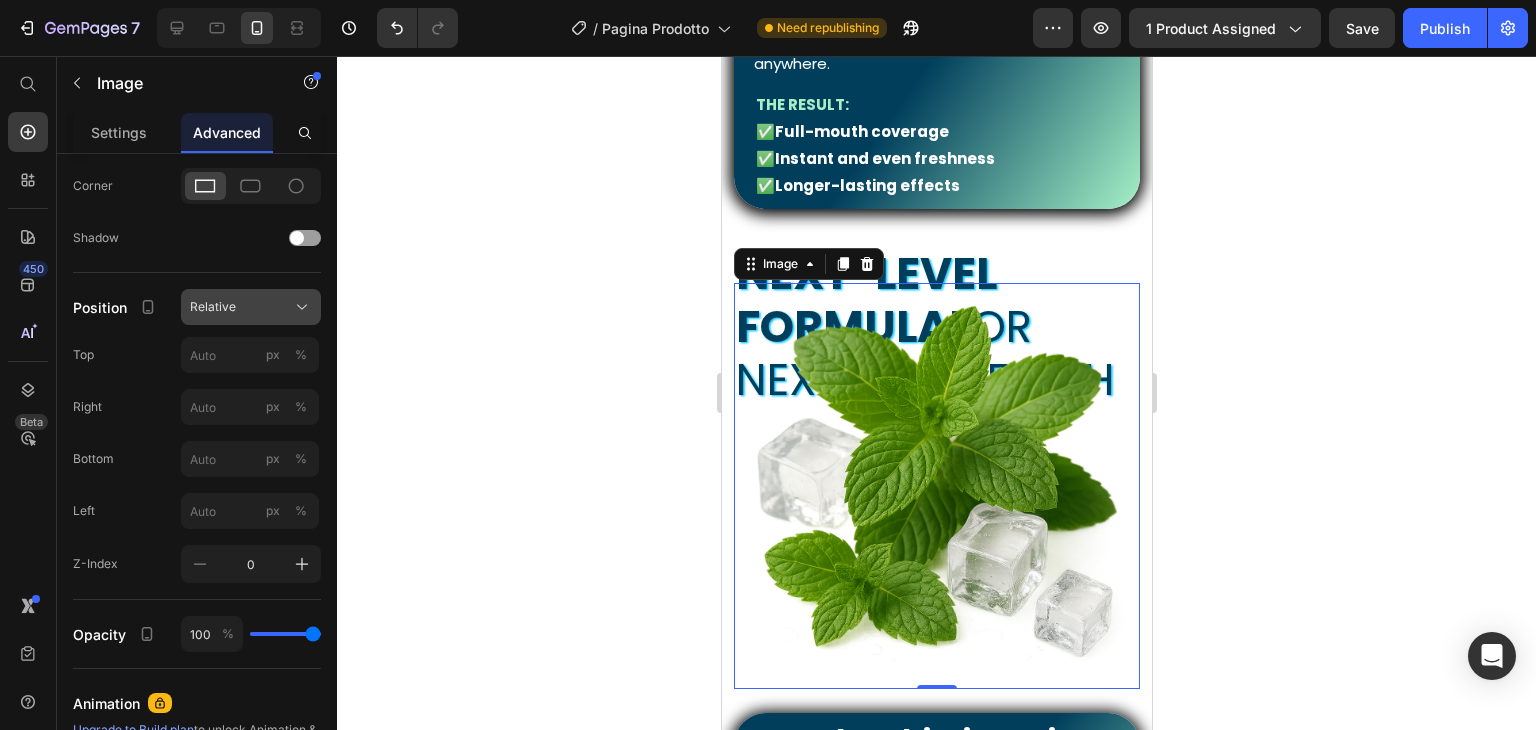 click on "Relative" at bounding box center (213, 307) 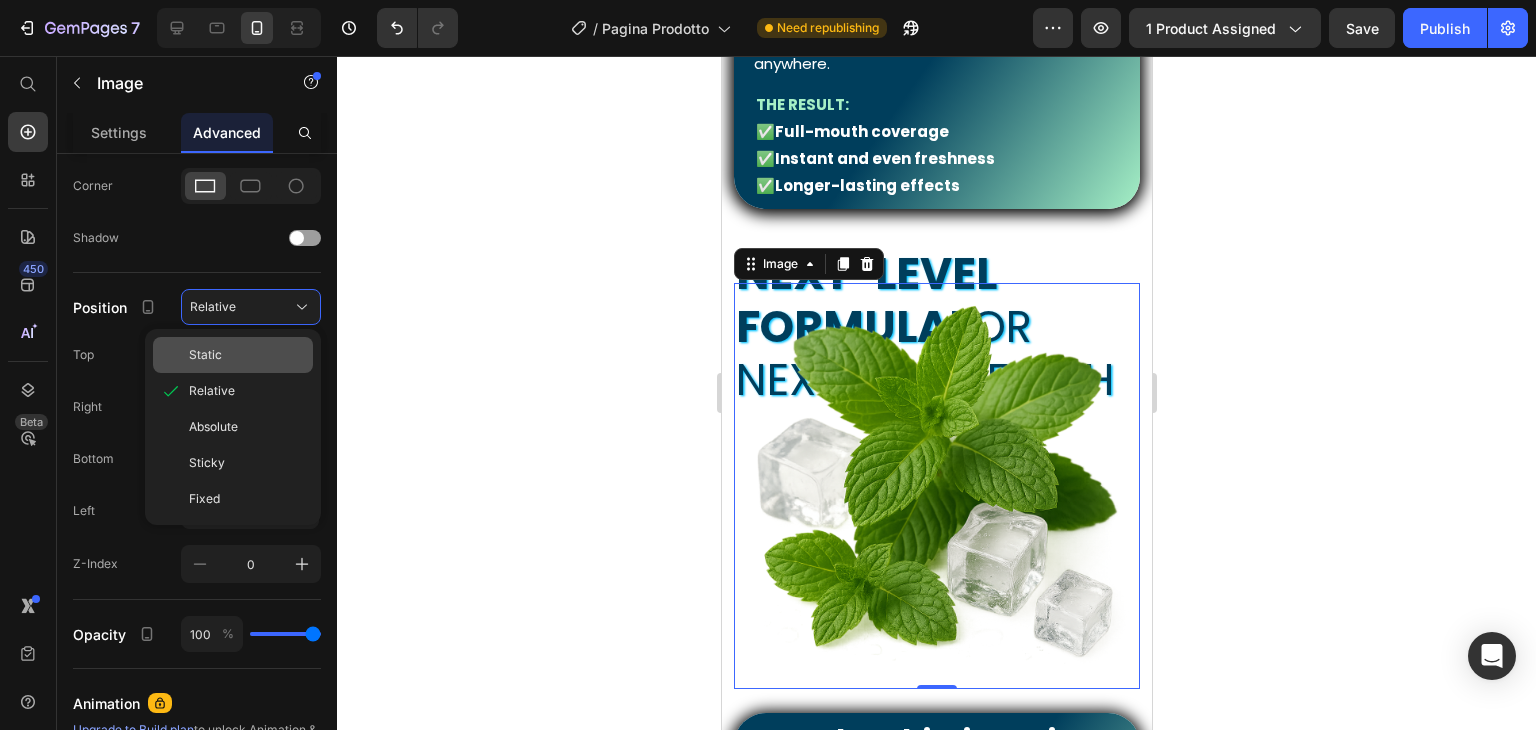 click on "Static Relative Absolute Sticky Fixed" at bounding box center [233, 427] 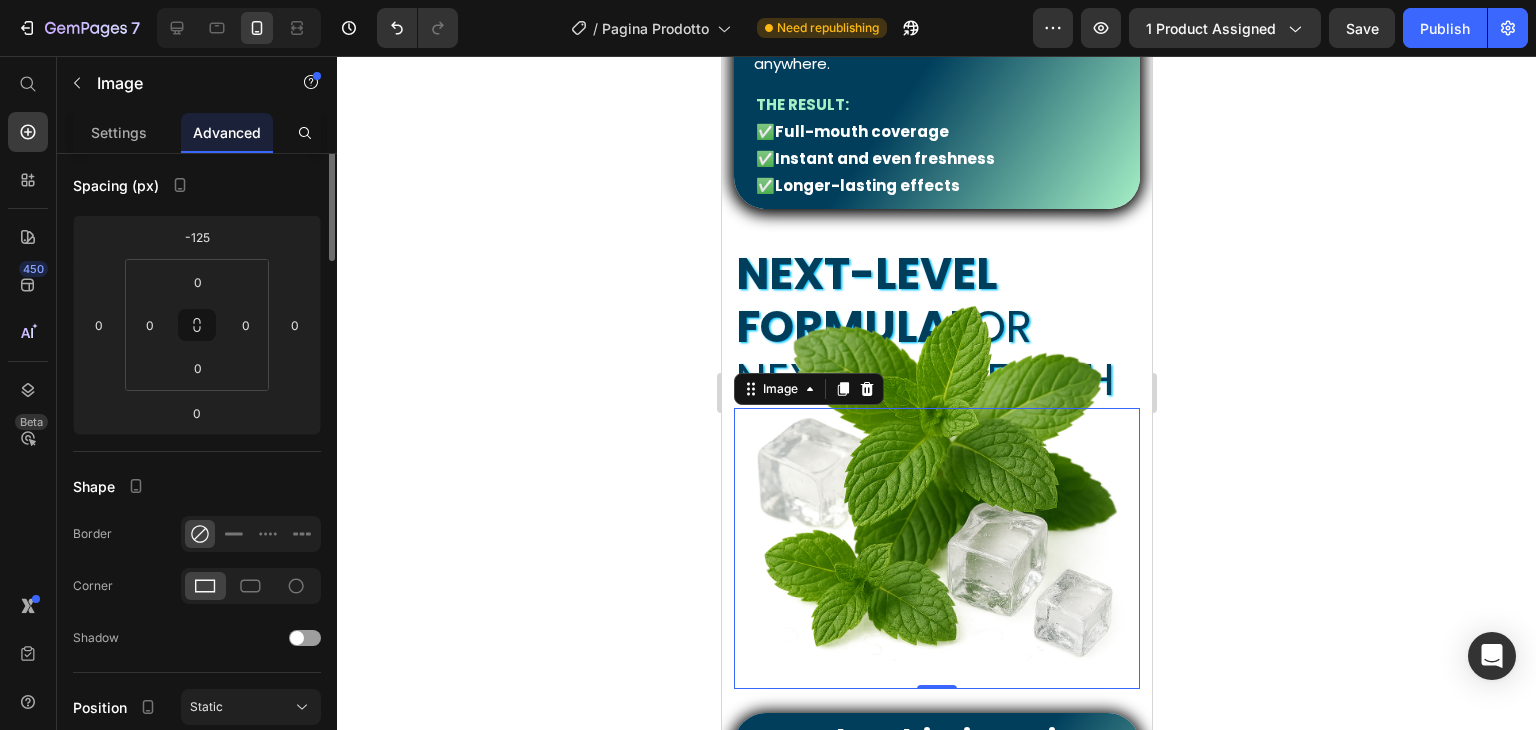 scroll, scrollTop: 0, scrollLeft: 0, axis: both 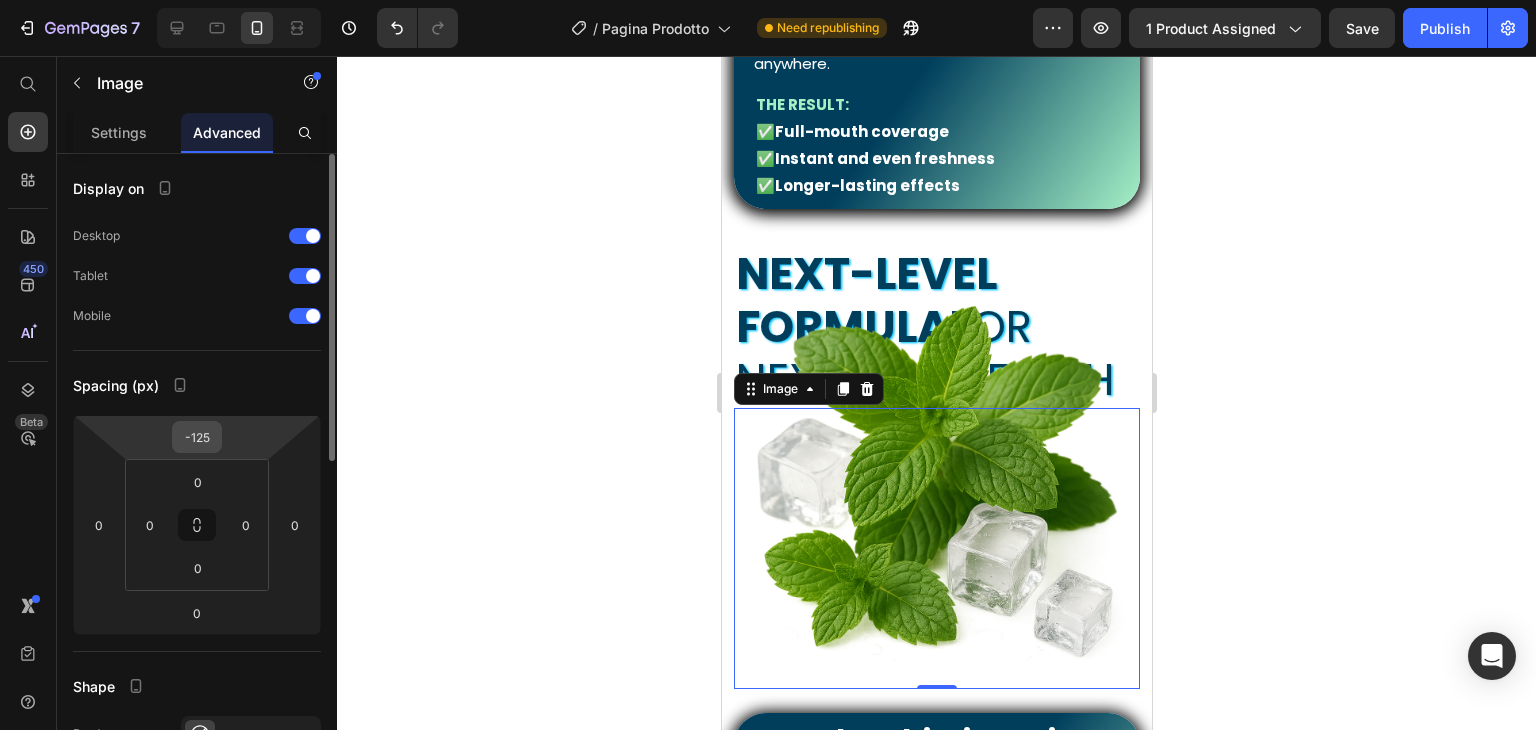 click on "-125" at bounding box center (197, 437) 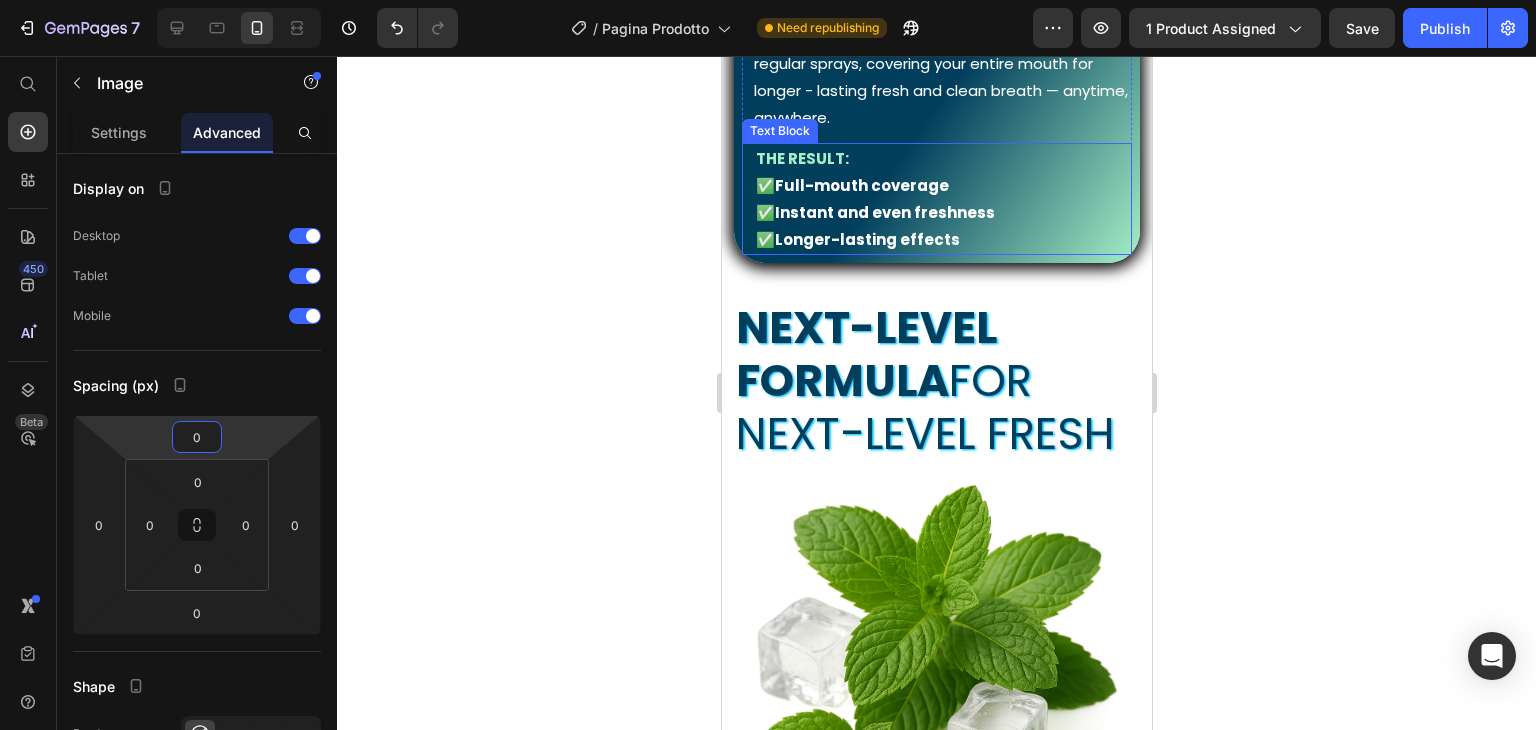scroll, scrollTop: 1622, scrollLeft: 0, axis: vertical 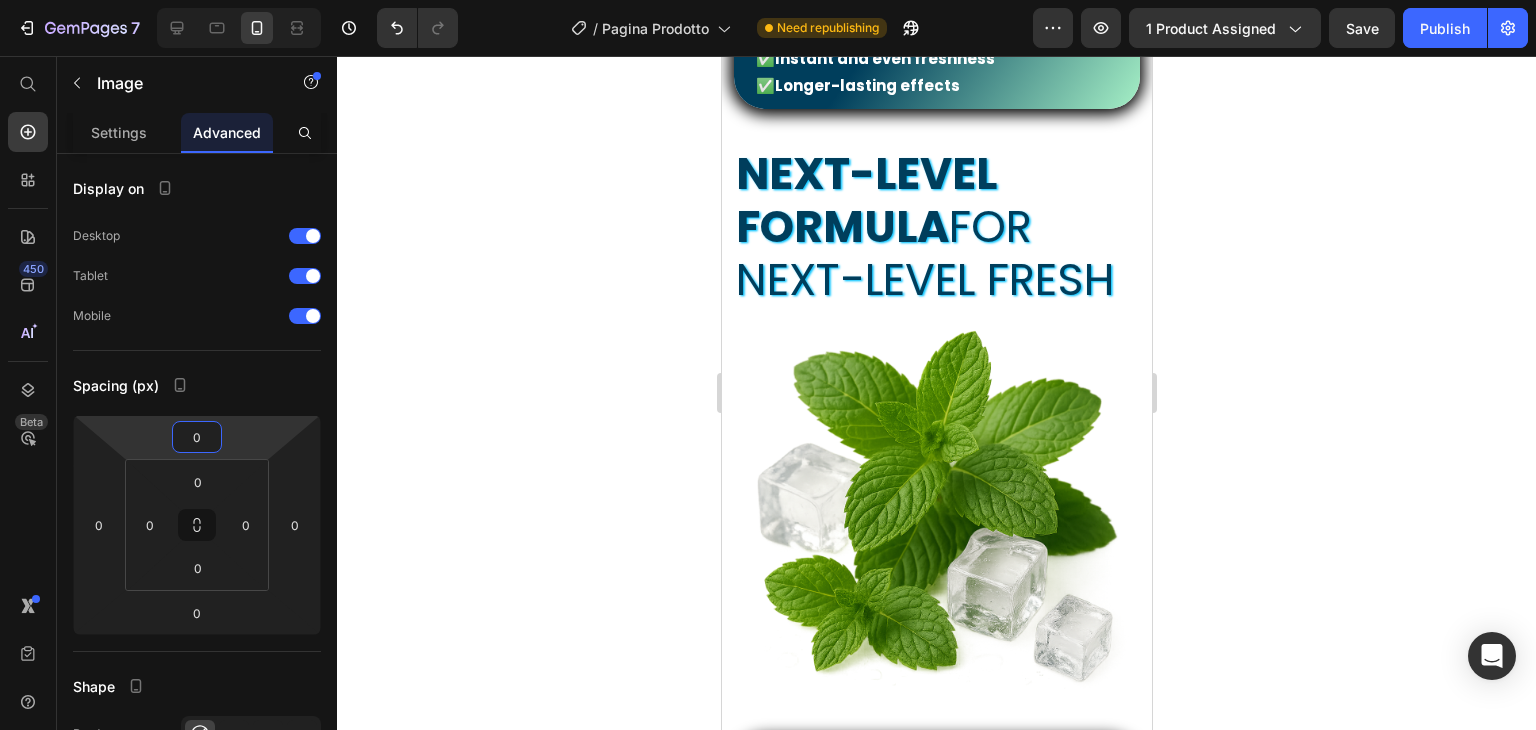 type on "0" 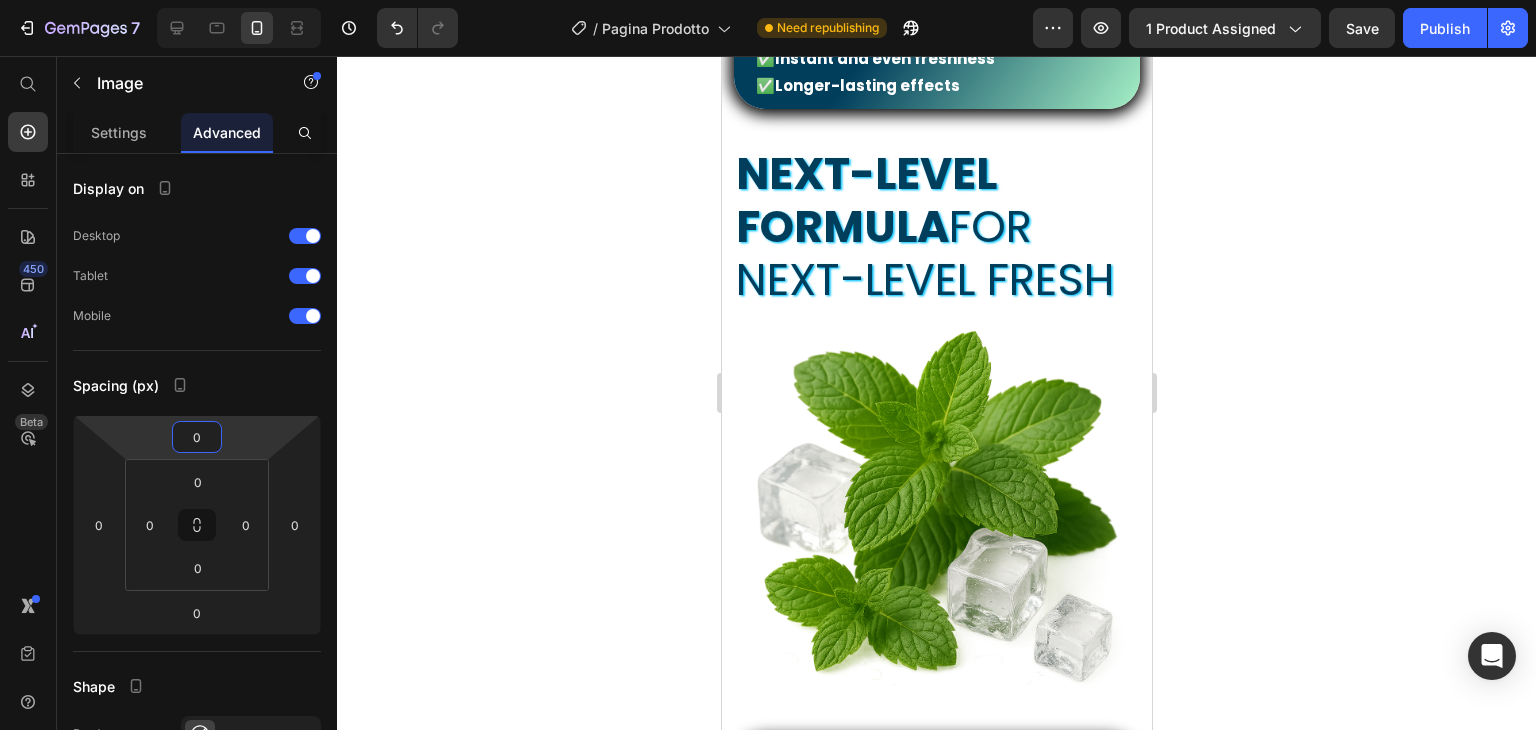 click at bounding box center (936, 511) 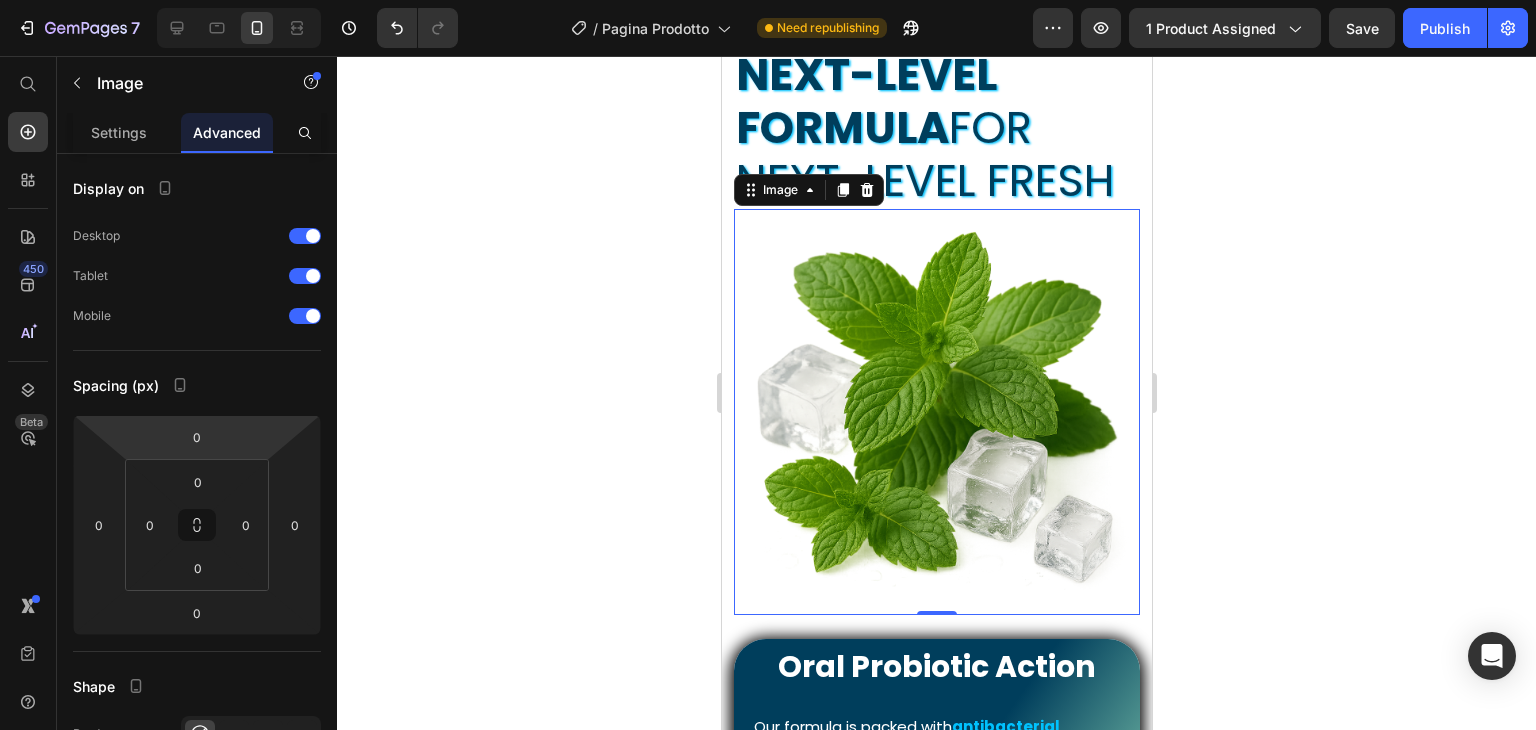 scroll, scrollTop: 1722, scrollLeft: 0, axis: vertical 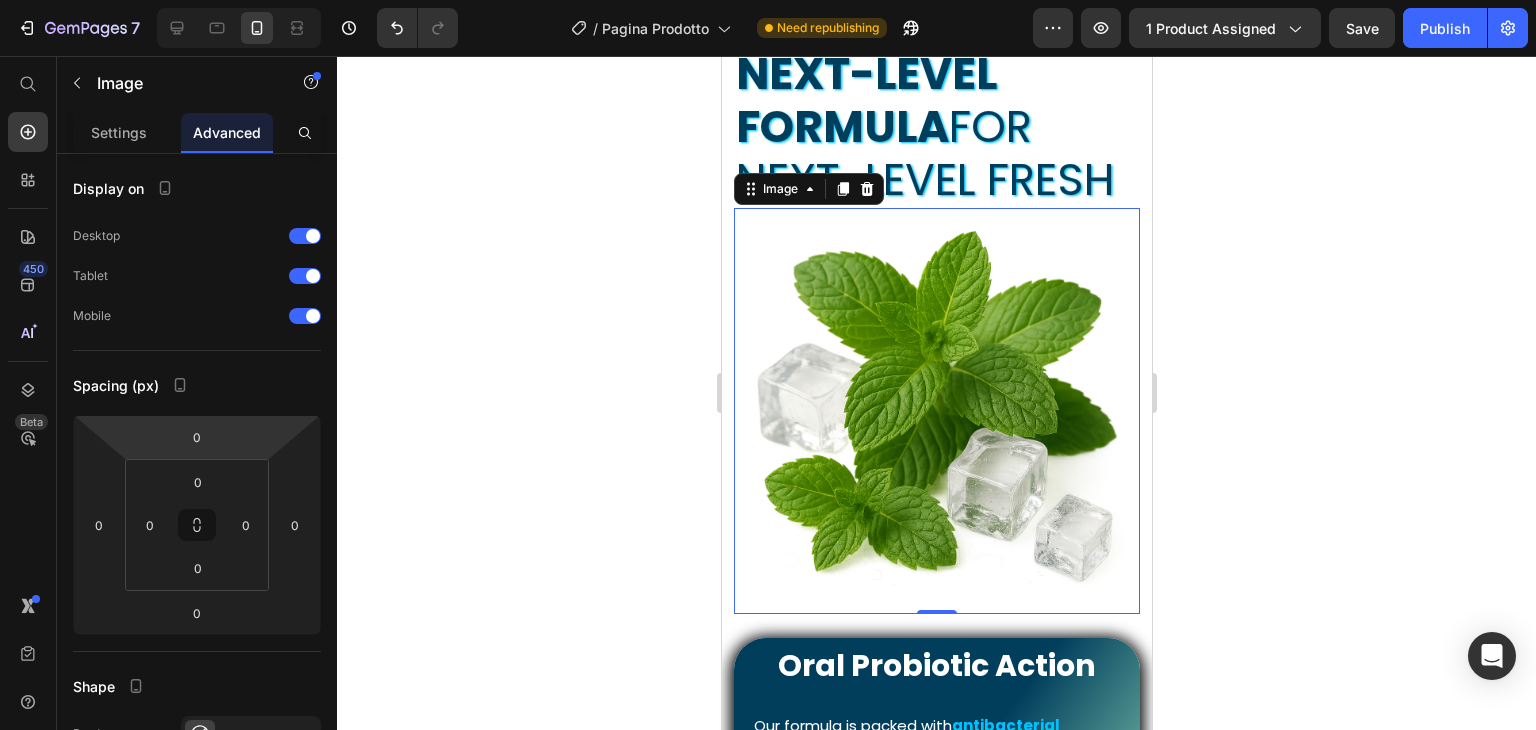 click at bounding box center [936, 411] 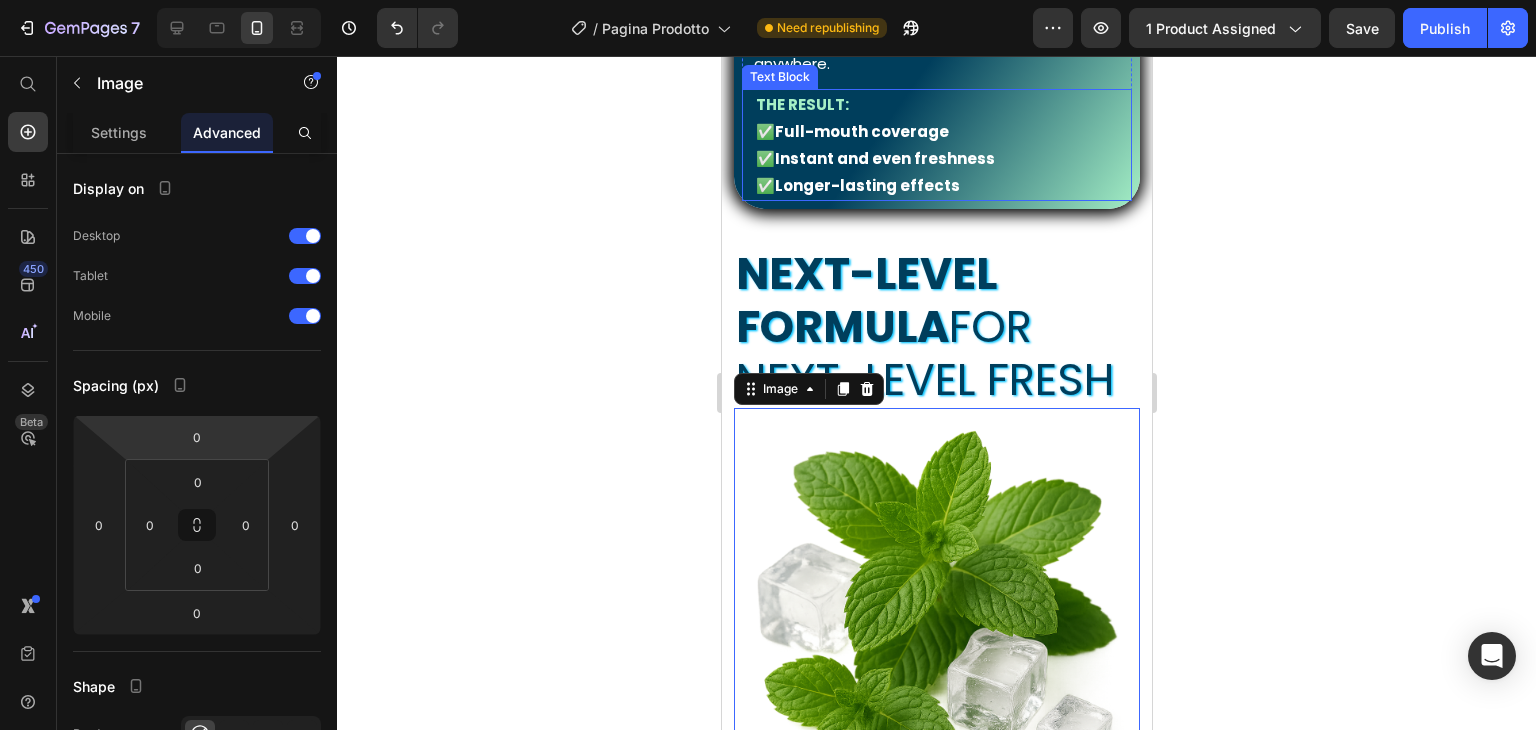scroll, scrollTop: 1622, scrollLeft: 0, axis: vertical 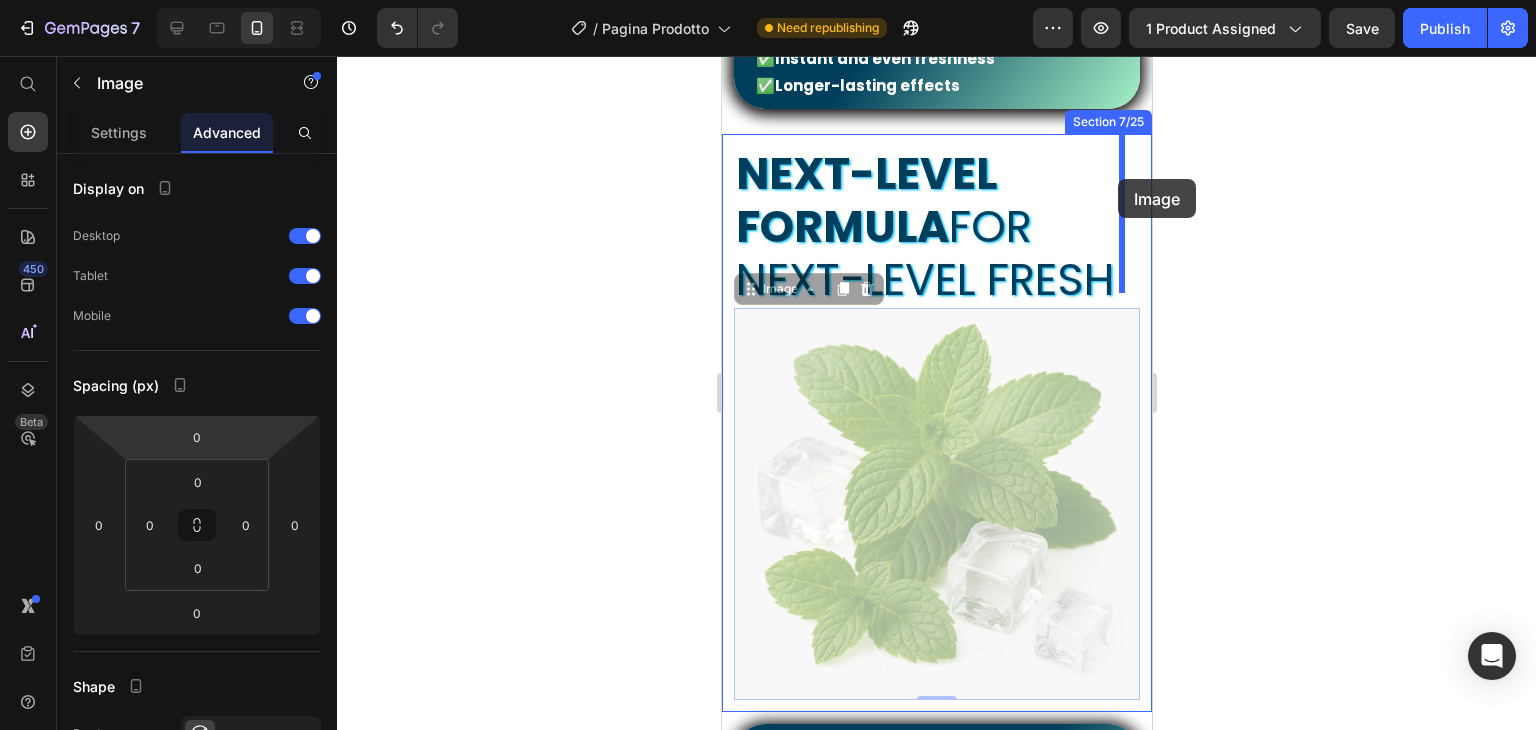 drag, startPoint x: 908, startPoint y: 361, endPoint x: 1120, endPoint y: 179, distance: 279.40652 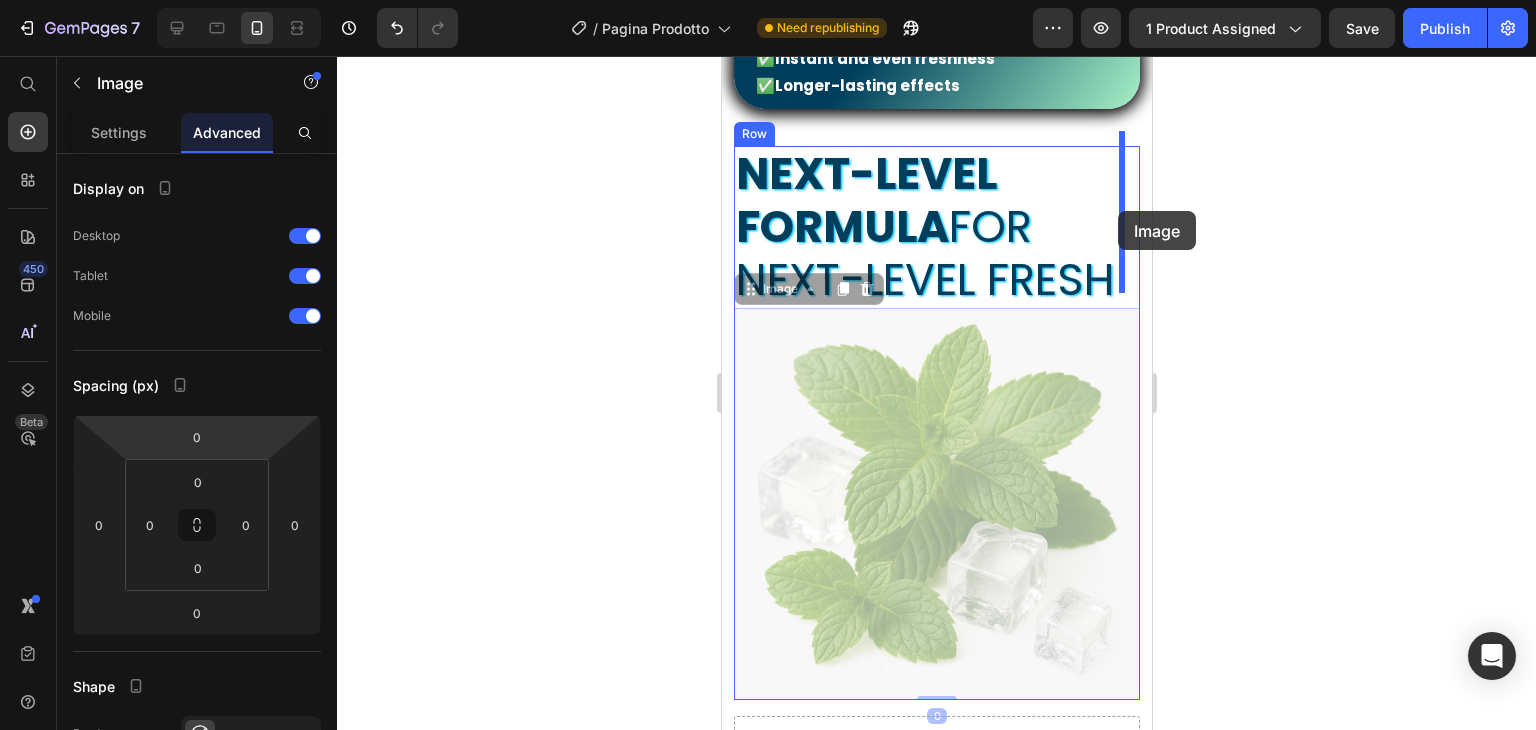 drag, startPoint x: 902, startPoint y: 534, endPoint x: 1117, endPoint y: 211, distance: 388.01288 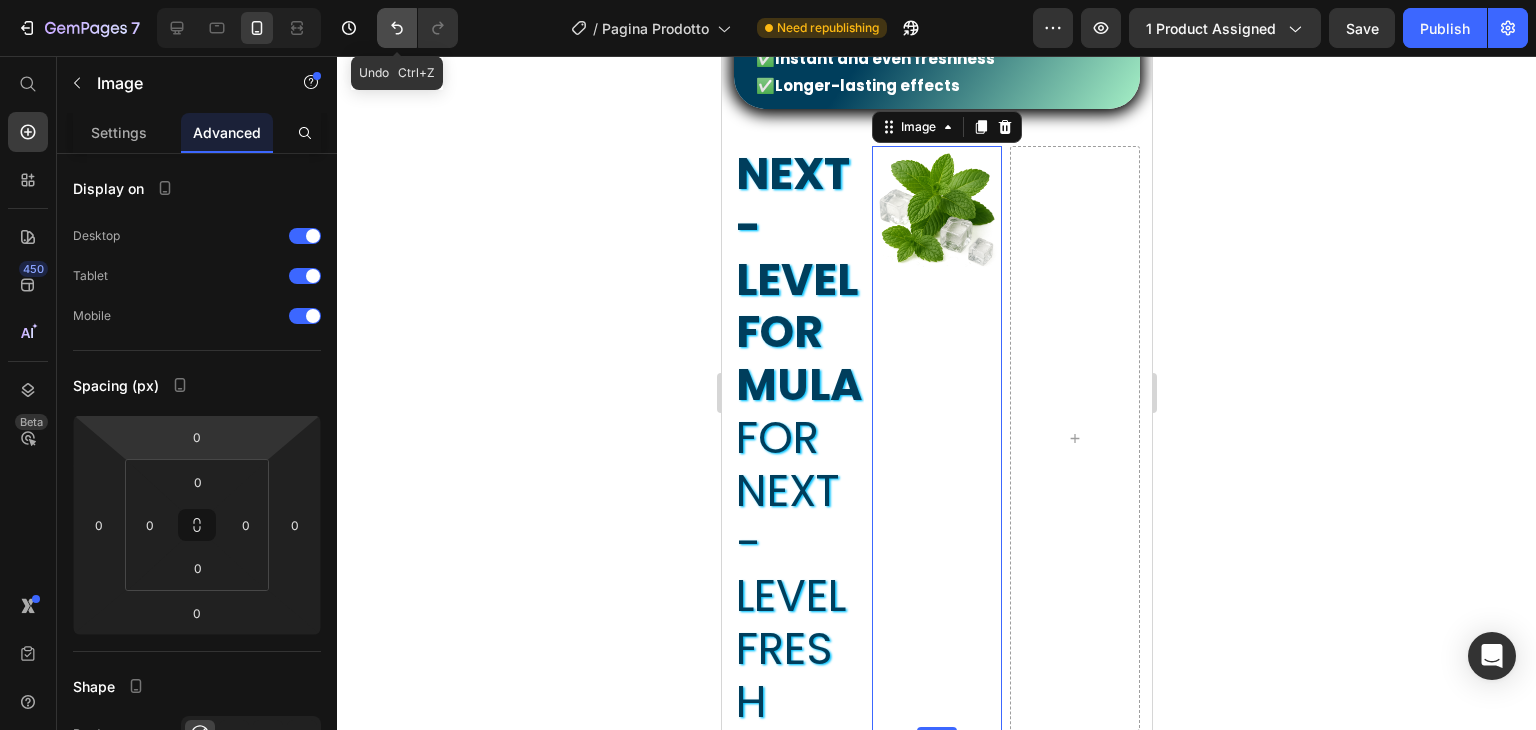 click 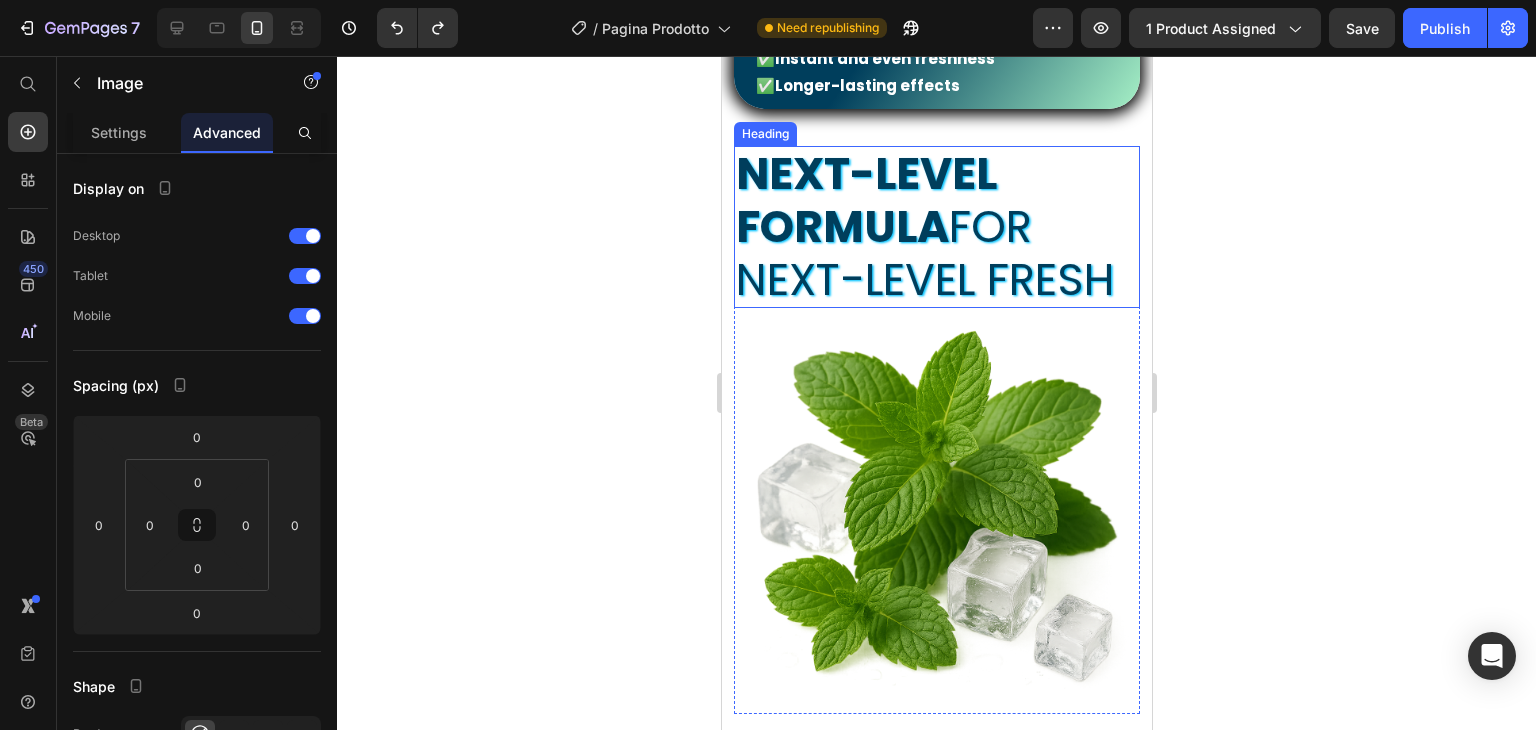 click on "Next-level formula  for next-level fresh" at bounding box center [936, 227] 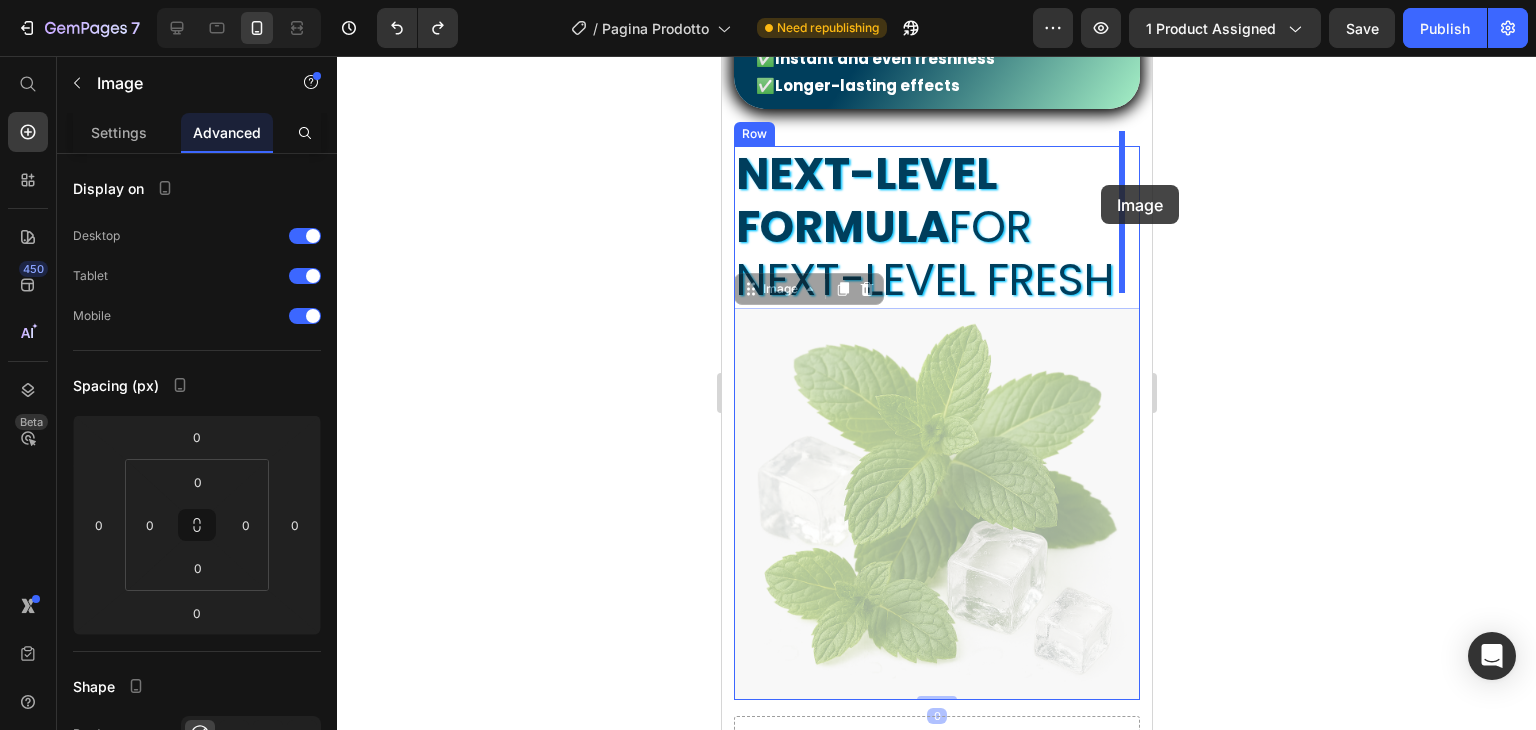 drag, startPoint x: 1014, startPoint y: 281, endPoint x: 1100, endPoint y: 185, distance: 128.88754 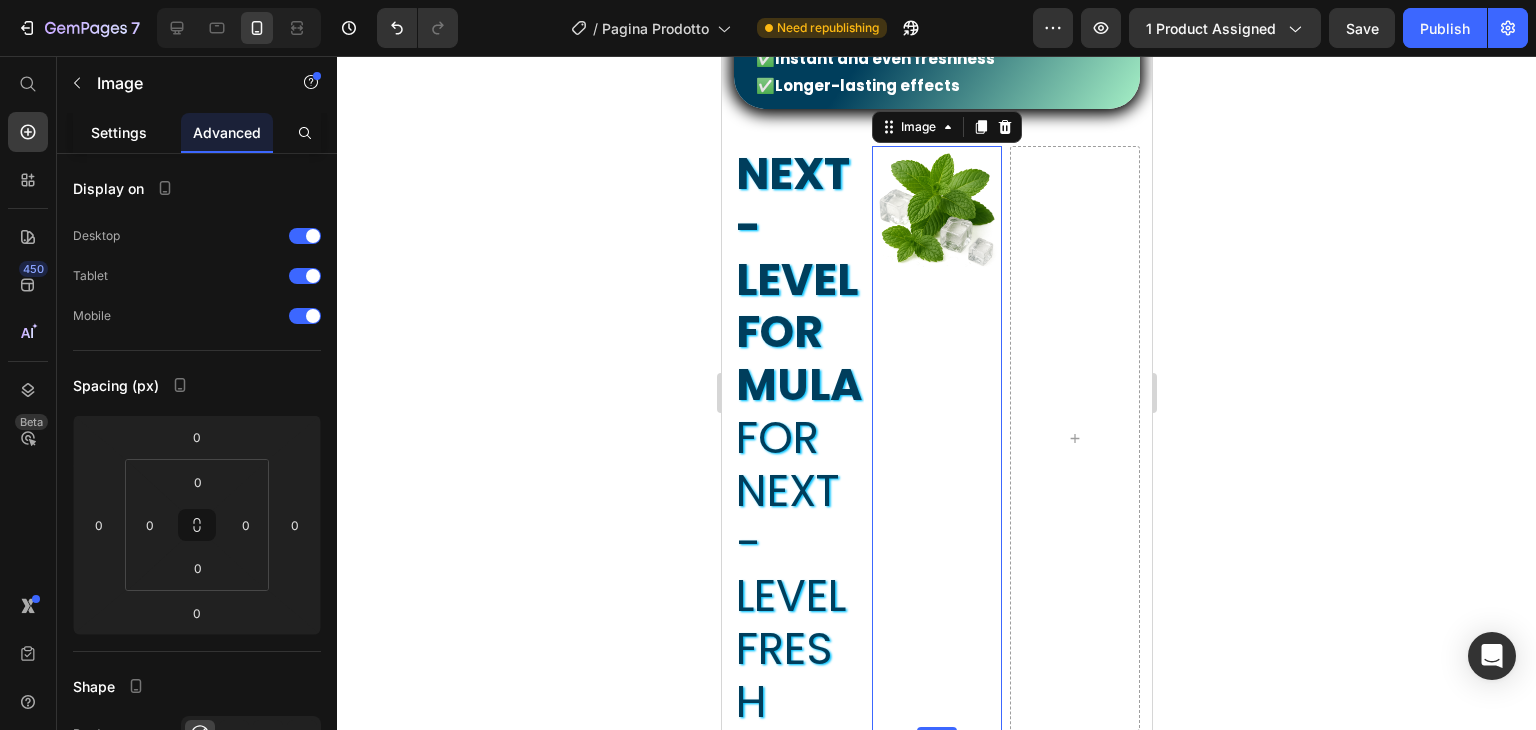 click on "Settings" at bounding box center (119, 132) 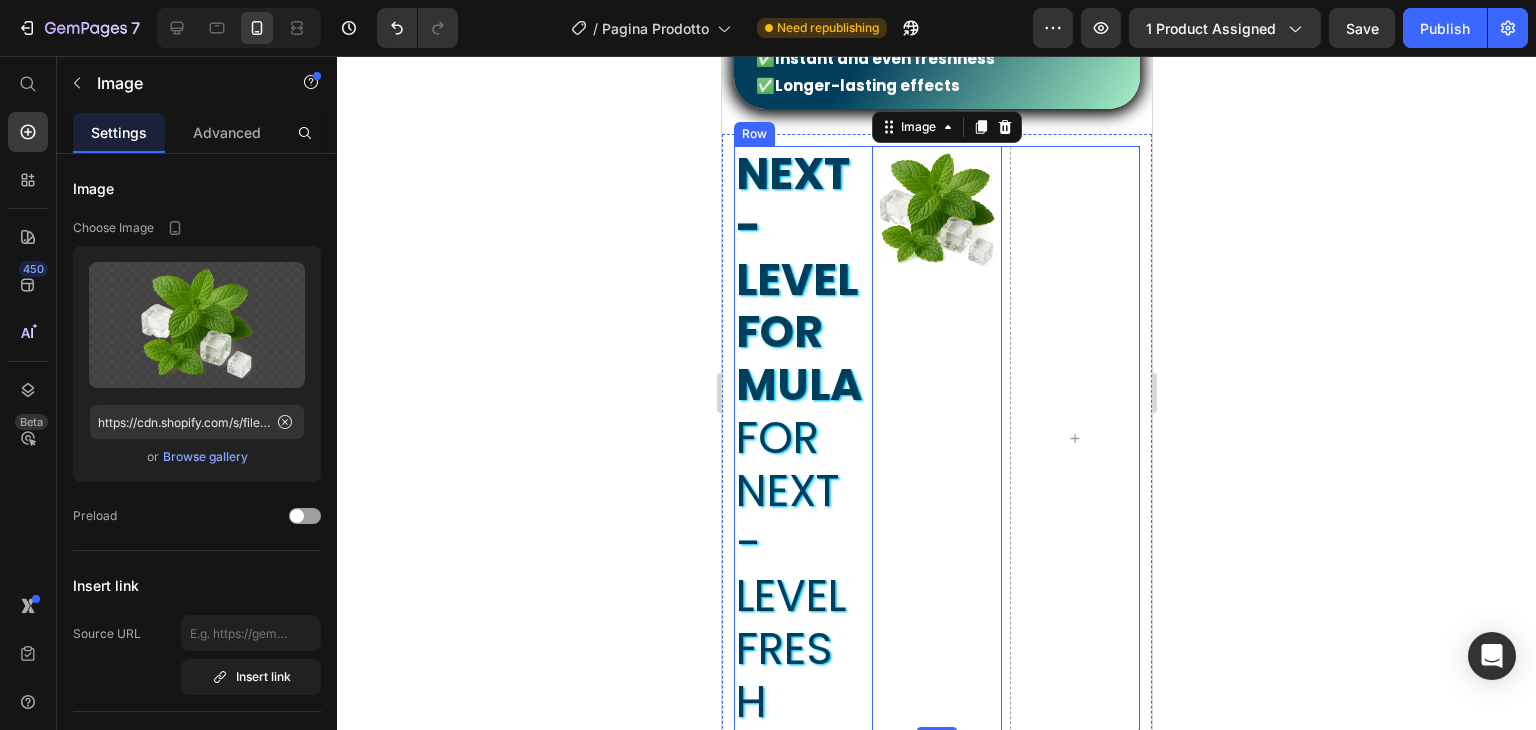 click on "Next-level formula  for next-level fresh Heading Image   0
Row" at bounding box center (936, 438) 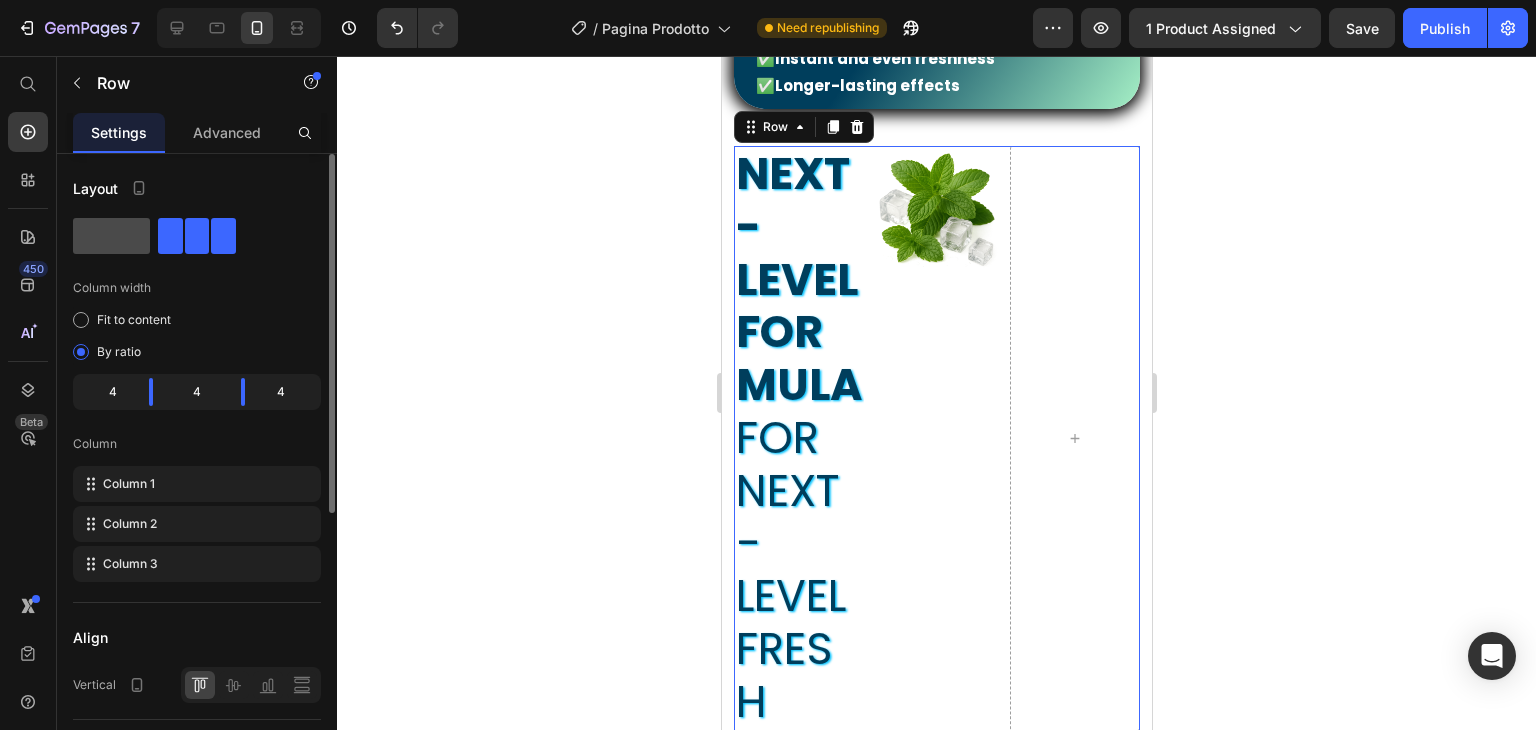 click 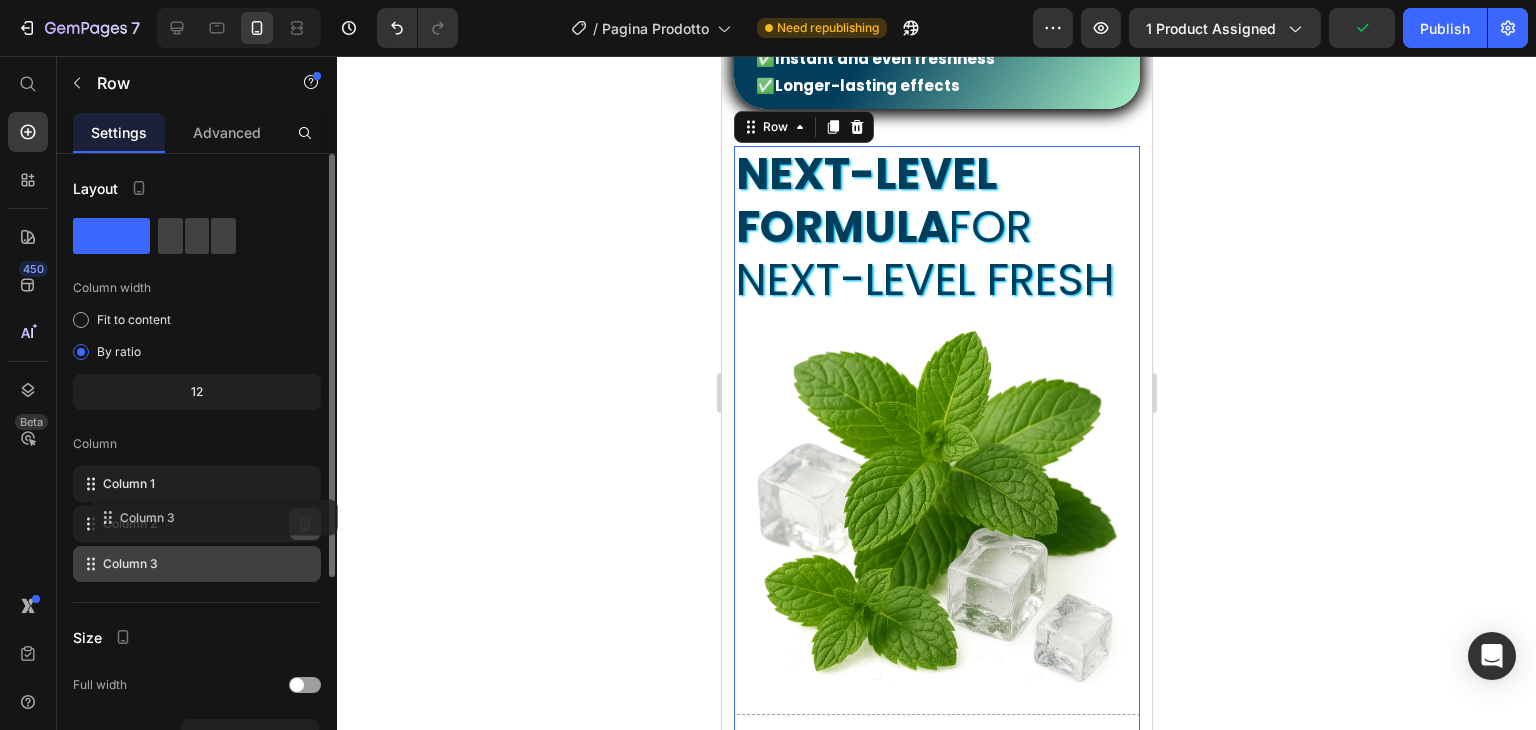 type 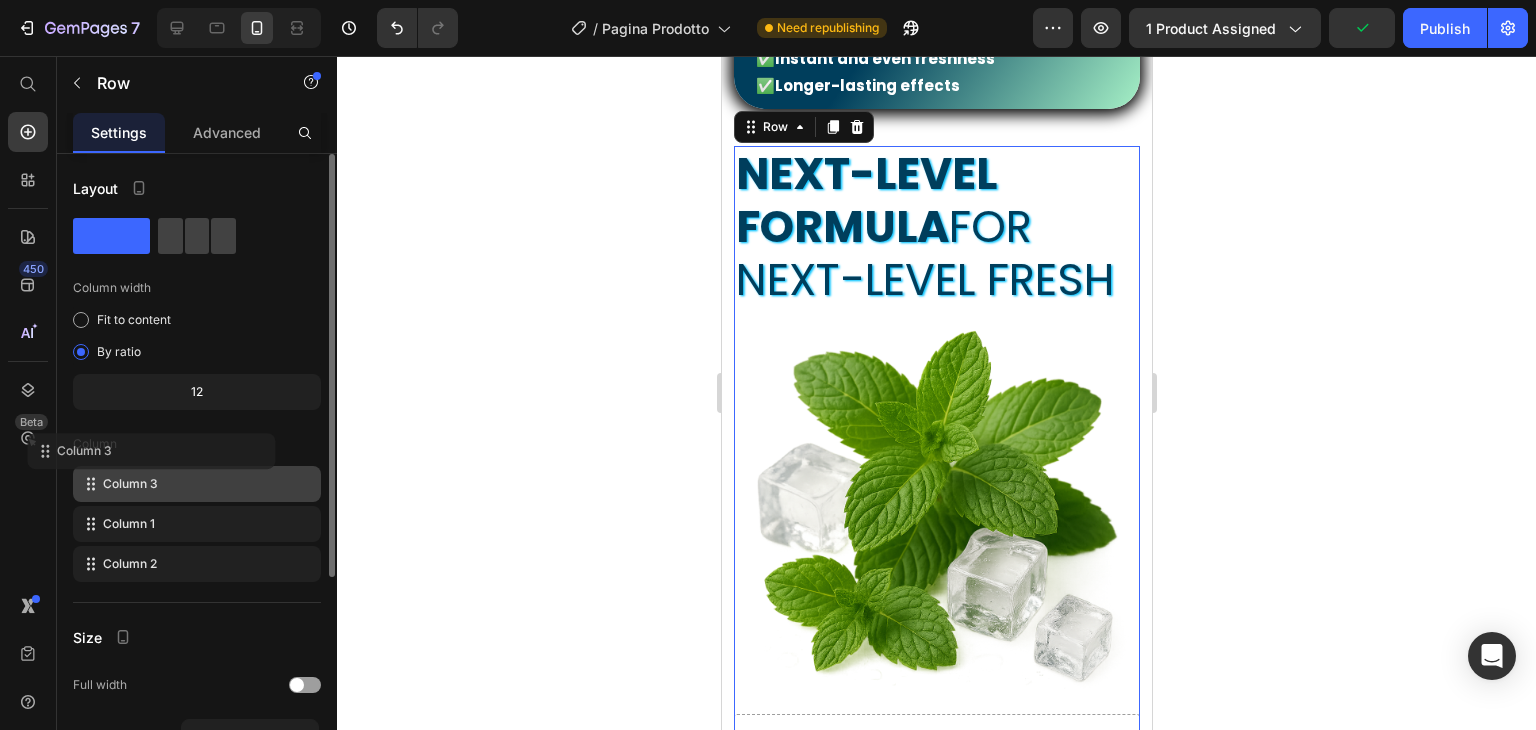 click on "Column" at bounding box center [197, 444] 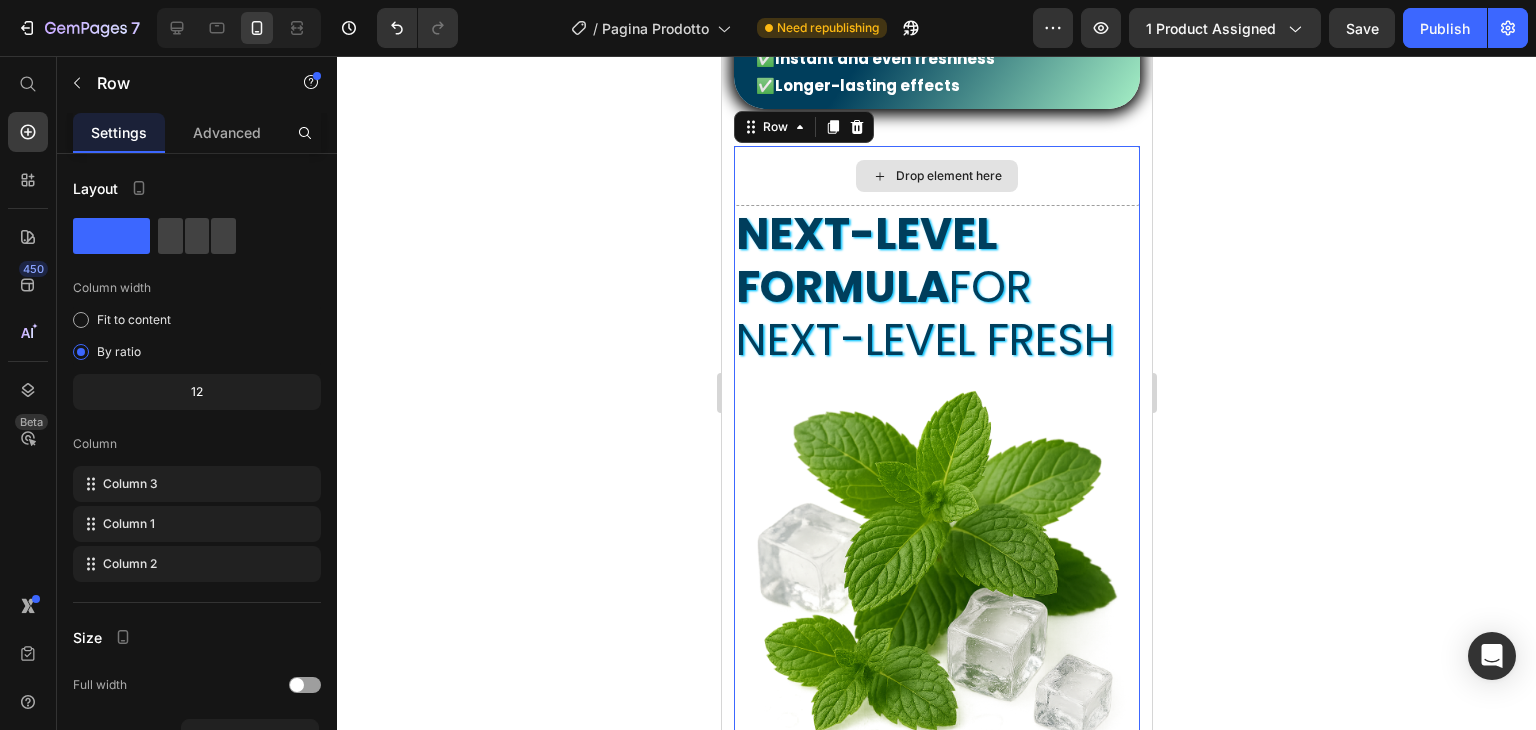 click on "Drop element here" at bounding box center (936, 176) 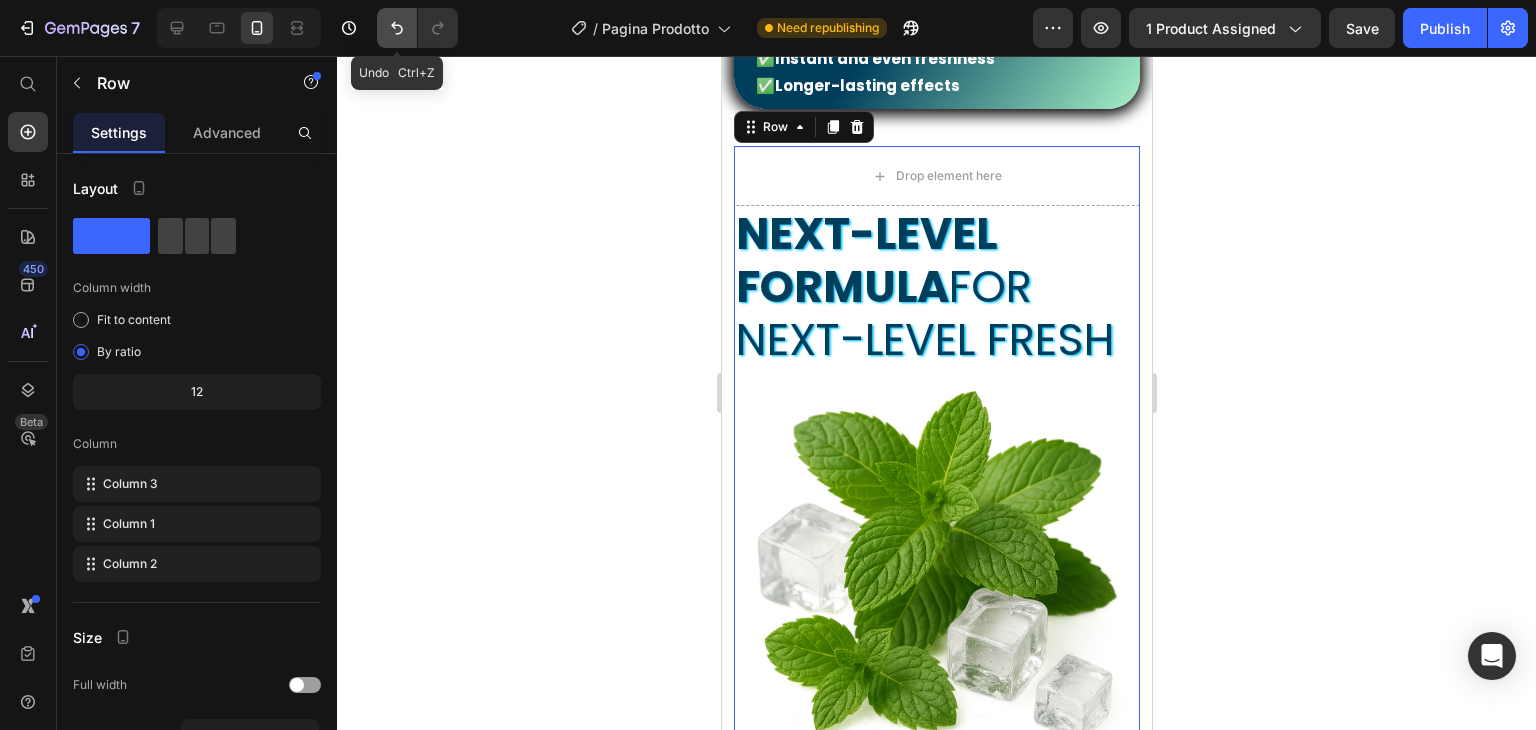 click 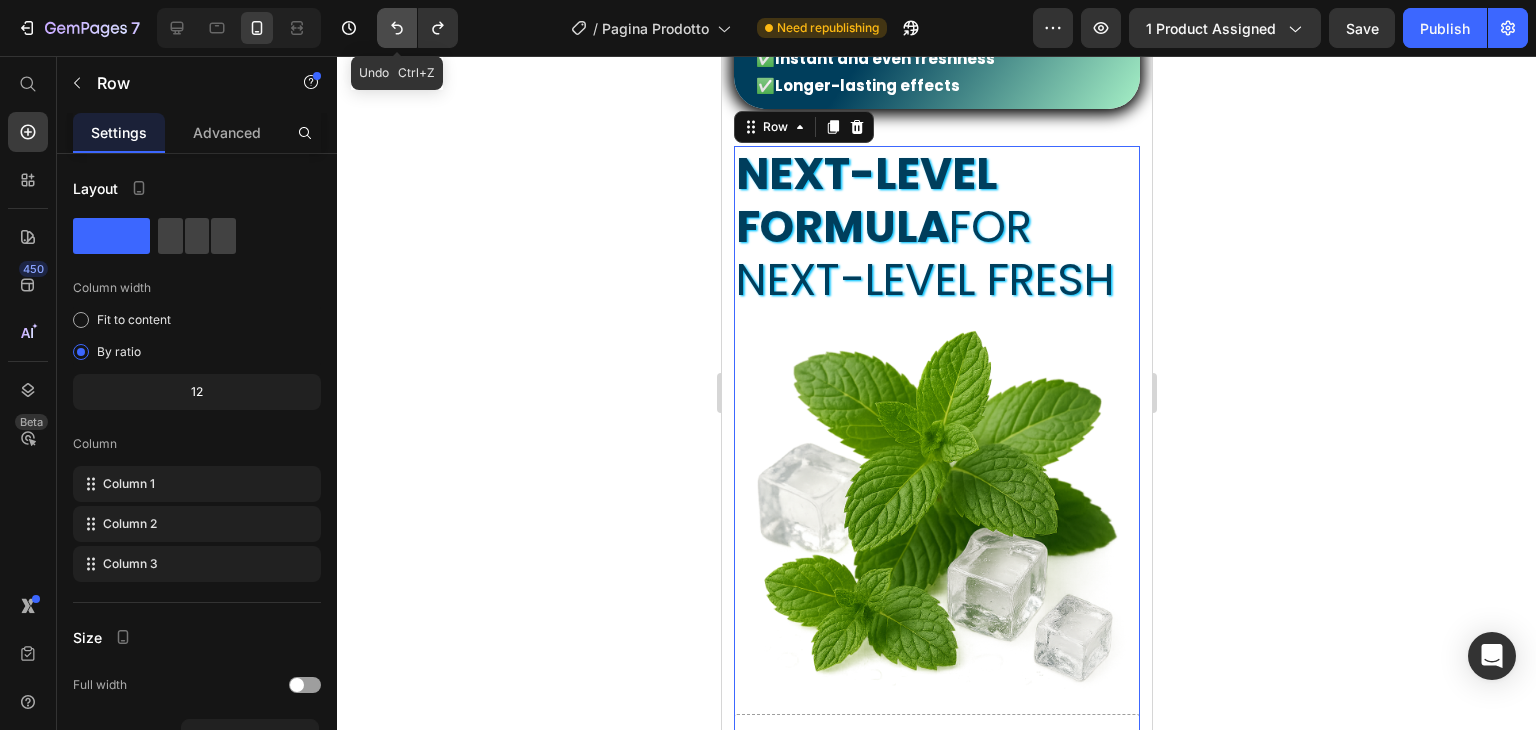 click 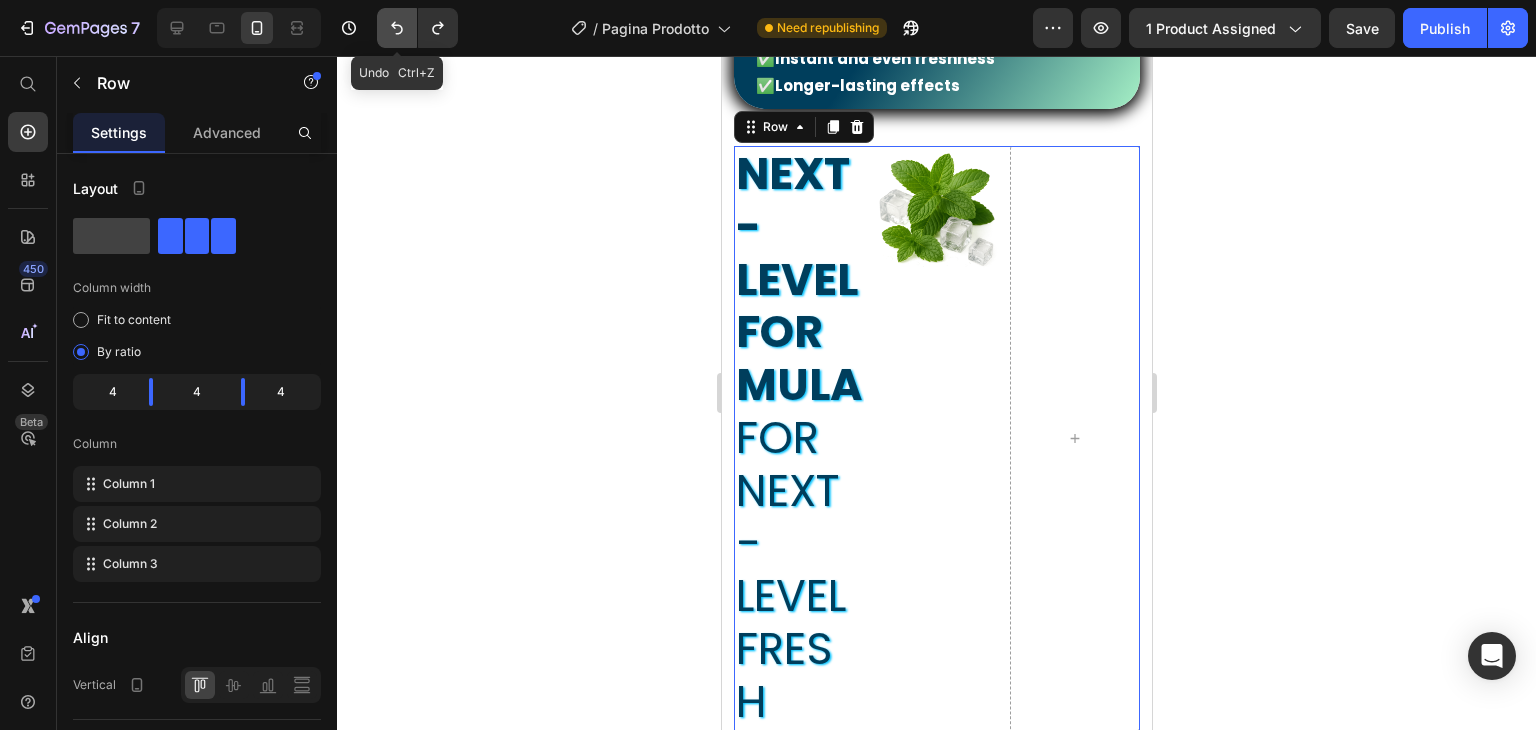 click 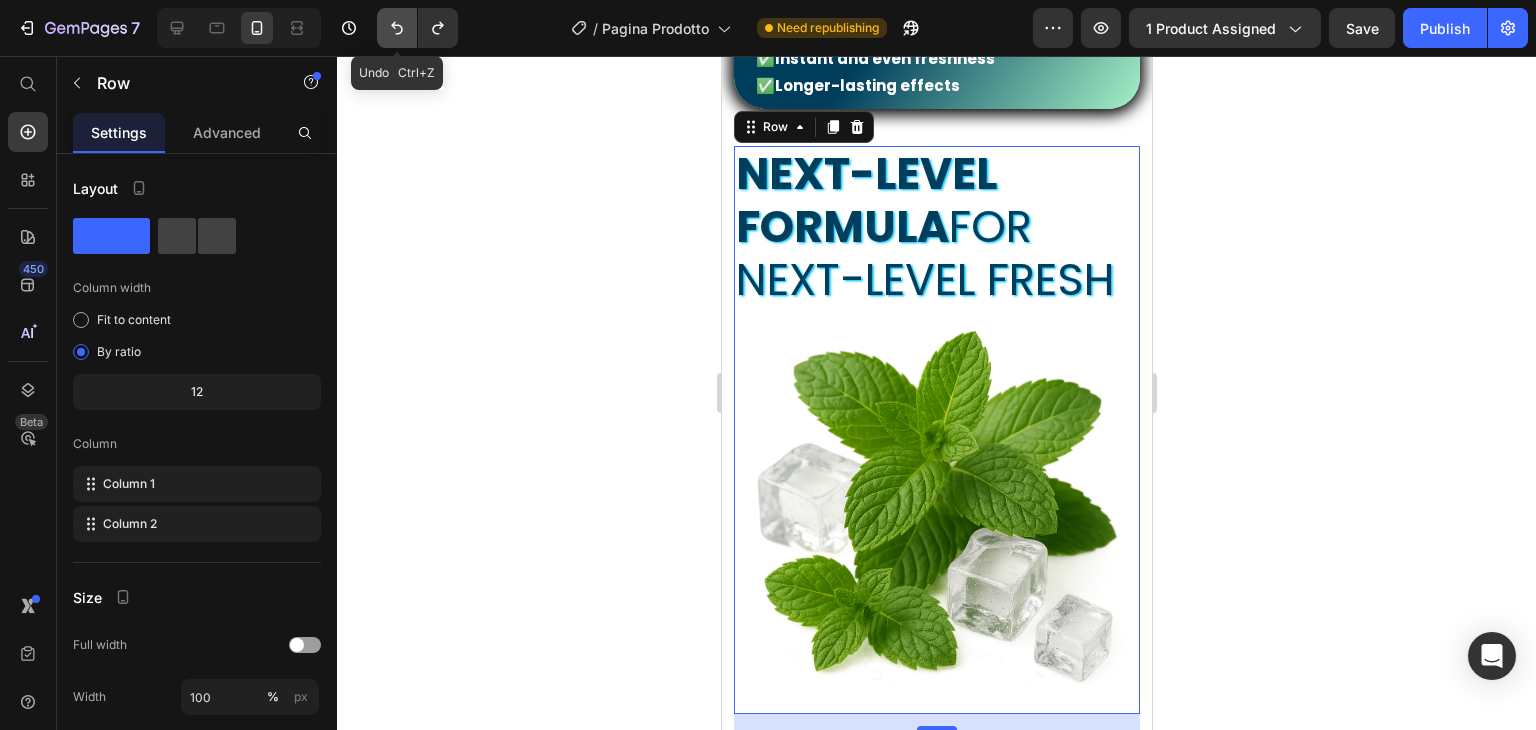click 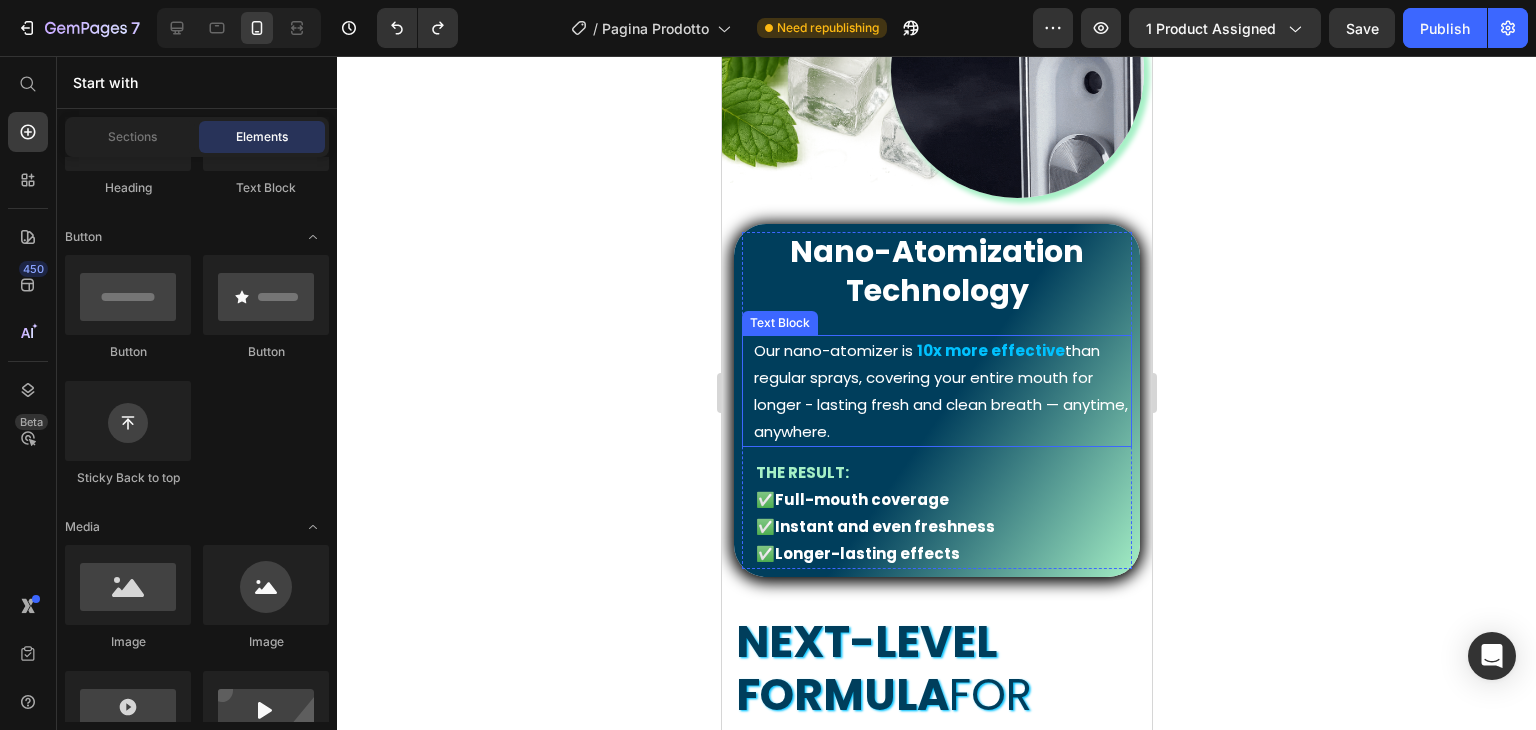 scroll, scrollTop: 1522, scrollLeft: 0, axis: vertical 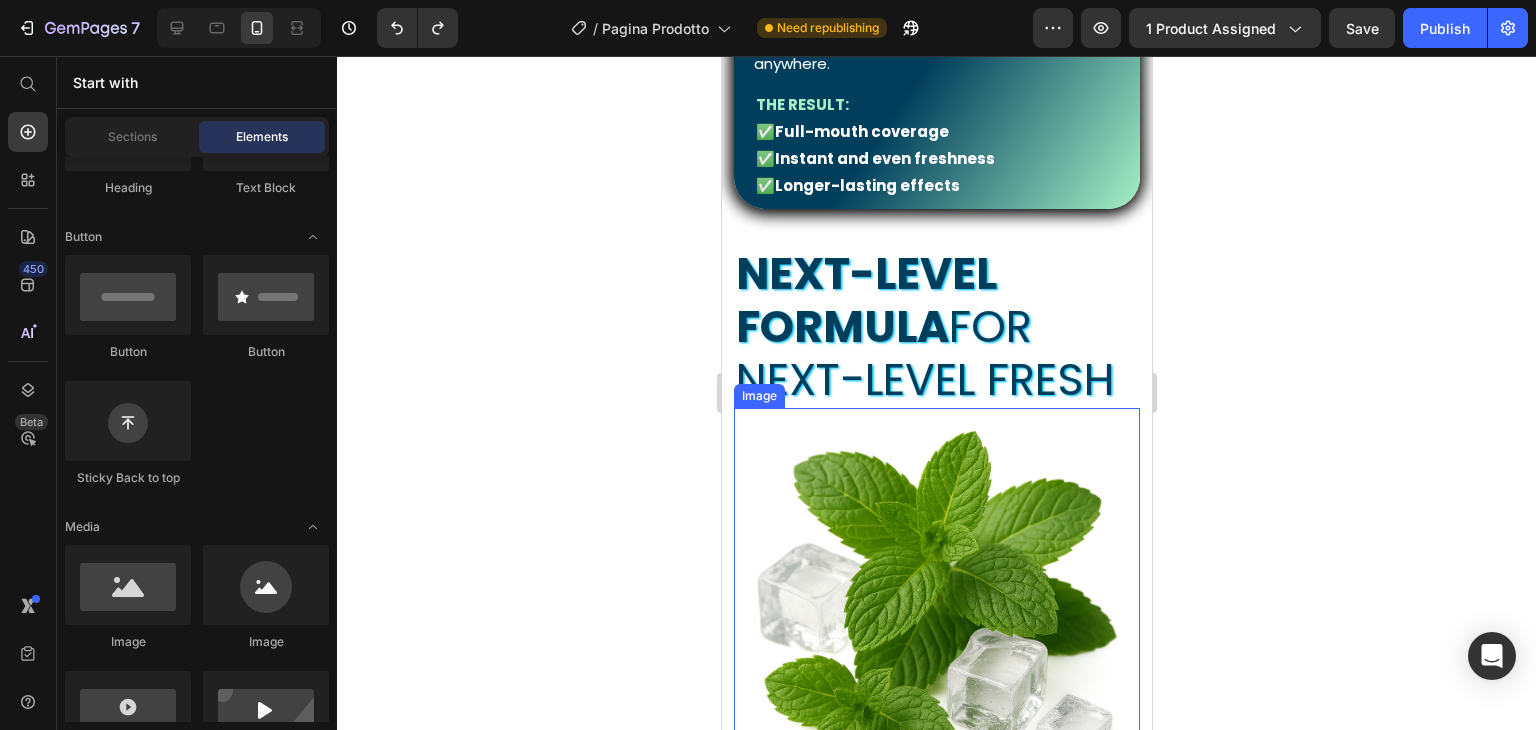 click at bounding box center (936, 611) 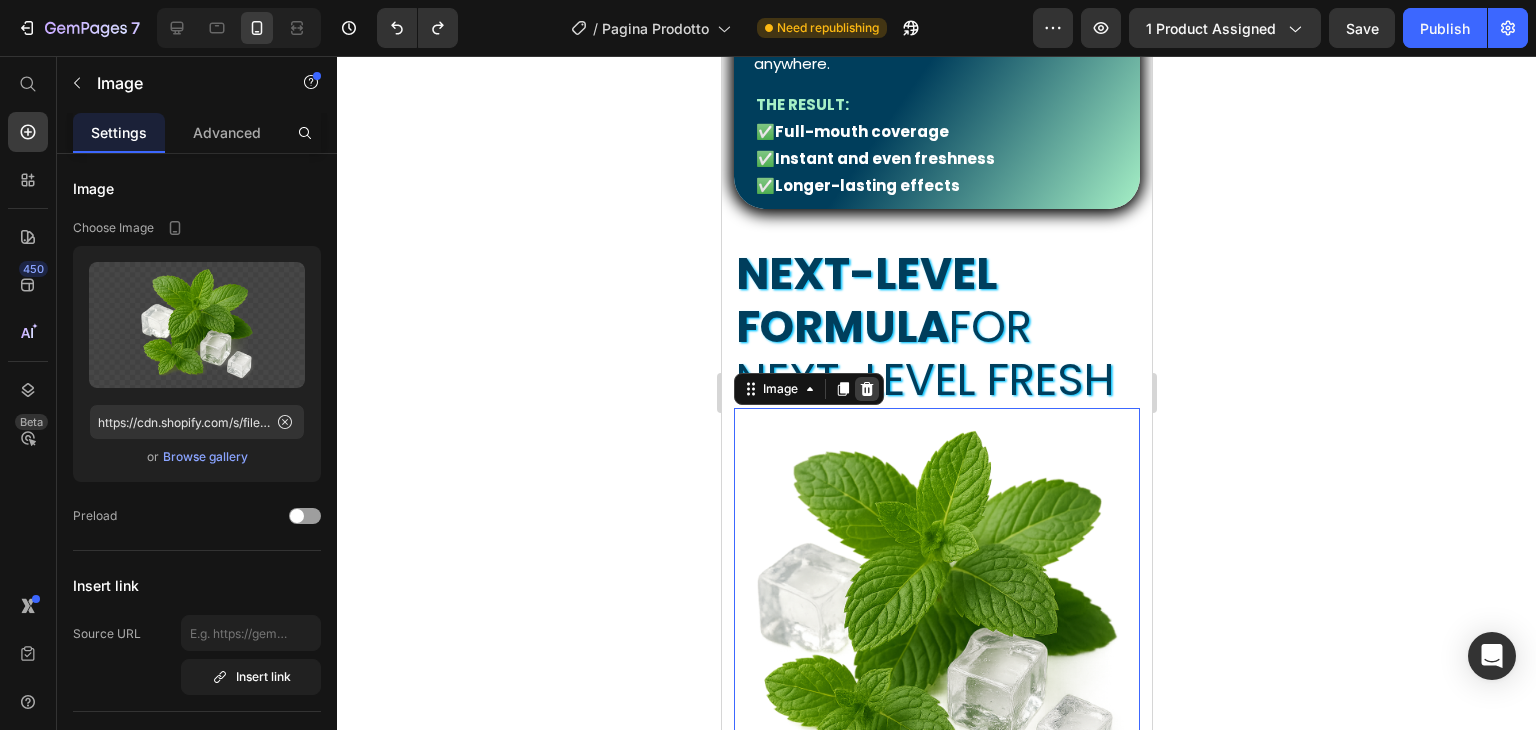 click 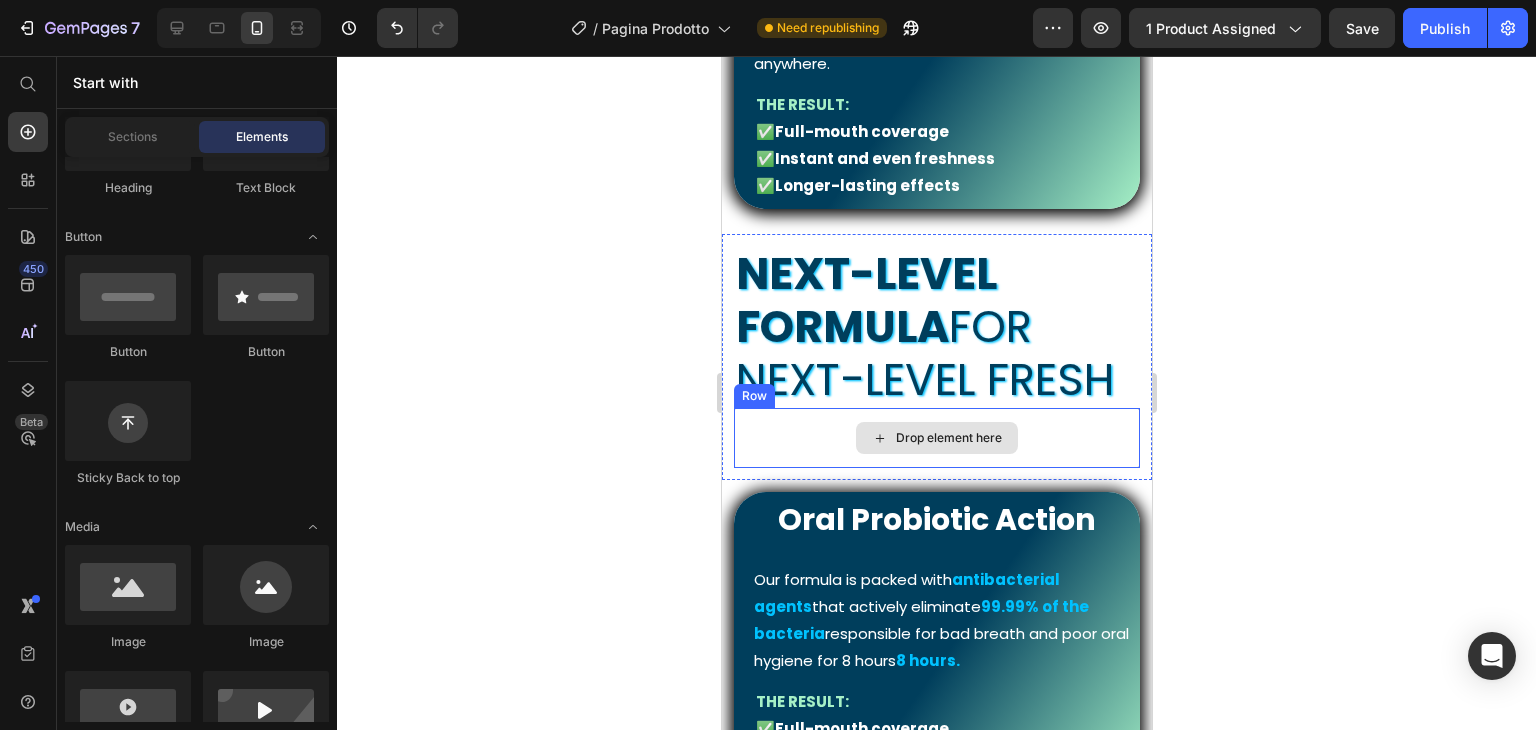 click on "Drop element here" at bounding box center [936, 438] 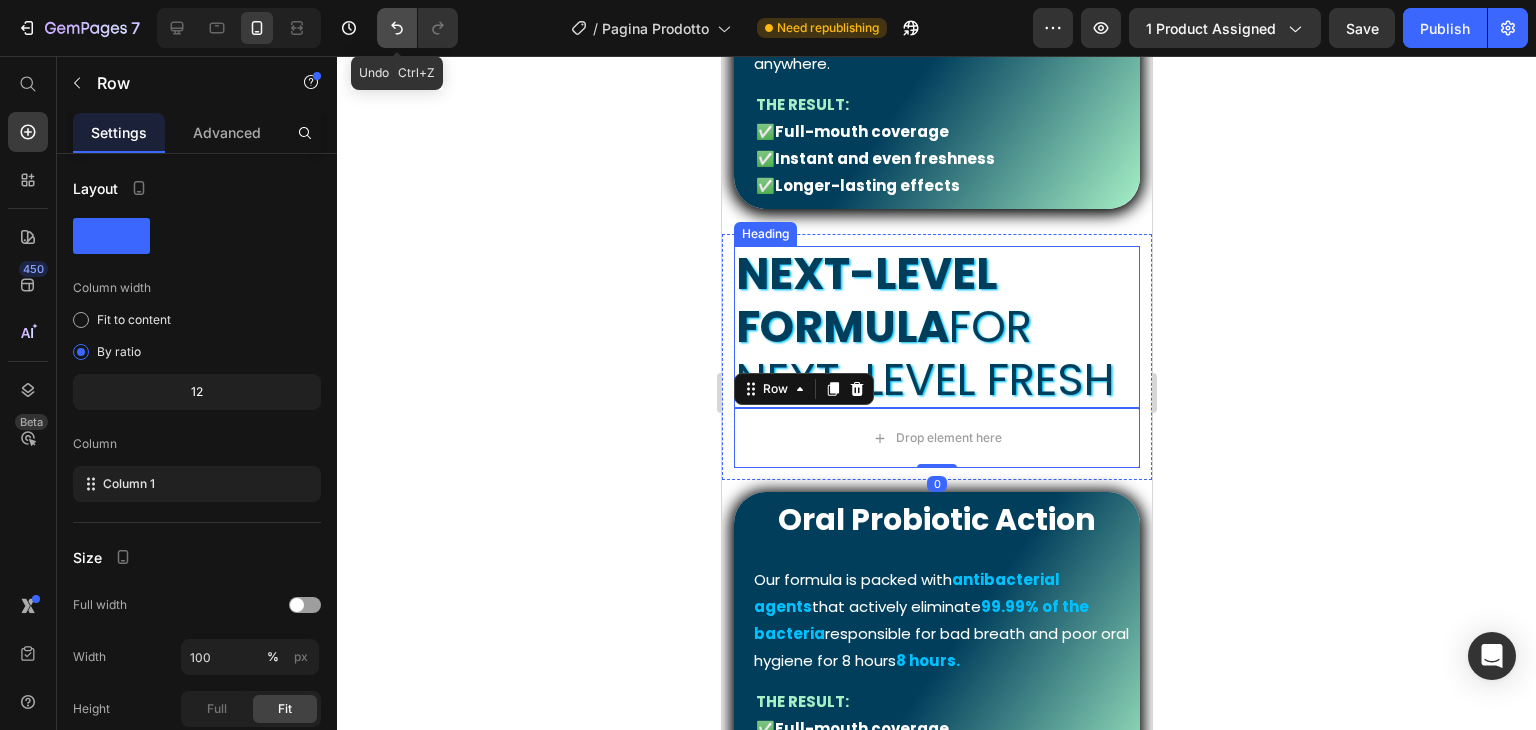 click 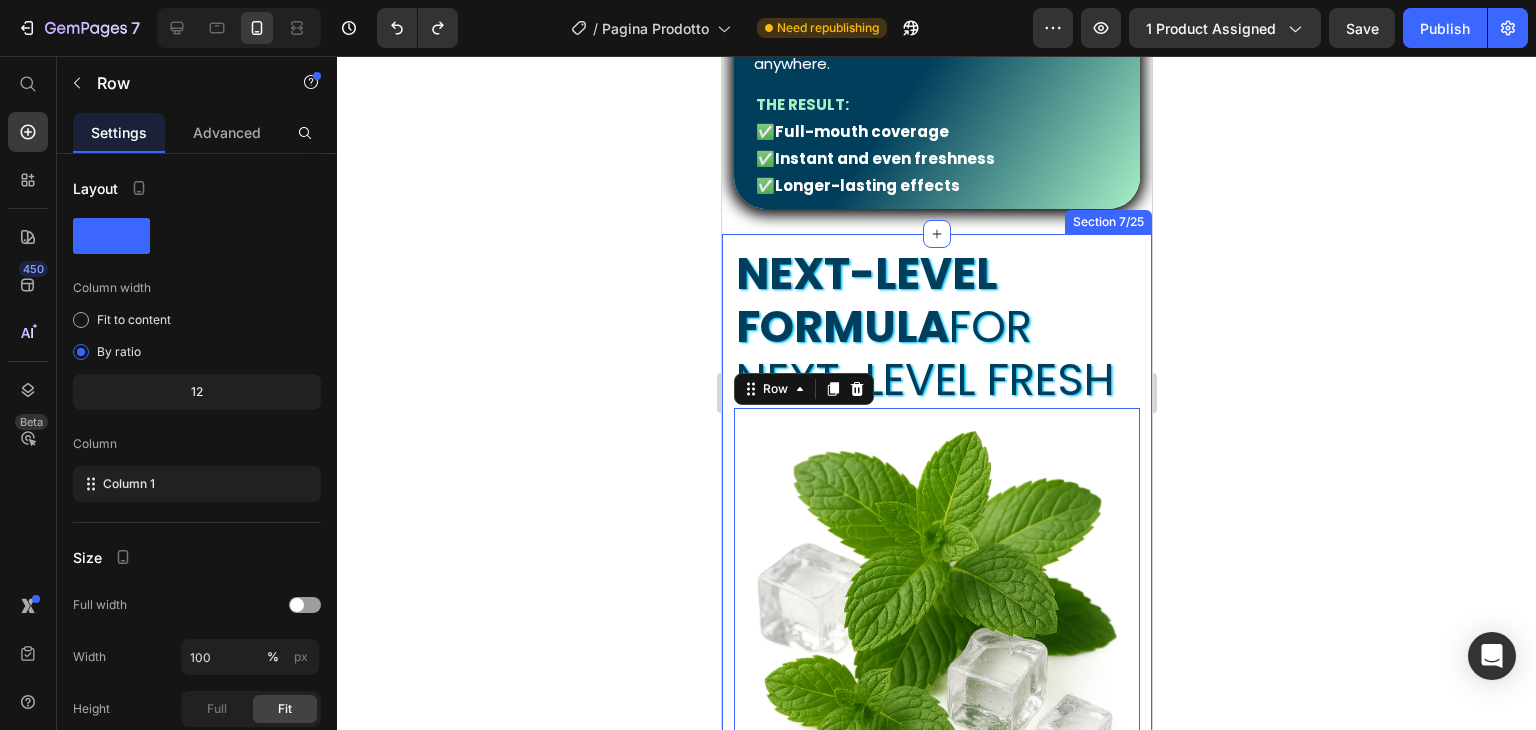 click at bounding box center [936, 611] 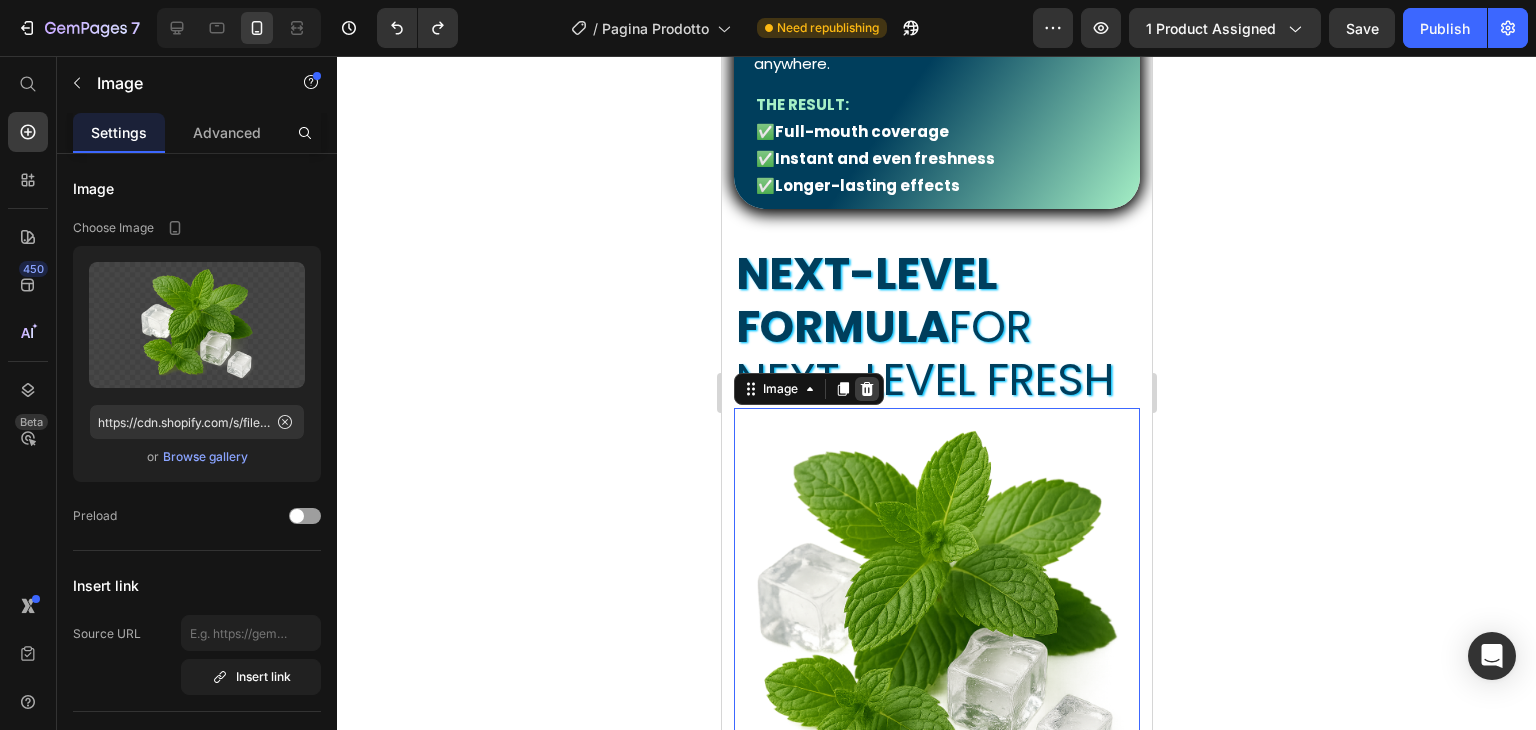 click at bounding box center [866, 389] 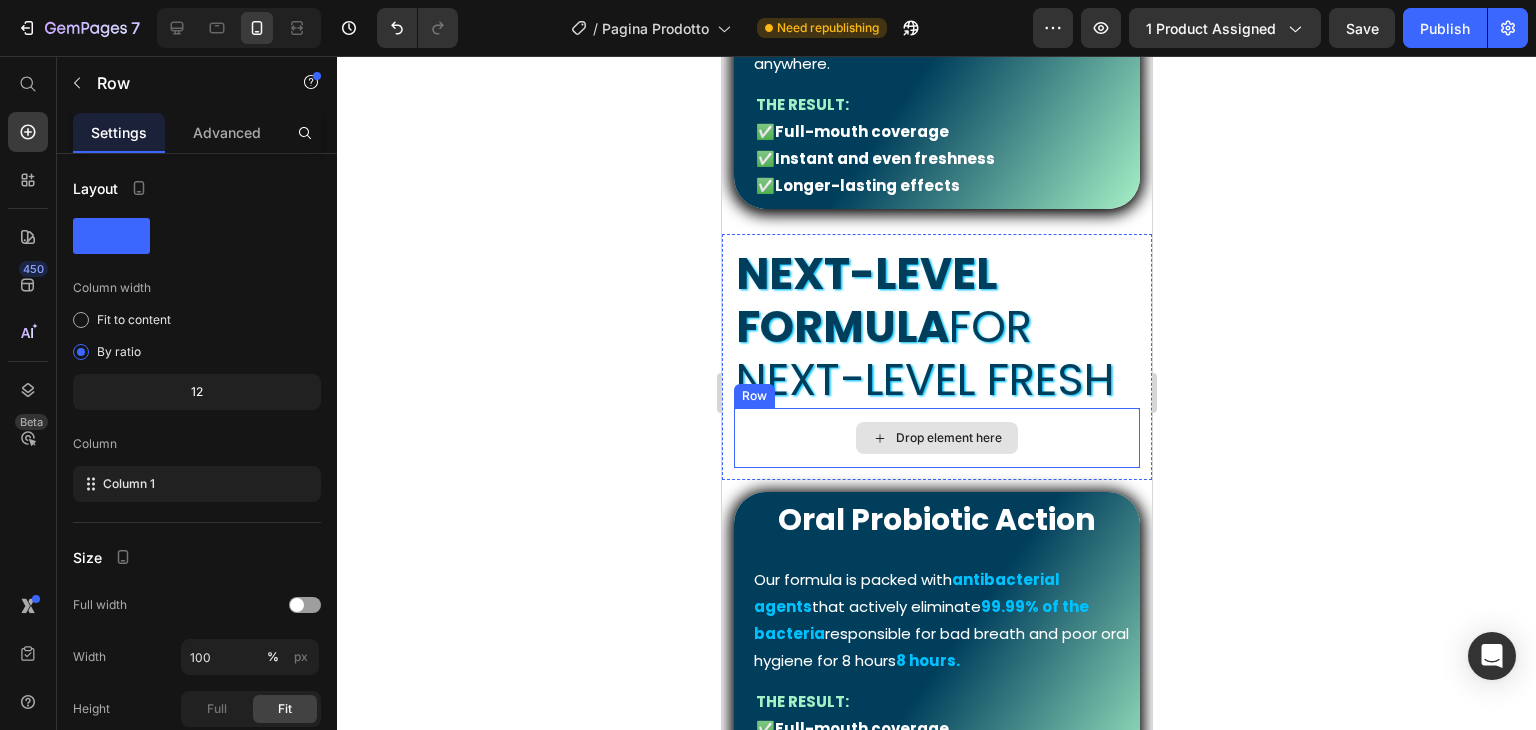 click on "Drop element here" at bounding box center (936, 438) 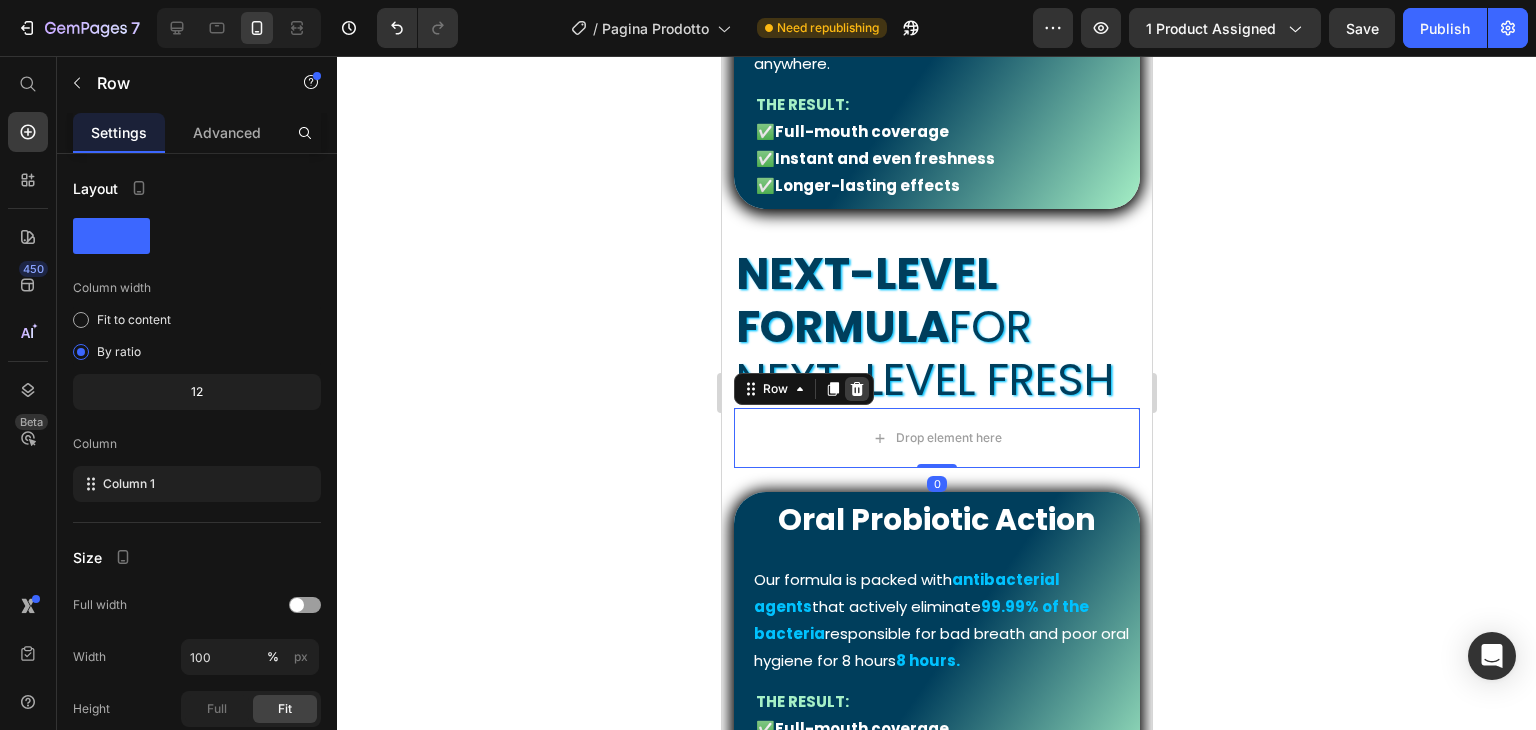 click 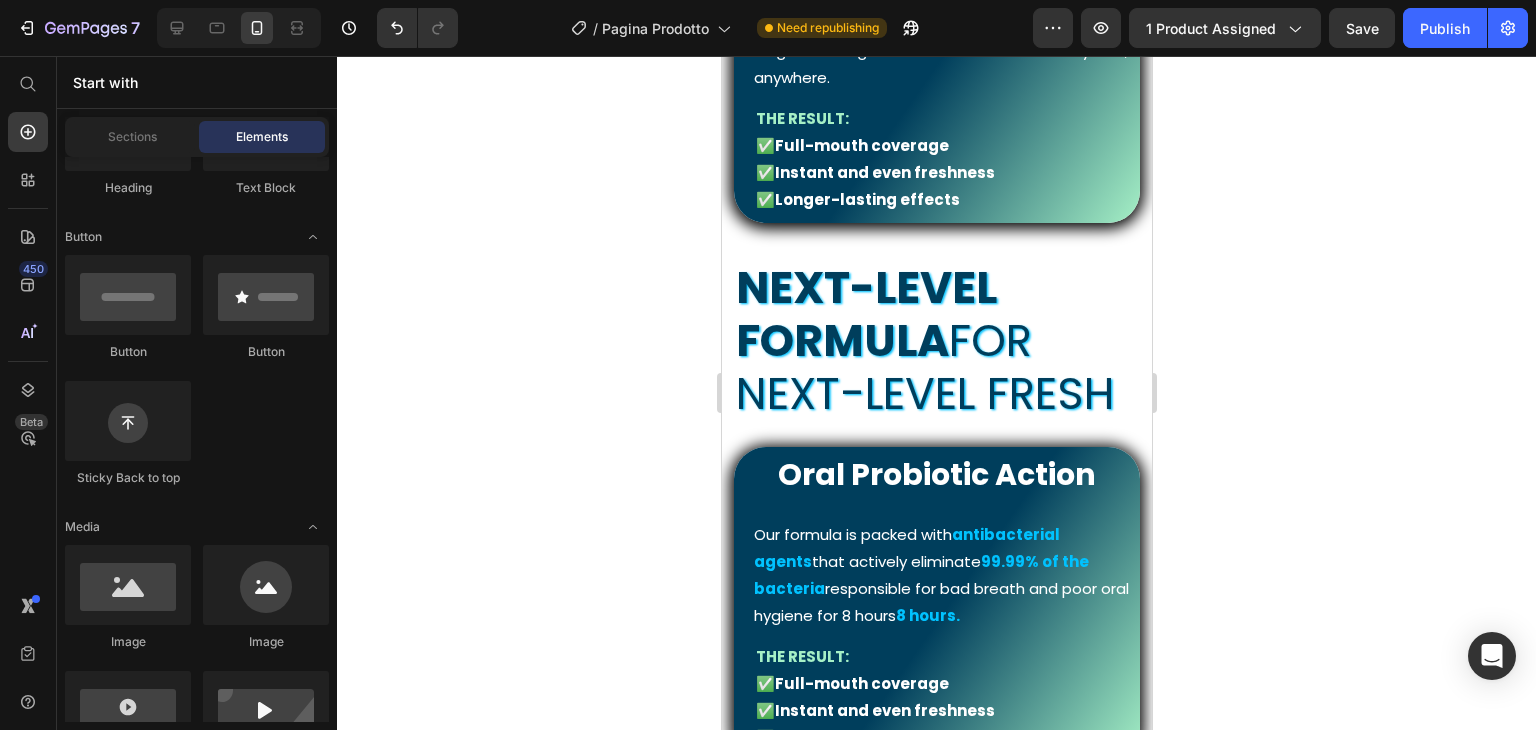 scroll, scrollTop: 1122, scrollLeft: 0, axis: vertical 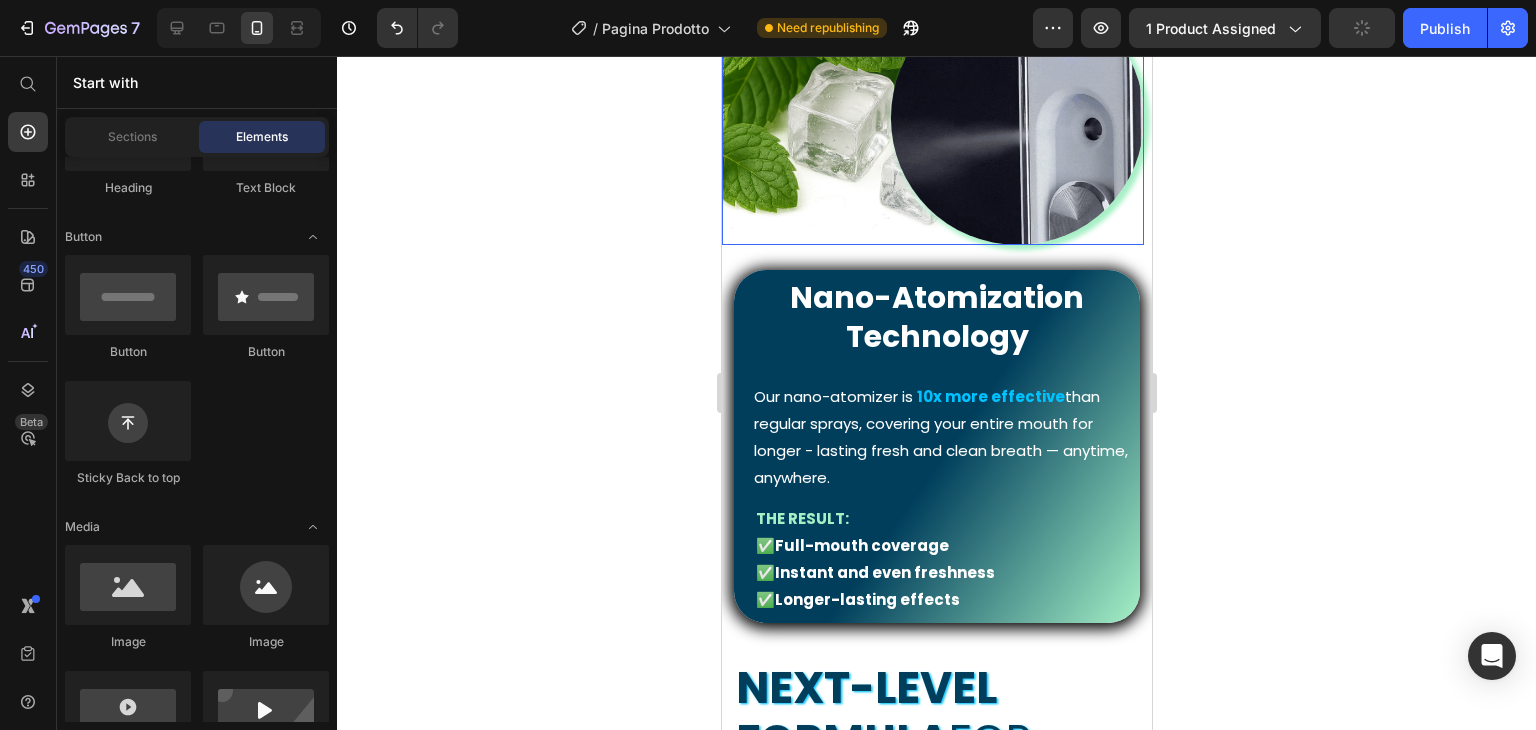 click at bounding box center [932, 117] 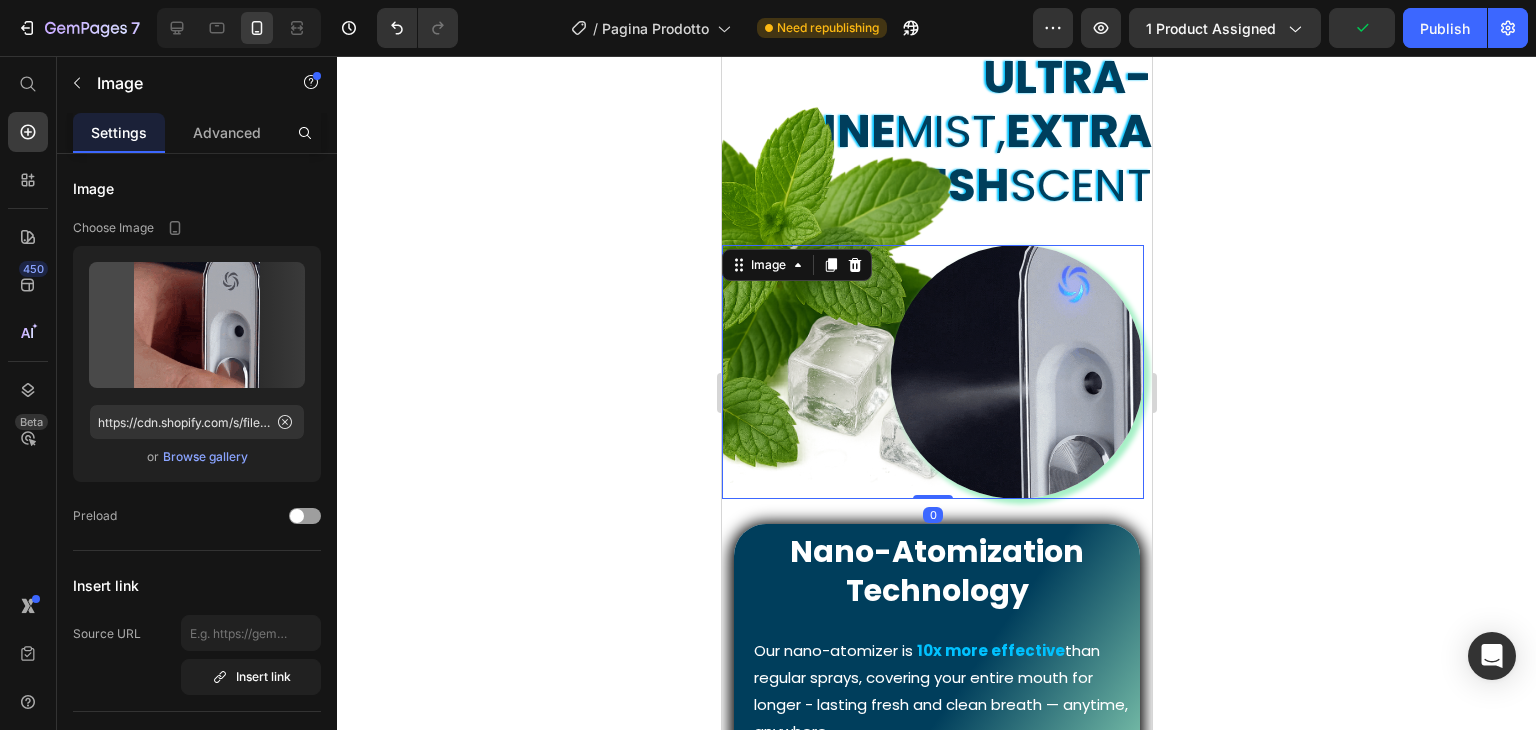 scroll, scrollTop: 822, scrollLeft: 0, axis: vertical 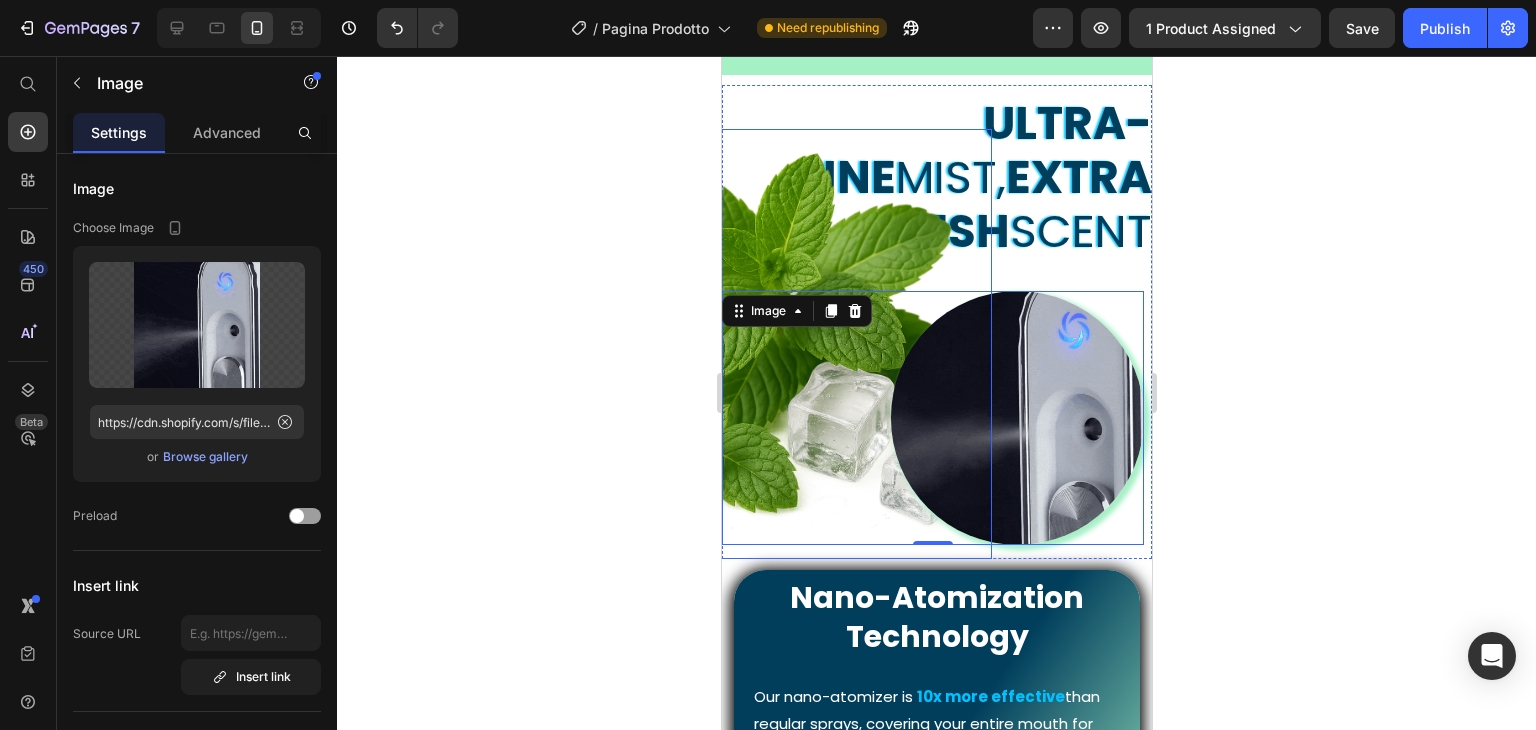 click at bounding box center (776, 344) 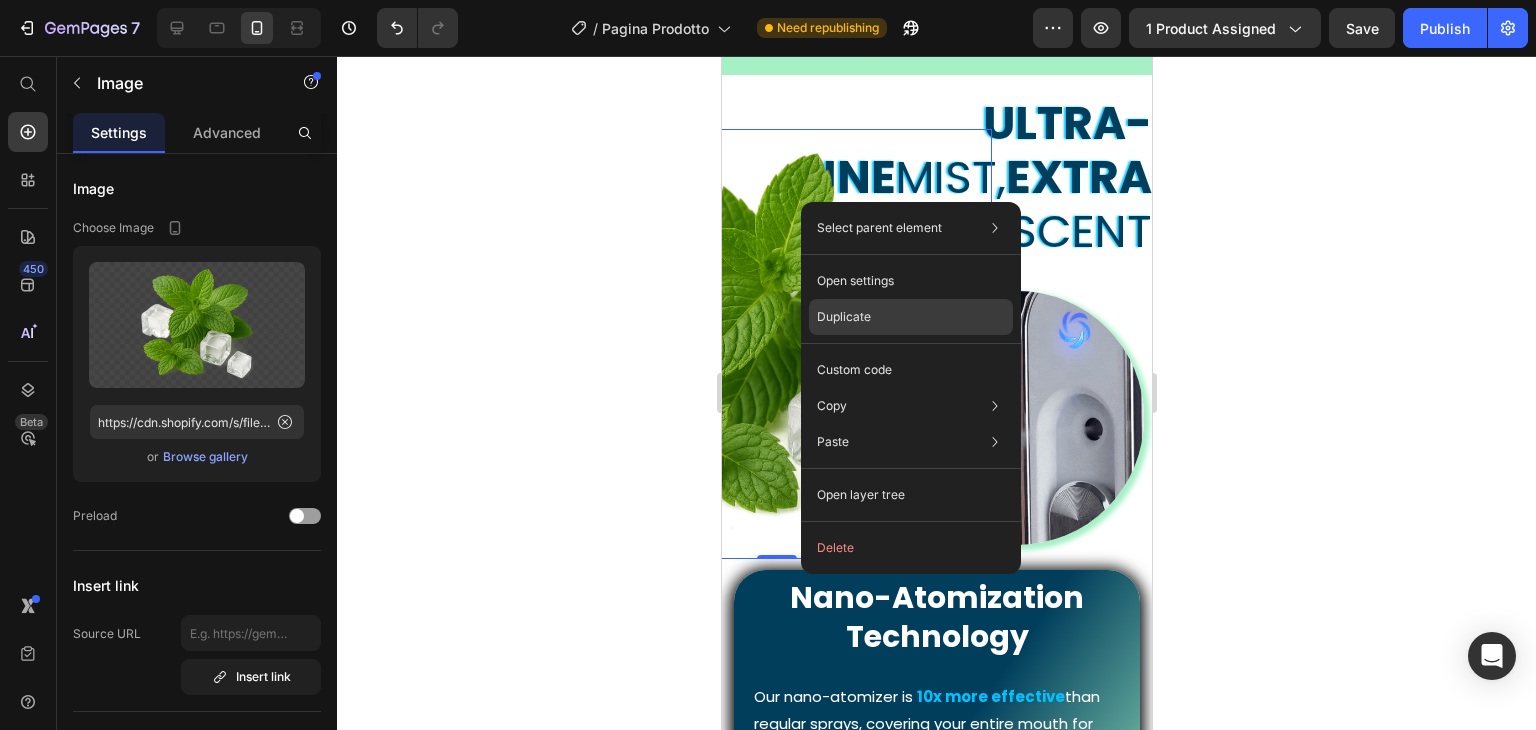 click on "Duplicate" 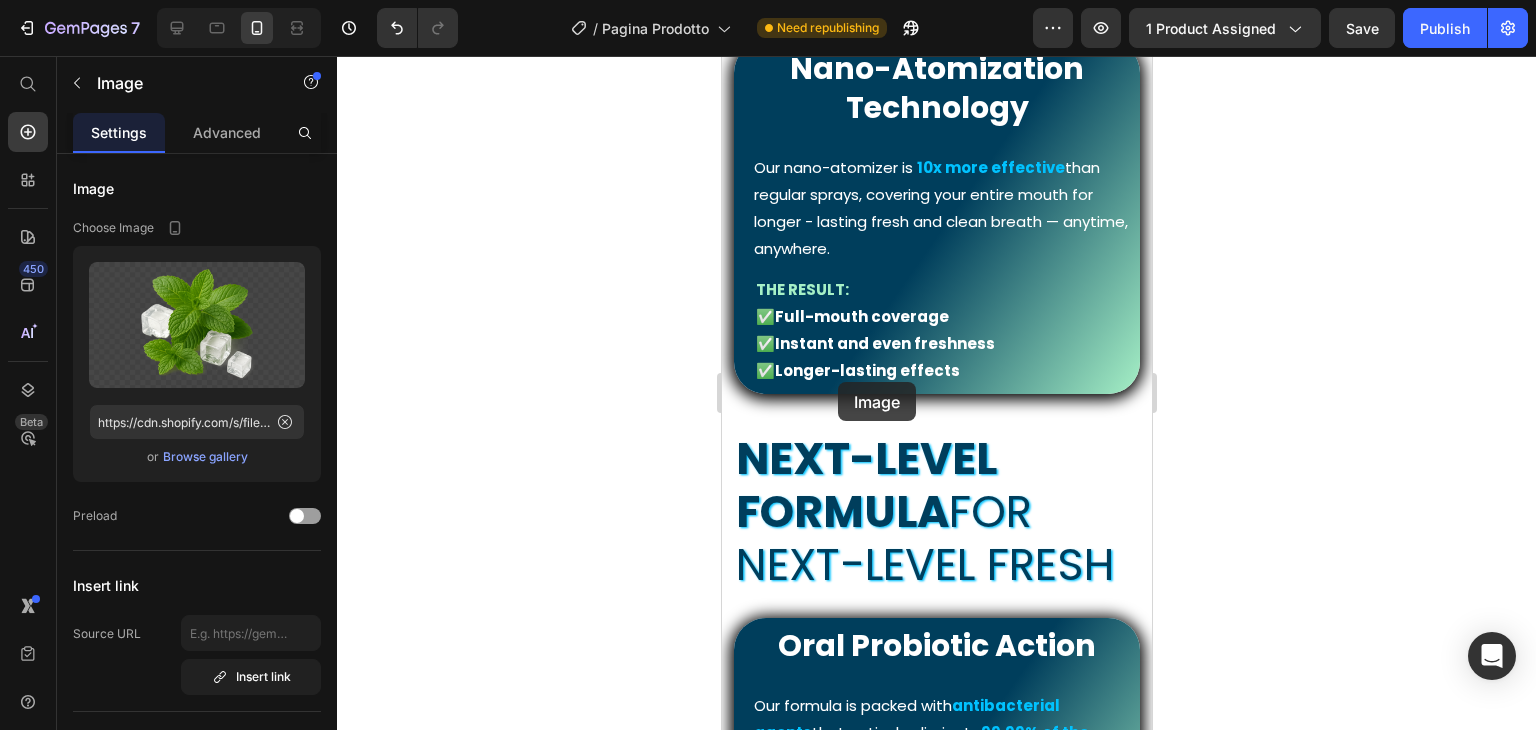 scroll, scrollTop: 1822, scrollLeft: 0, axis: vertical 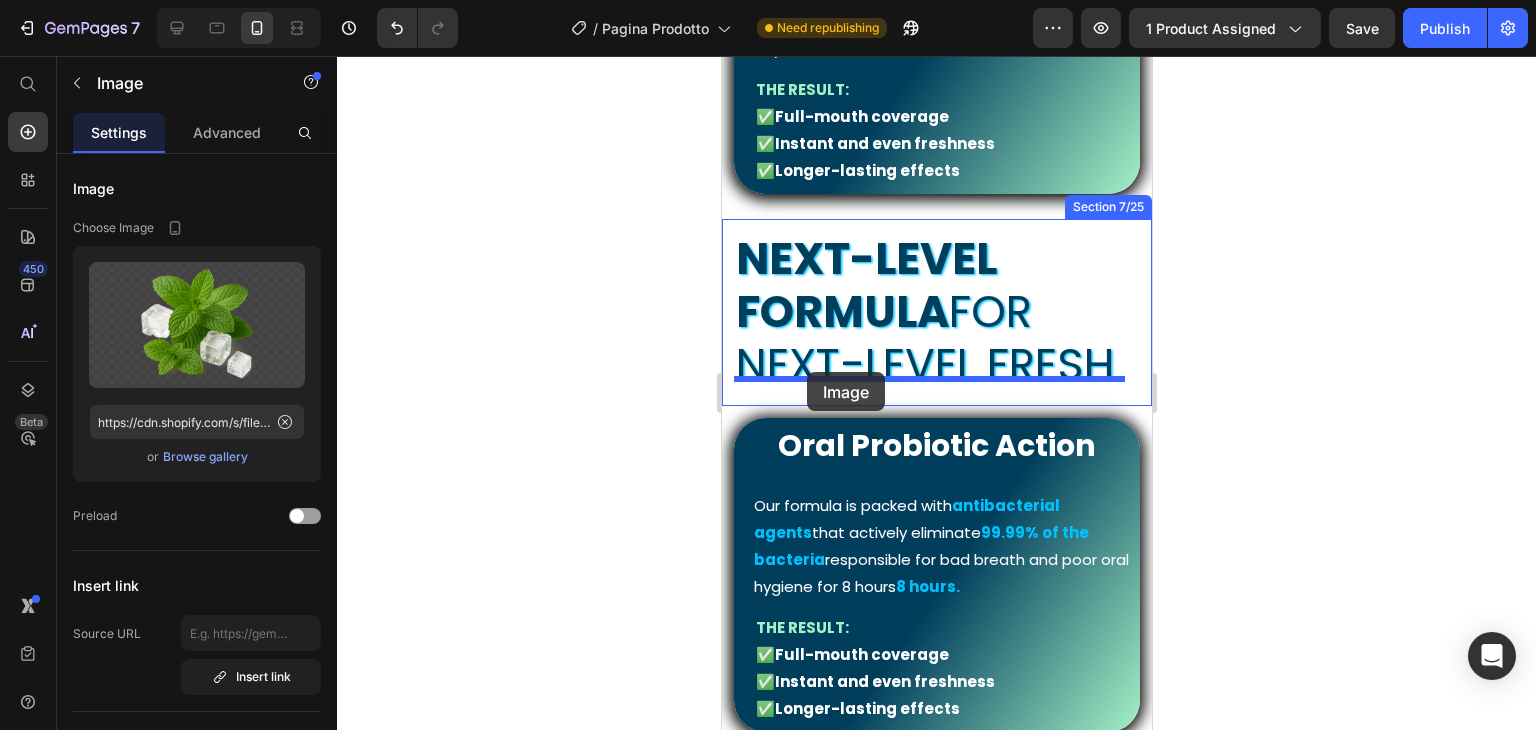 drag, startPoint x: 789, startPoint y: 148, endPoint x: 806, endPoint y: 372, distance: 224.64417 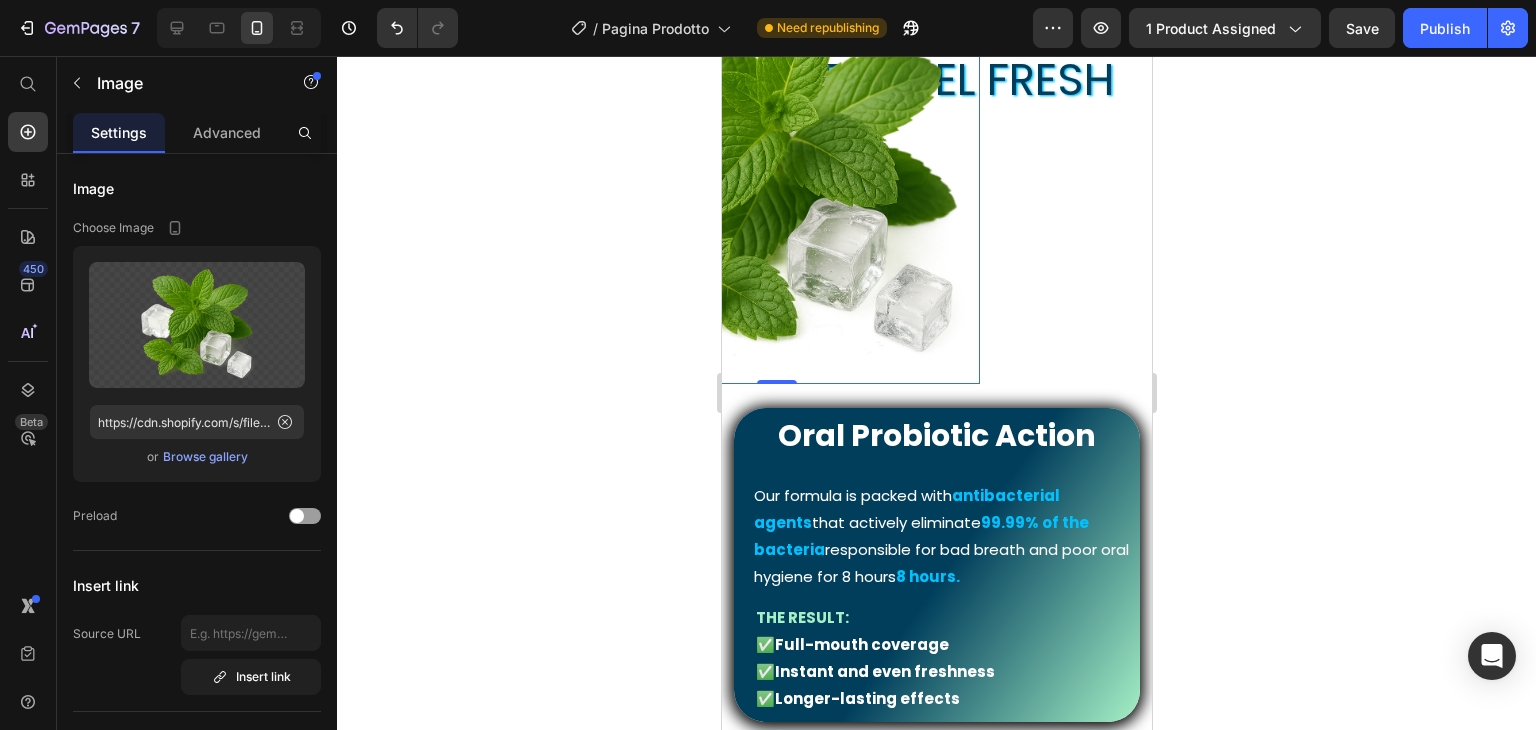 scroll, scrollTop: 1536, scrollLeft: 0, axis: vertical 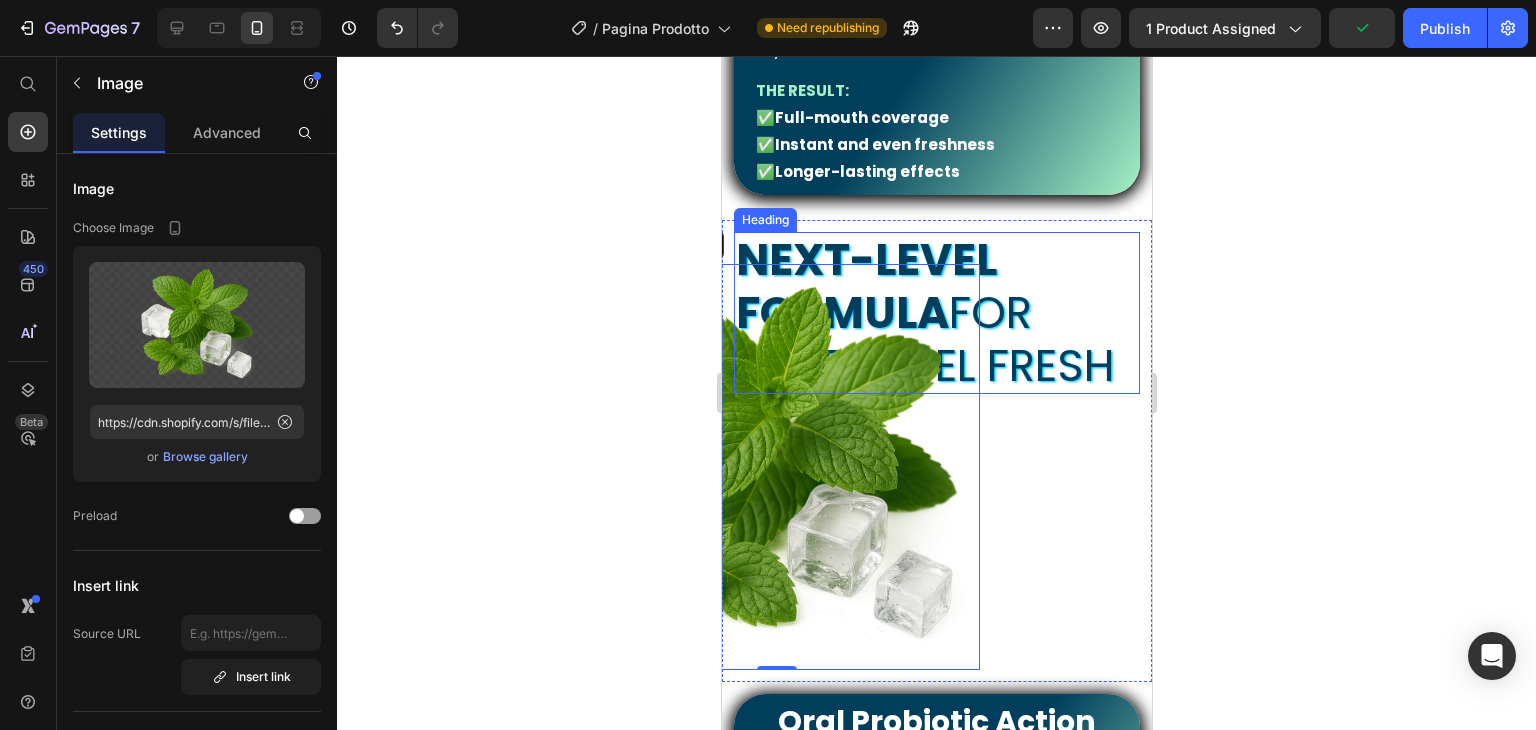 click on "Next-level formula  for next-level fresh" at bounding box center (936, 313) 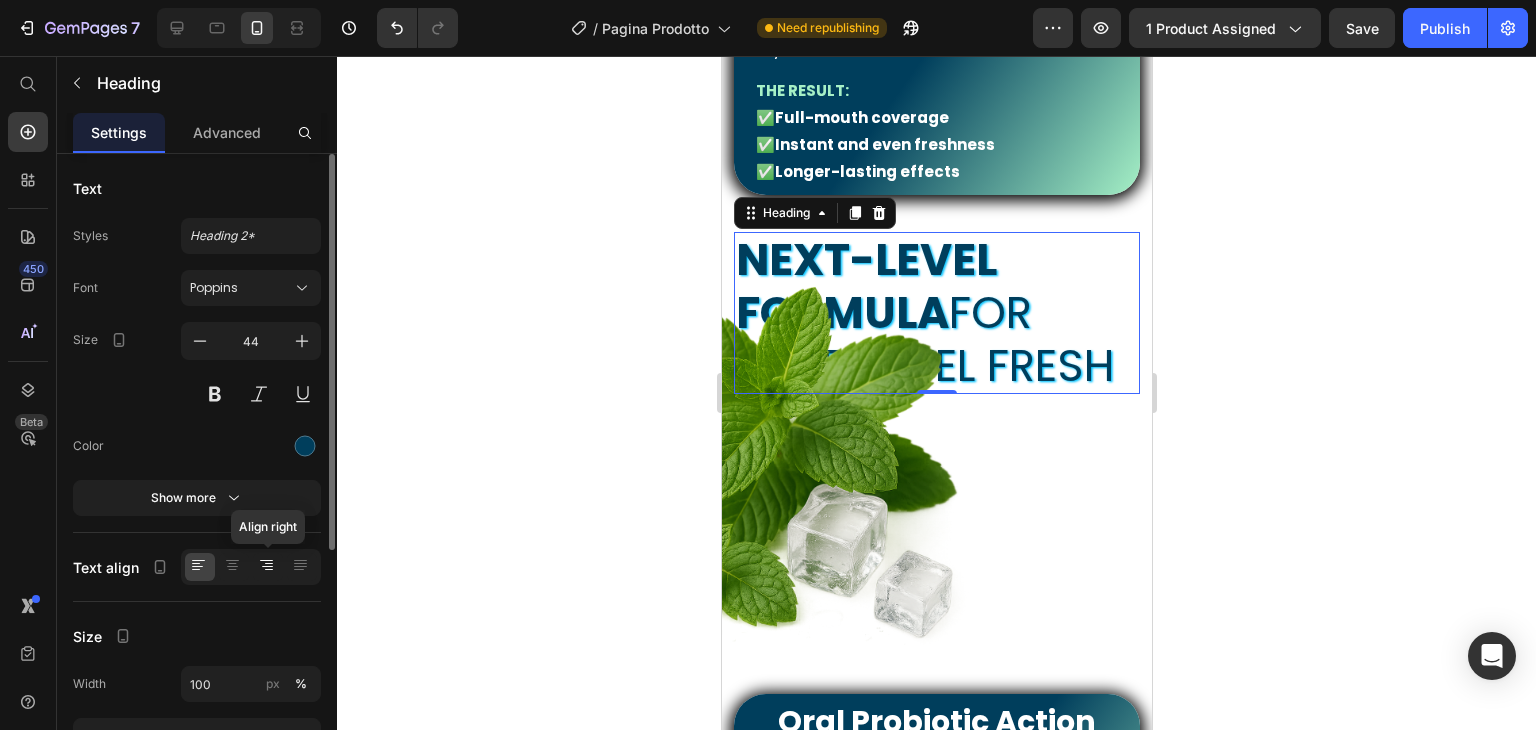click 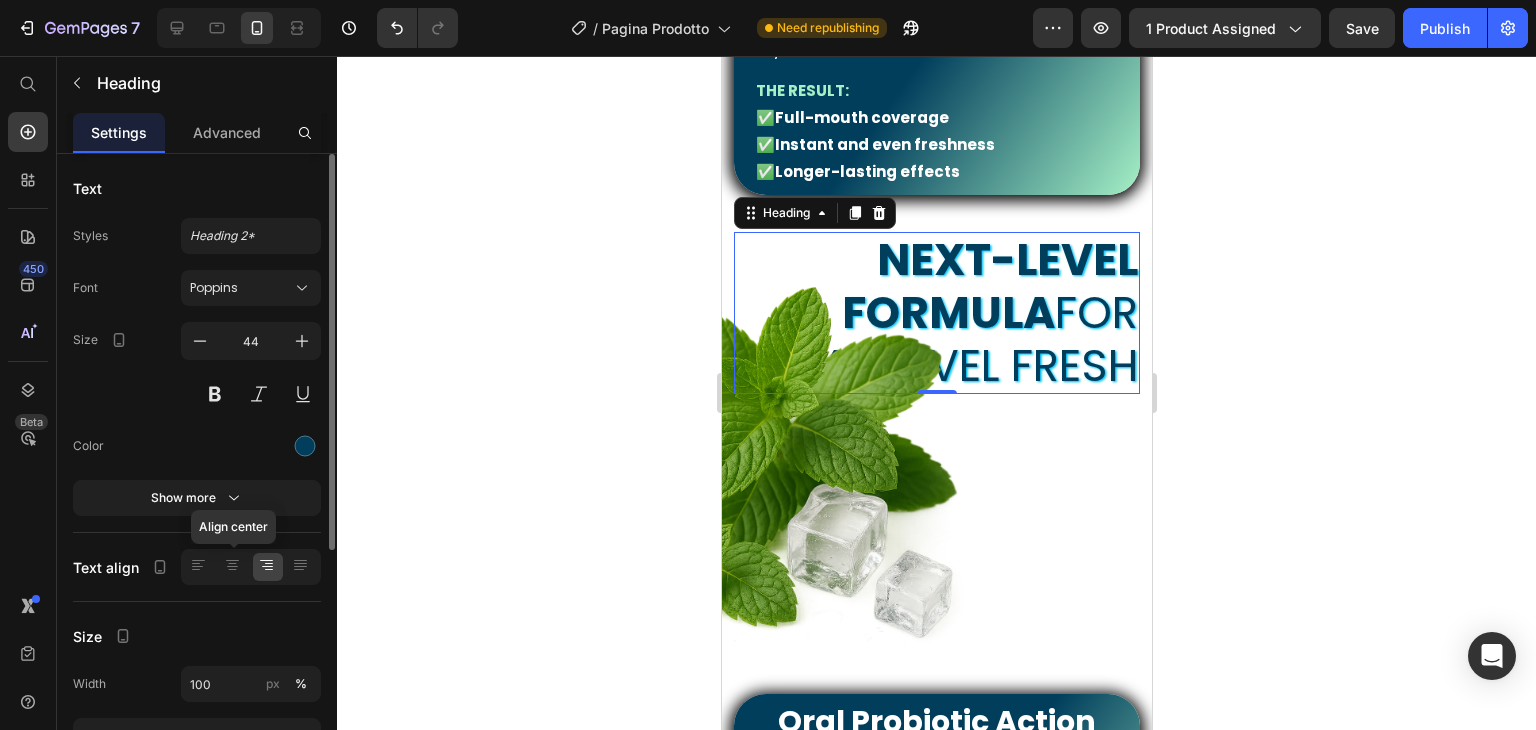 click 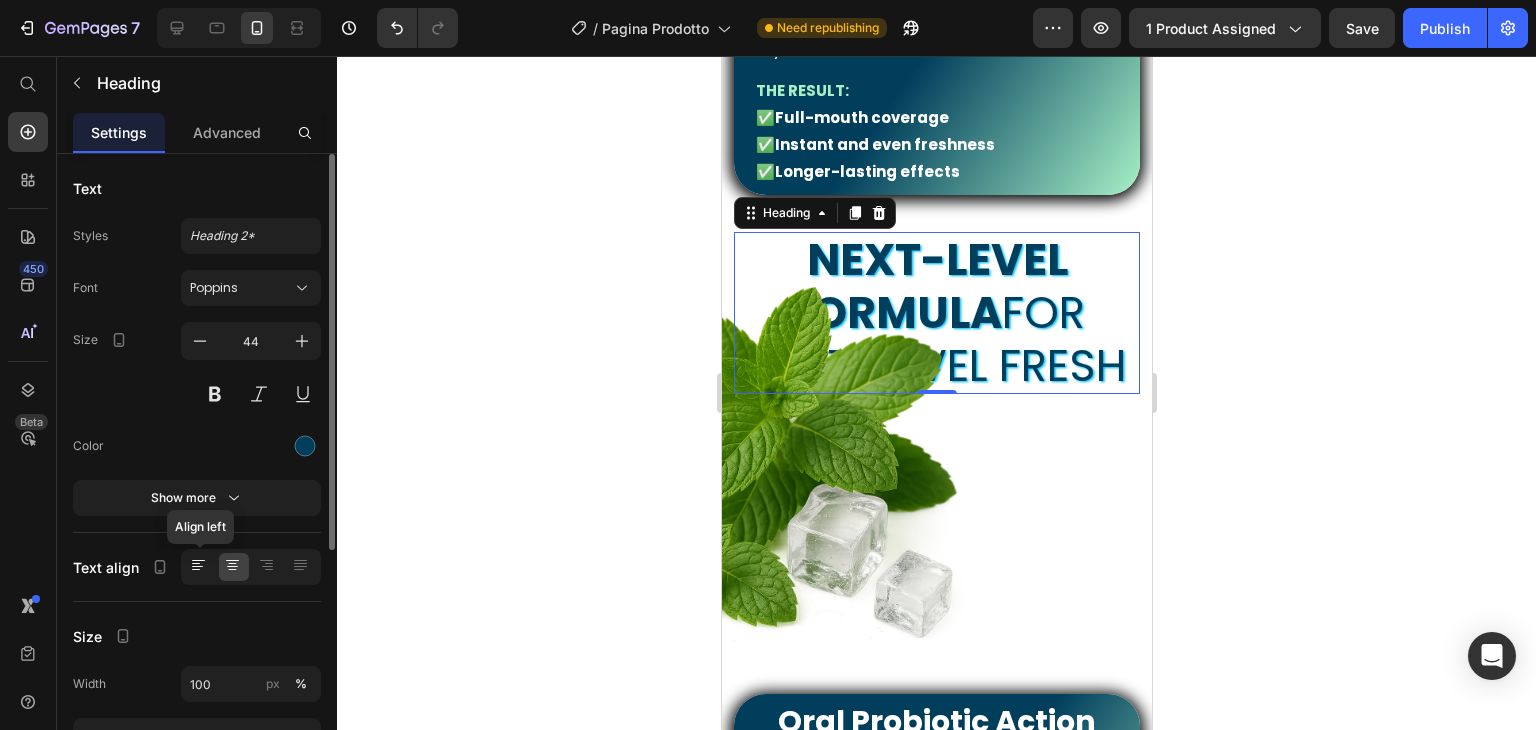 click 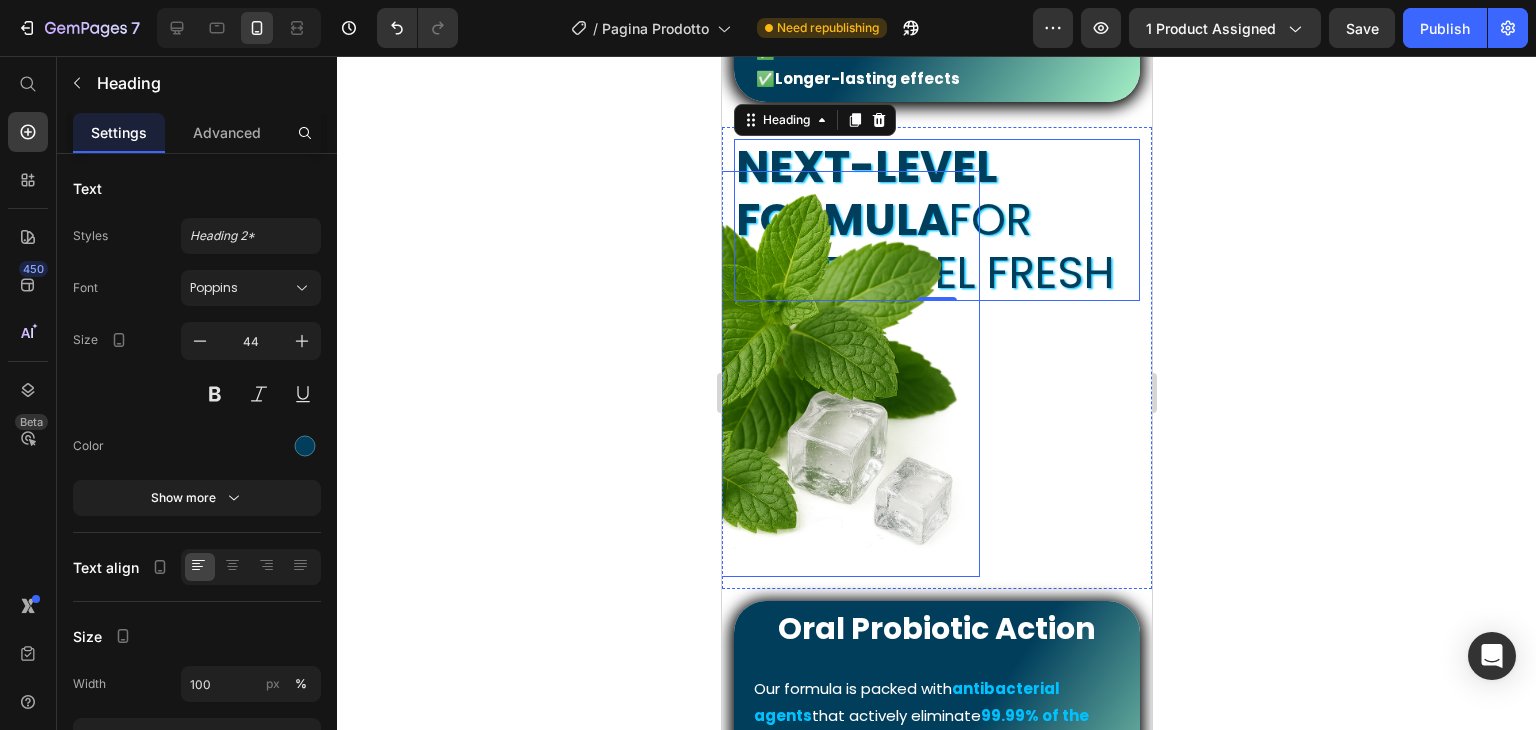 scroll, scrollTop: 1636, scrollLeft: 0, axis: vertical 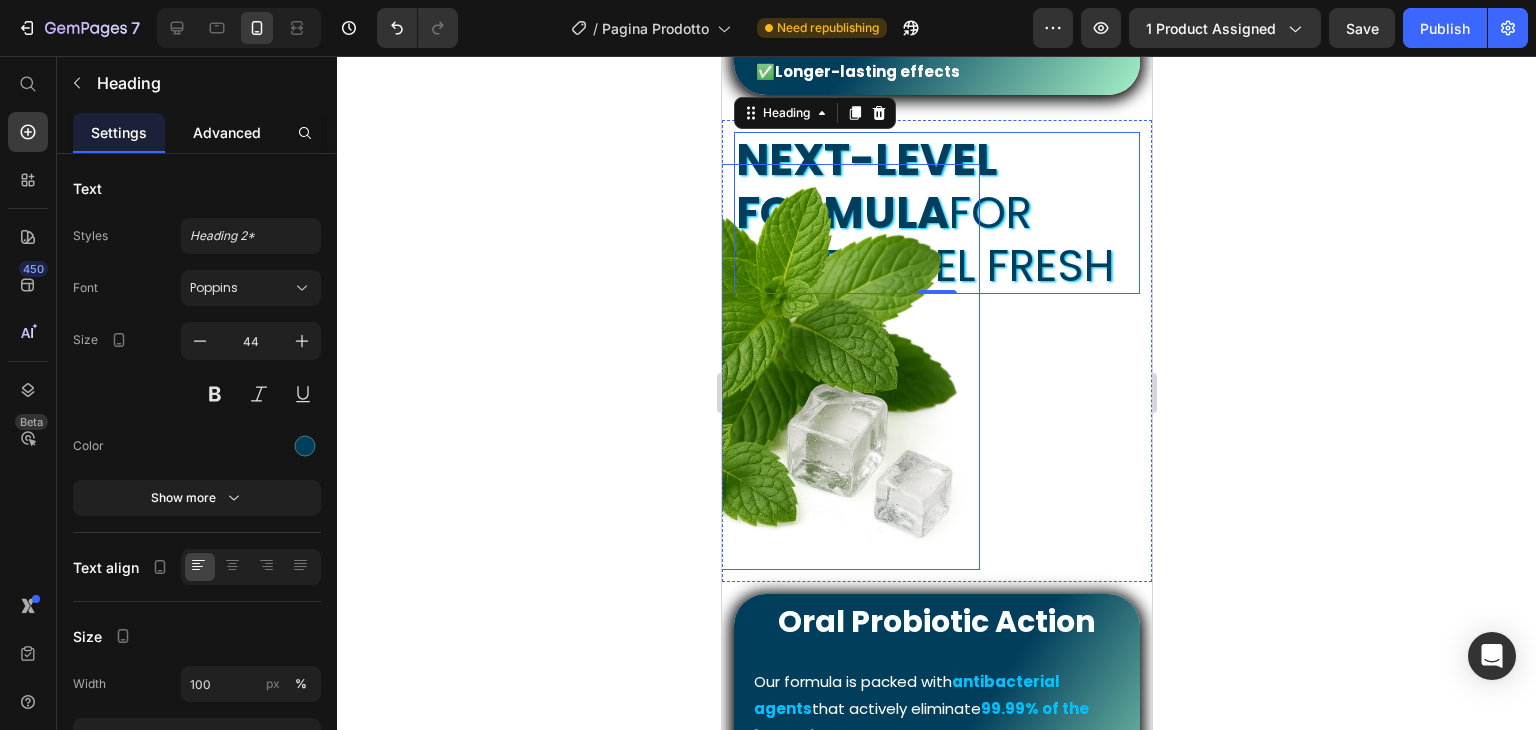 click on "Advanced" 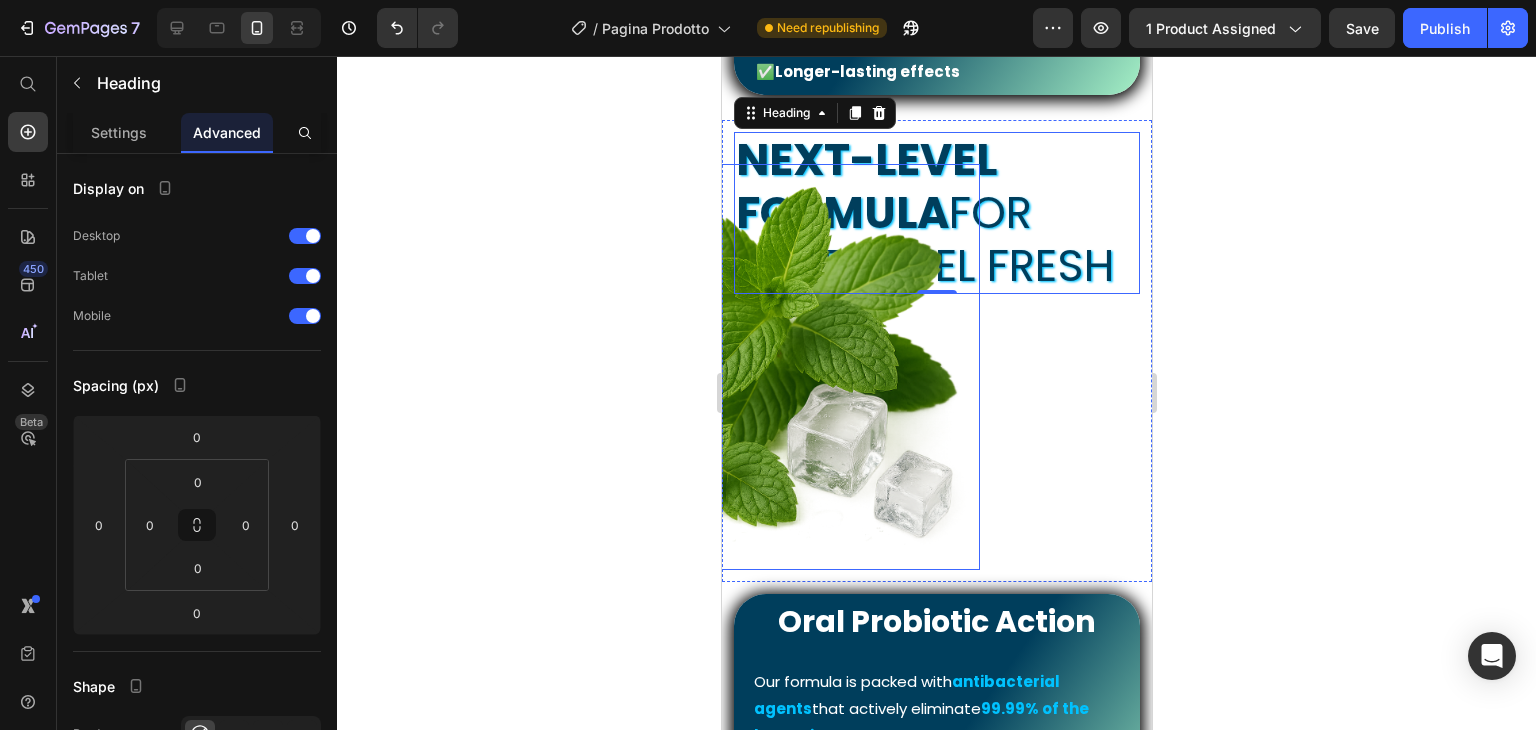 click at bounding box center (776, 367) 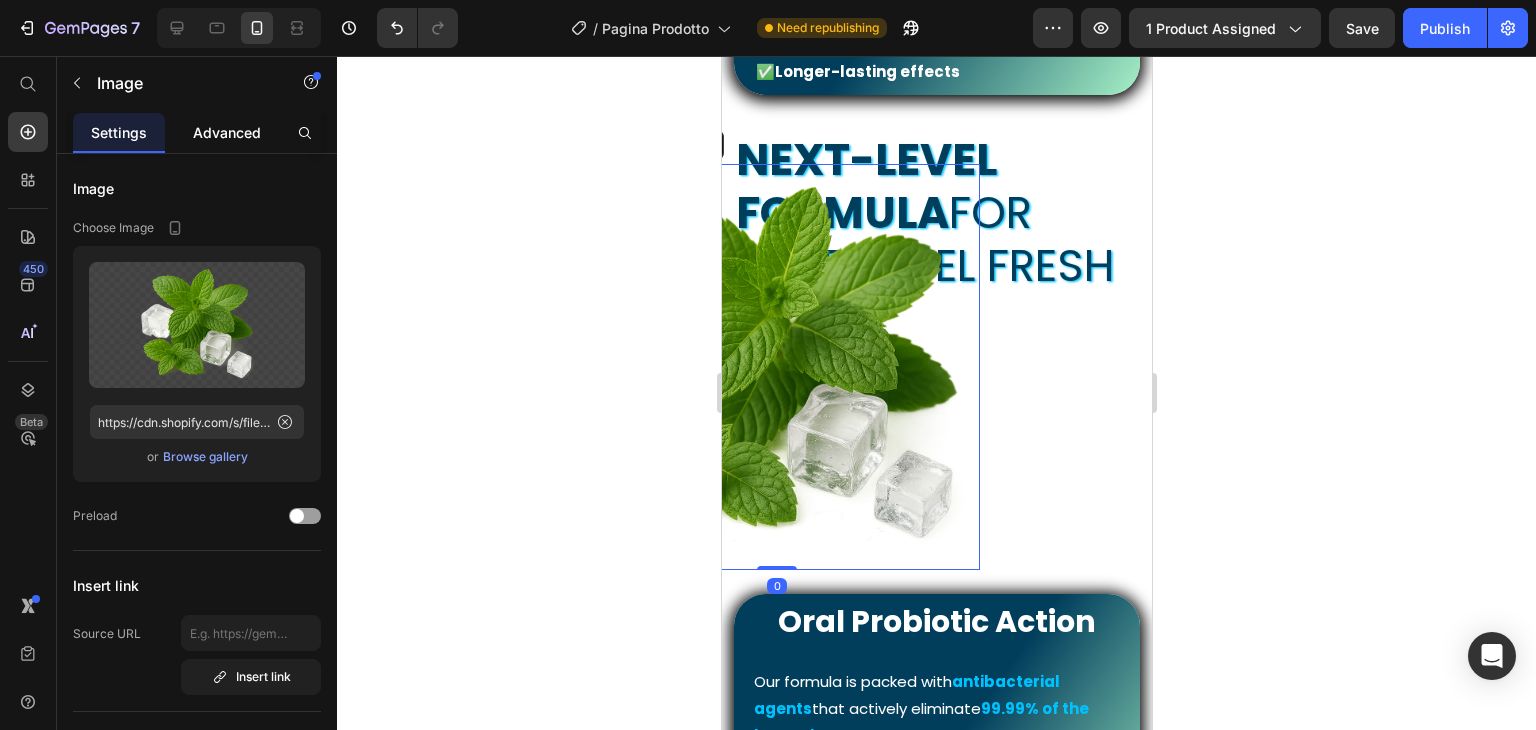 click on "Advanced" at bounding box center [227, 132] 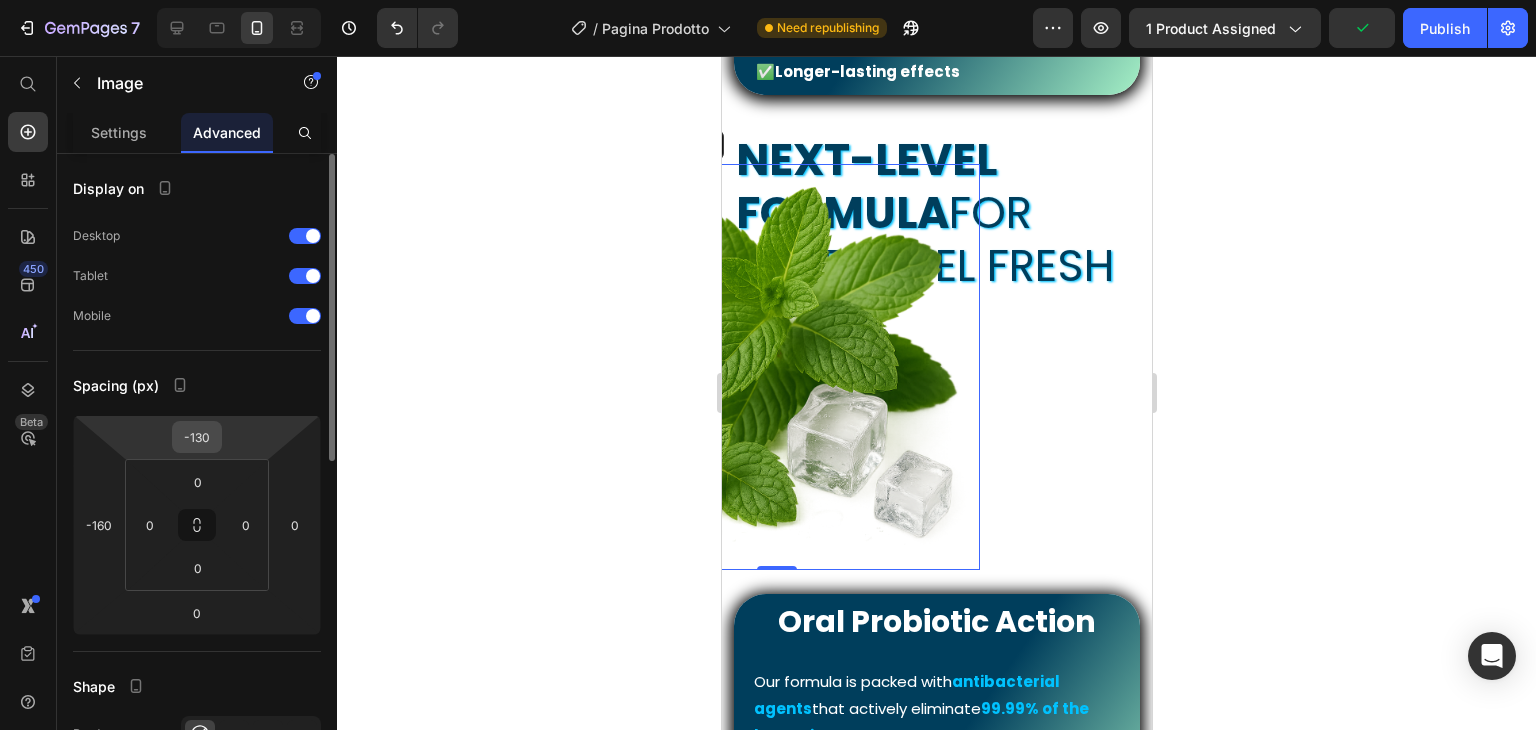 click on "-130" at bounding box center [197, 437] 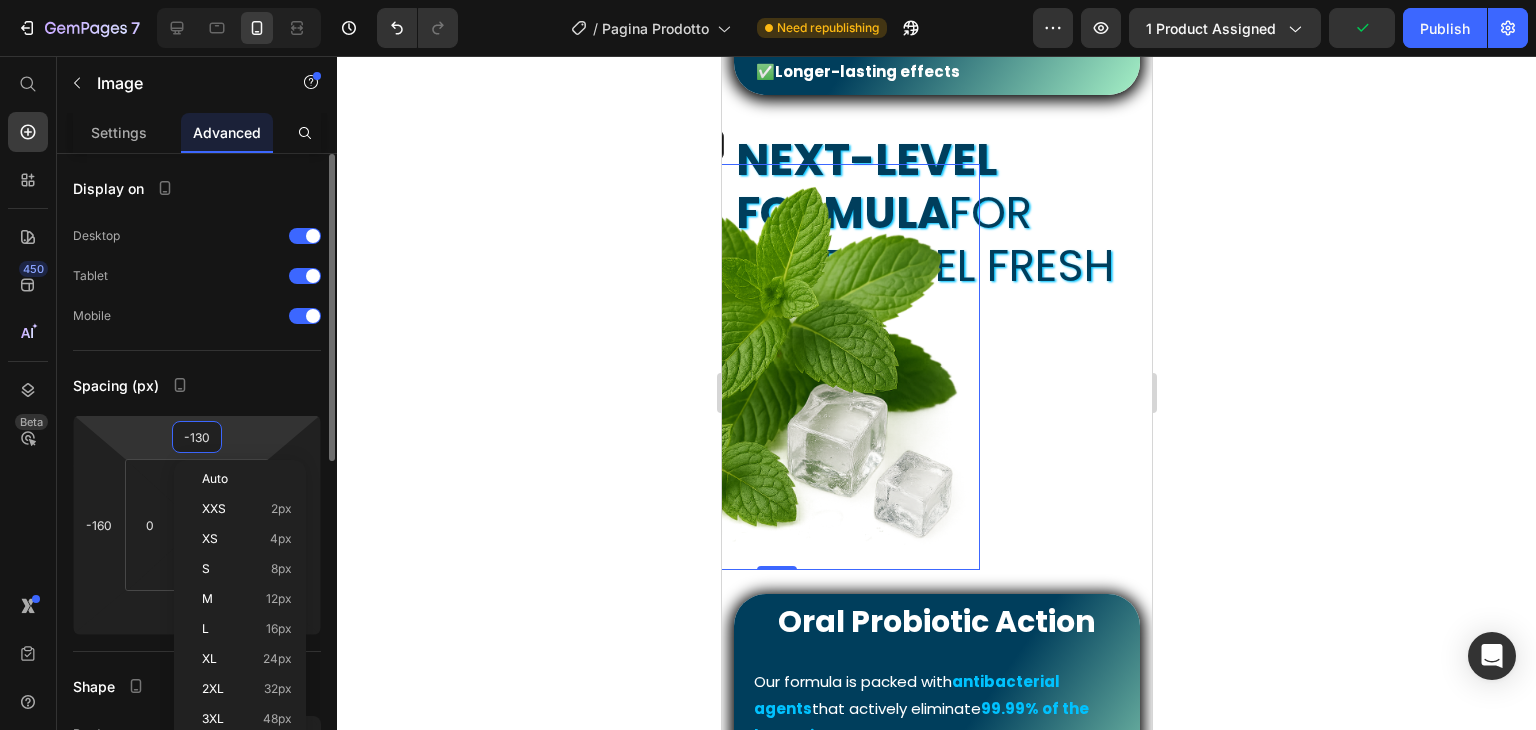 click on "-130" at bounding box center (197, 437) 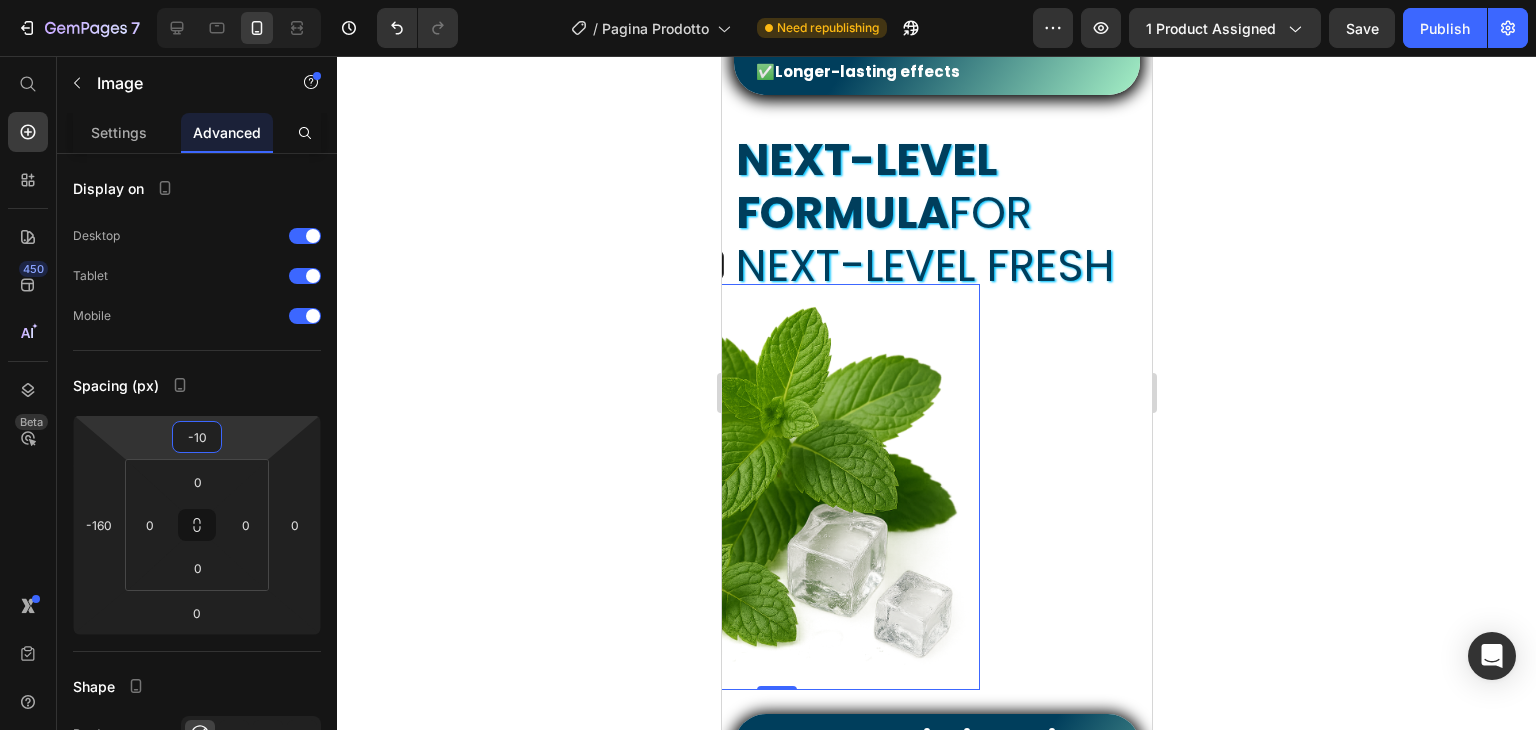 type on "-0" 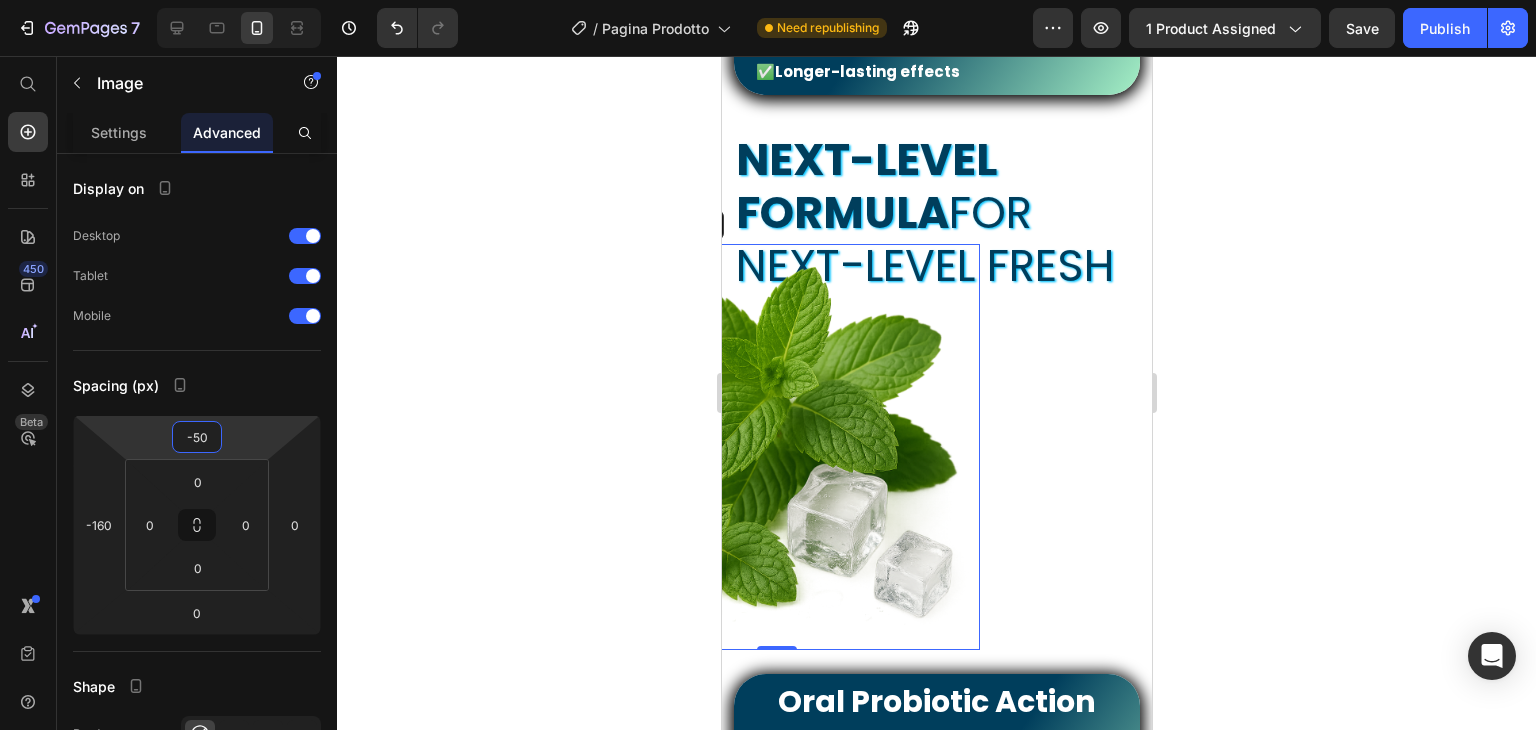 type on "-5" 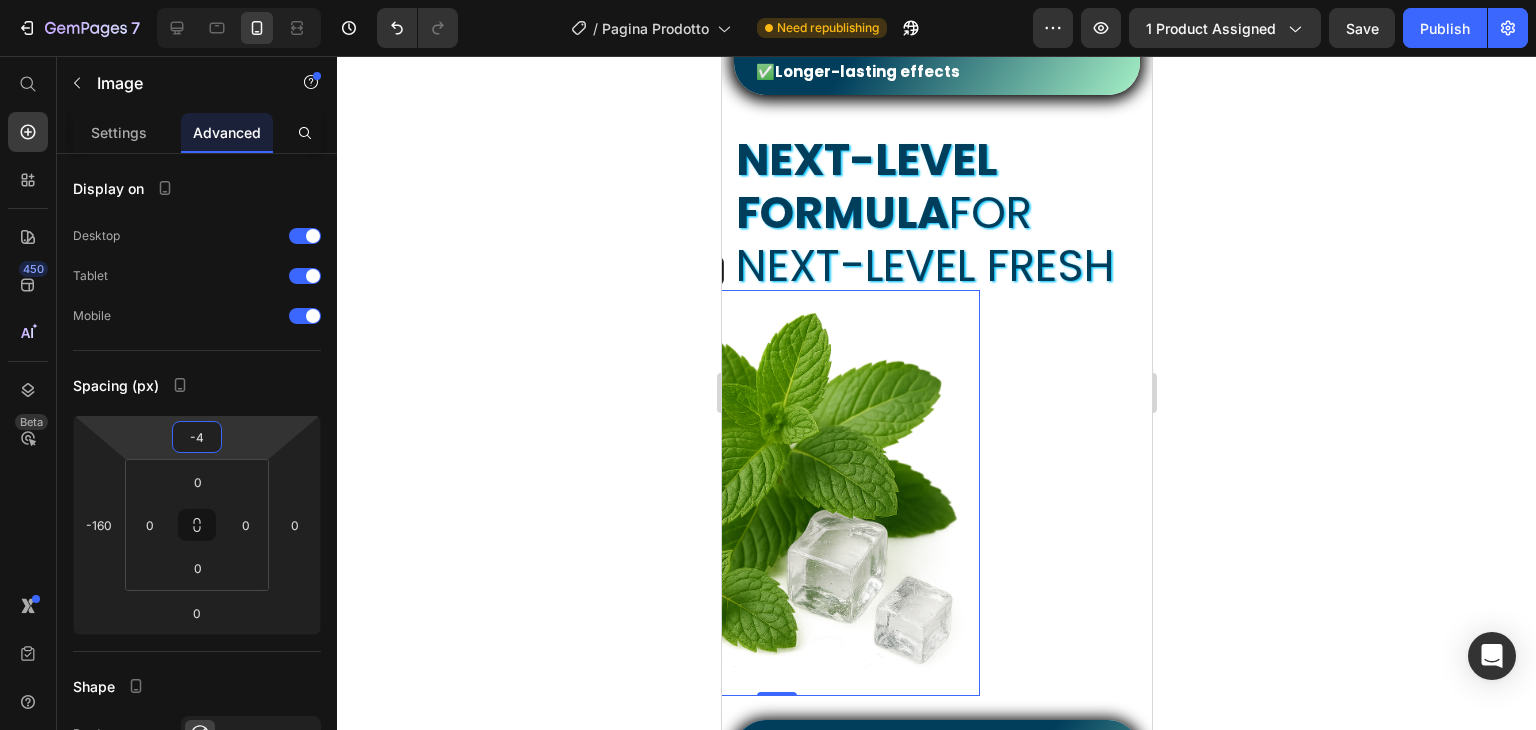 type on "-40" 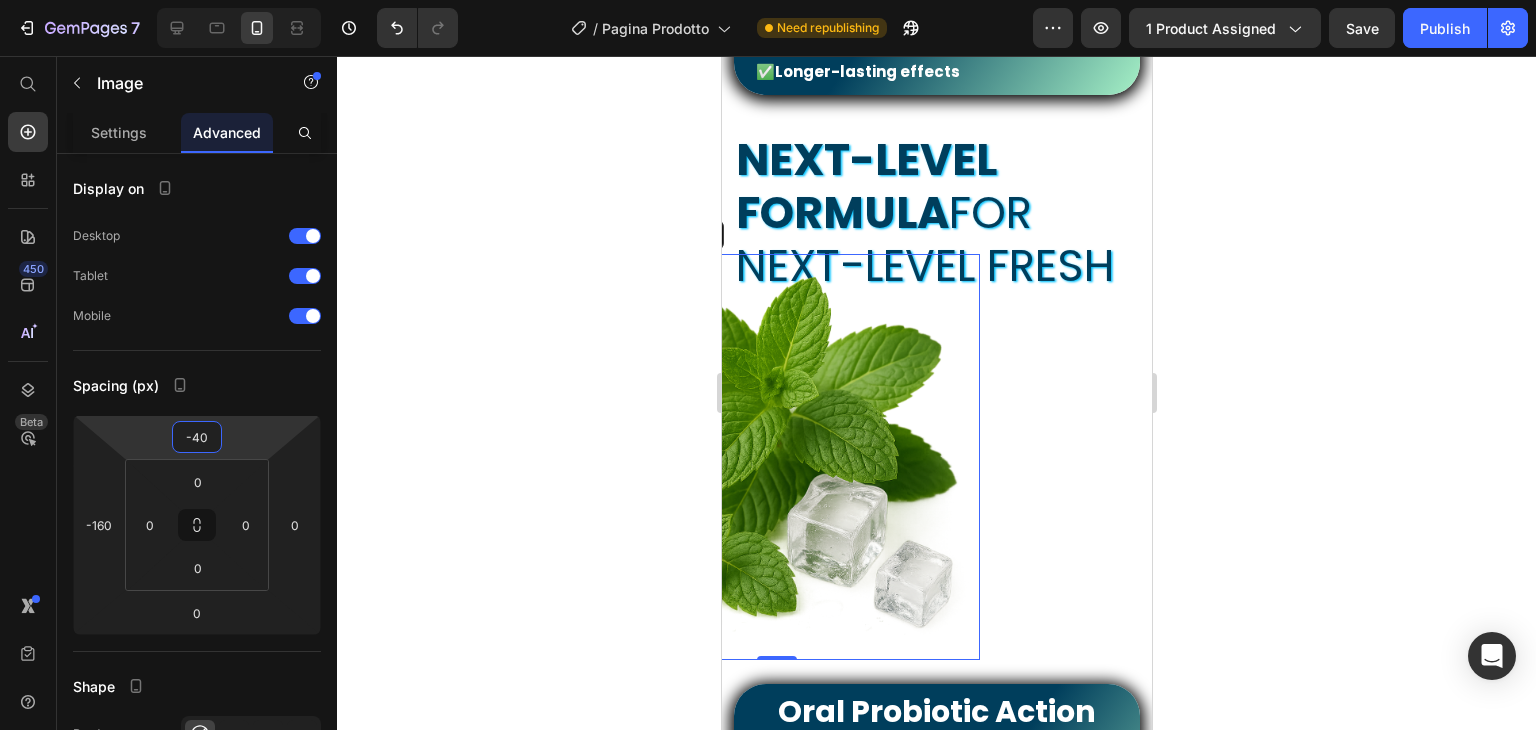 click 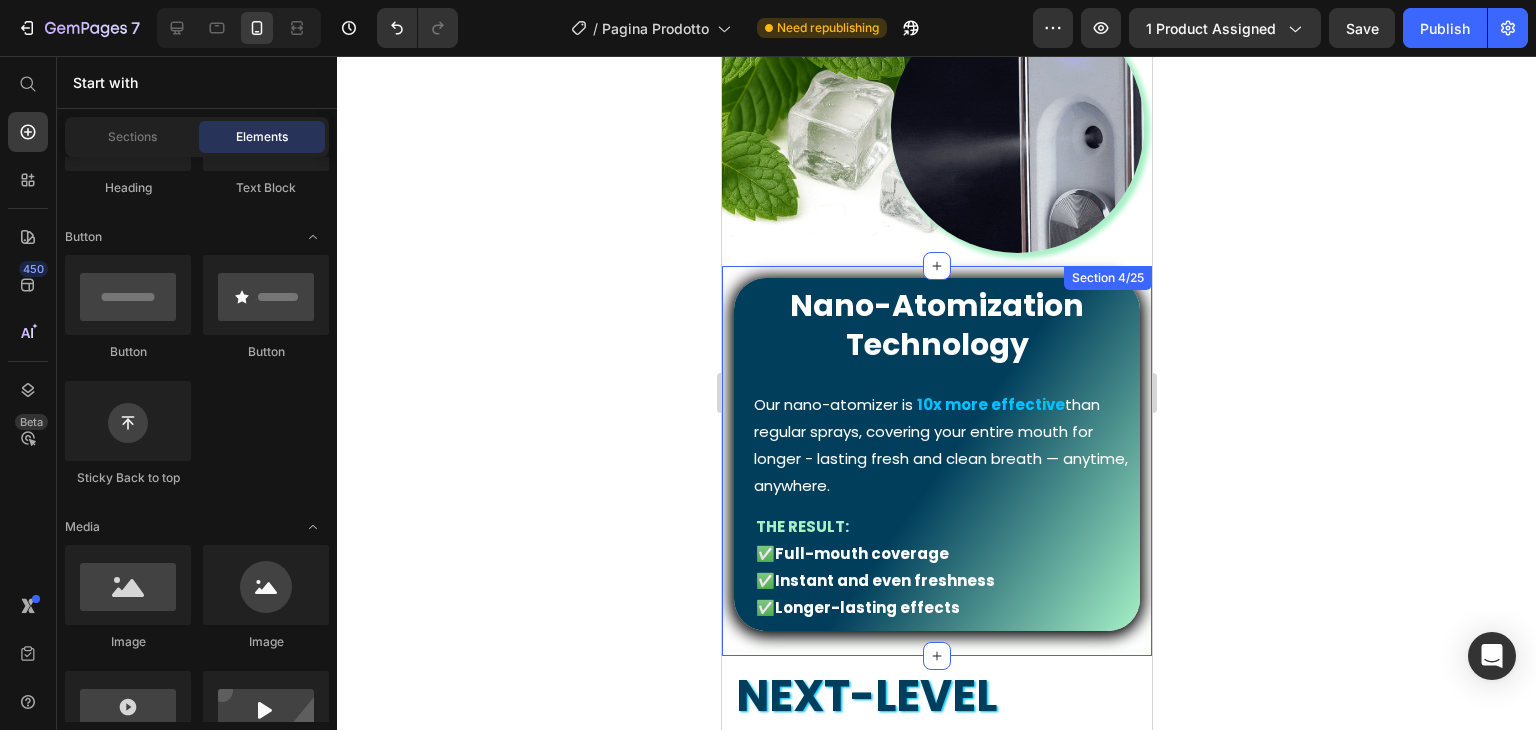 scroll, scrollTop: 1036, scrollLeft: 0, axis: vertical 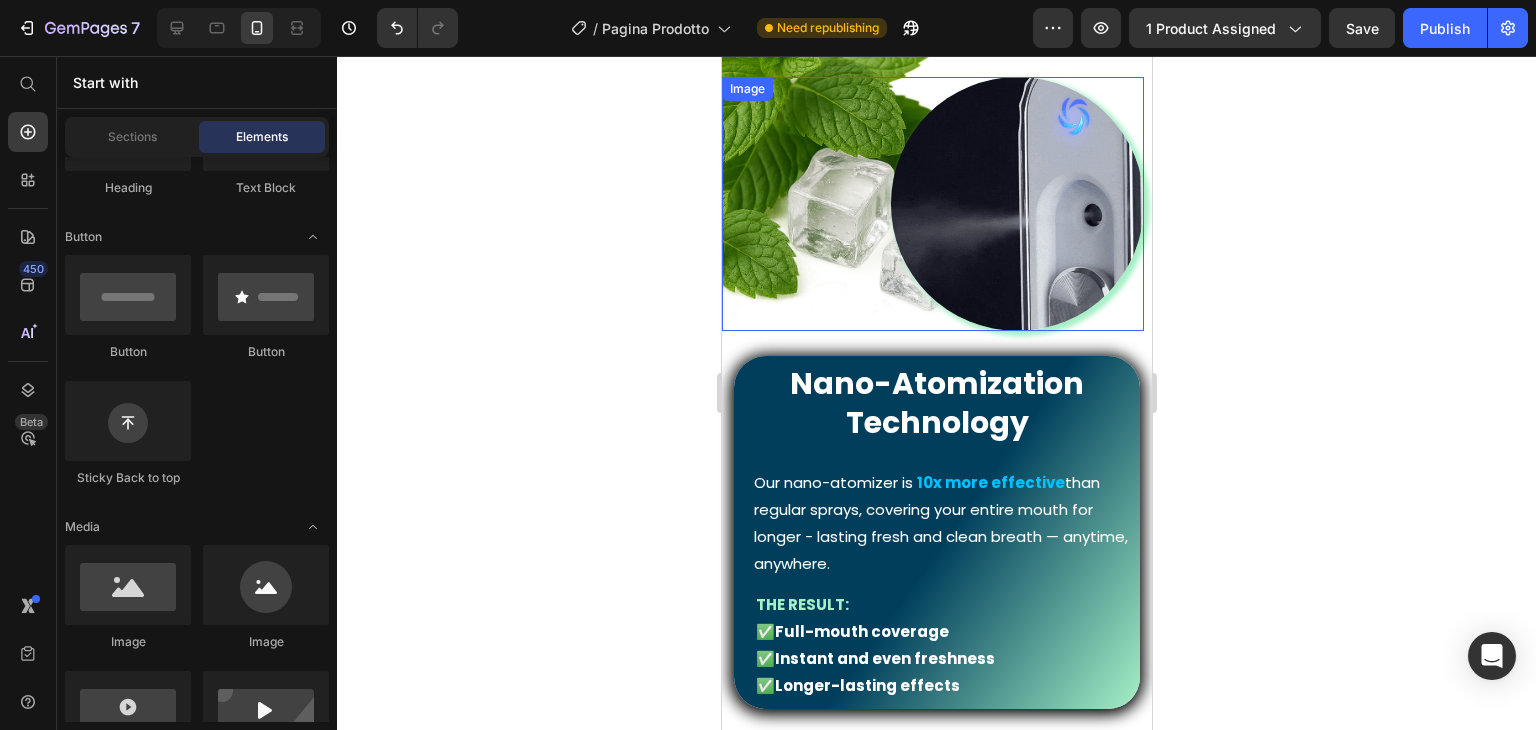 click at bounding box center (932, 203) 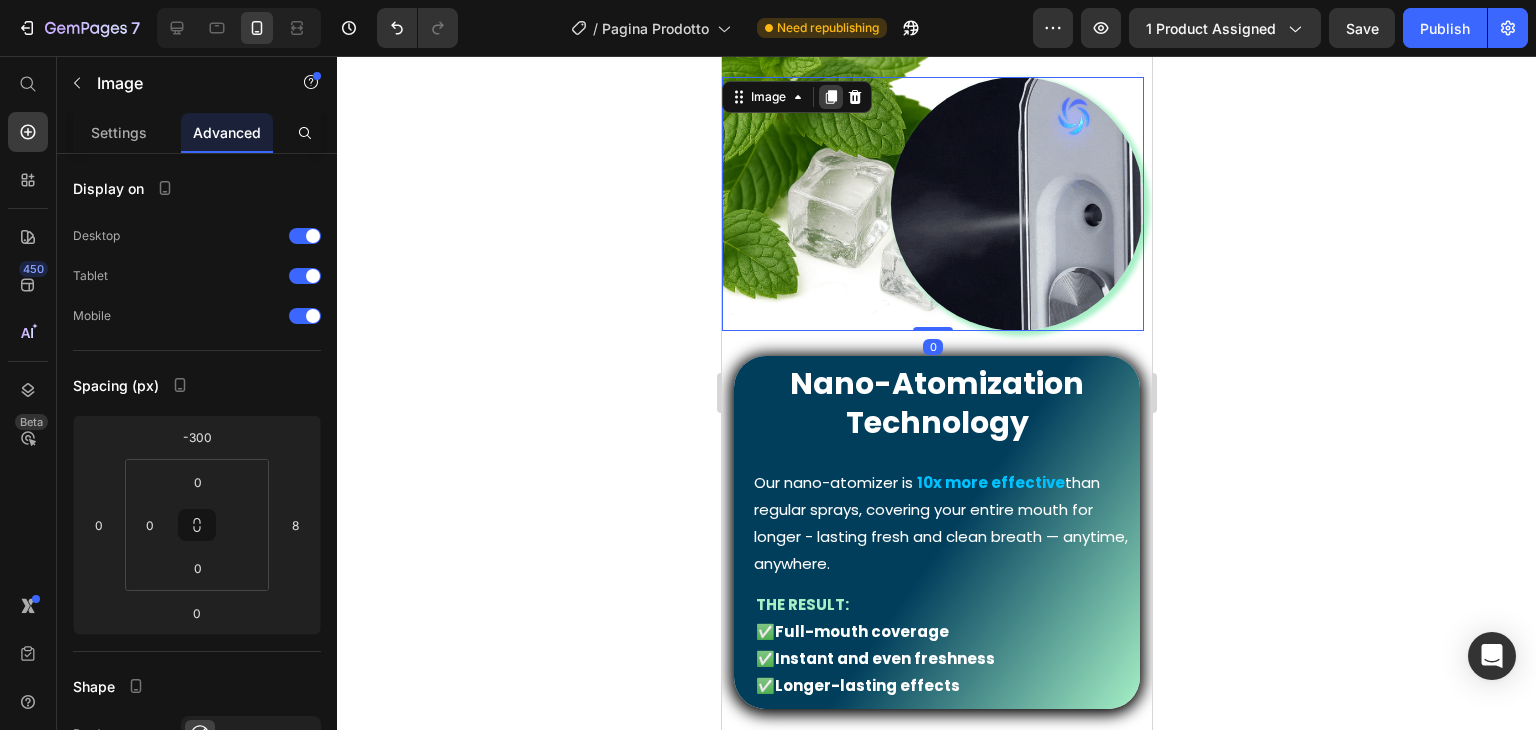 click 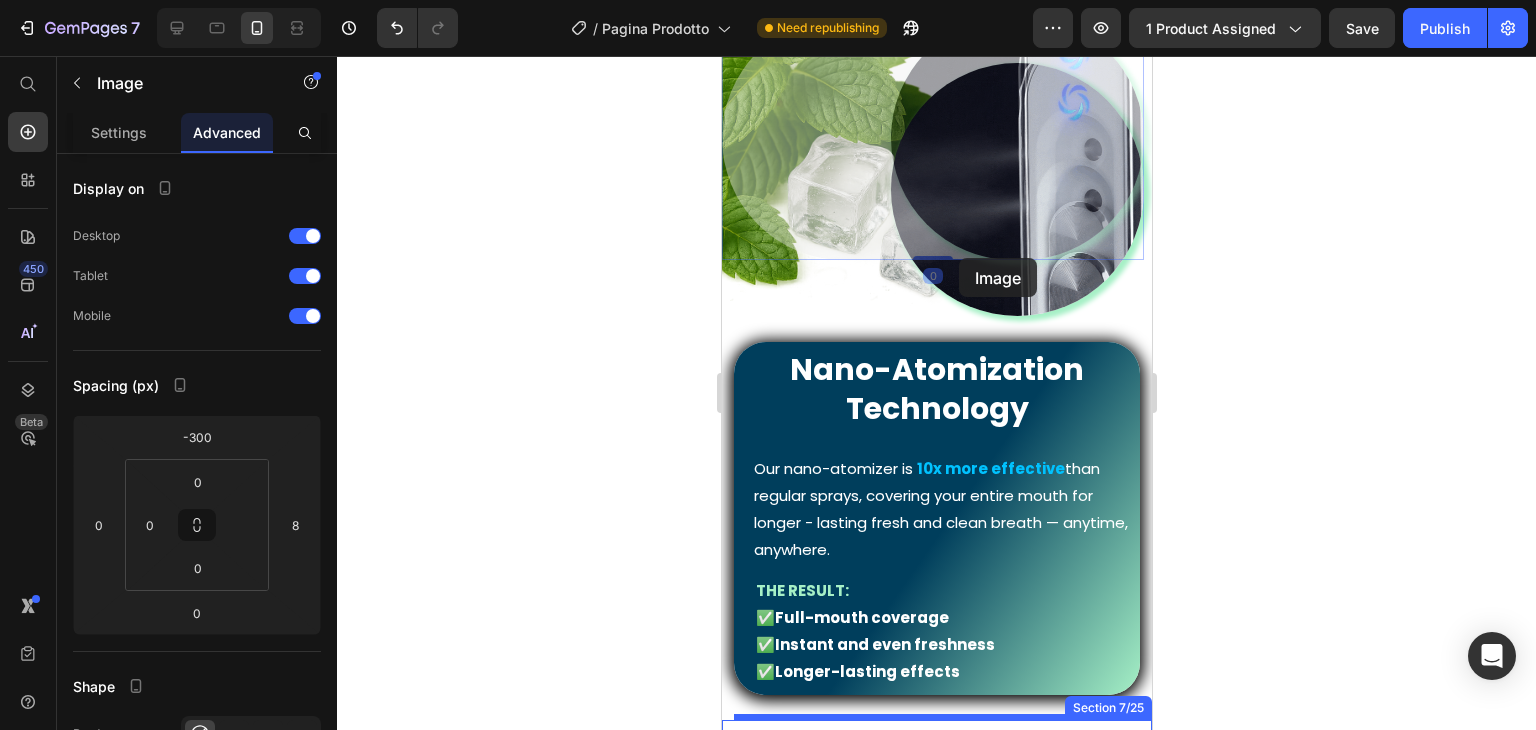 scroll, scrollTop: 1536, scrollLeft: 0, axis: vertical 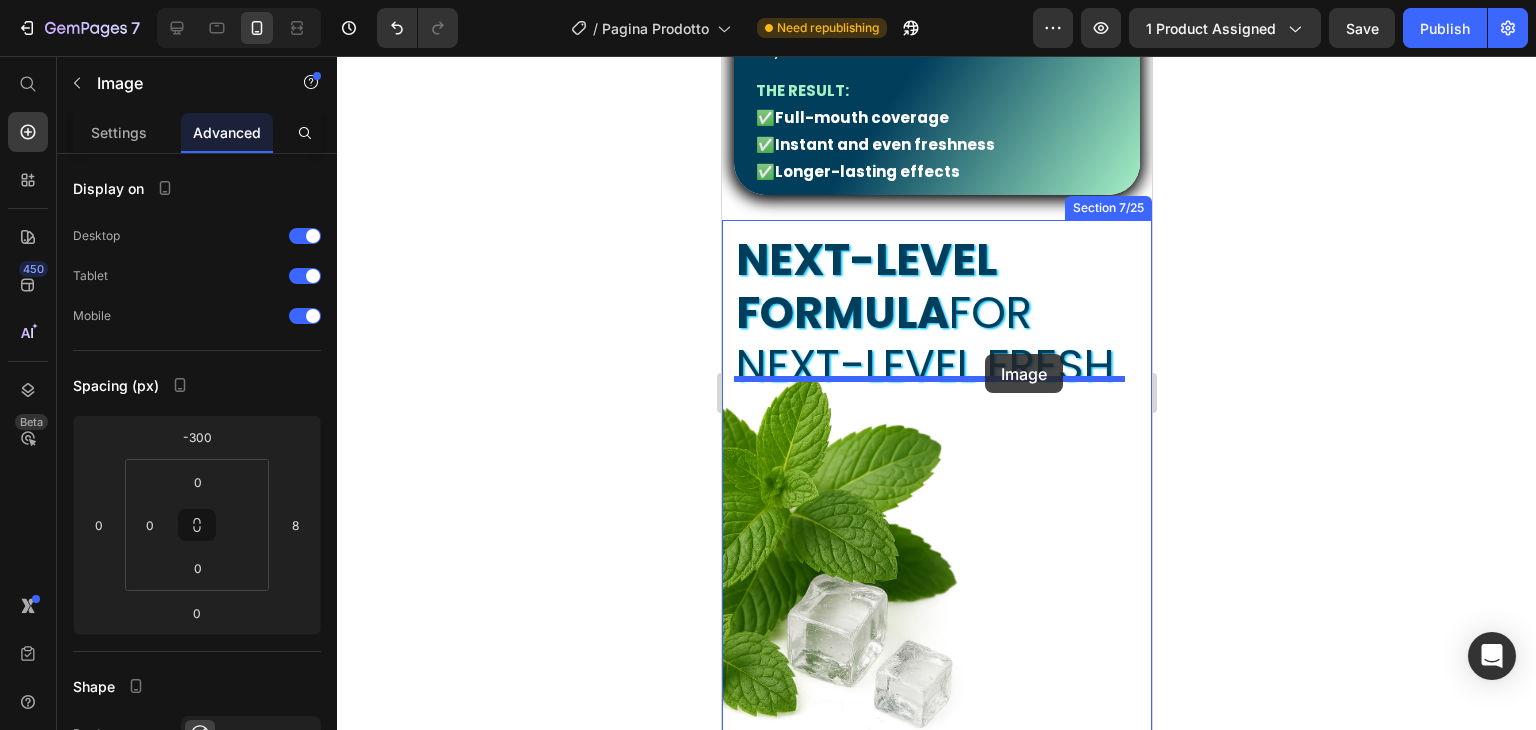 drag, startPoint x: 943, startPoint y: 171, endPoint x: 984, endPoint y: 354, distance: 187.53667 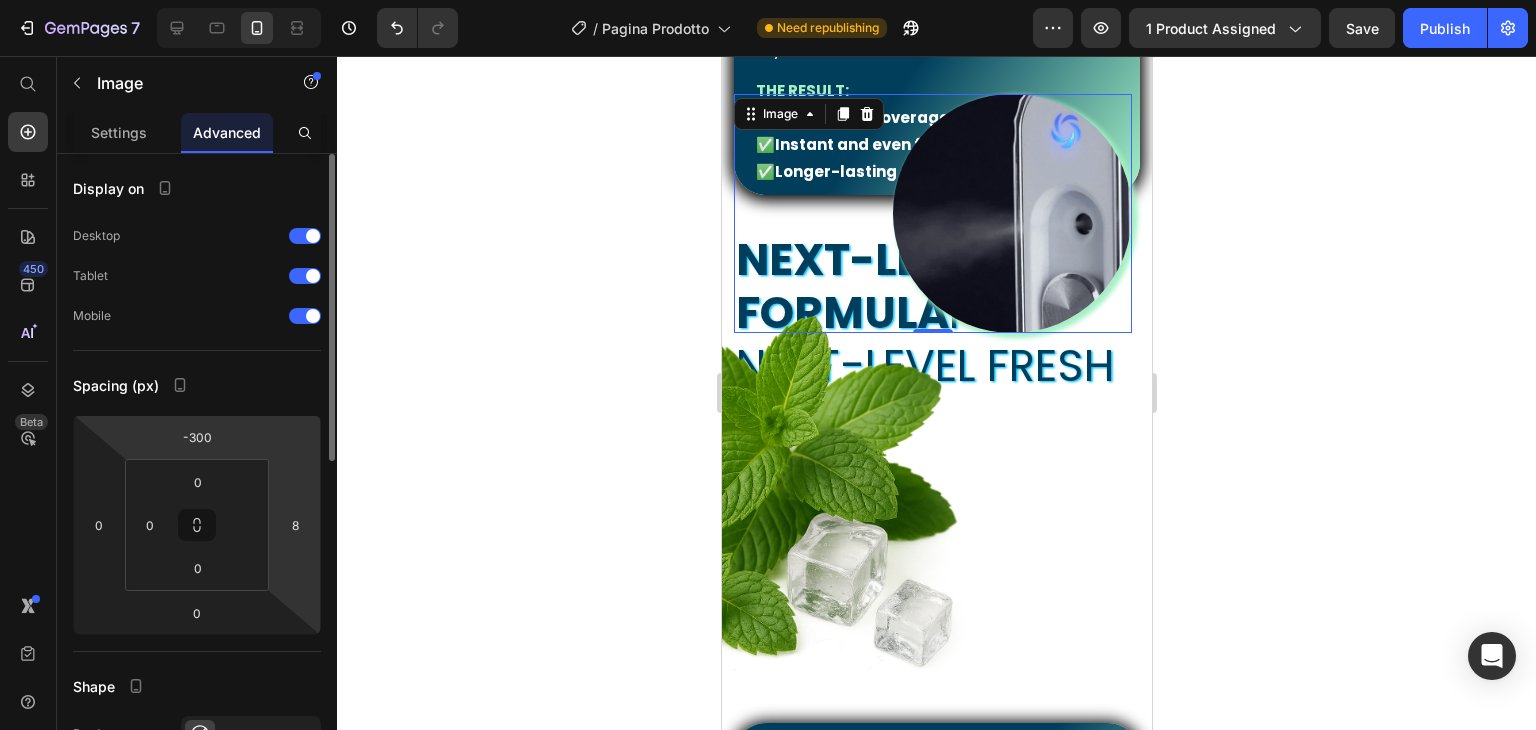 click on "-300" at bounding box center [197, 437] 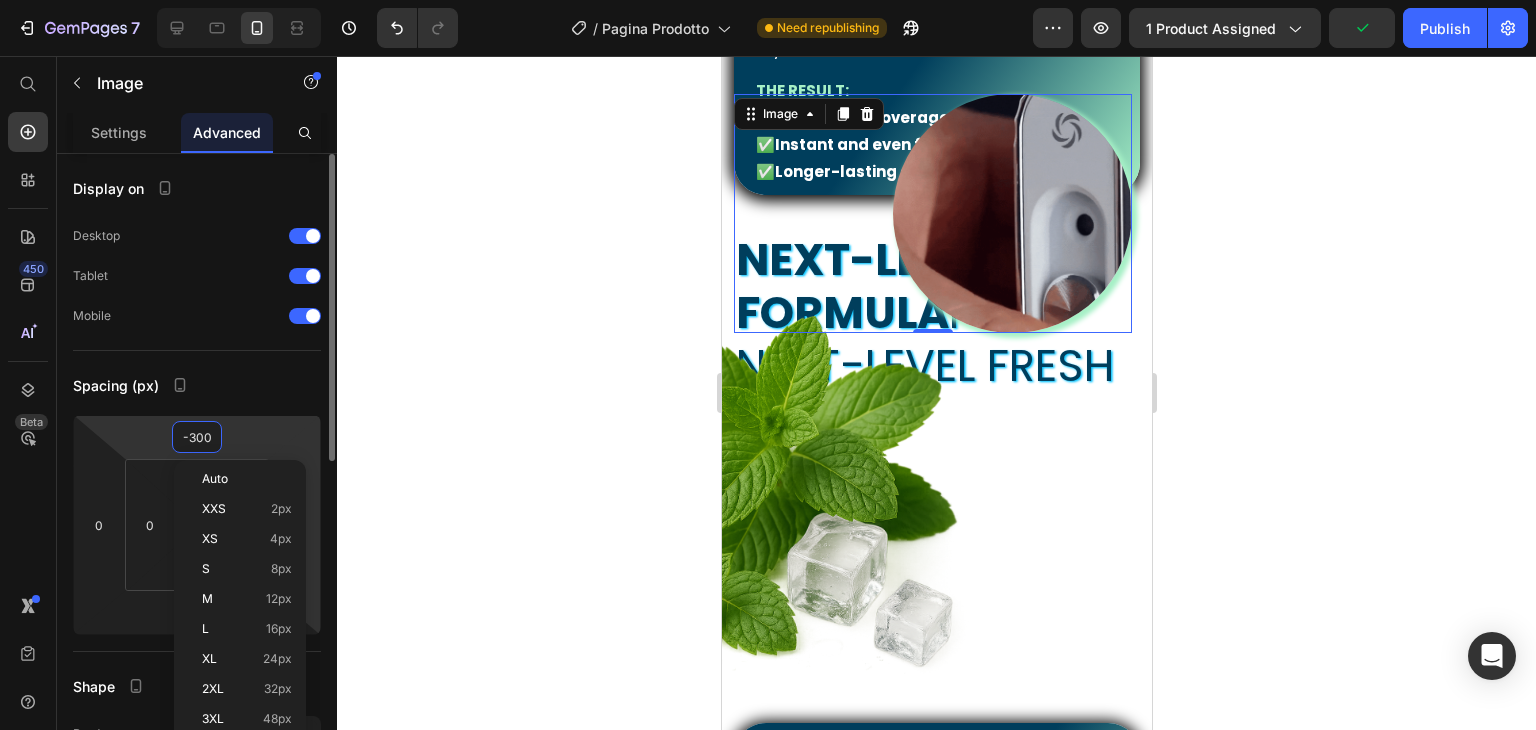 type on "0" 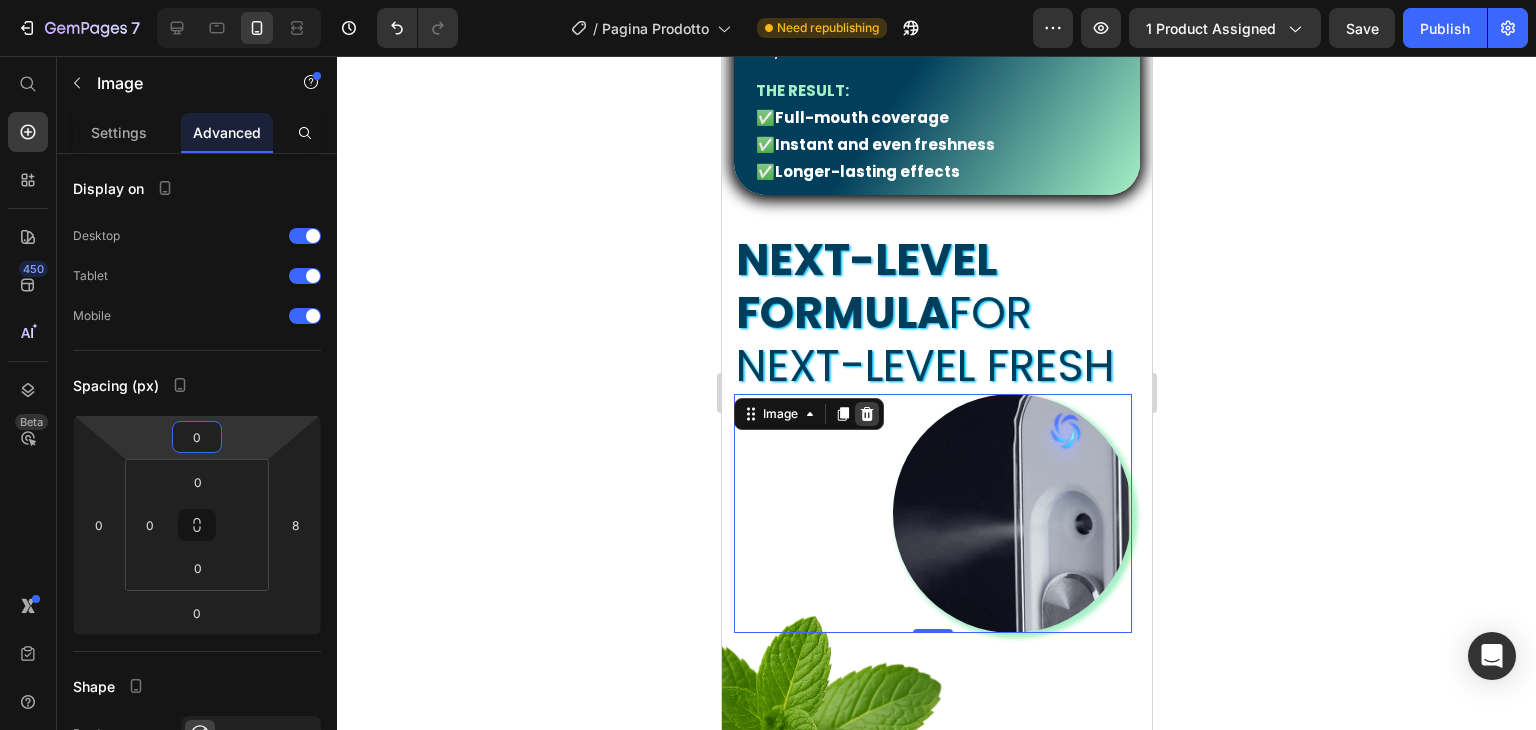 click 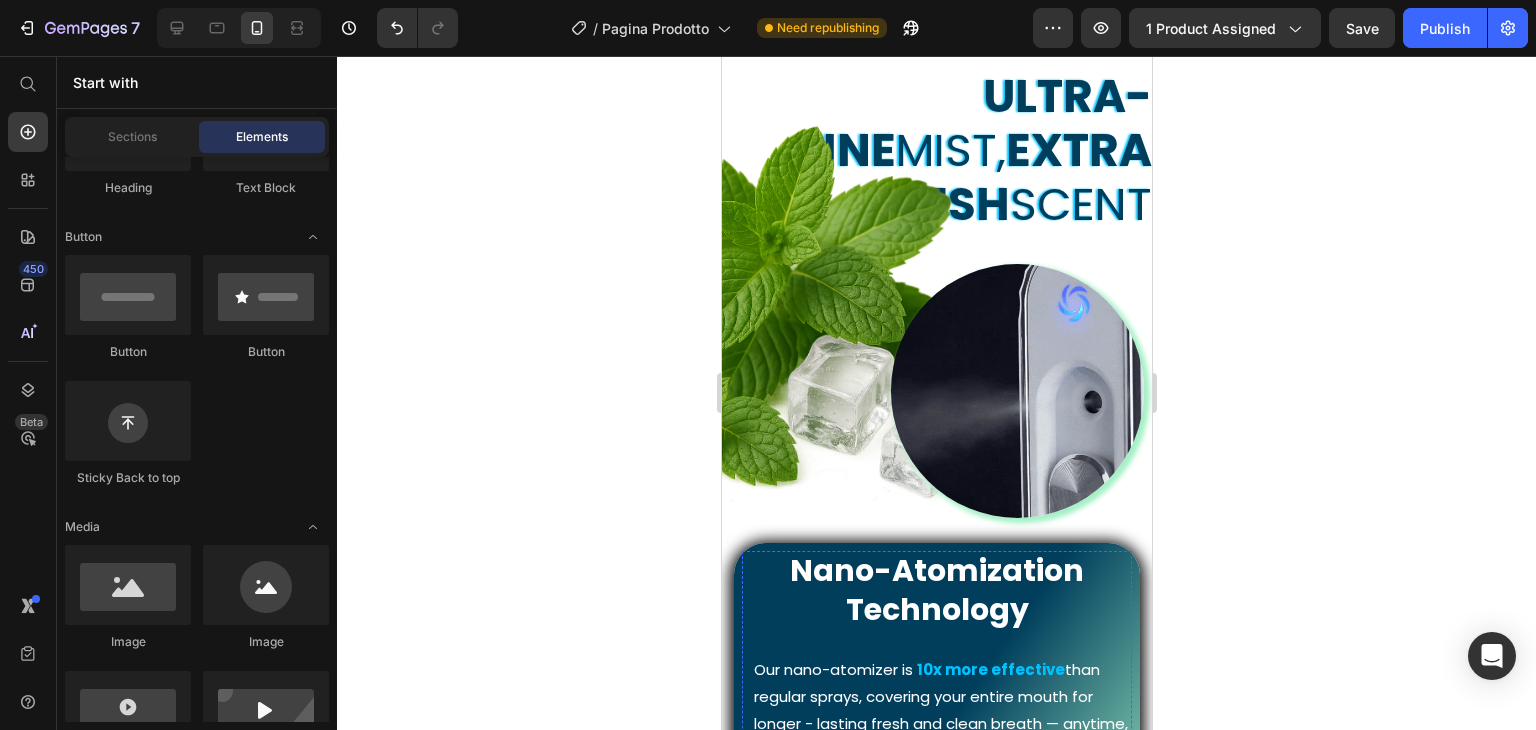 scroll, scrollTop: 836, scrollLeft: 0, axis: vertical 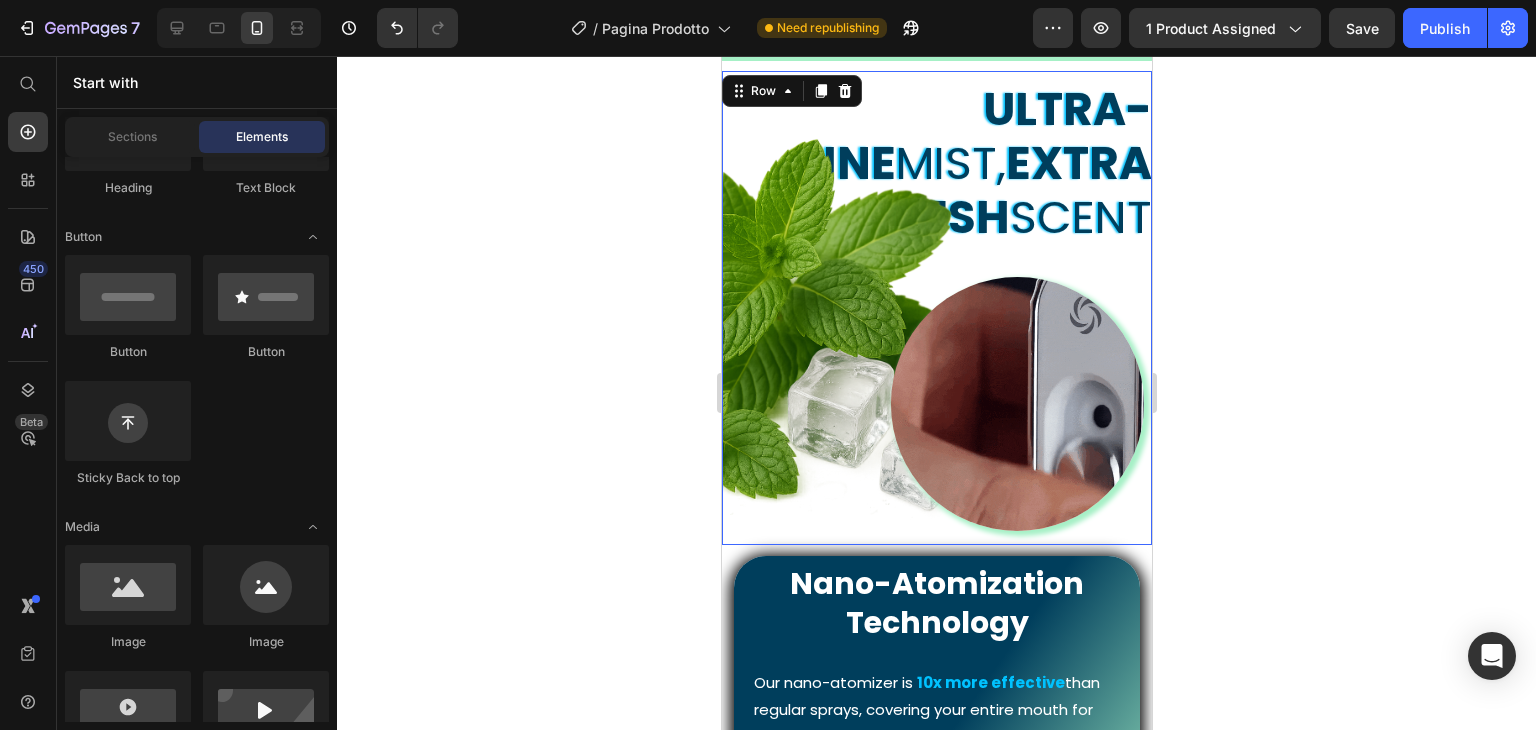 click on "Image" at bounding box center (936, 395) 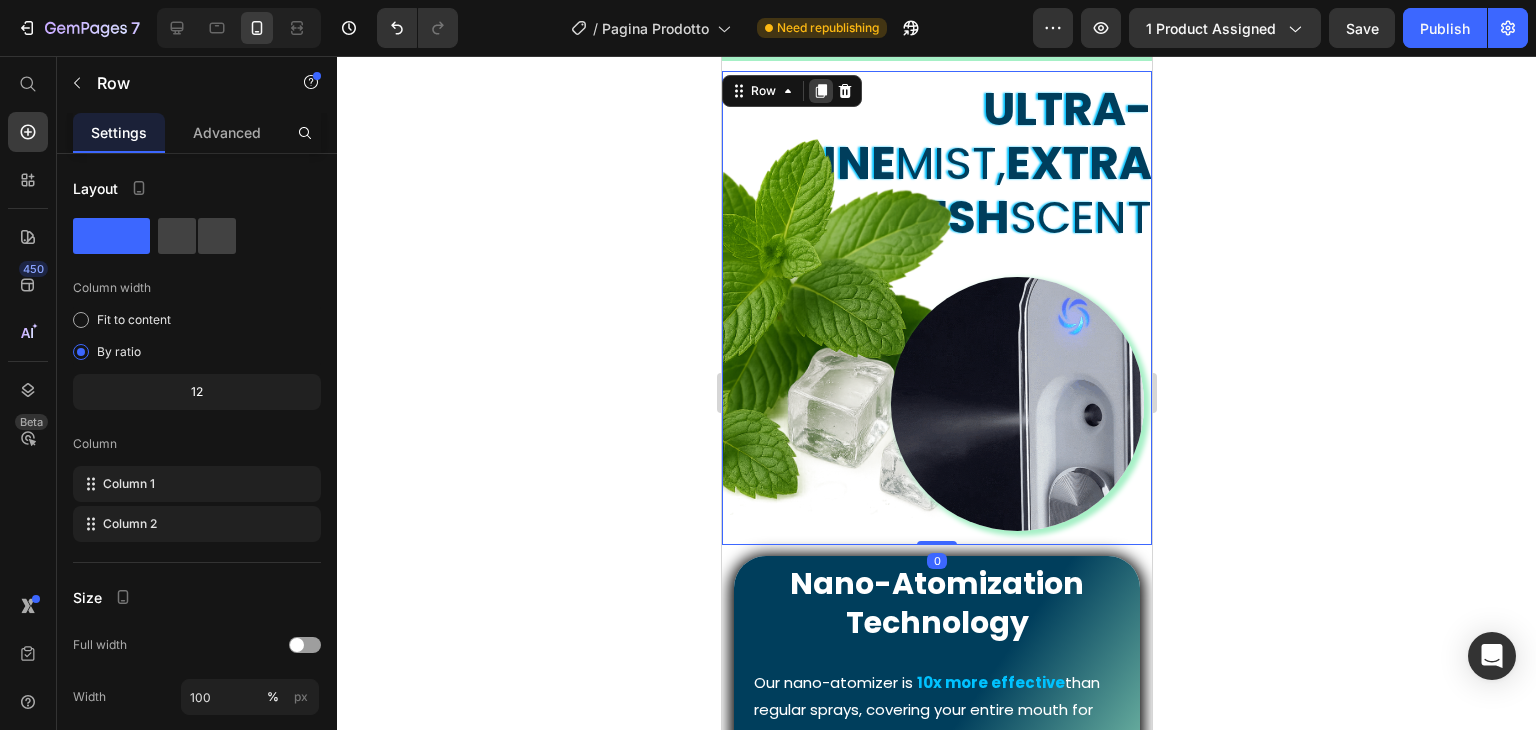 click 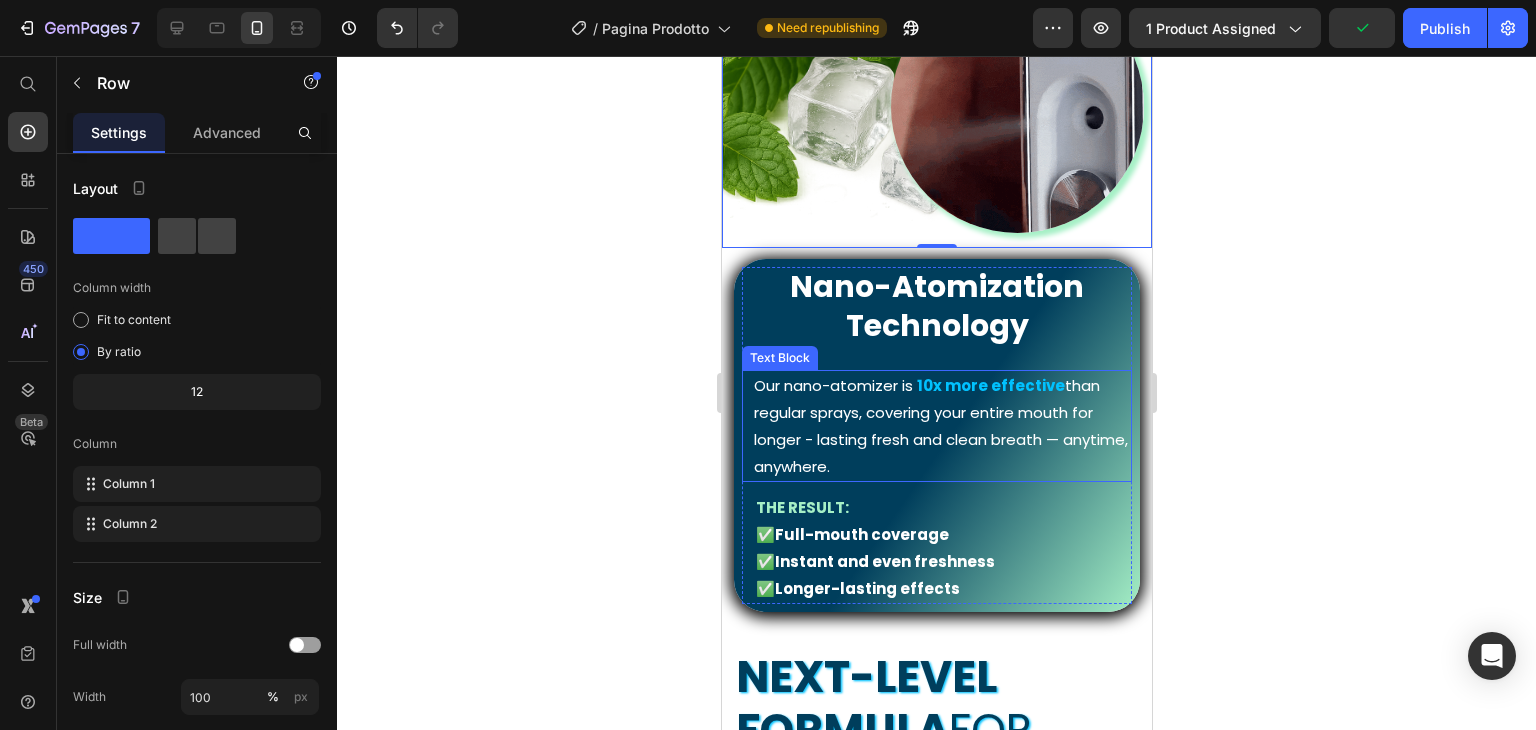 scroll, scrollTop: 1726, scrollLeft: 0, axis: vertical 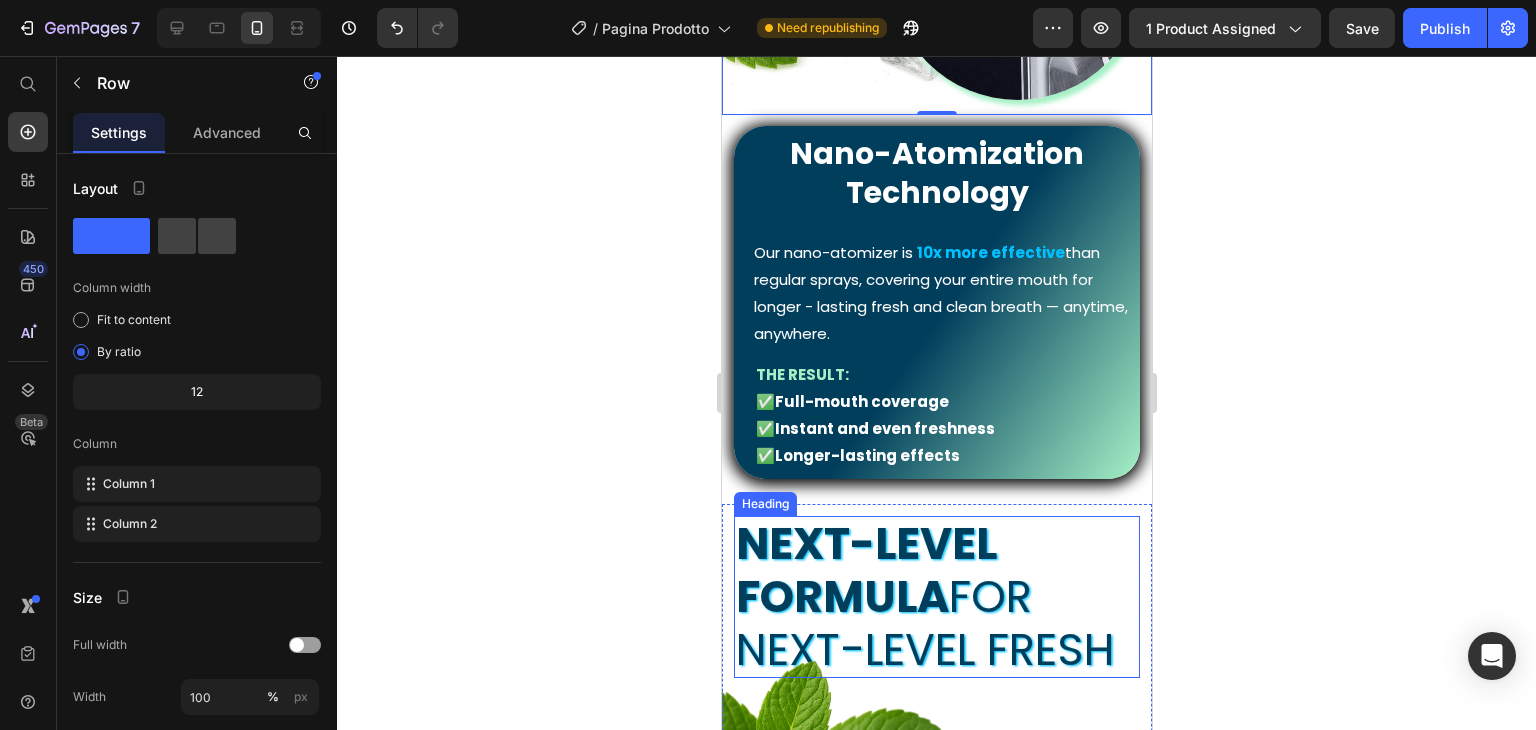 click on "Next-level formula" at bounding box center (865, 570) 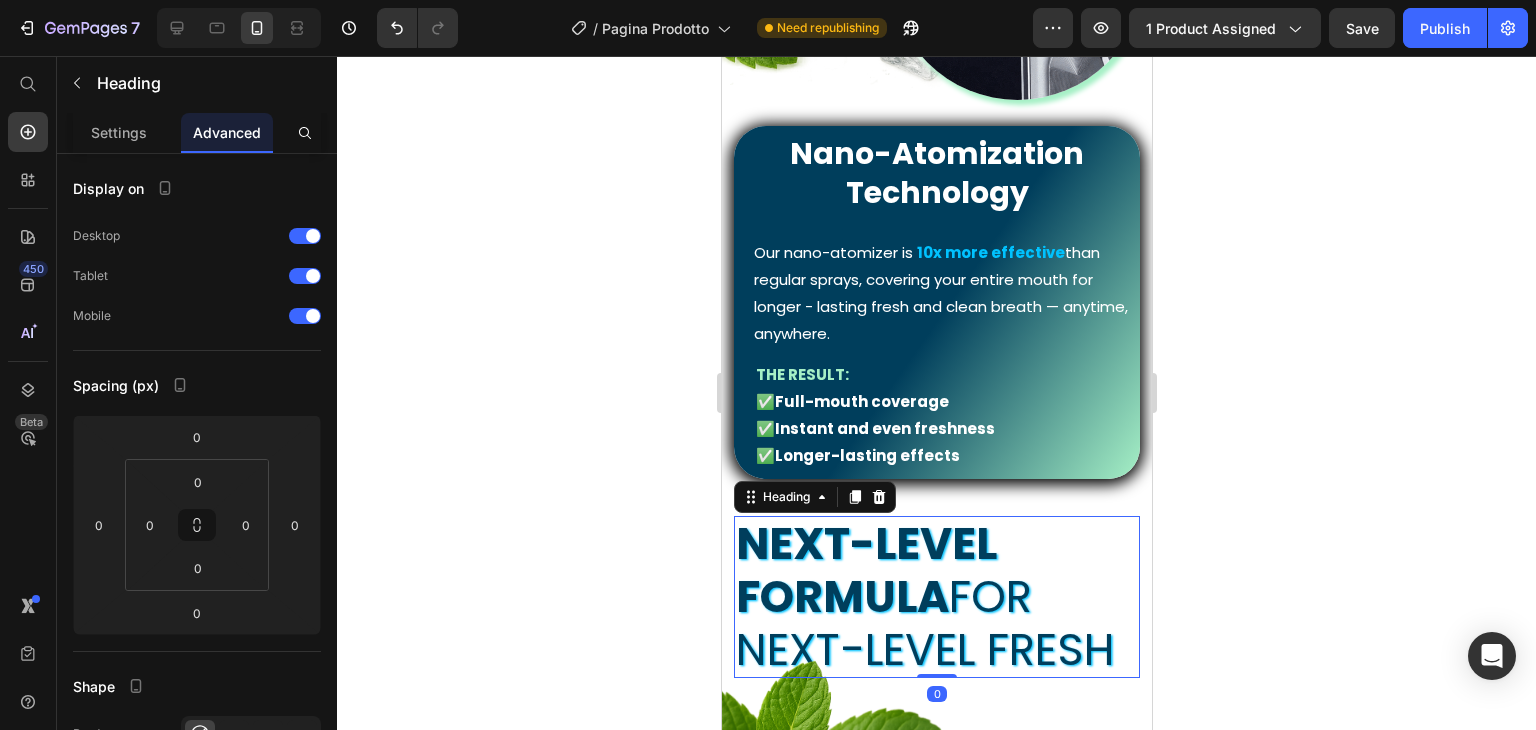 click on "Next-level formula" at bounding box center (865, 570) 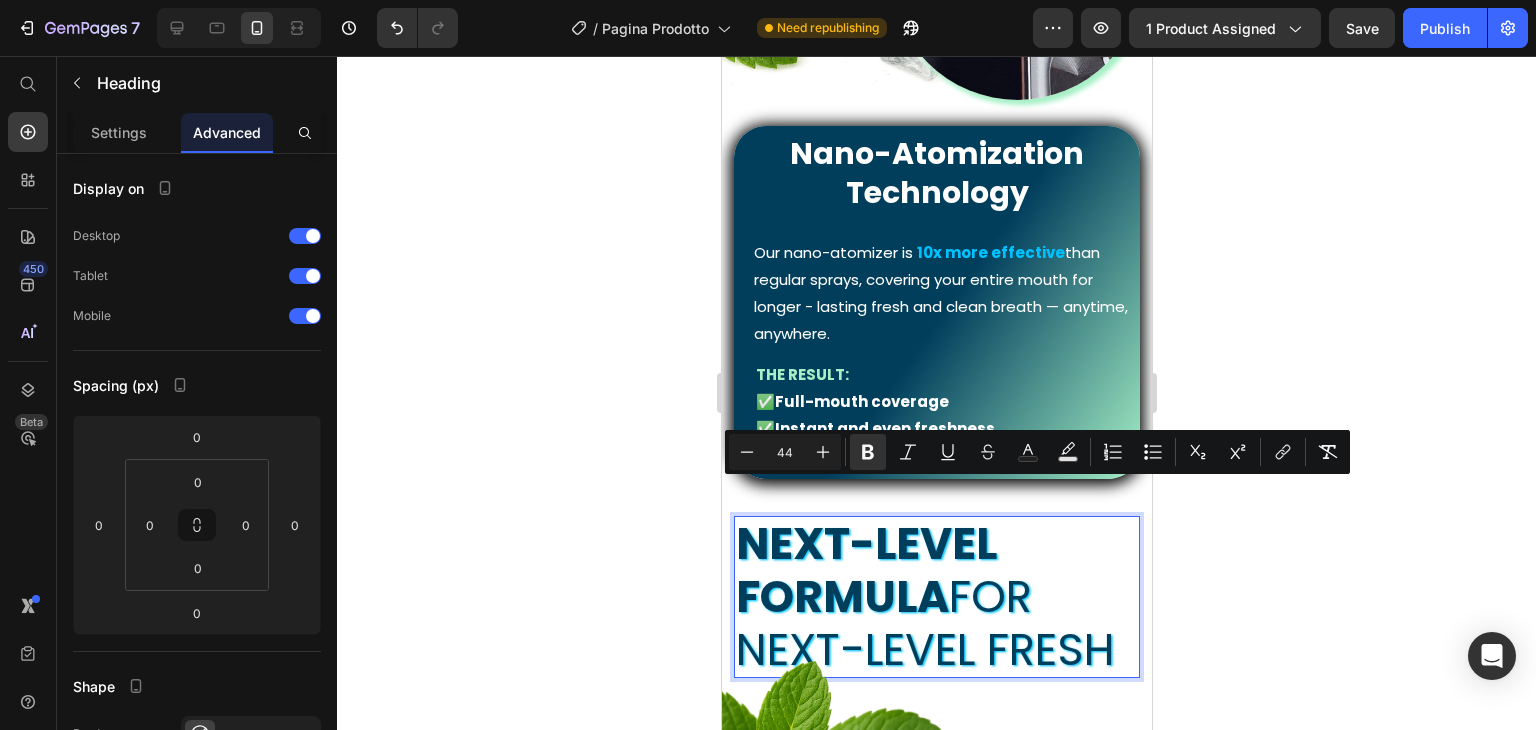 copy on "Next-level formula  for next-level fresh" 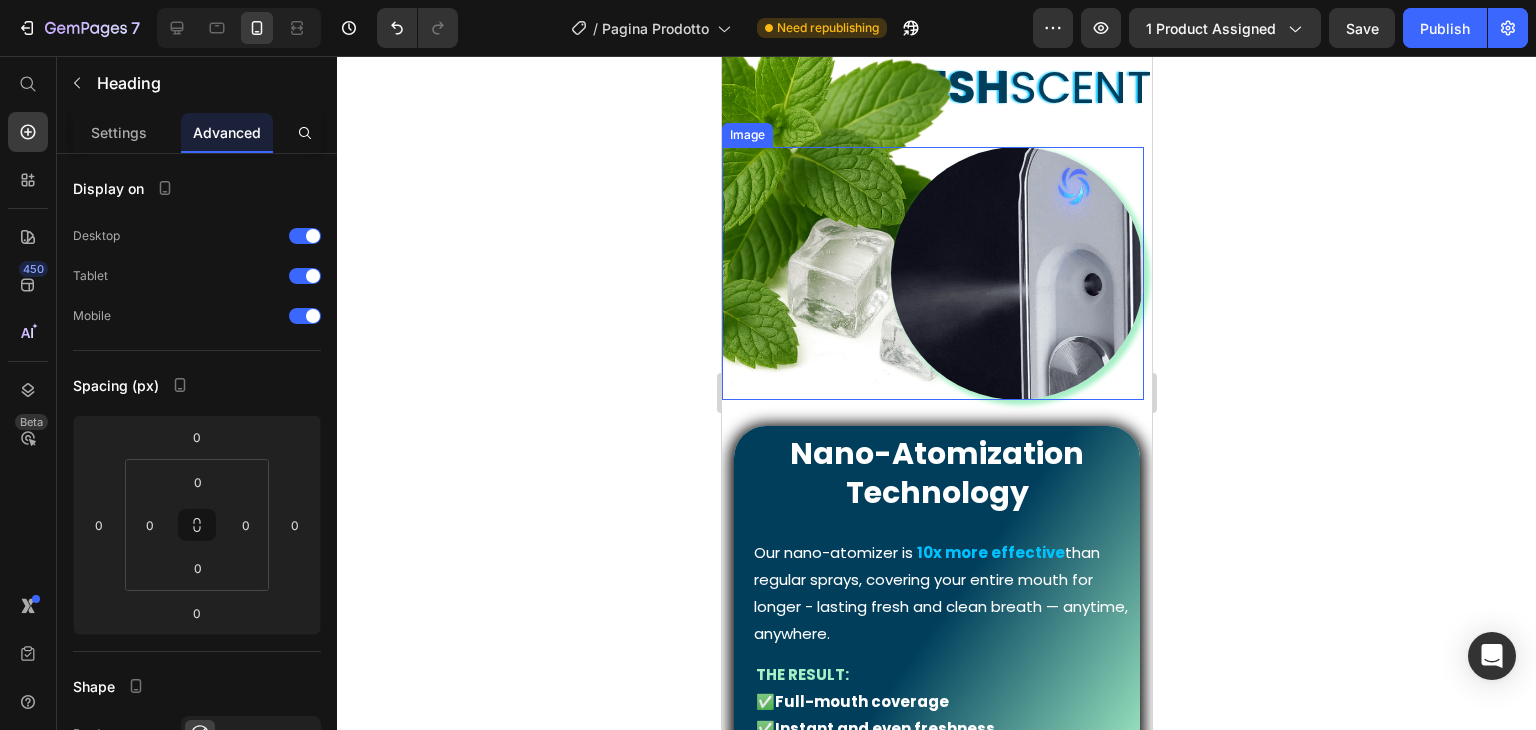 scroll, scrollTop: 1126, scrollLeft: 0, axis: vertical 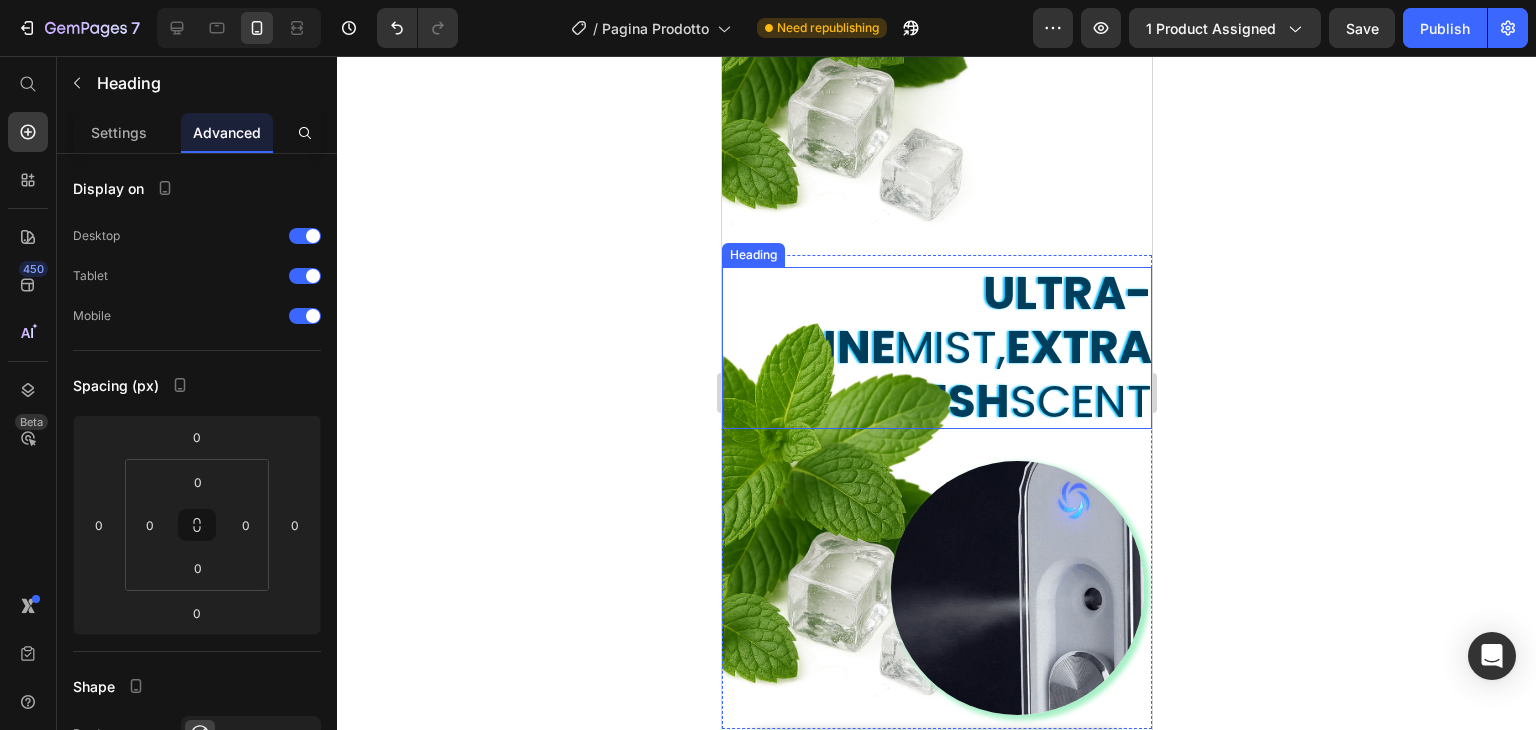 click on "extra fresh" at bounding box center (1009, 374) 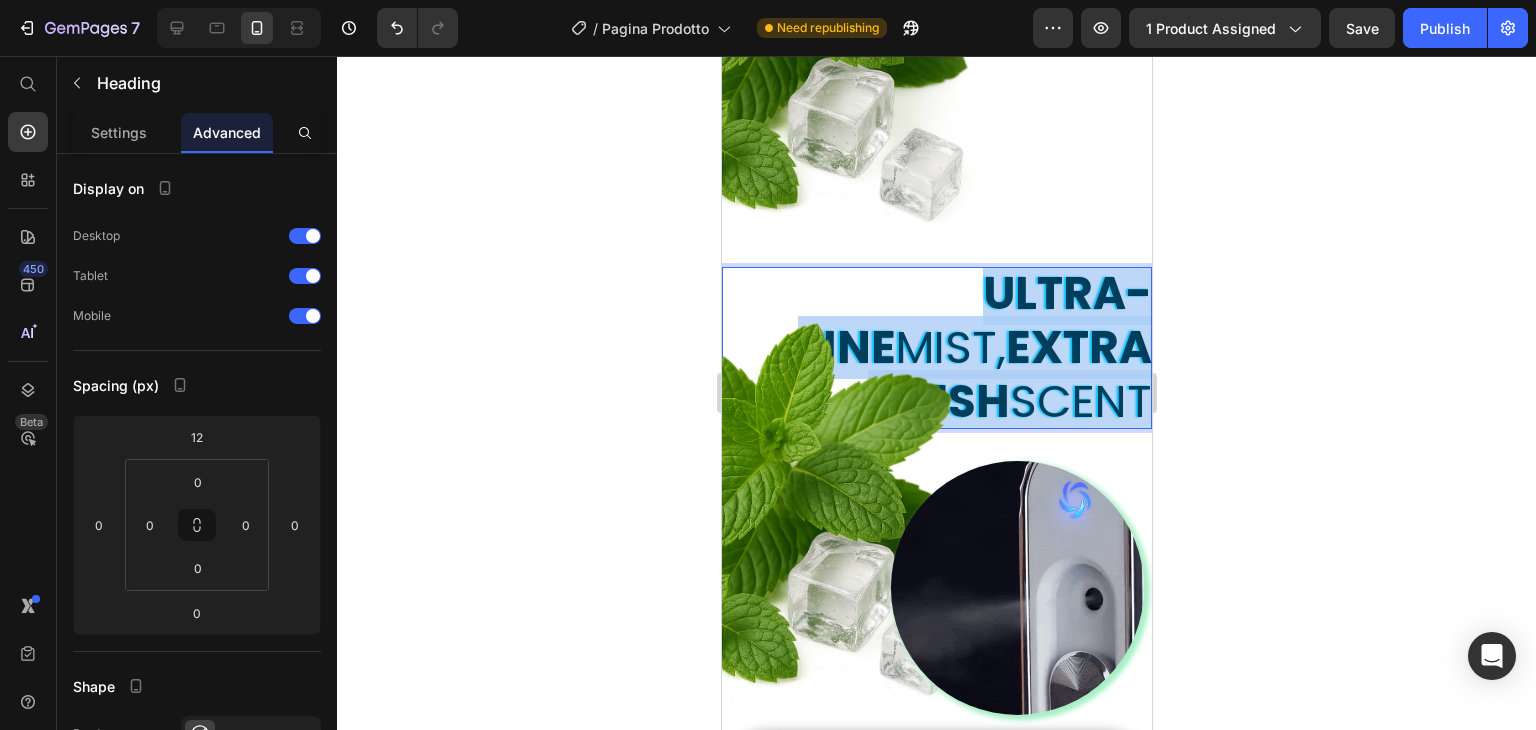 click on "extra fresh" at bounding box center [1009, 374] 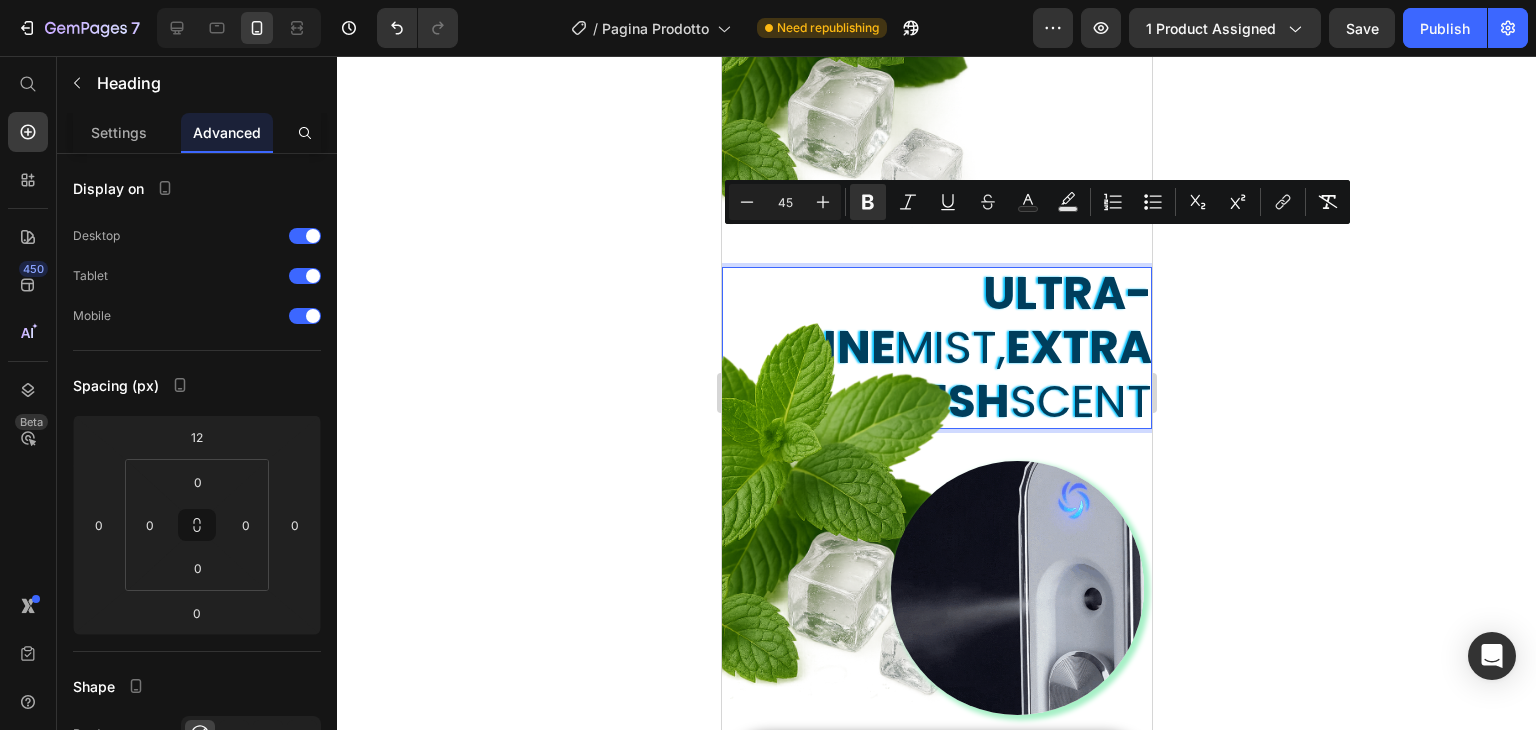 scroll, scrollTop: 4, scrollLeft: 0, axis: vertical 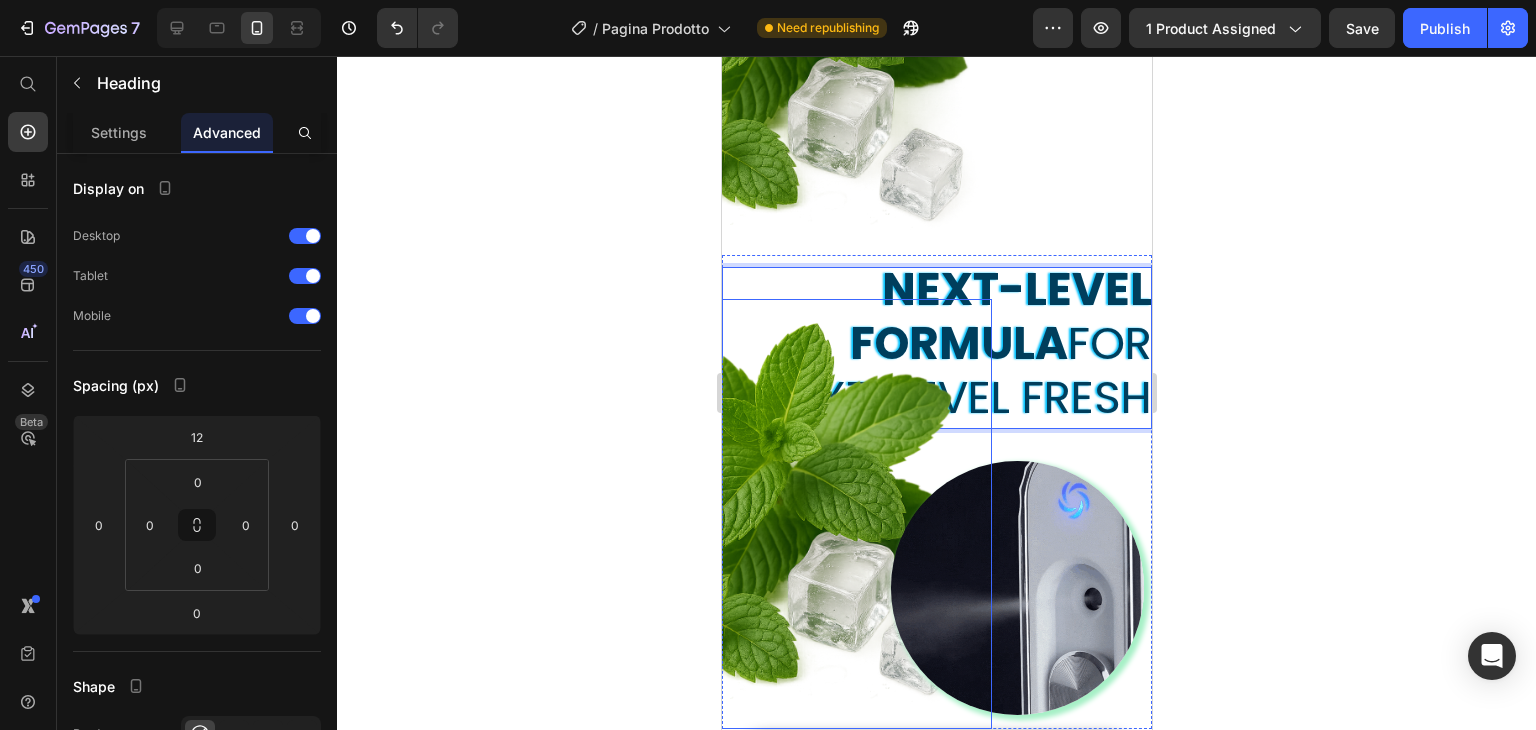 click at bounding box center (776, 514) 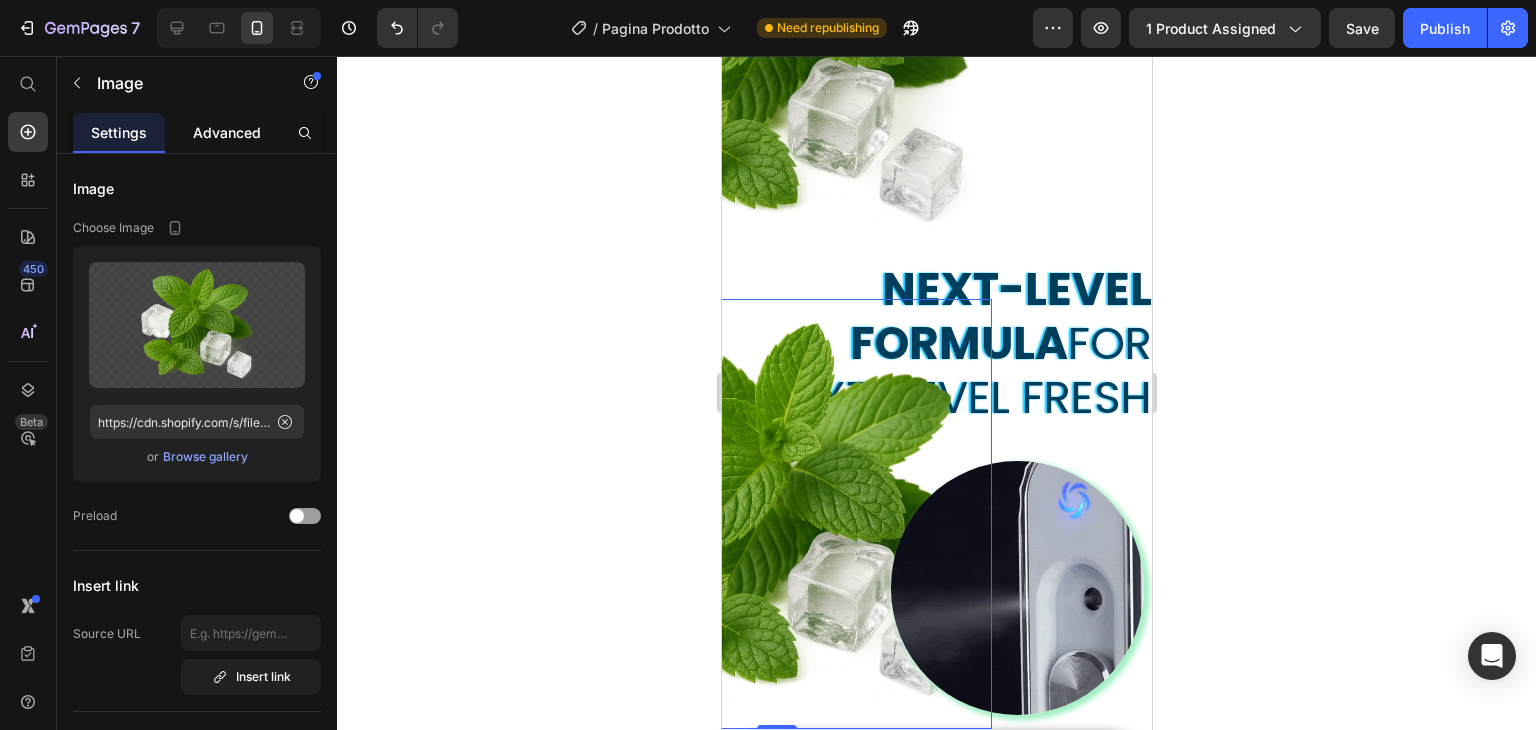 click on "Advanced" at bounding box center [227, 132] 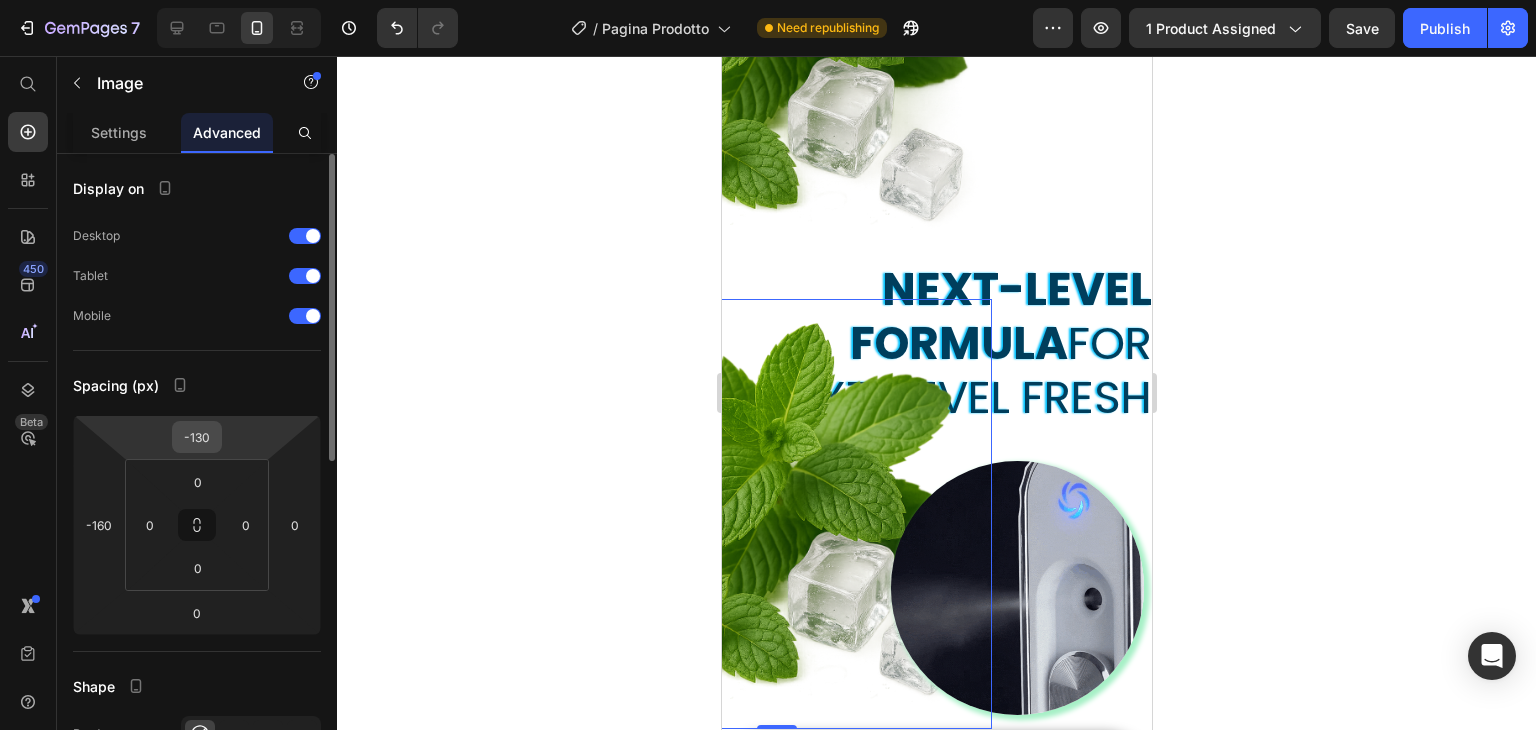 click on "-130" at bounding box center [197, 437] 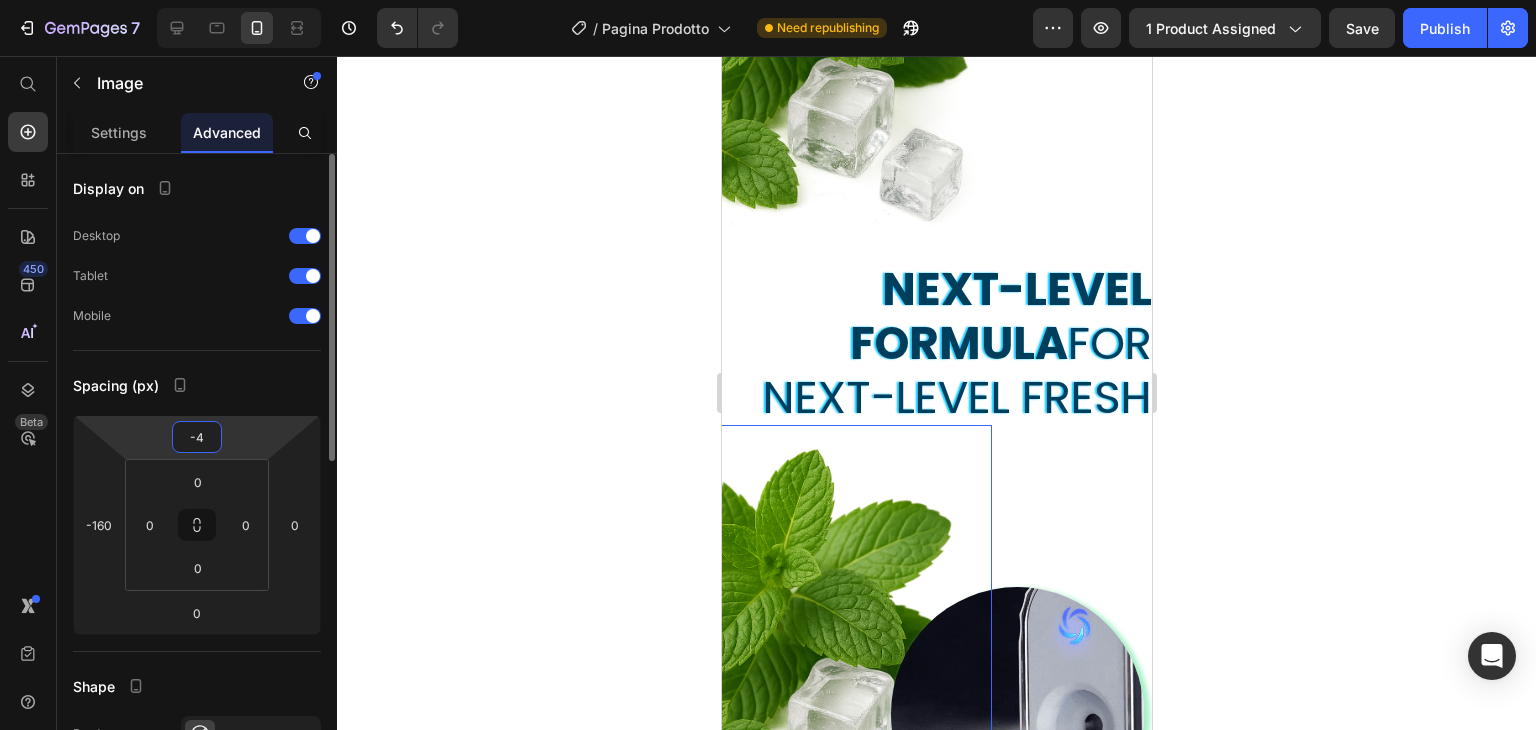 type on "-45" 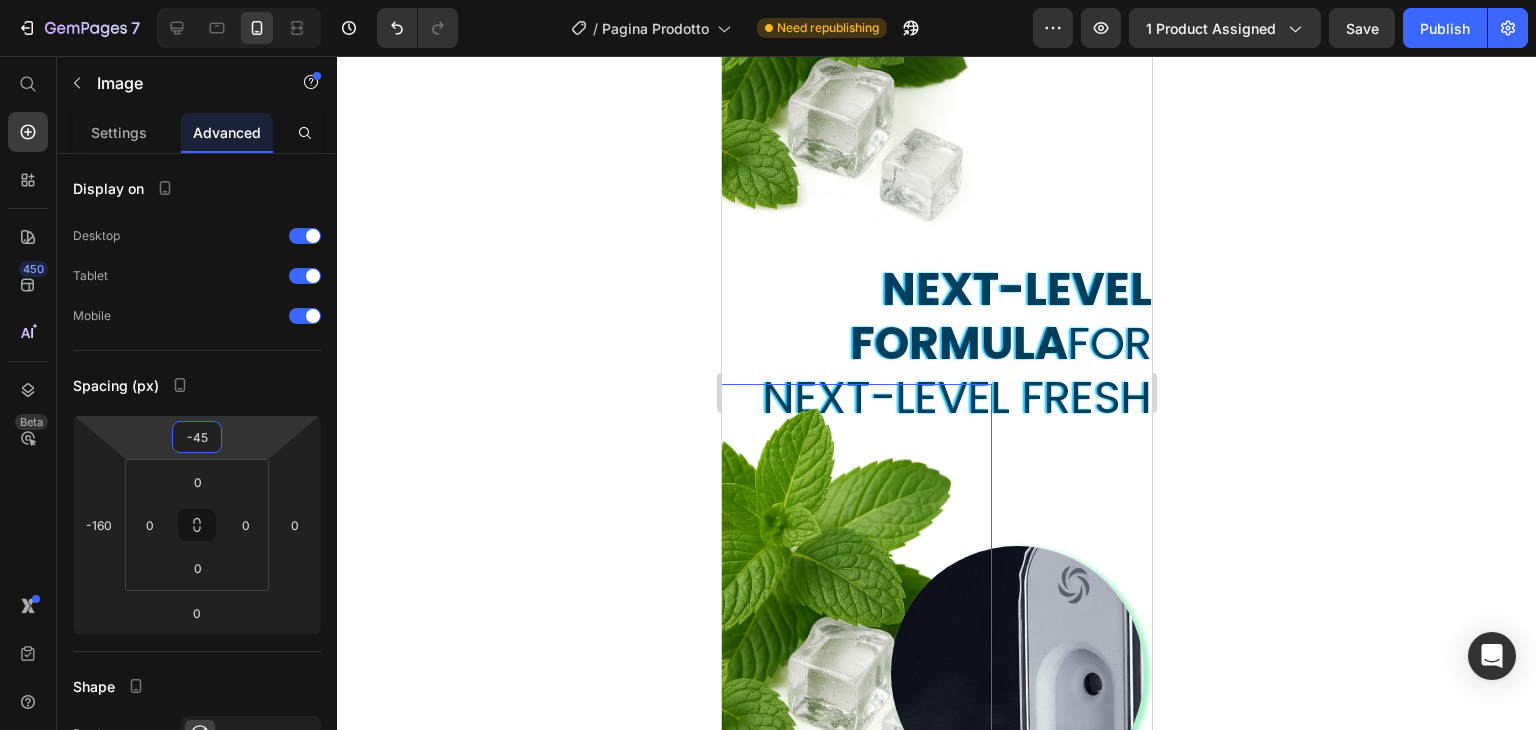 click 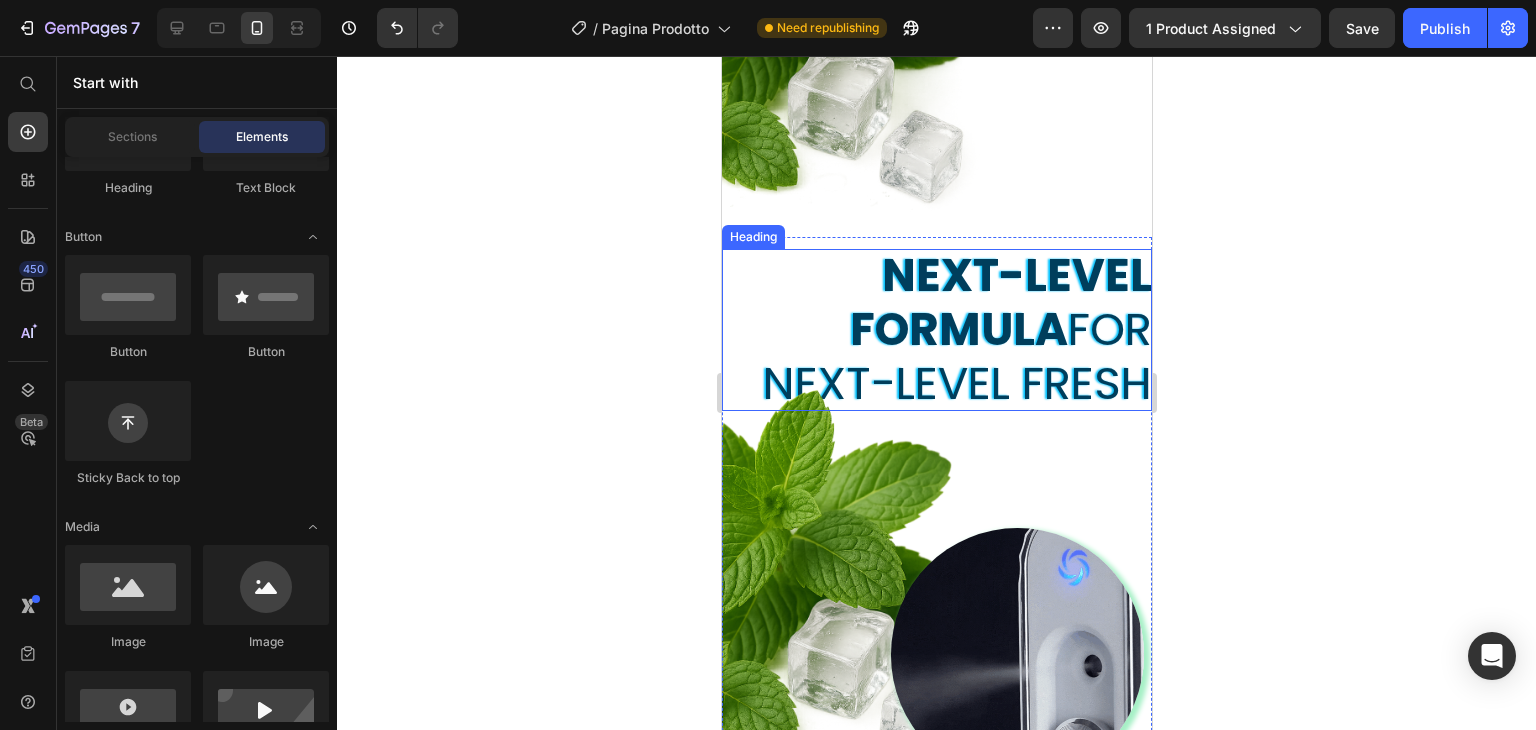 scroll, scrollTop: 1126, scrollLeft: 0, axis: vertical 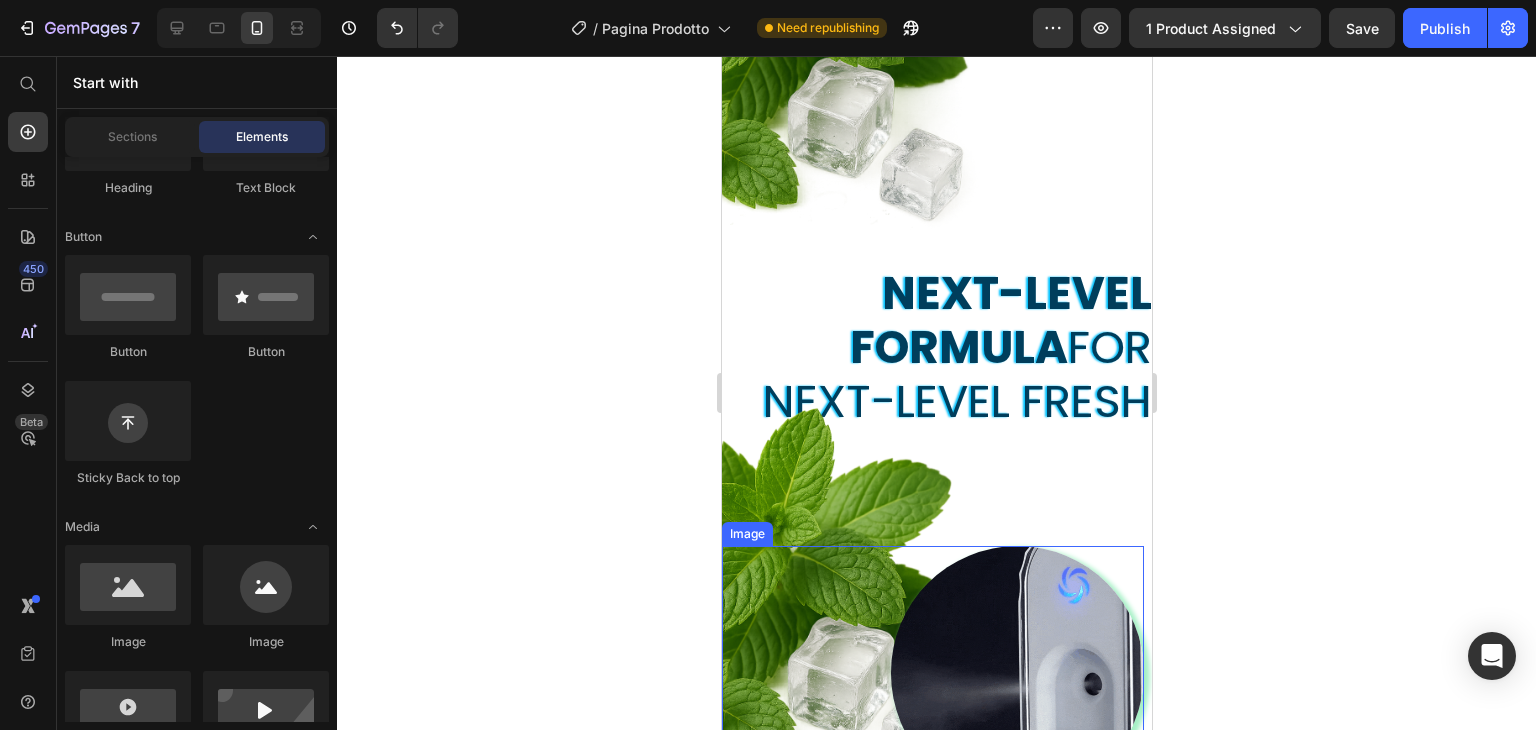 click at bounding box center [932, 672] 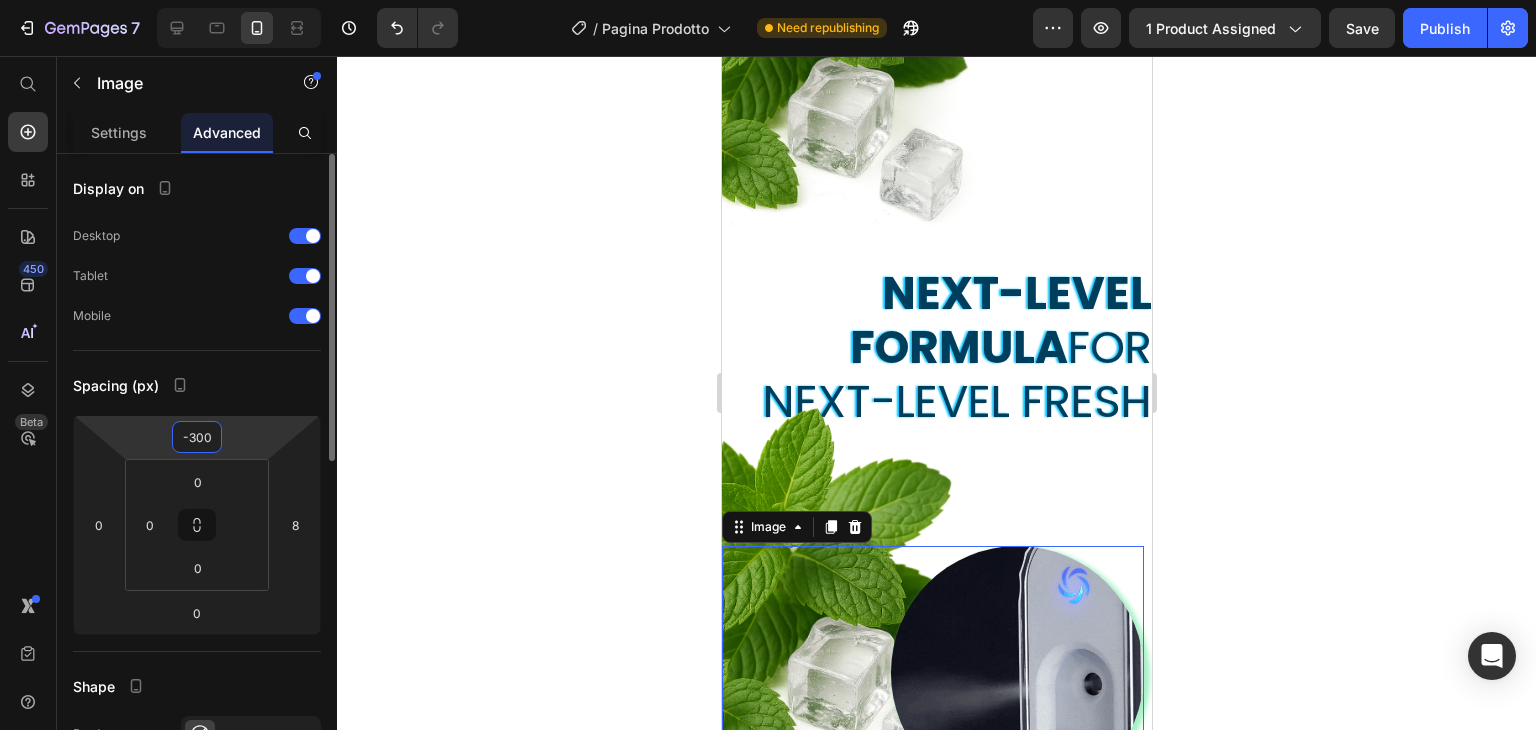 click on "-300" at bounding box center [197, 437] 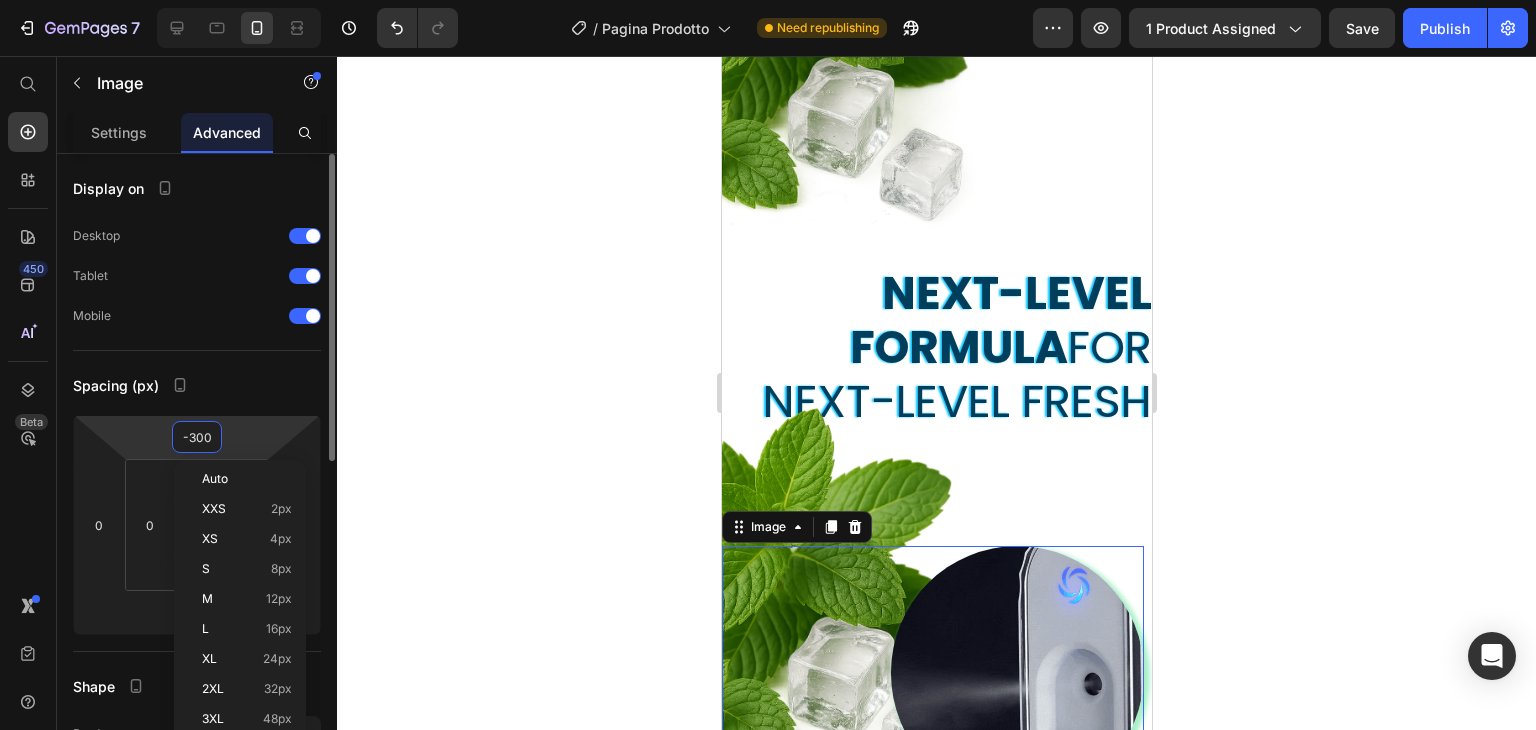 click on "-300" at bounding box center [197, 437] 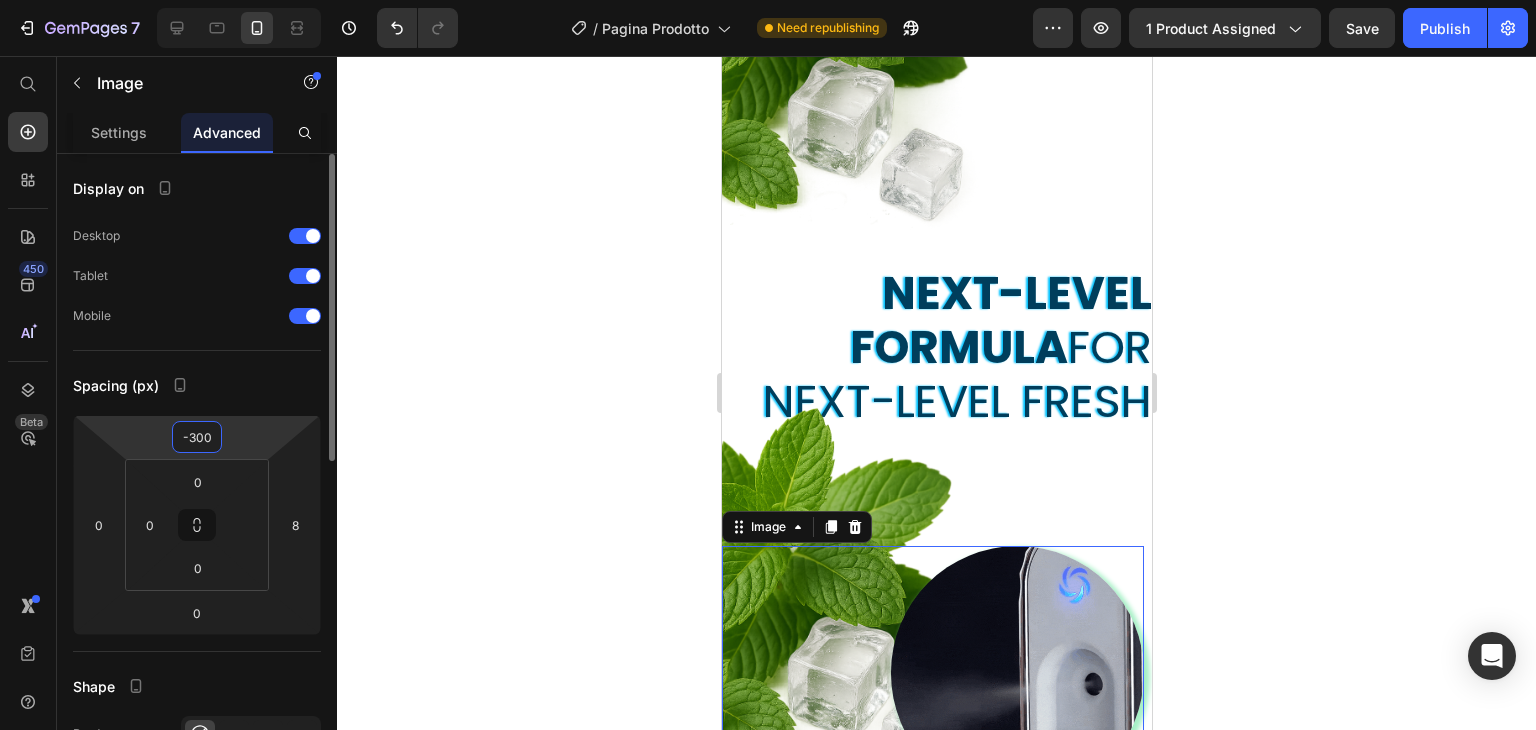 drag, startPoint x: 191, startPoint y: 433, endPoint x: 260, endPoint y: 449, distance: 70.83079 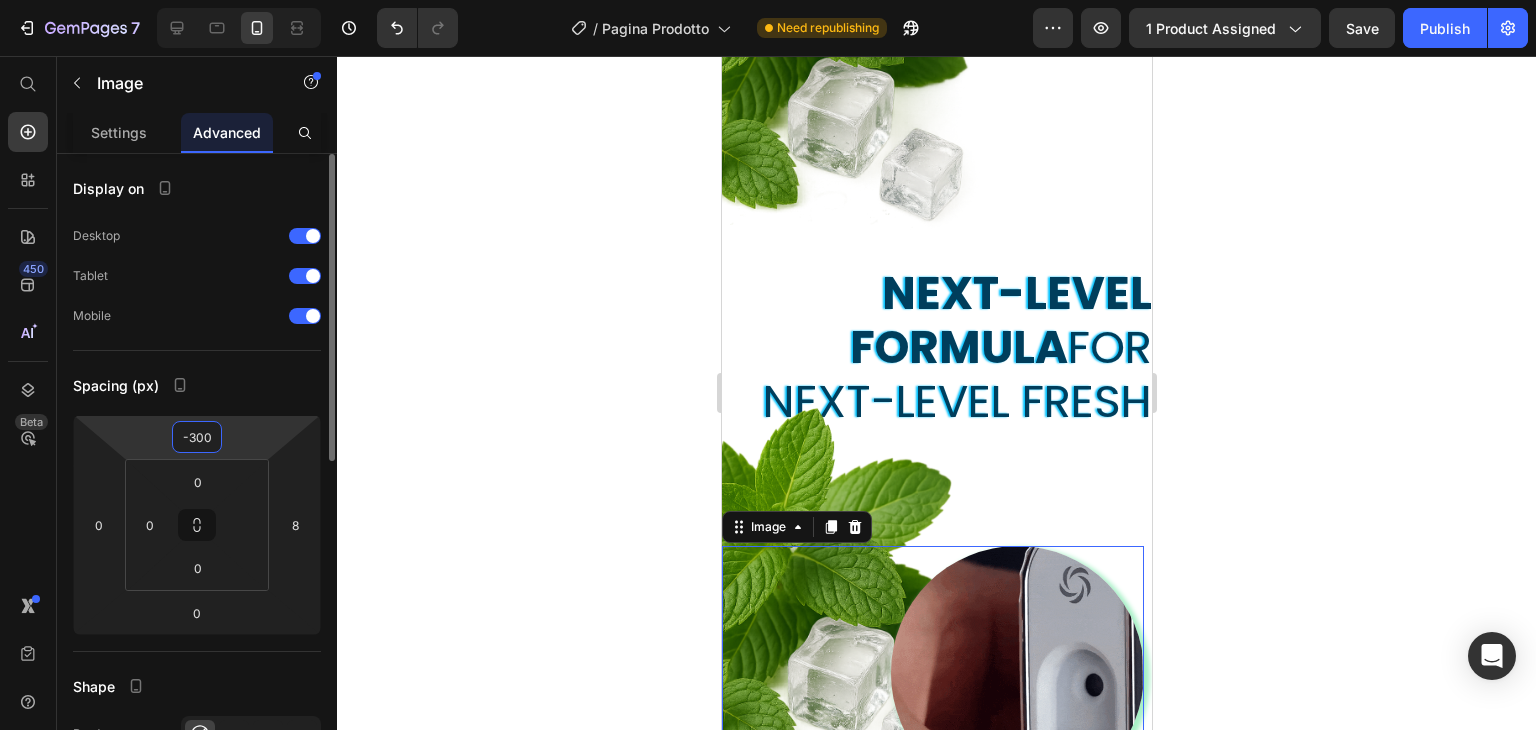 click on "-300 0 0 8" at bounding box center [197, 525] 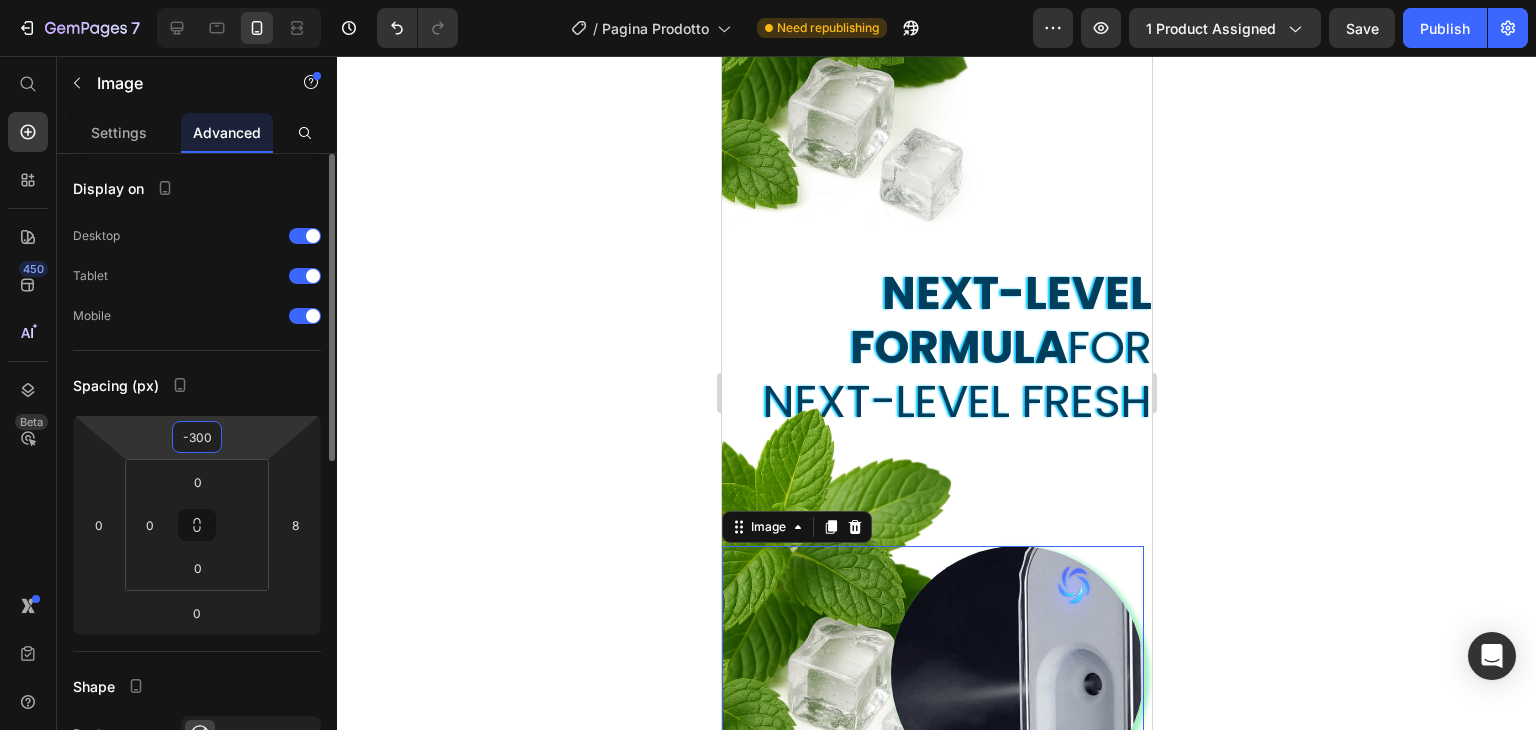 type on "-0" 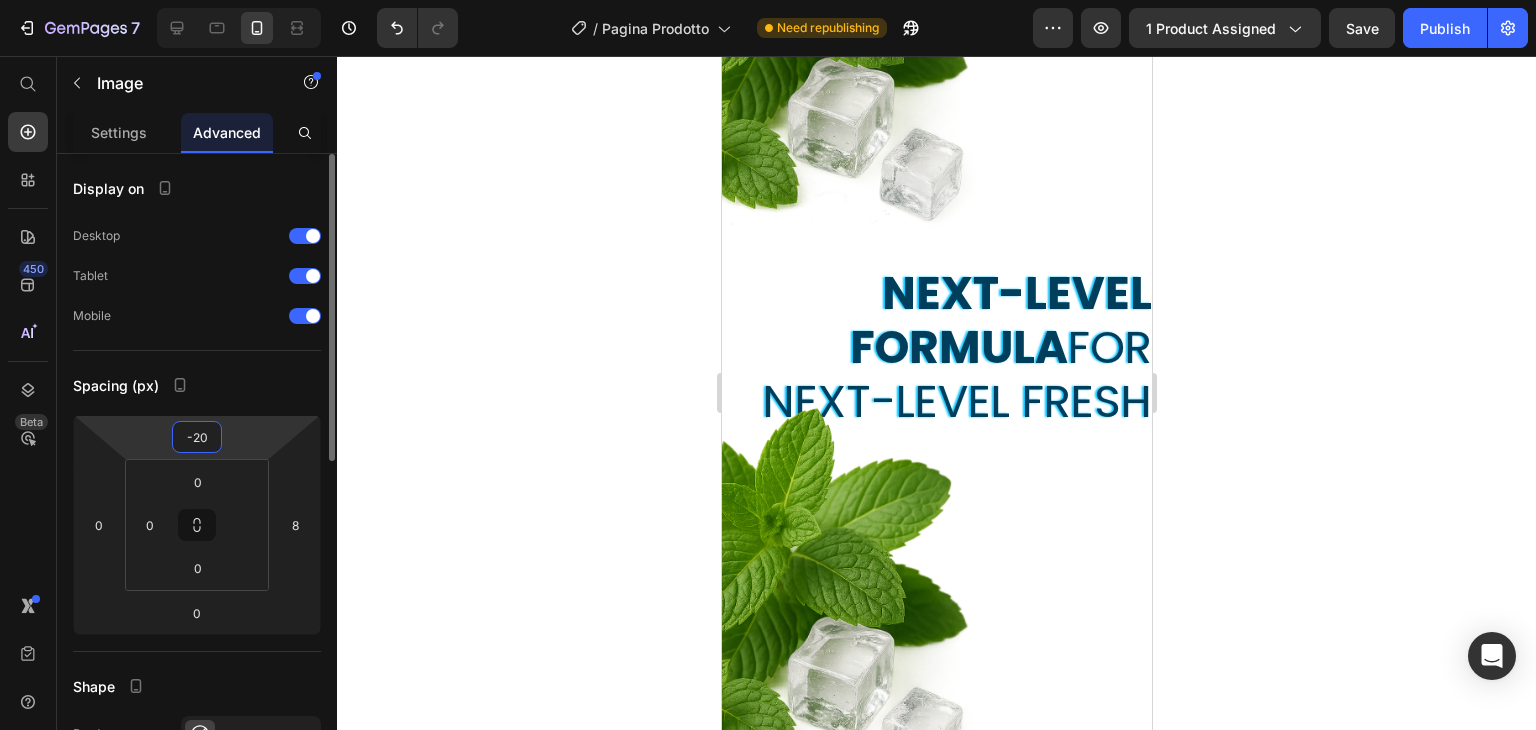 type on "-2" 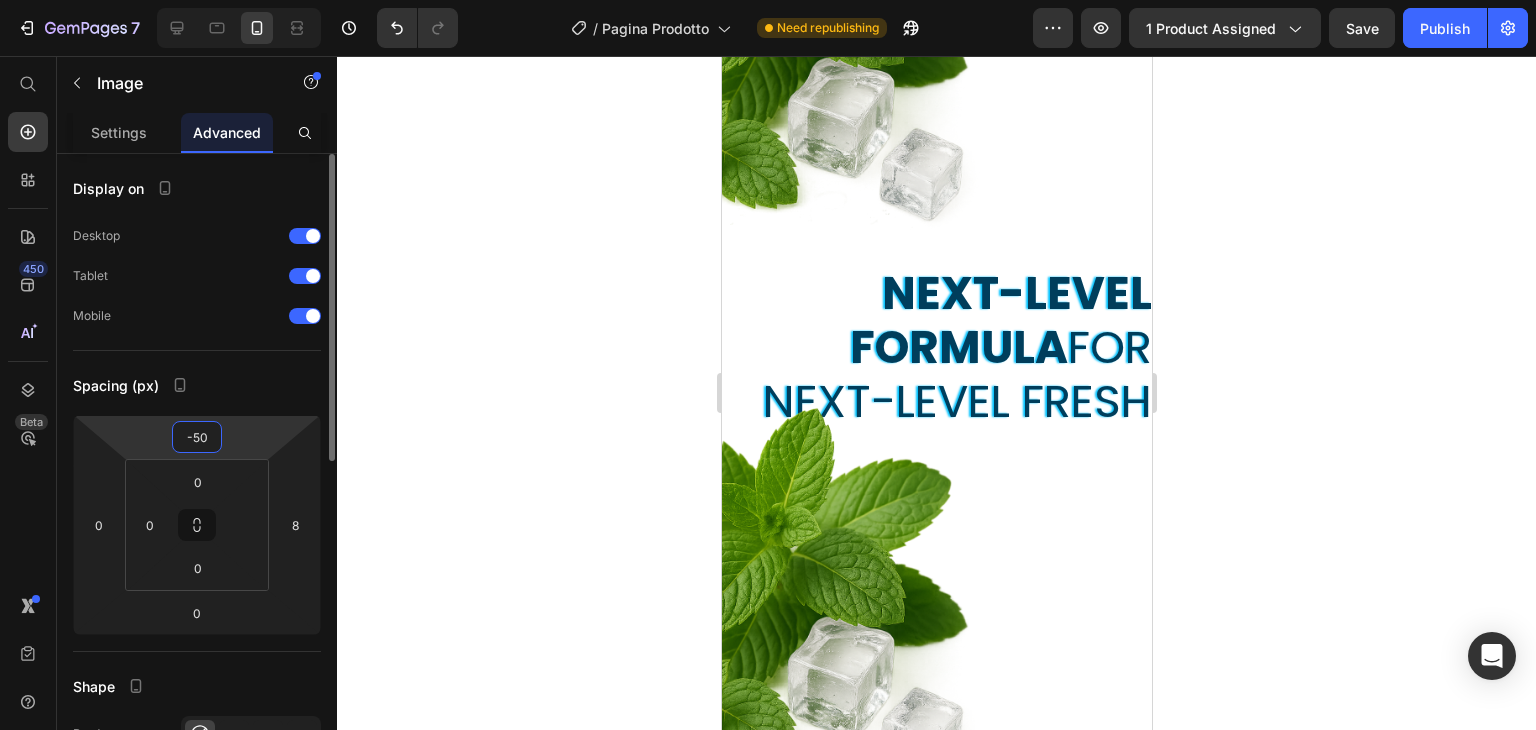 type on "-5" 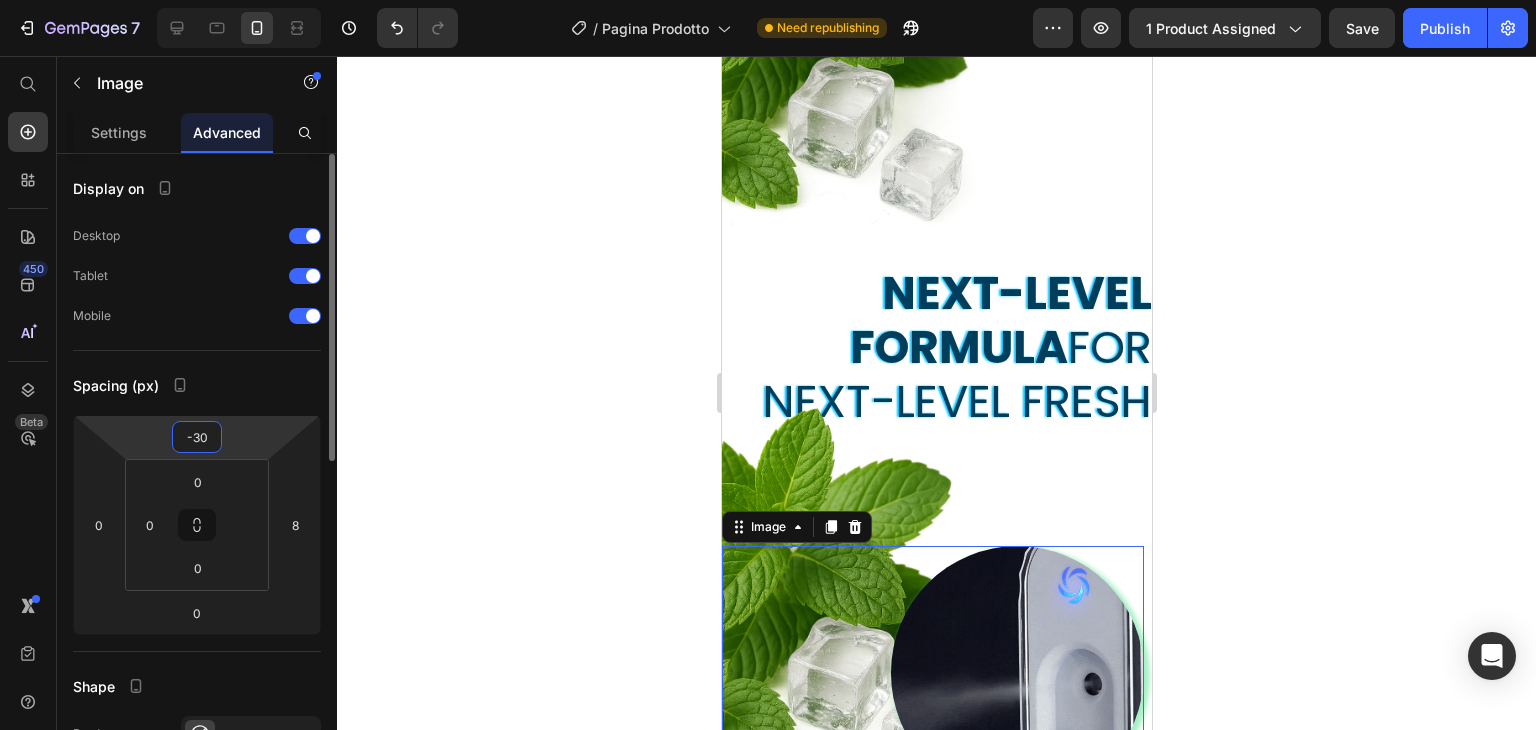 type on "-3" 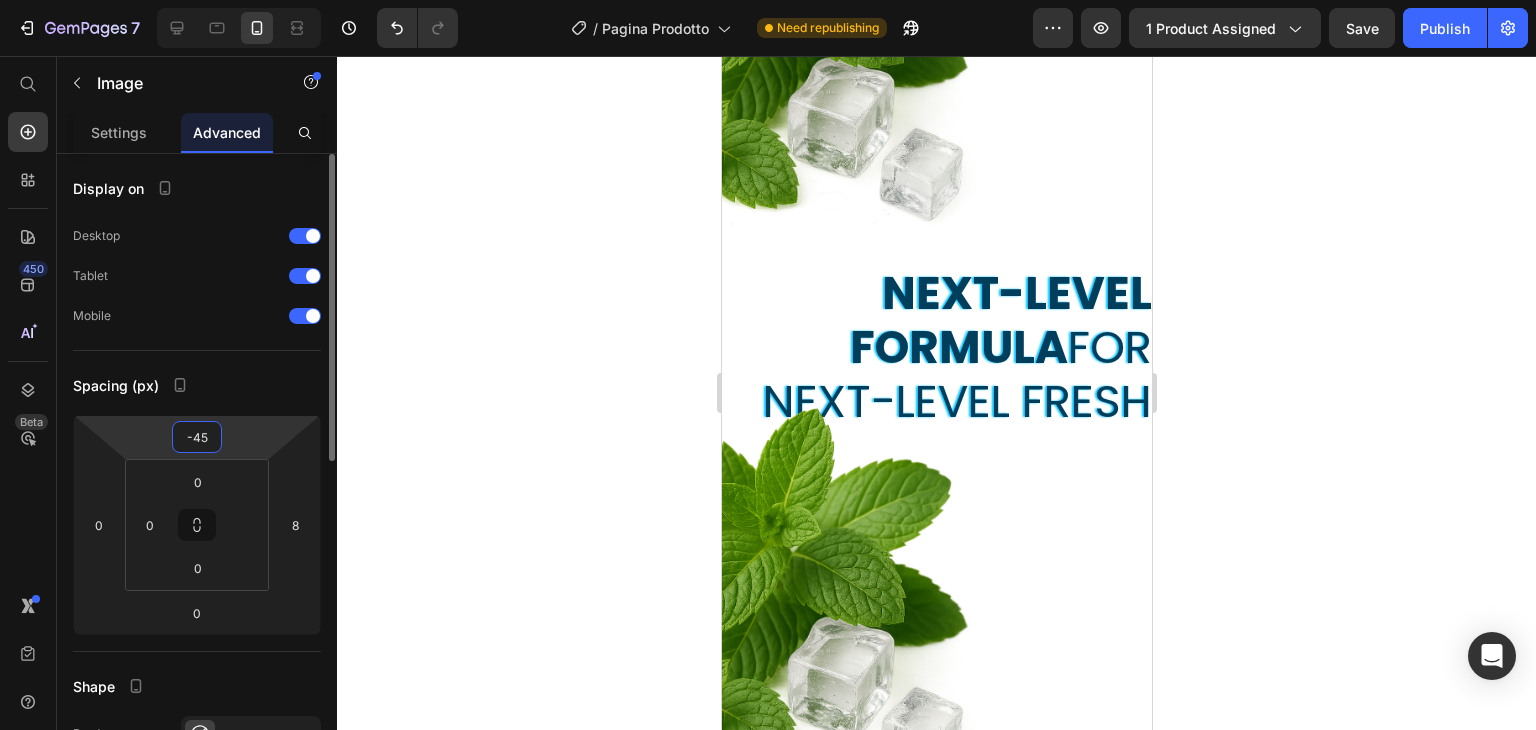 type on "-4" 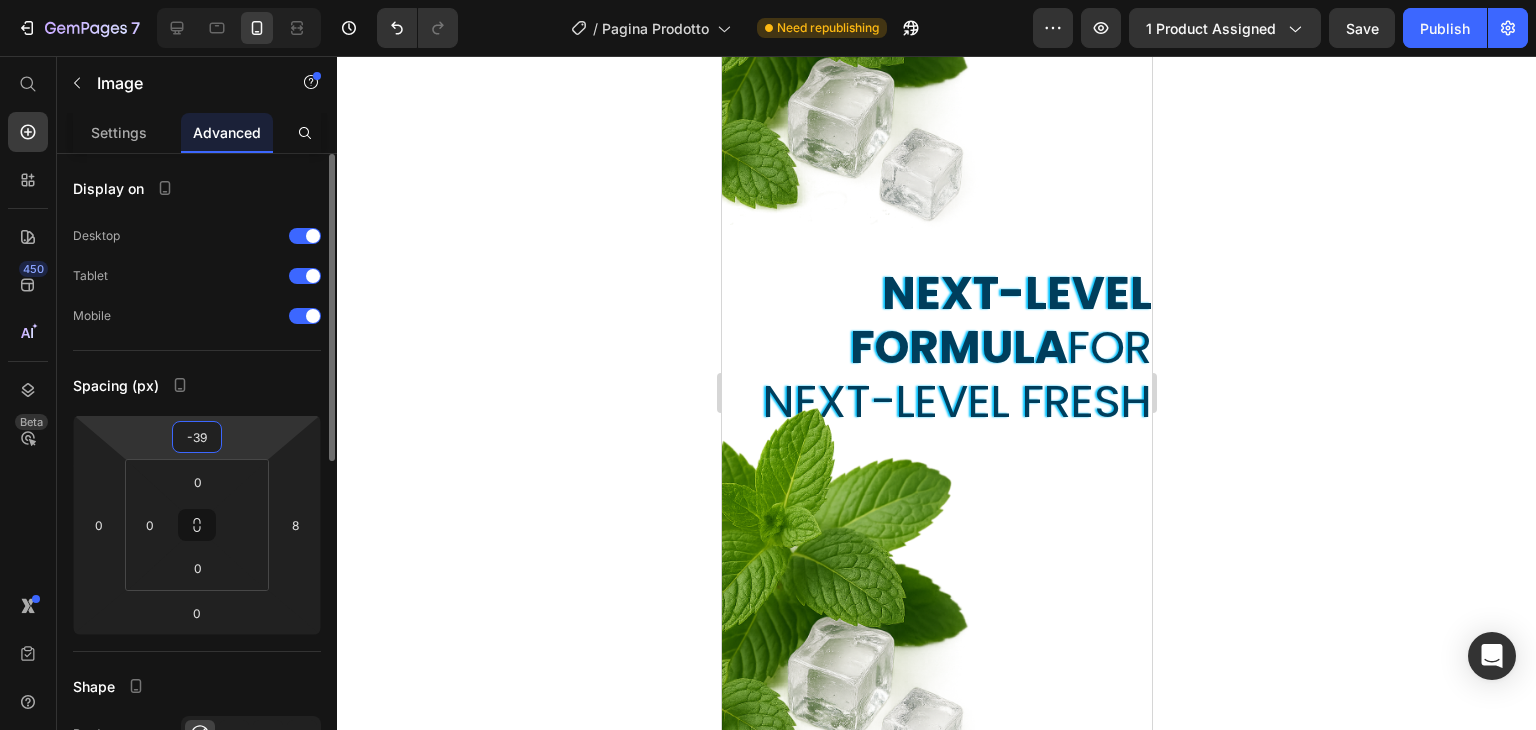 type on "-390" 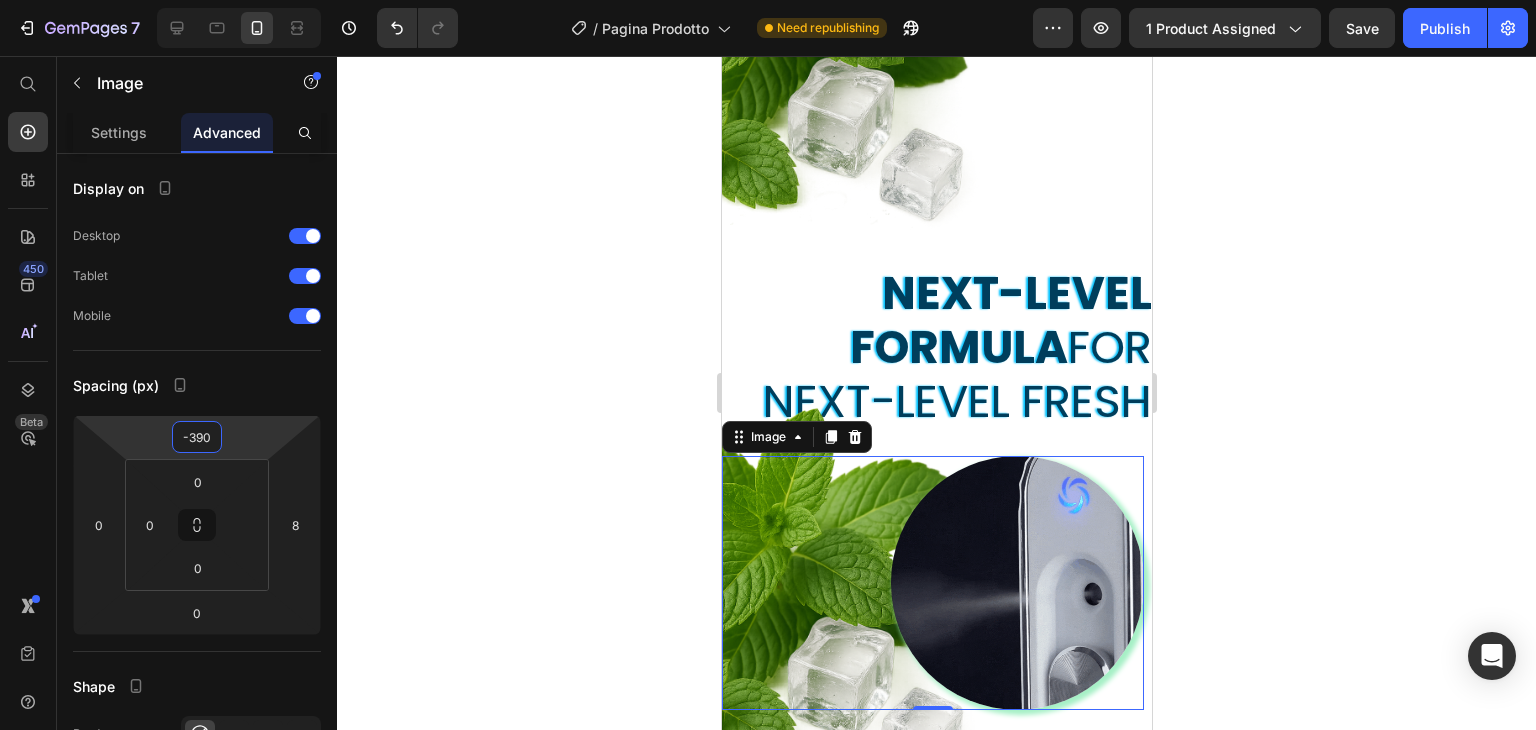 click 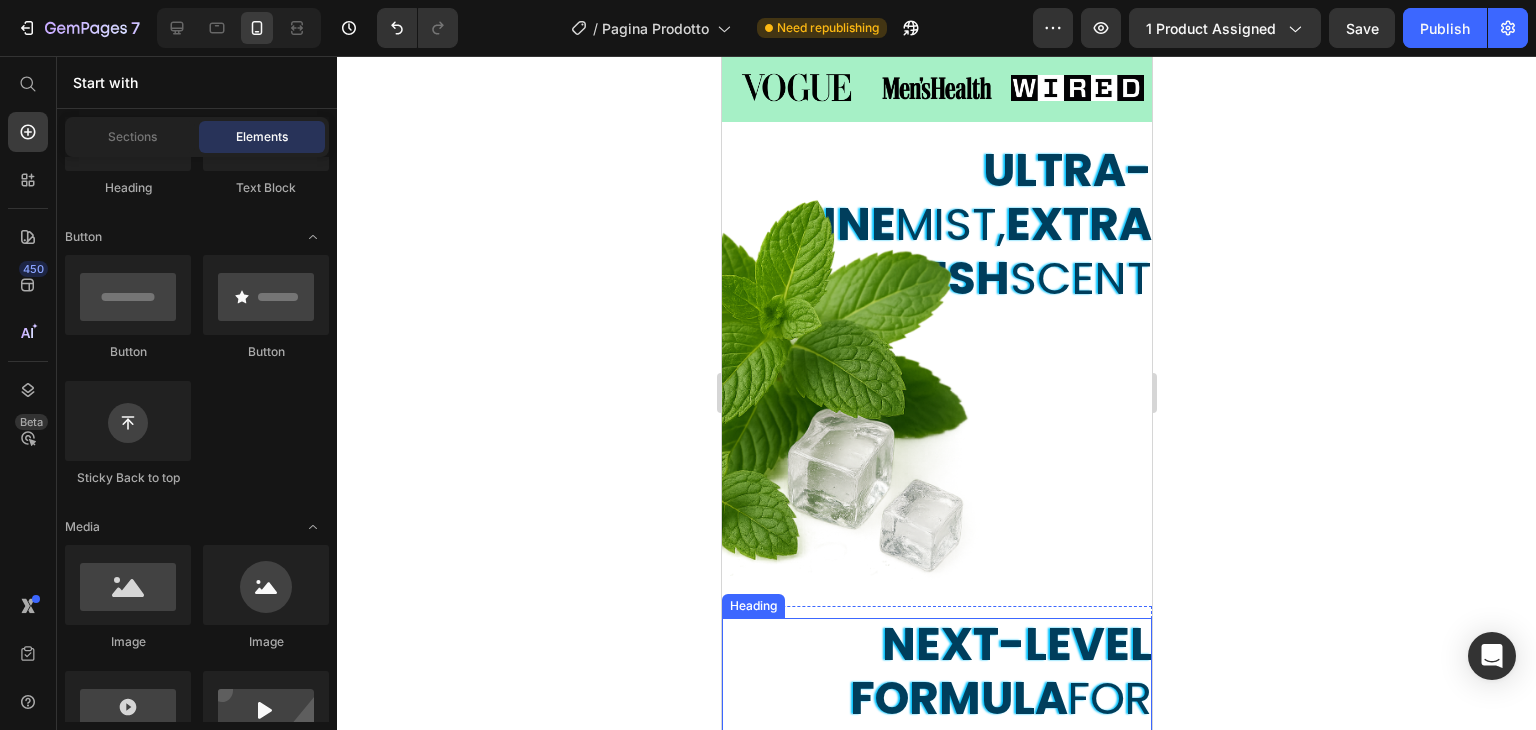 scroll, scrollTop: 726, scrollLeft: 0, axis: vertical 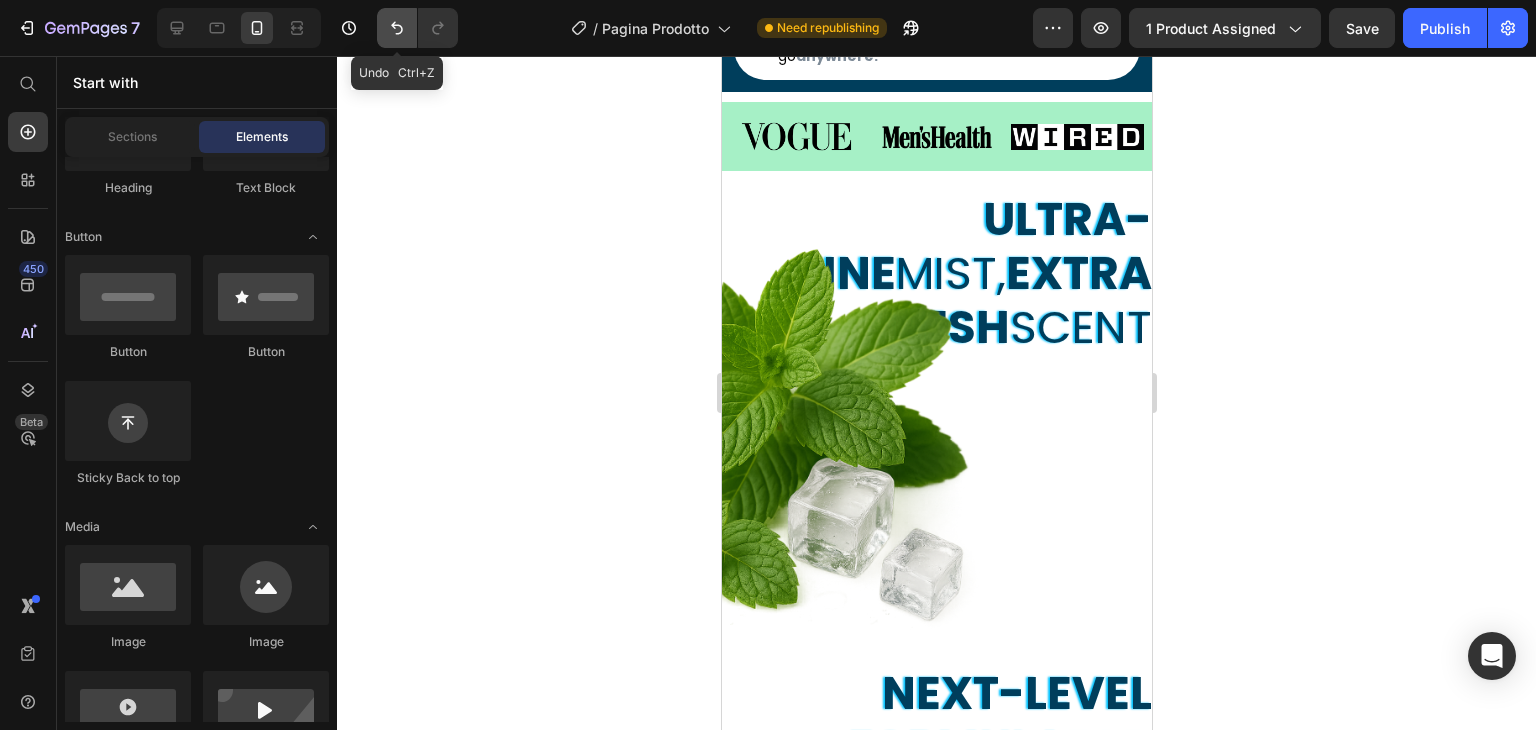 click 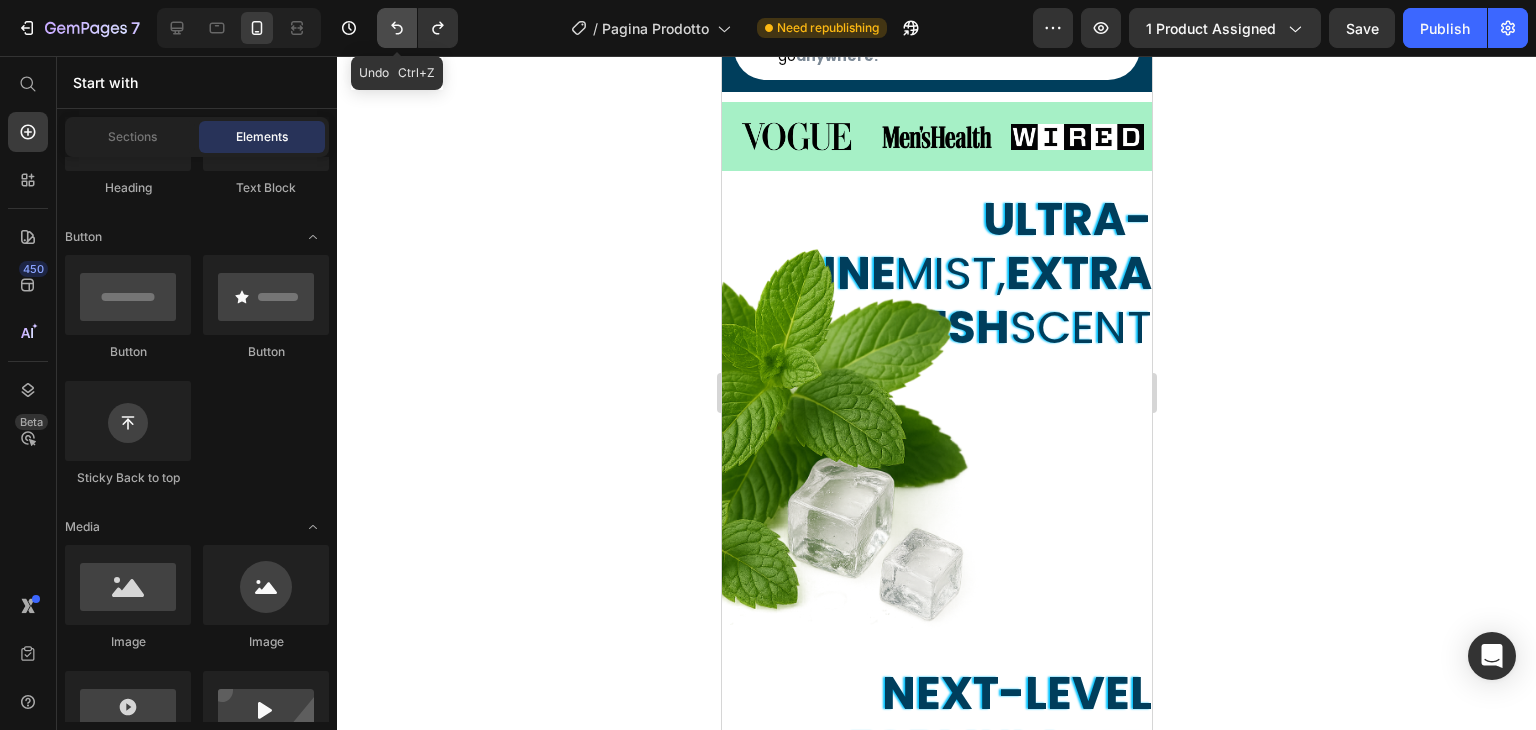 click 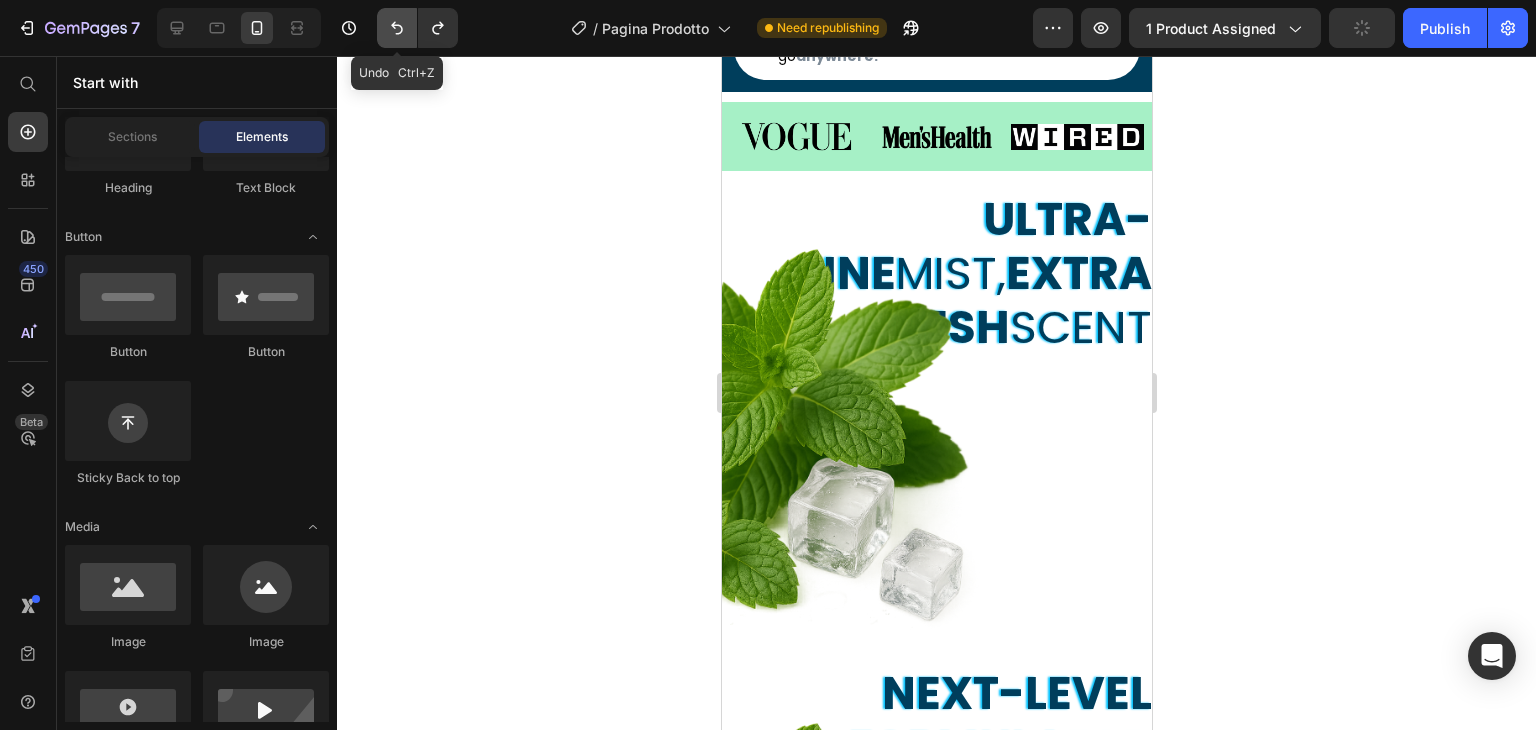 click 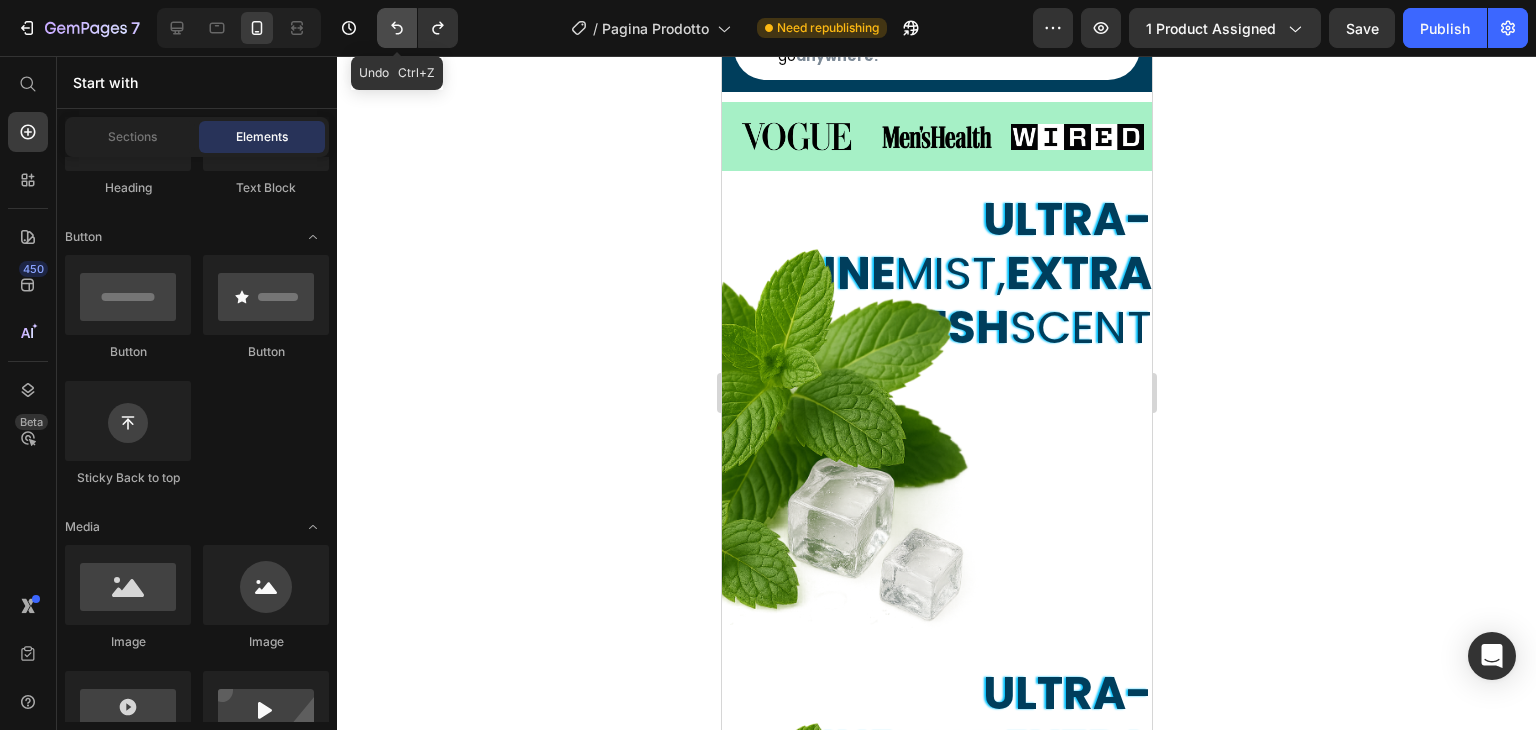 click 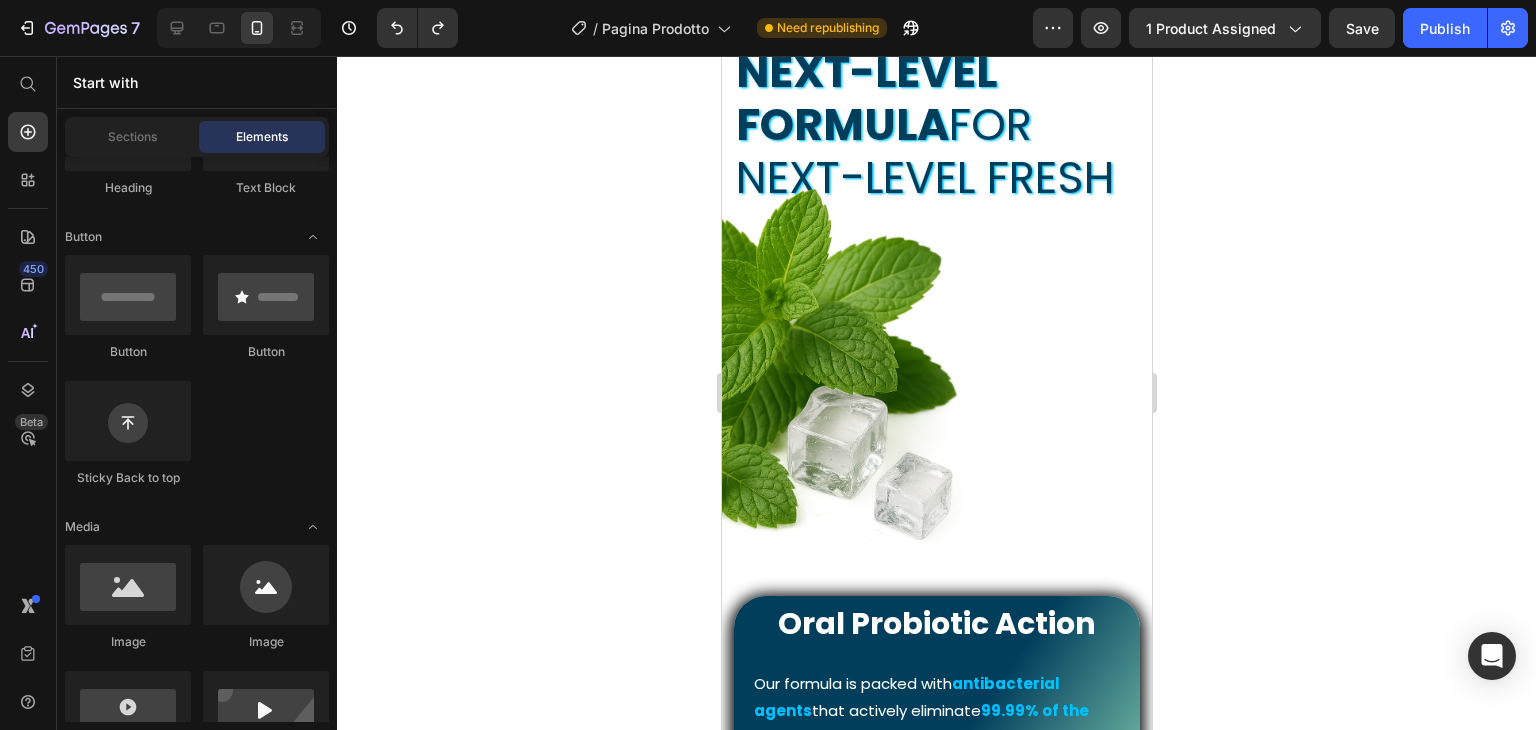 scroll, scrollTop: 1626, scrollLeft: 0, axis: vertical 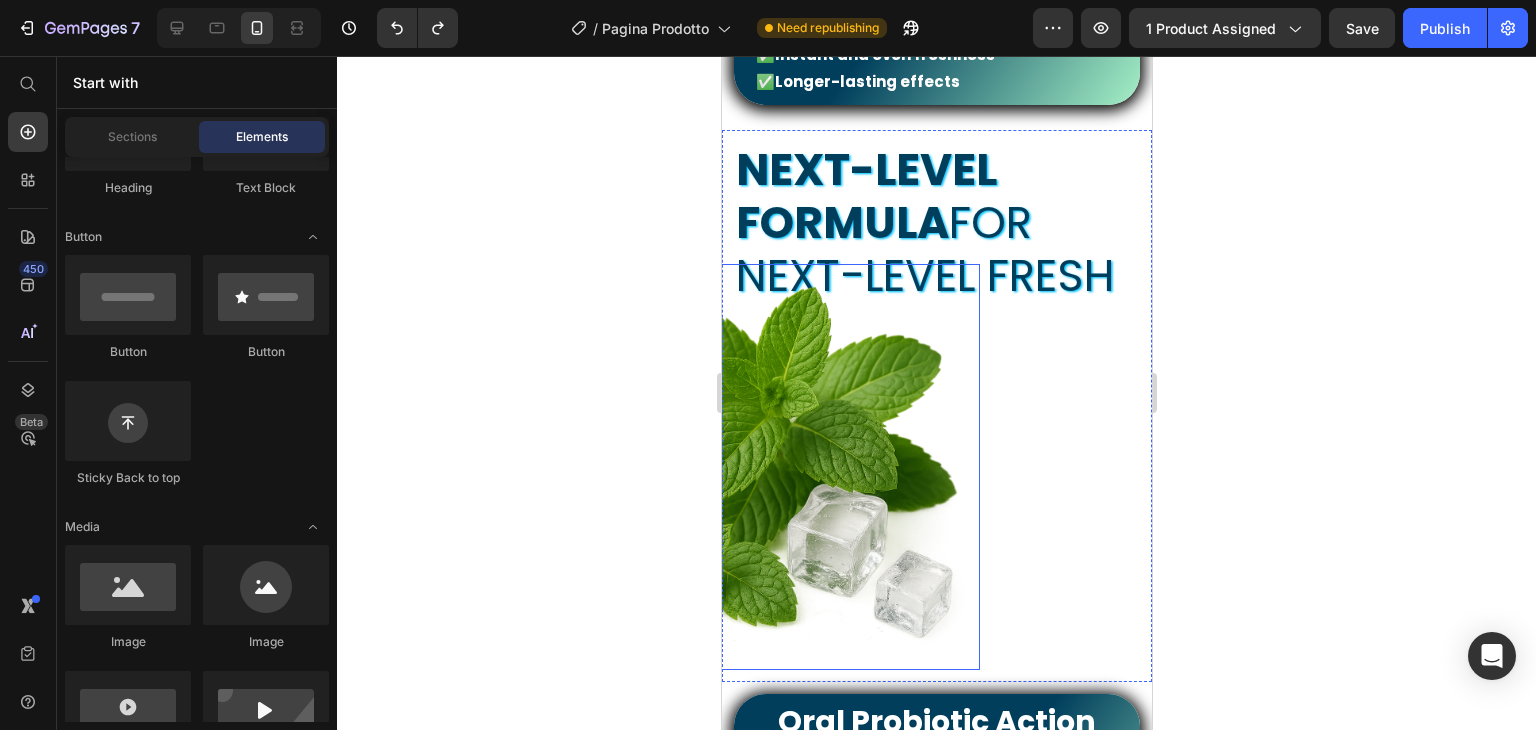 click at bounding box center (776, 467) 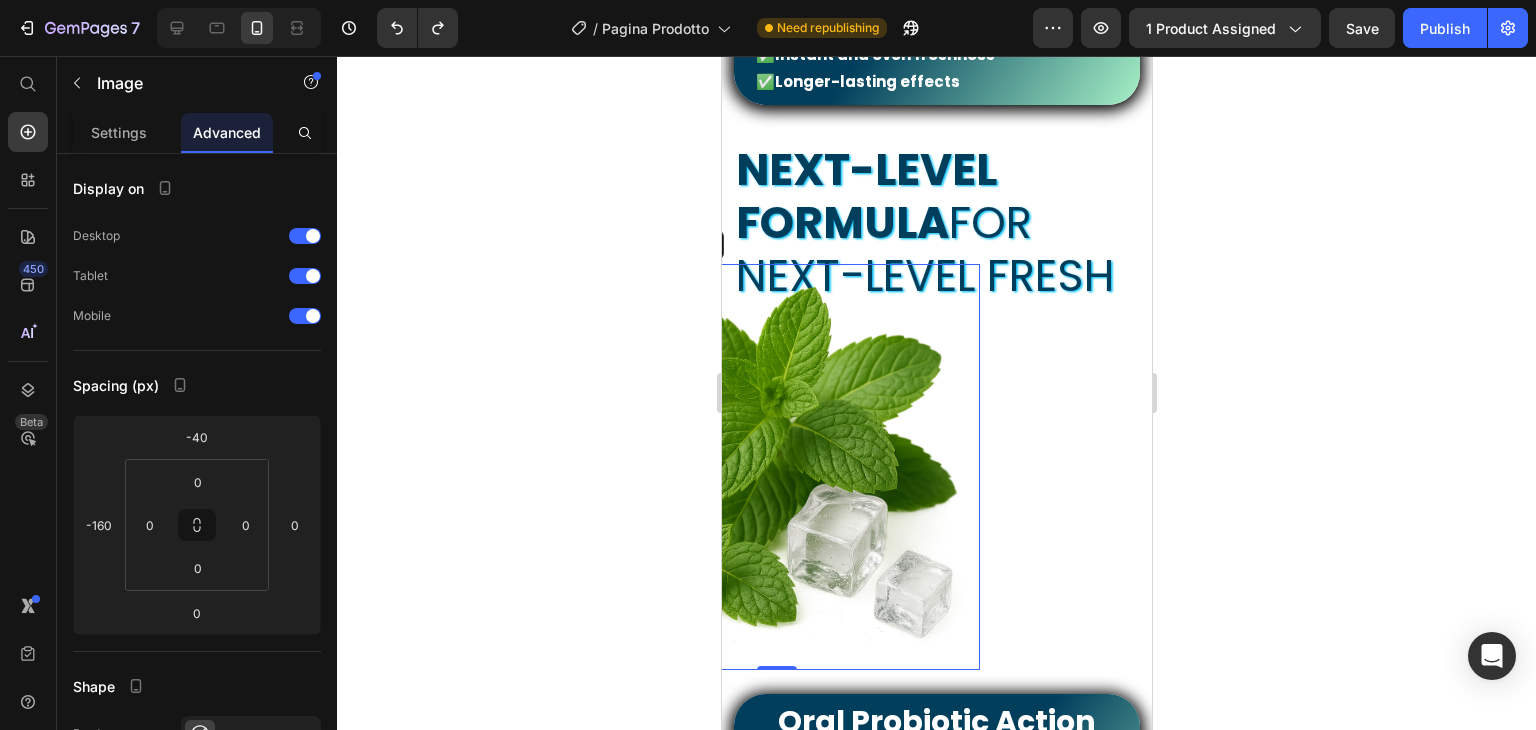 click at bounding box center (776, 467) 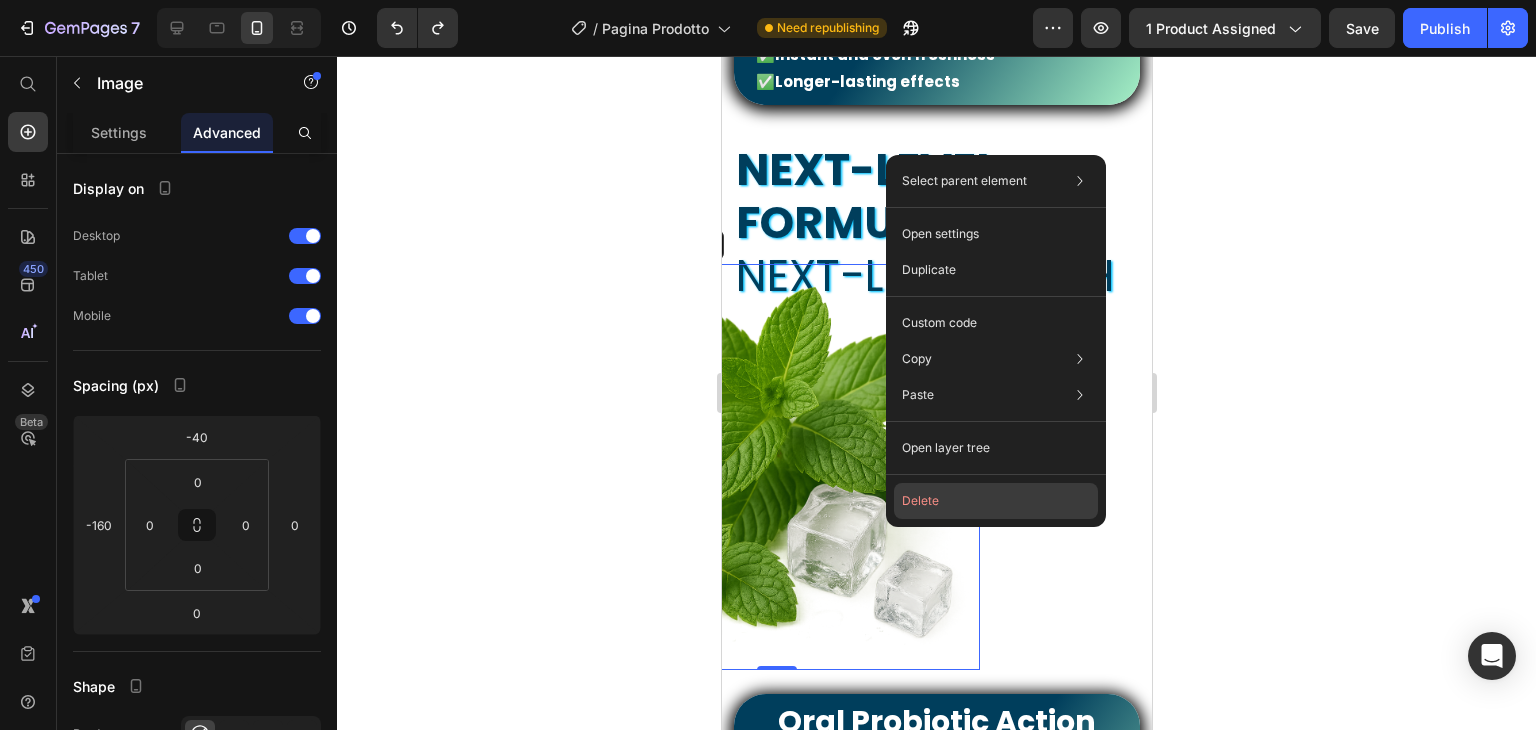 click on "Delete" 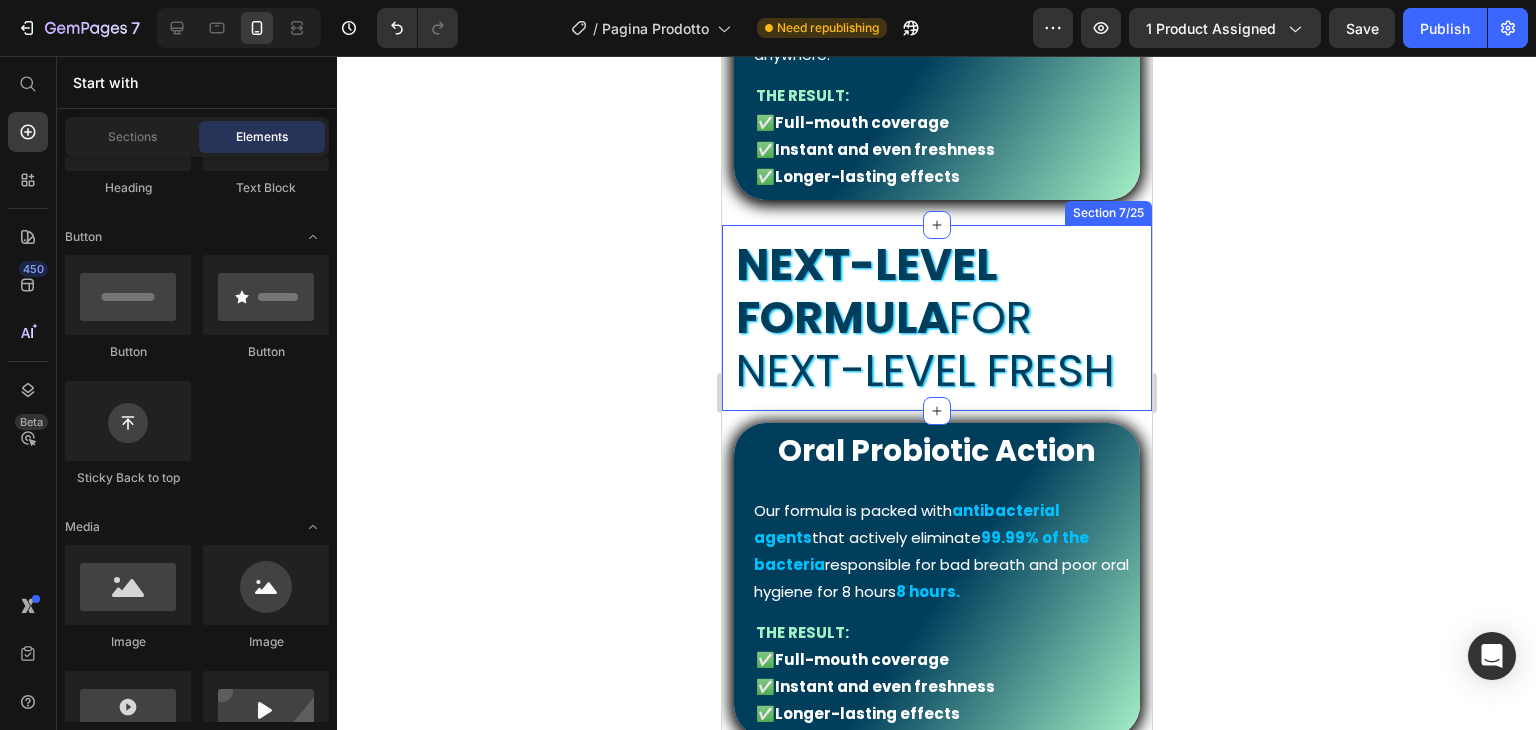 scroll, scrollTop: 1626, scrollLeft: 0, axis: vertical 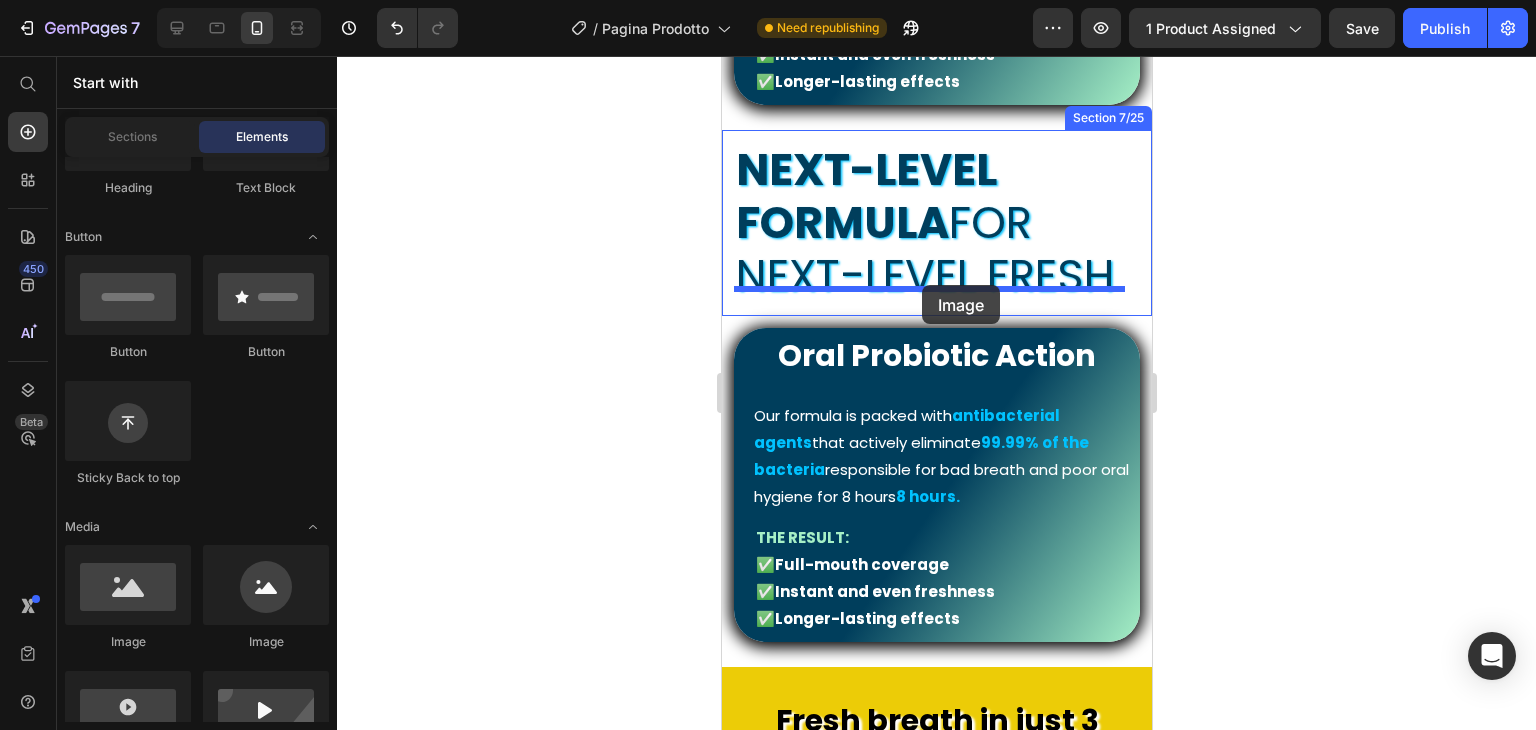 drag, startPoint x: 850, startPoint y: 646, endPoint x: 921, endPoint y: 285, distance: 367.91574 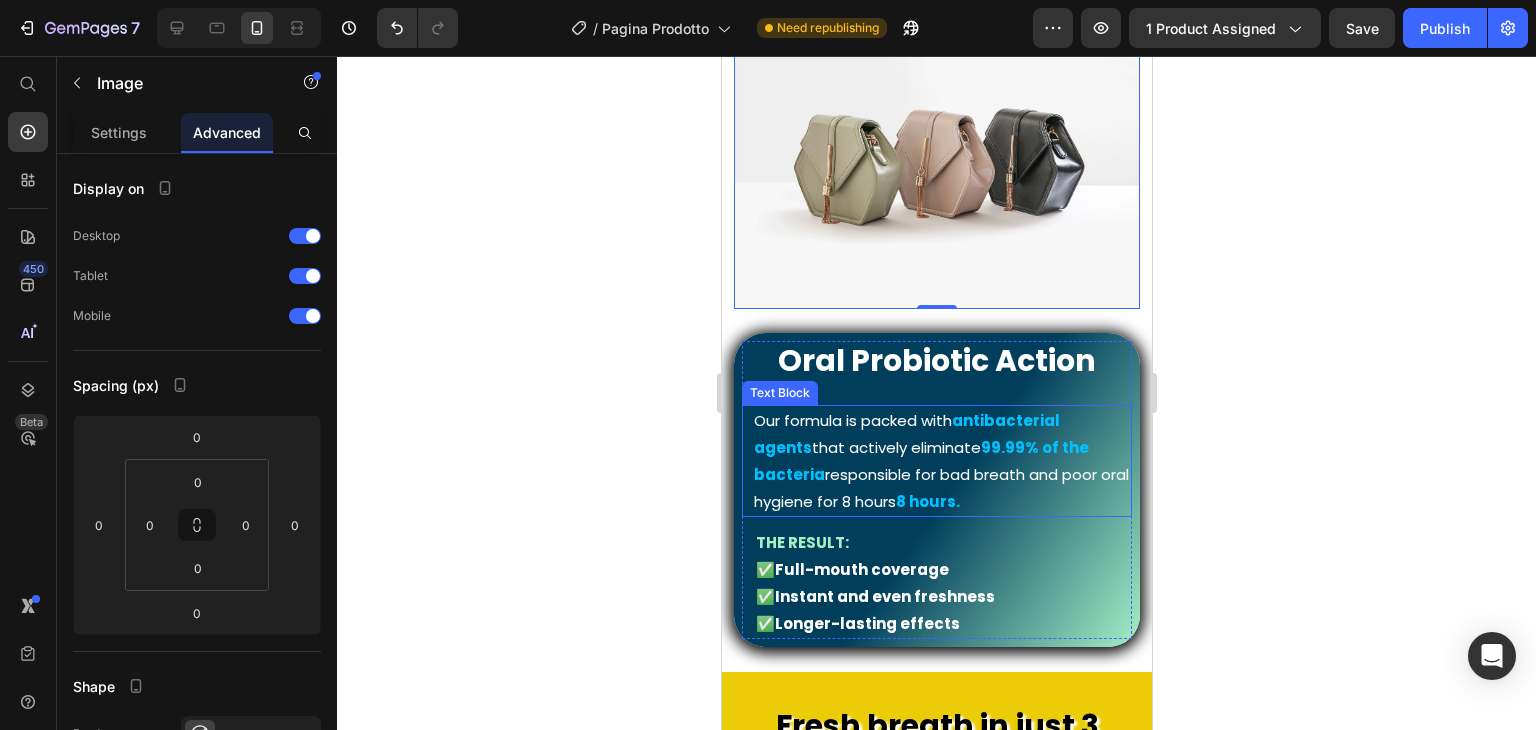 scroll, scrollTop: 1626, scrollLeft: 0, axis: vertical 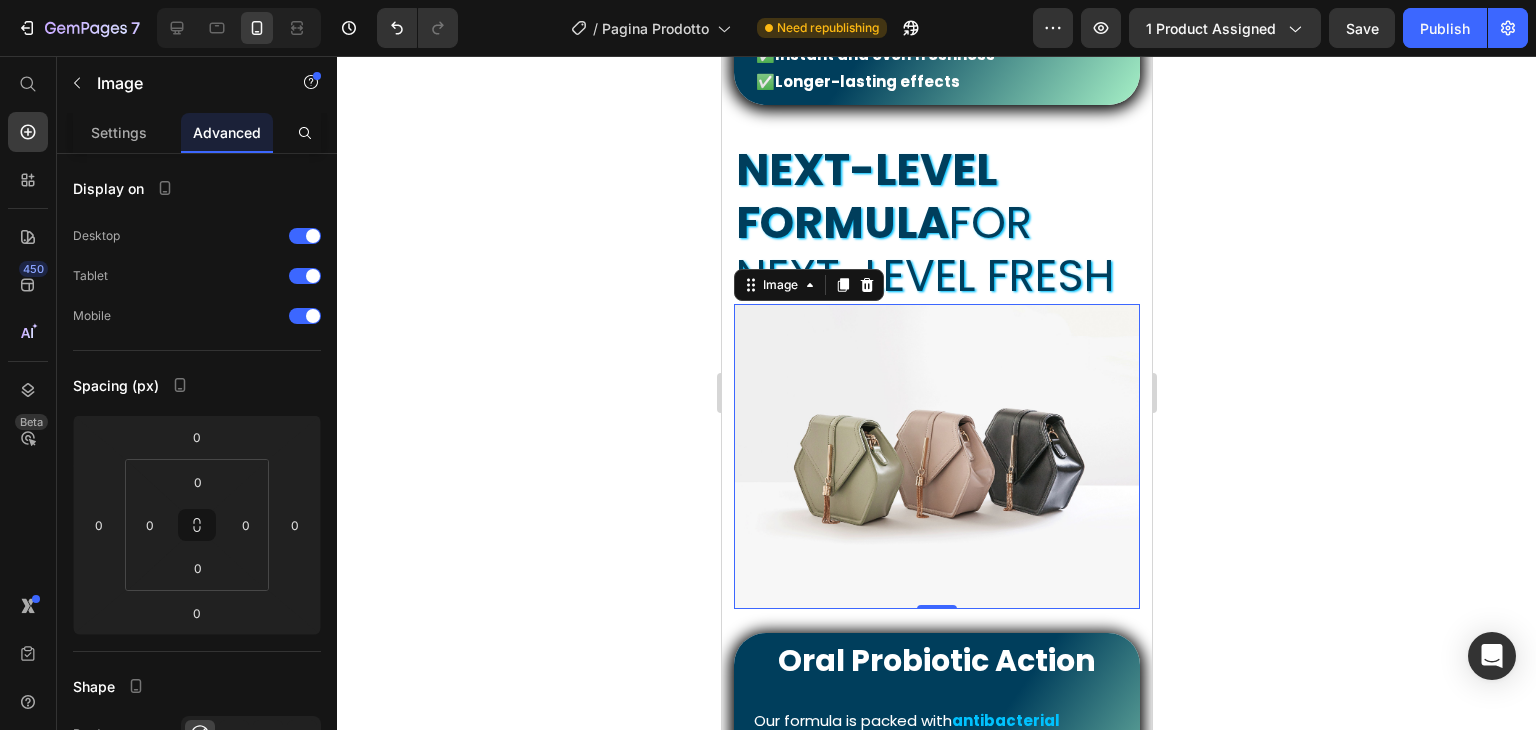 click at bounding box center (936, 456) 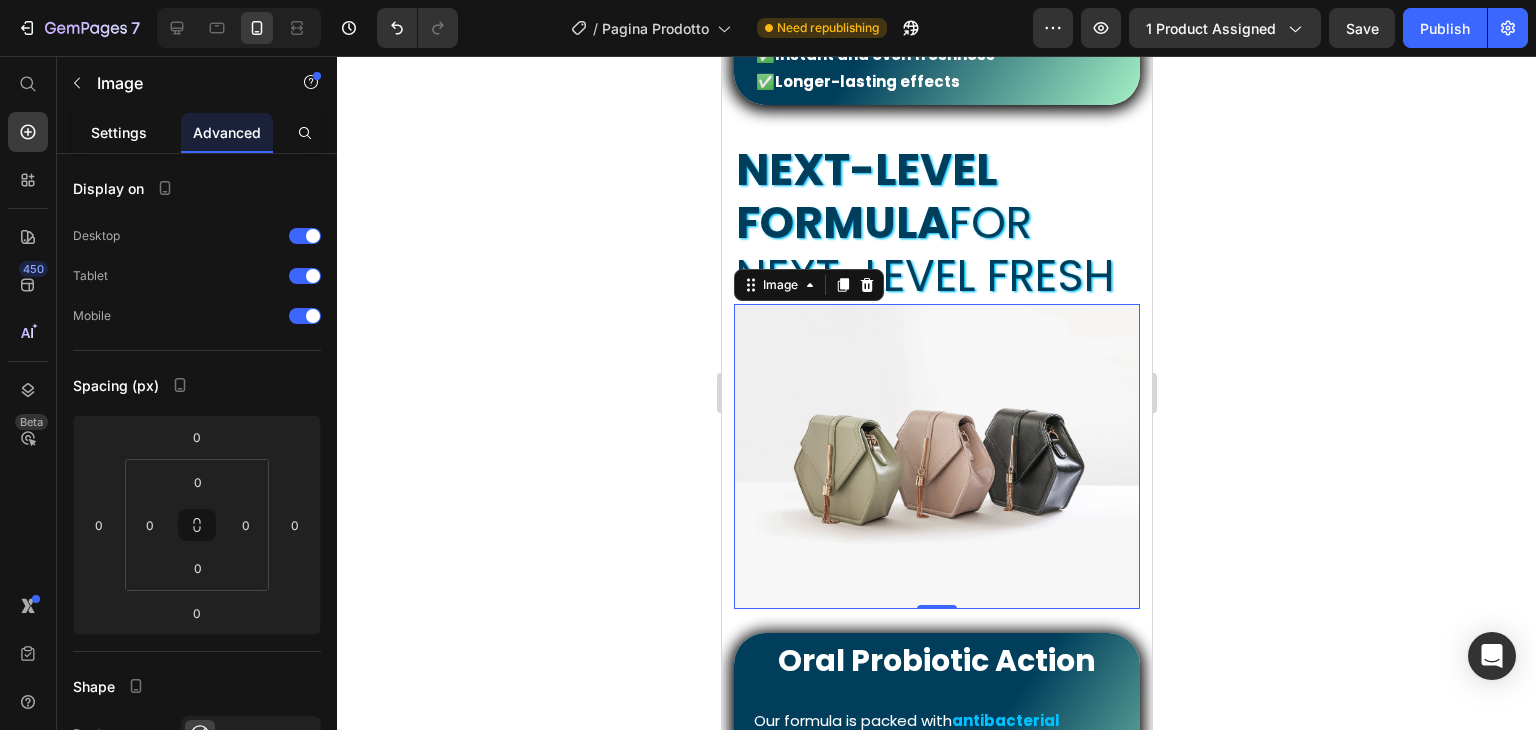 click on "Settings" 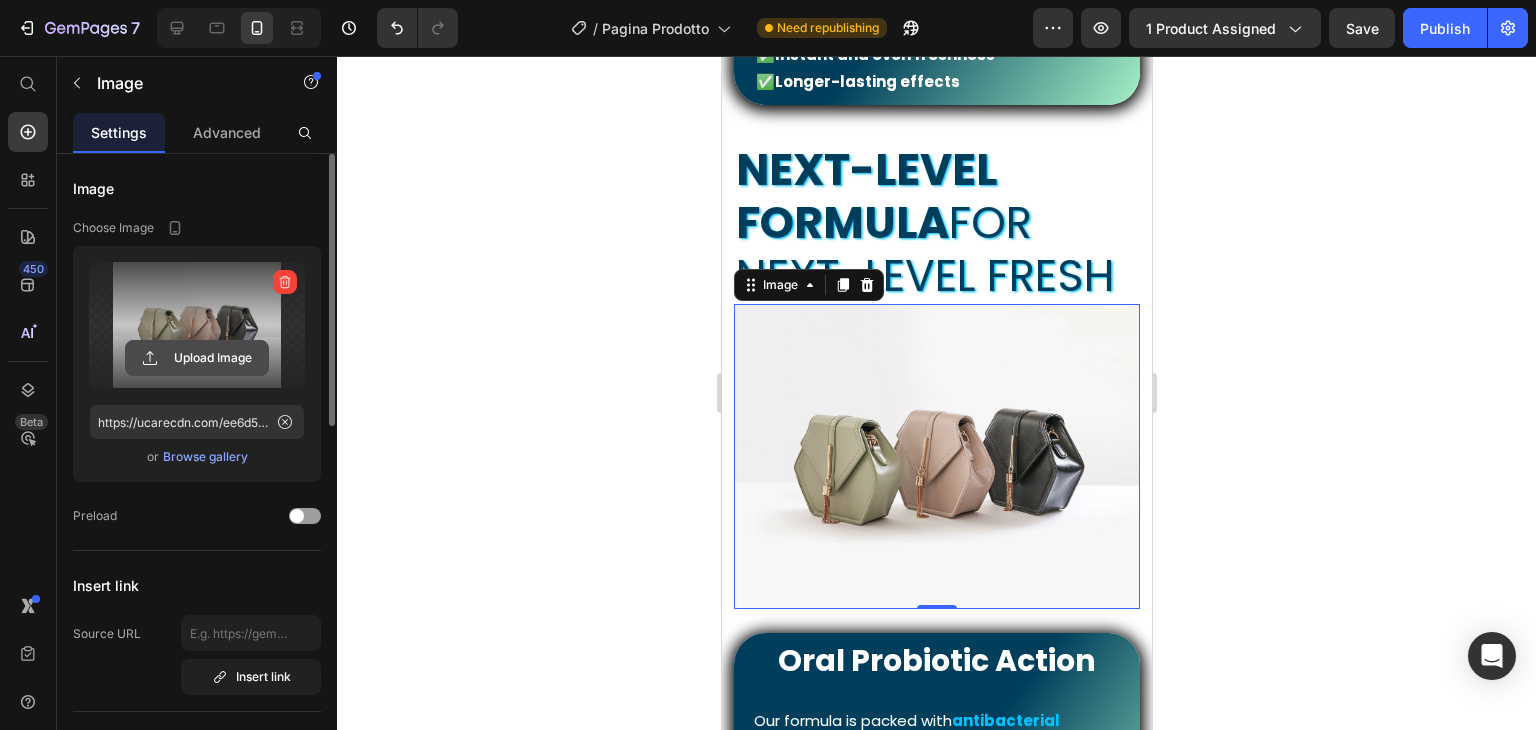 click 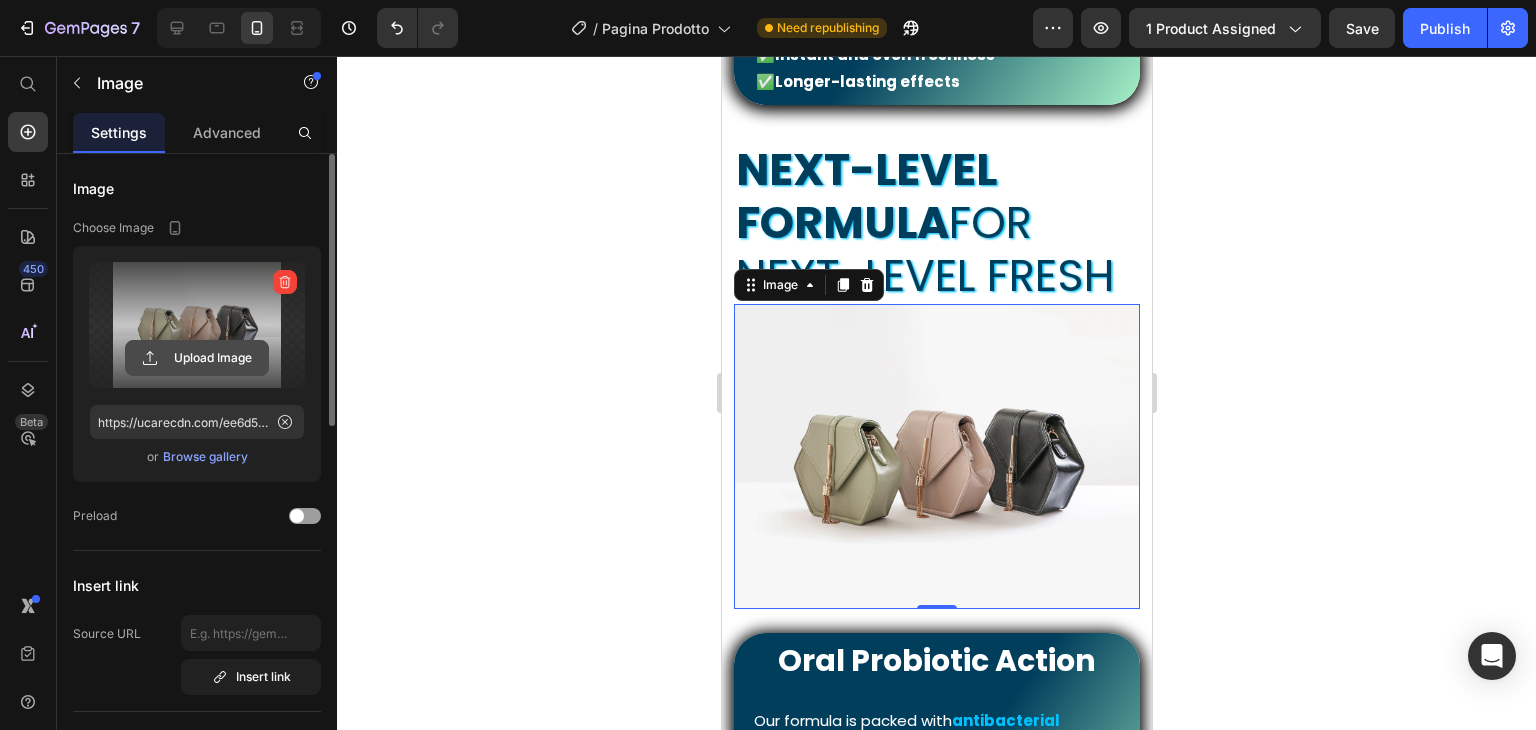 click 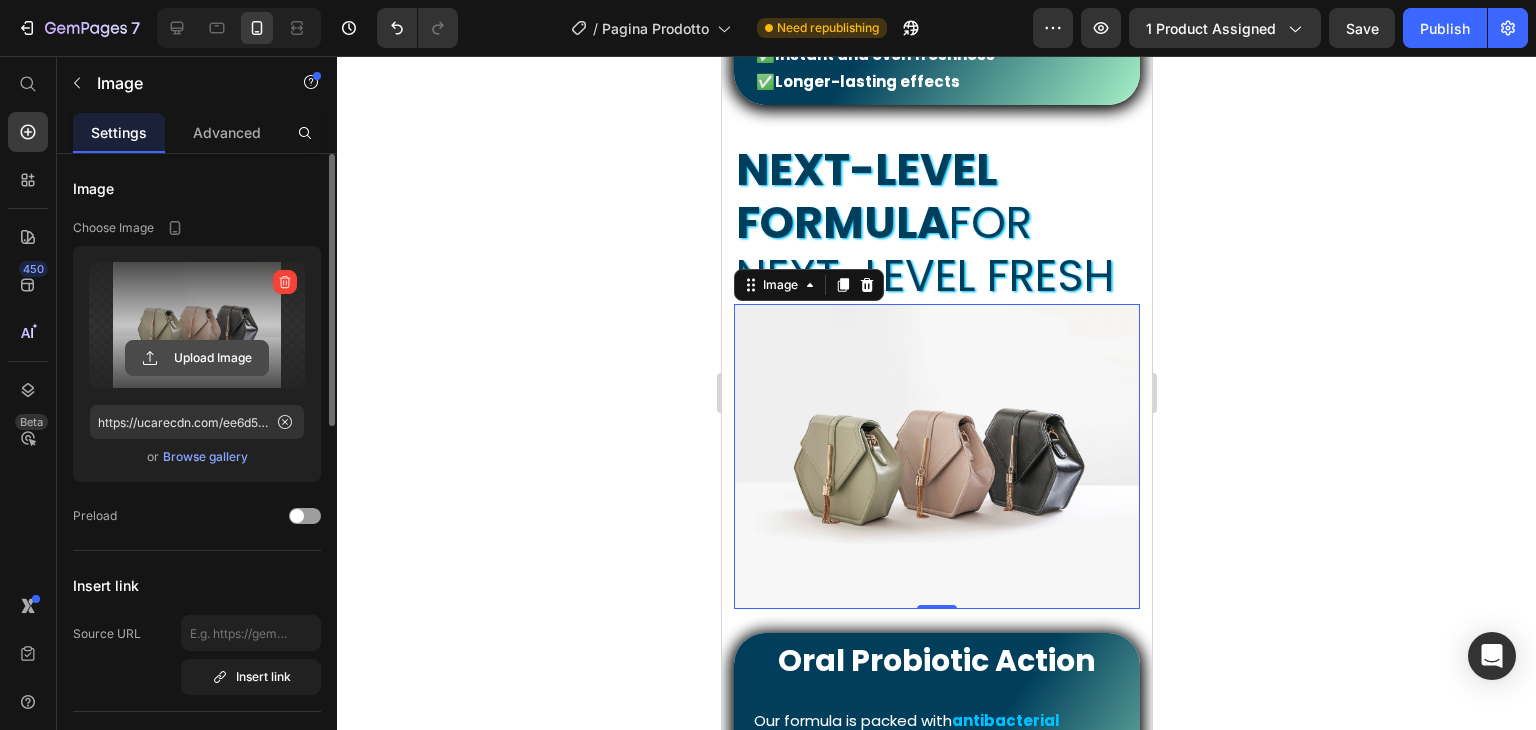 type on "C:\fakepath\Progetto senza titolo (9).gif" 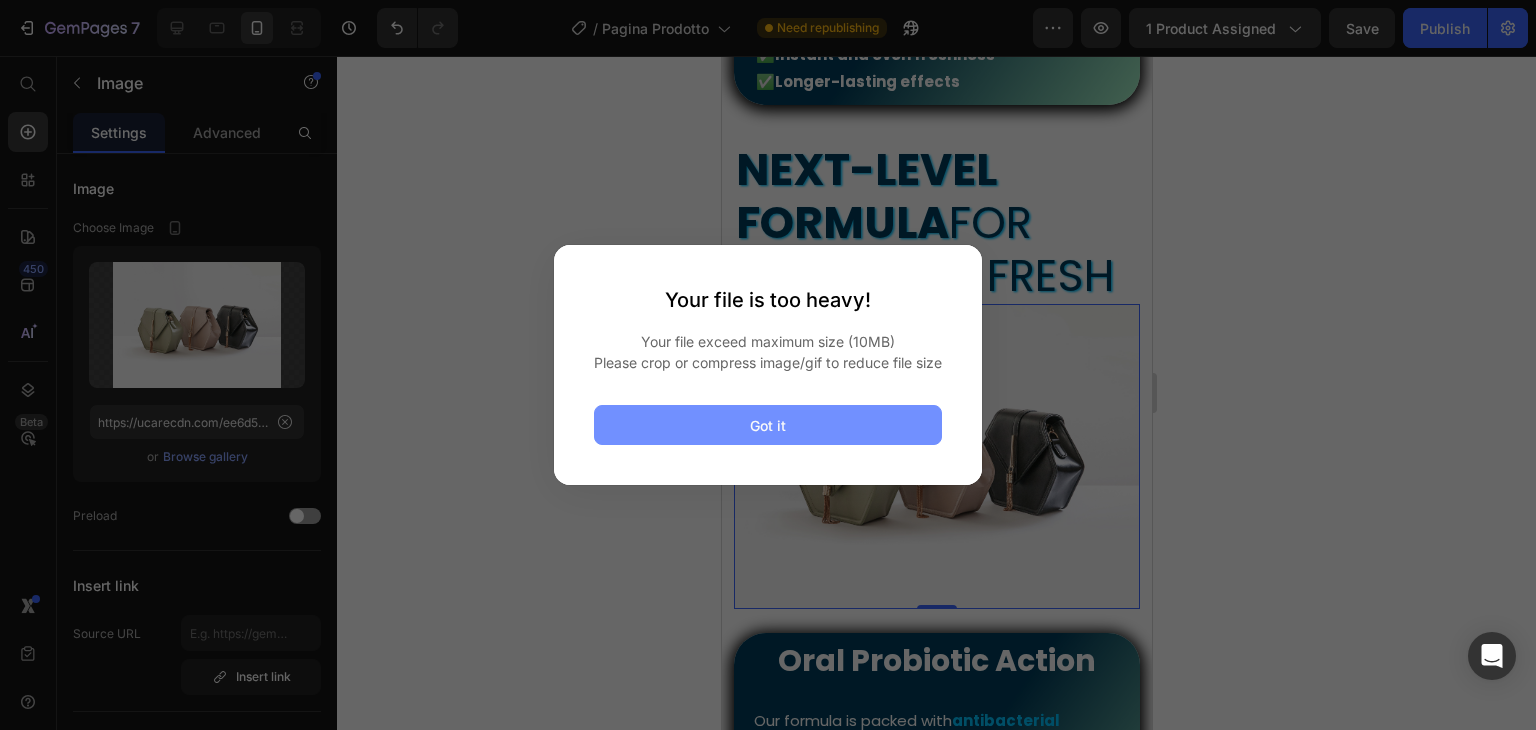 click on "Got it" at bounding box center (768, 425) 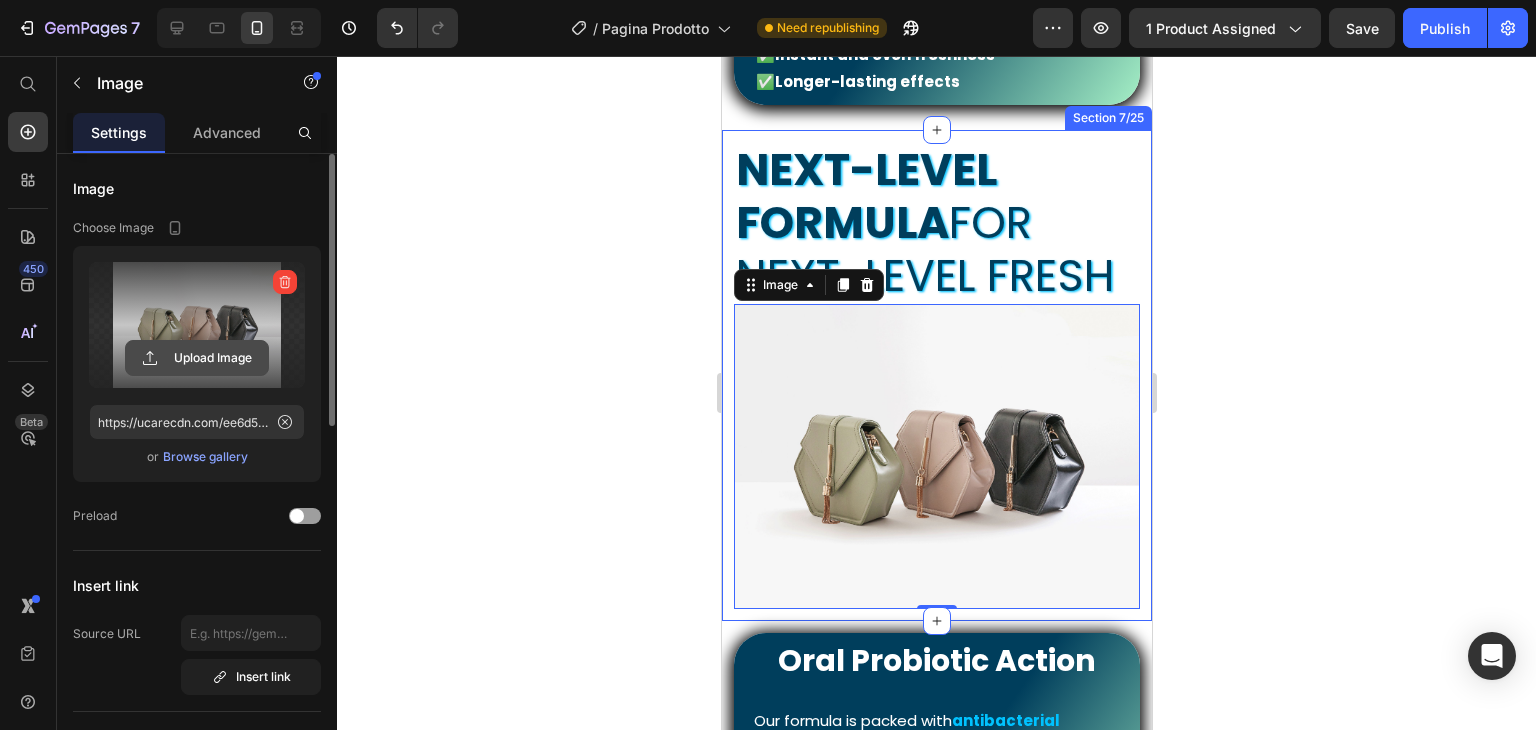 click 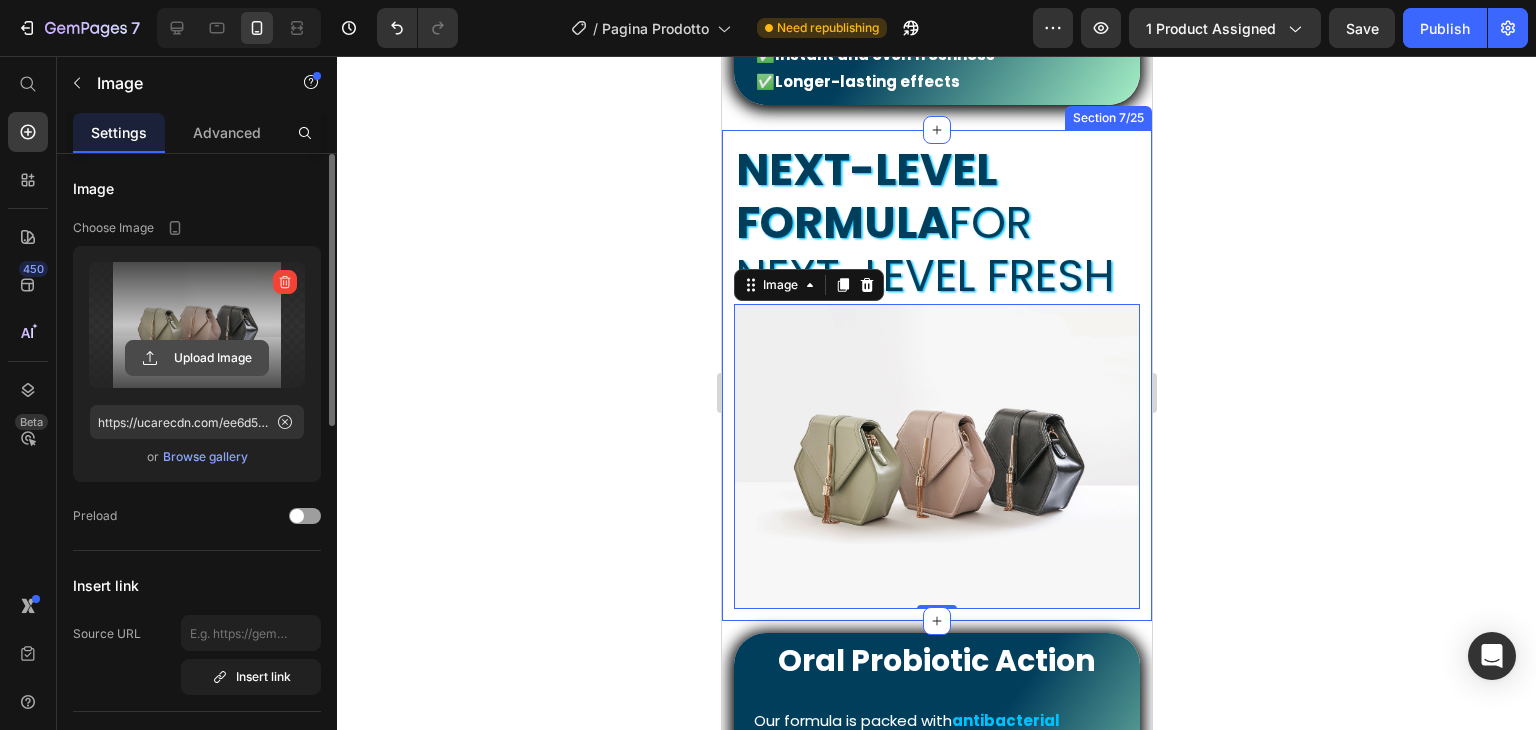 click 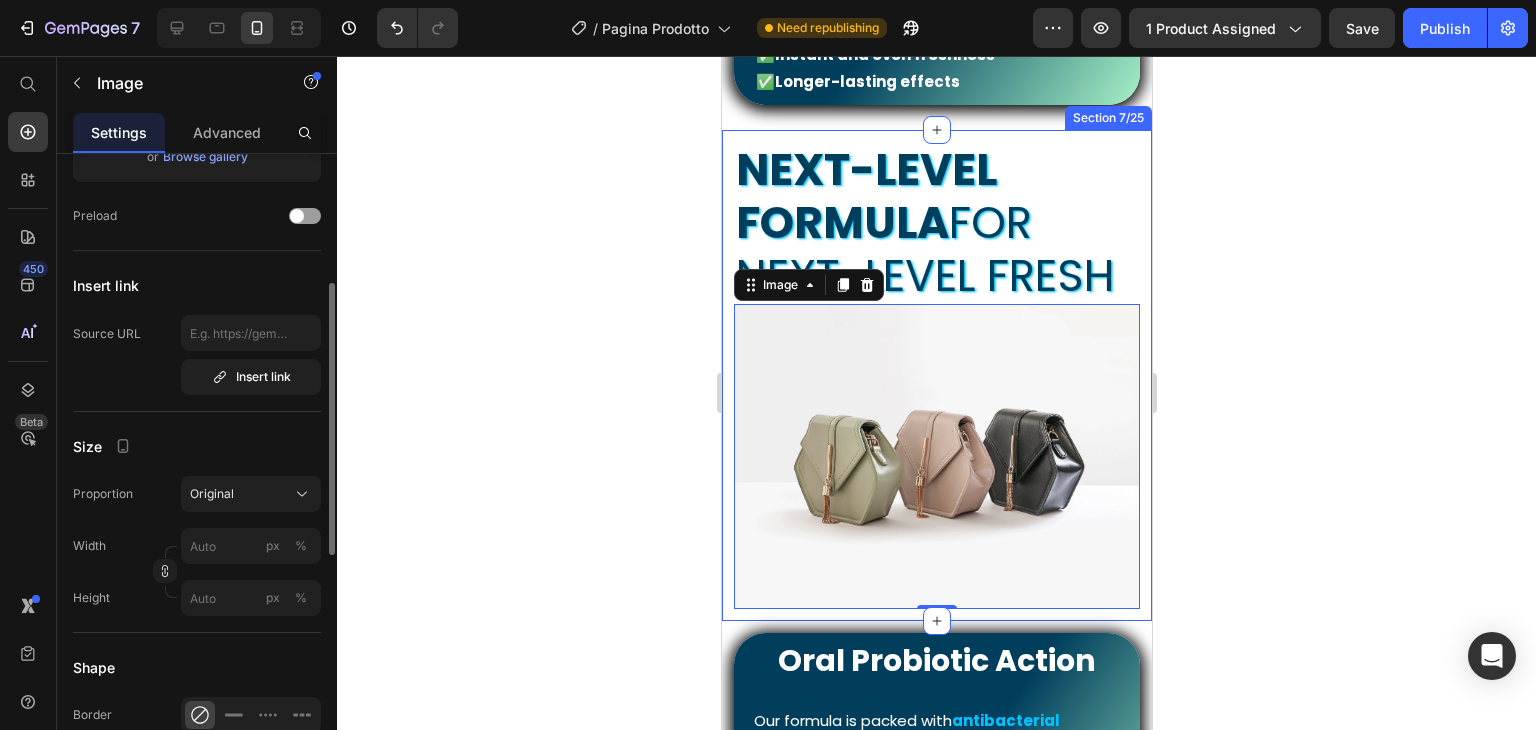 scroll, scrollTop: 0, scrollLeft: 0, axis: both 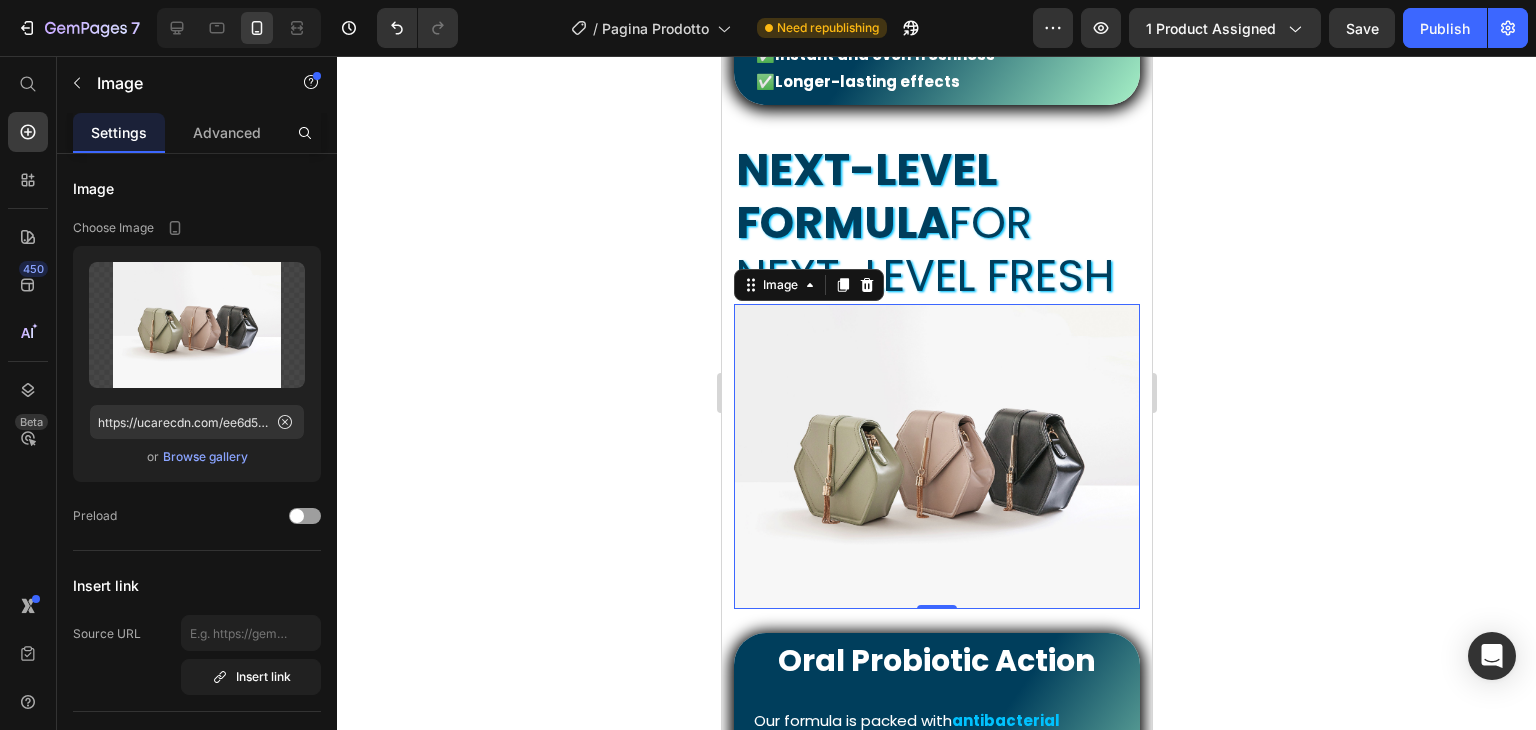 click at bounding box center [936, 456] 